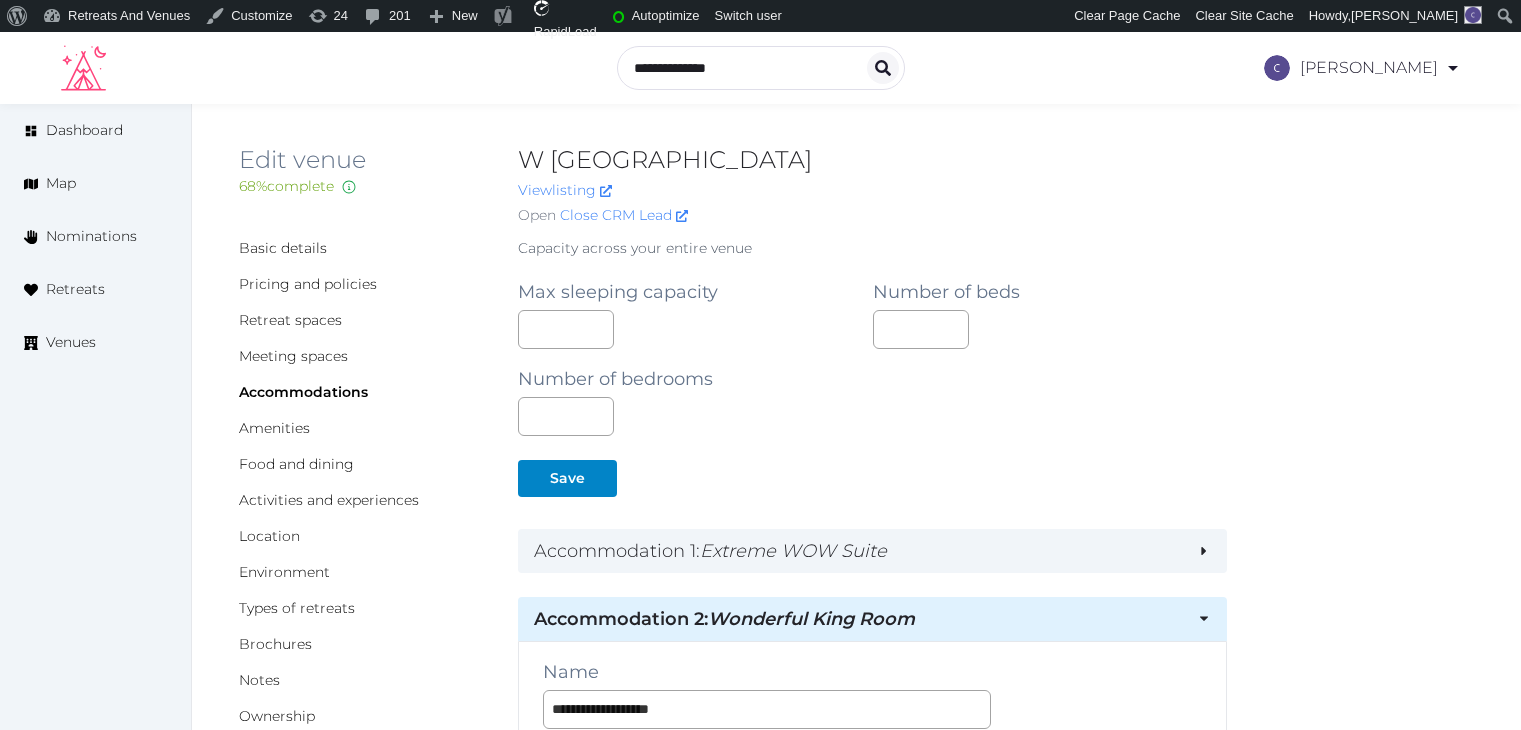 scroll, scrollTop: 5900, scrollLeft: 0, axis: vertical 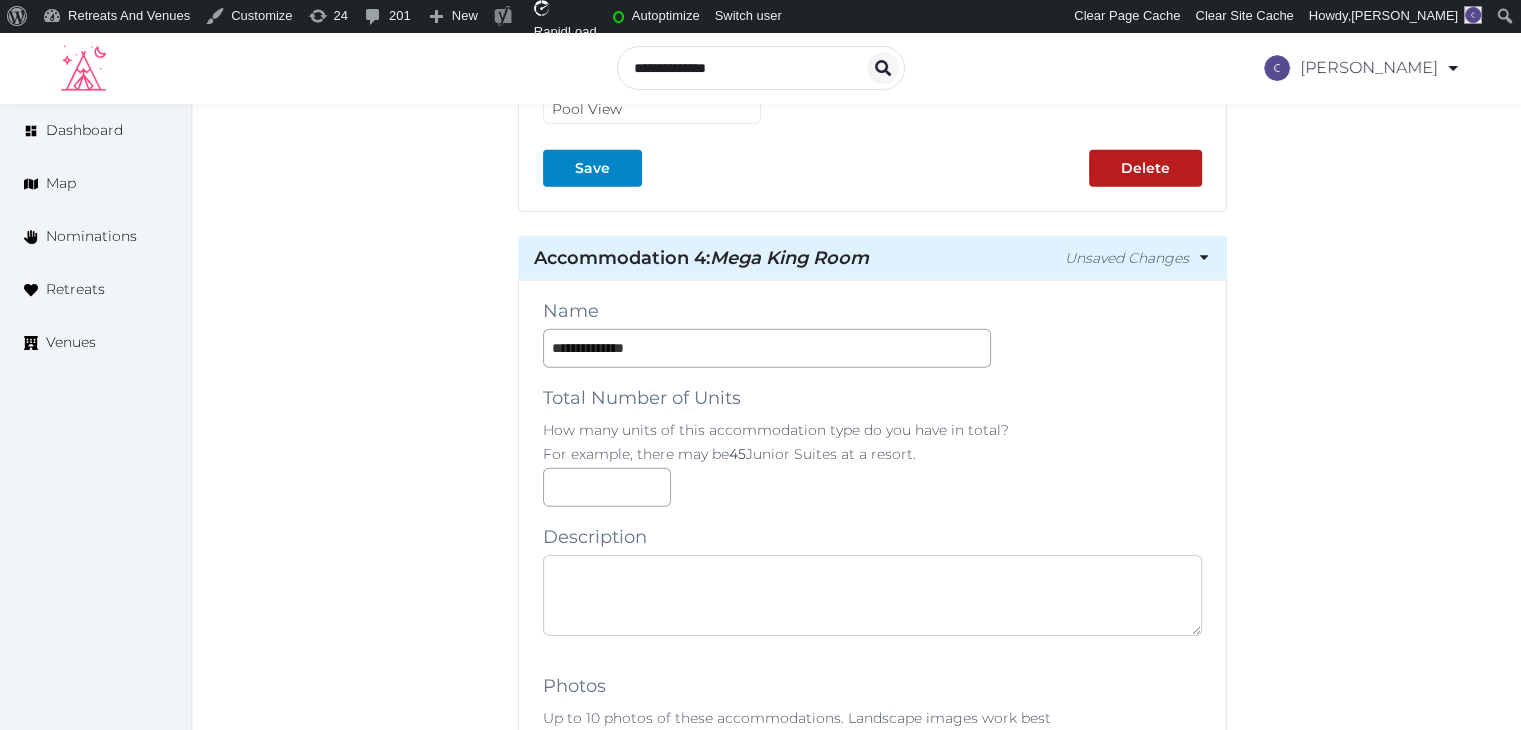 click at bounding box center (872, 595) 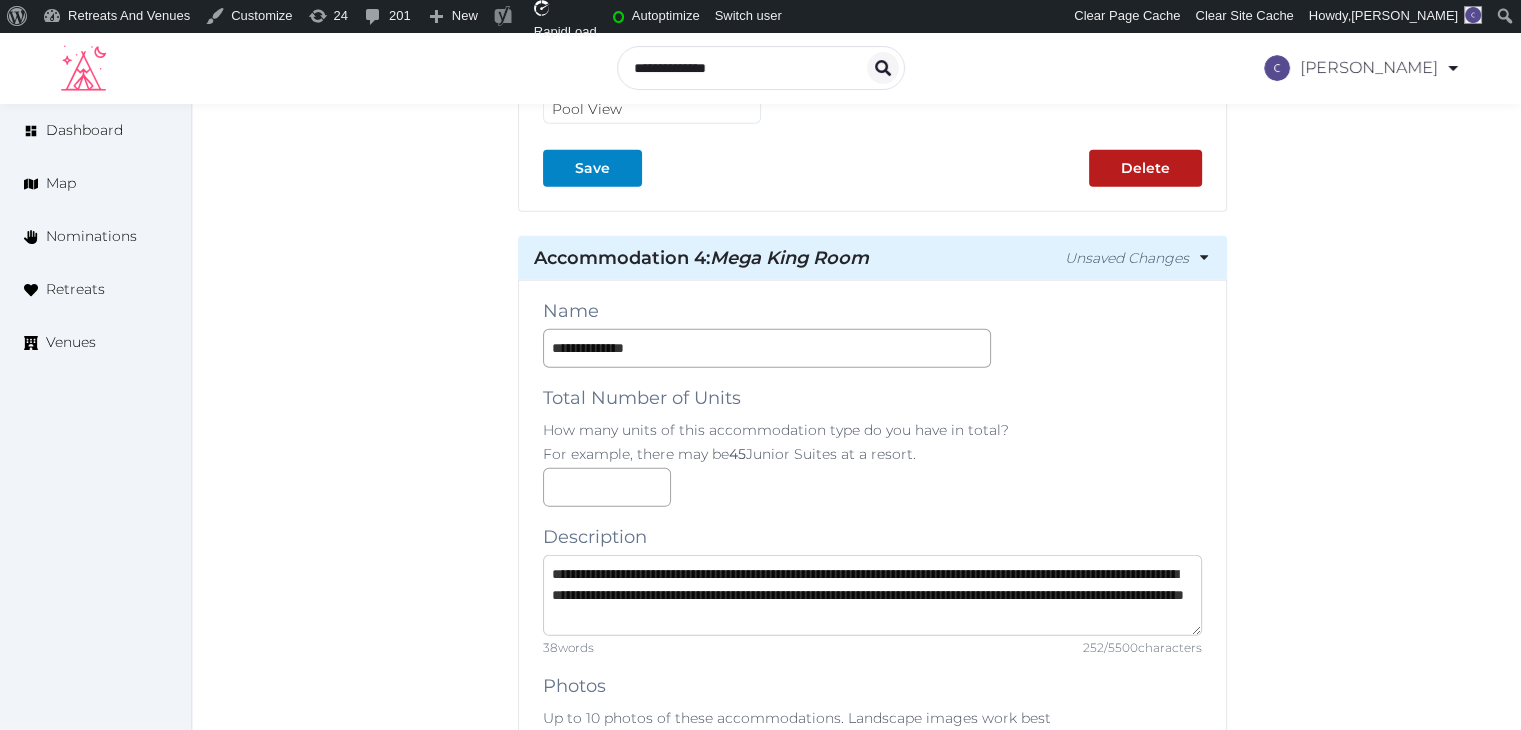 scroll, scrollTop: 0, scrollLeft: 0, axis: both 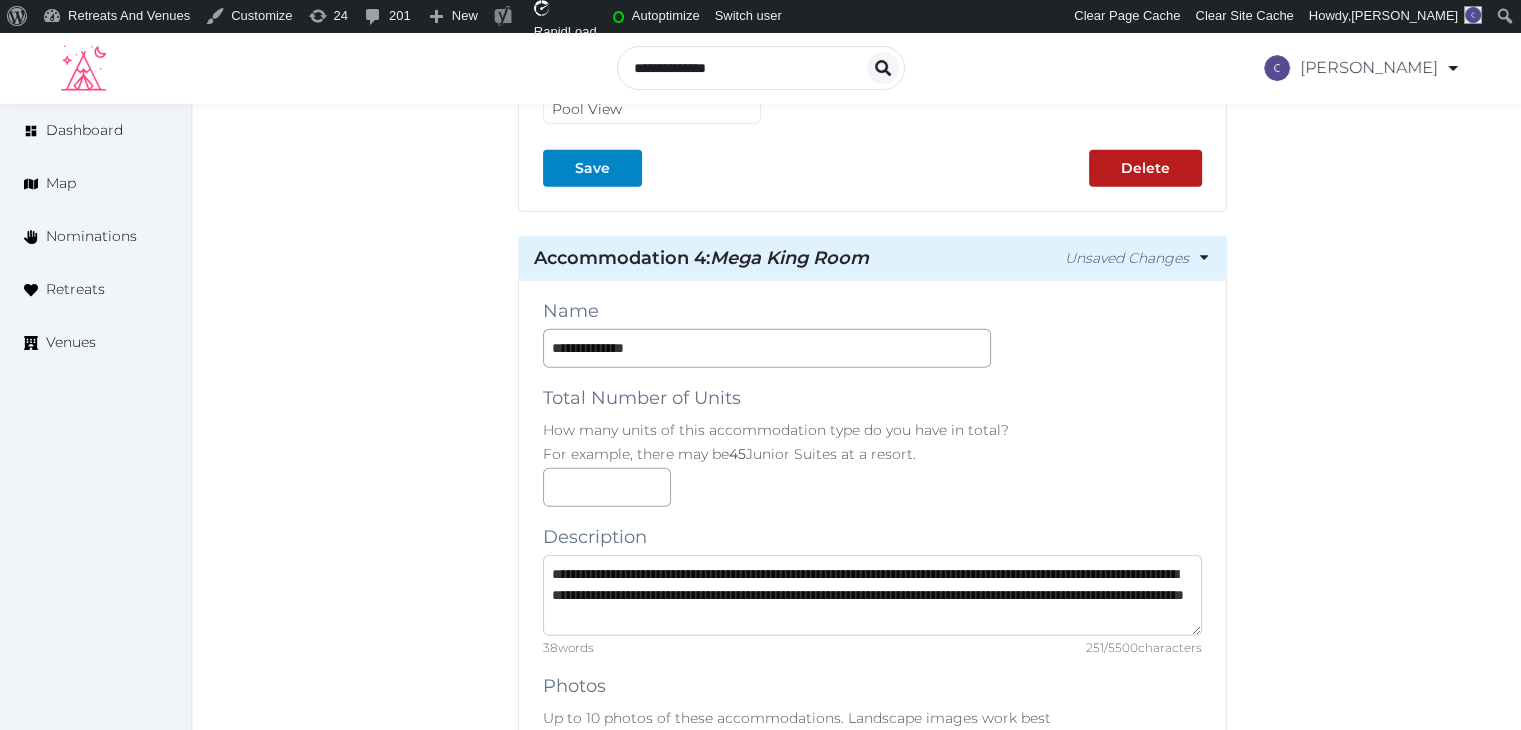 type on "**********" 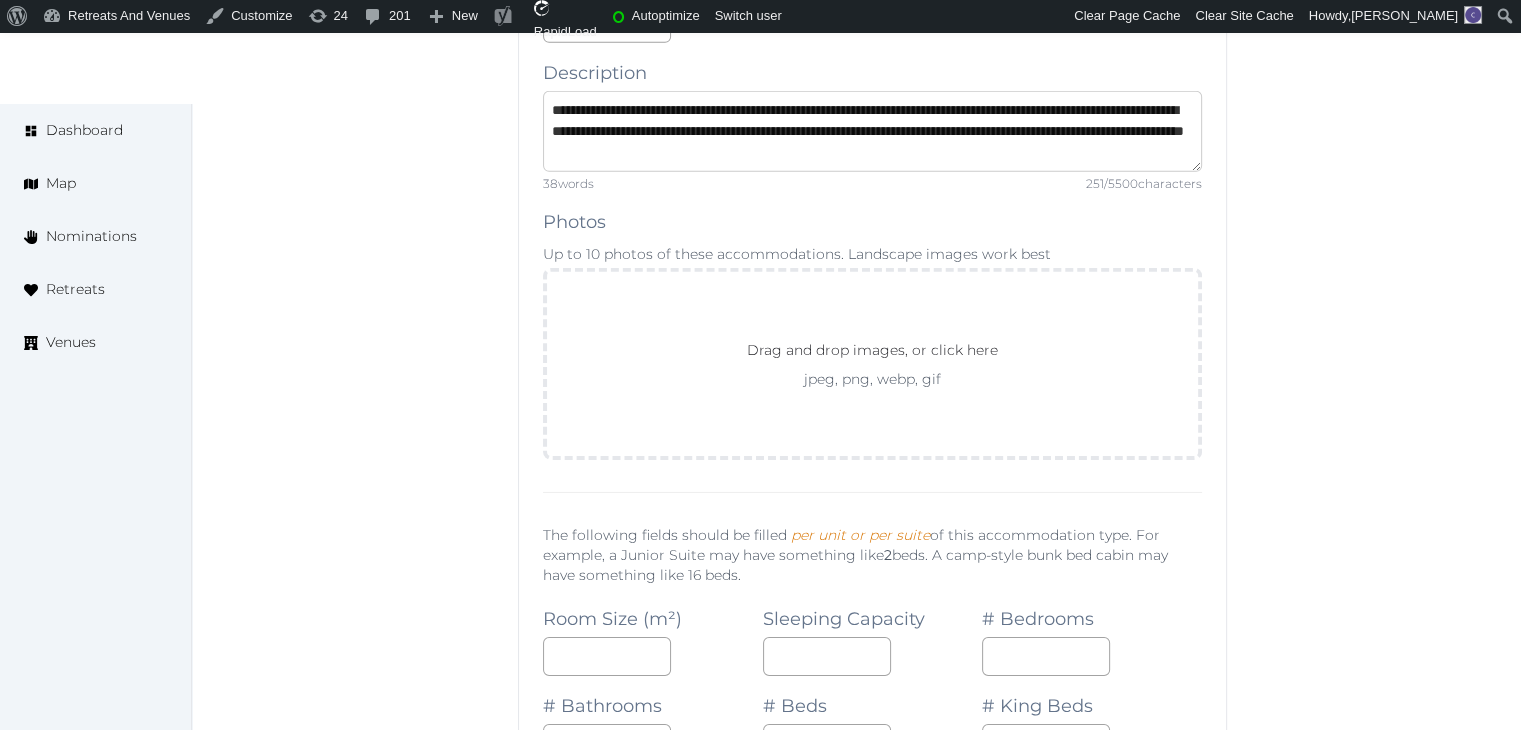 scroll, scrollTop: 6400, scrollLeft: 0, axis: vertical 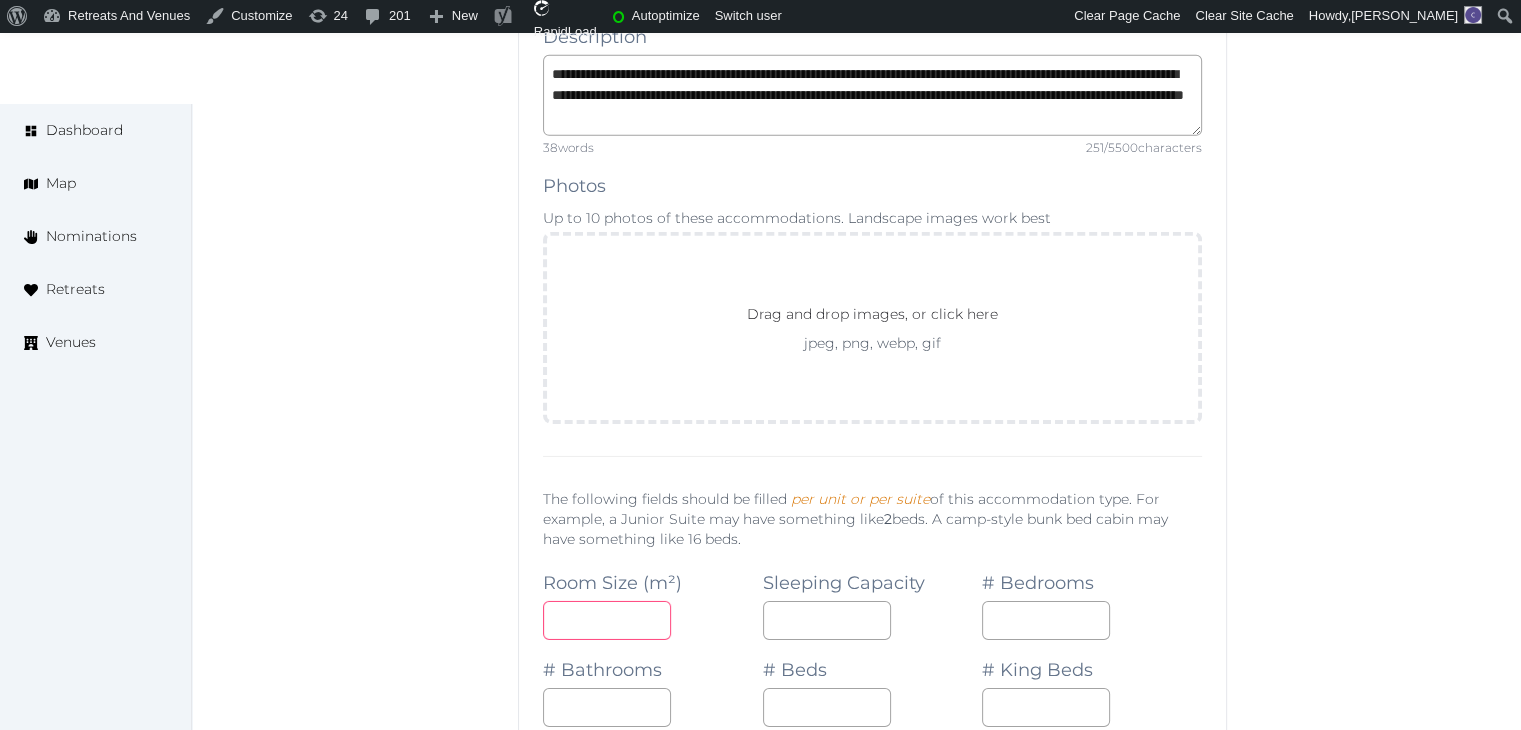 click at bounding box center [607, 620] 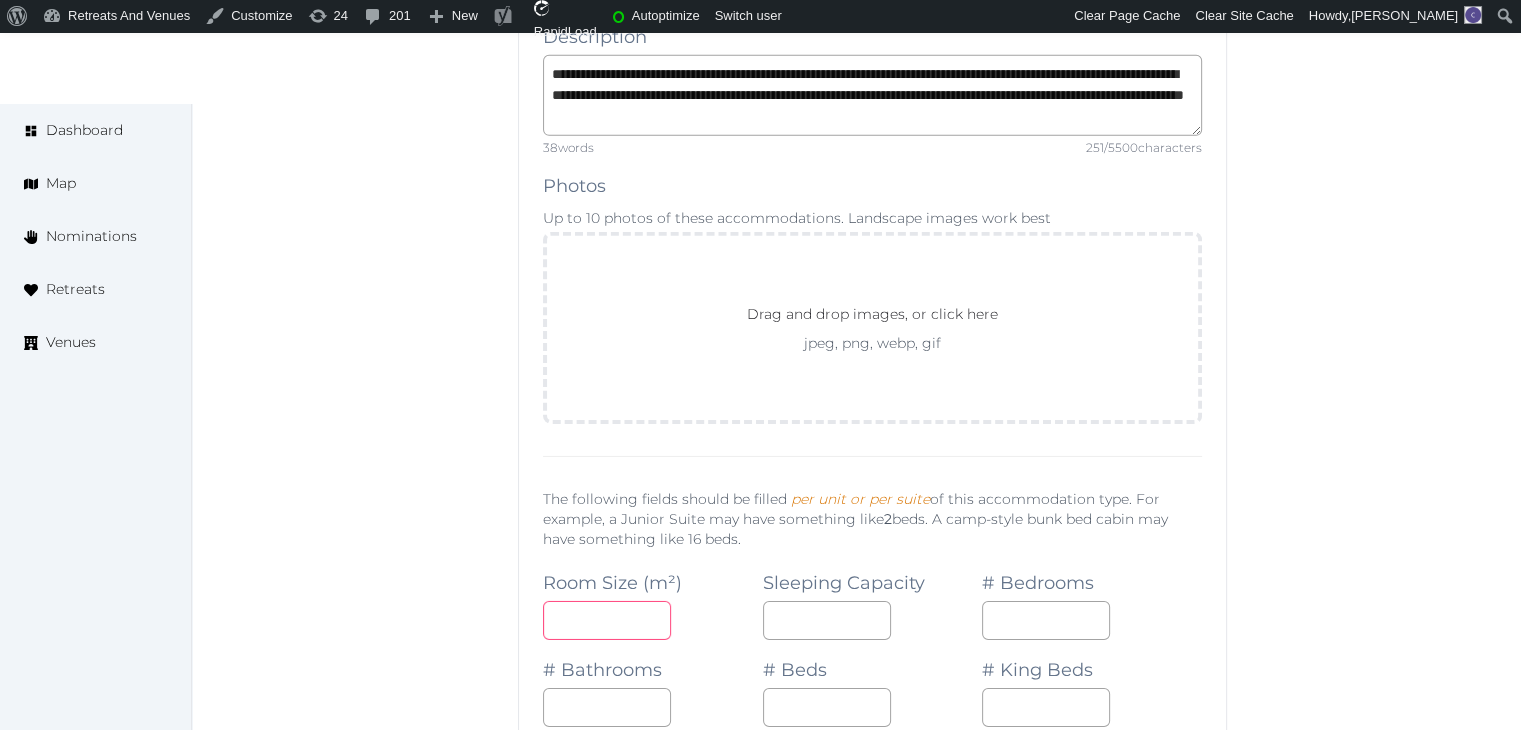 type on "**" 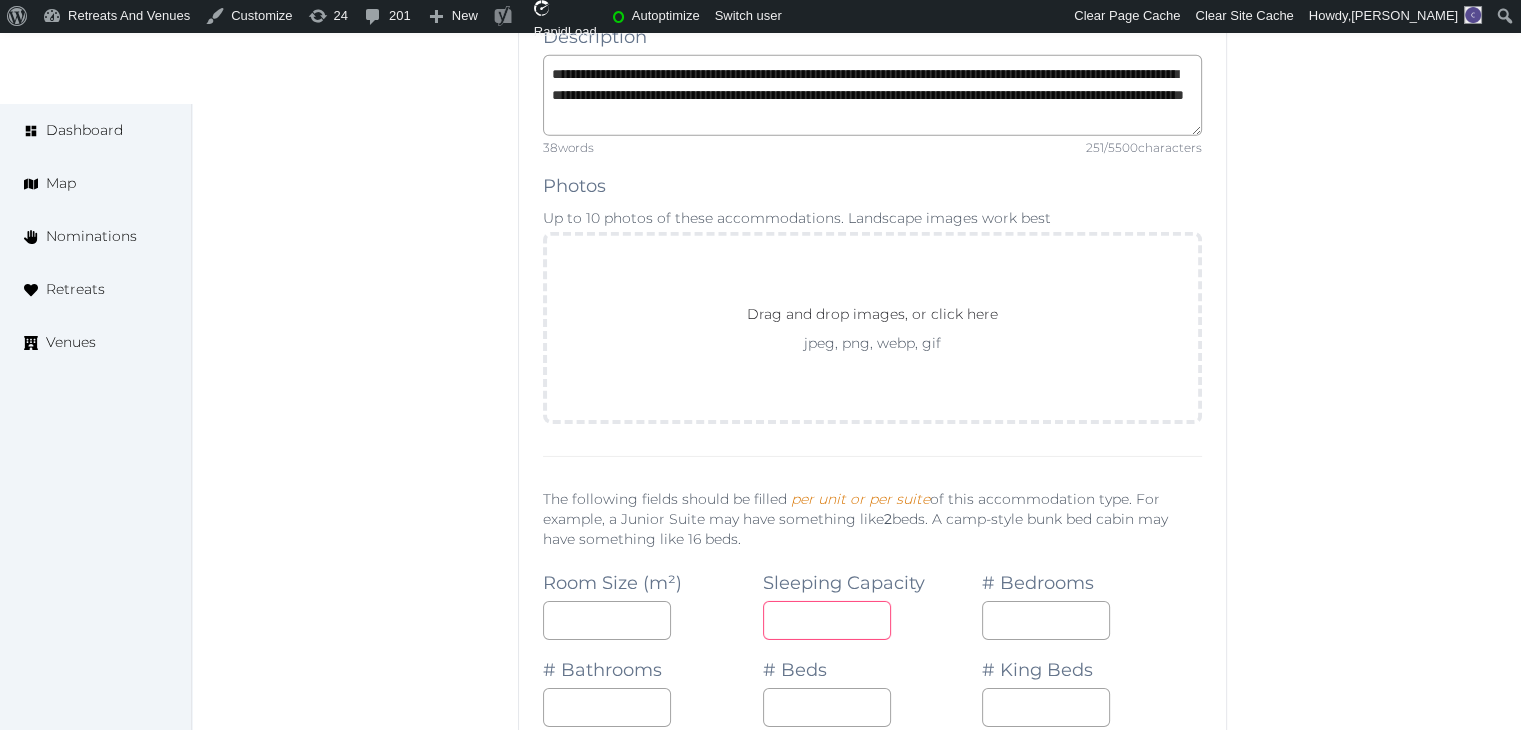 click at bounding box center [827, 620] 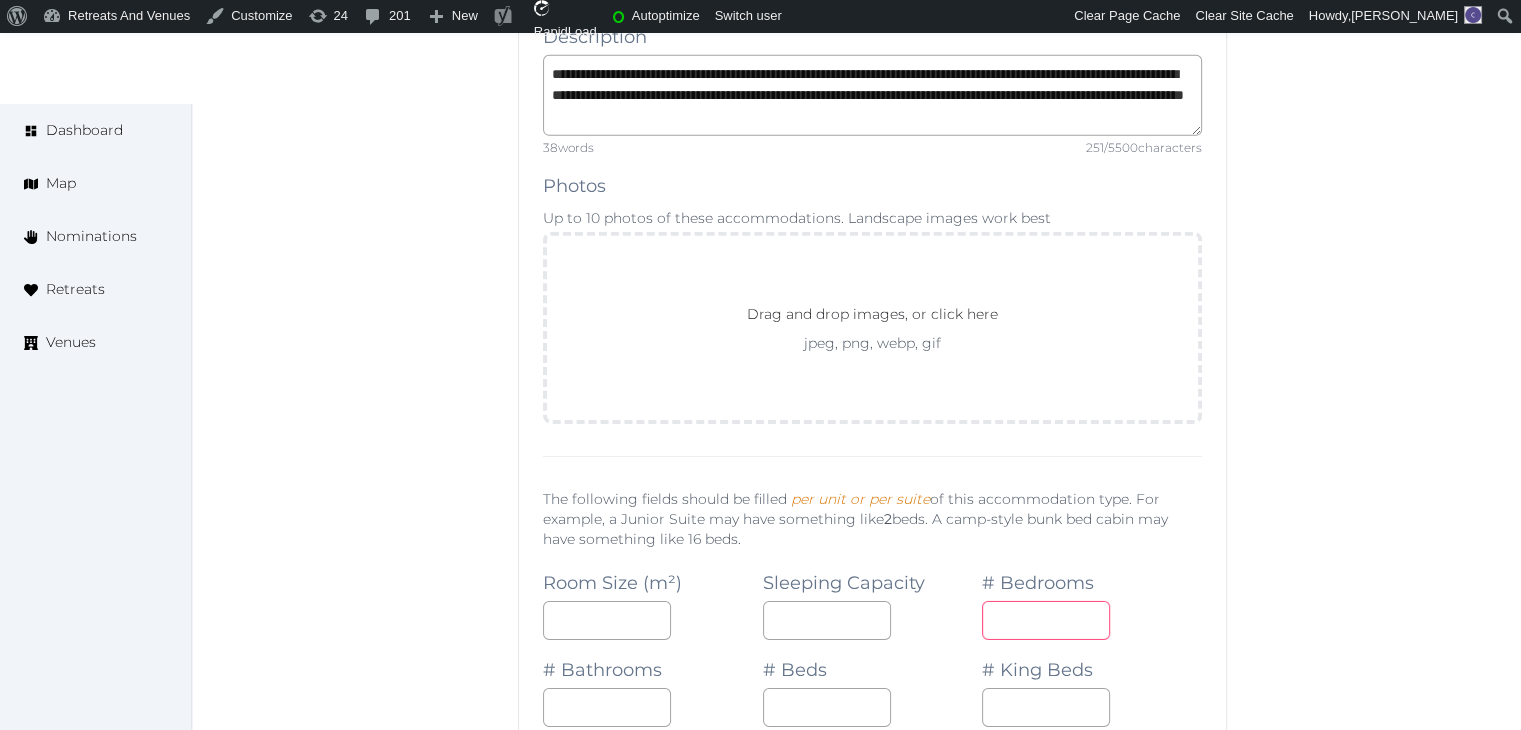 click at bounding box center (1046, 620) 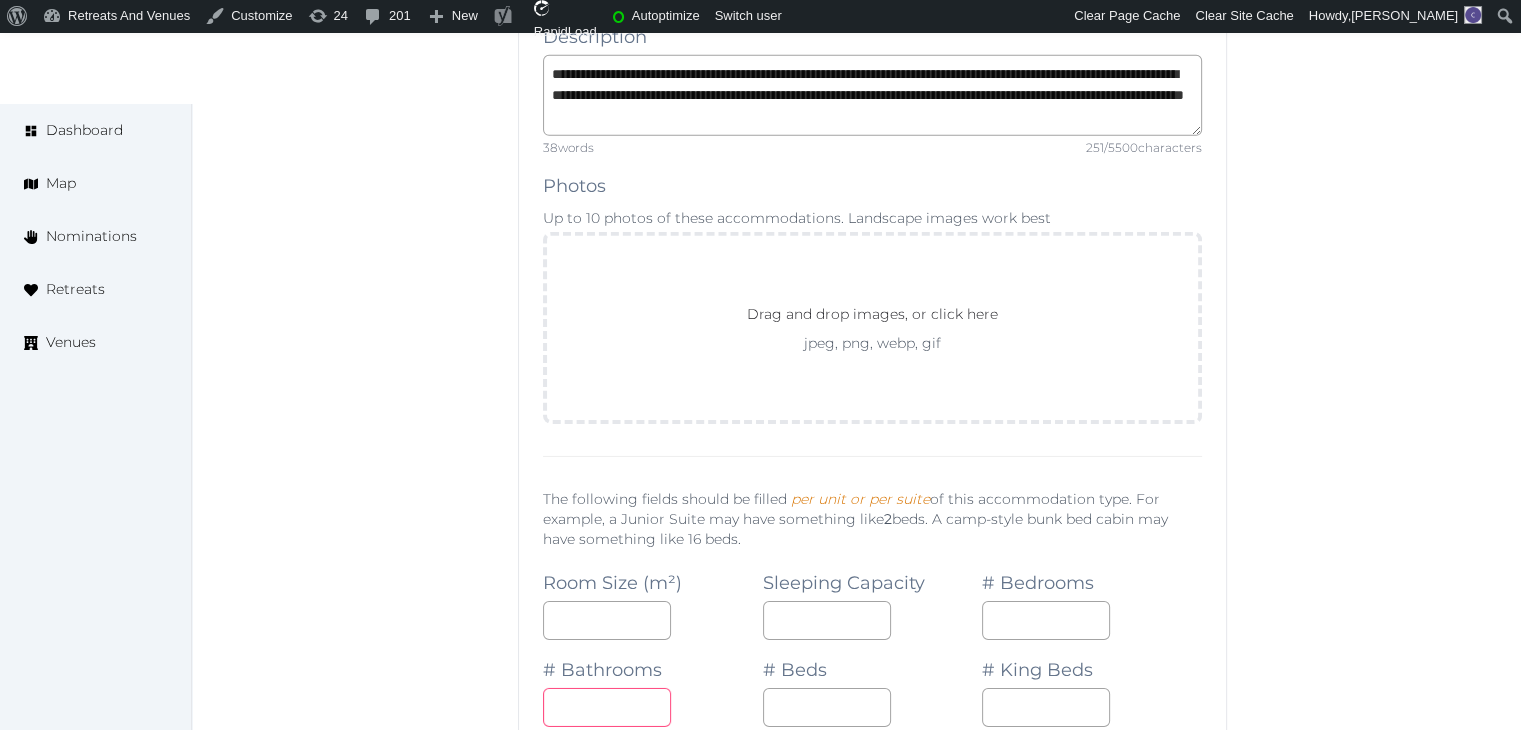 click at bounding box center (607, 707) 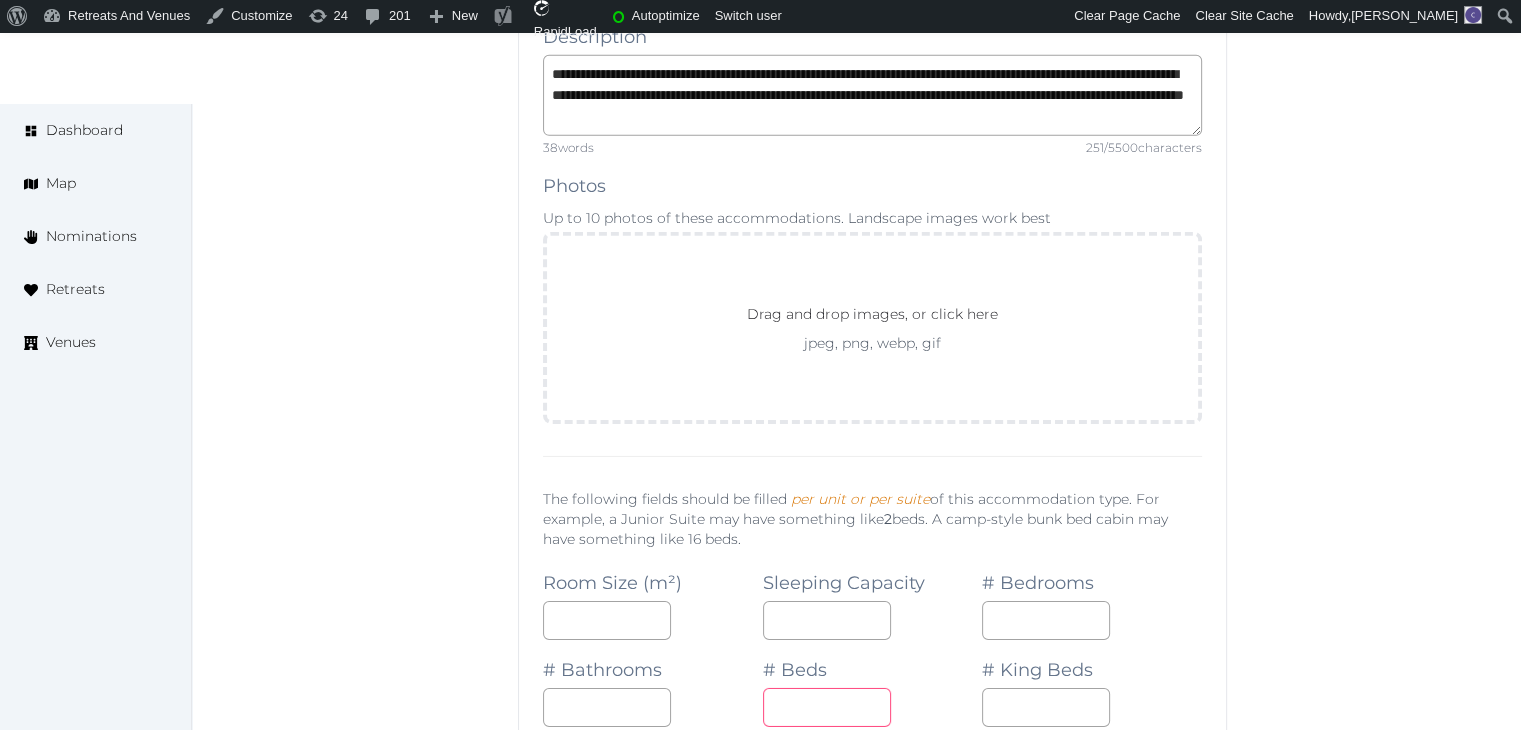 click at bounding box center [827, 707] 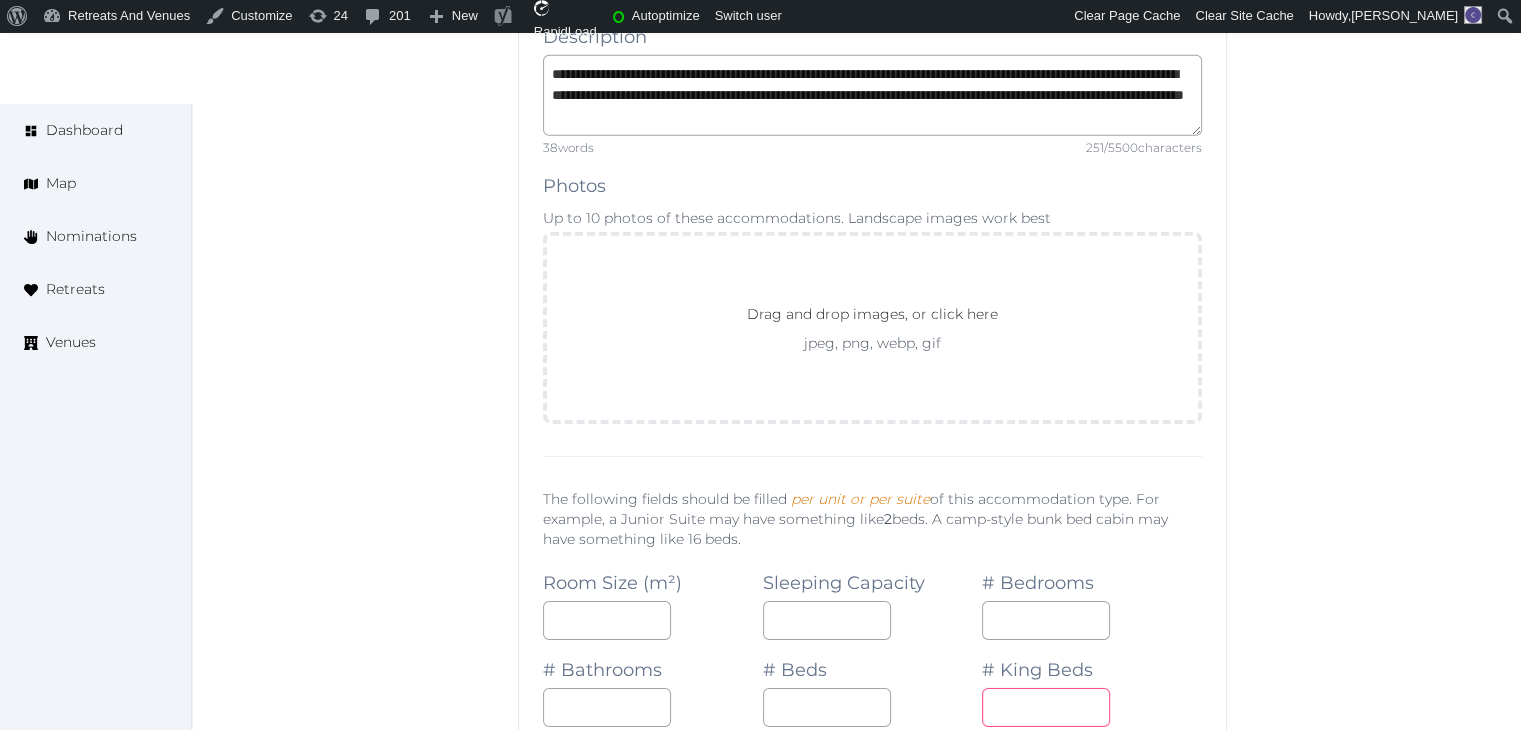click at bounding box center (1046, 707) 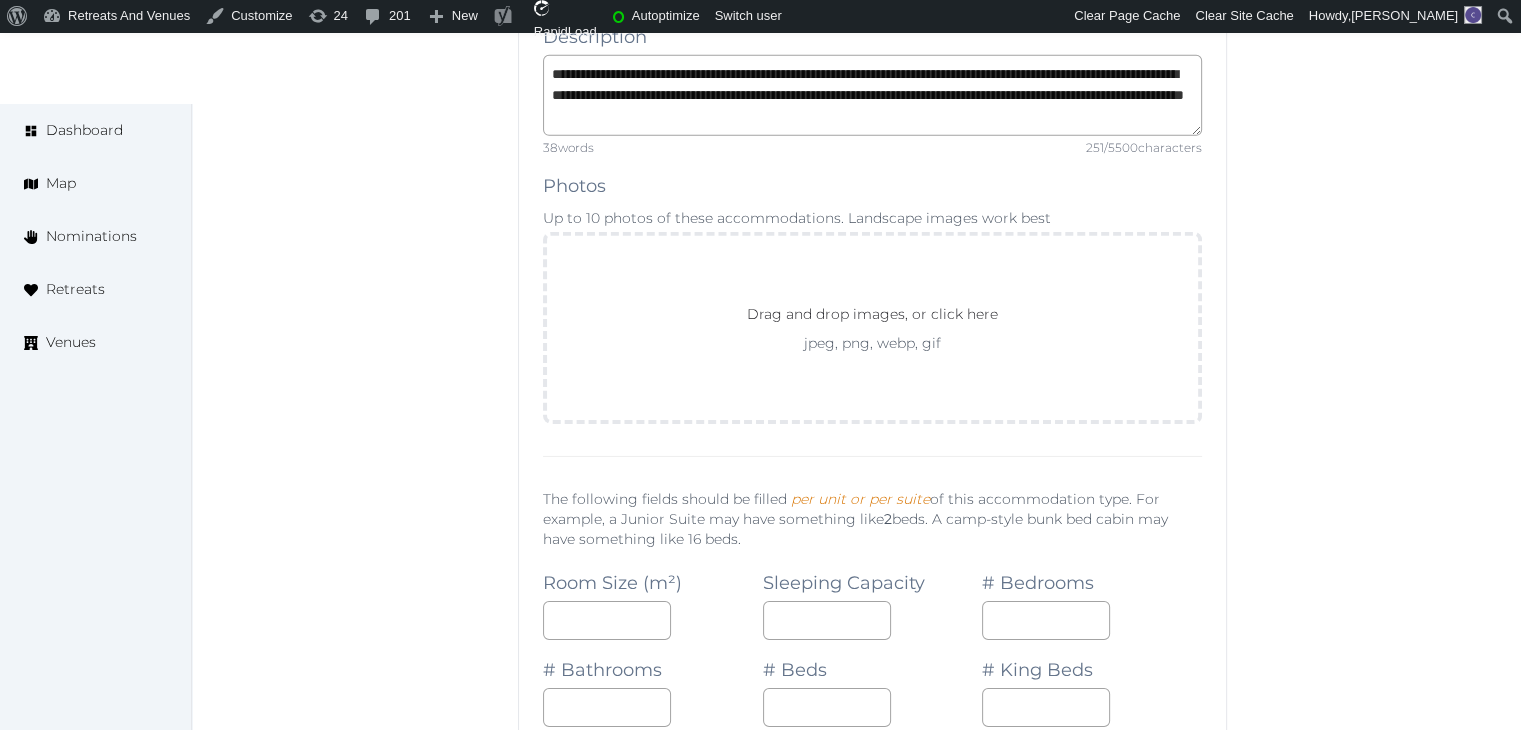 click on "*" at bounding box center [1092, 707] 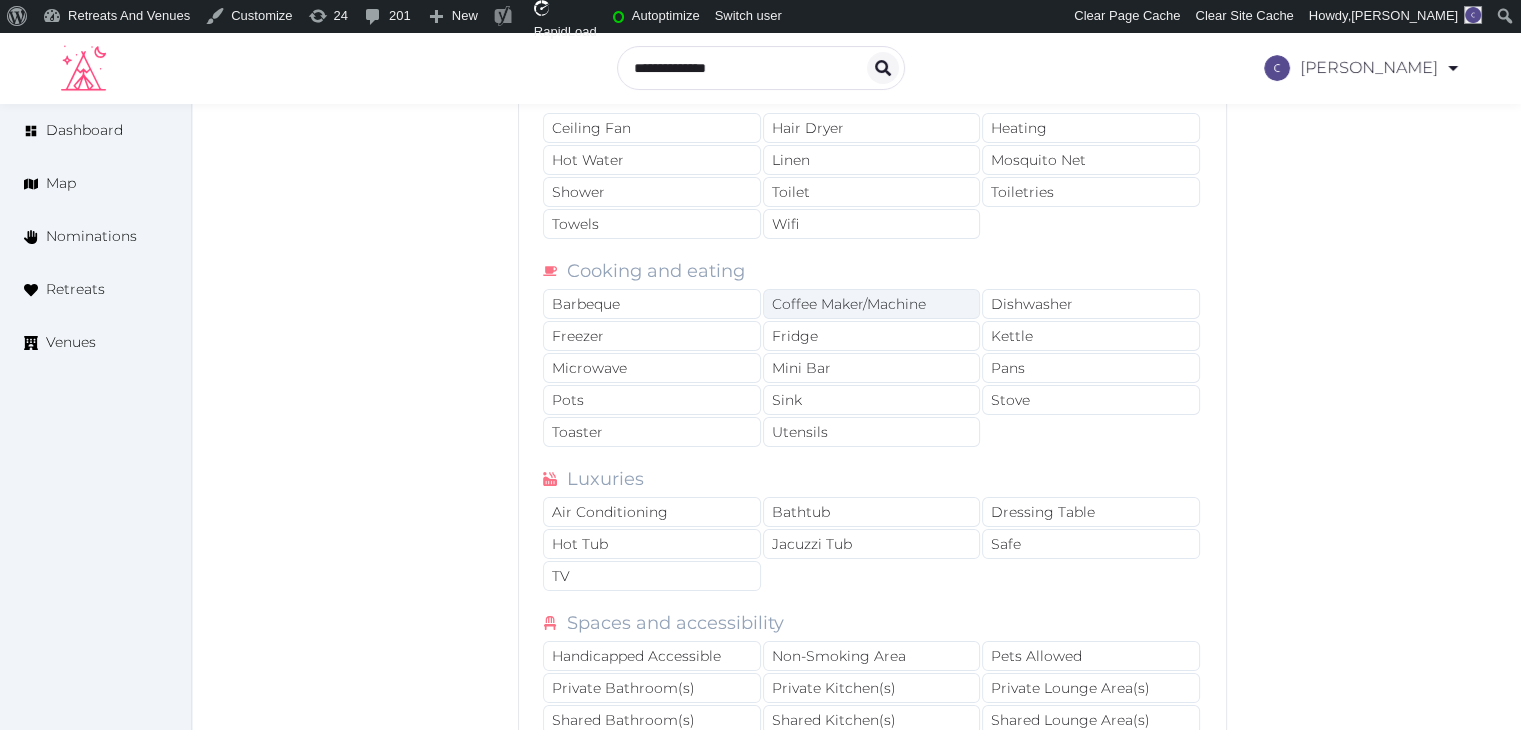 scroll, scrollTop: 7700, scrollLeft: 0, axis: vertical 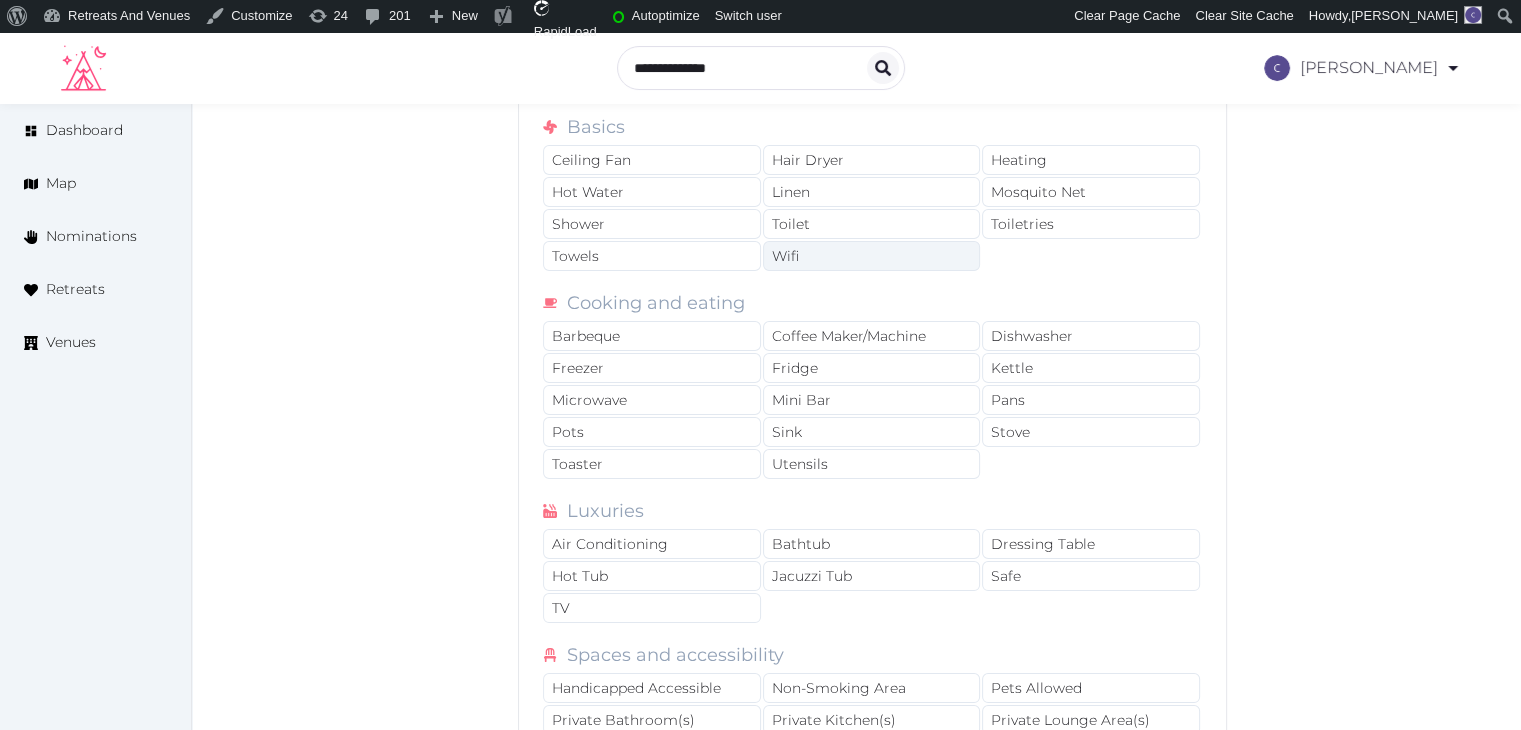 click on "Wifi" at bounding box center (872, 256) 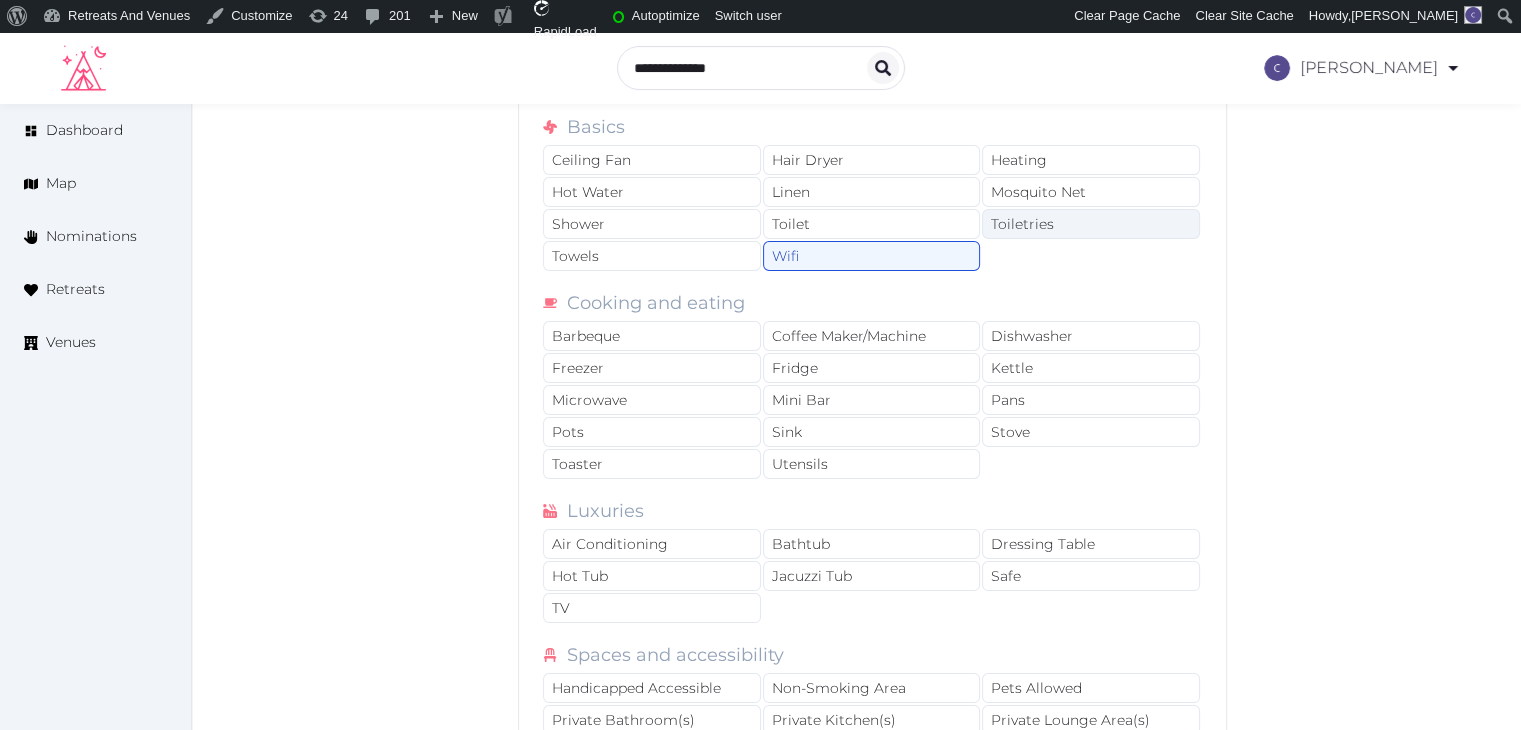 click on "Toiletries" at bounding box center (1091, 224) 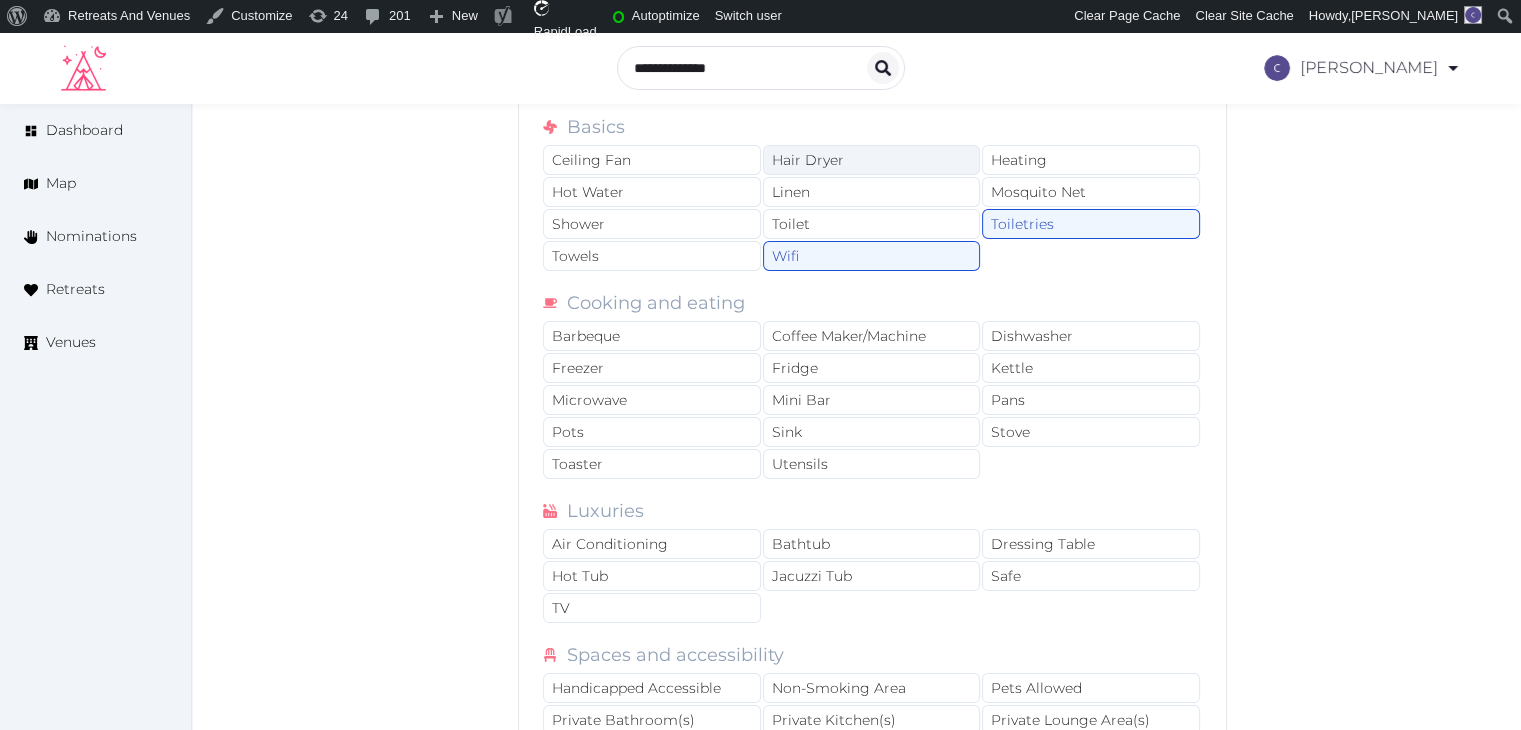click on "Hair Dryer" at bounding box center [872, 160] 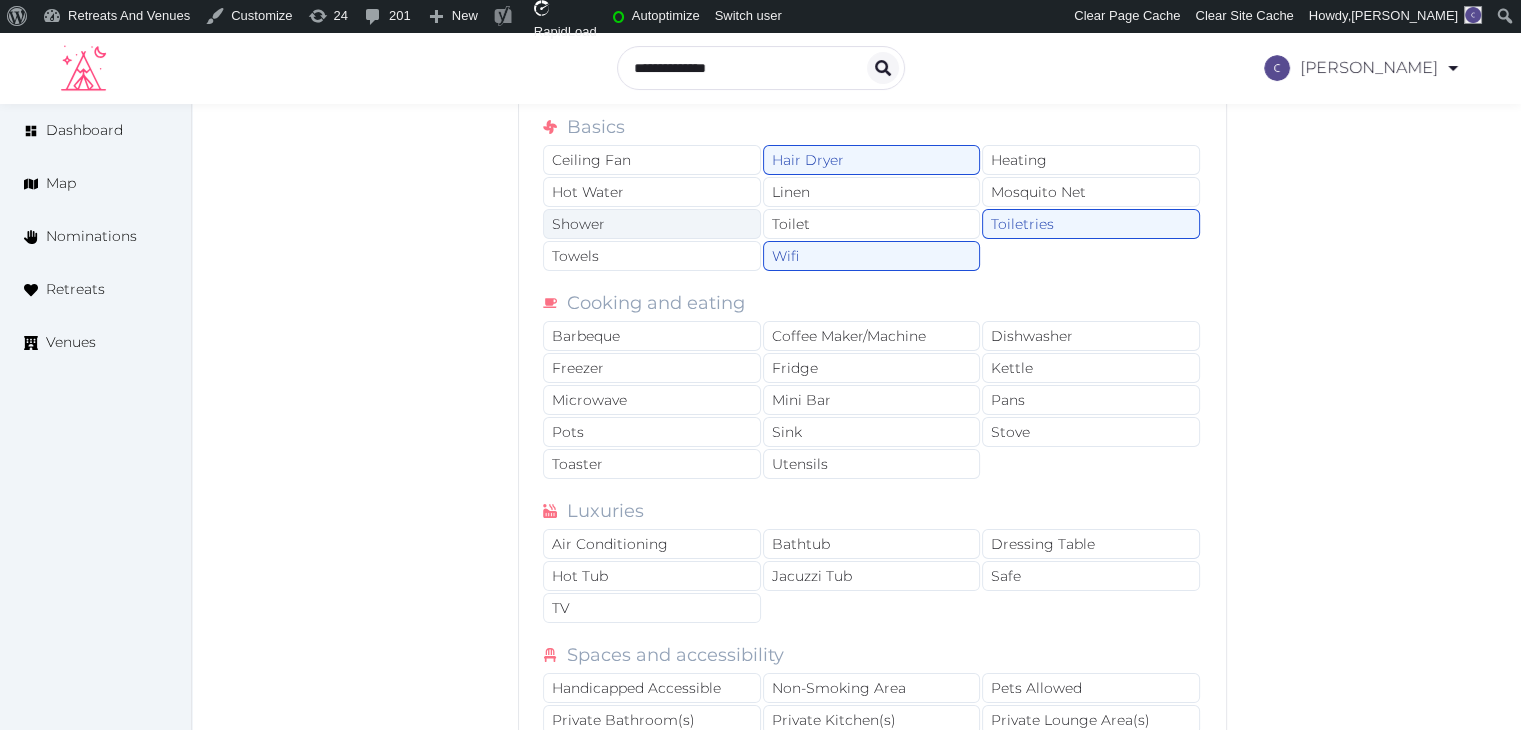 click on "Shower" at bounding box center [652, 224] 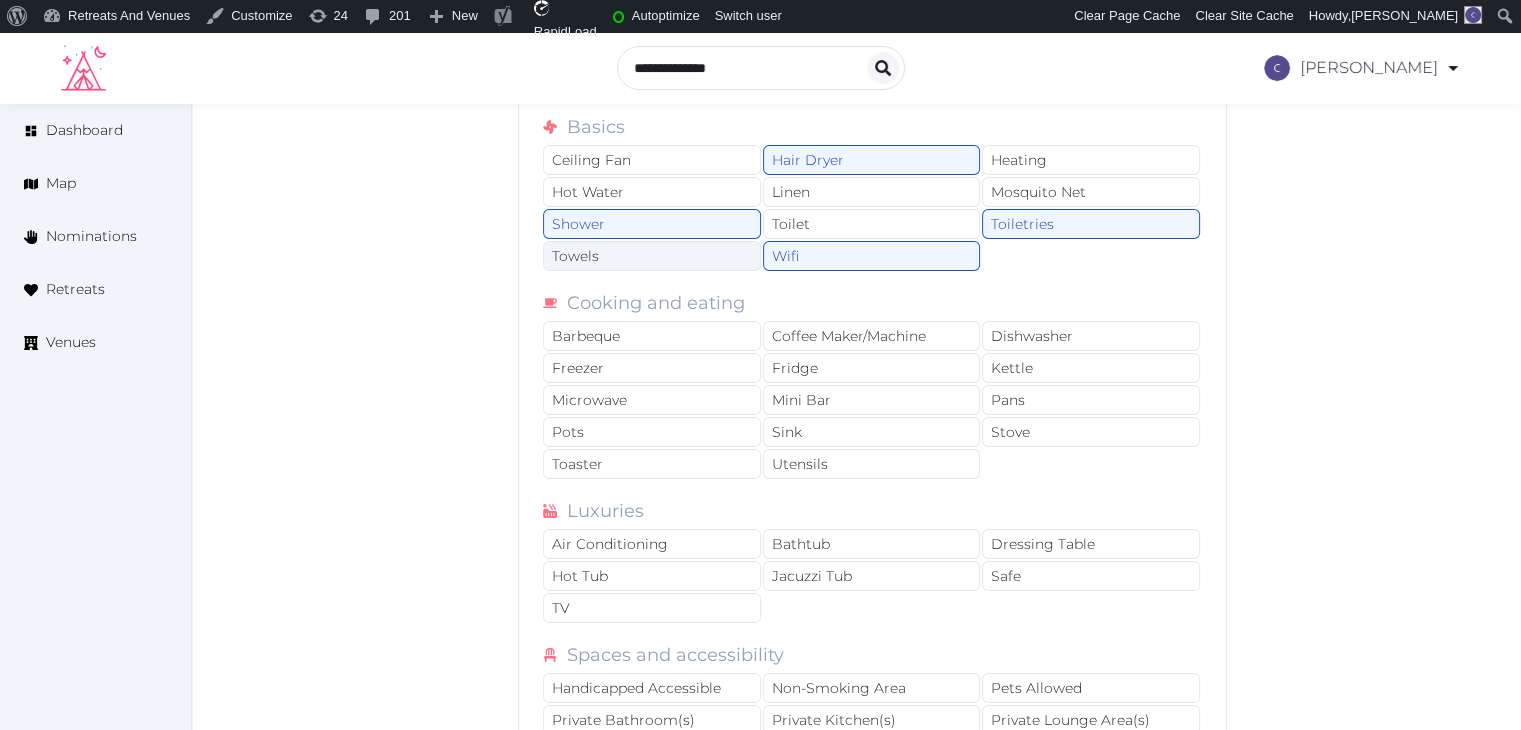 click on "Towels" at bounding box center [652, 256] 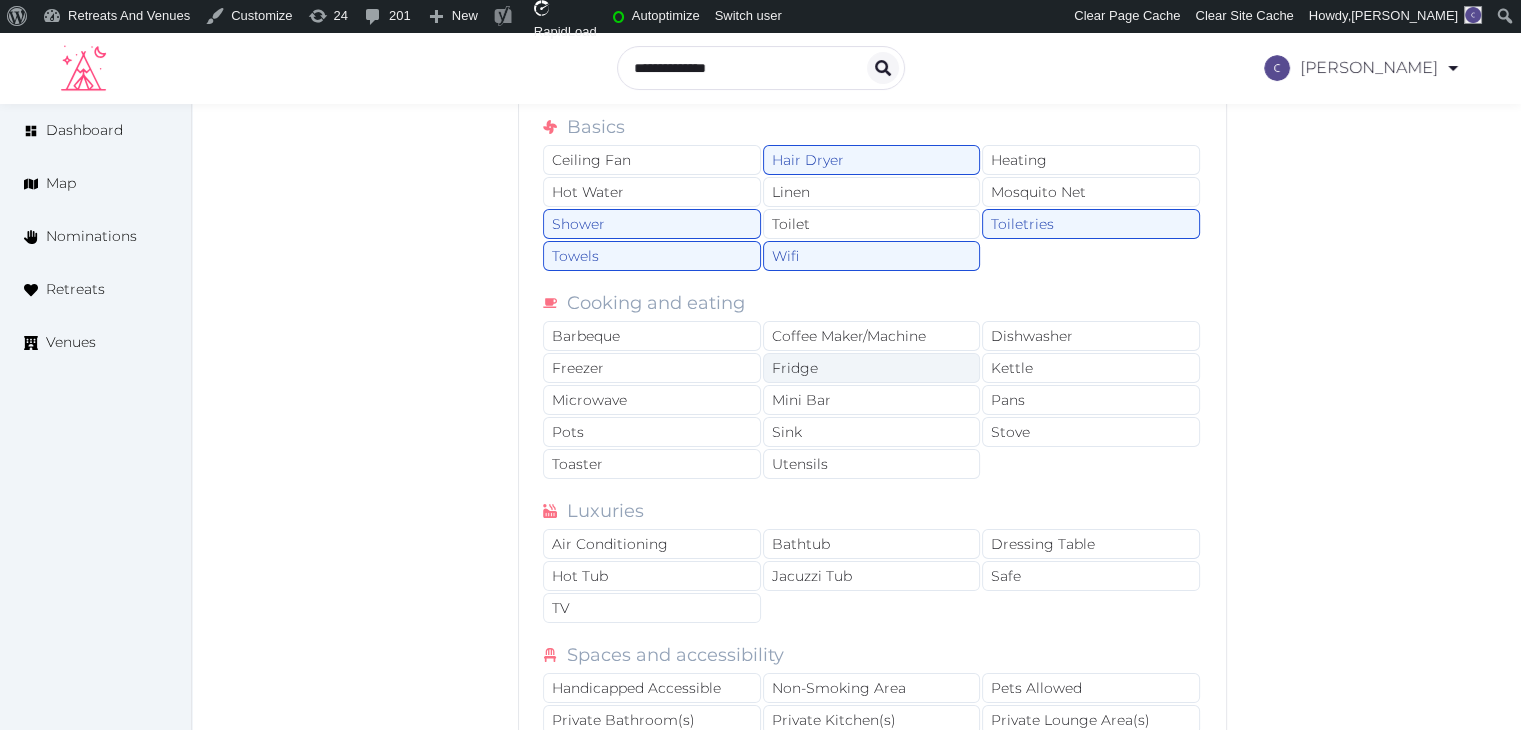 click on "Coffee Maker/Machine" at bounding box center [872, 336] 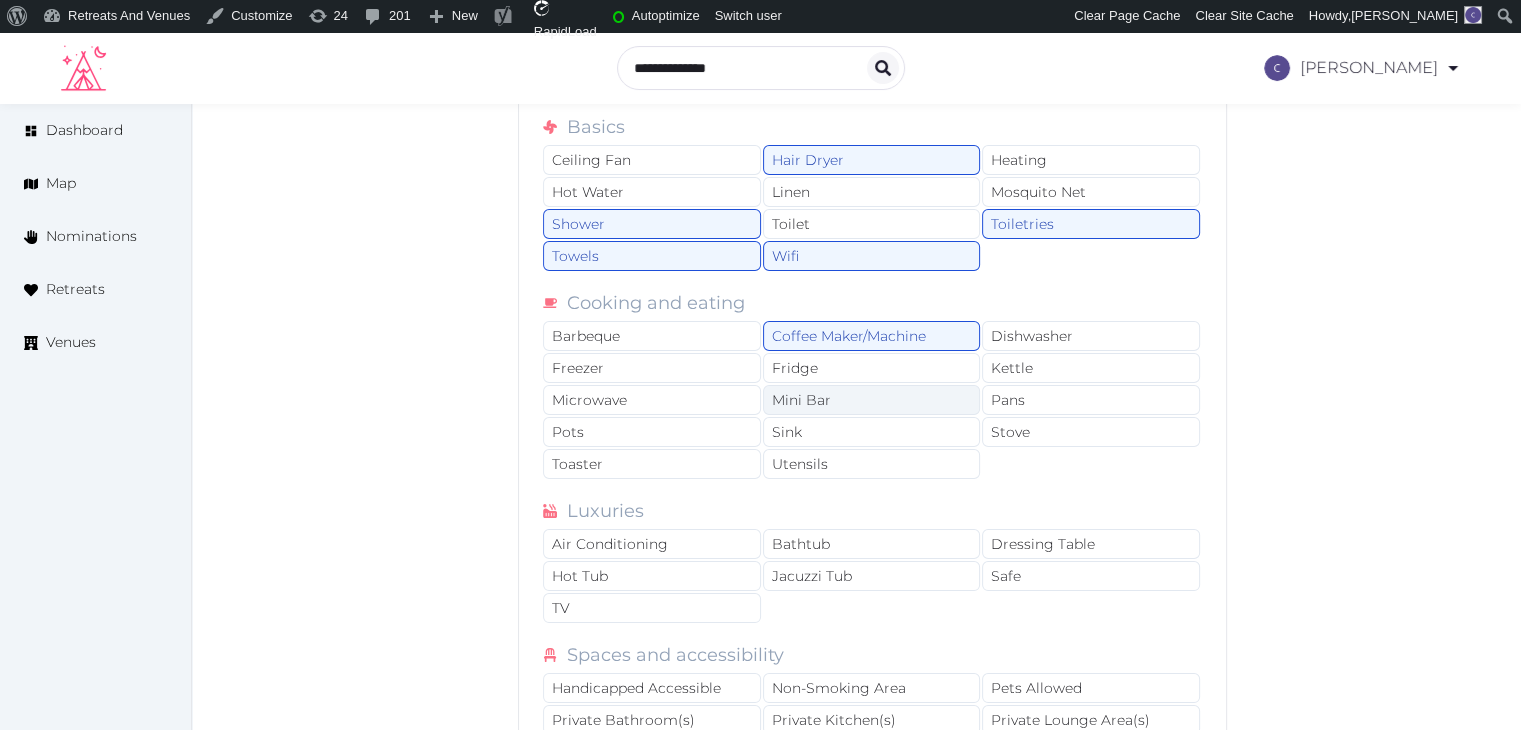 click on "Mini Bar" at bounding box center (872, 400) 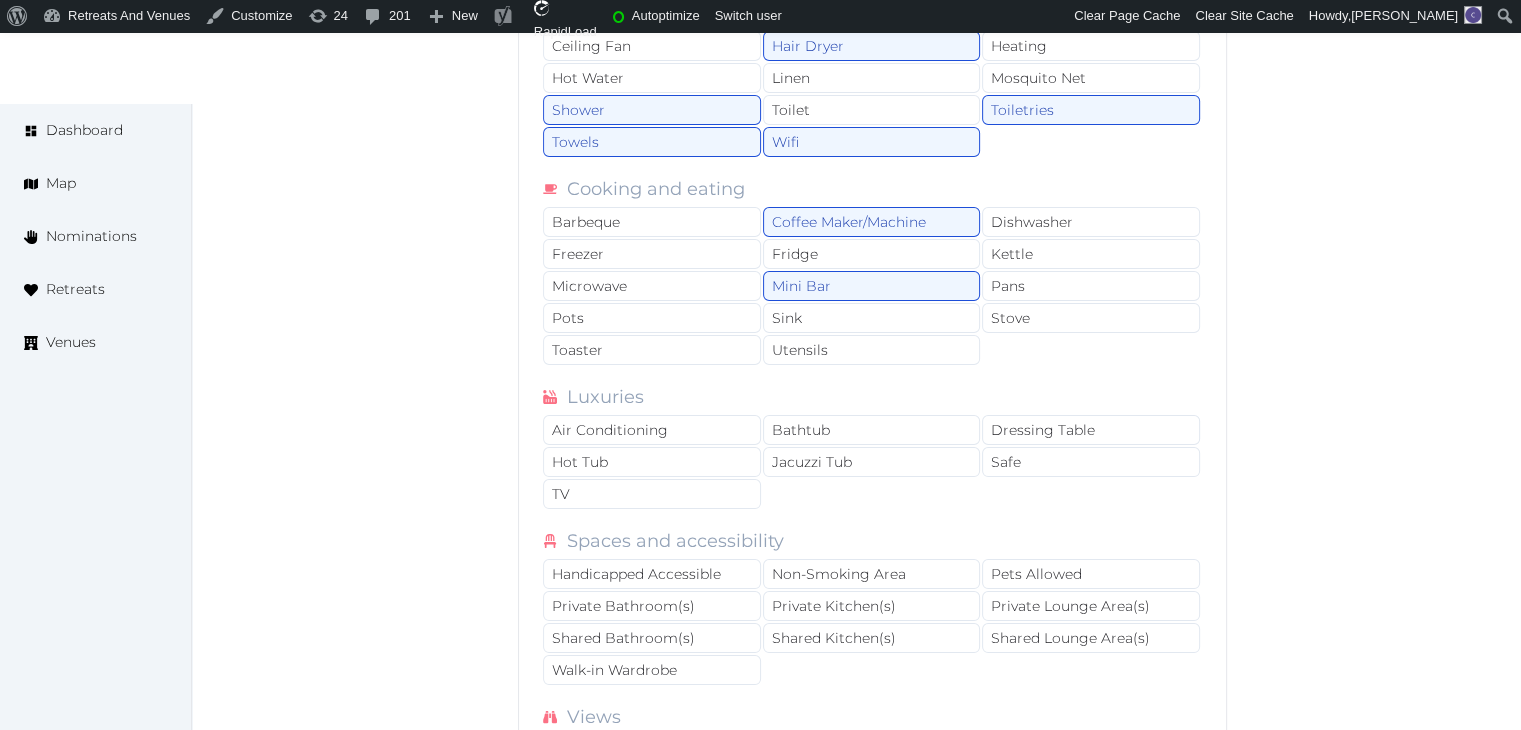 scroll, scrollTop: 7900, scrollLeft: 0, axis: vertical 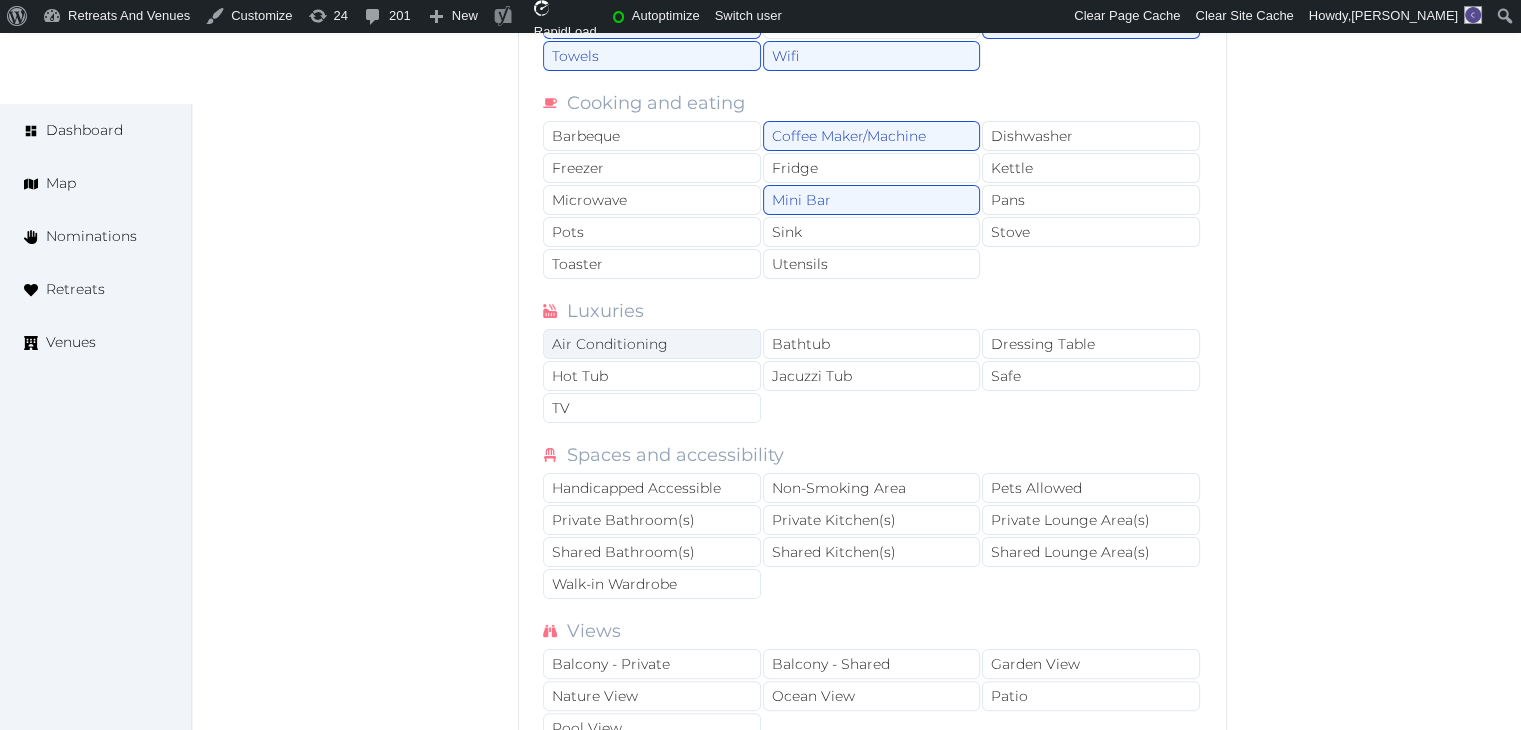 click on "Air Conditioning" at bounding box center (652, 344) 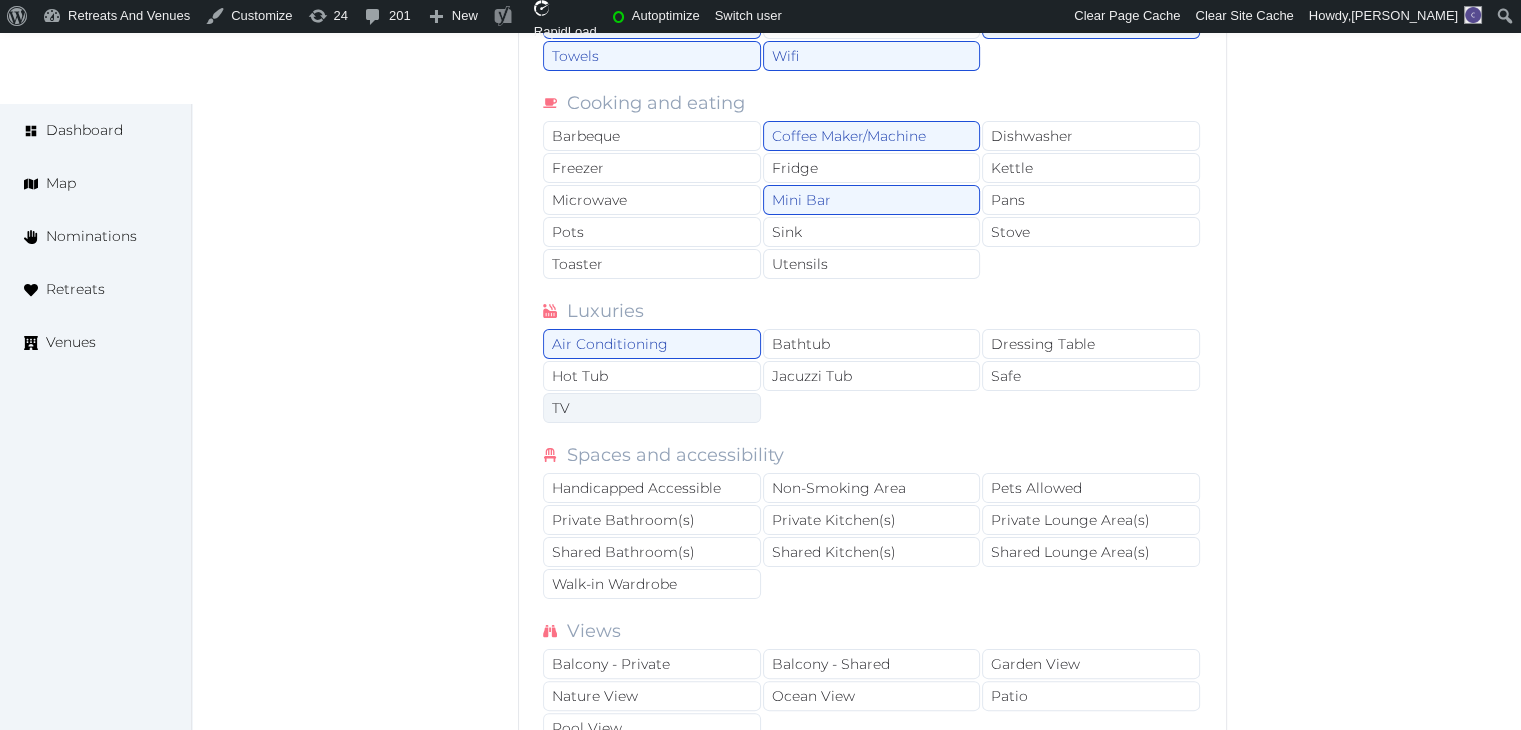 click on "TV" at bounding box center (652, 408) 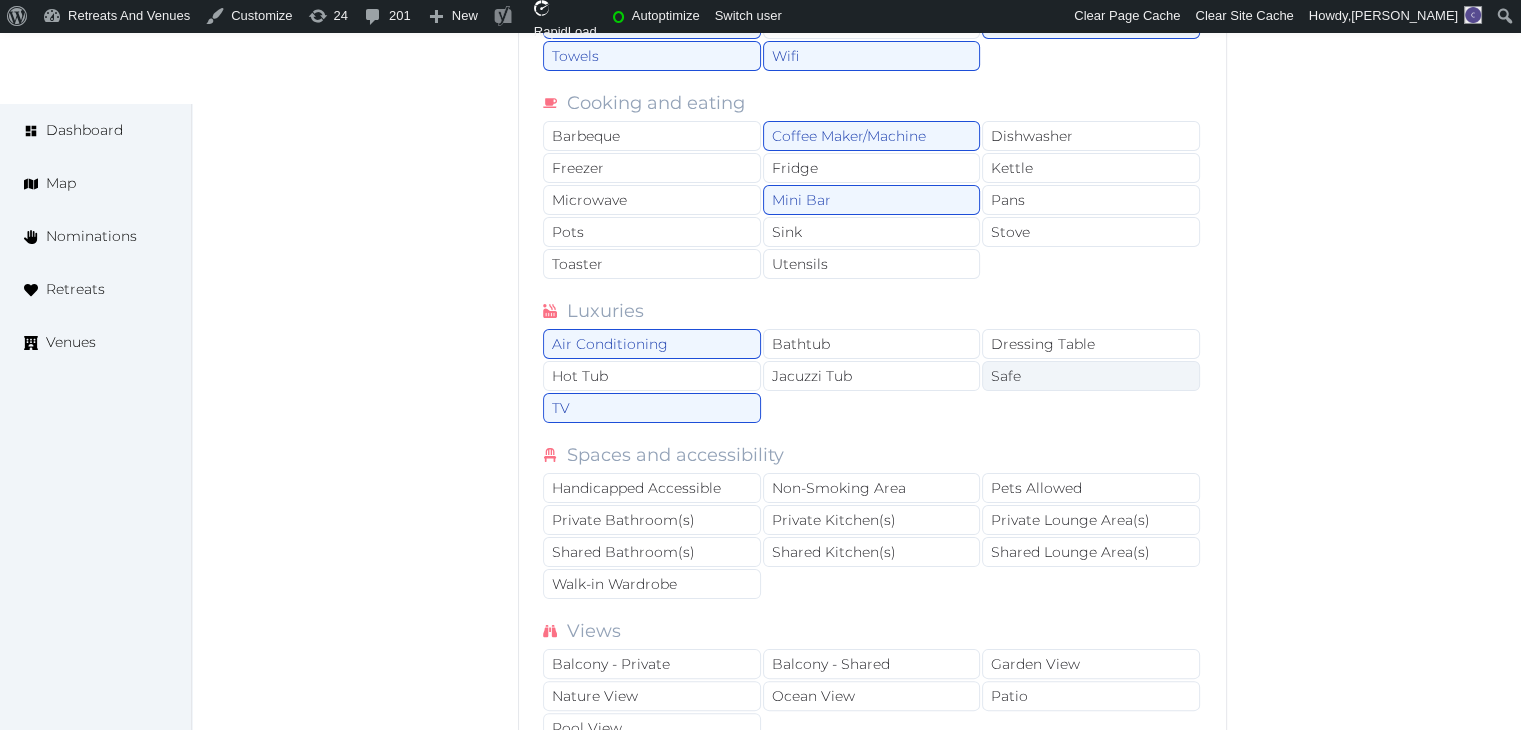 click on "Safe" at bounding box center (1091, 376) 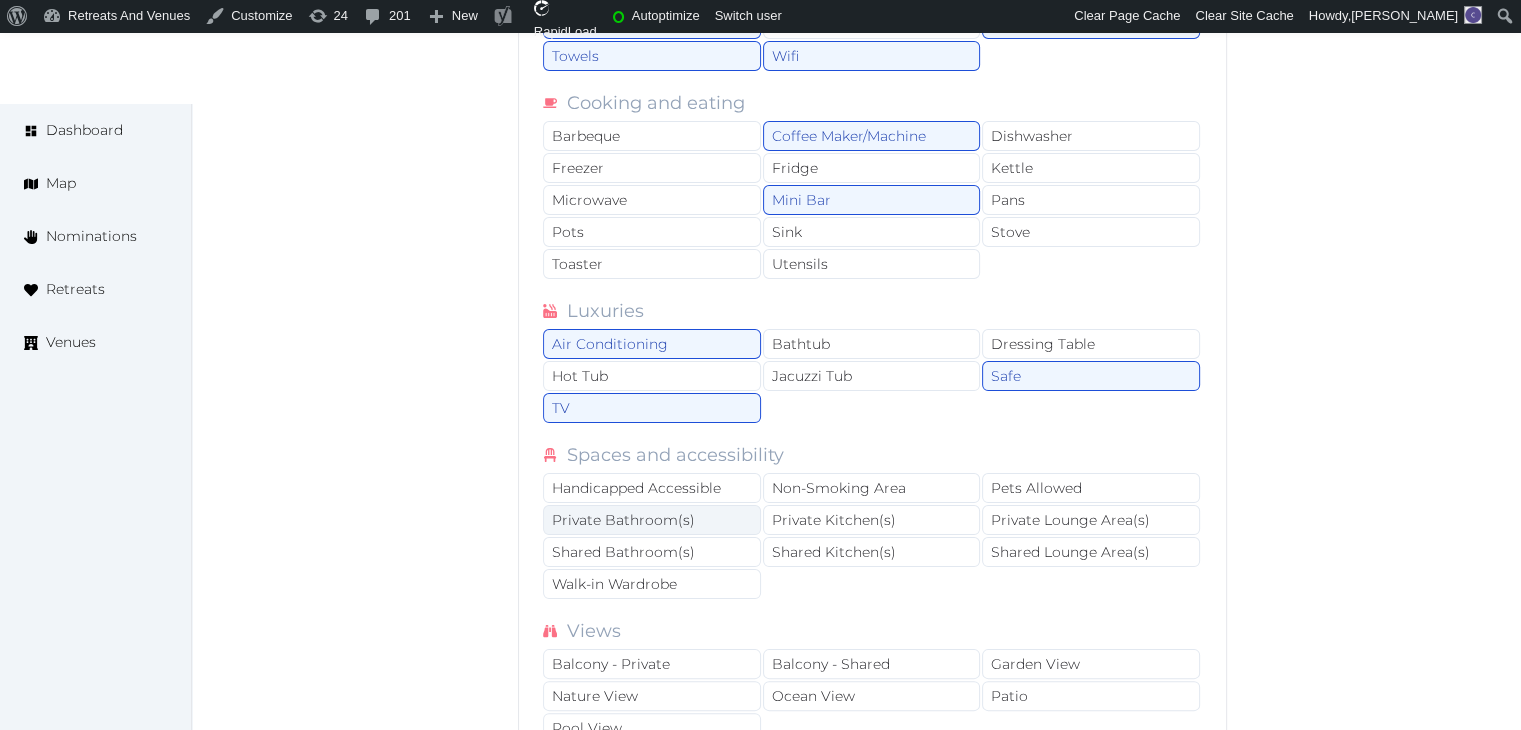 click on "Private Bathroom(s)" at bounding box center [652, 520] 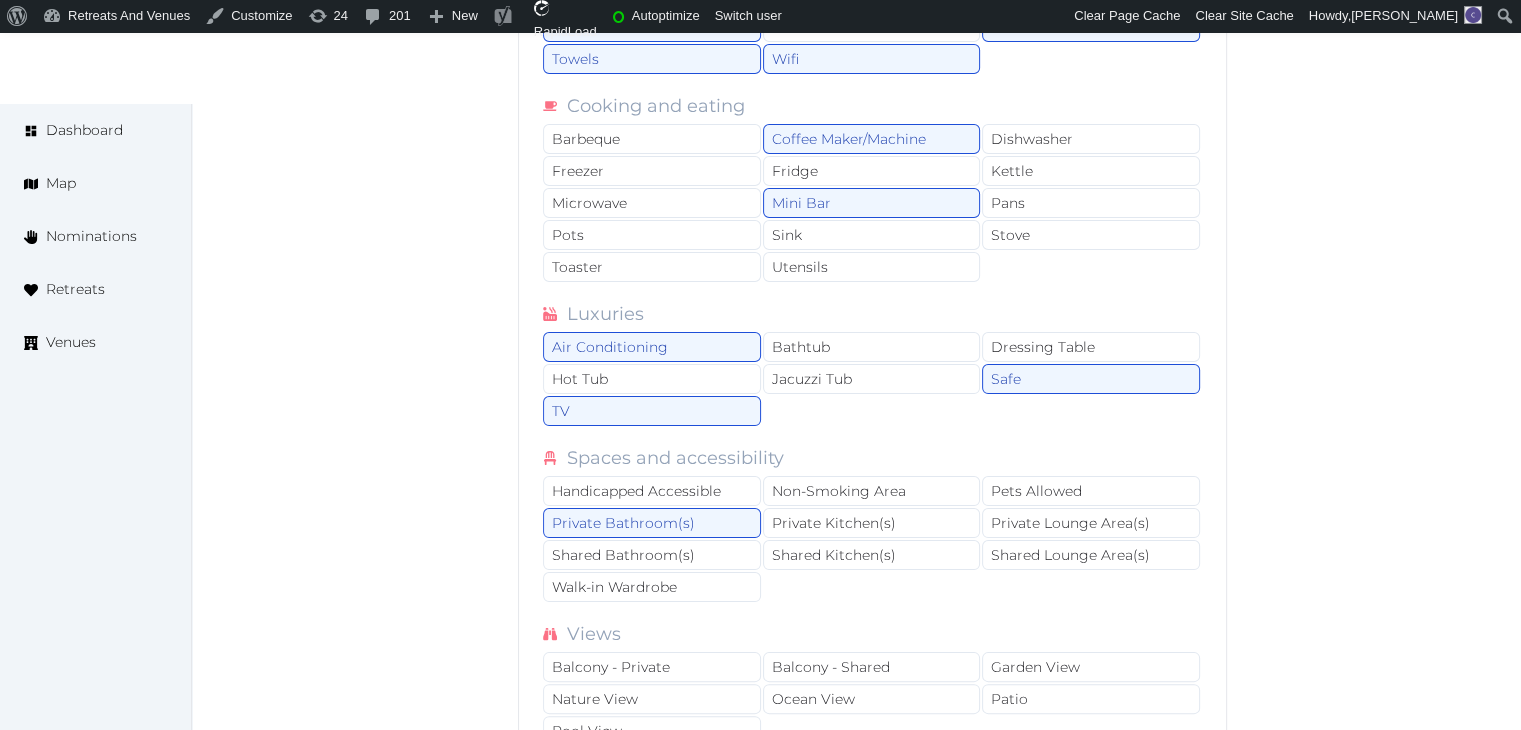 scroll, scrollTop: 7900, scrollLeft: 0, axis: vertical 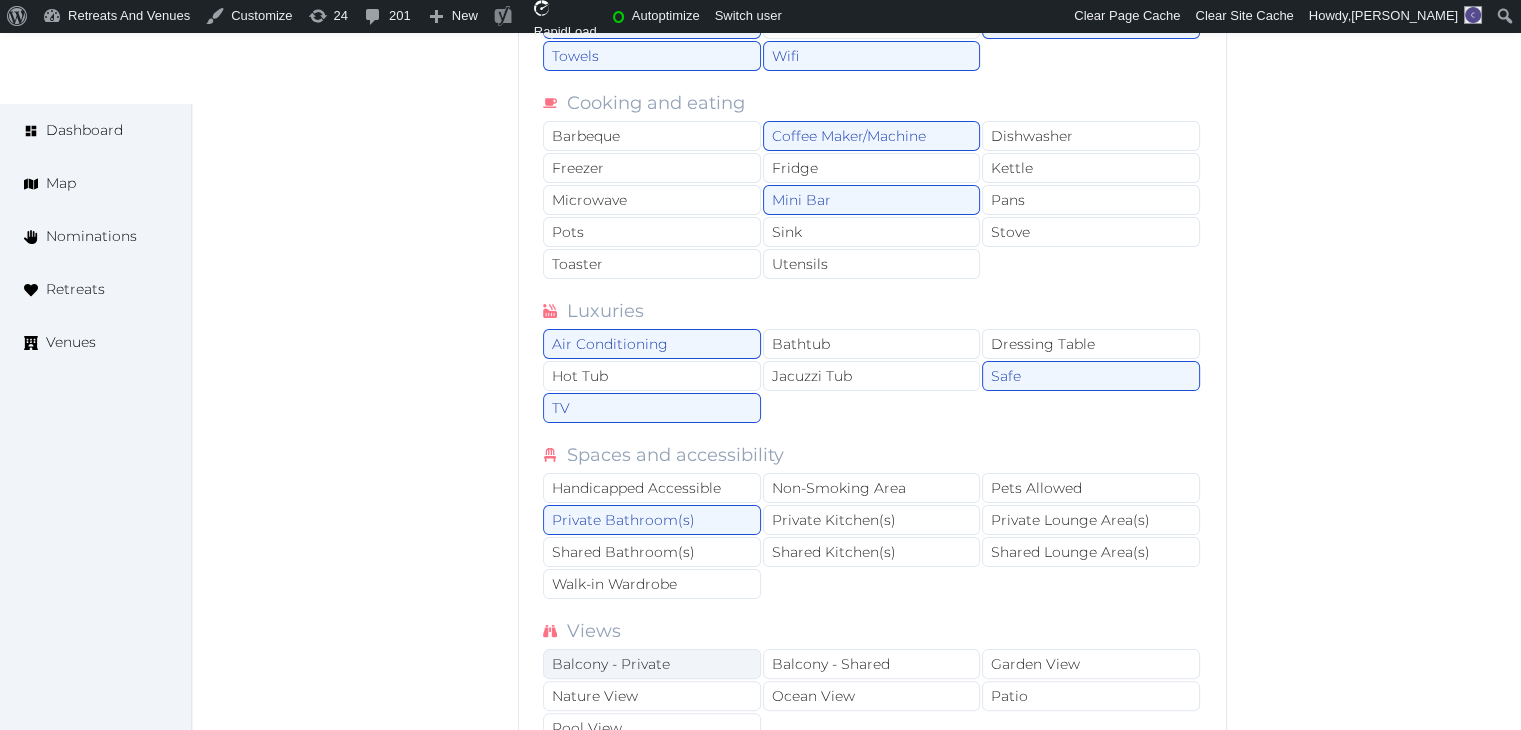click on "Balcony - Private" at bounding box center (652, 664) 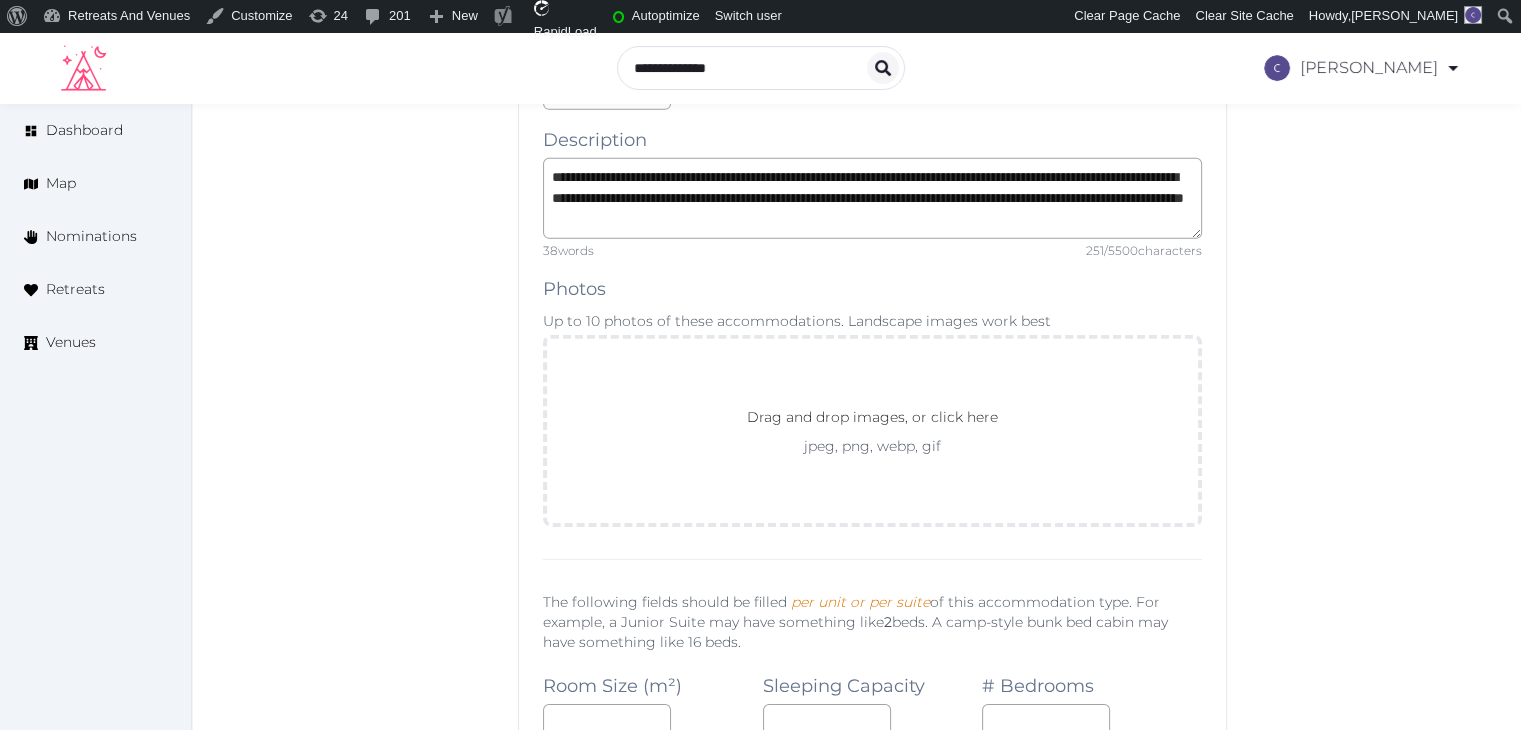 scroll, scrollTop: 6300, scrollLeft: 0, axis: vertical 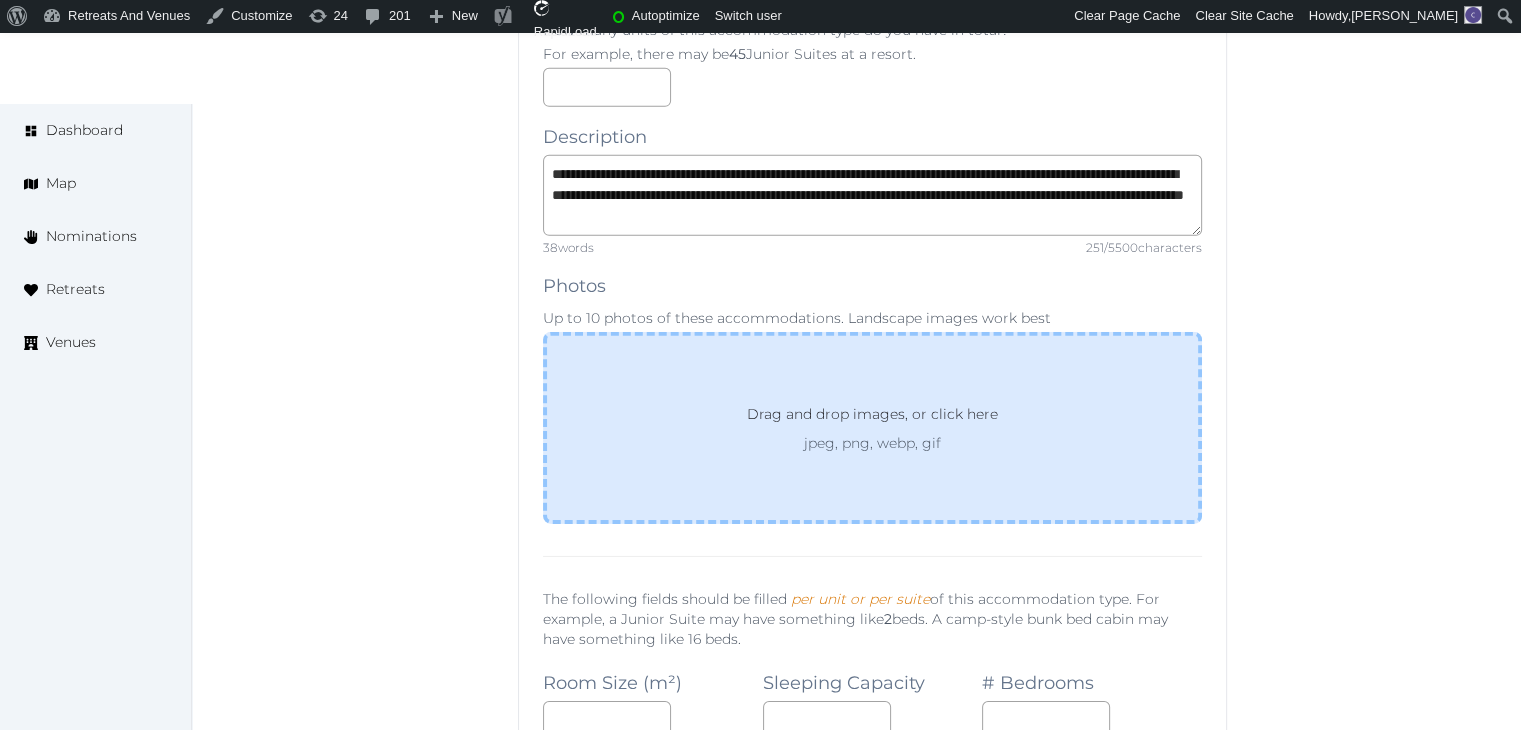 click on "jpeg, png, webp, gif" at bounding box center [872, 443] 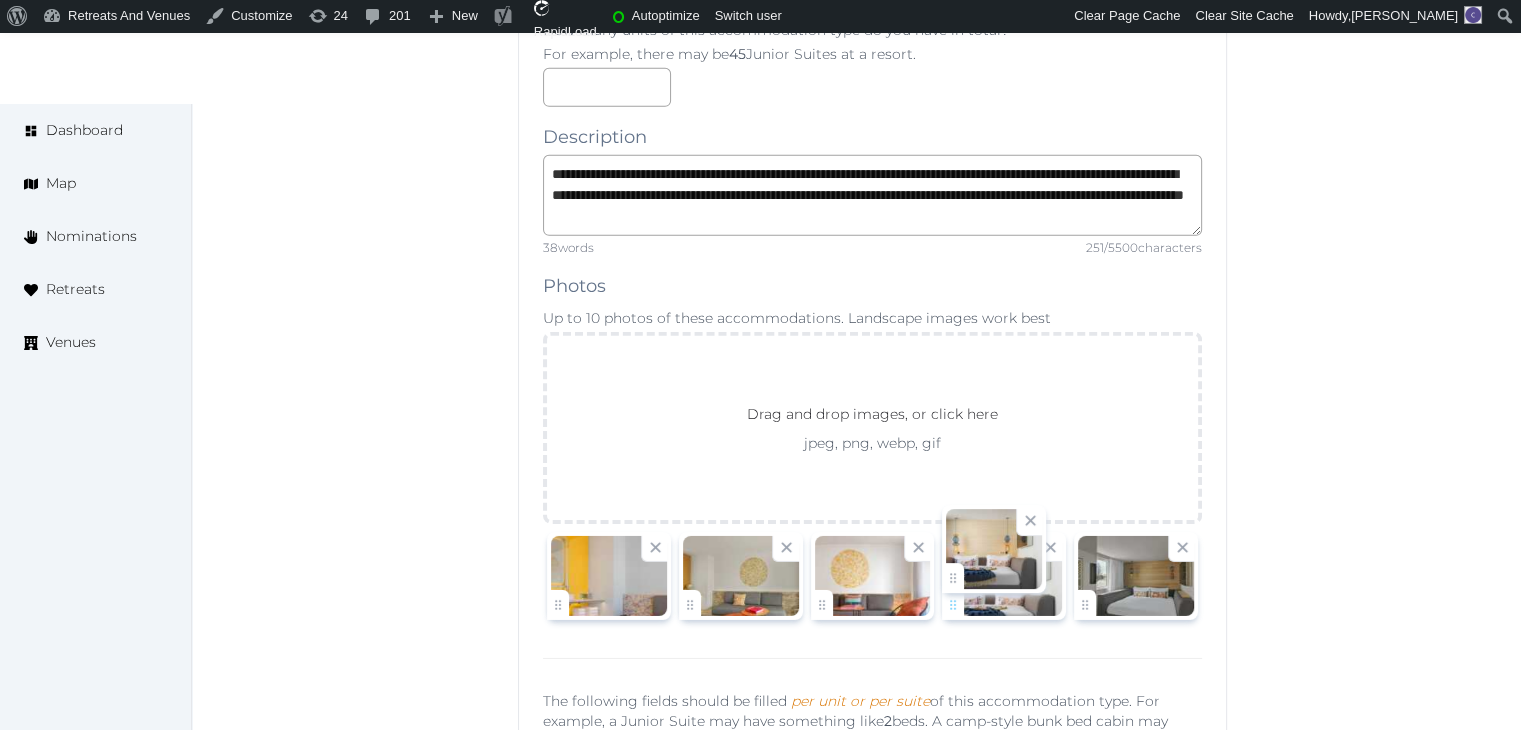 click on "[PERSON_NAME]   Account My Venue Listings My Retreats Logout      Dashboard Map Nominations Retreats Venues Edit venue 68 %  complete Fill out all the fields in your listing to increase its completion percentage.   A higher completion percentage will make your listing more attractive and result in better matches. W Ibiza   View  listing   Open    Close CRM Lead Basic details Pricing and policies Retreat spaces Meeting spaces Accommodations Amenities Food and dining Activities and experiences Location Environment Types of retreats Brochures Notes Ownership Administration Activity This venue is live and visible to the public Mark draft Archive Venue owned by sales.wibiza [EMAIL_ADDRESS][DOMAIN_NAME] Copy update link Share this link with venue owners to encourage them to update their venue details. Copy recommended link Share this link with venue owners to let them know they have been recommended. Copy shortlist link Max sleeping capacity *** /" at bounding box center (760, -1670) 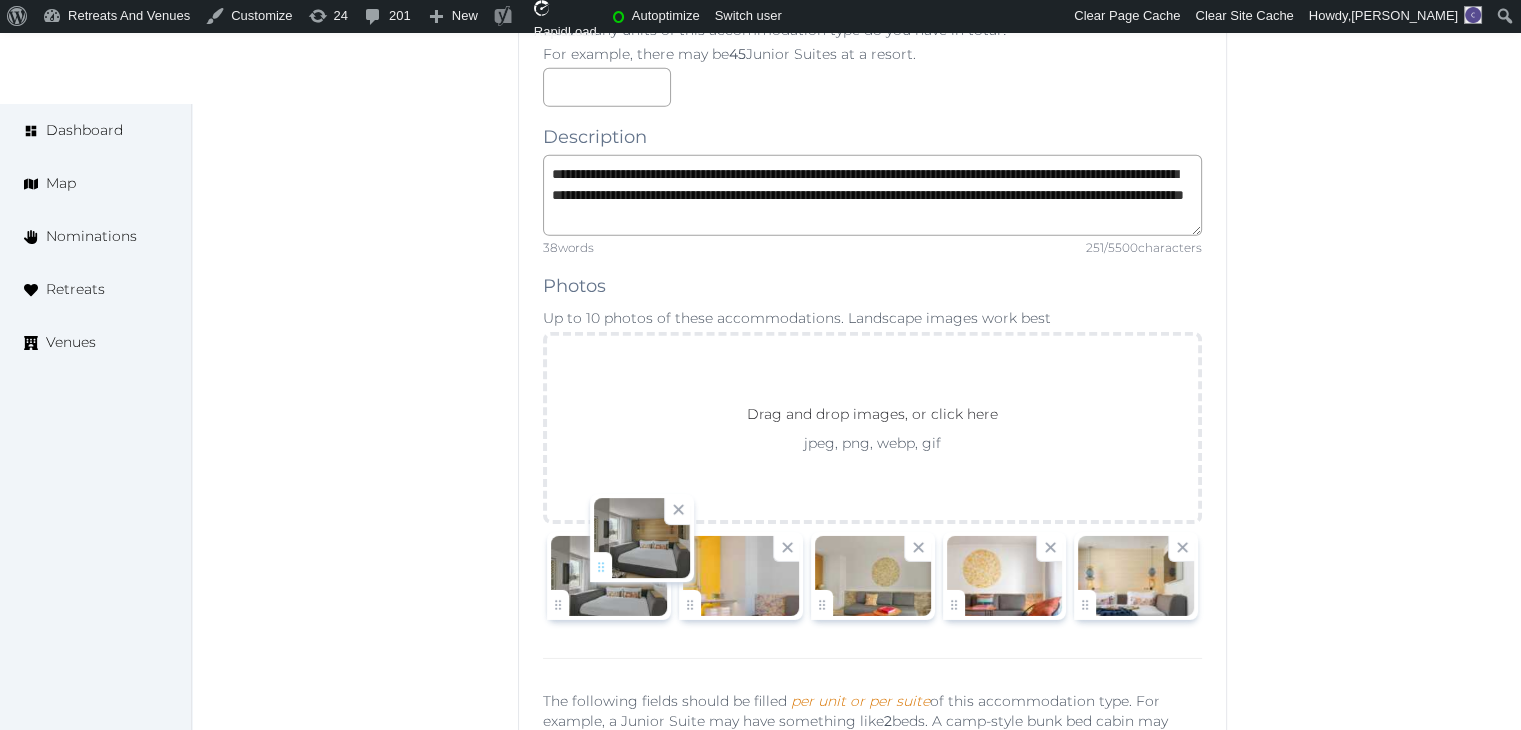 drag, startPoint x: 1084, startPoint y: 574, endPoint x: 600, endPoint y: 563, distance: 484.12497 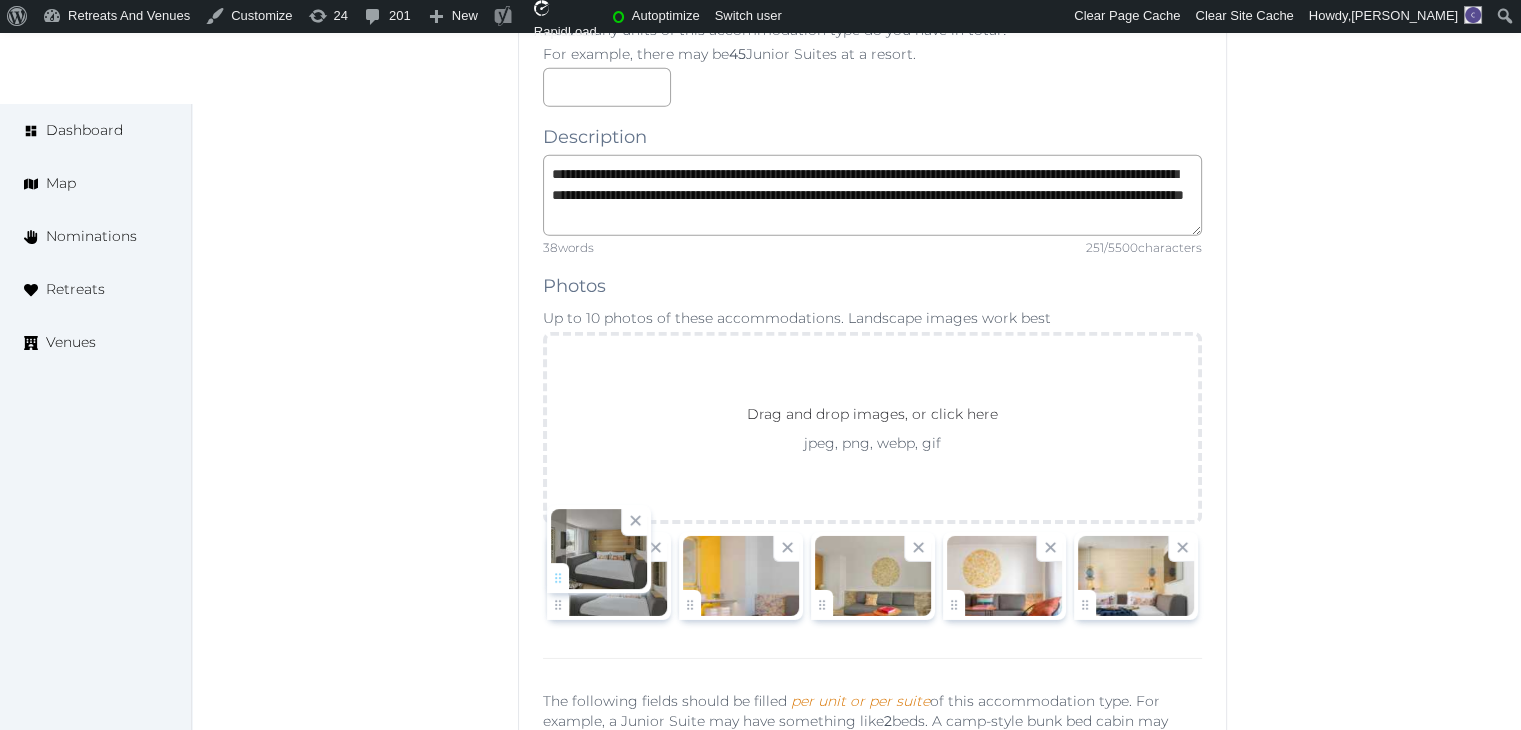 click on "[PERSON_NAME]   Account My Venue Listings My Retreats Logout      Dashboard Map Nominations Retreats Venues Edit venue 68 %  complete Fill out all the fields in your listing to increase its completion percentage.   A higher completion percentage will make your listing more attractive and result in better matches. W Ibiza   View  listing   Open    Close CRM Lead Basic details Pricing and policies Retreat spaces Meeting spaces Accommodations Amenities Food and dining Activities and experiences Location Environment Types of retreats Brochures Notes Ownership Administration Activity This venue is live and visible to the public Mark draft Archive Venue owned by sales.wibiza [EMAIL_ADDRESS][DOMAIN_NAME] Copy update link Share this link with venue owners to encourage them to update their venue details. Copy recommended link Share this link with venue owners to let them know they have been recommended. Copy shortlist link Max sleeping capacity *** /" at bounding box center [760, -1670] 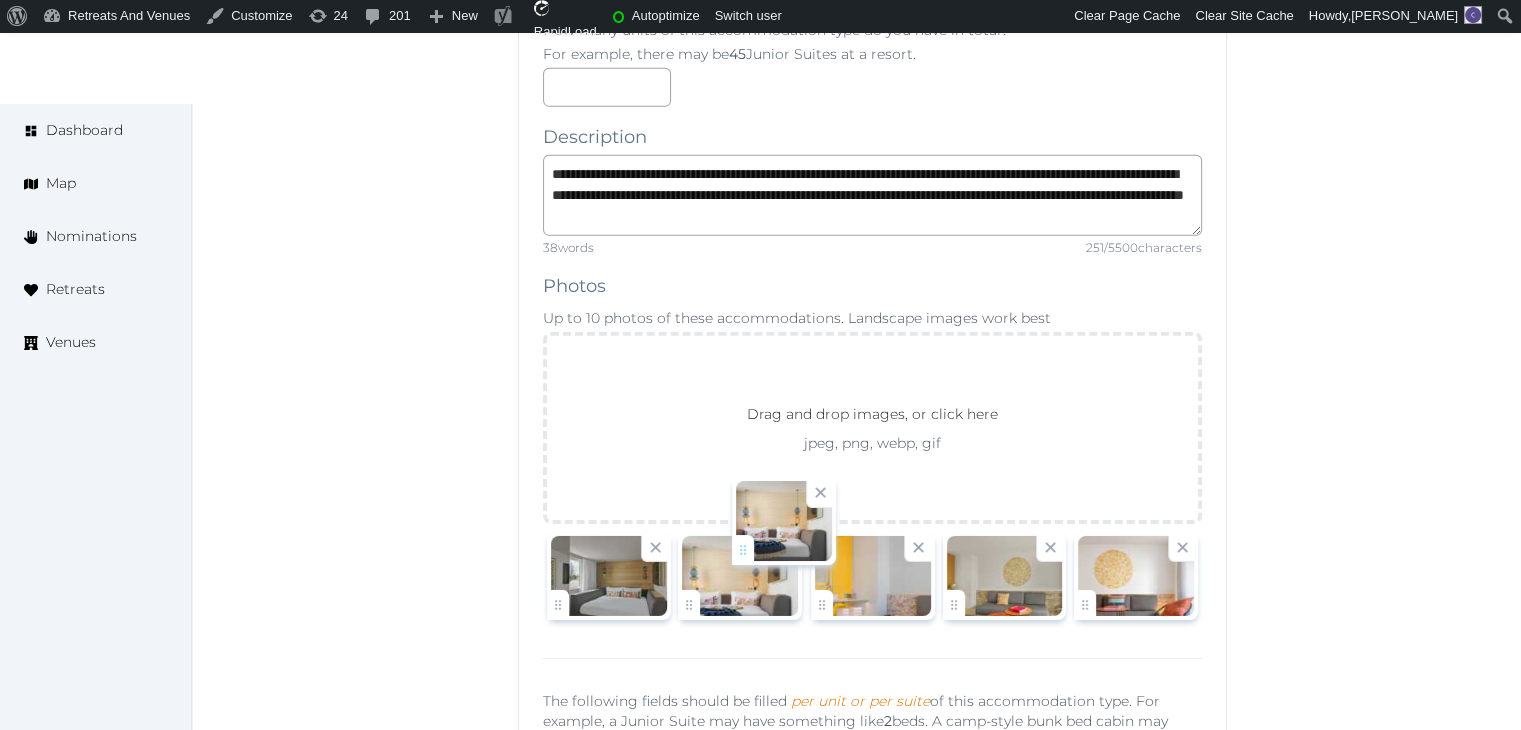 drag, startPoint x: 1090, startPoint y: 576, endPoint x: 719, endPoint y: 548, distance: 372.0551 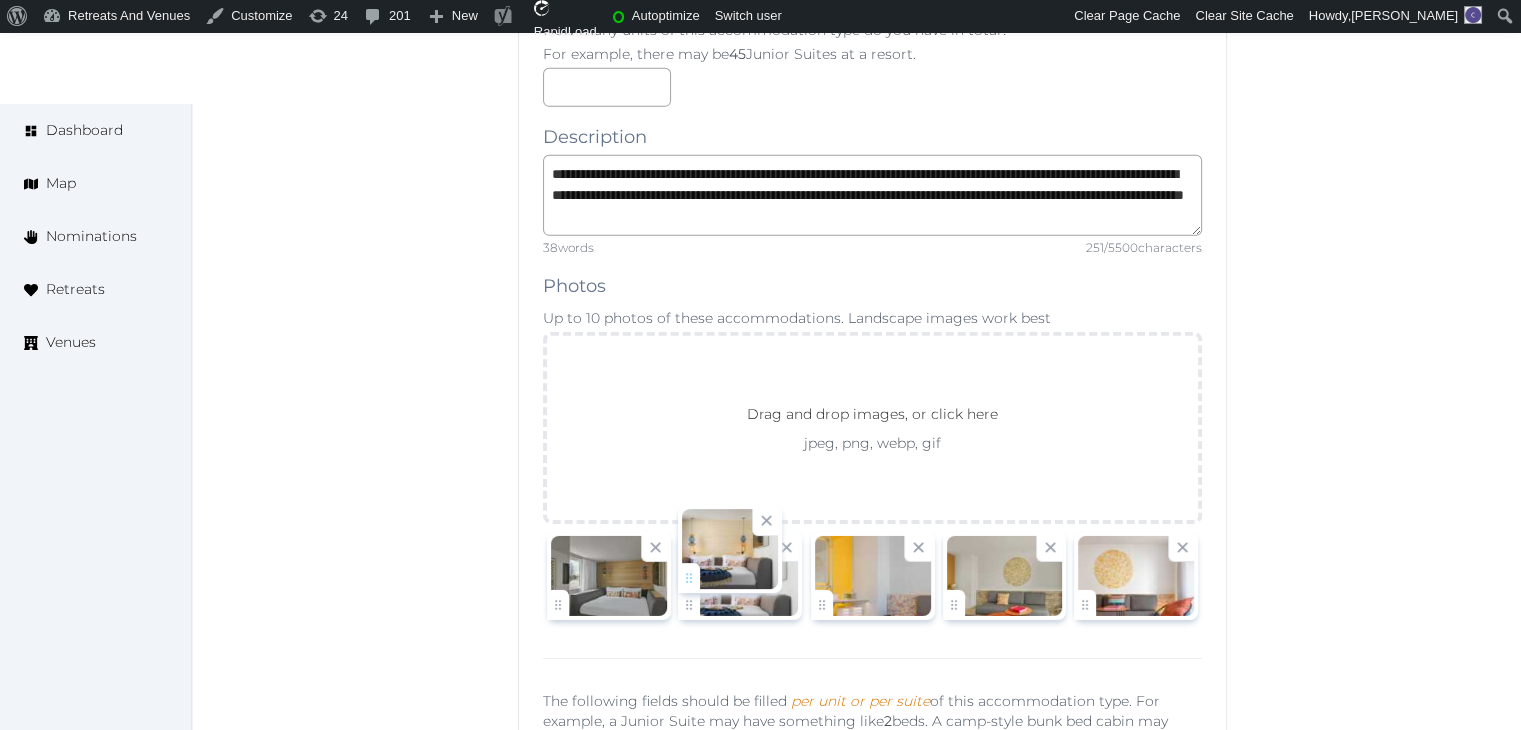 click on "[PERSON_NAME]   Account My Venue Listings My Retreats Logout      Dashboard Map Nominations Retreats Venues Edit venue 68 %  complete Fill out all the fields in your listing to increase its completion percentage.   A higher completion percentage will make your listing more attractive and result in better matches. W Ibiza   View  listing   Open    Close CRM Lead Basic details Pricing and policies Retreat spaces Meeting spaces Accommodations Amenities Food and dining Activities and experiences Location Environment Types of retreats Brochures Notes Ownership Administration Activity This venue is live and visible to the public Mark draft Archive Venue owned by sales.wibiza [EMAIL_ADDRESS][DOMAIN_NAME] Copy update link Share this link with venue owners to encourage them to update their venue details. Copy recommended link Share this link with venue owners to let them know they have been recommended. Copy shortlist link Max sleeping capacity *** /" at bounding box center (760, -1670) 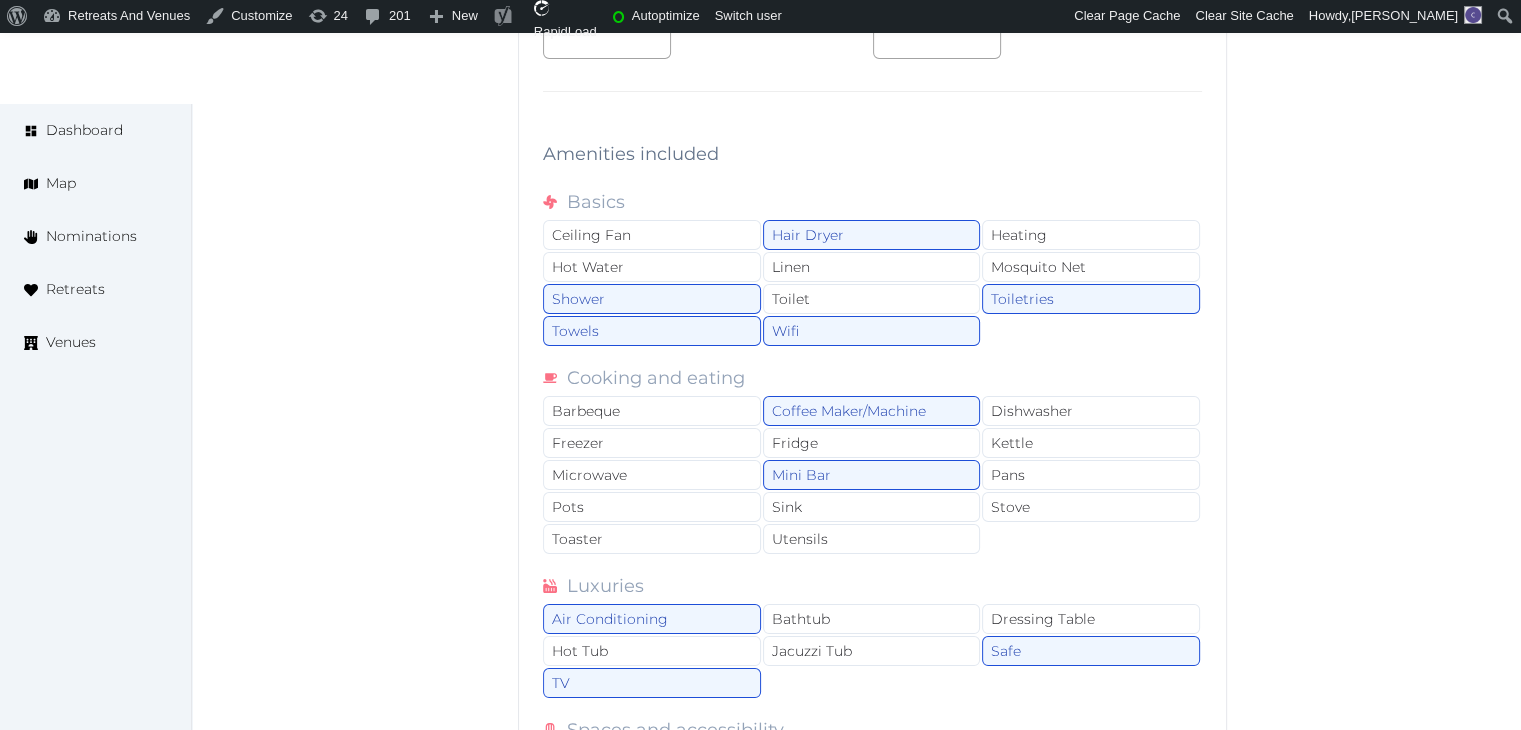 scroll, scrollTop: 8100, scrollLeft: 0, axis: vertical 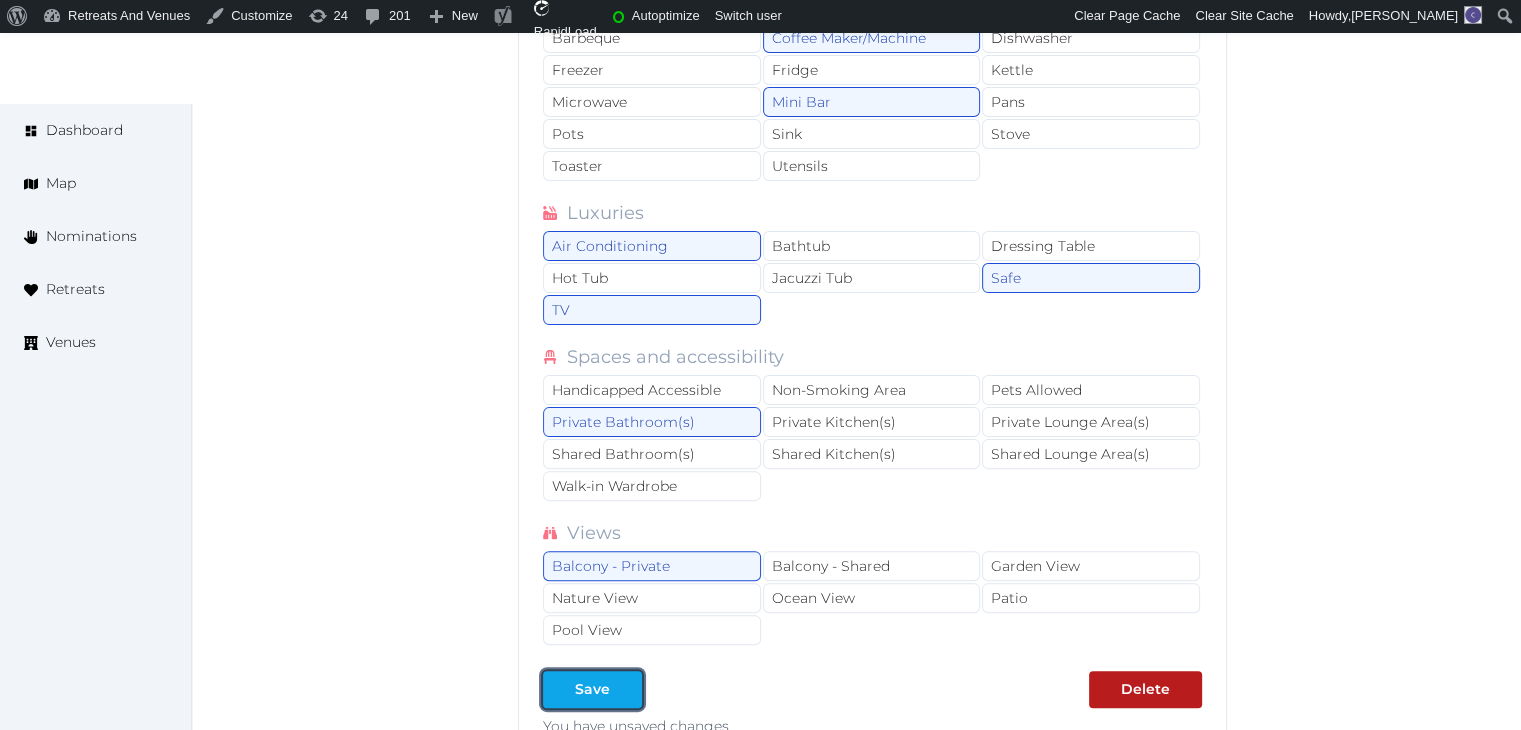 click on "Save" at bounding box center (592, 689) 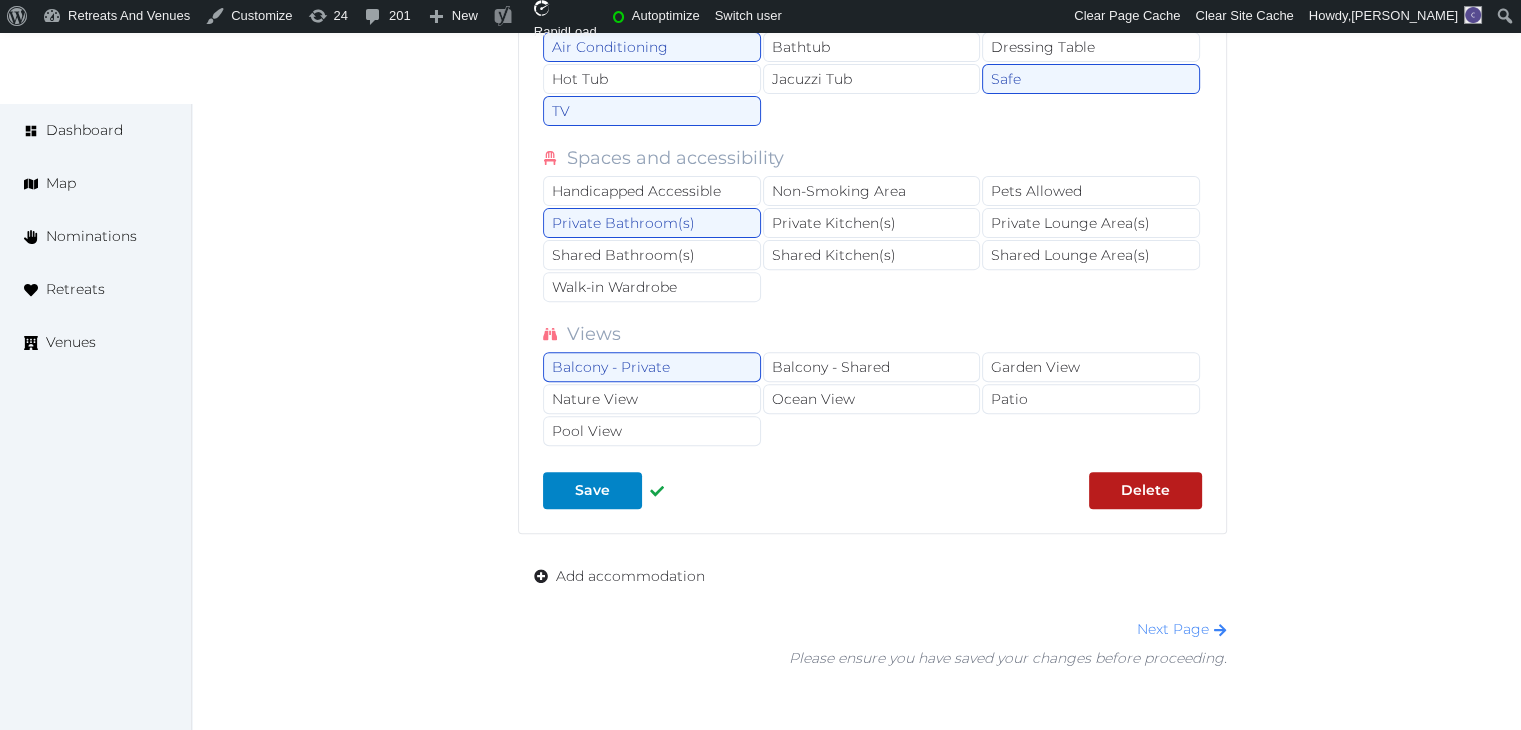 scroll, scrollTop: 8300, scrollLeft: 0, axis: vertical 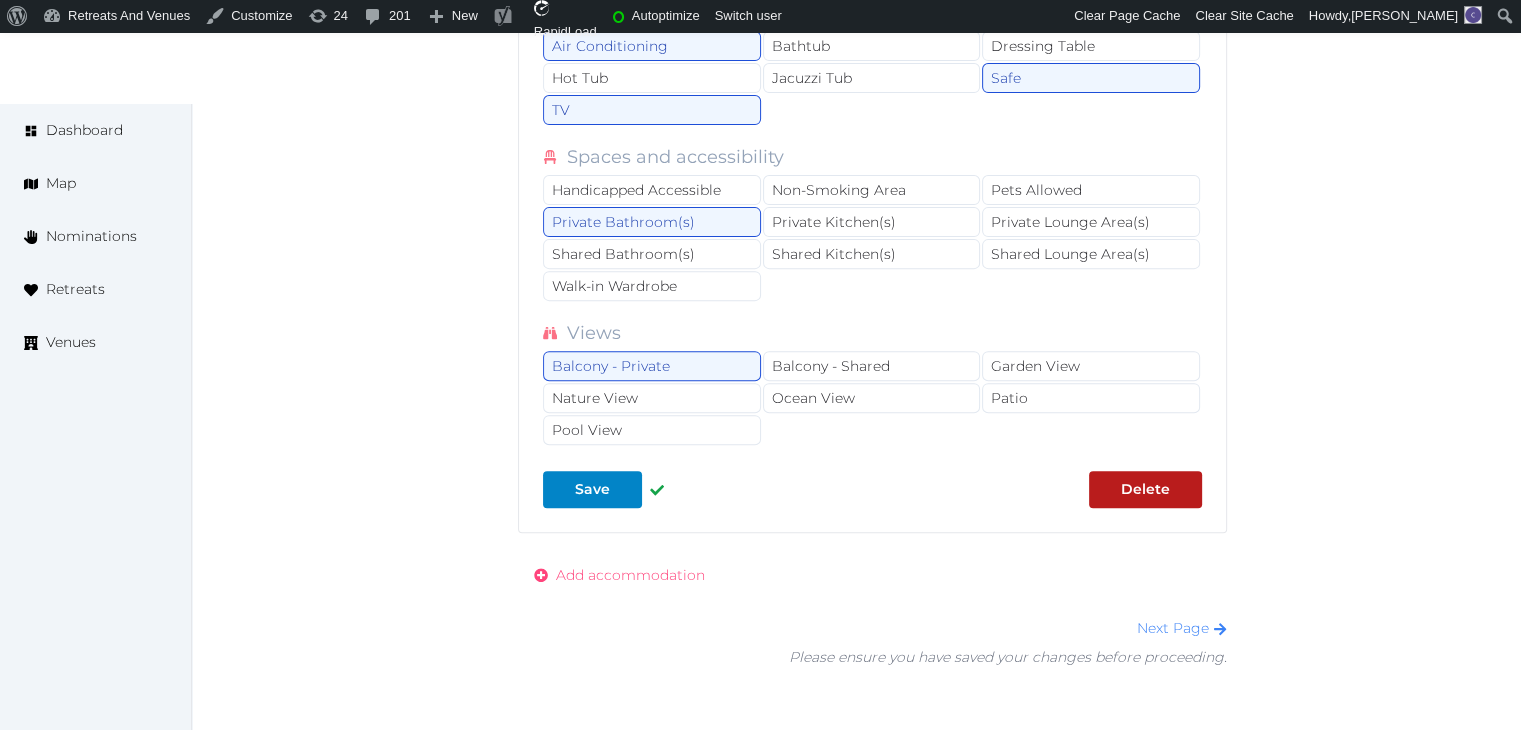 click on "Add accommodation" at bounding box center [630, 575] 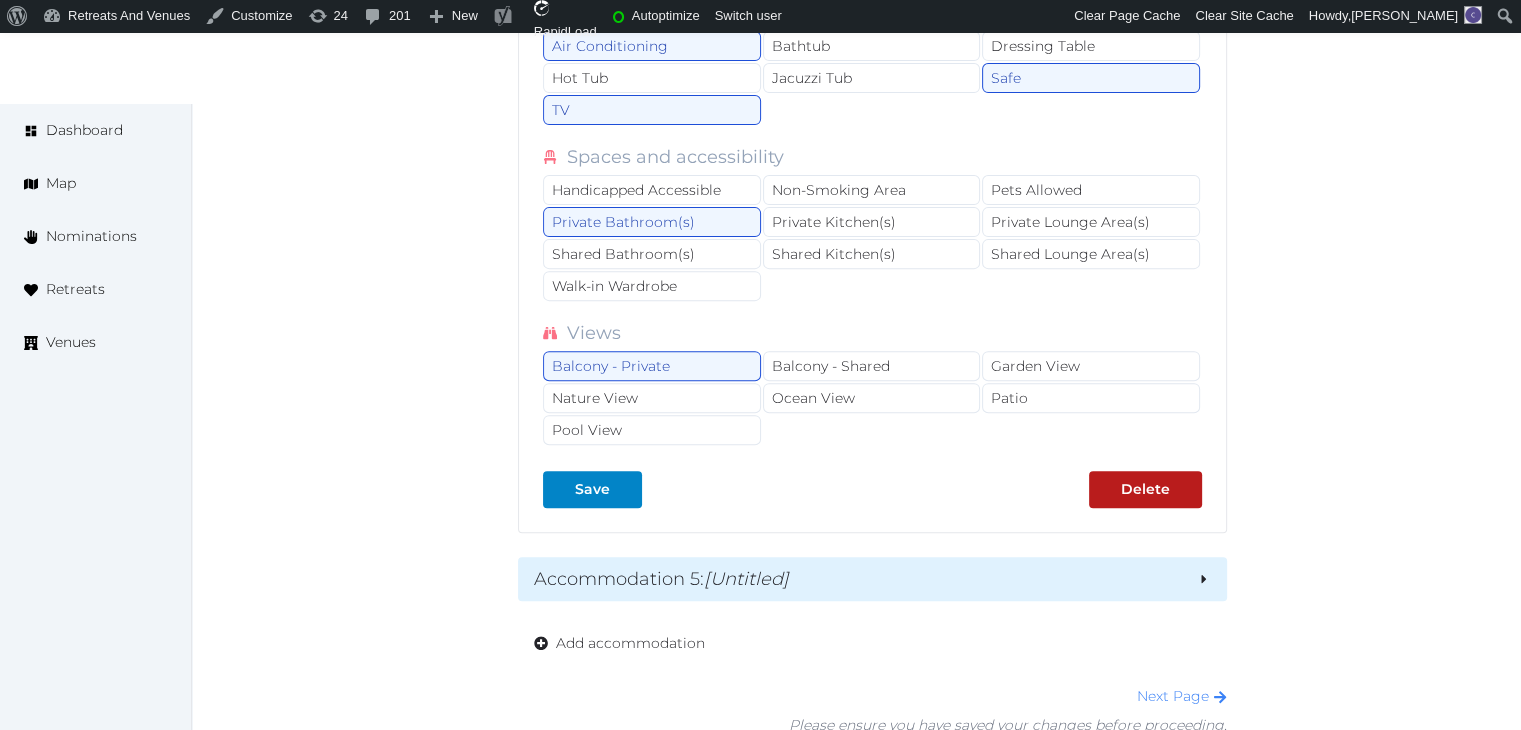 click on "[Untitled]" at bounding box center (746, 579) 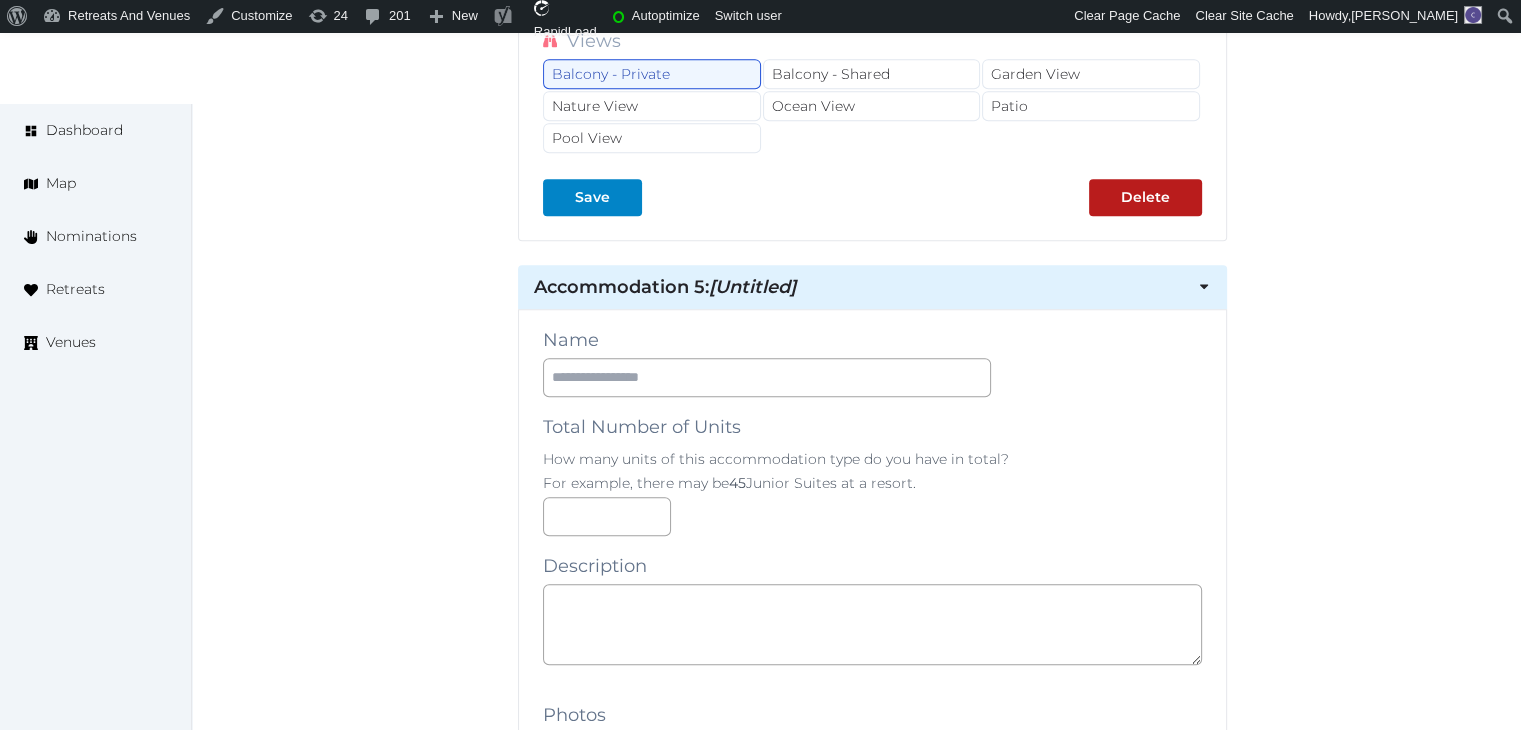 scroll, scrollTop: 8700, scrollLeft: 0, axis: vertical 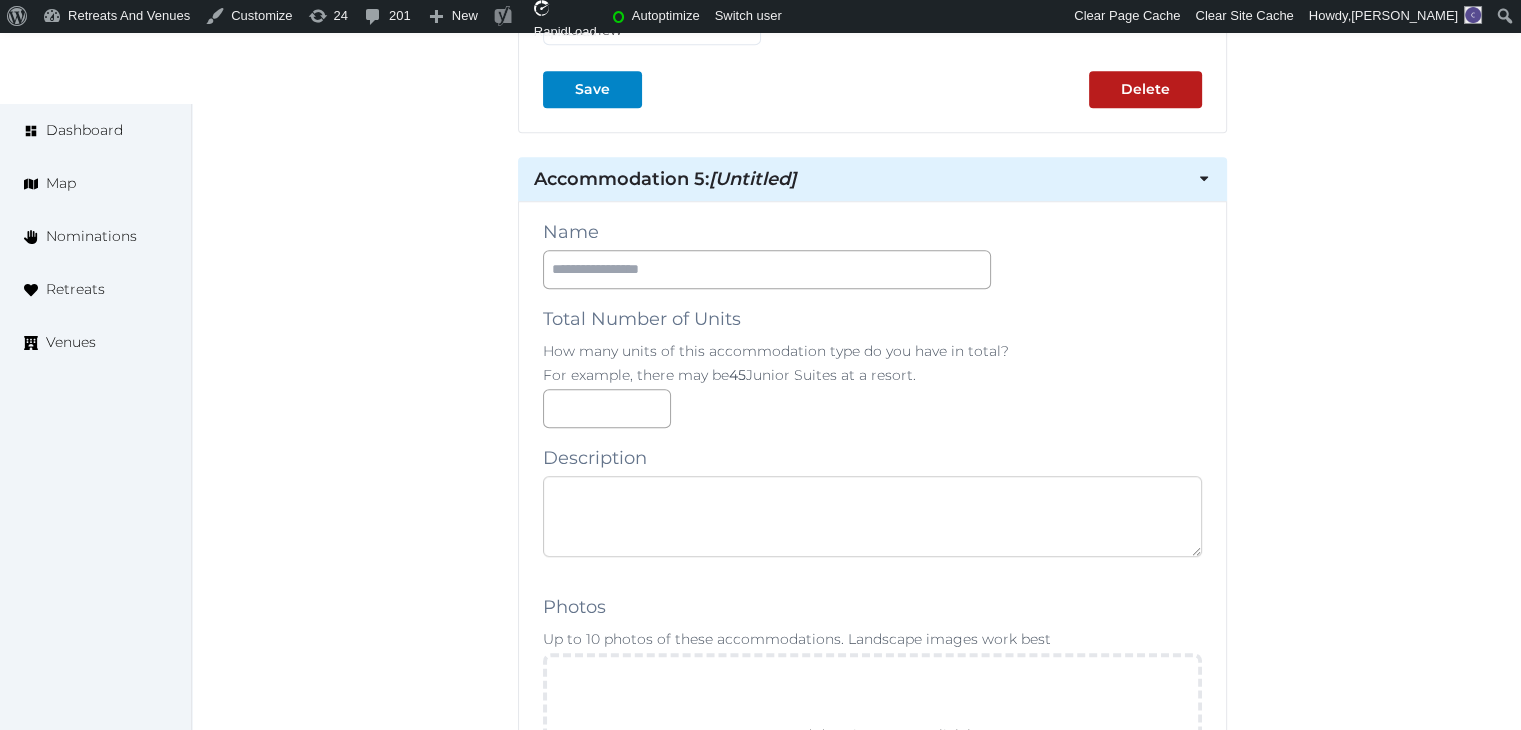 click at bounding box center (872, 516) 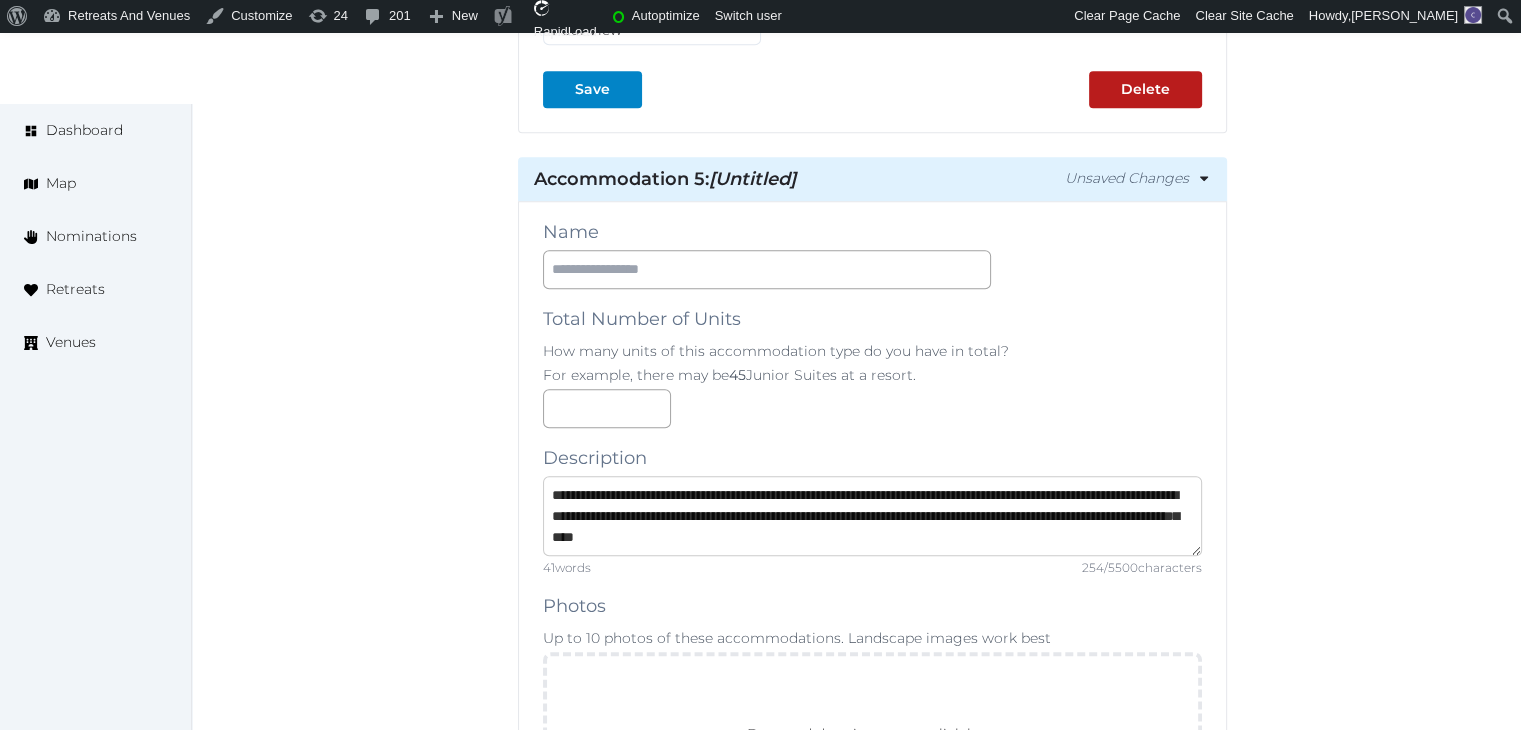 scroll, scrollTop: 0, scrollLeft: 0, axis: both 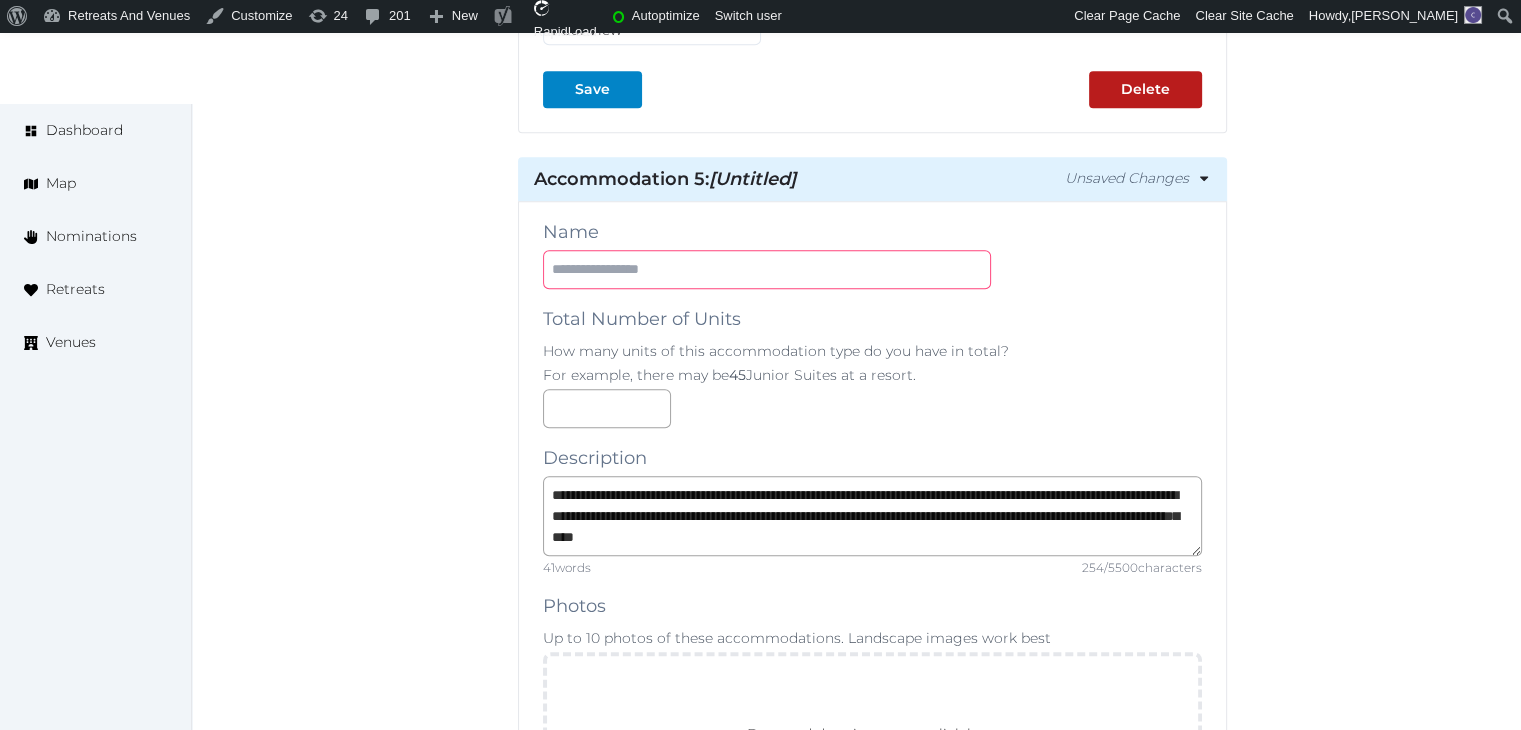 click at bounding box center [767, 269] 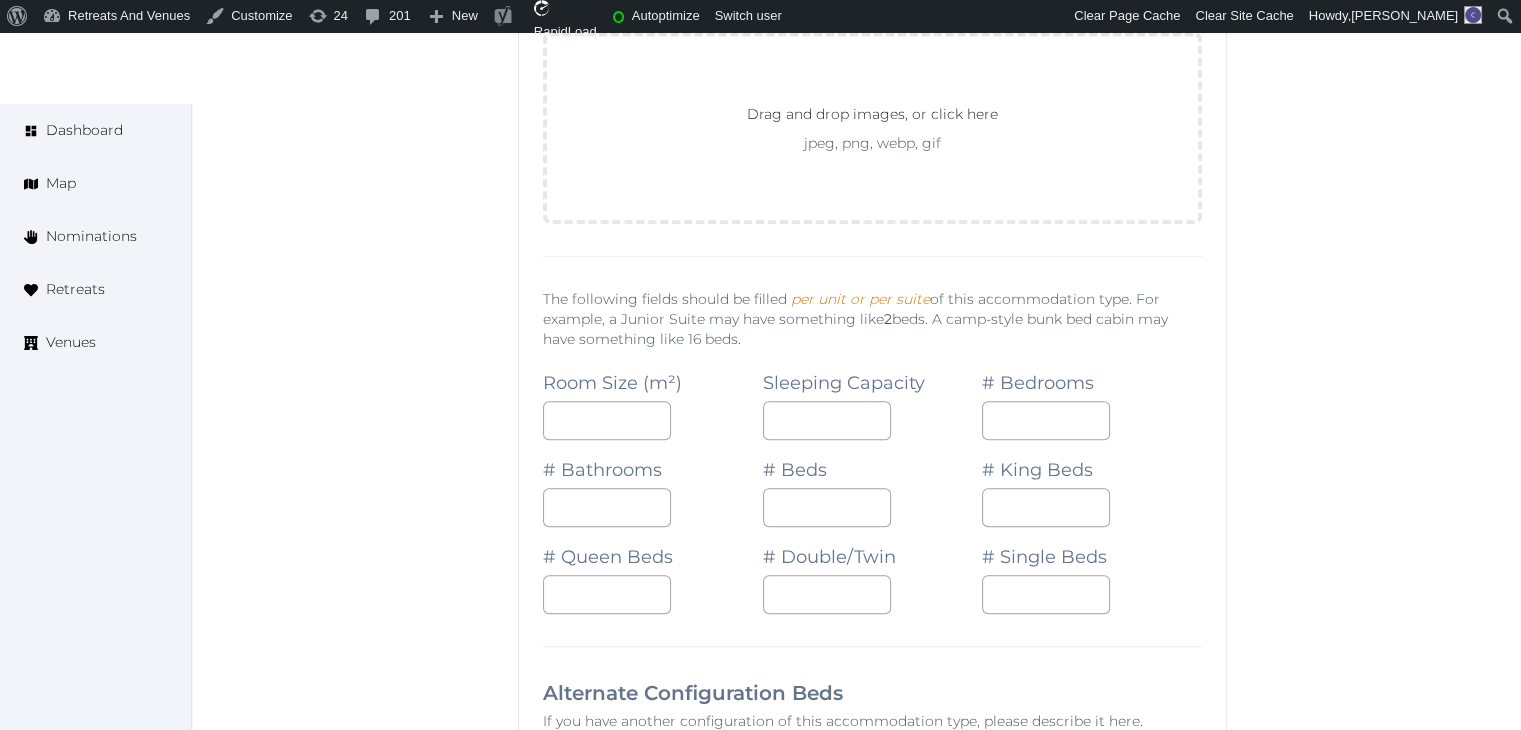 scroll, scrollTop: 9400, scrollLeft: 0, axis: vertical 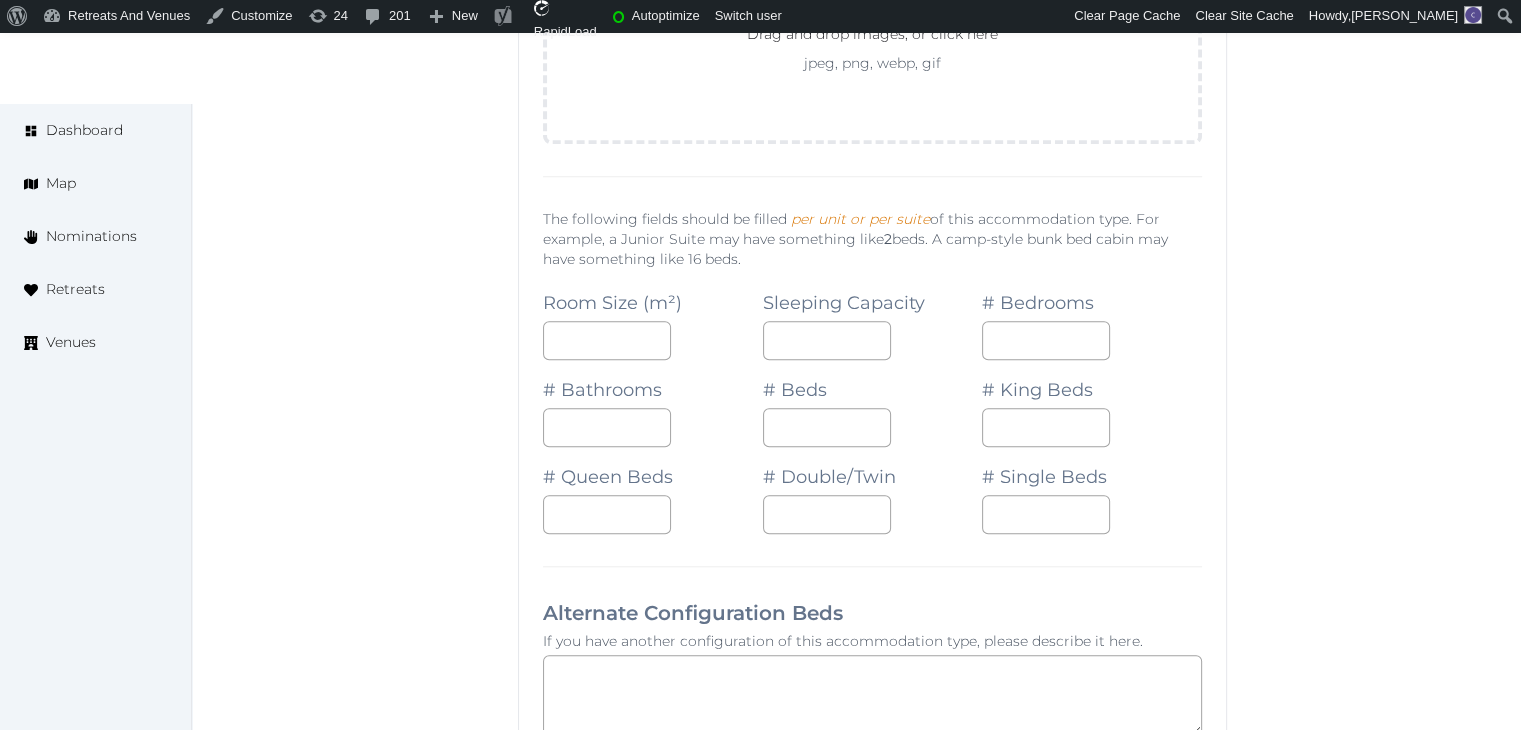 type on "**********" 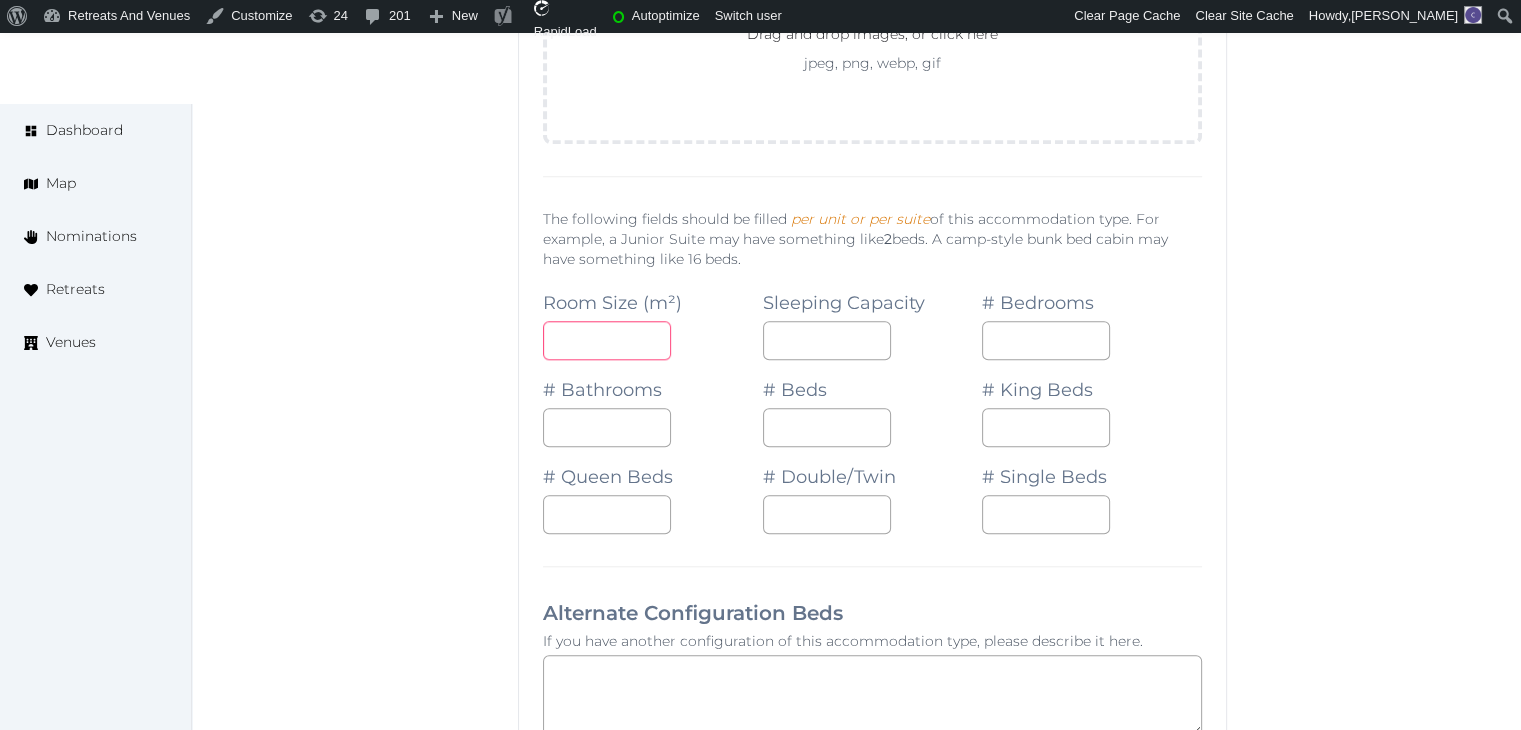 click at bounding box center (607, 340) 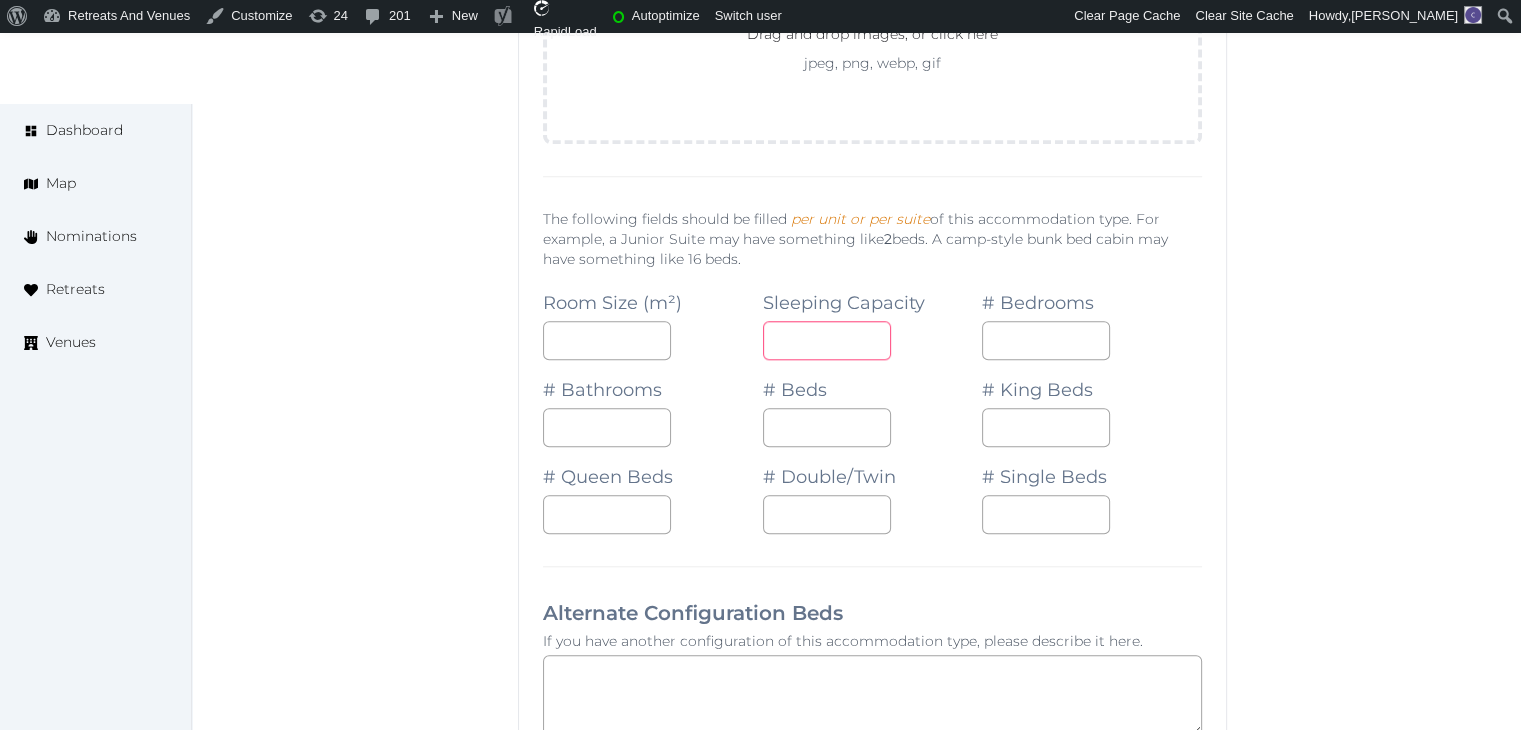 click at bounding box center [827, 340] 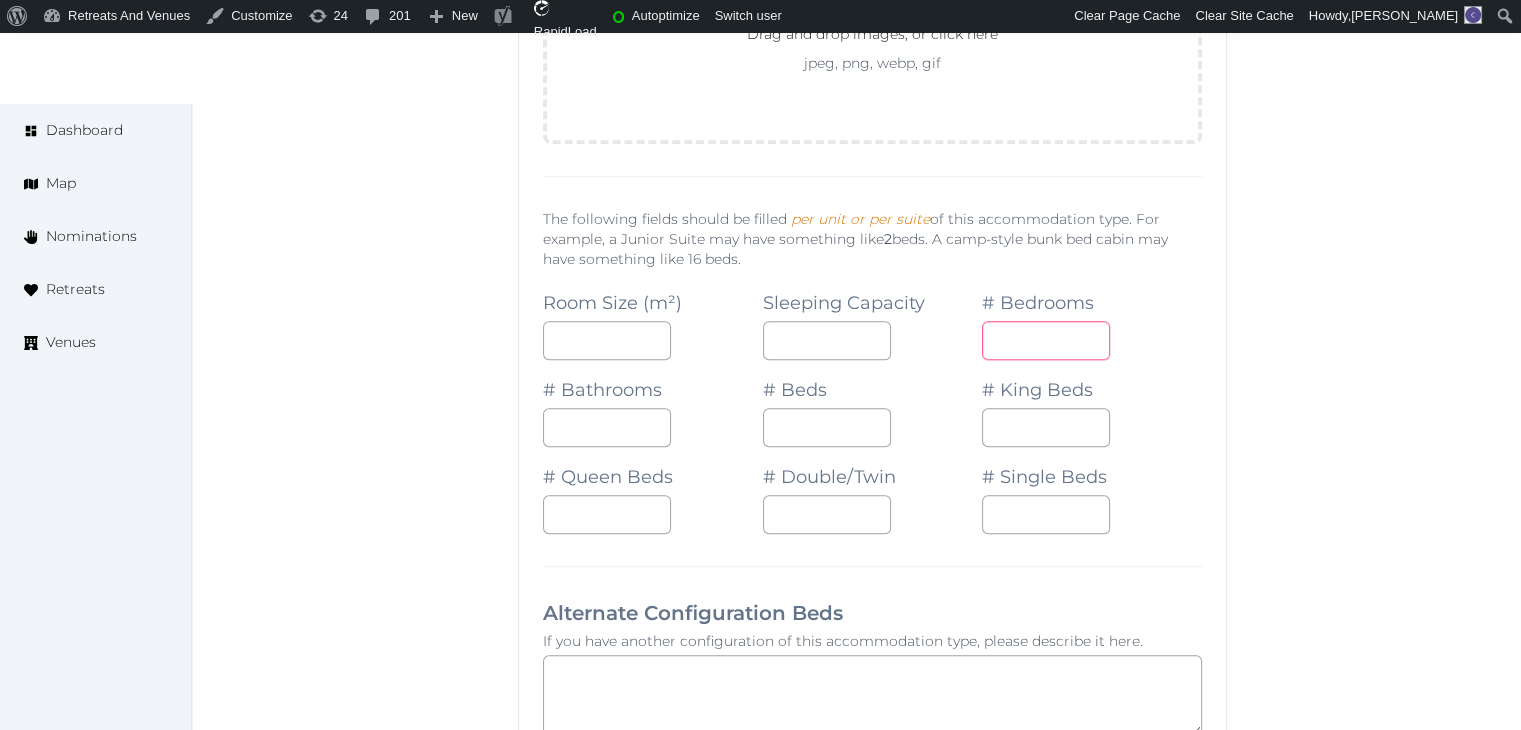 click at bounding box center [1046, 340] 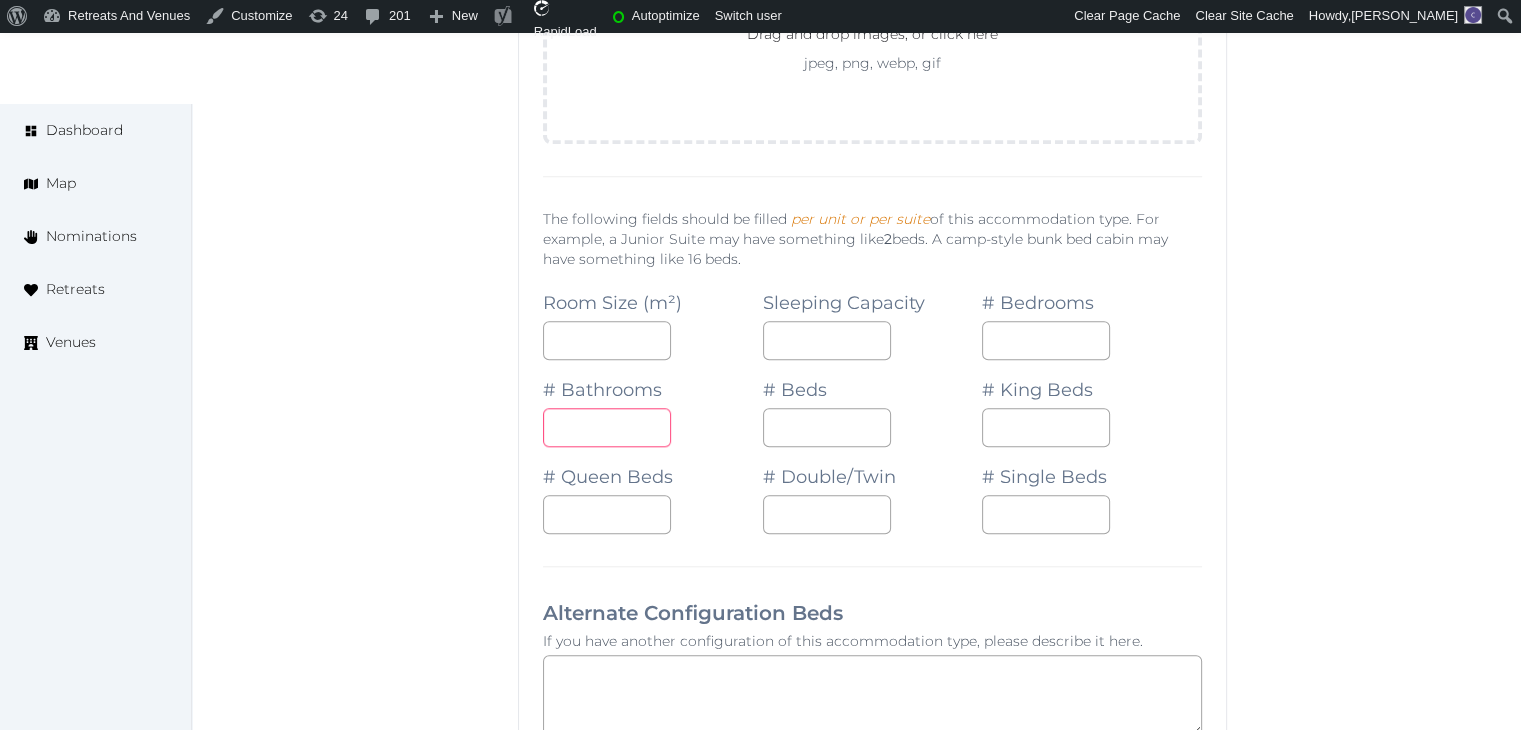 click at bounding box center (607, 427) 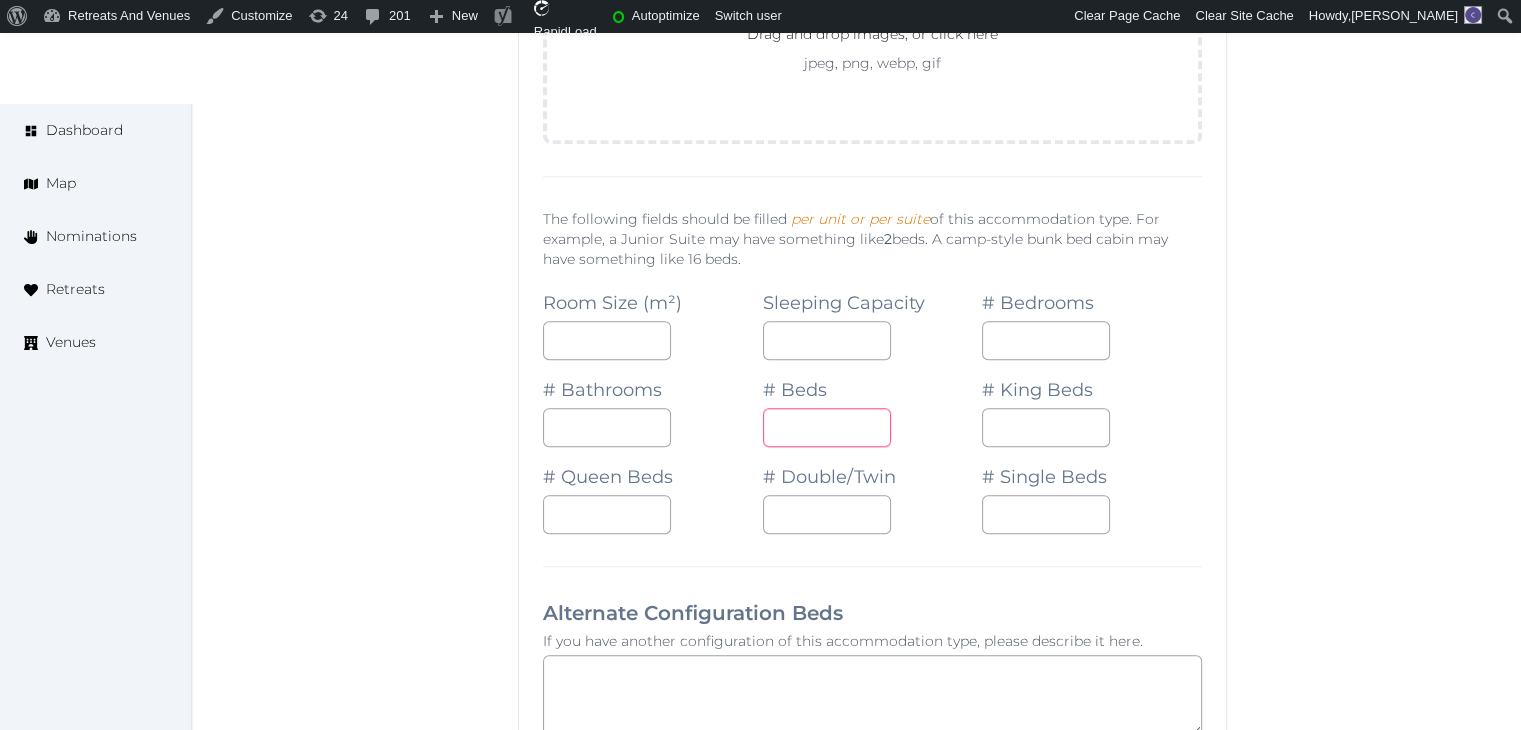 click at bounding box center (827, 427) 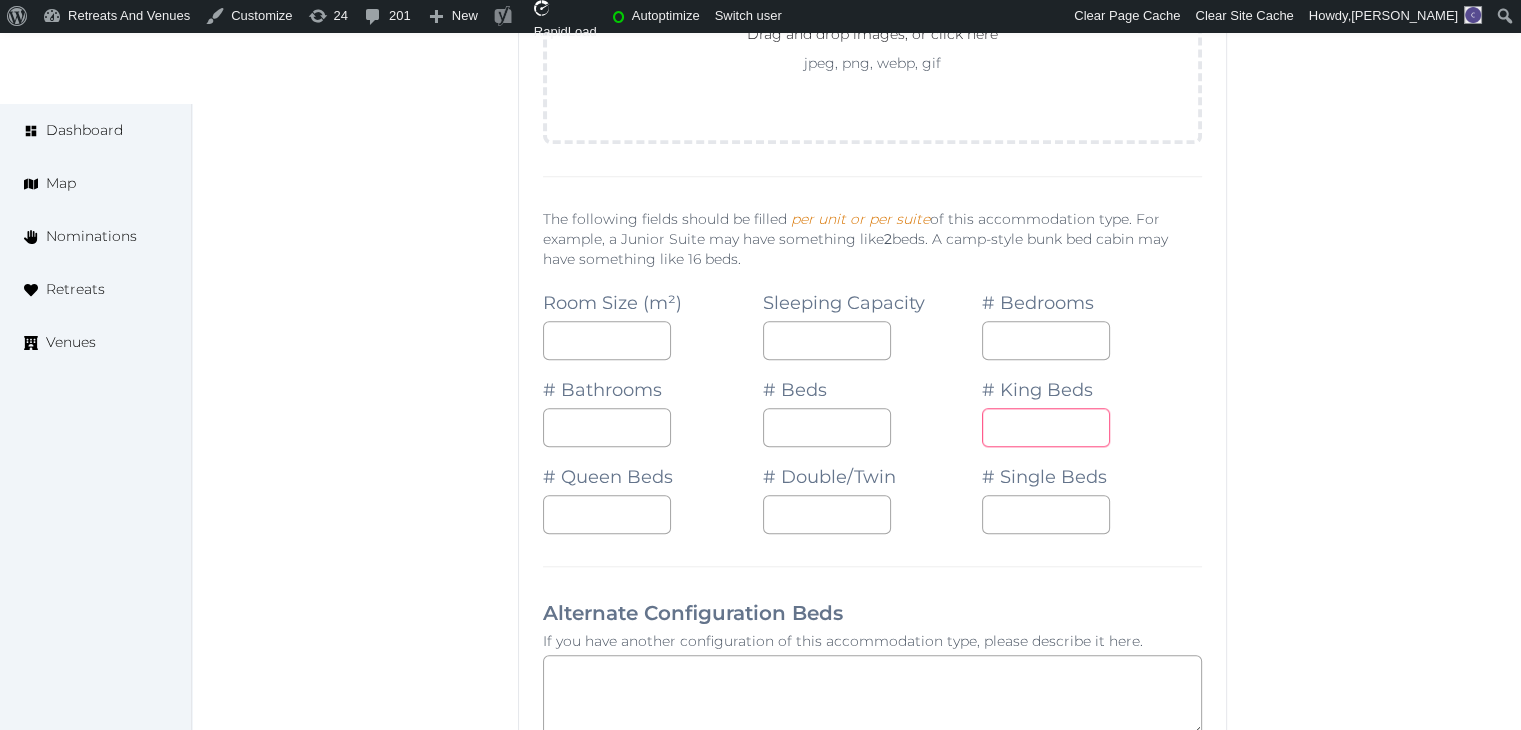 click at bounding box center (1046, 427) 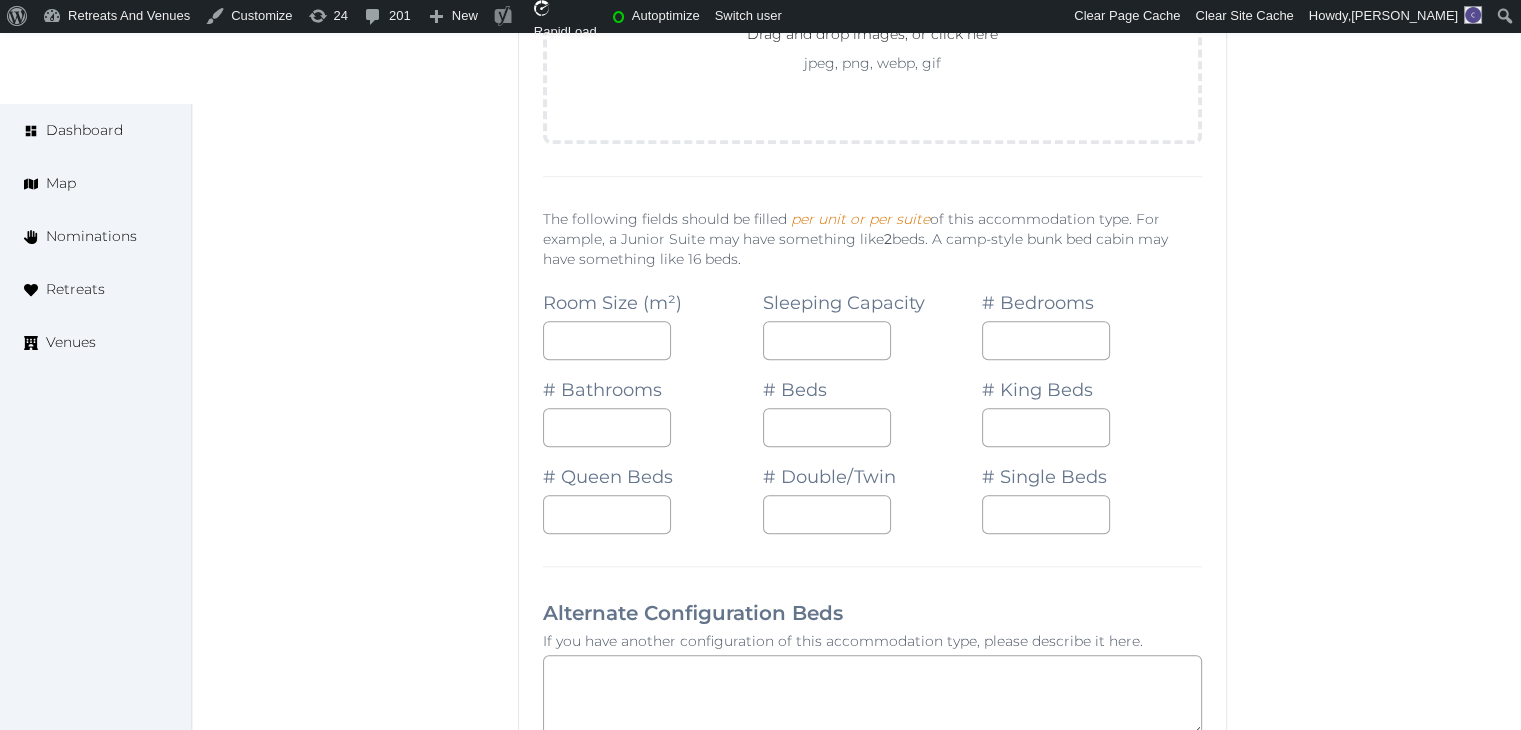 click on "**********" at bounding box center (872, 795) 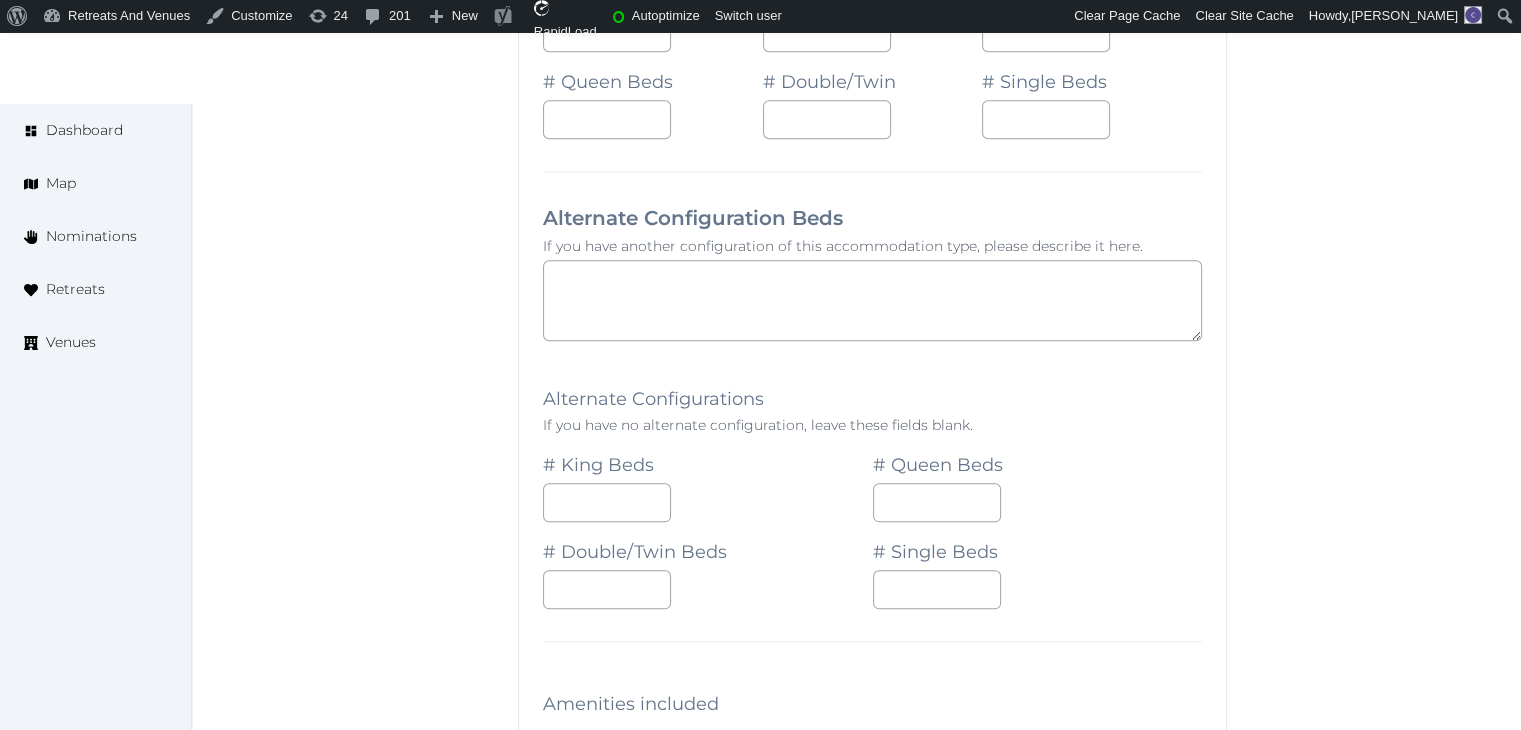 scroll, scrollTop: 9800, scrollLeft: 0, axis: vertical 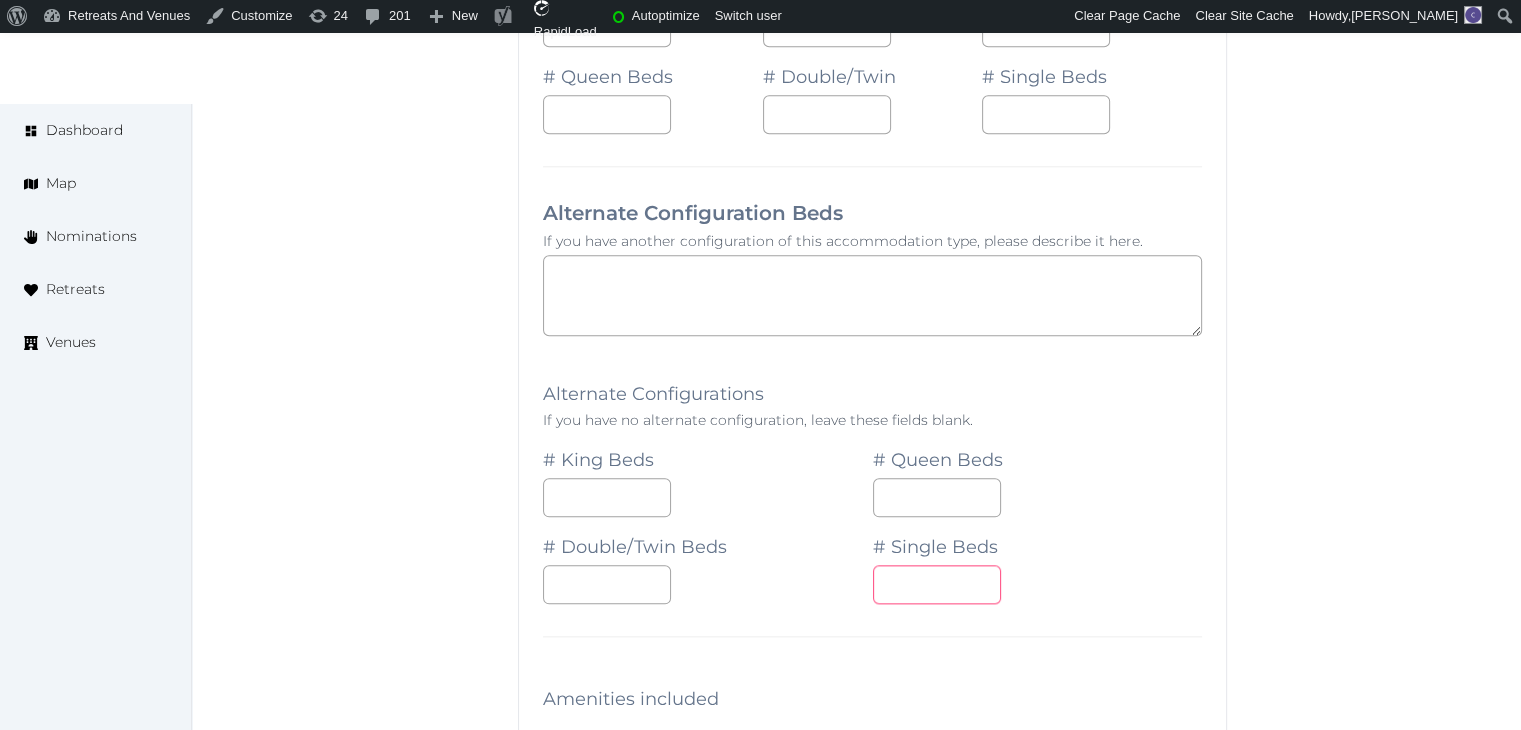 click at bounding box center (937, 584) 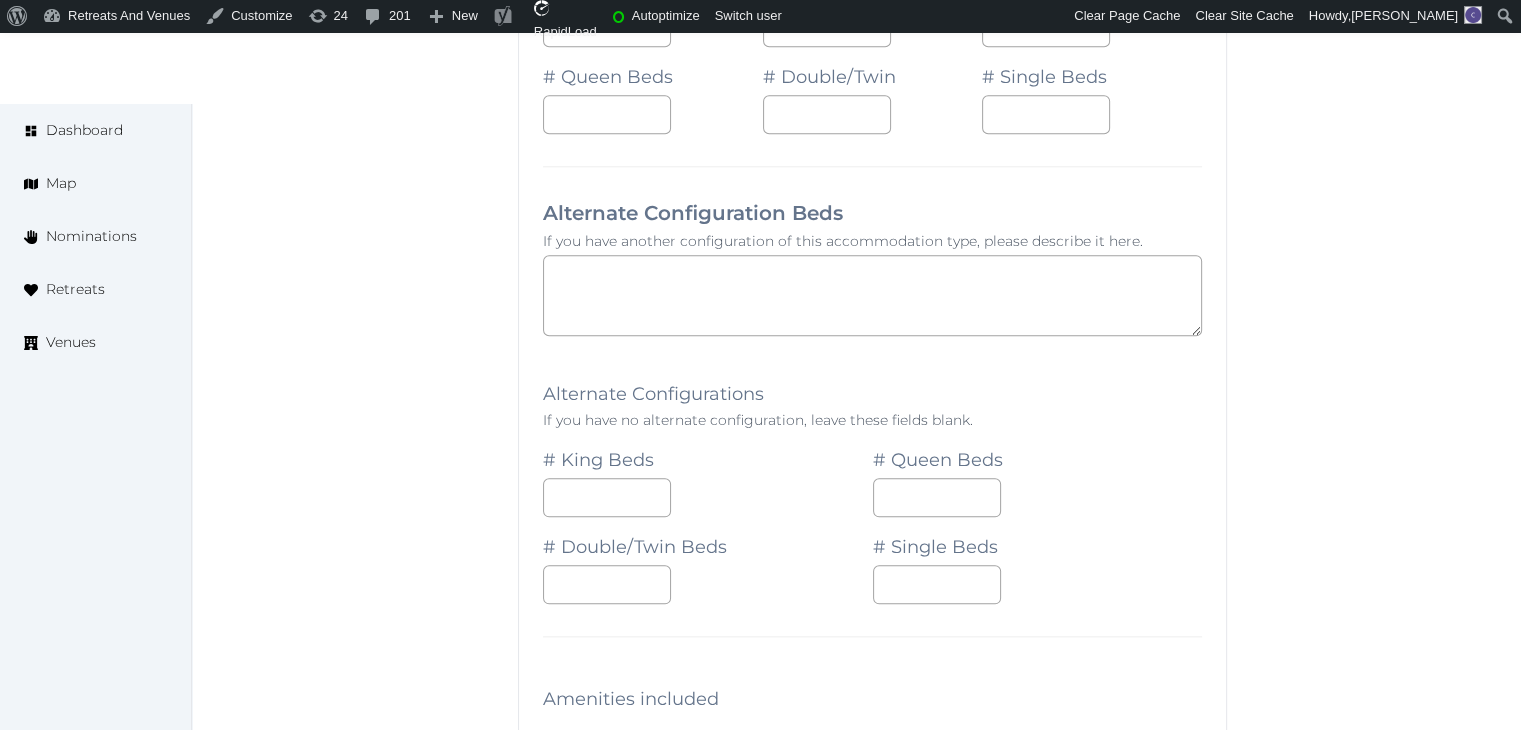 click on "*" at bounding box center [1038, 584] 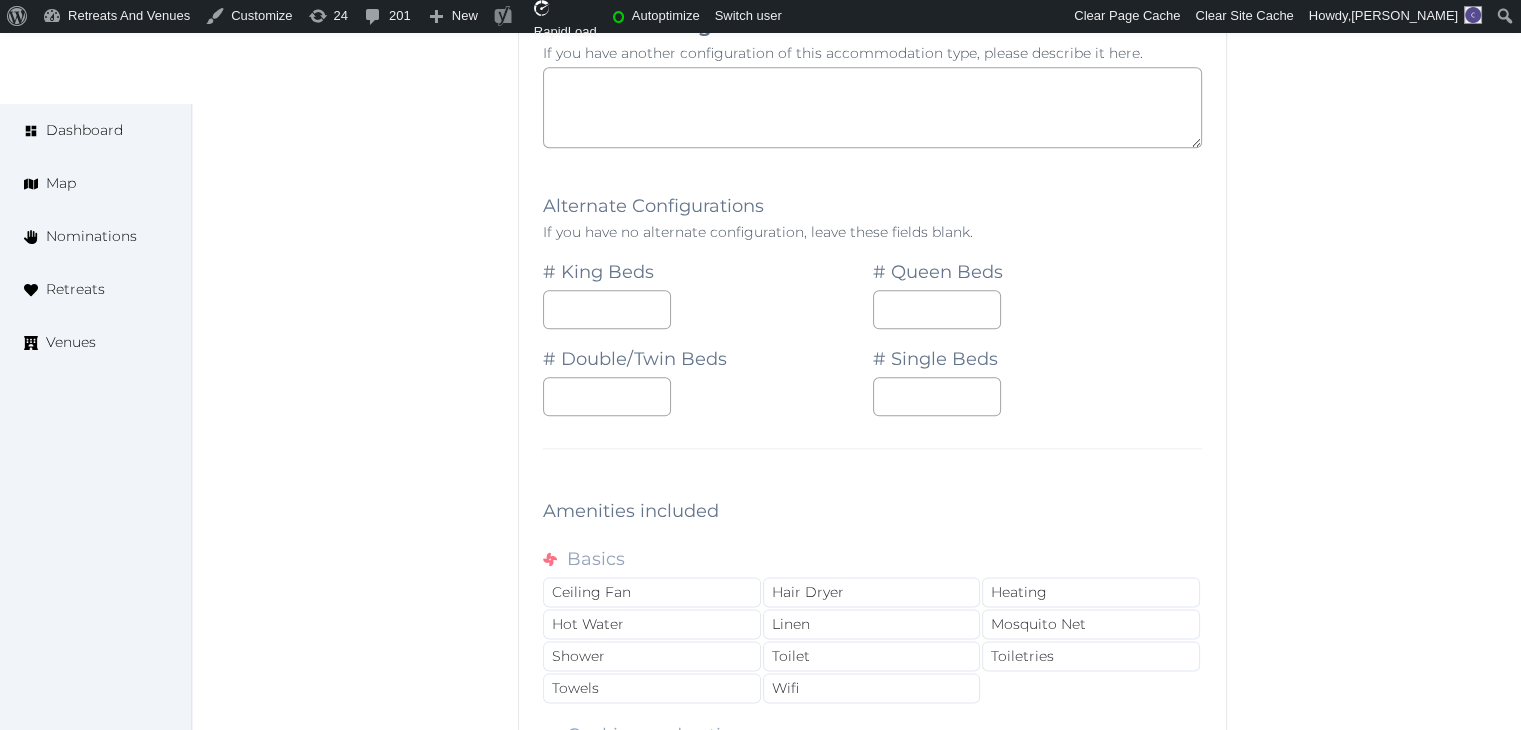 scroll, scrollTop: 10000, scrollLeft: 0, axis: vertical 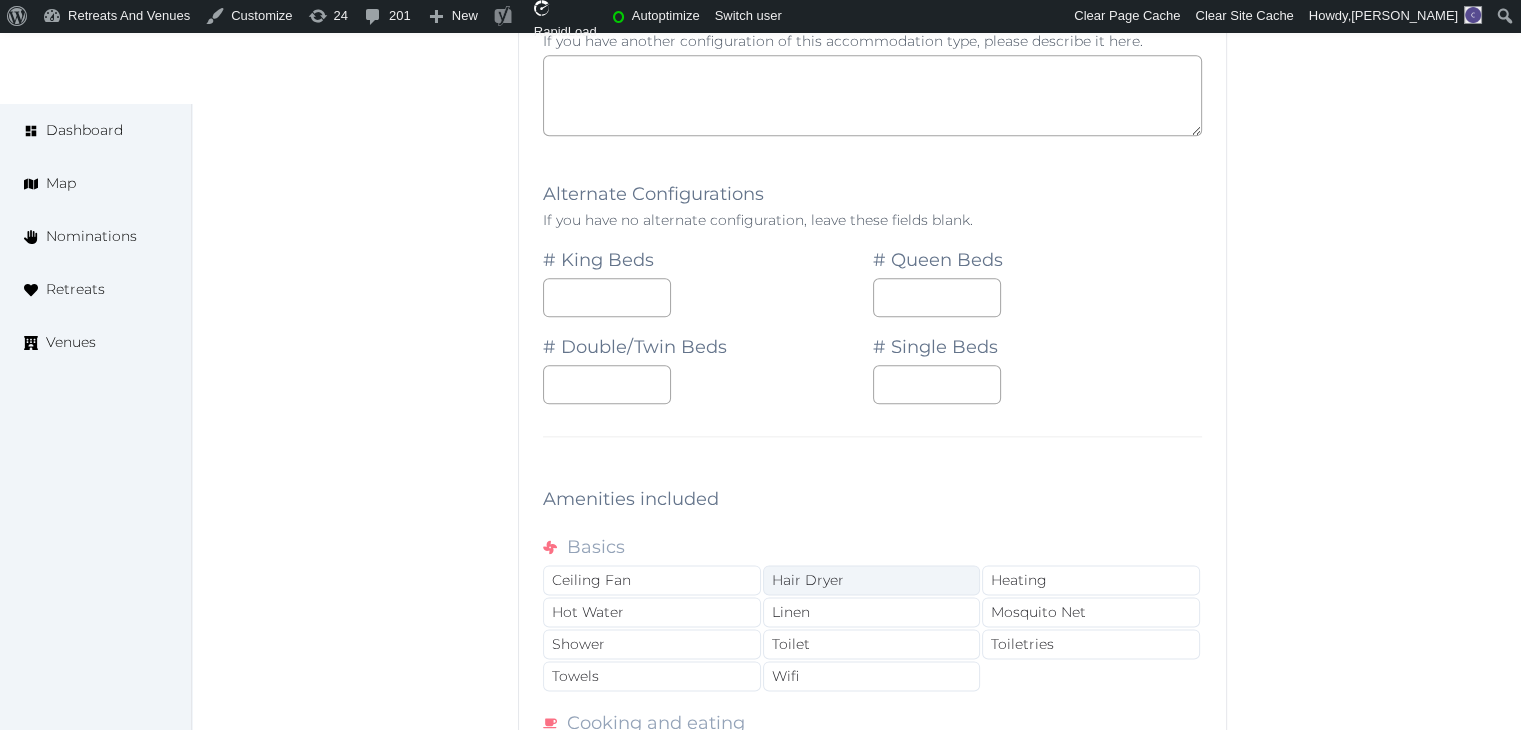 click on "Hair Dryer" at bounding box center [872, 580] 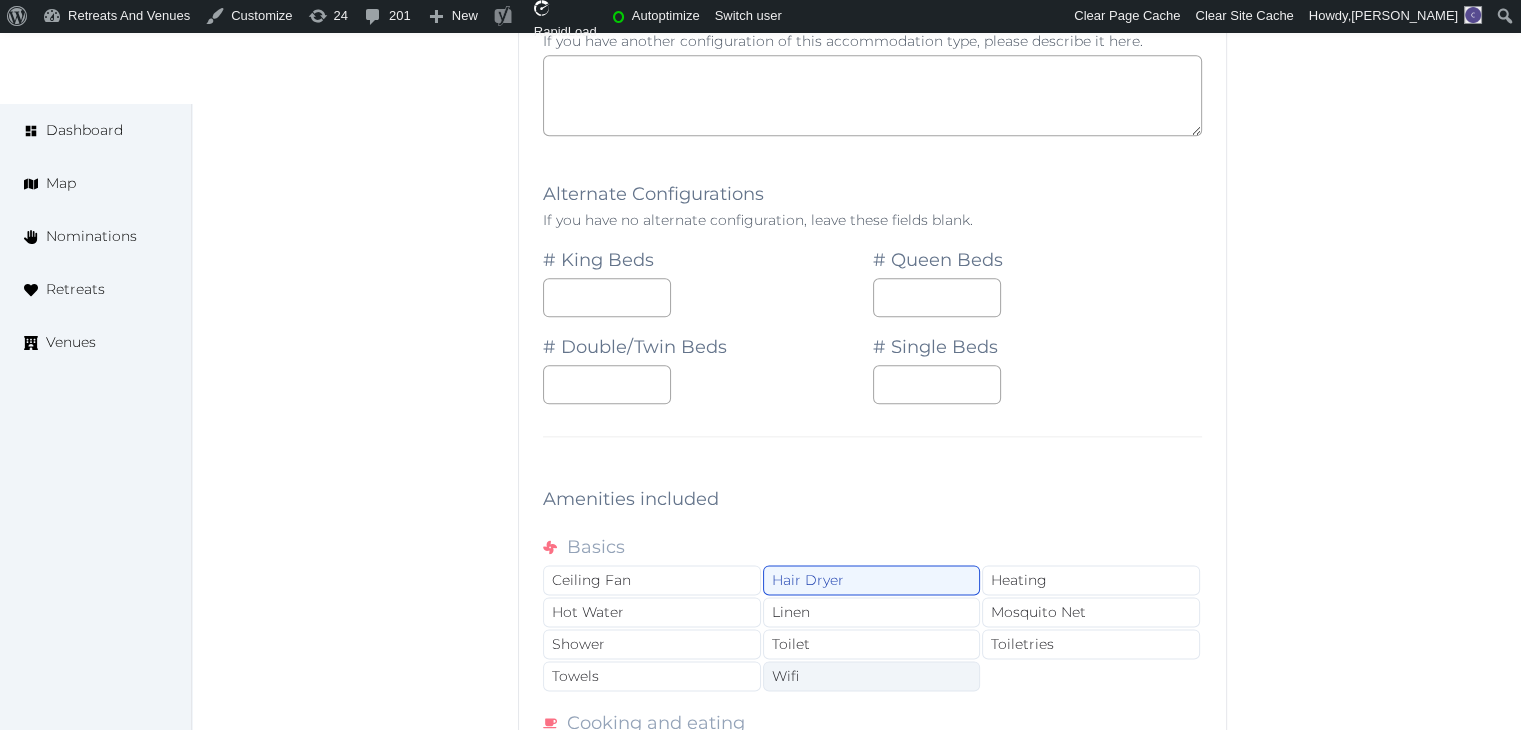click on "Wifi" at bounding box center (872, 676) 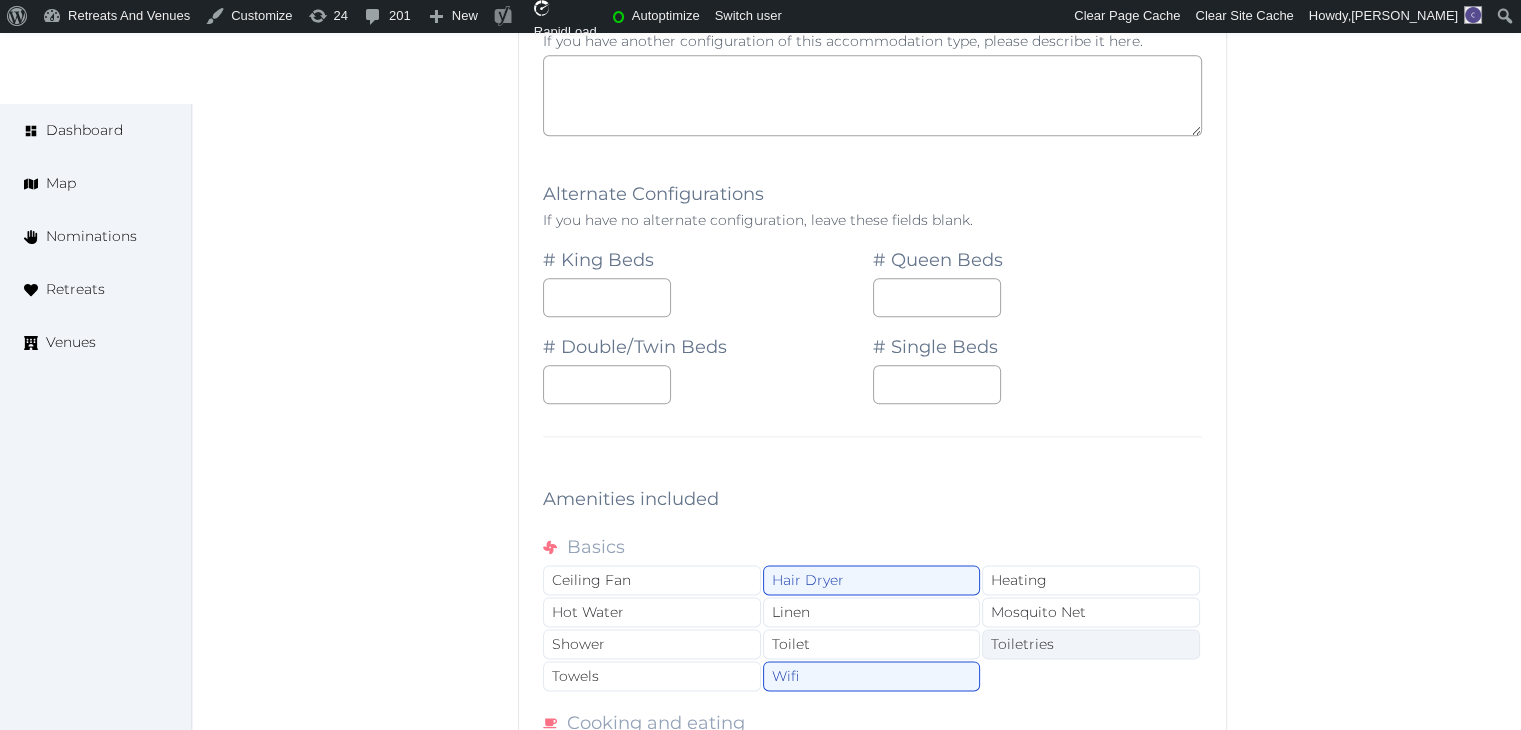 click on "Toiletries" at bounding box center (1091, 644) 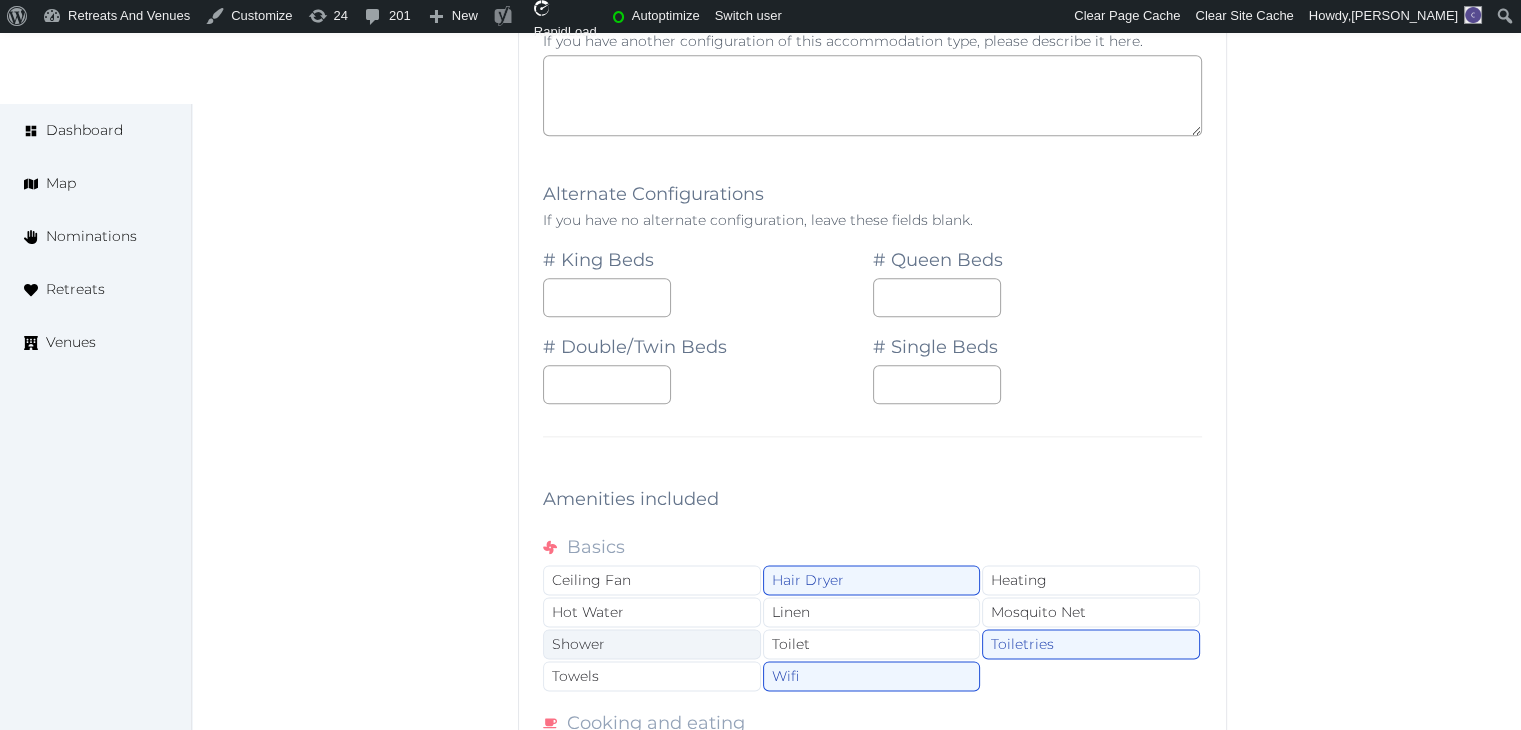click on "Shower" at bounding box center [652, 644] 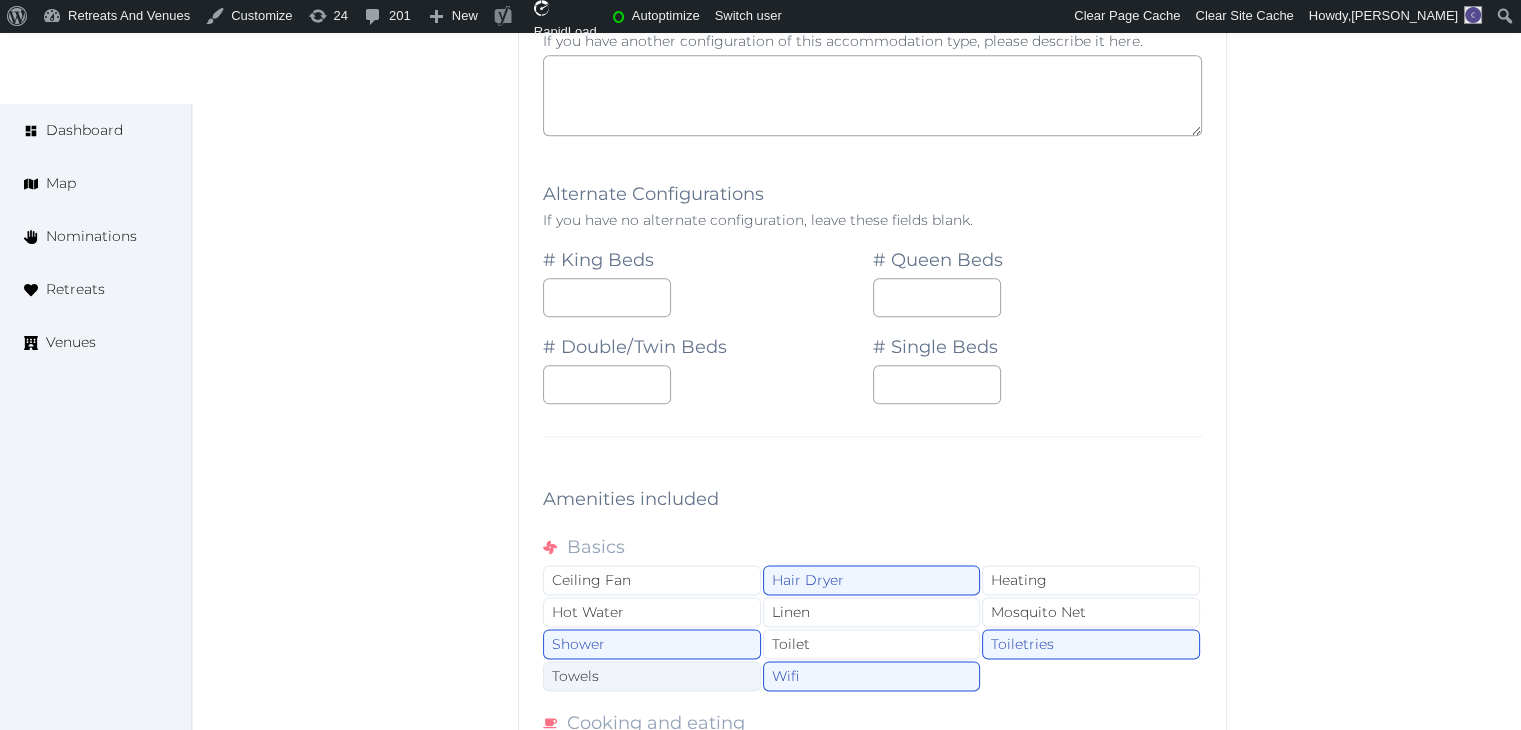 click on "Towels" at bounding box center [652, 676] 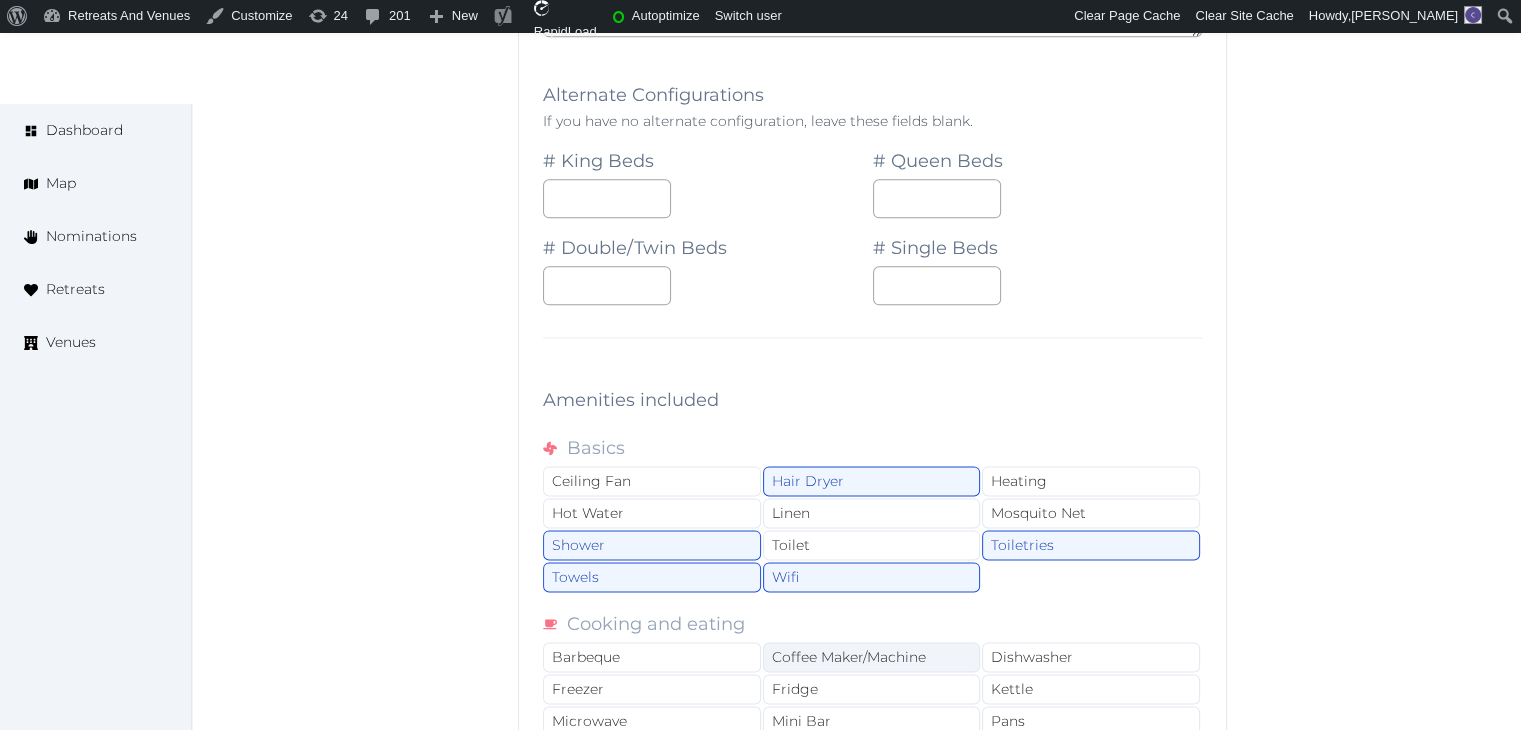 scroll, scrollTop: 10100, scrollLeft: 0, axis: vertical 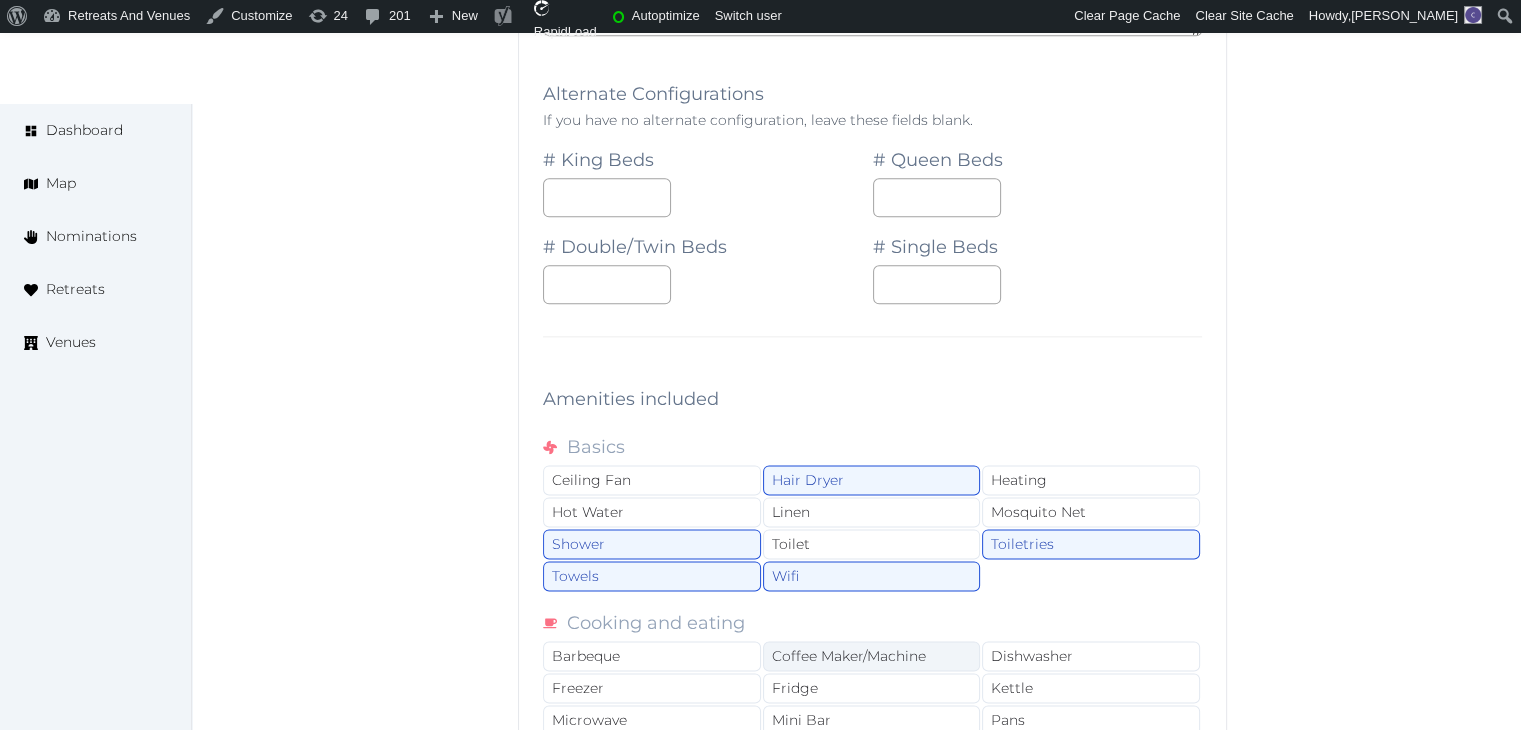 click on "Coffee Maker/Machine" at bounding box center [872, 656] 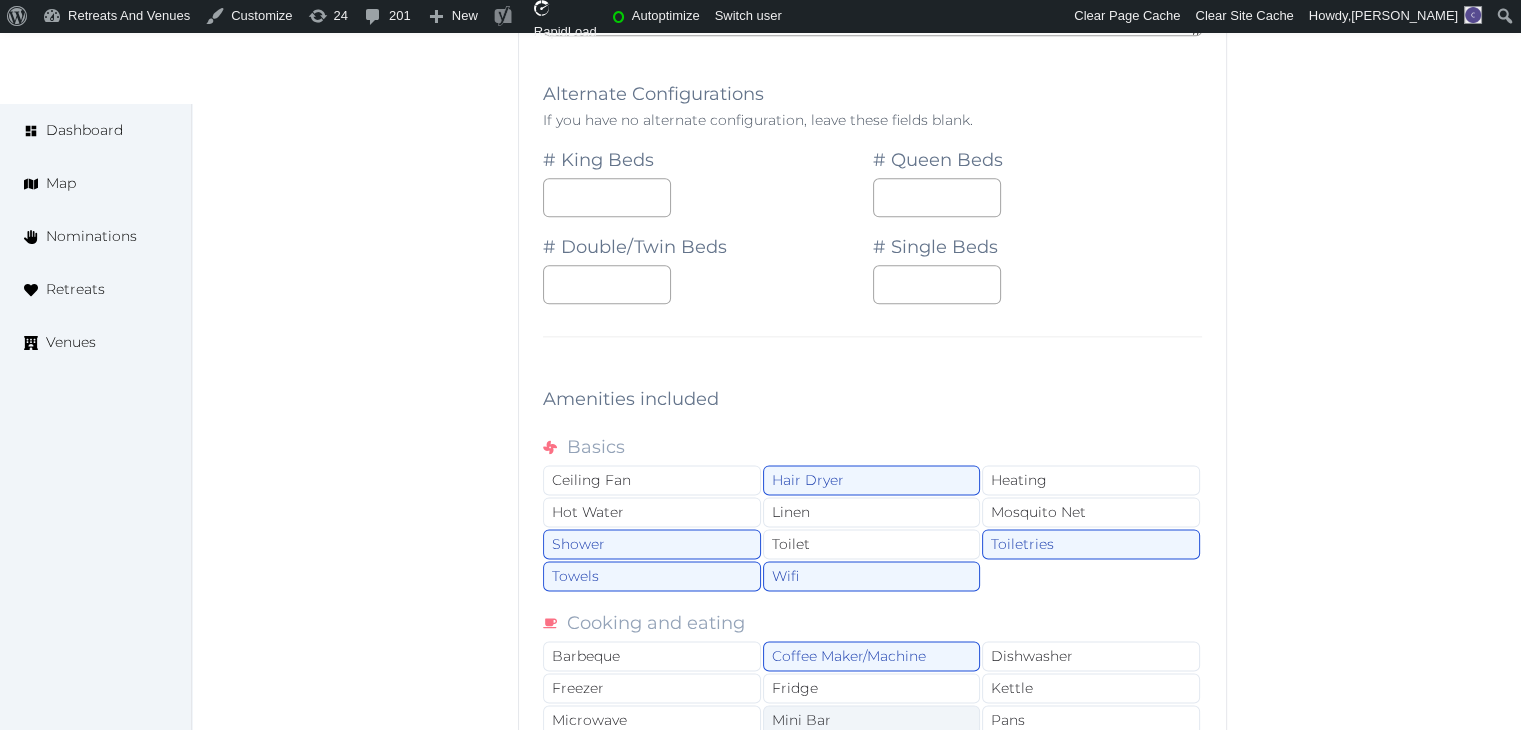 click on "Mini Bar" at bounding box center [872, 720] 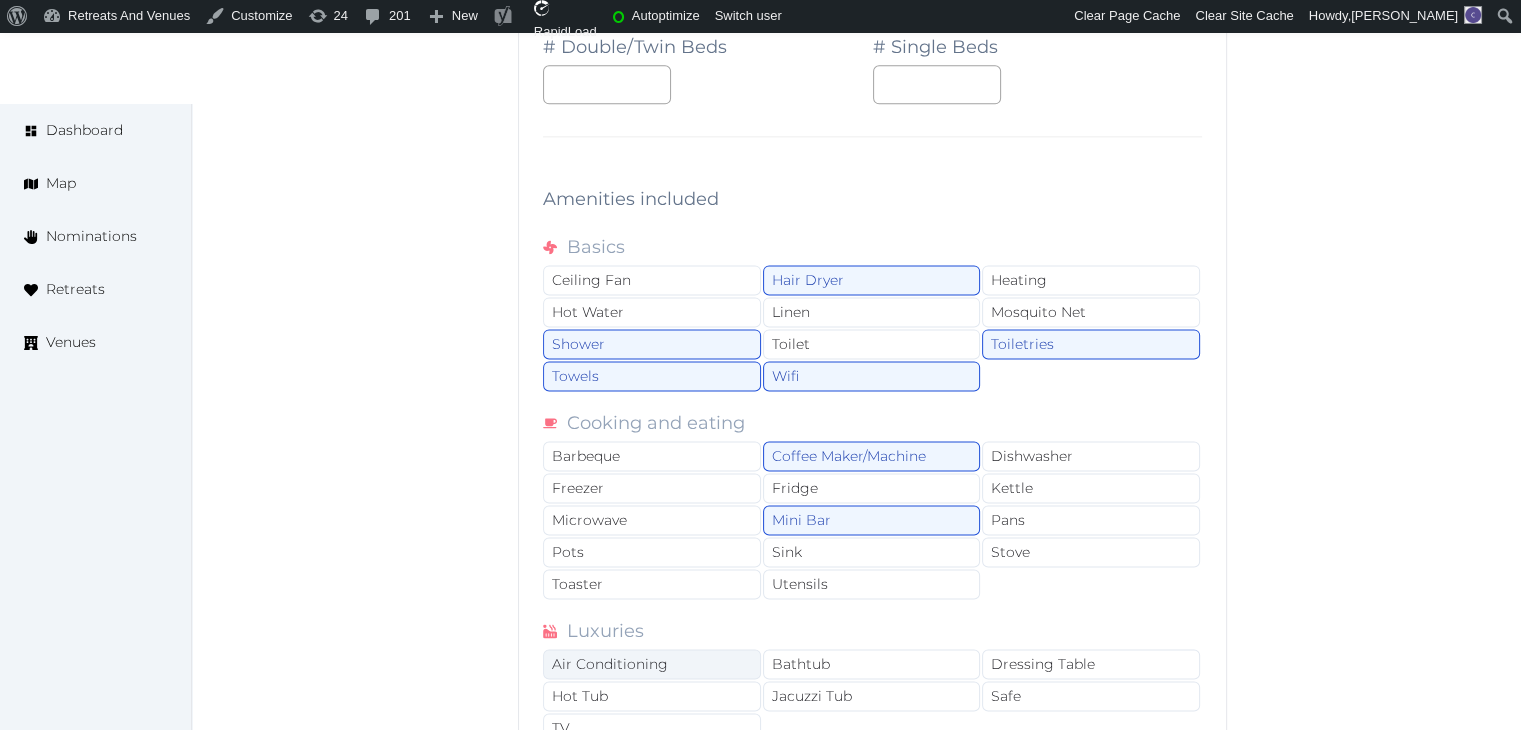 click on "Air Conditioning" at bounding box center [652, 664] 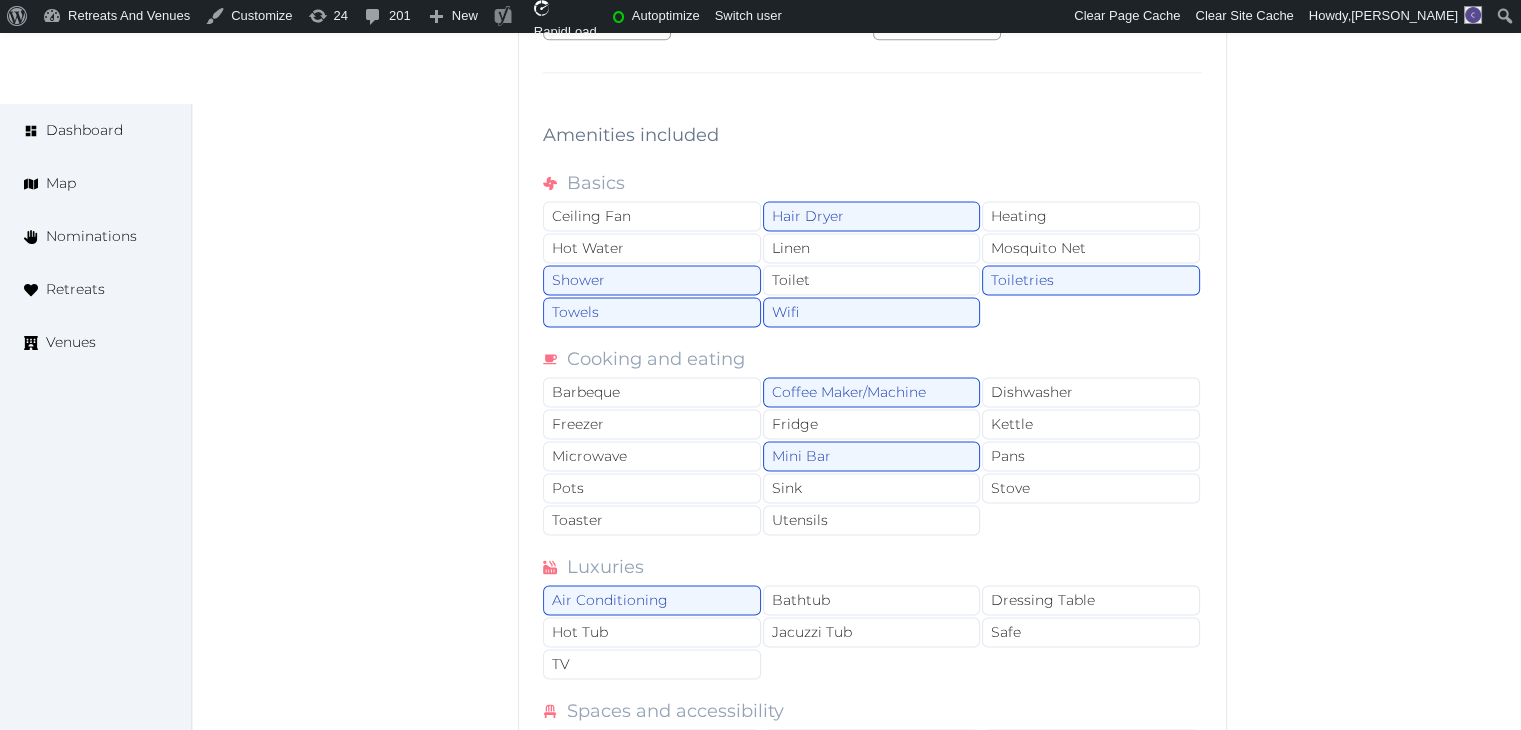 scroll, scrollTop: 10400, scrollLeft: 0, axis: vertical 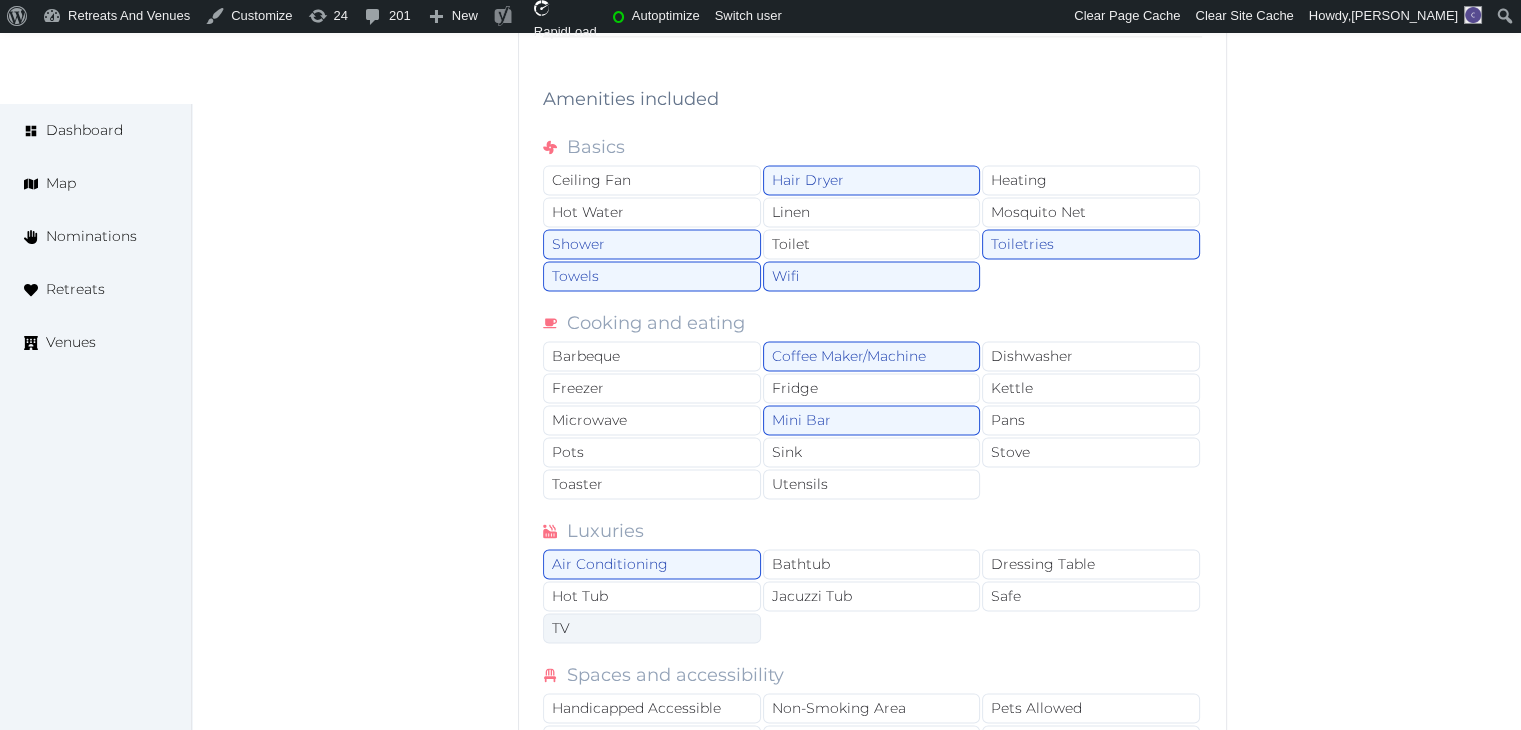 click on "TV" at bounding box center (652, 628) 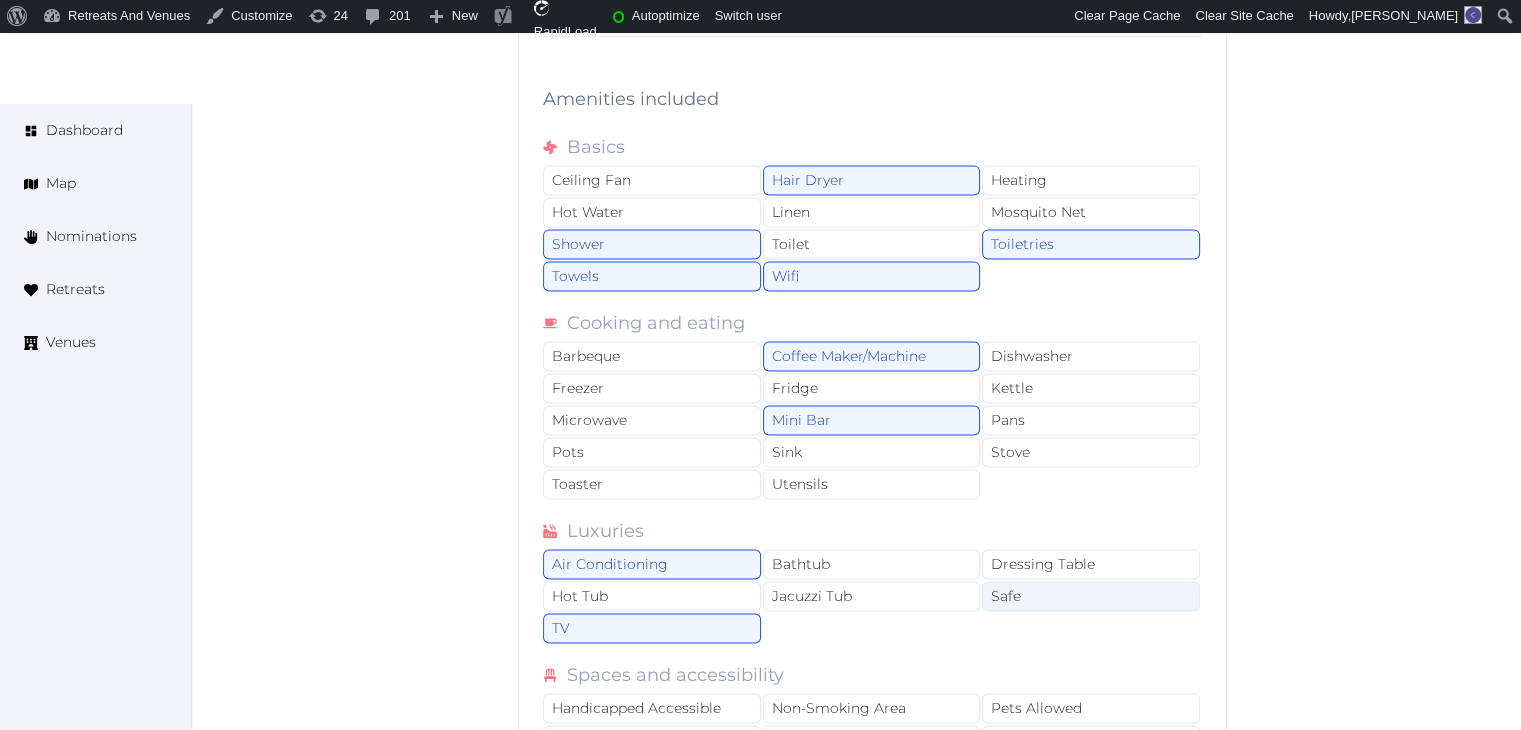 click on "Safe" at bounding box center (1091, 596) 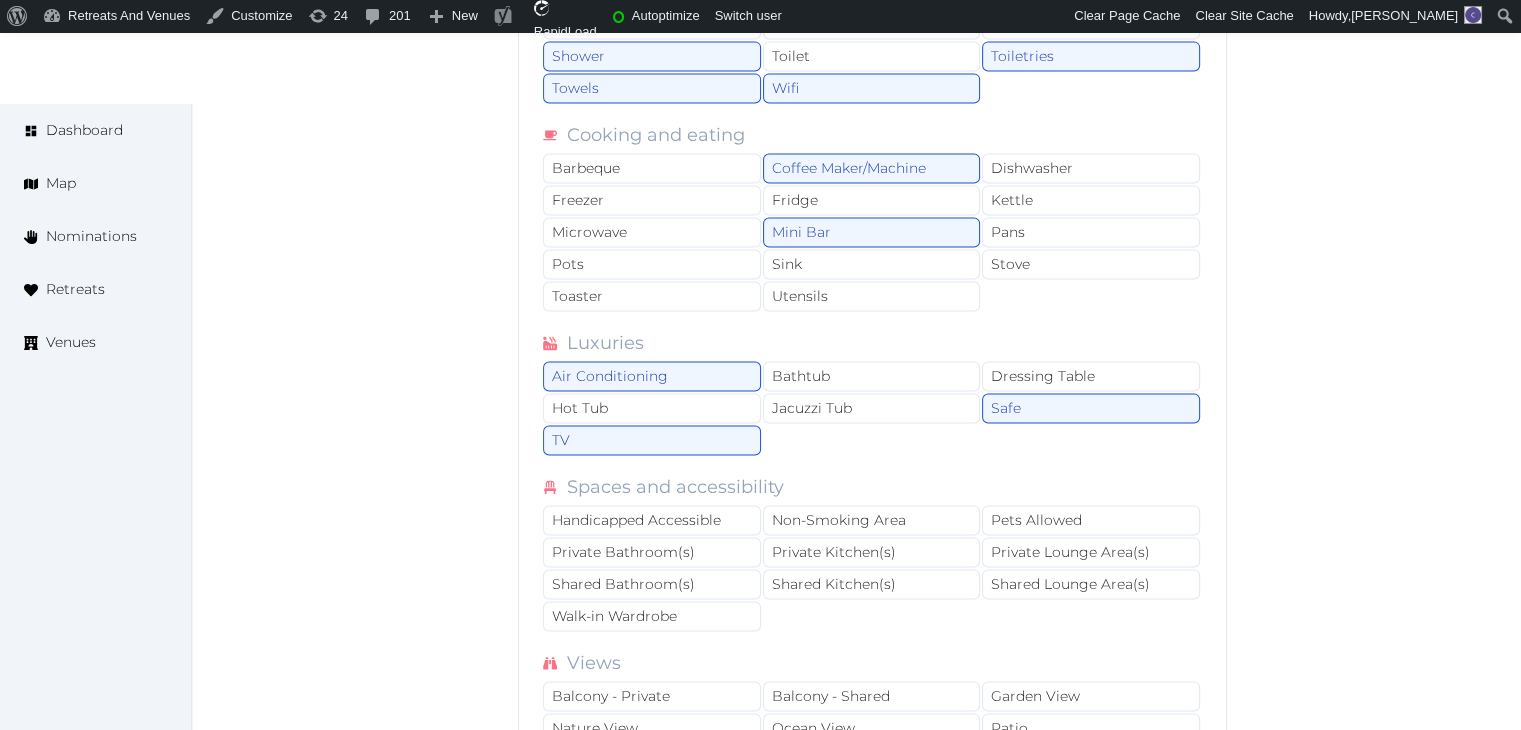 scroll, scrollTop: 10600, scrollLeft: 0, axis: vertical 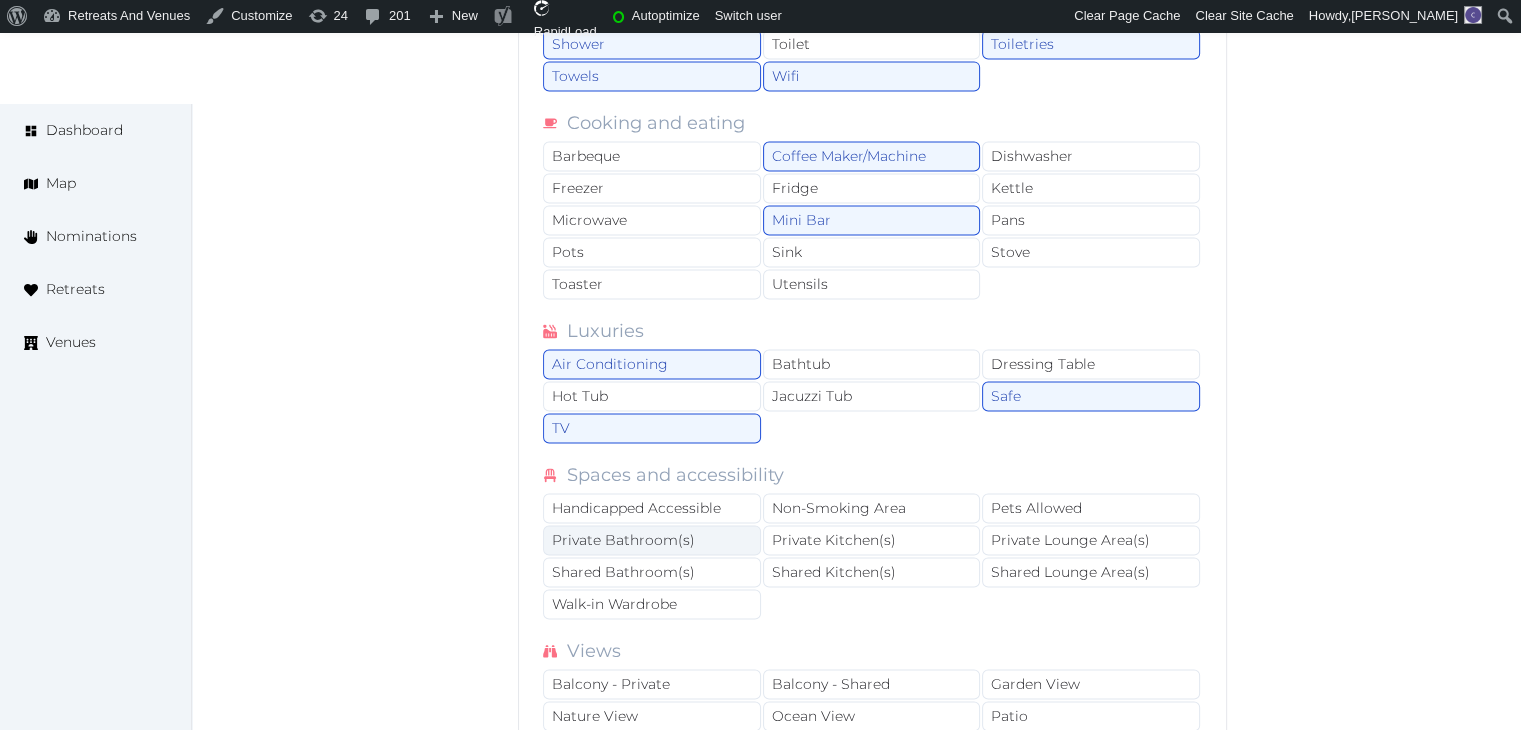 click on "Private Bathroom(s)" at bounding box center (652, 540) 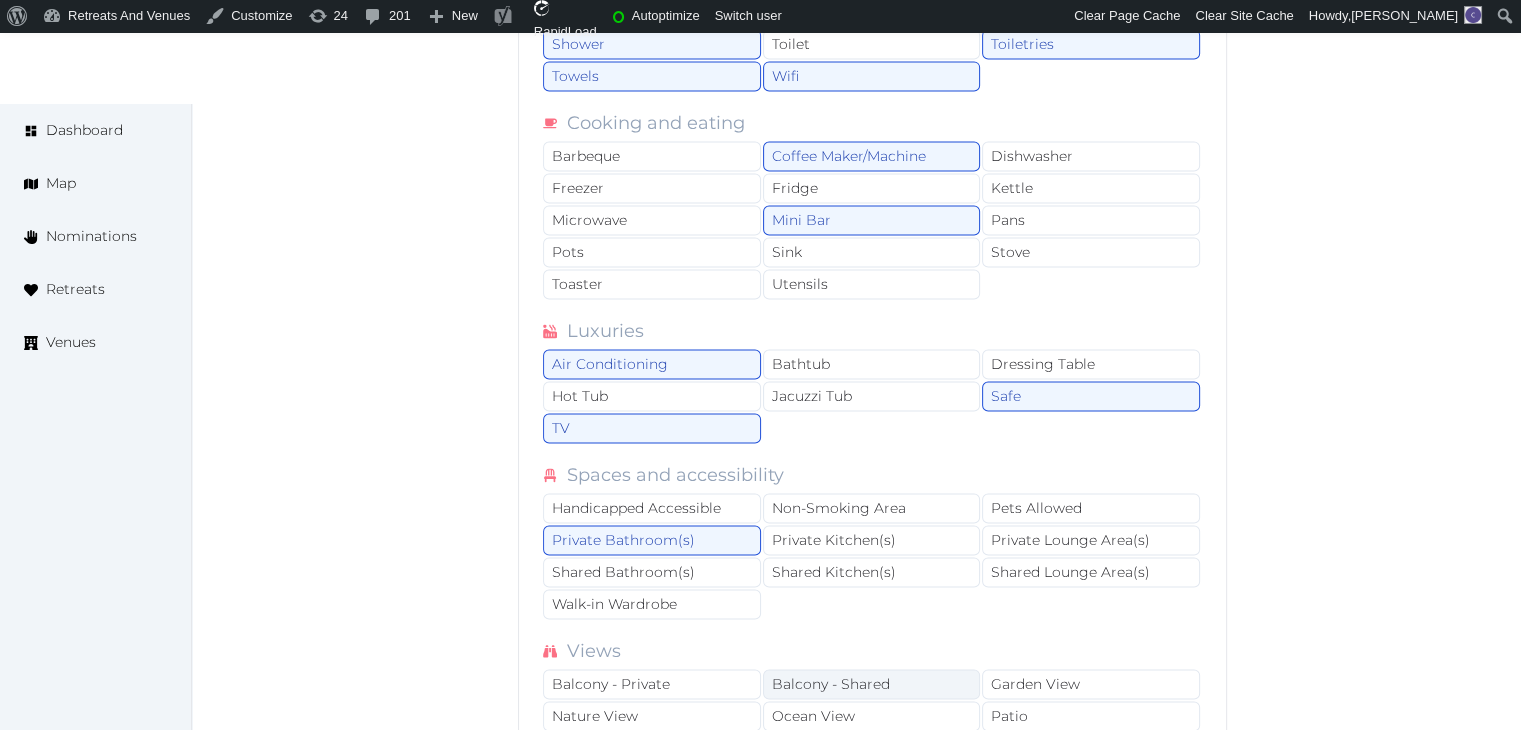 click on "Balcony - Shared" at bounding box center [872, 684] 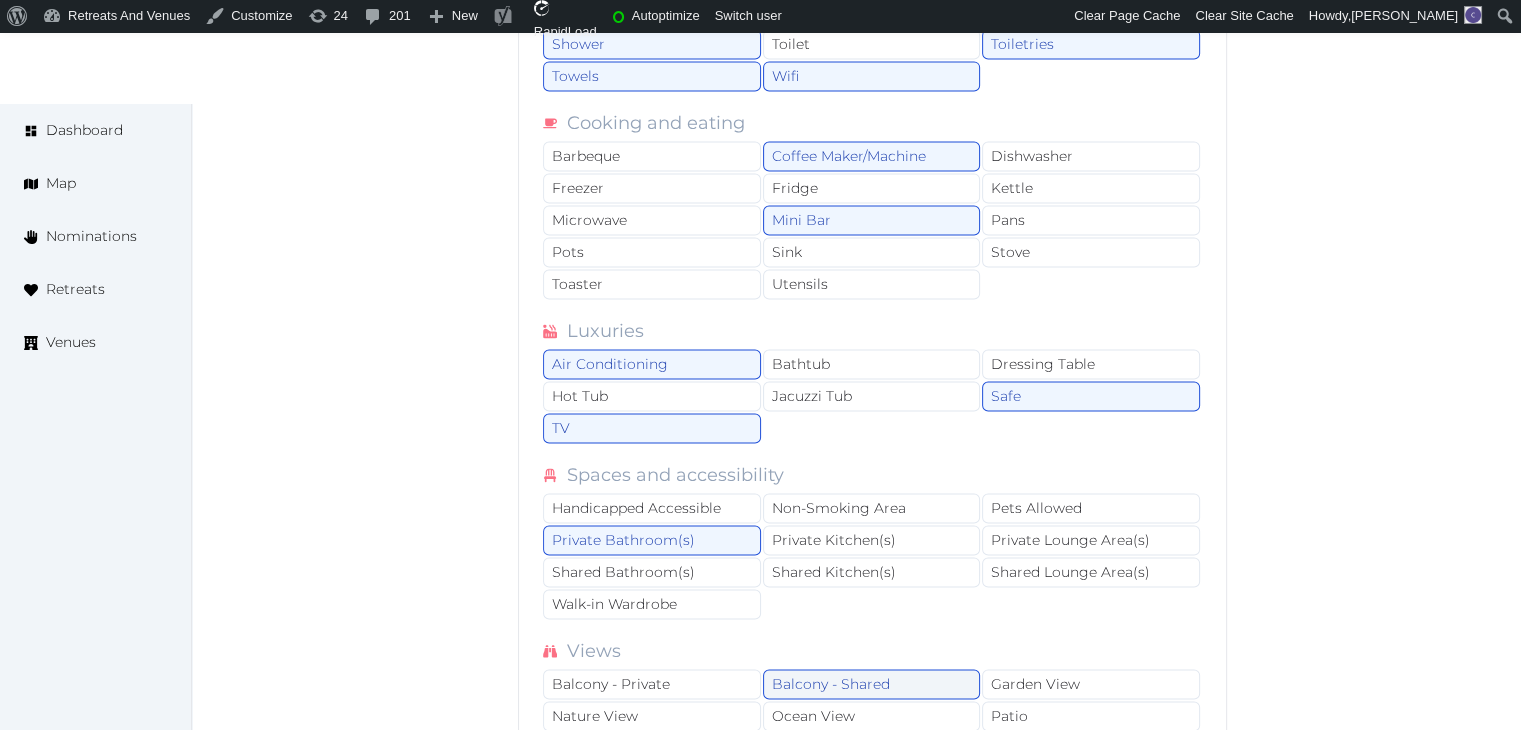 click on "Balcony - Shared" at bounding box center [872, 684] 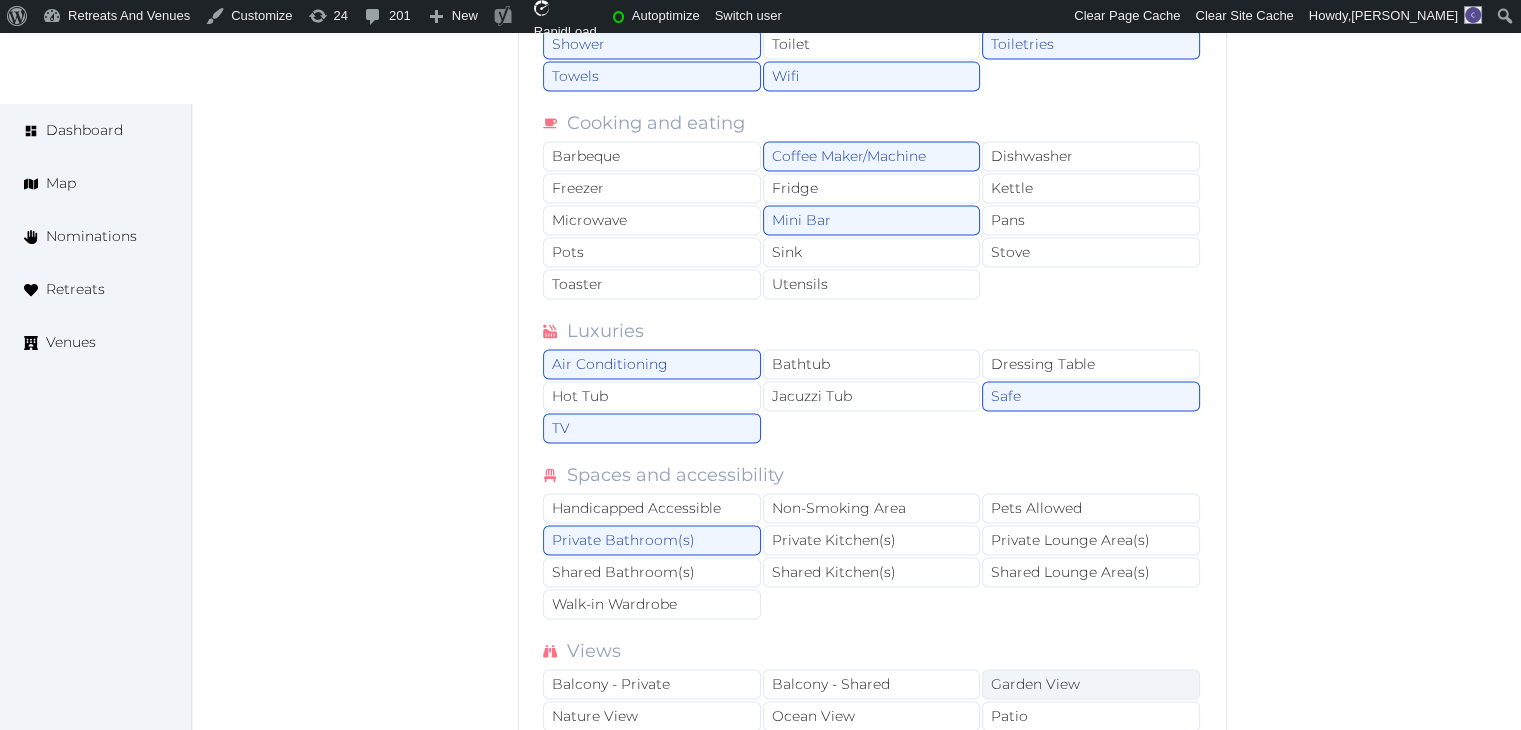 click on "Garden View" at bounding box center (1091, 684) 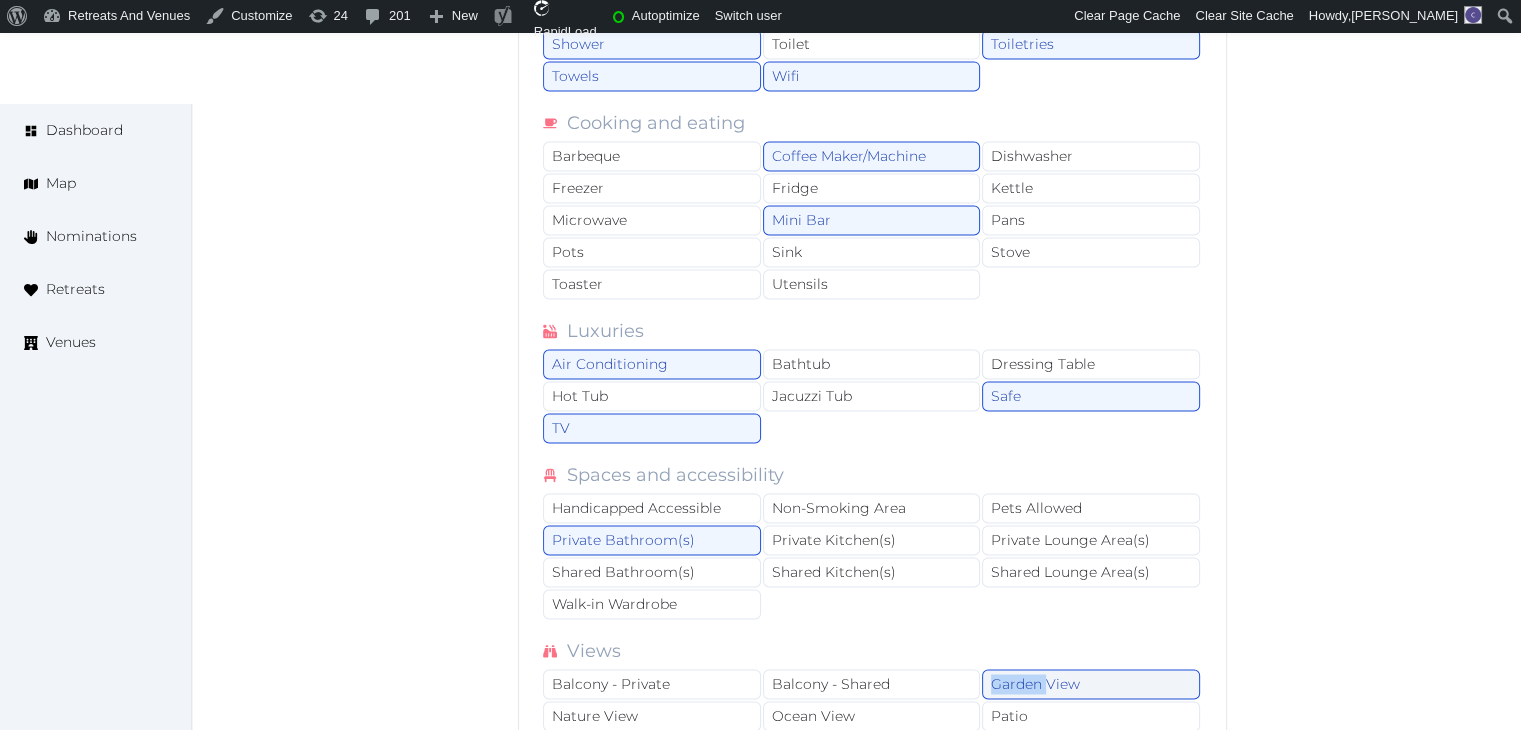 click on "Garden View" at bounding box center (1091, 684) 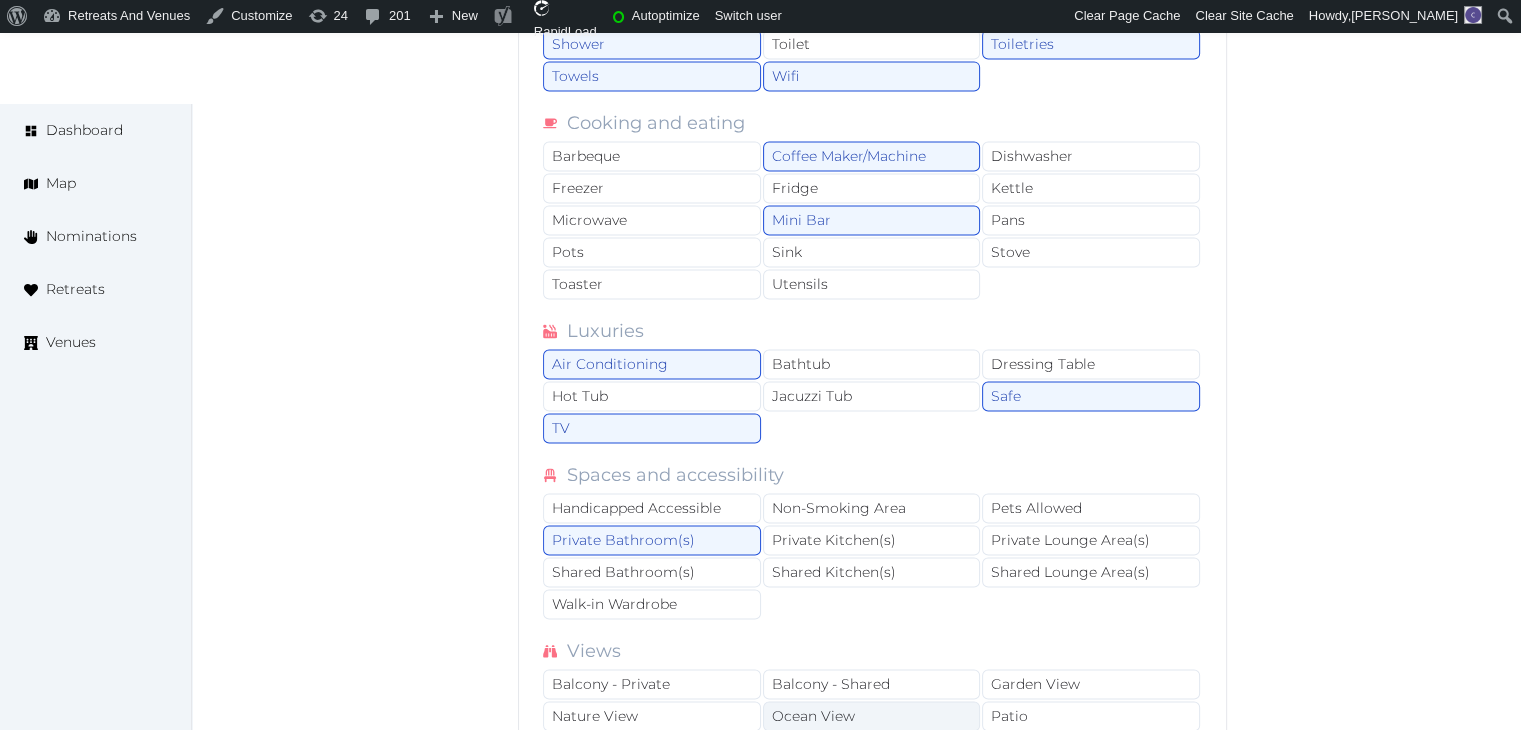 click on "Ocean View" at bounding box center (872, 716) 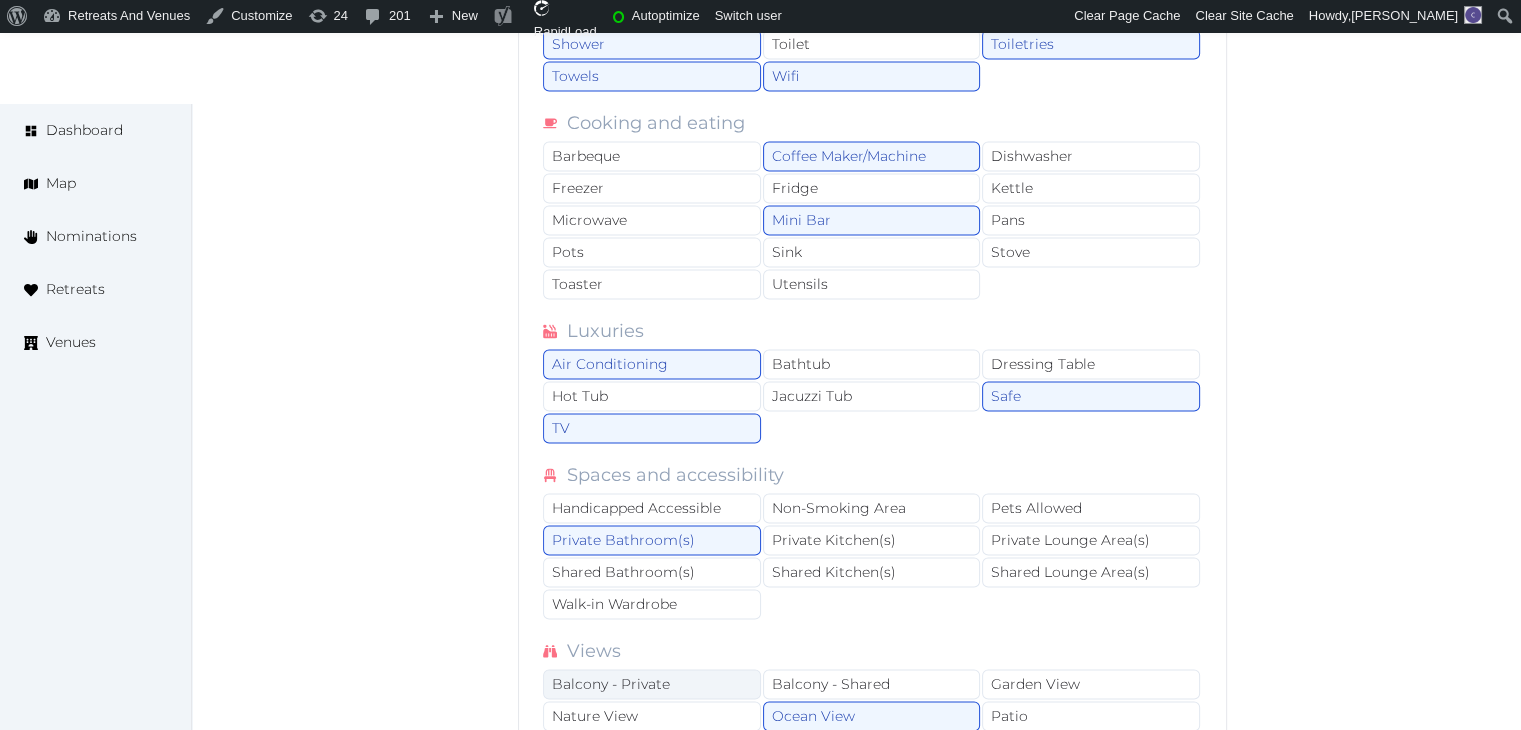 click on "Balcony - Private" at bounding box center [652, 684] 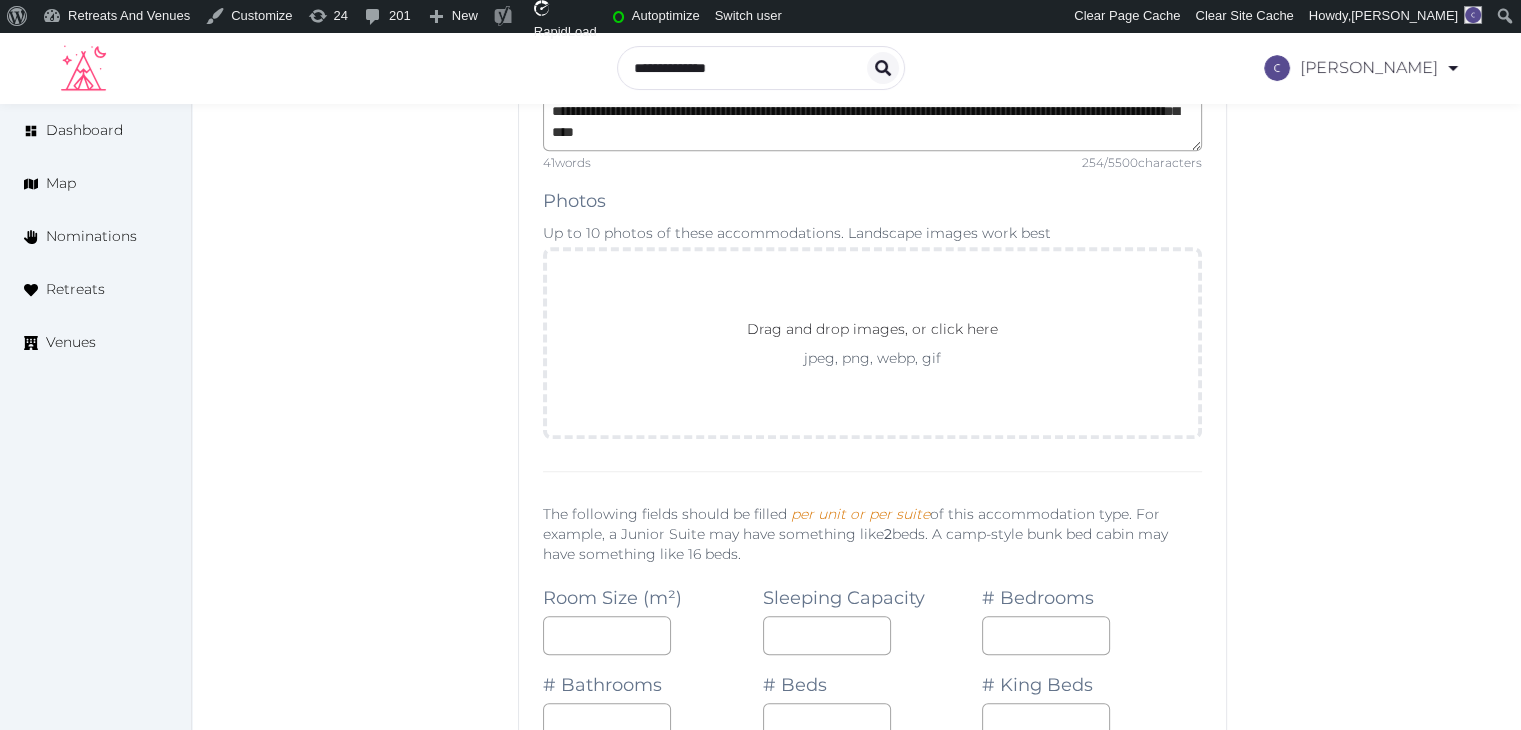 scroll, scrollTop: 9100, scrollLeft: 0, axis: vertical 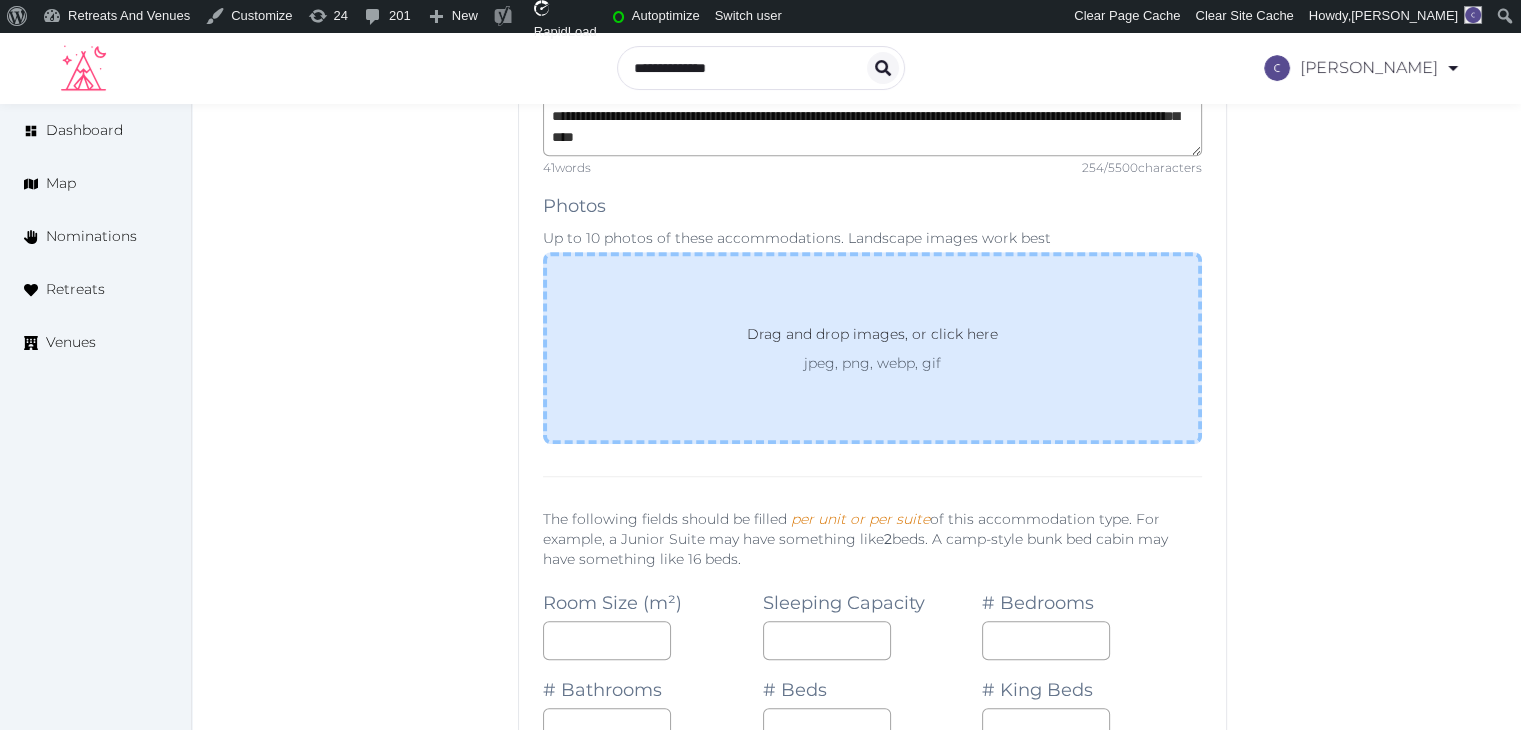 click on "Drag and drop images, or click here" at bounding box center (872, 338) 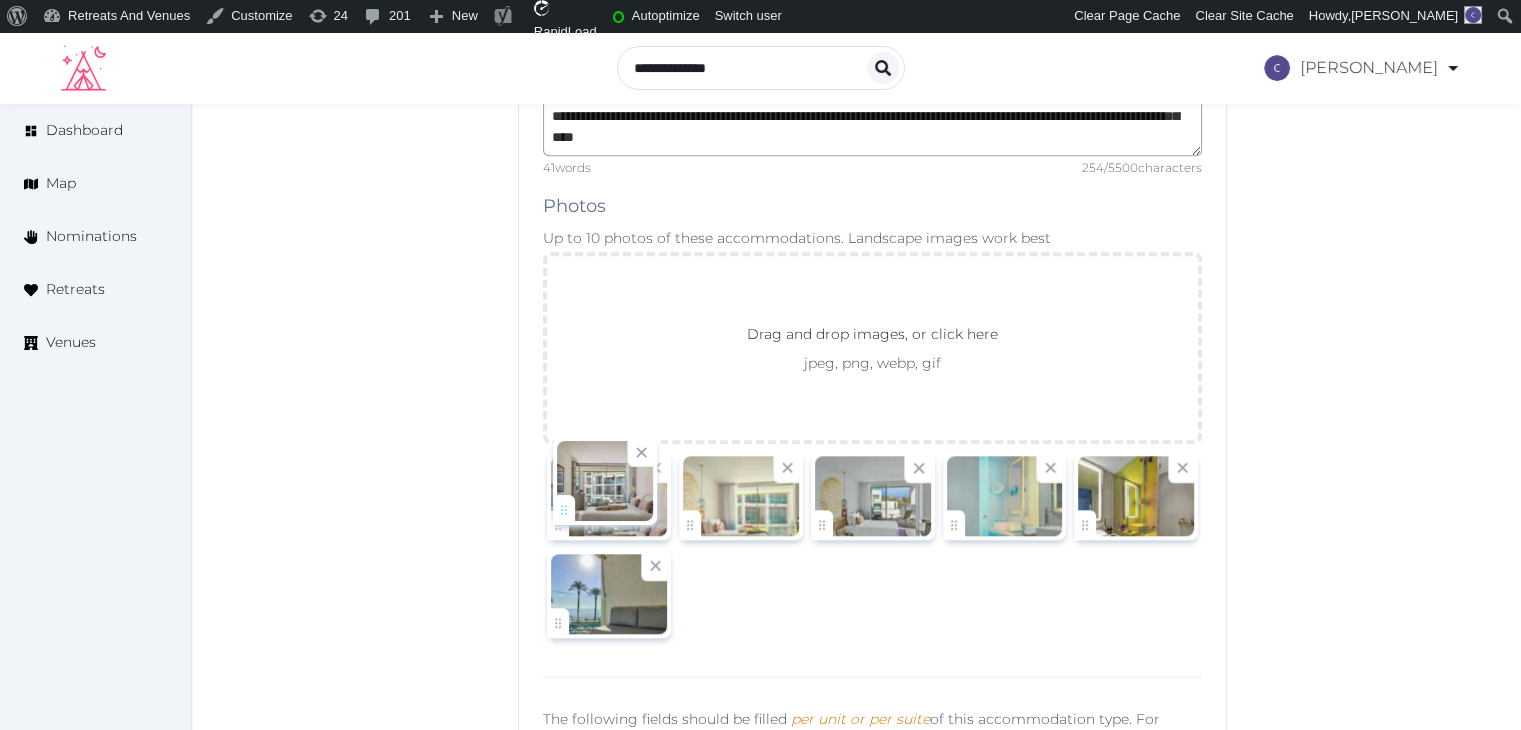 drag, startPoint x: 565, startPoint y: 583, endPoint x: 572, endPoint y: 508, distance: 75.32596 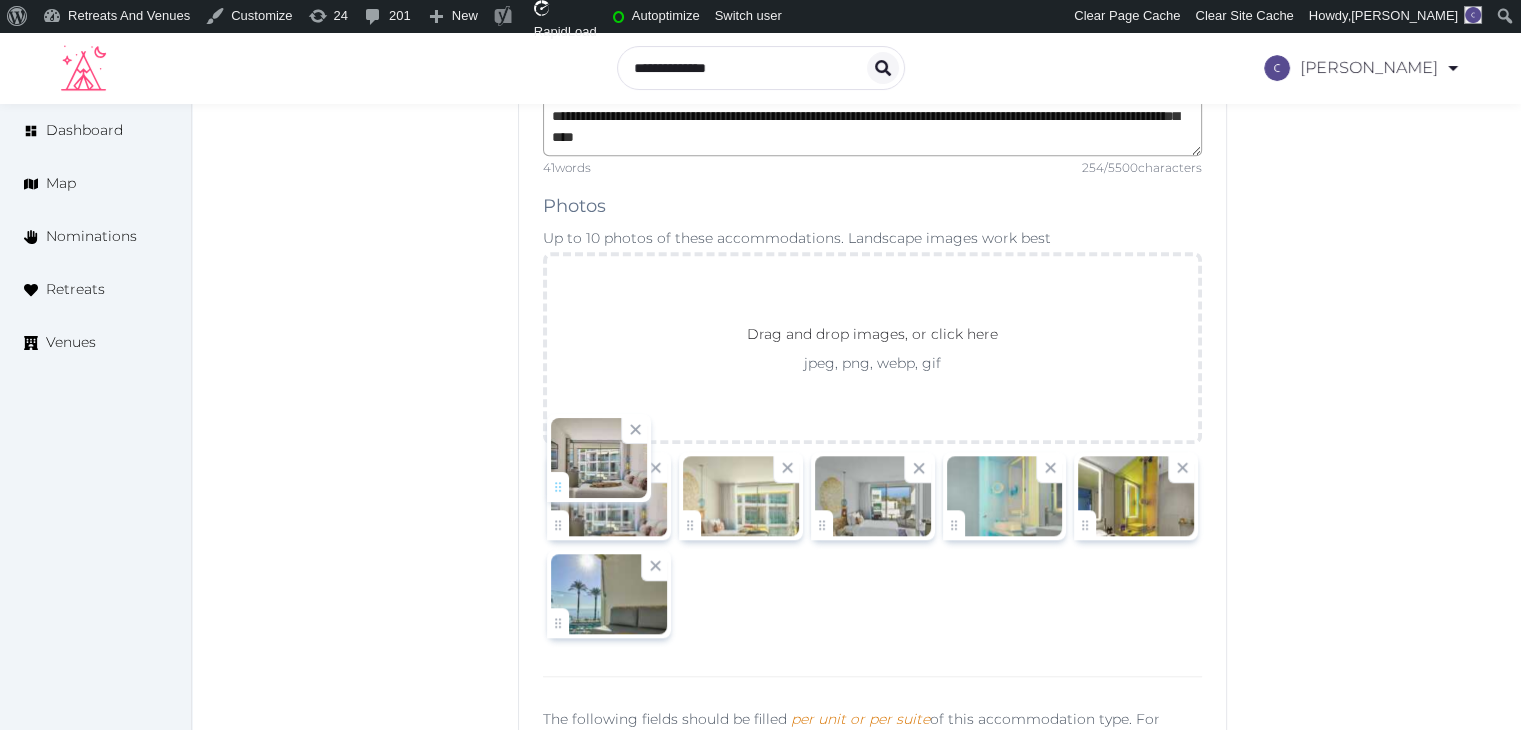 click on "[PERSON_NAME]   Account My Venue Listings My Retreats Logout      Dashboard Map Nominations Retreats Venues Edit venue 68 %  complete Fill out all the fields in your listing to increase its completion percentage.   A higher completion percentage will make your listing more attractive and result in better matches. W Ibiza   View  listing   Open    Close CRM Lead Basic details Pricing and policies Retreat spaces Meeting spaces Accommodations Amenities Food and dining Activities and experiences Location Environment Types of retreats Brochures Notes Ownership Administration Activity This venue is live and visible to the public Mark draft Archive Venue owned by sales.wibiza [EMAIL_ADDRESS][DOMAIN_NAME] Copy update link Share this link with venue owners to encourage them to update their venue details. Copy recommended link Share this link with venue owners to let them know they have been recommended. Copy shortlist link Max sleeping capacity *** /" at bounding box center [760, -3061] 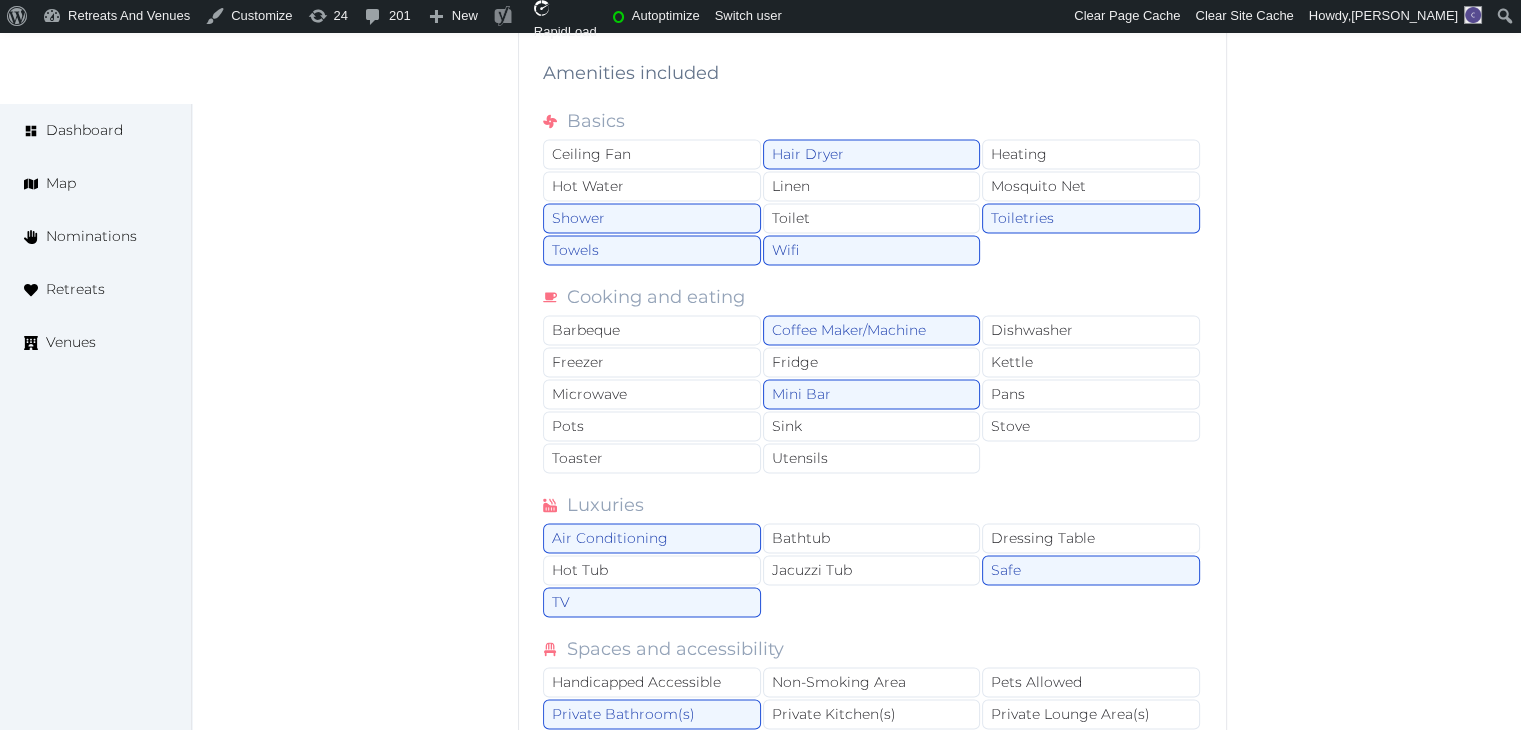 scroll, scrollTop: 11100, scrollLeft: 0, axis: vertical 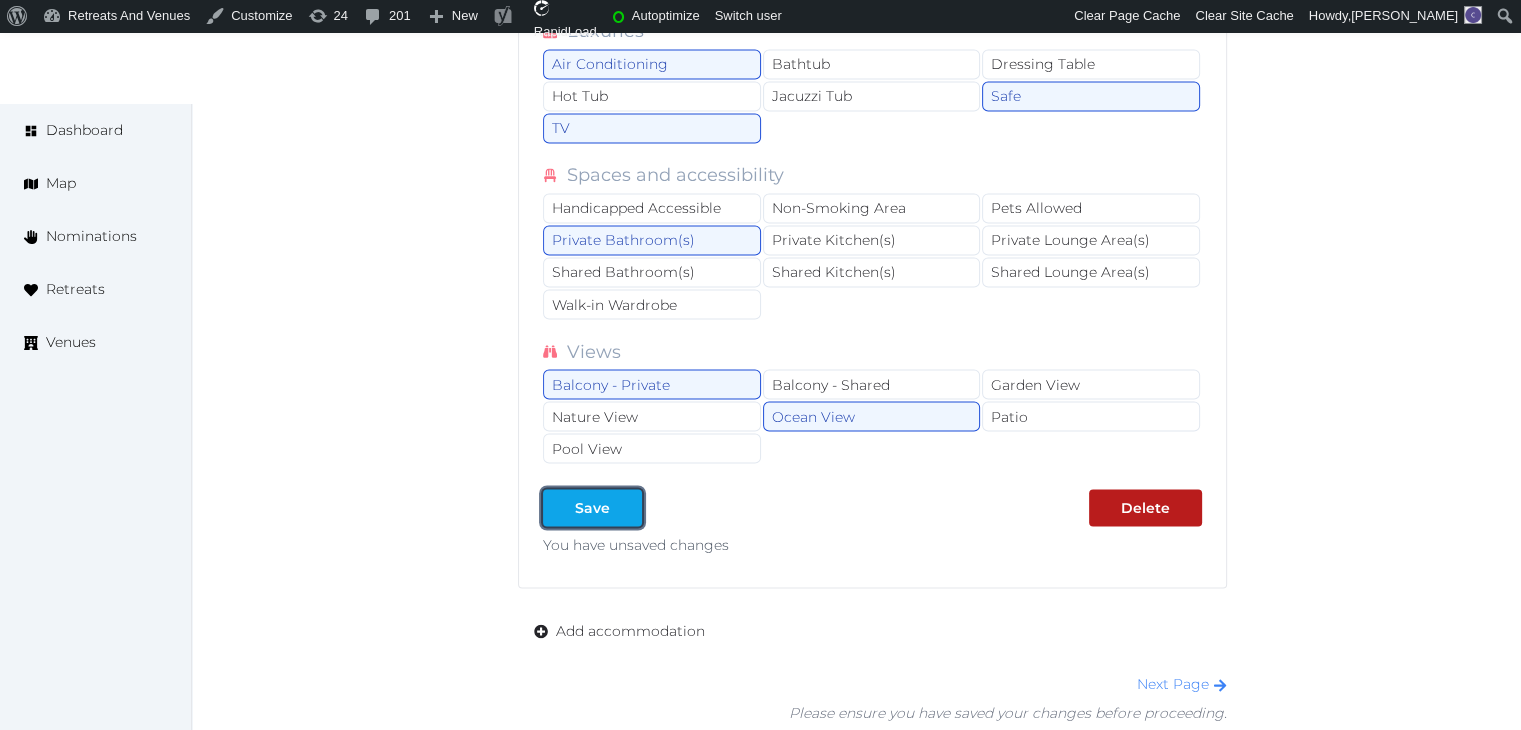 click on "Save" at bounding box center (592, 507) 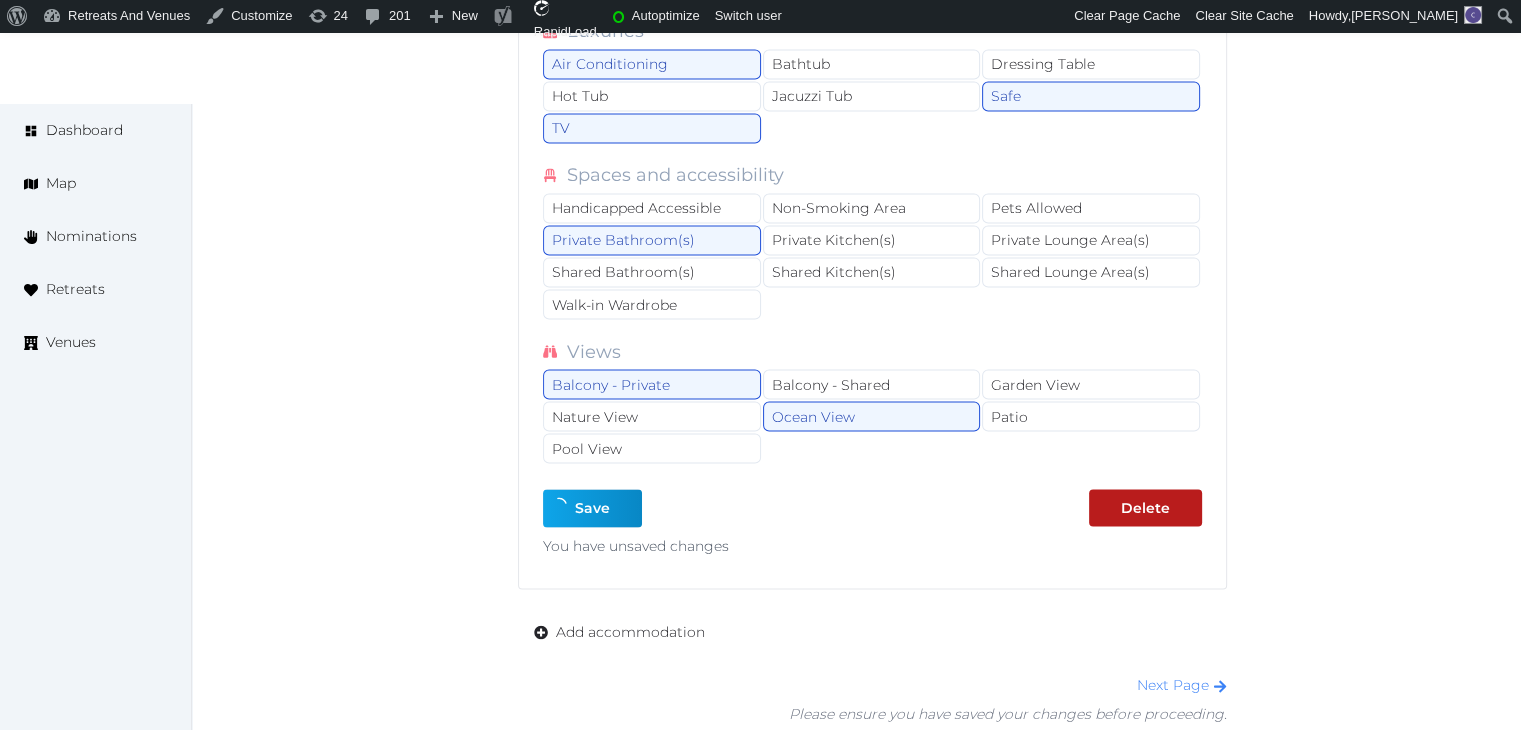 type on "*" 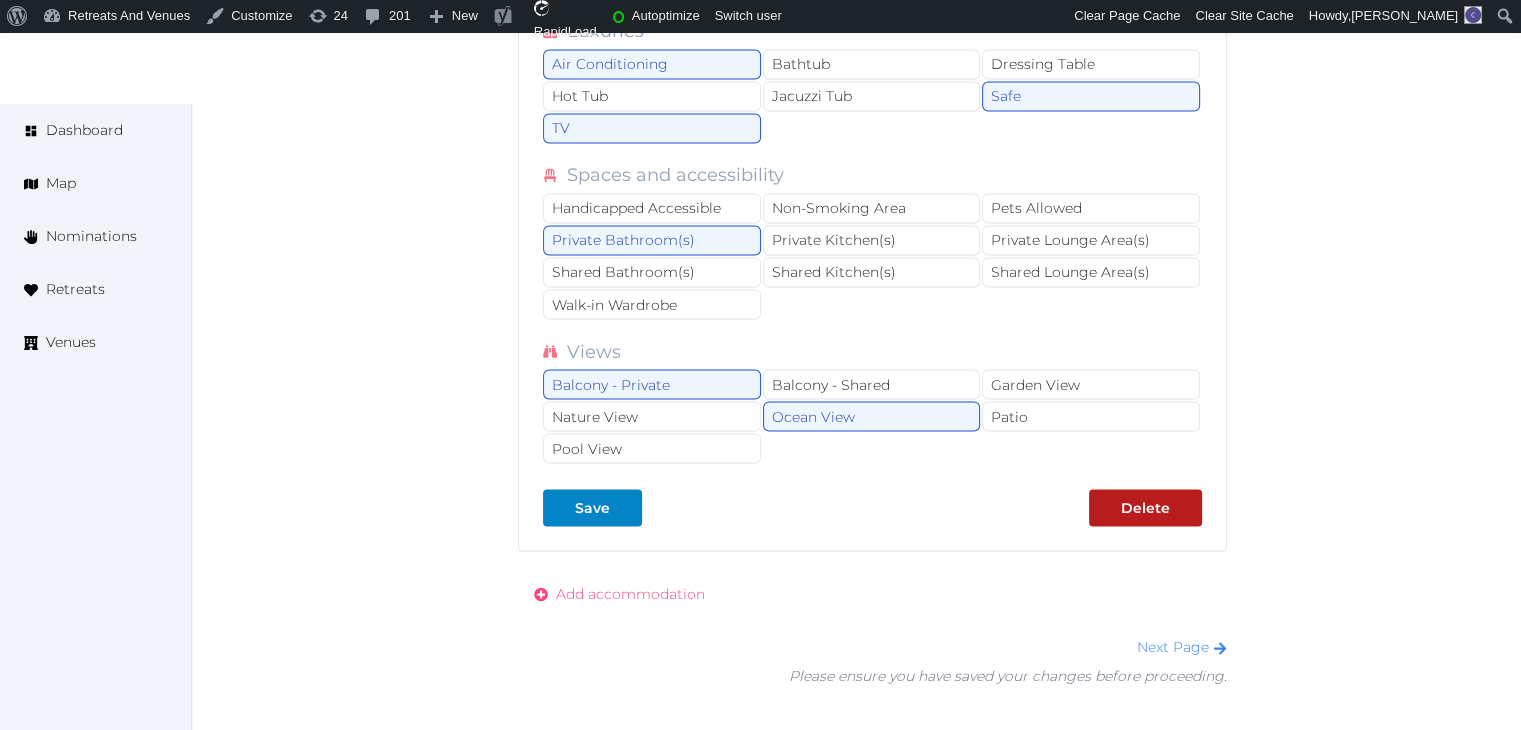 click on "Add accommodation" at bounding box center (630, 593) 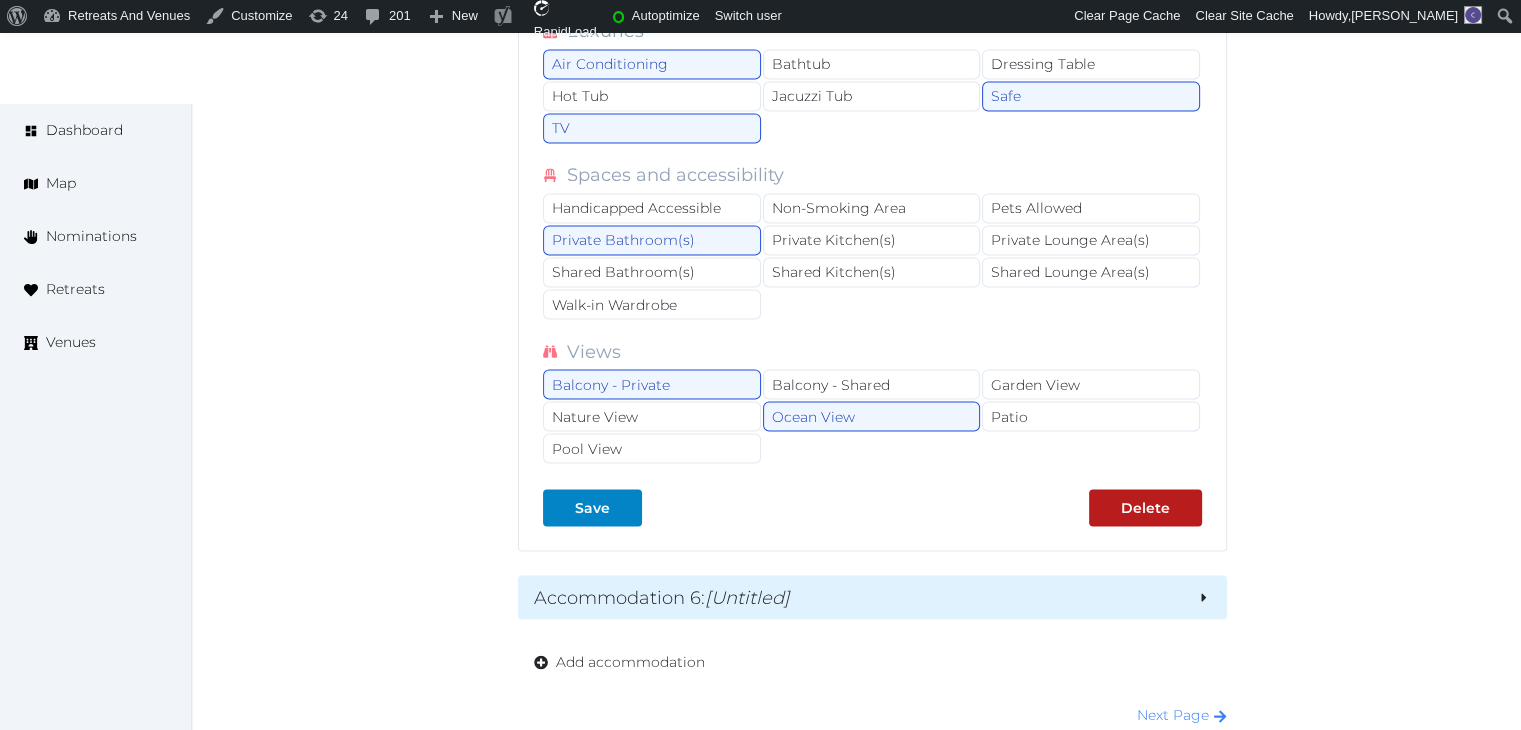 click on "[Untitled]" at bounding box center (747, 597) 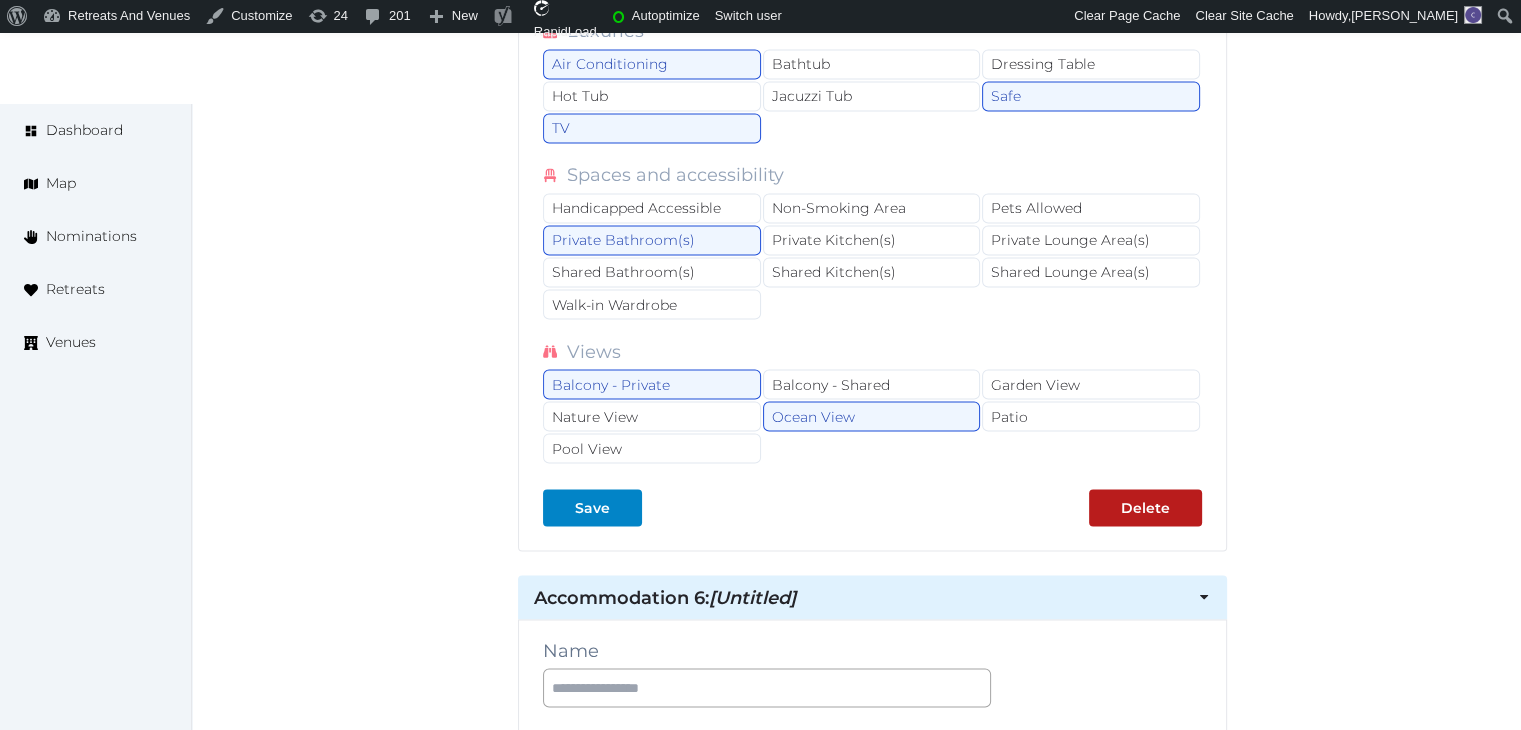 click on "**********" at bounding box center [856, -3685] 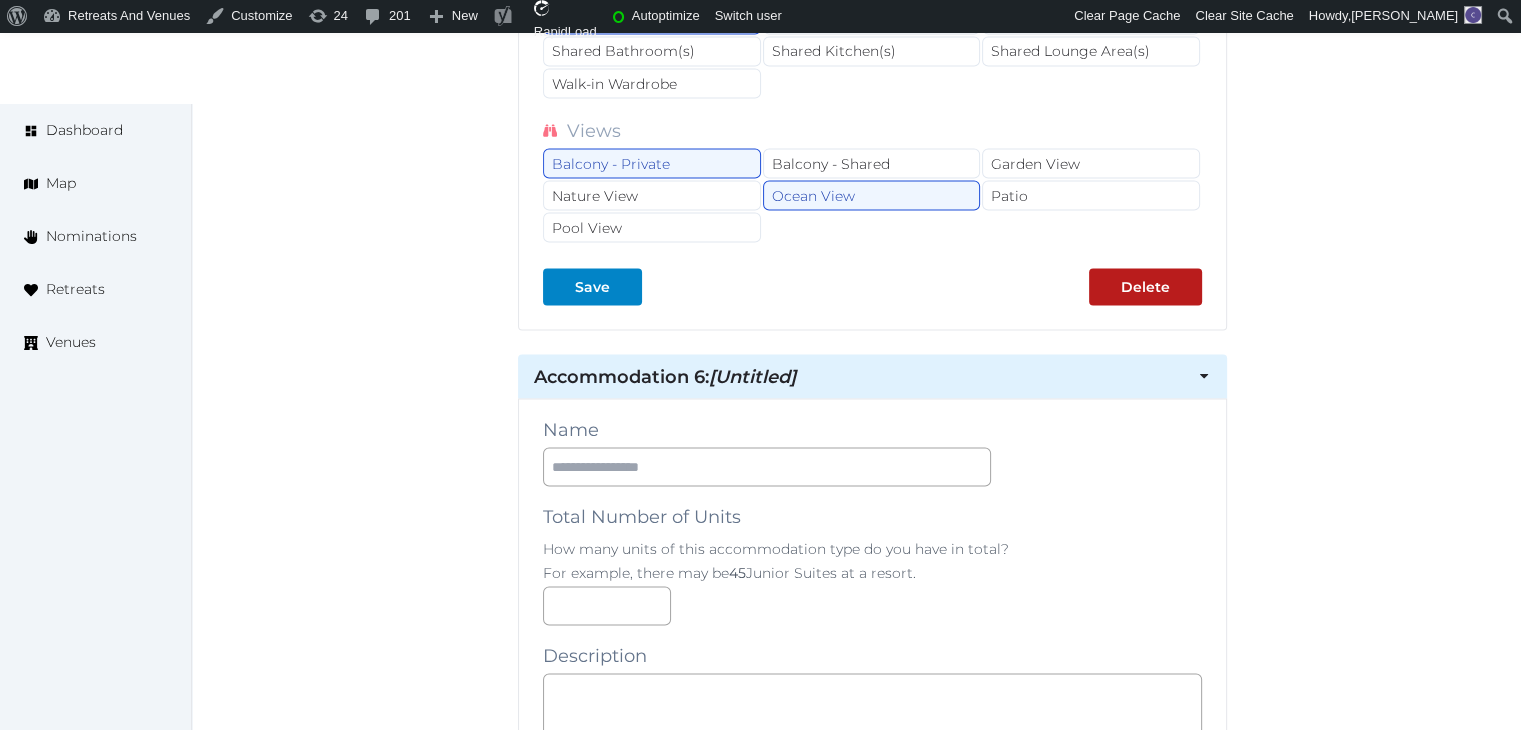 scroll, scrollTop: 11600, scrollLeft: 0, axis: vertical 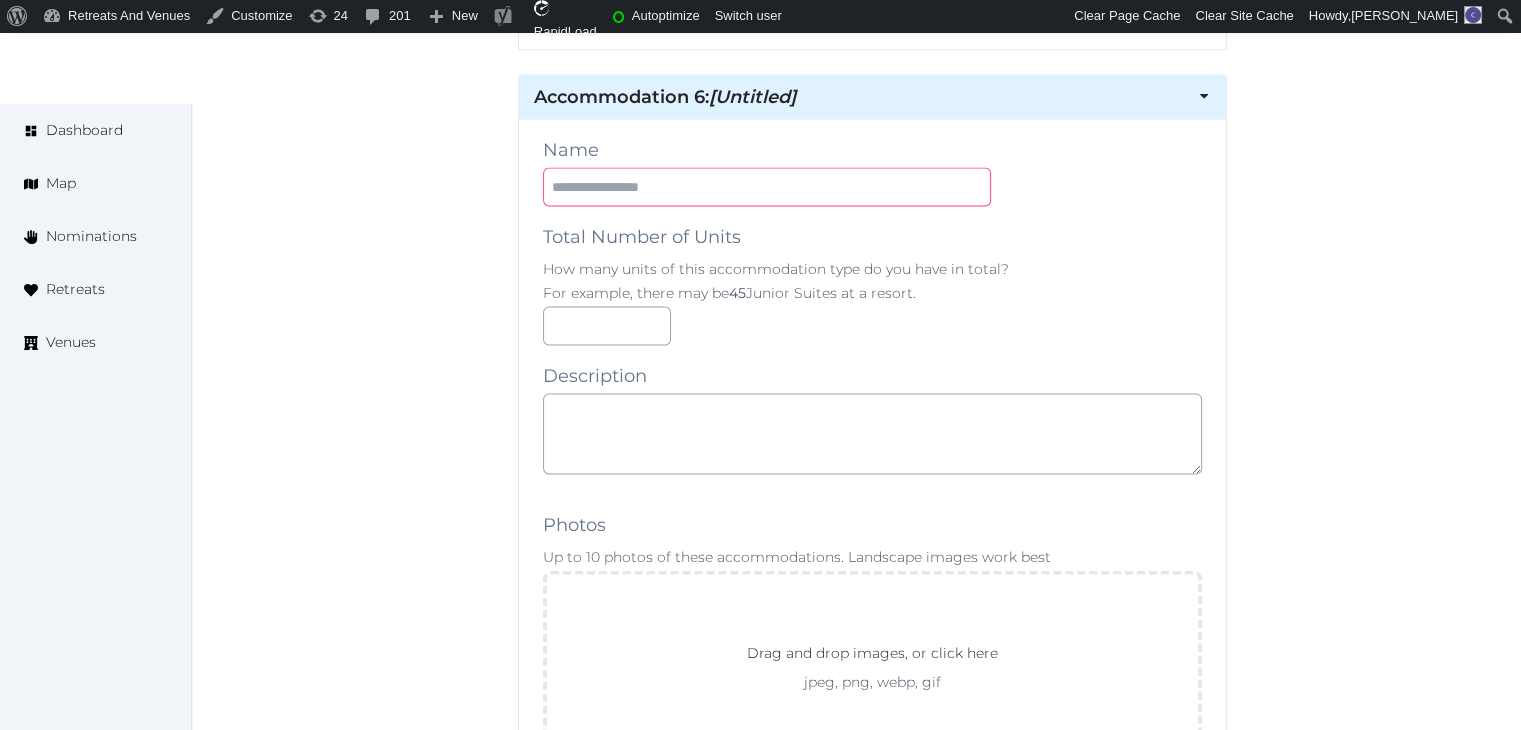 drag, startPoint x: 713, startPoint y: 145, endPoint x: 711, endPoint y: 156, distance: 11.18034 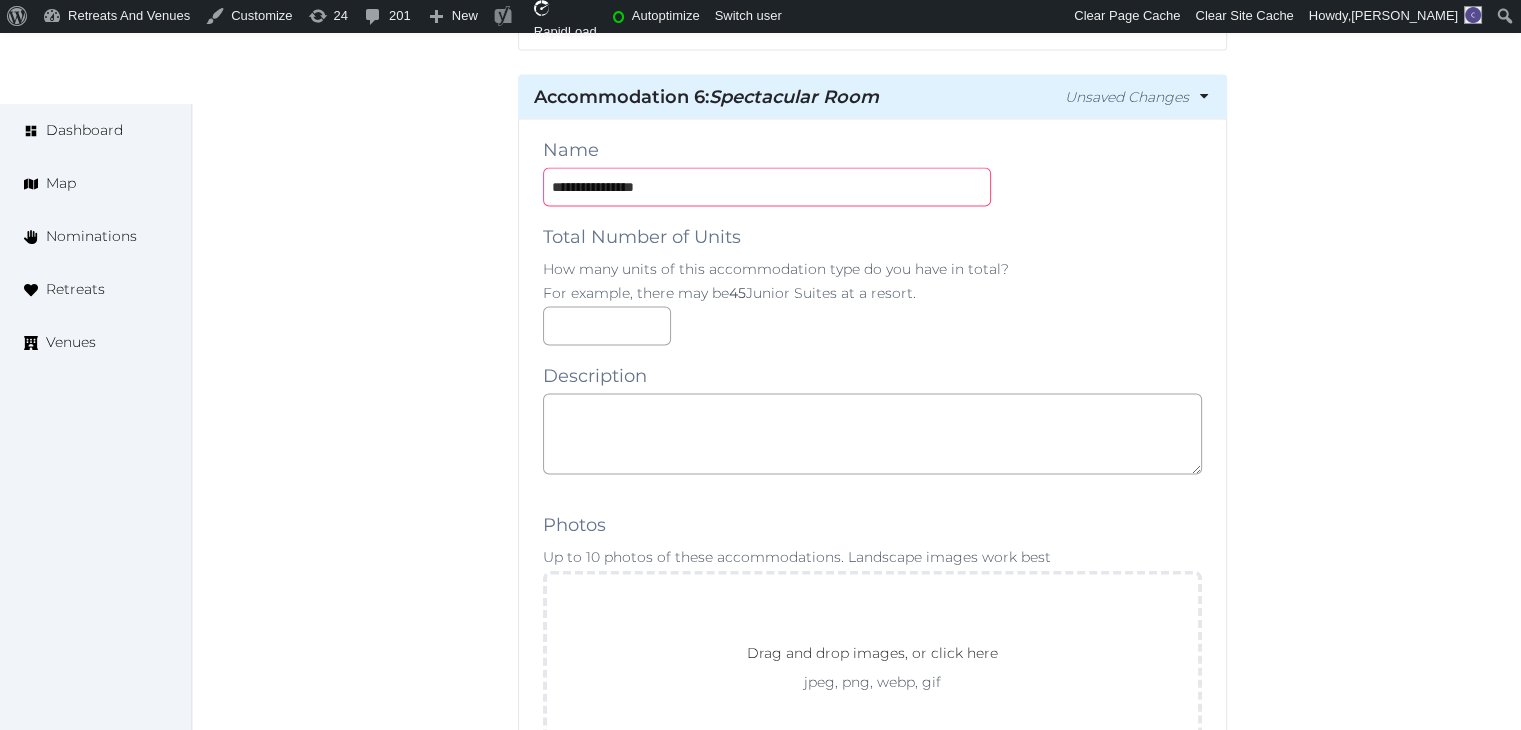 type on "**********" 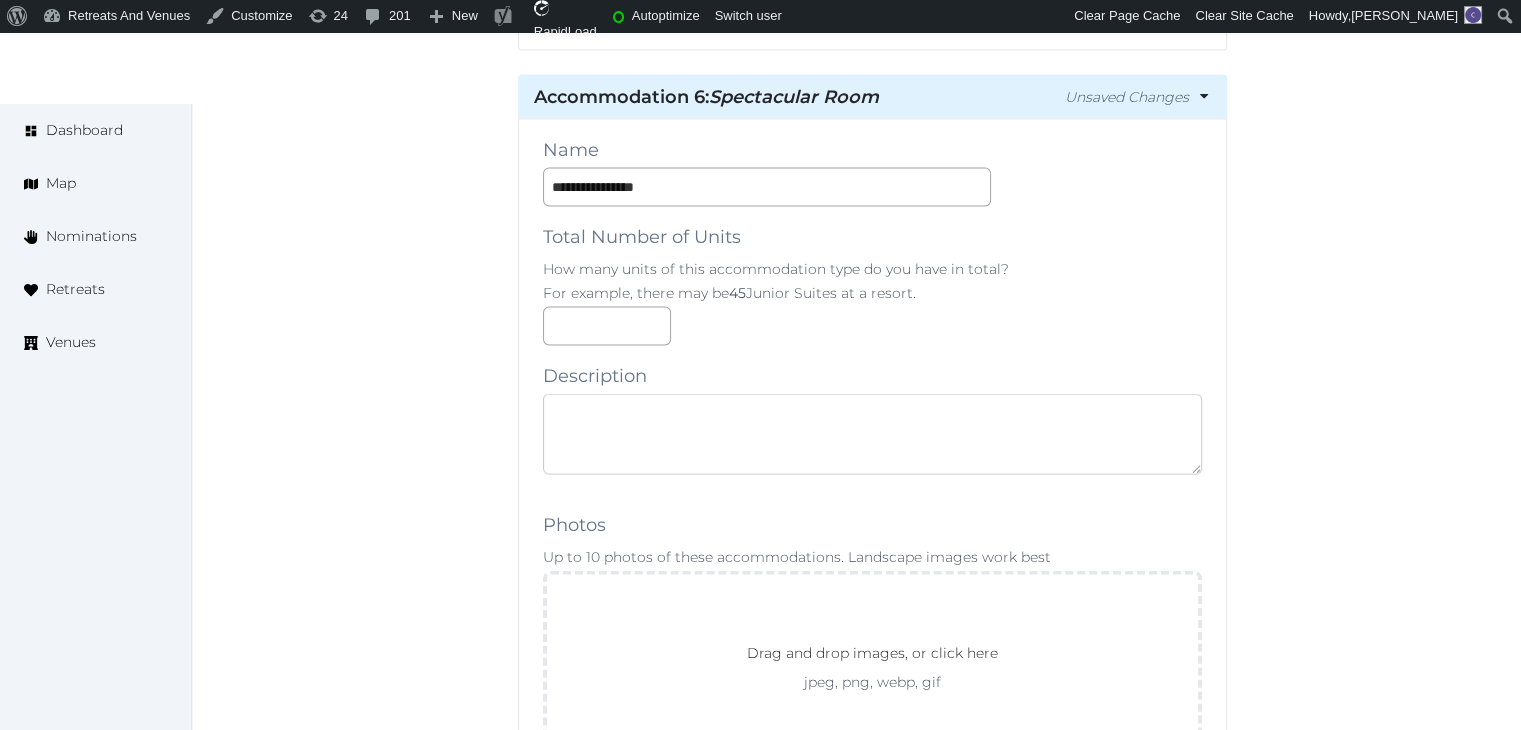 click at bounding box center (872, 434) 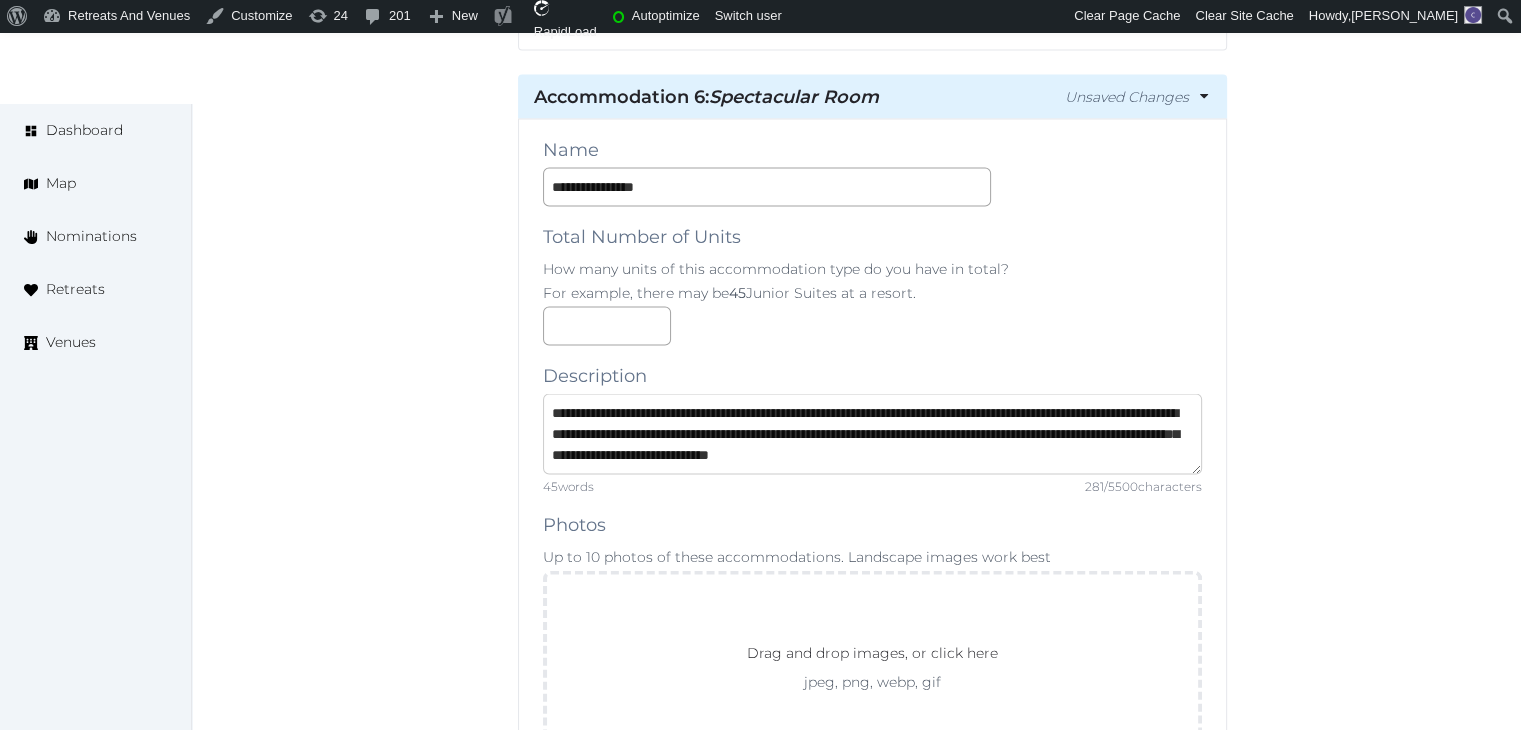 scroll, scrollTop: 0, scrollLeft: 0, axis: both 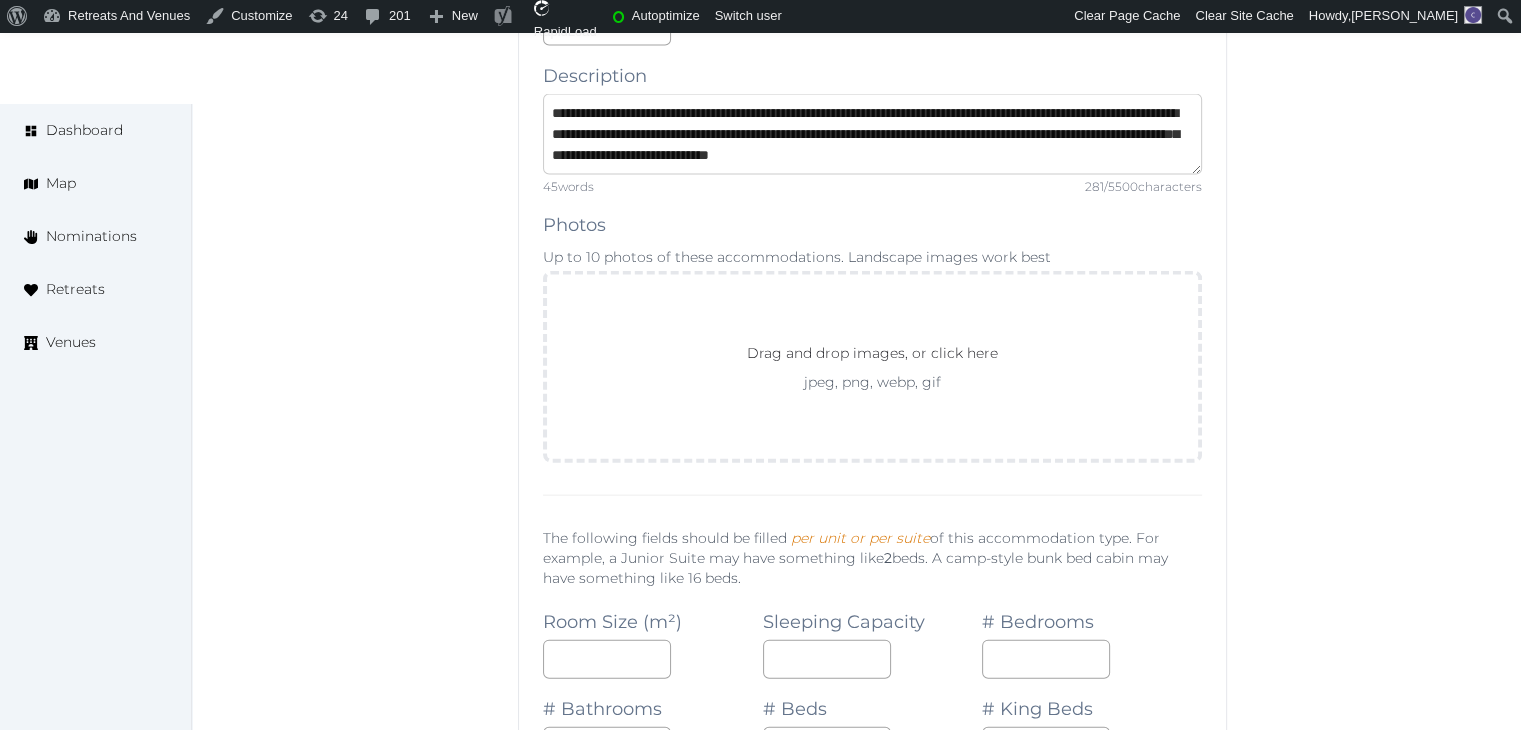 type on "**********" 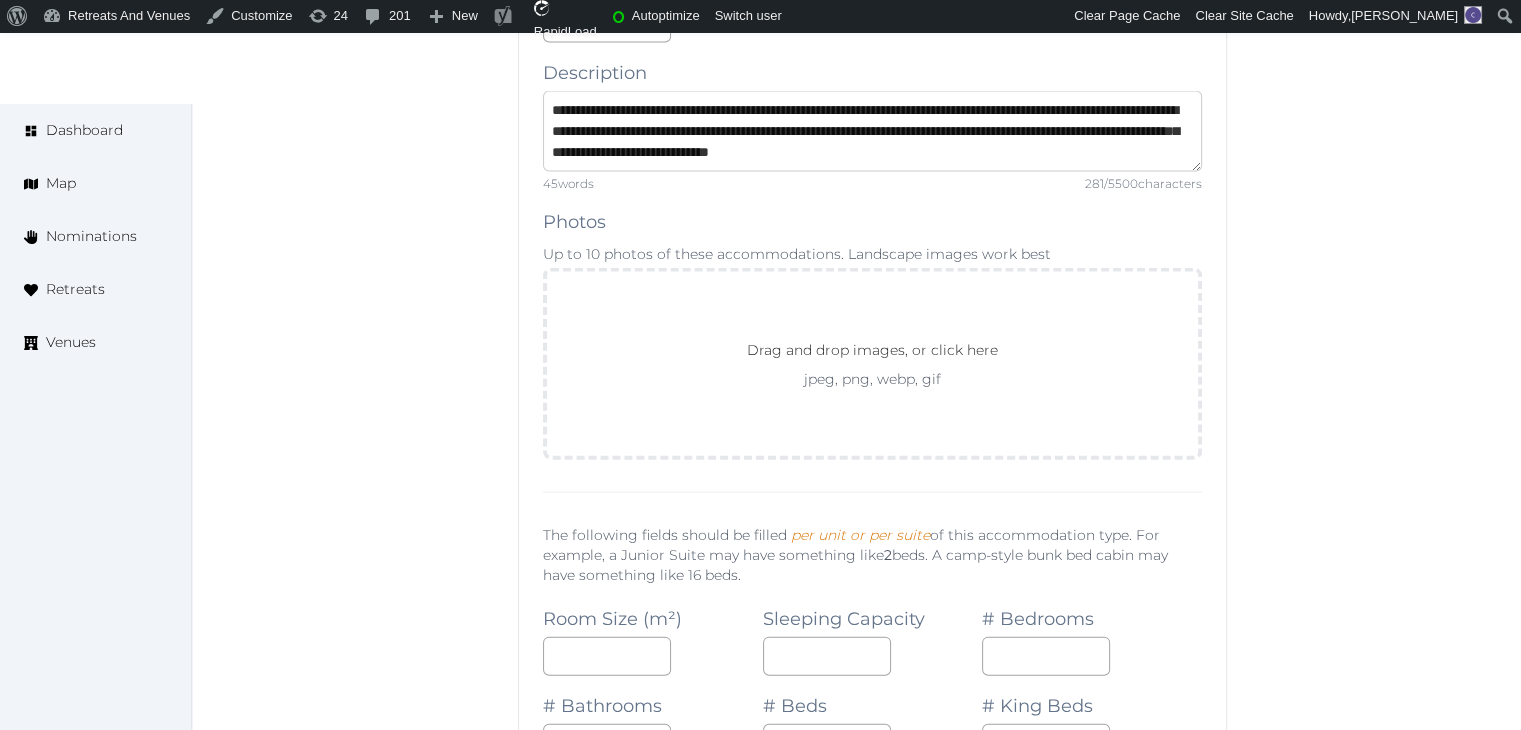 scroll, scrollTop: 11900, scrollLeft: 0, axis: vertical 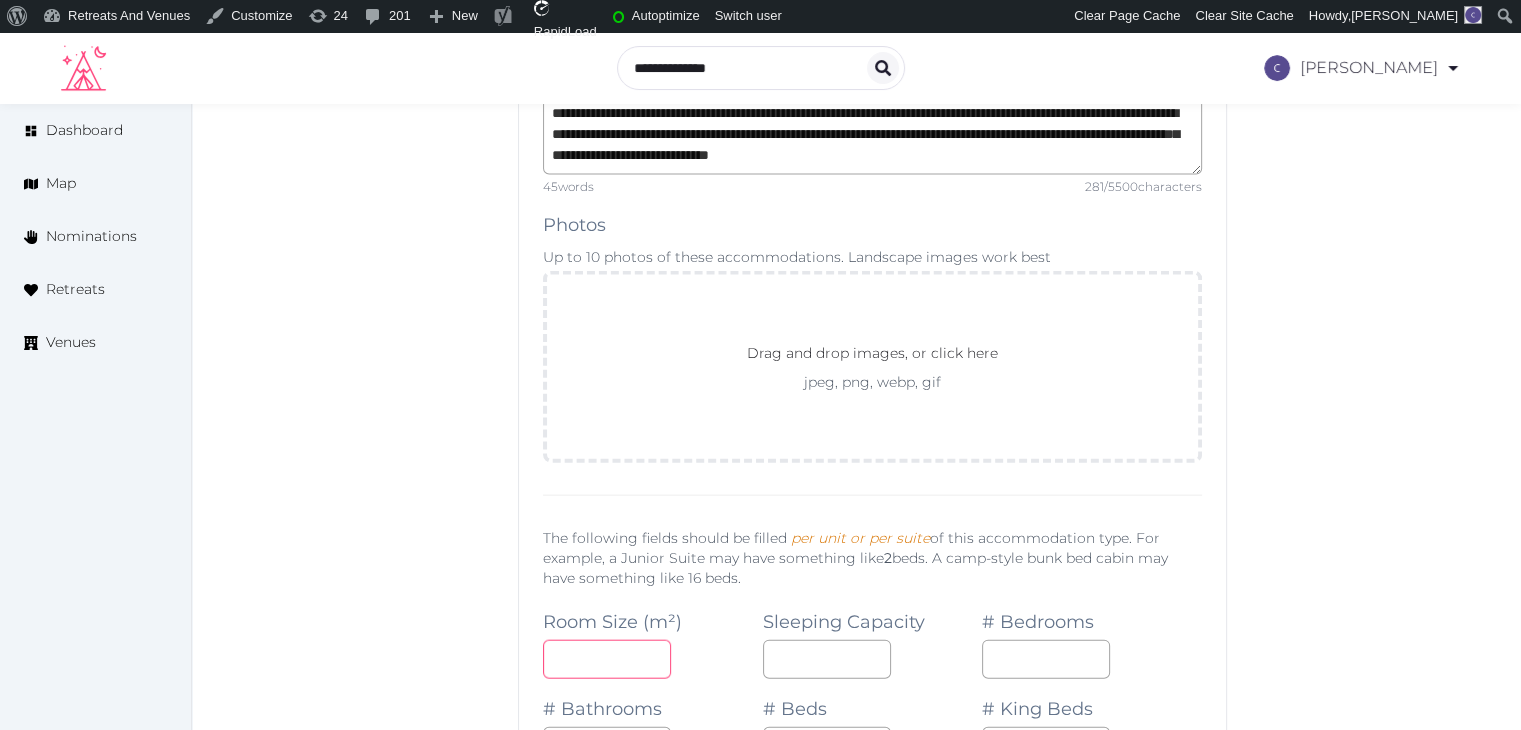 click at bounding box center (607, 659) 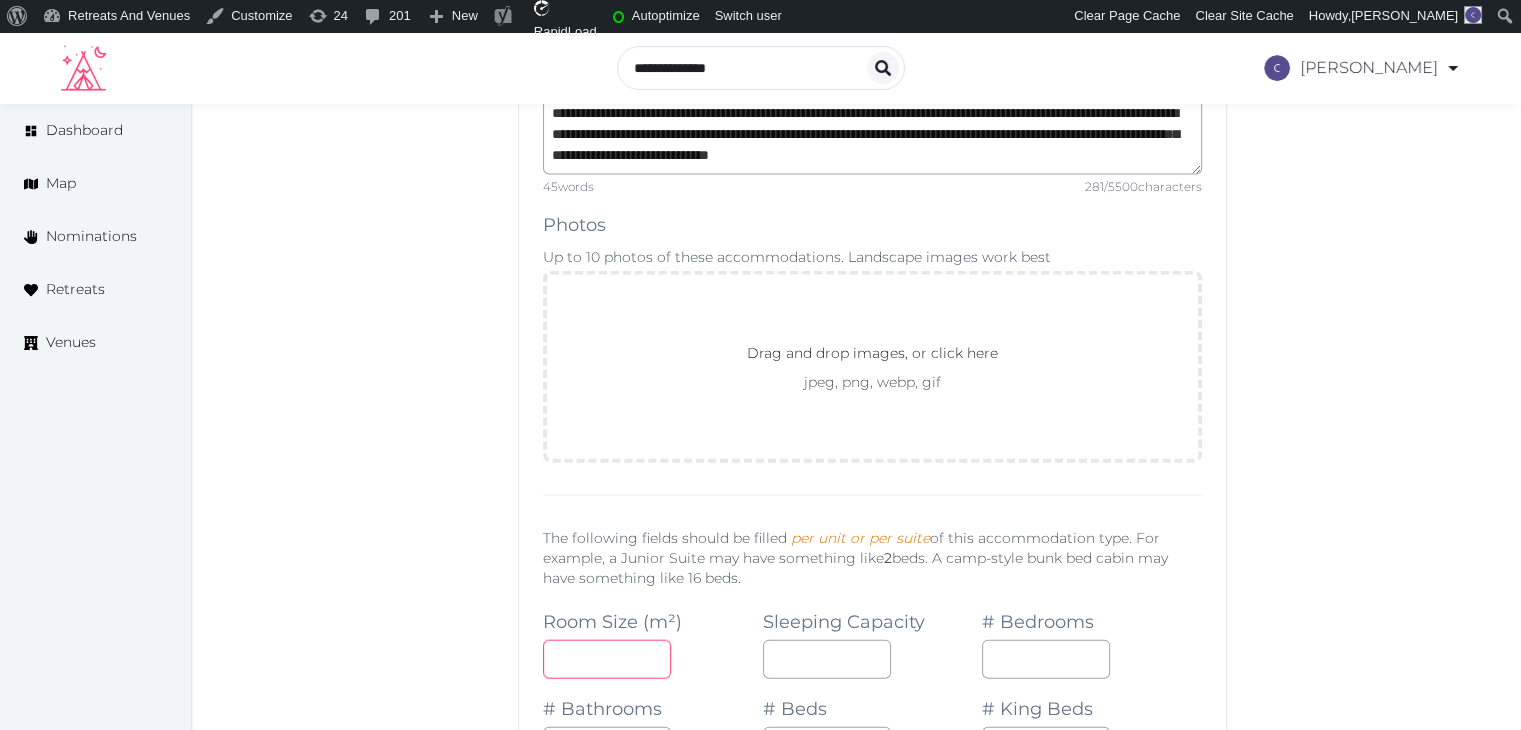 type on "**" 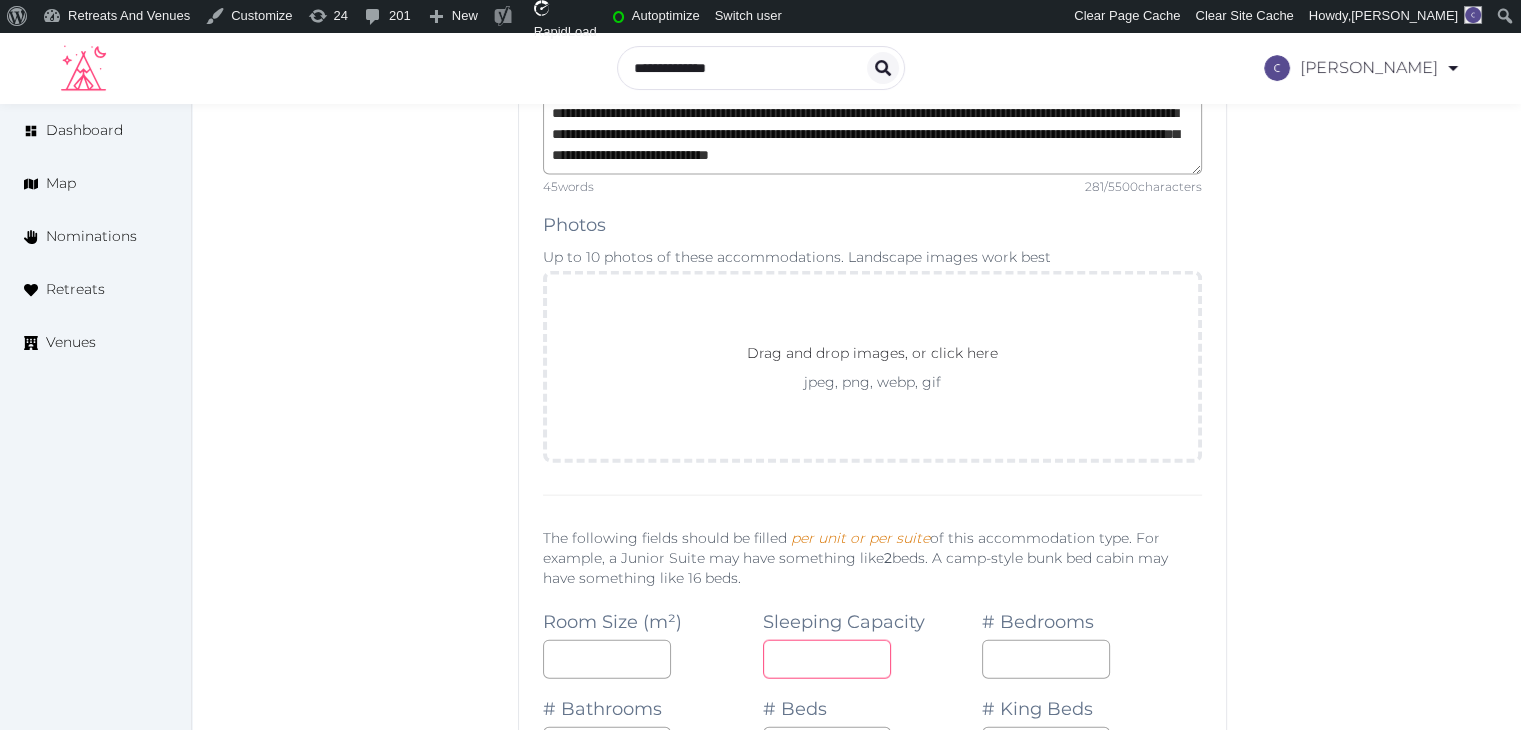 click at bounding box center (827, 659) 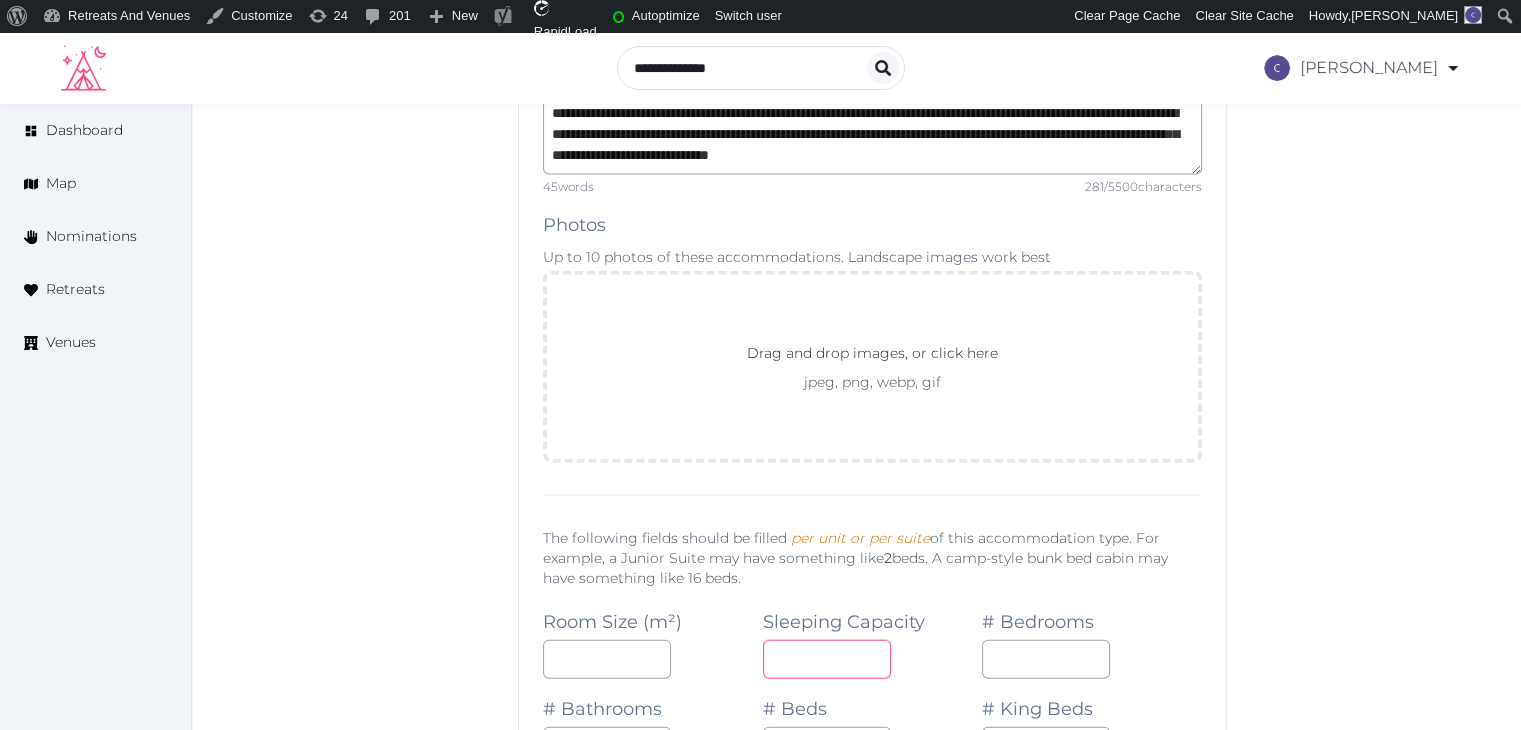 type on "*" 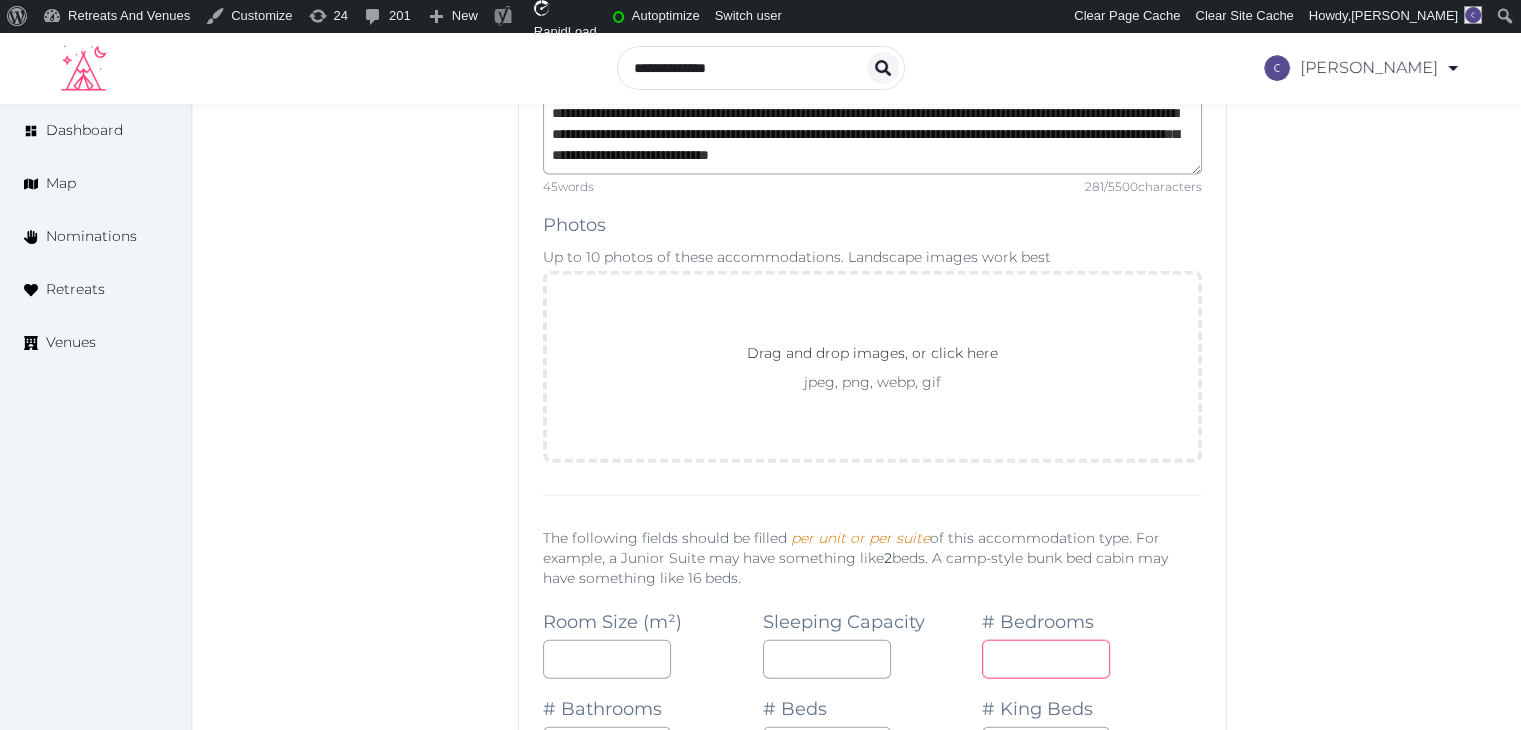 click at bounding box center [1046, 659] 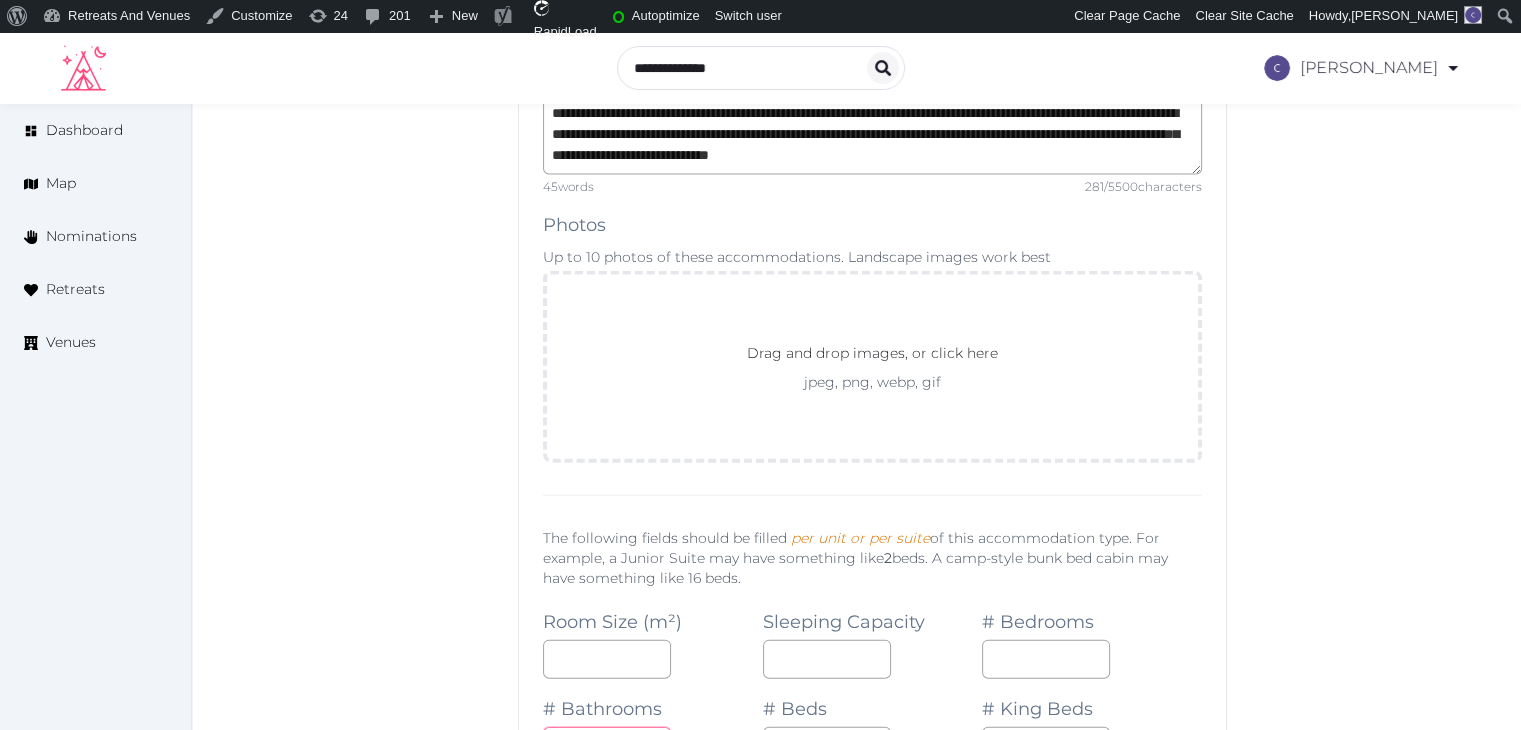 click at bounding box center (607, 746) 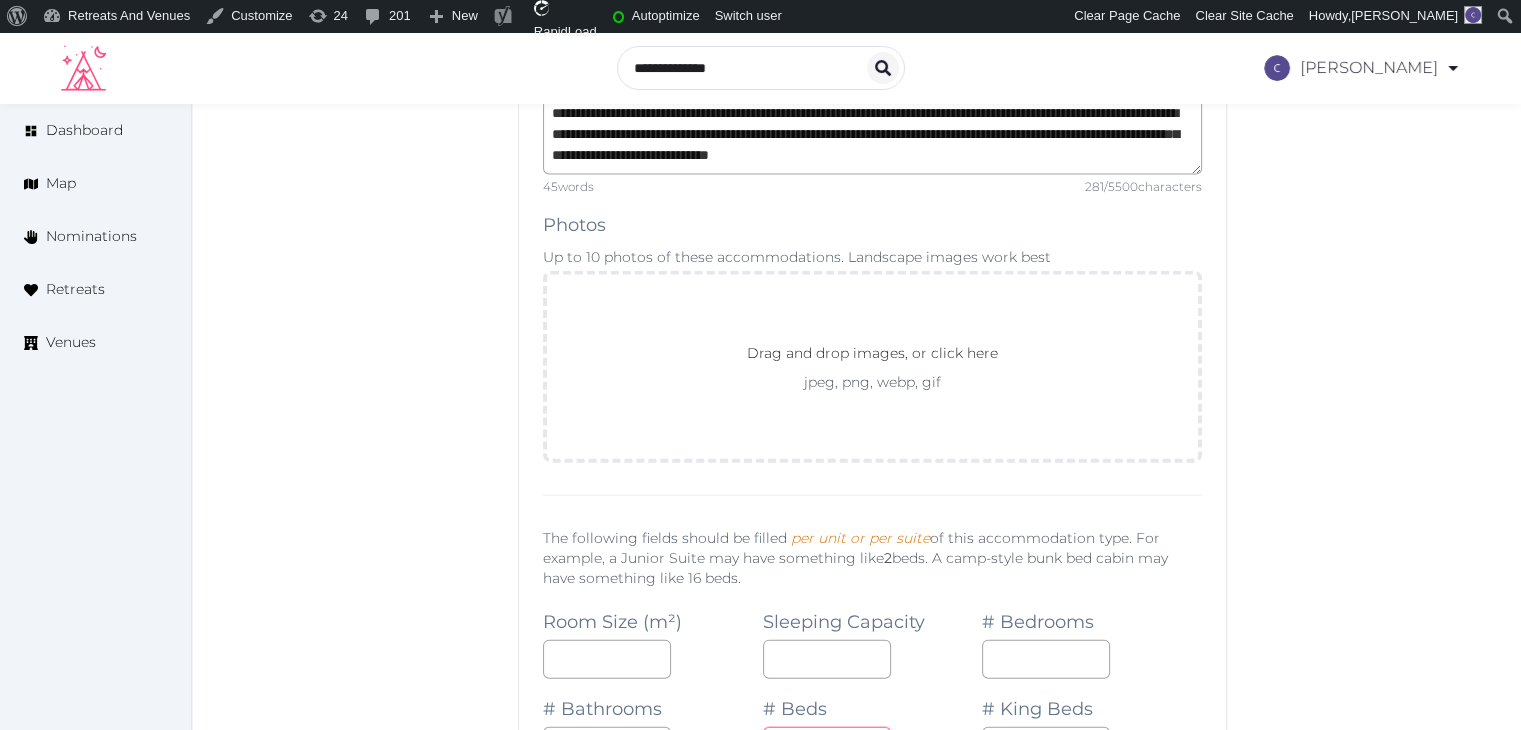 click at bounding box center [827, 746] 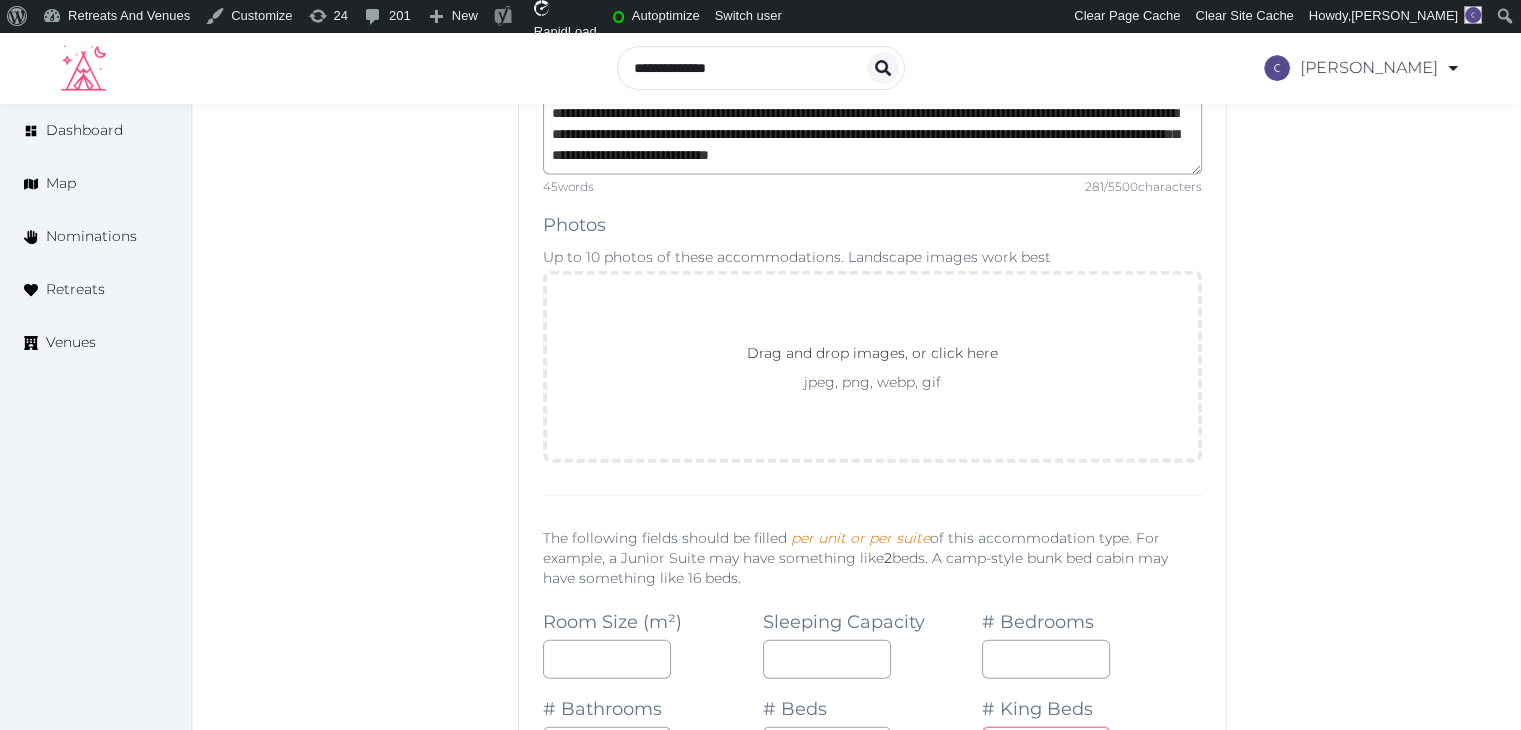 click at bounding box center [1046, 746] 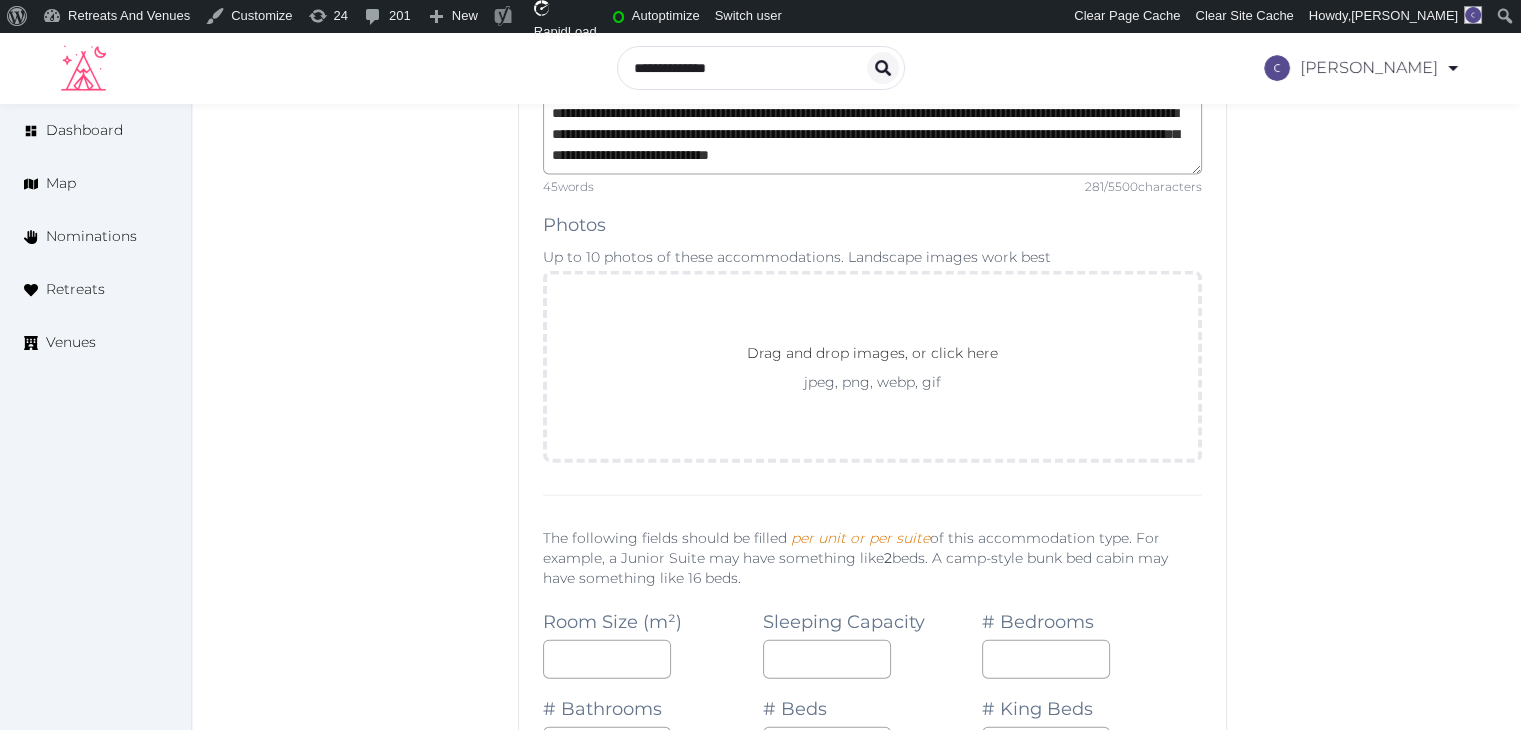 click on "*" at bounding box center (1092, 746) 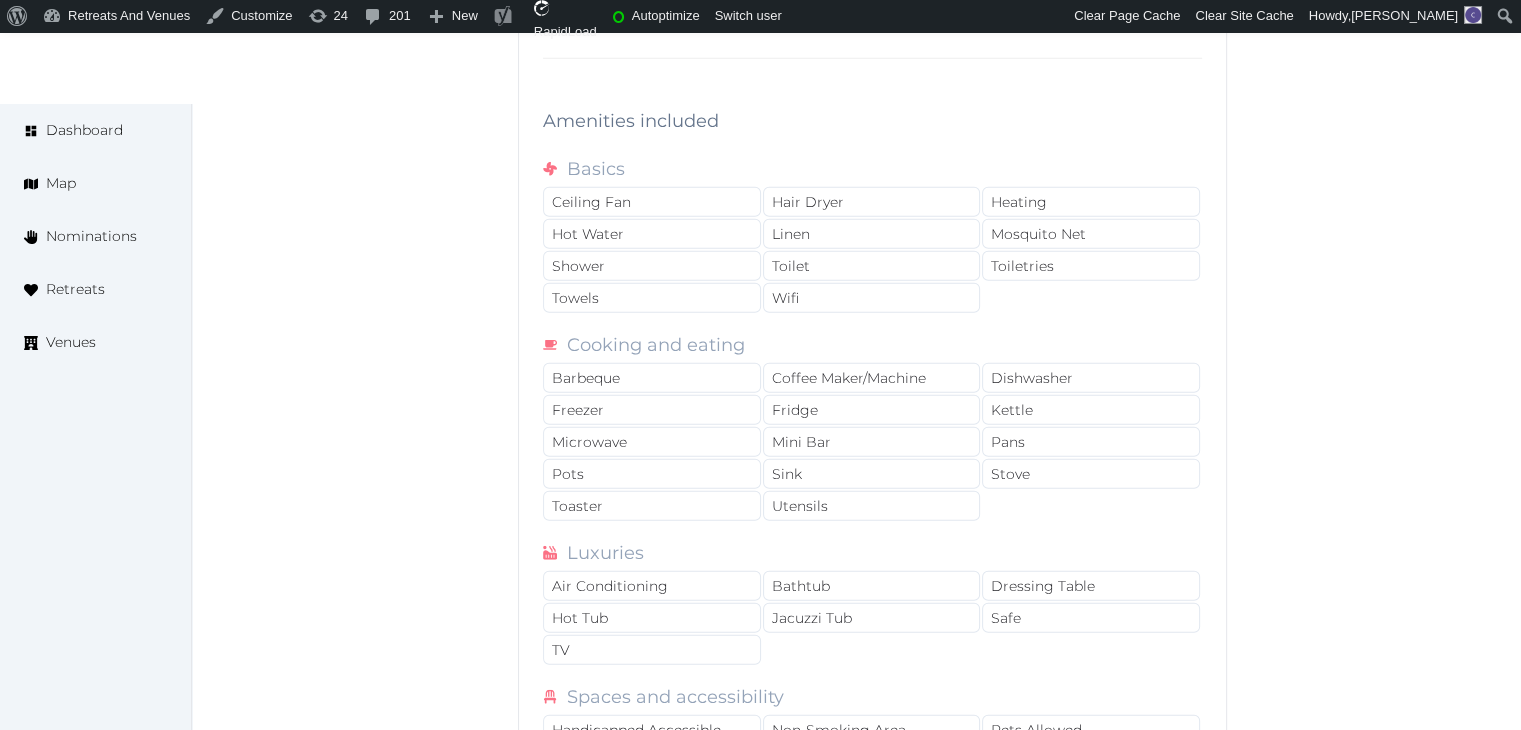 scroll, scrollTop: 13200, scrollLeft: 0, axis: vertical 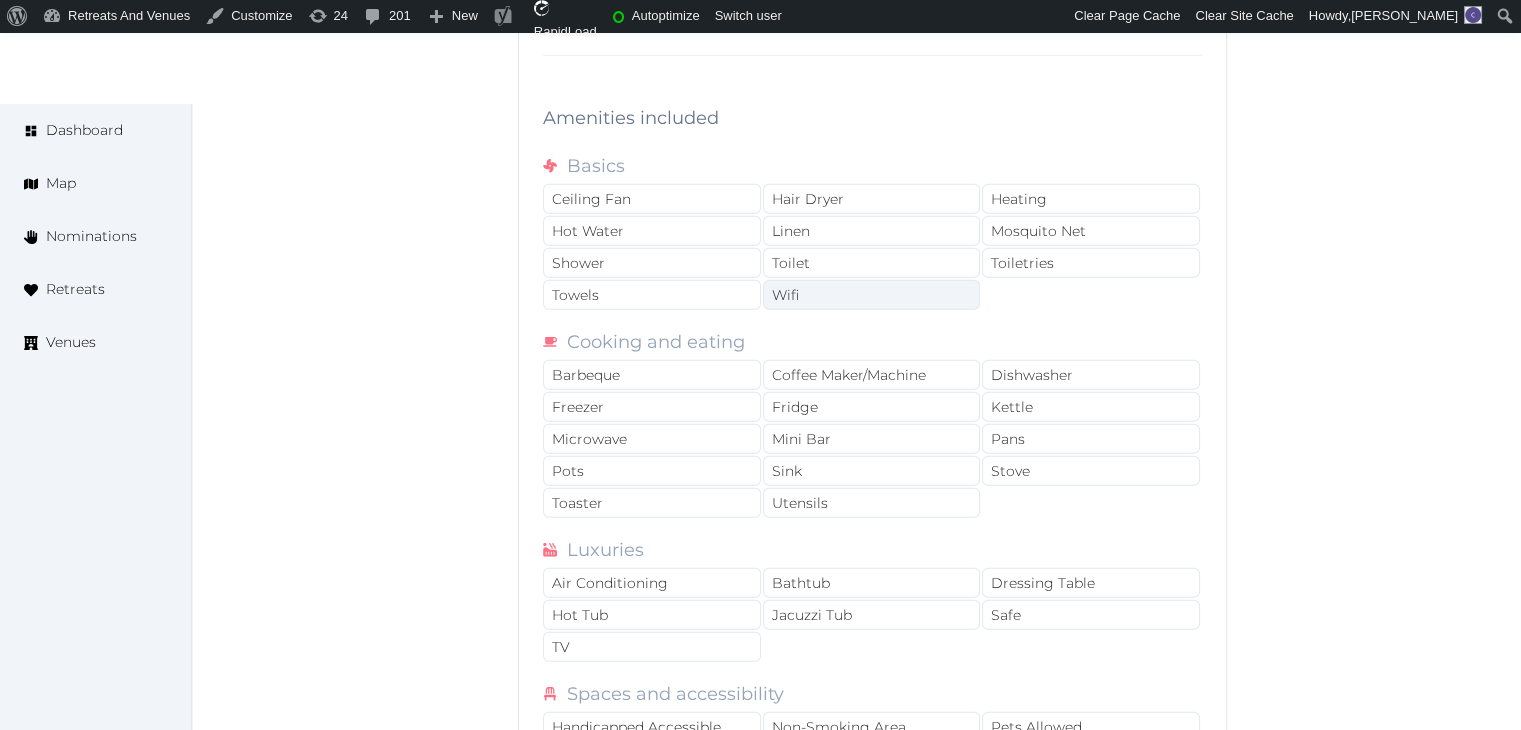 click on "Wifi" at bounding box center (872, 295) 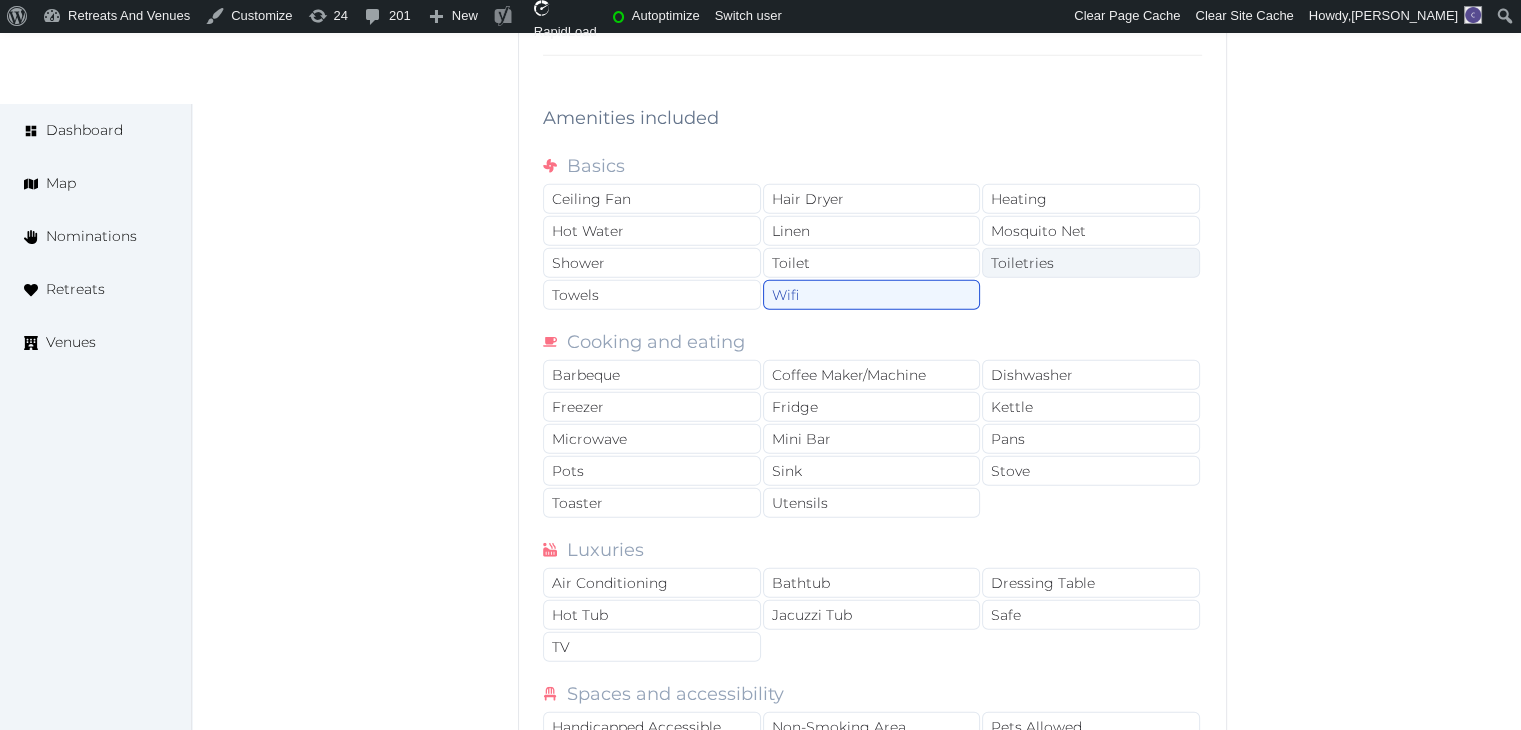 click on "Toiletries" at bounding box center [1091, 263] 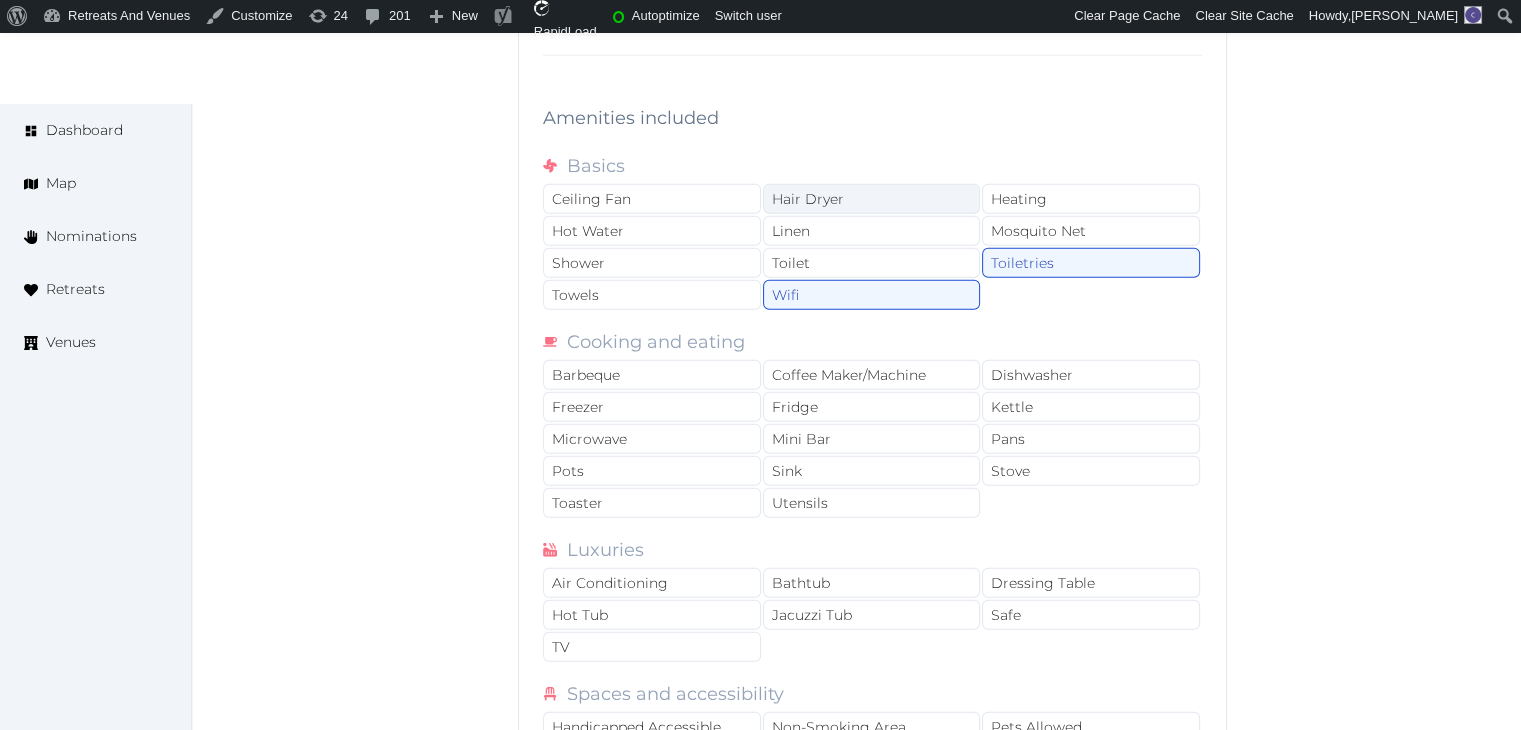 click on "Hair Dryer" at bounding box center [872, 199] 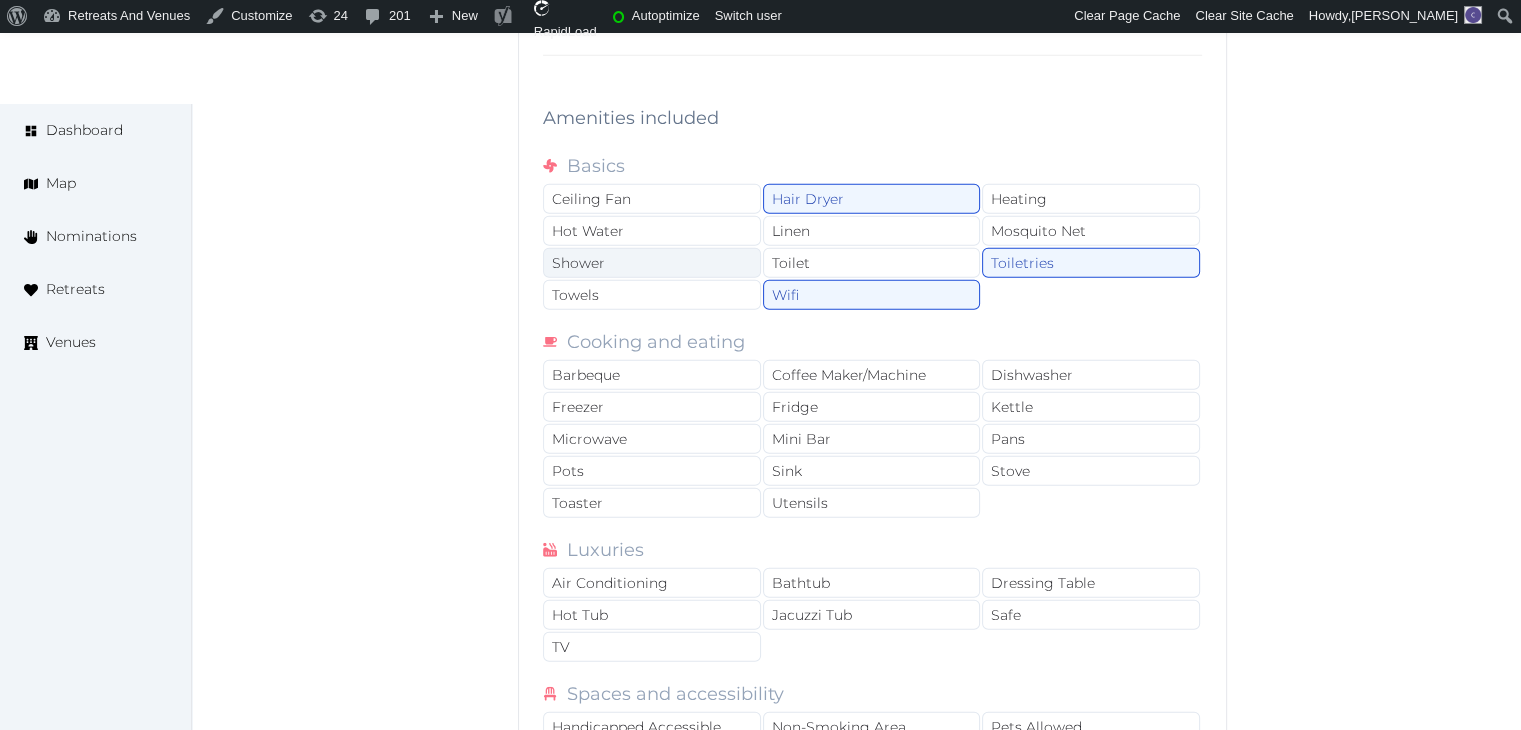 click on "Shower" at bounding box center (652, 263) 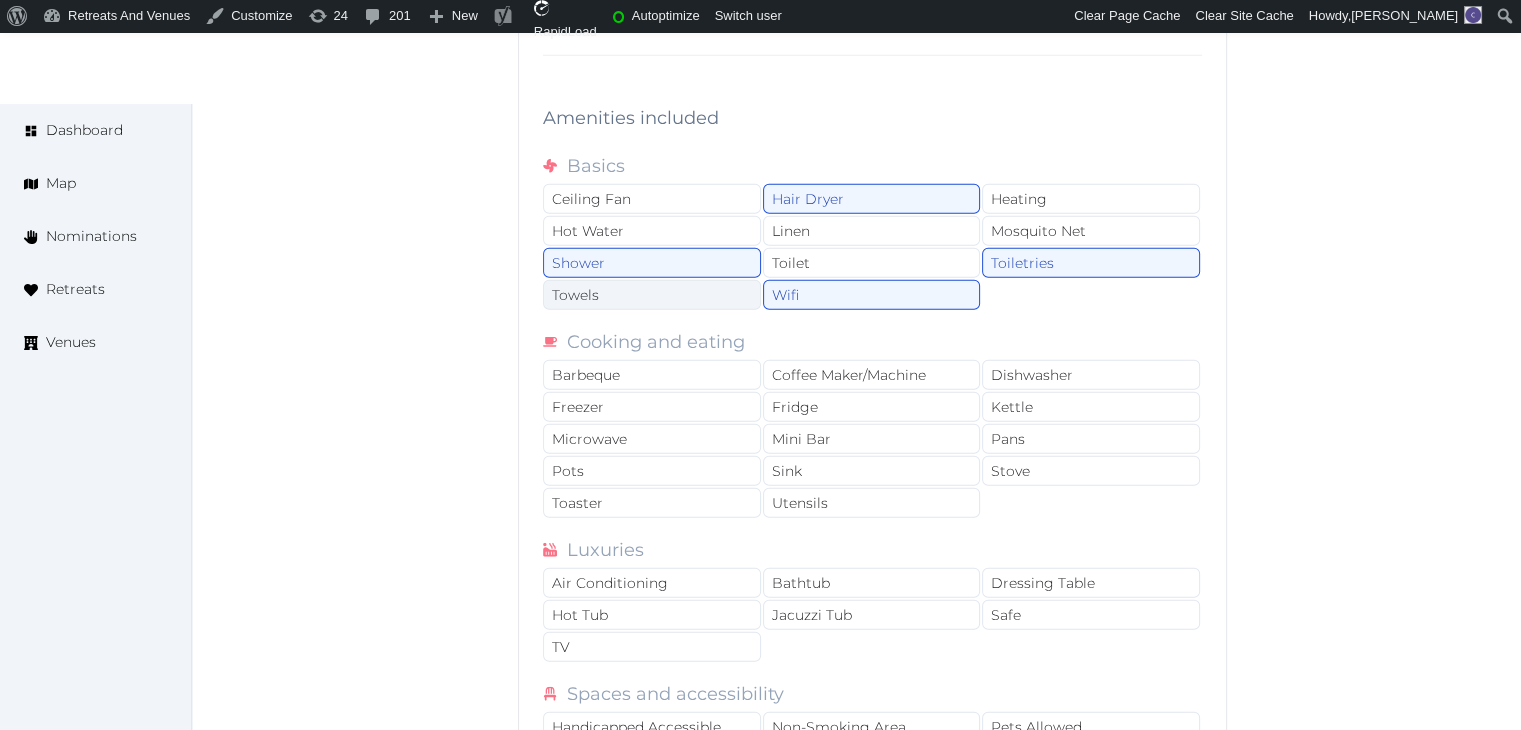 click on "Towels" at bounding box center [652, 295] 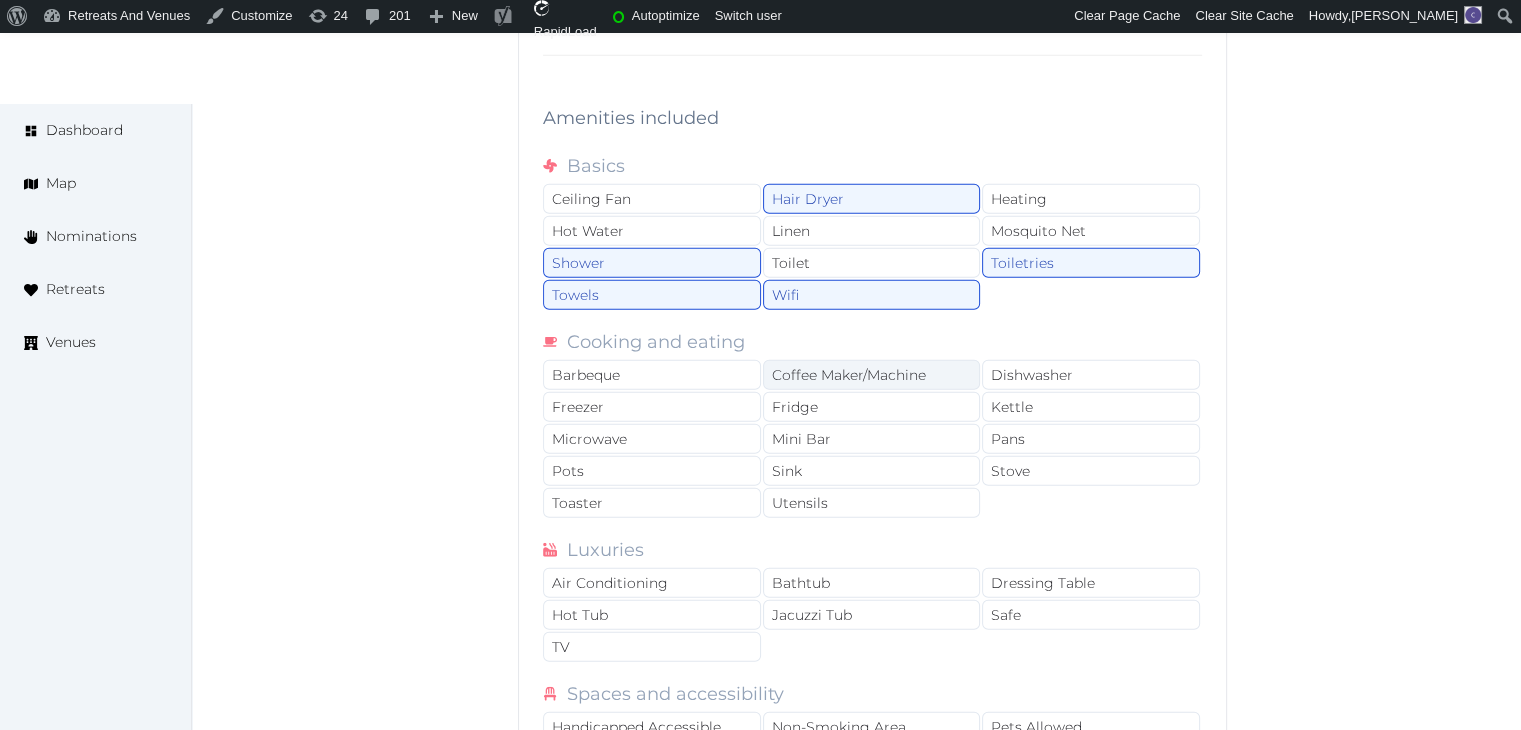 click on "Coffee Maker/Machine" at bounding box center (872, 375) 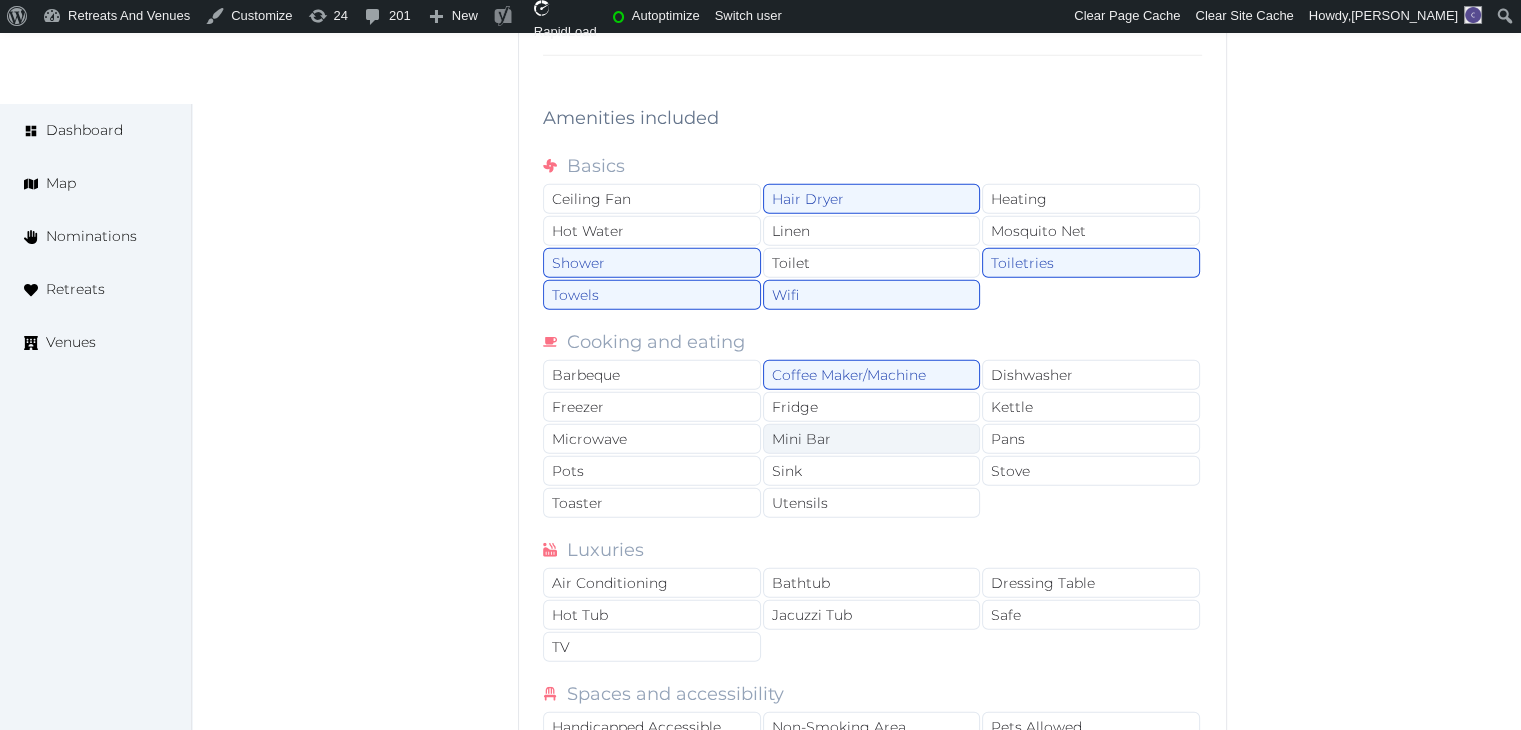 click on "Mini Bar" at bounding box center (872, 439) 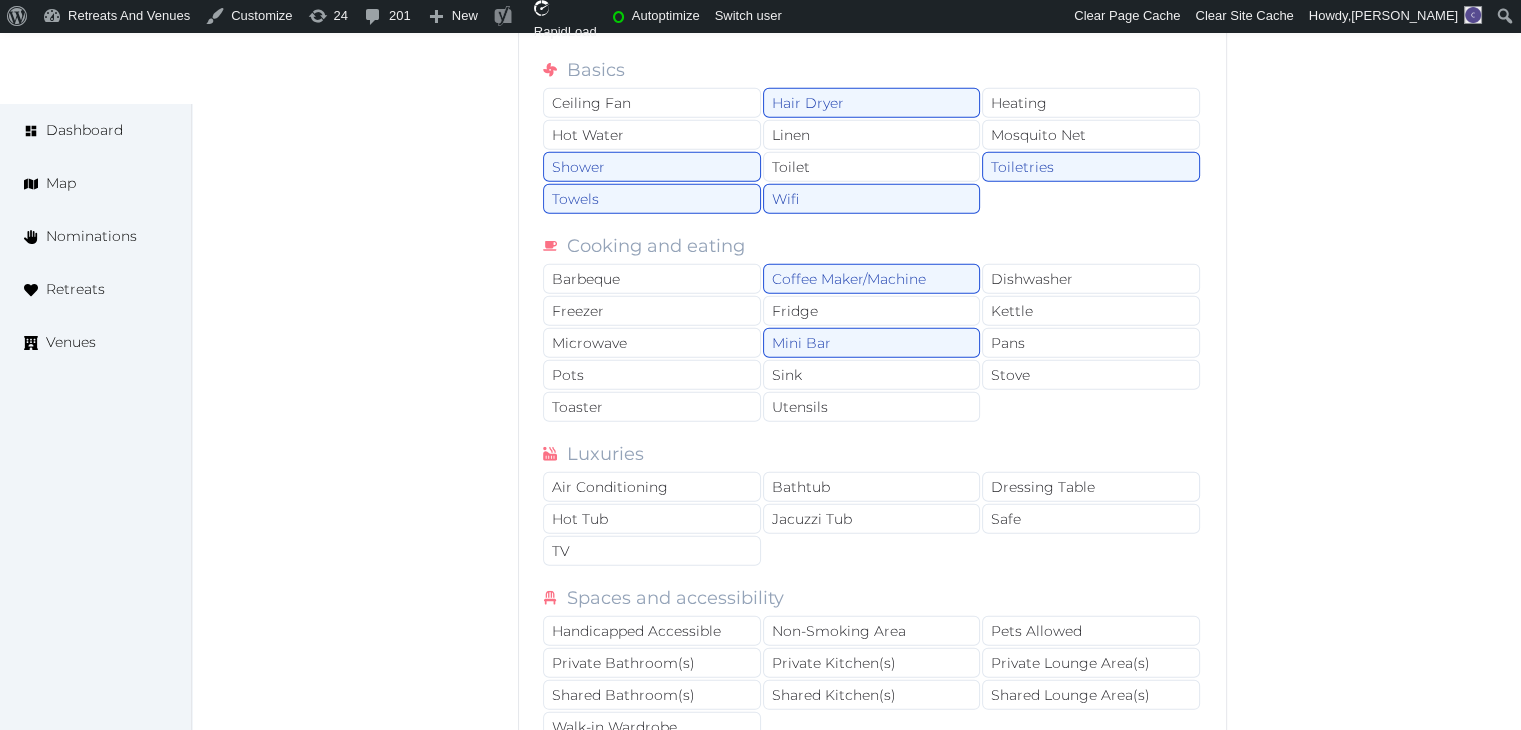 scroll, scrollTop: 13300, scrollLeft: 0, axis: vertical 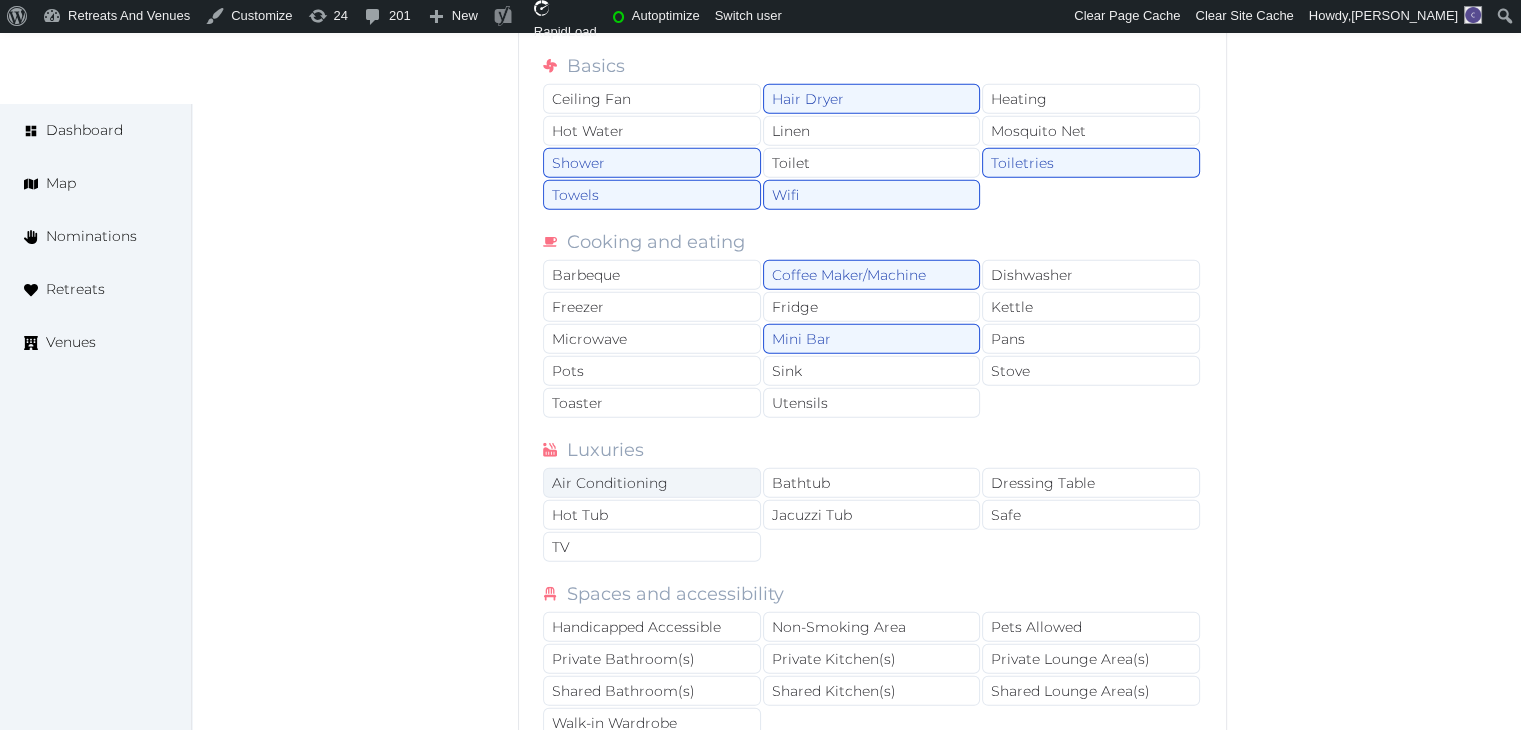 click on "Air Conditioning" at bounding box center [652, 483] 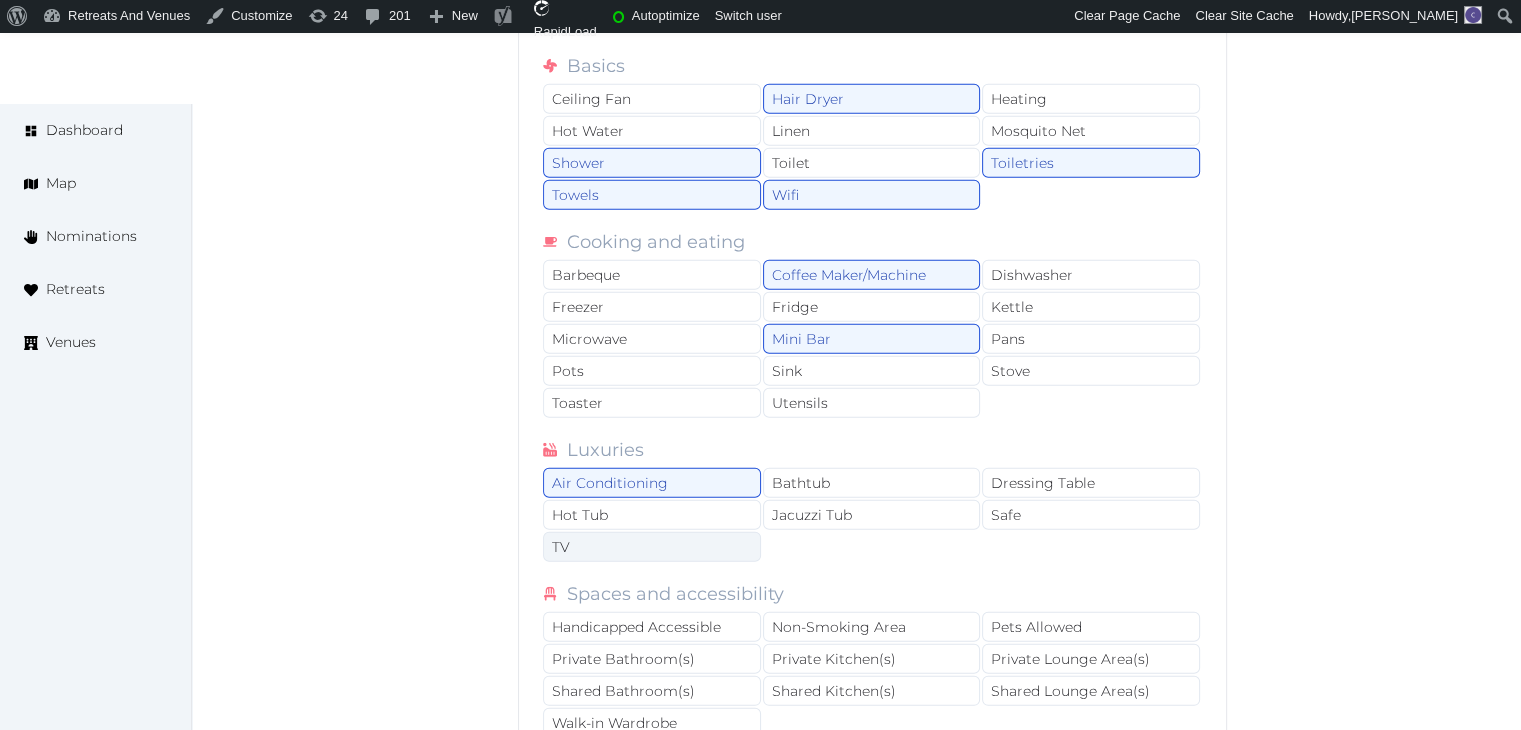 click on "TV" at bounding box center (652, 547) 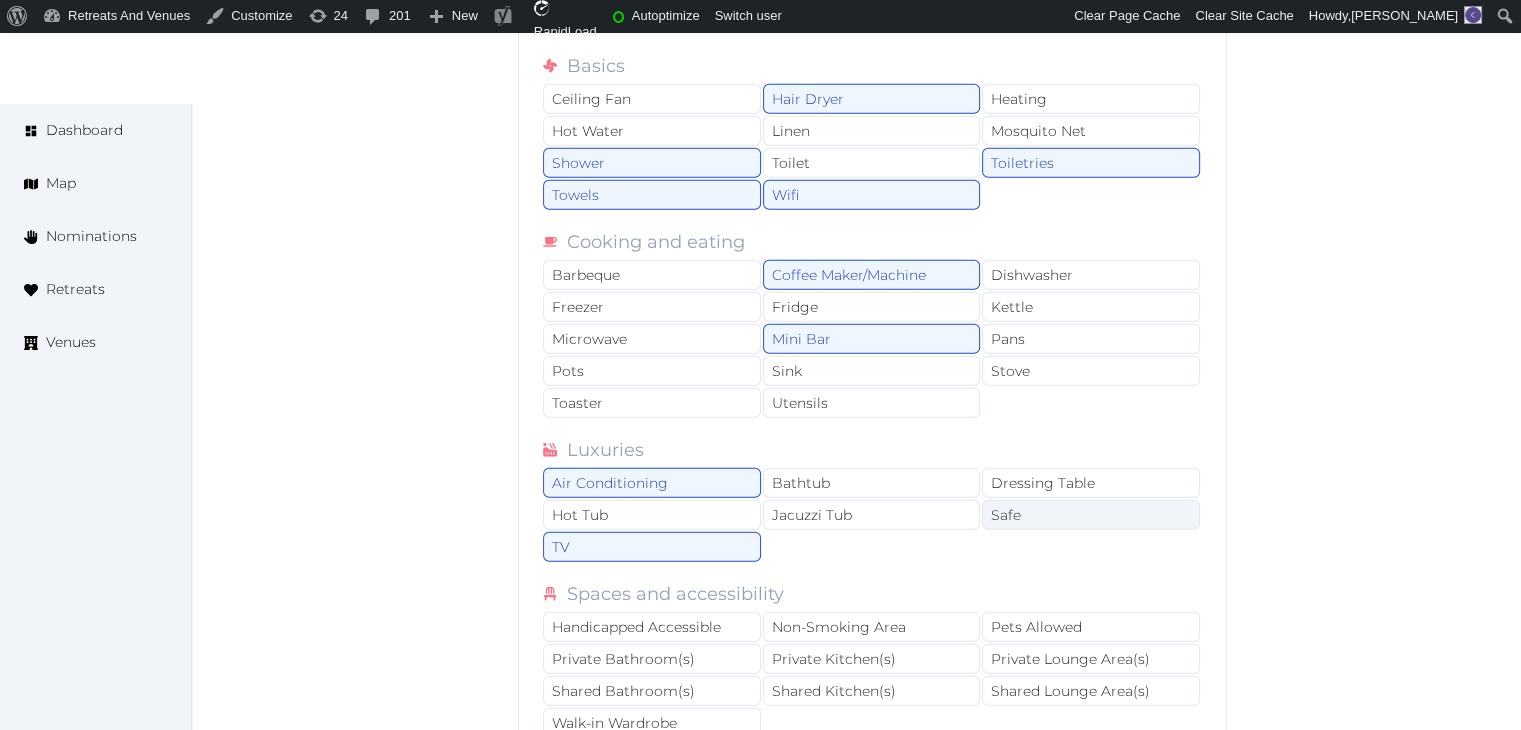 click on "Safe" at bounding box center (1091, 515) 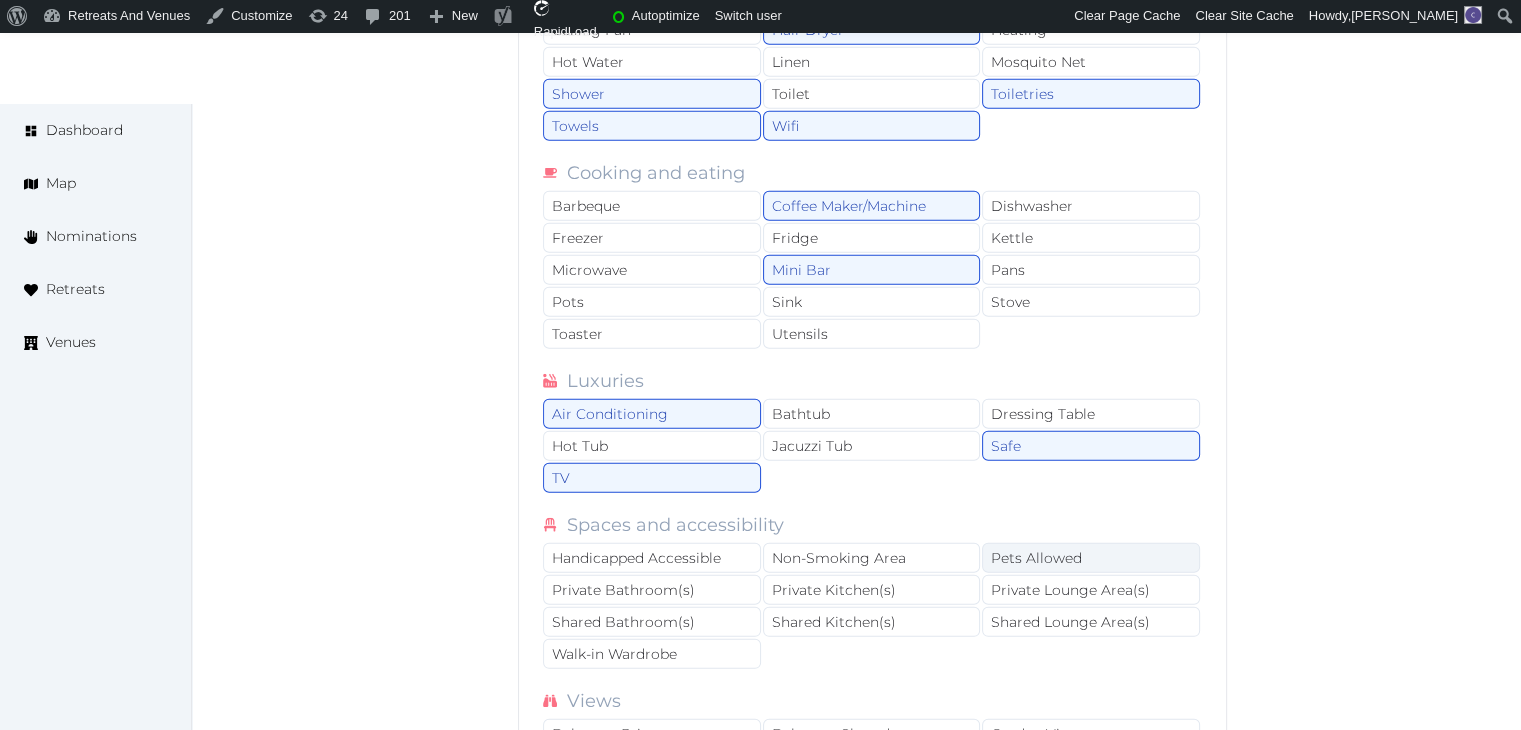 scroll, scrollTop: 13400, scrollLeft: 0, axis: vertical 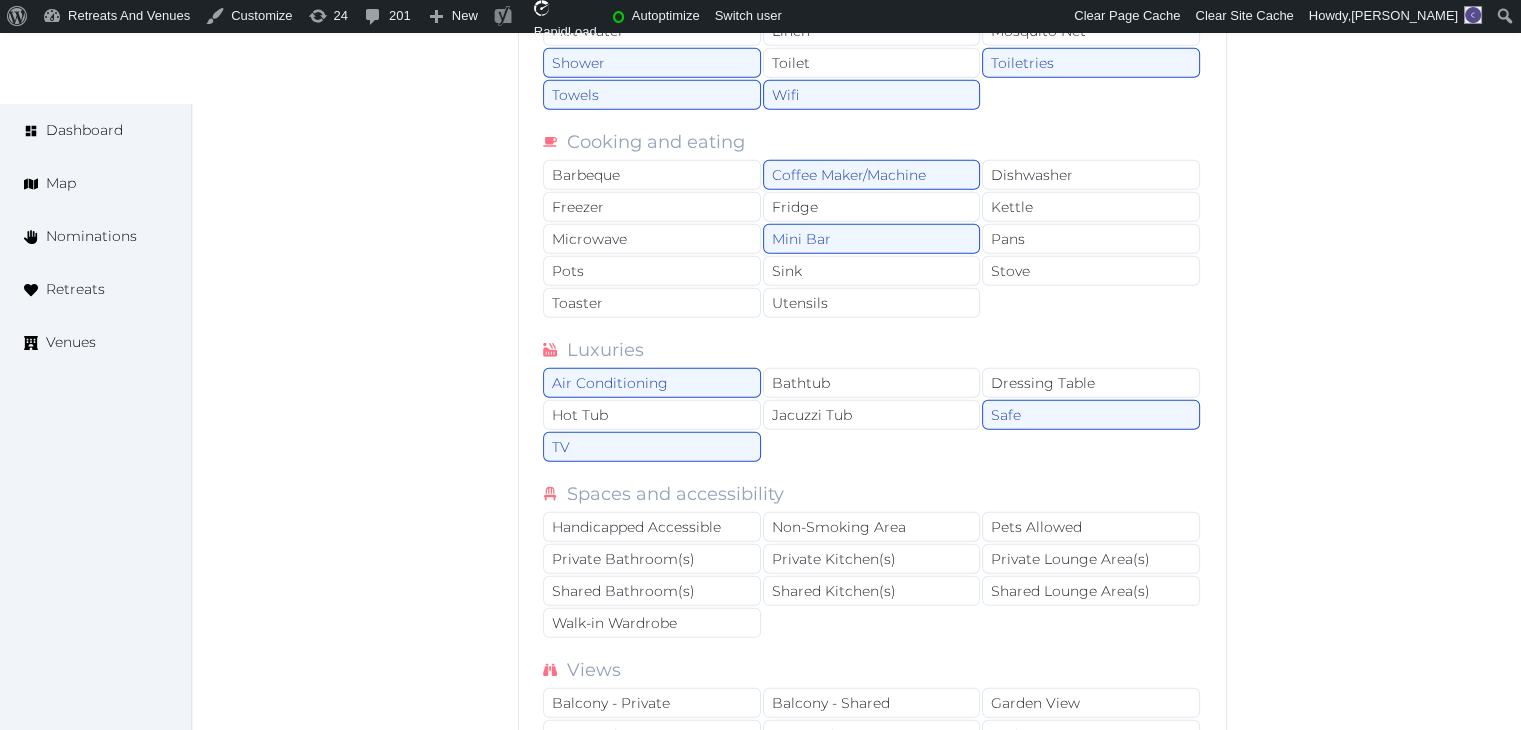 click on "Handicapped Accessible Non-Smoking Area Pets Allowed Private Bathroom(s) Private Kitchen(s) Private Lounge Area(s) Shared Bathroom(s) Shared Kitchen(s) Shared Lounge Area(s) Walk-in Wardrobe" at bounding box center (872, 576) 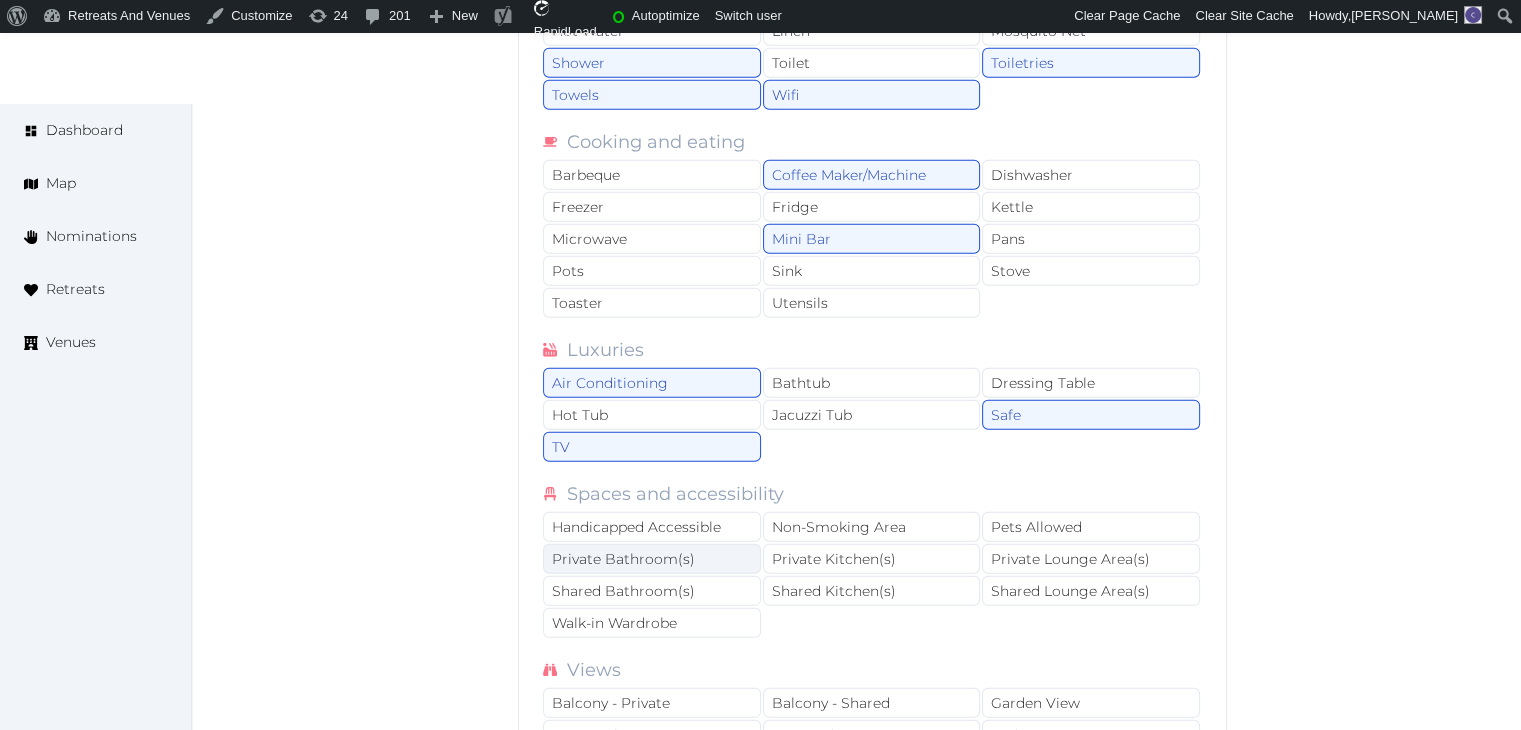click on "Private Bathroom(s)" at bounding box center (652, 559) 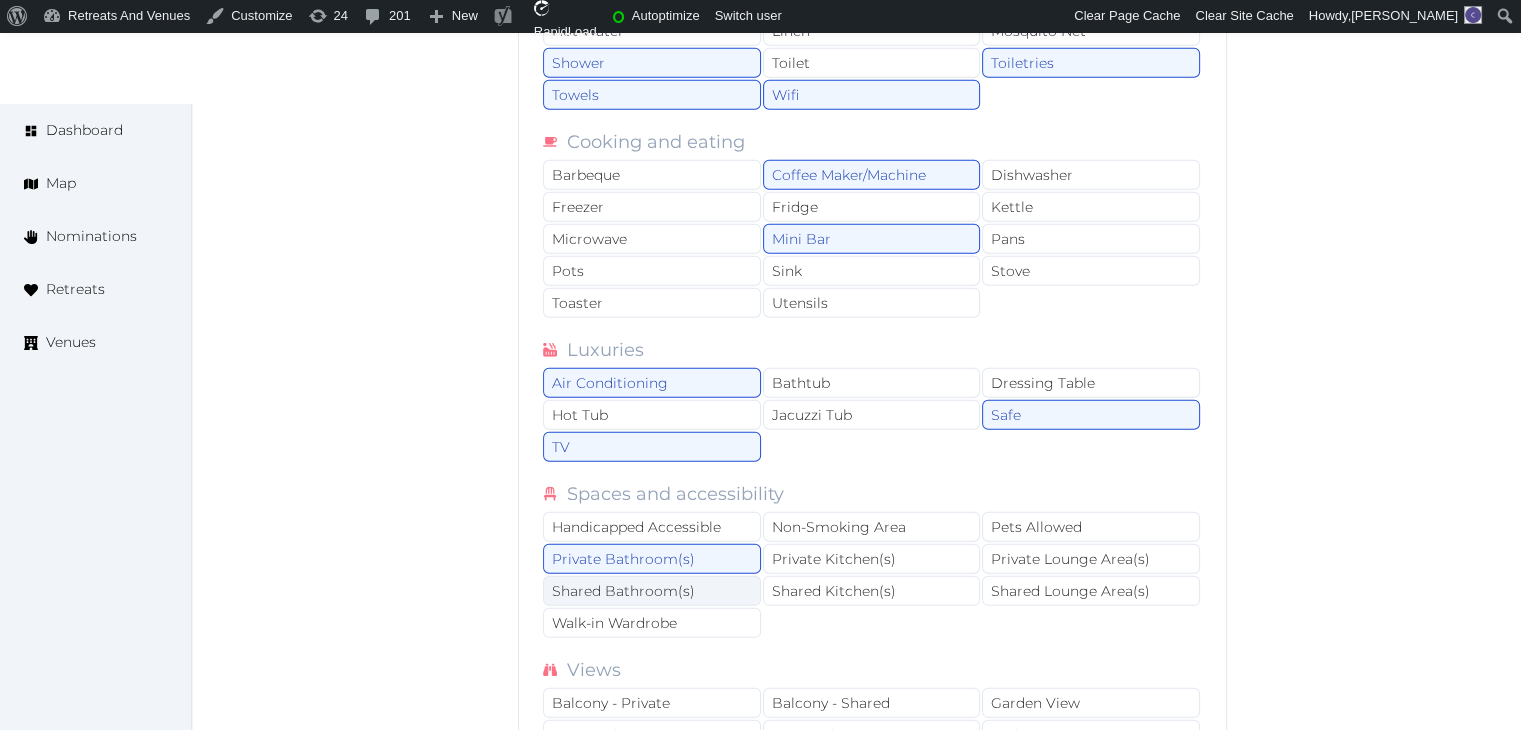 scroll, scrollTop: 13500, scrollLeft: 0, axis: vertical 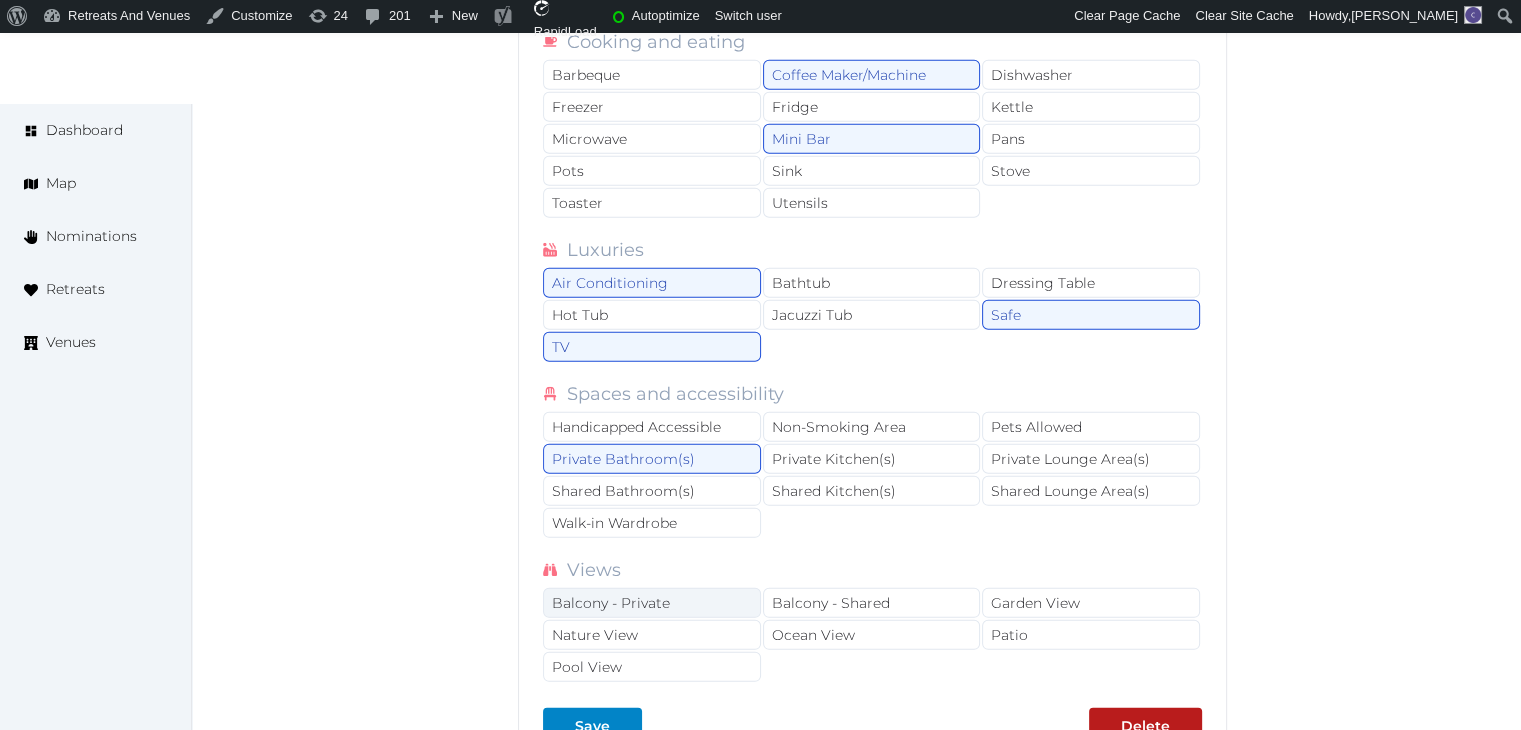 click on "Balcony - Private" at bounding box center (652, 603) 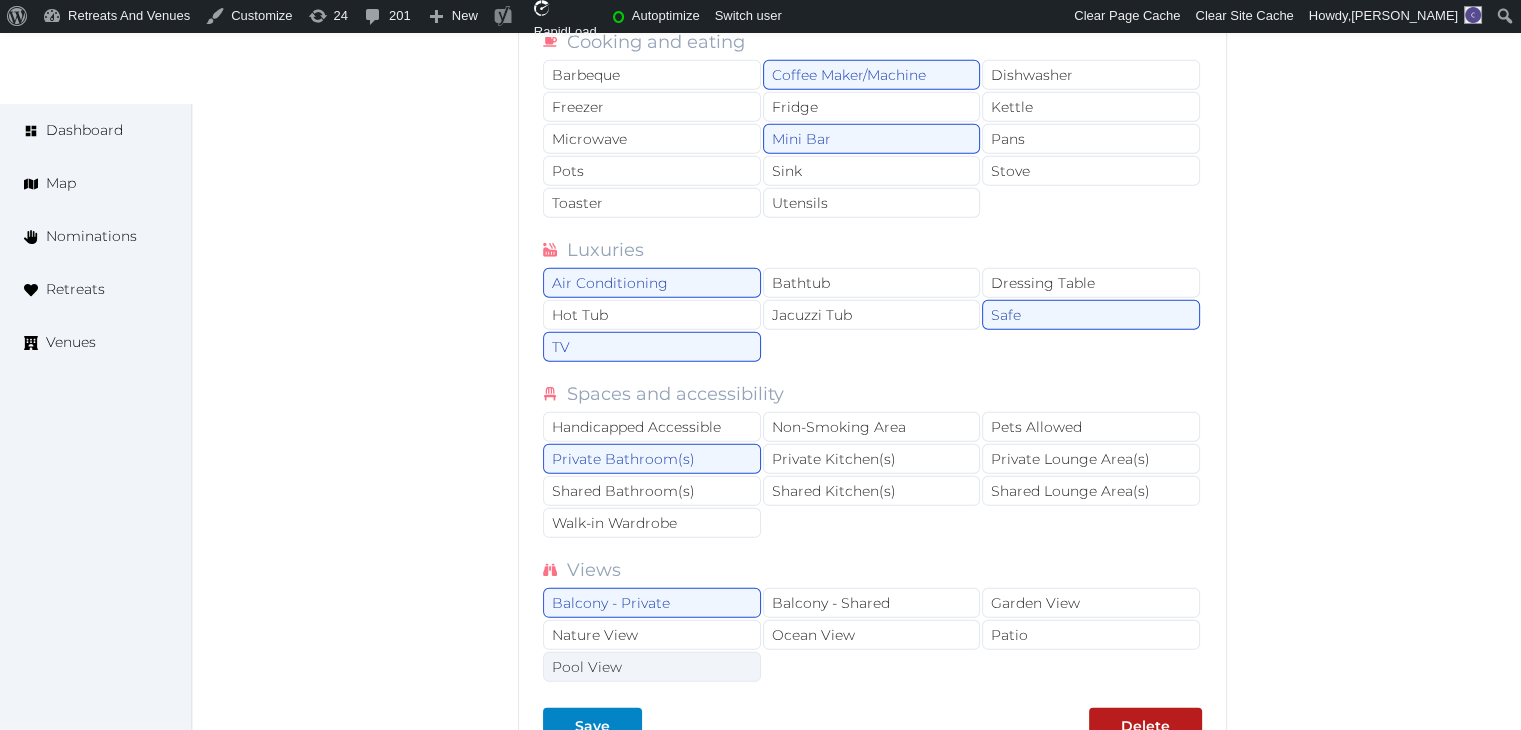 click on "Pool View" at bounding box center (652, 667) 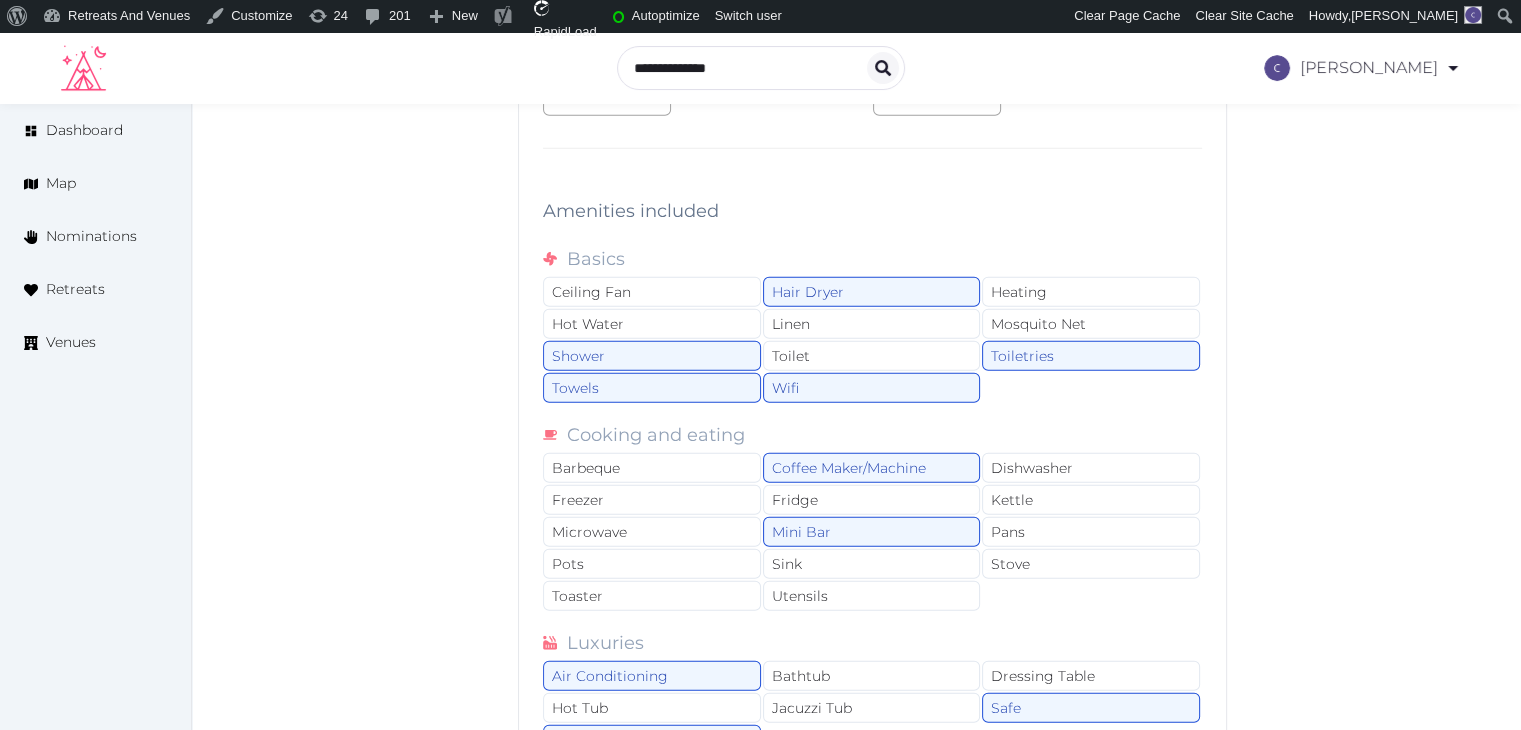 scroll, scrollTop: 13100, scrollLeft: 0, axis: vertical 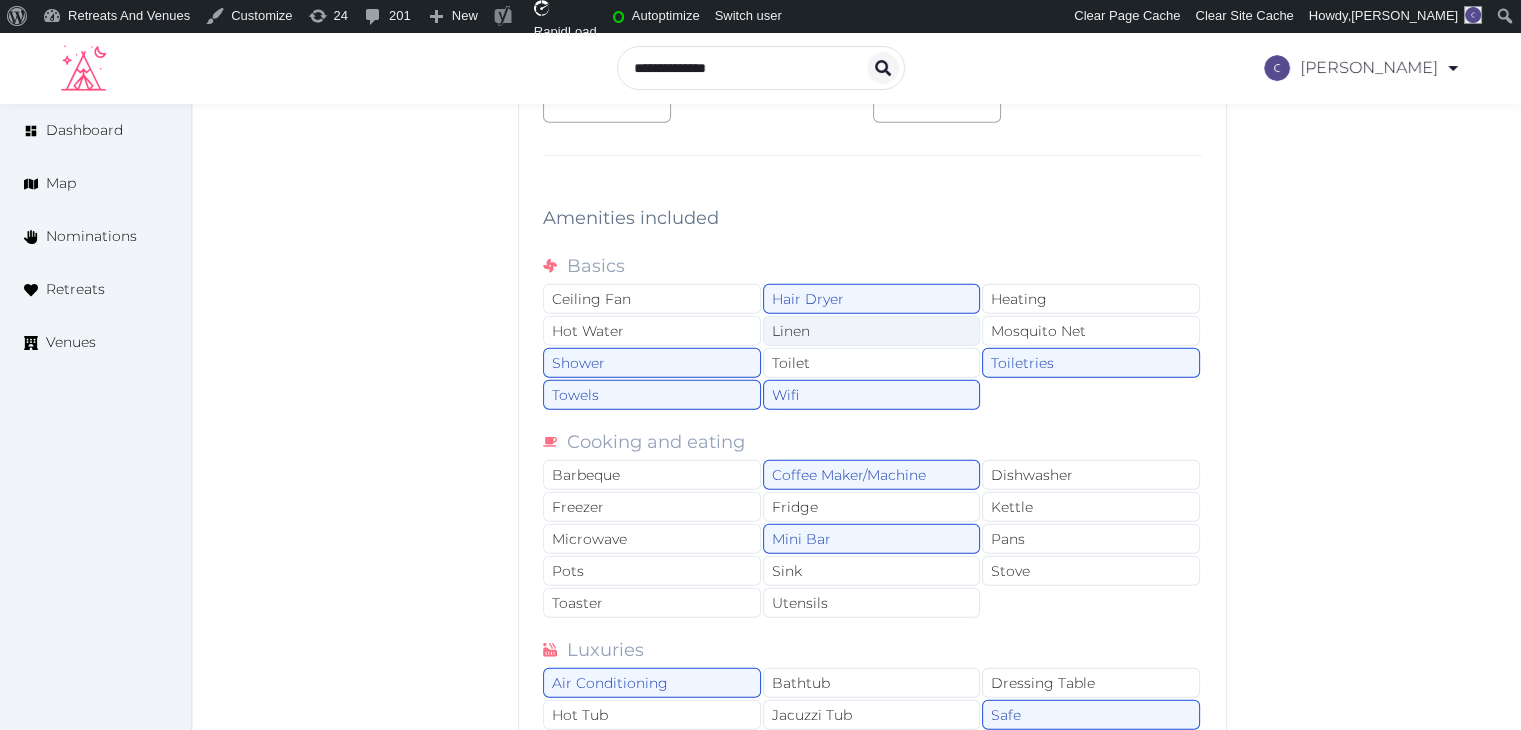click on "Linen" at bounding box center (872, 331) 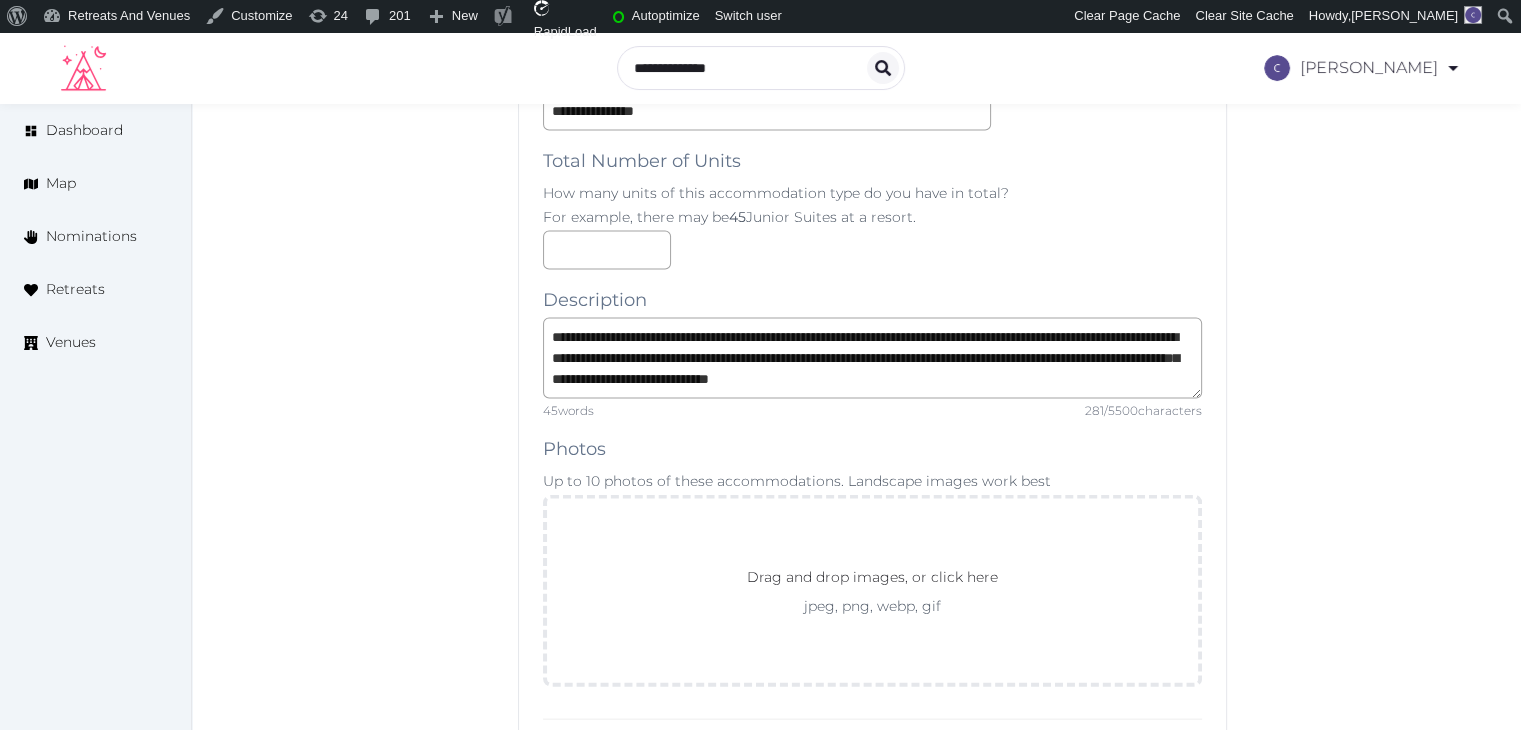 scroll, scrollTop: 11700, scrollLeft: 0, axis: vertical 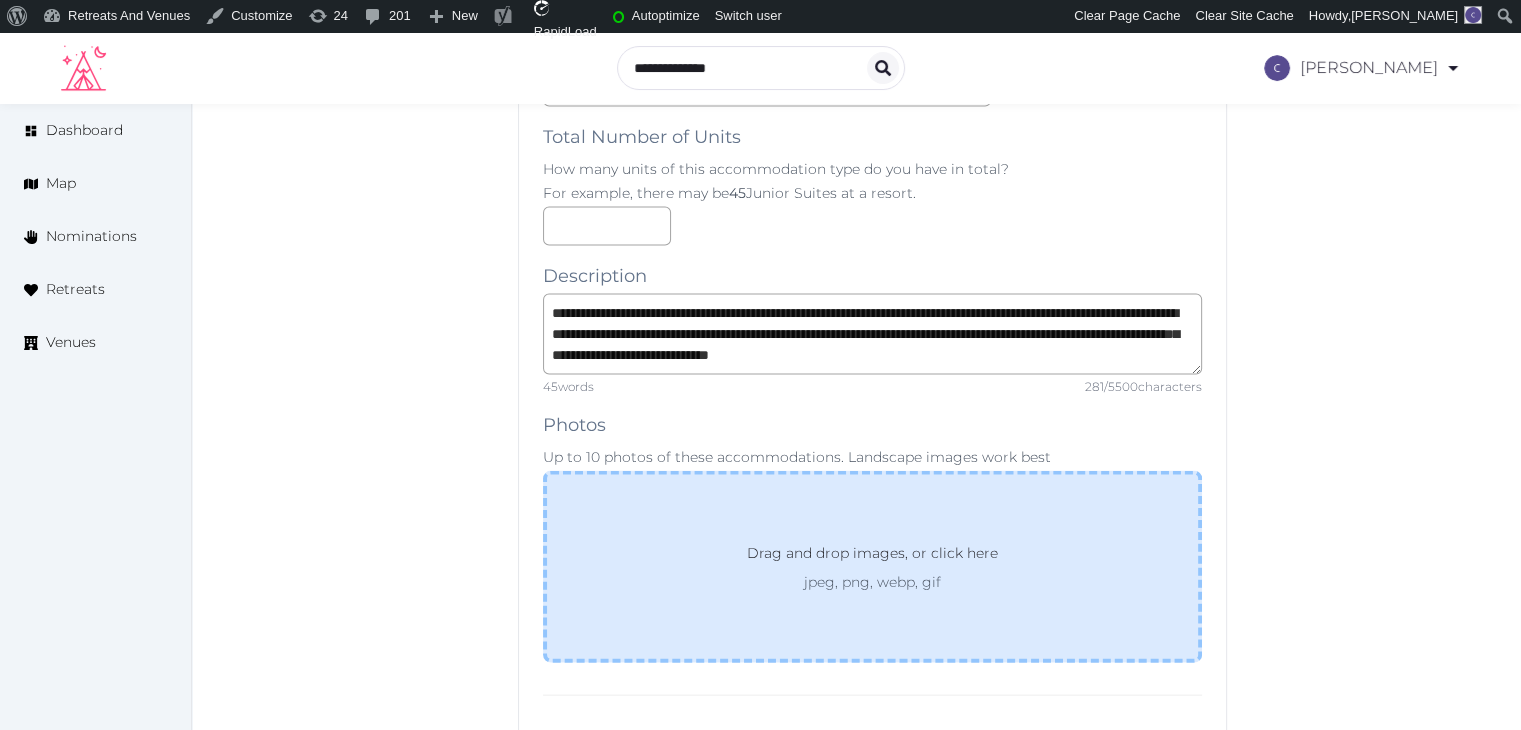 click on "Drag and drop images, or click here jpeg, png, webp, gif" at bounding box center [872, 567] 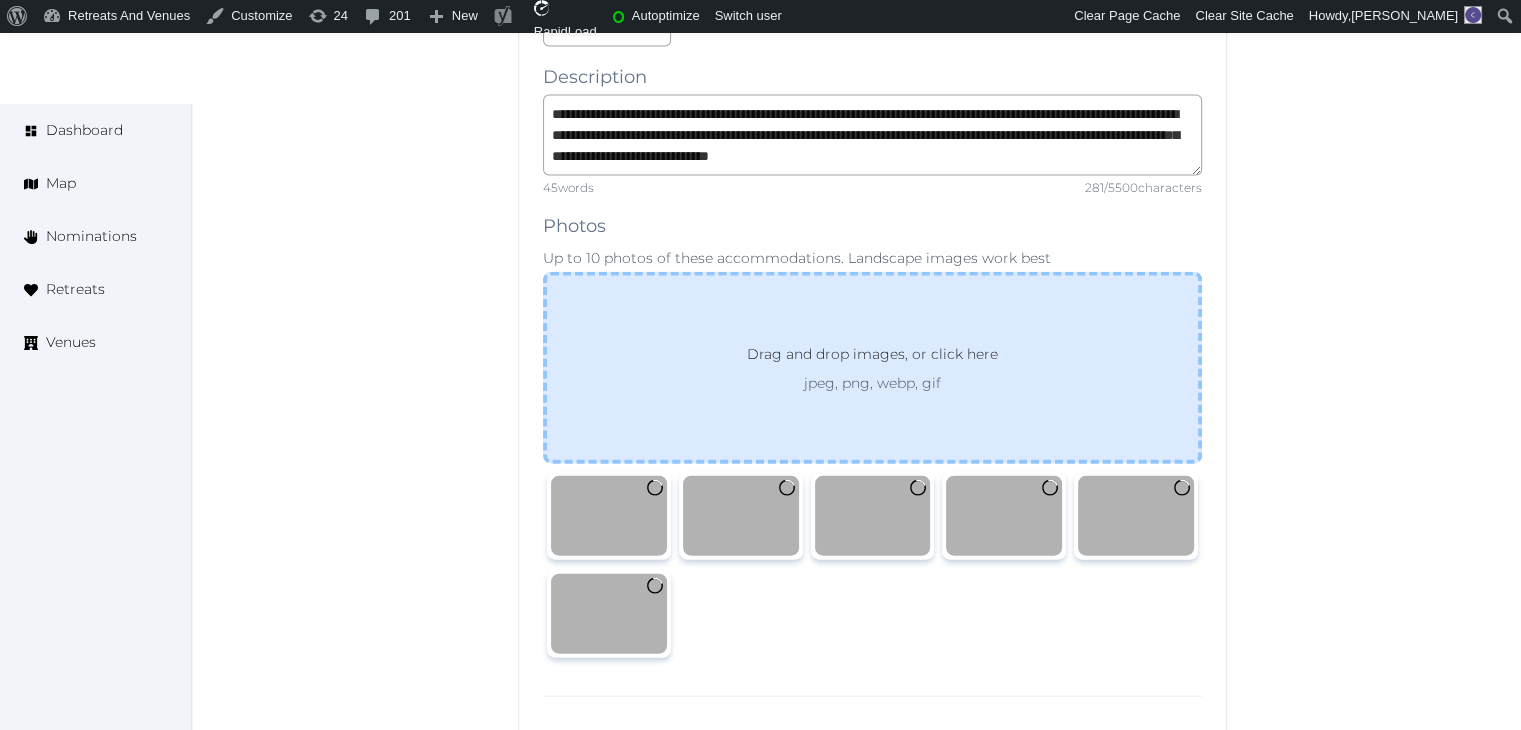 scroll, scrollTop: 11900, scrollLeft: 0, axis: vertical 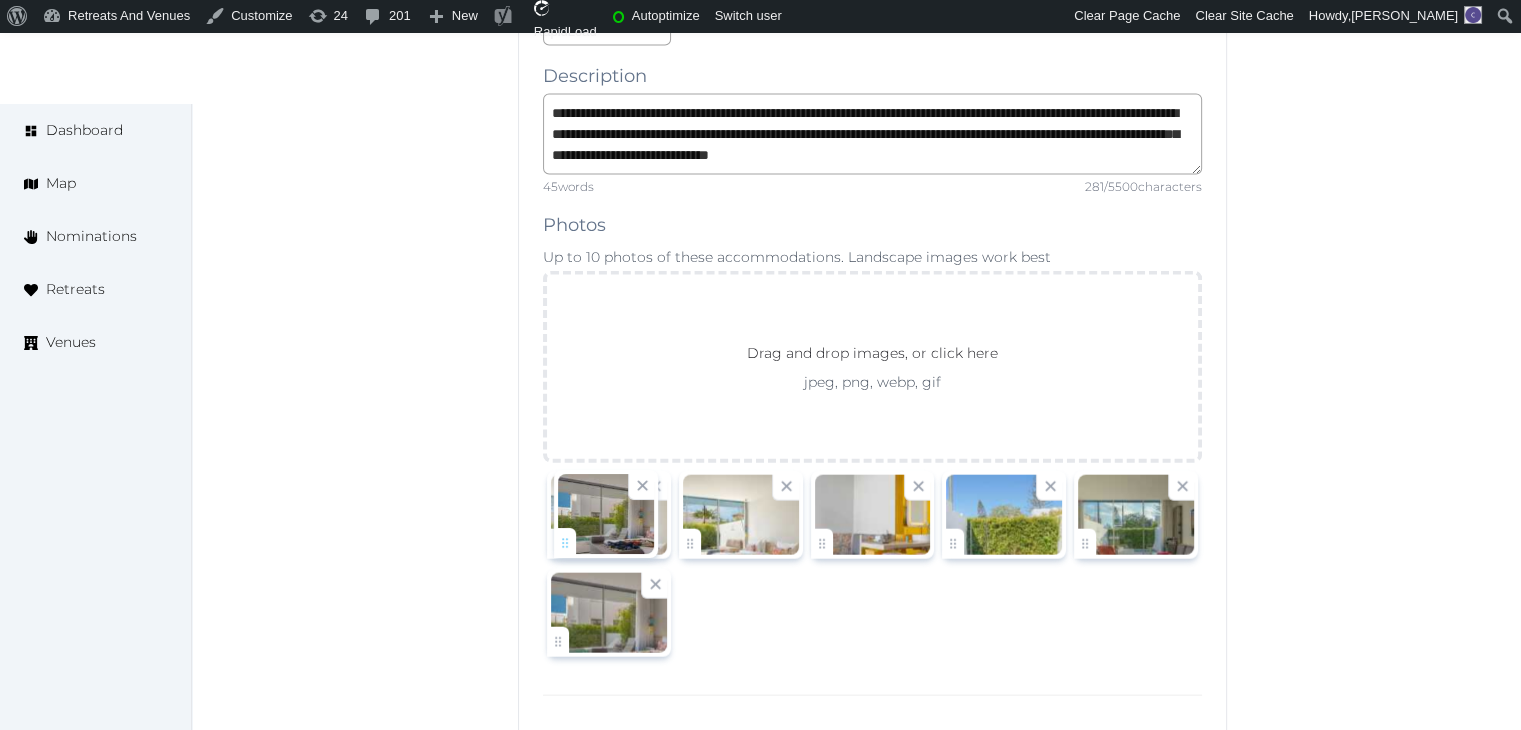 drag, startPoint x: 560, startPoint y: 586, endPoint x: 570, endPoint y: 494, distance: 92.541885 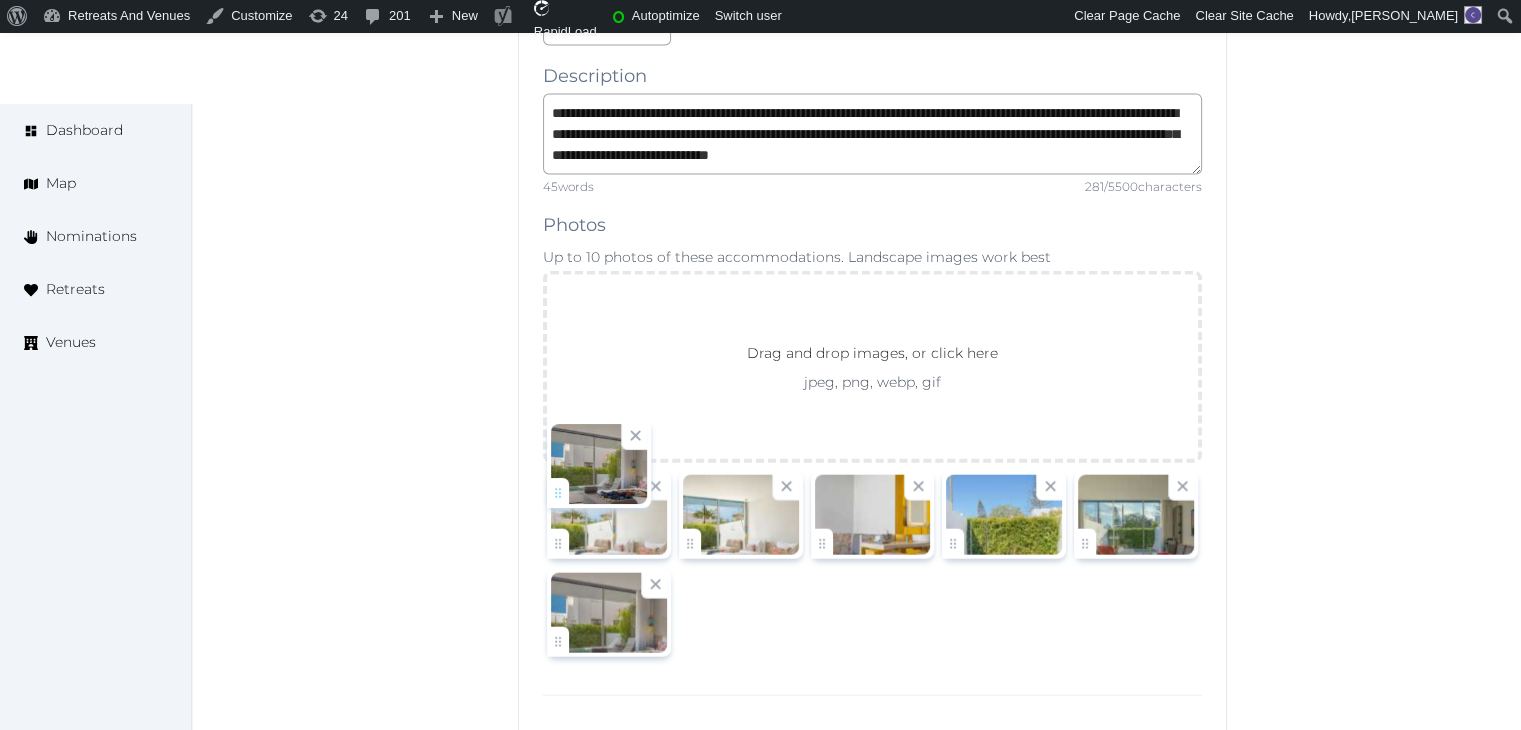 click on "[PERSON_NAME]   Account My Venue Listings My Retreats Logout      Dashboard Map Nominations Retreats Venues Edit venue 68 %  complete Fill out all the fields in your listing to increase its completion percentage.   A higher completion percentage will make your listing more attractive and result in better matches. W Ibiza   View  listing   Open    Close CRM Lead Basic details Pricing and policies Retreat spaces Meeting spaces Accommodations Amenities Food and dining Activities and experiences Location Environment Types of retreats Brochures Notes Ownership Administration Activity This venue is live and visible to the public Mark draft Archive Venue owned by sales.wibiza [EMAIL_ADDRESS][DOMAIN_NAME] Copy update link Share this link with venue owners to encourage them to update their venue details. Copy recommended link Share this link with venue owners to let them know they have been recommended. Copy shortlist link Max sleeping capacity *** /" at bounding box center (760, -4451) 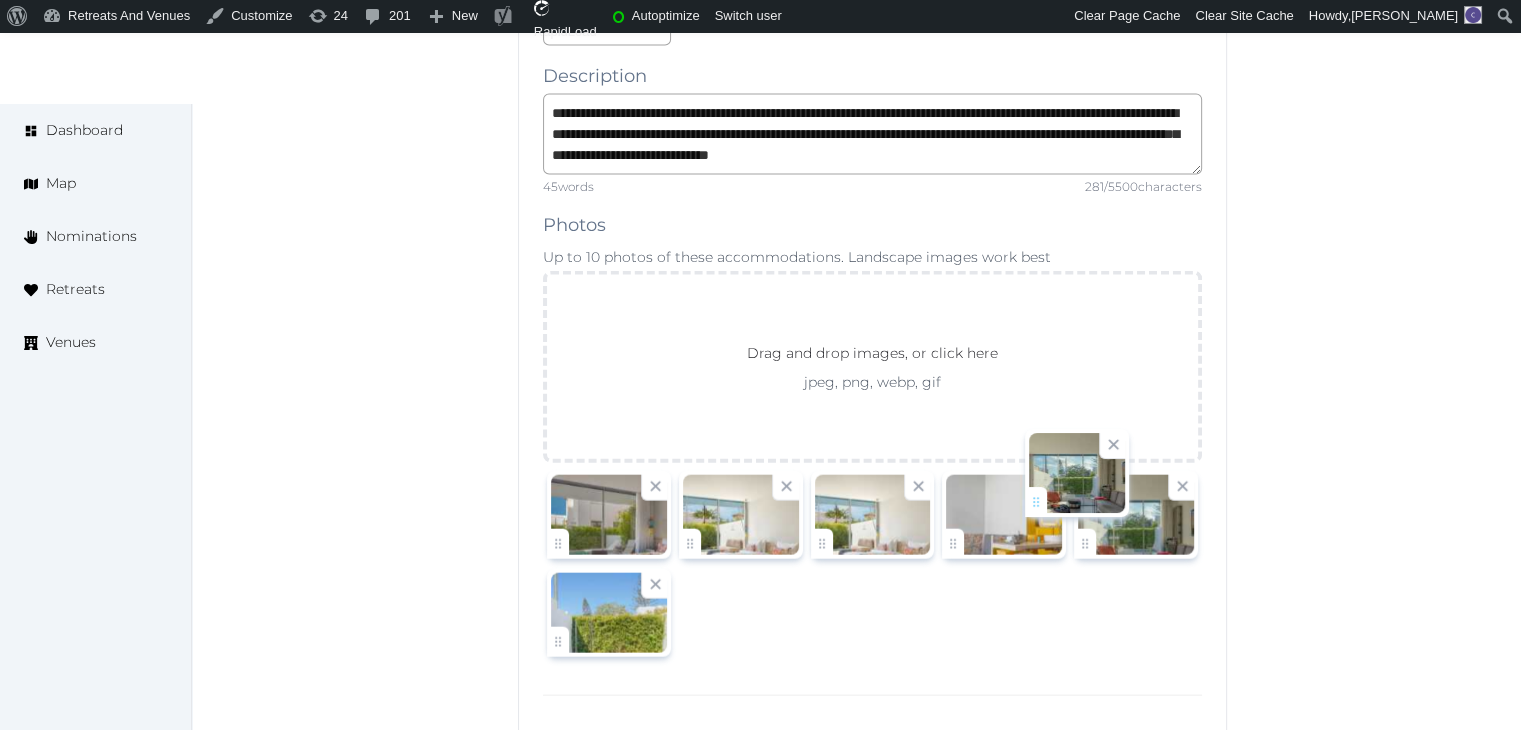 drag, startPoint x: 565, startPoint y: 589, endPoint x: 994, endPoint y: 493, distance: 439.61005 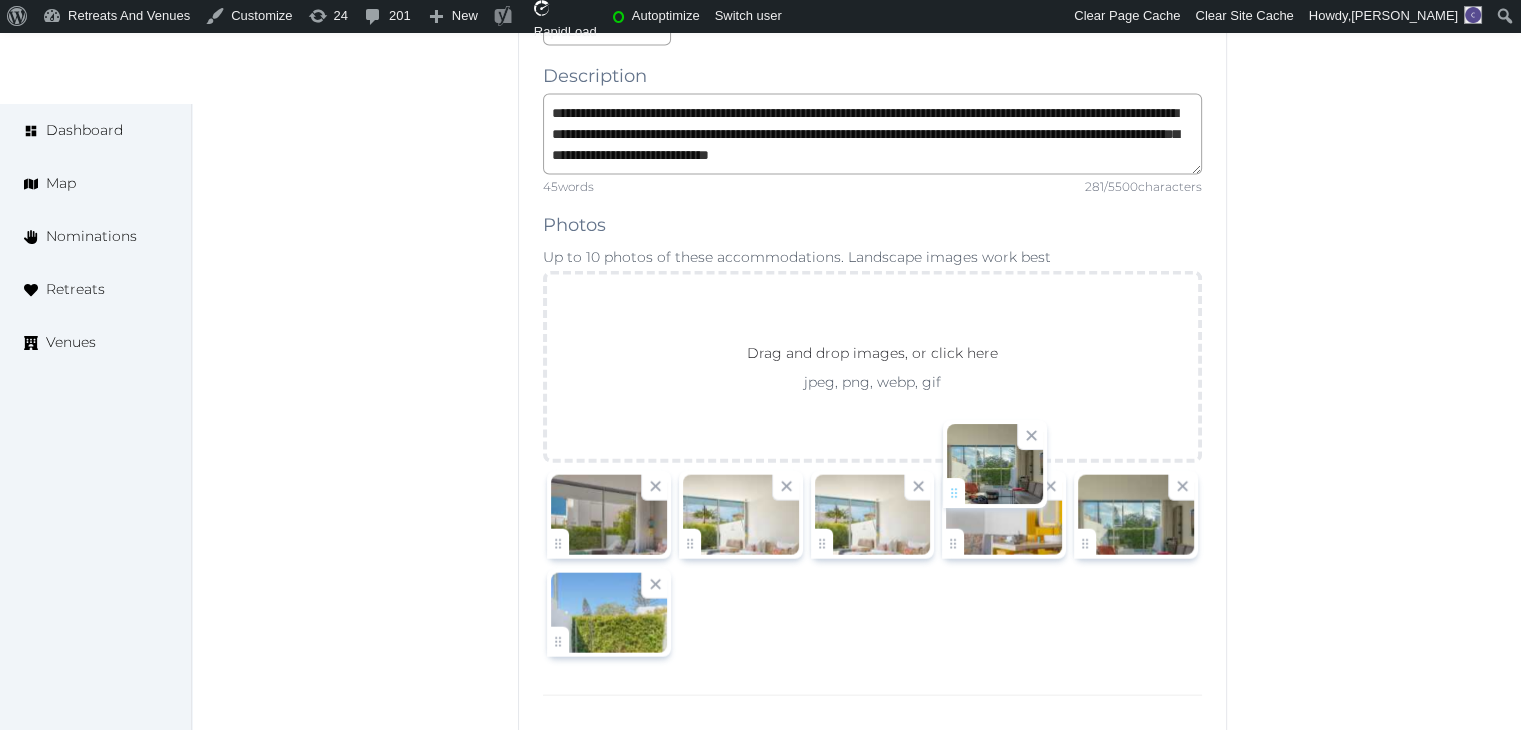 click on "[PERSON_NAME]   Account My Venue Listings My Retreats Logout      Dashboard Map Nominations Retreats Venues Edit venue 68 %  complete Fill out all the fields in your listing to increase its completion percentage.   A higher completion percentage will make your listing more attractive and result in better matches. W Ibiza   View  listing   Open    Close CRM Lead Basic details Pricing and policies Retreat spaces Meeting spaces Accommodations Amenities Food and dining Activities and experiences Location Environment Types of retreats Brochures Notes Ownership Administration Activity This venue is live and visible to the public Mark draft Archive Venue owned by sales.wibiza [EMAIL_ADDRESS][DOMAIN_NAME] Copy update link Share this link with venue owners to encourage them to update their venue details. Copy recommended link Share this link with venue owners to let them know they have been recommended. Copy shortlist link Max sleeping capacity *** /" at bounding box center [760, -4451] 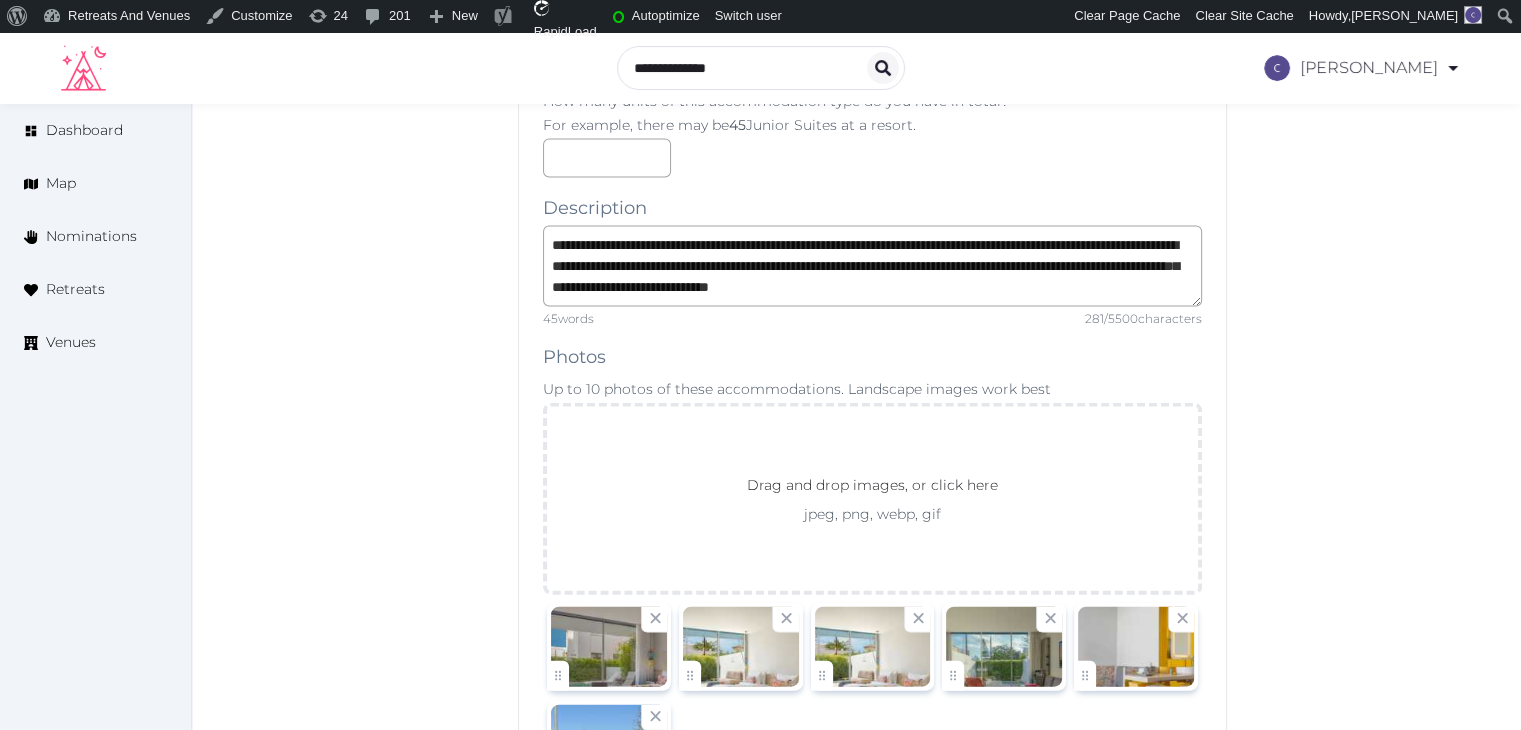 scroll, scrollTop: 11300, scrollLeft: 0, axis: vertical 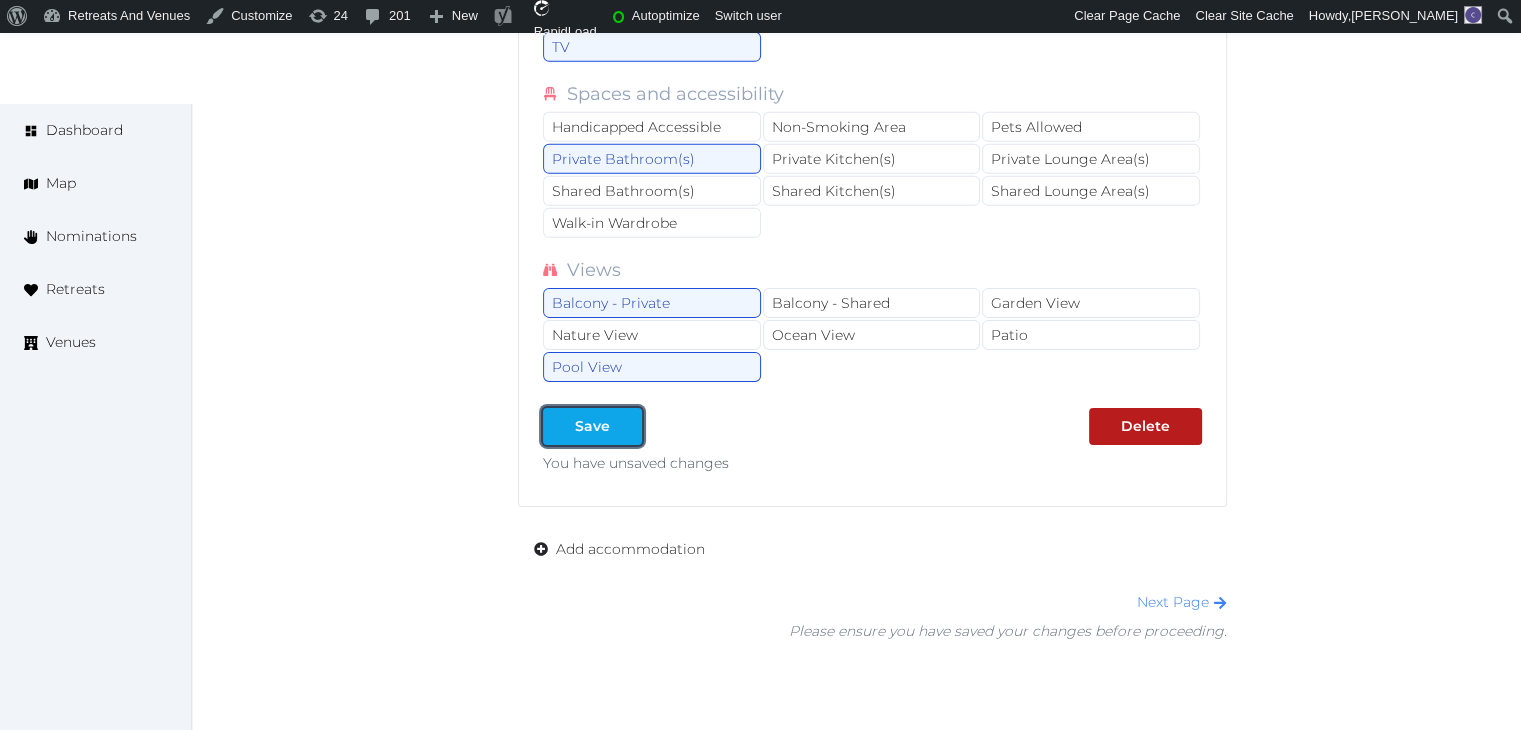 click on "Save" at bounding box center (592, 426) 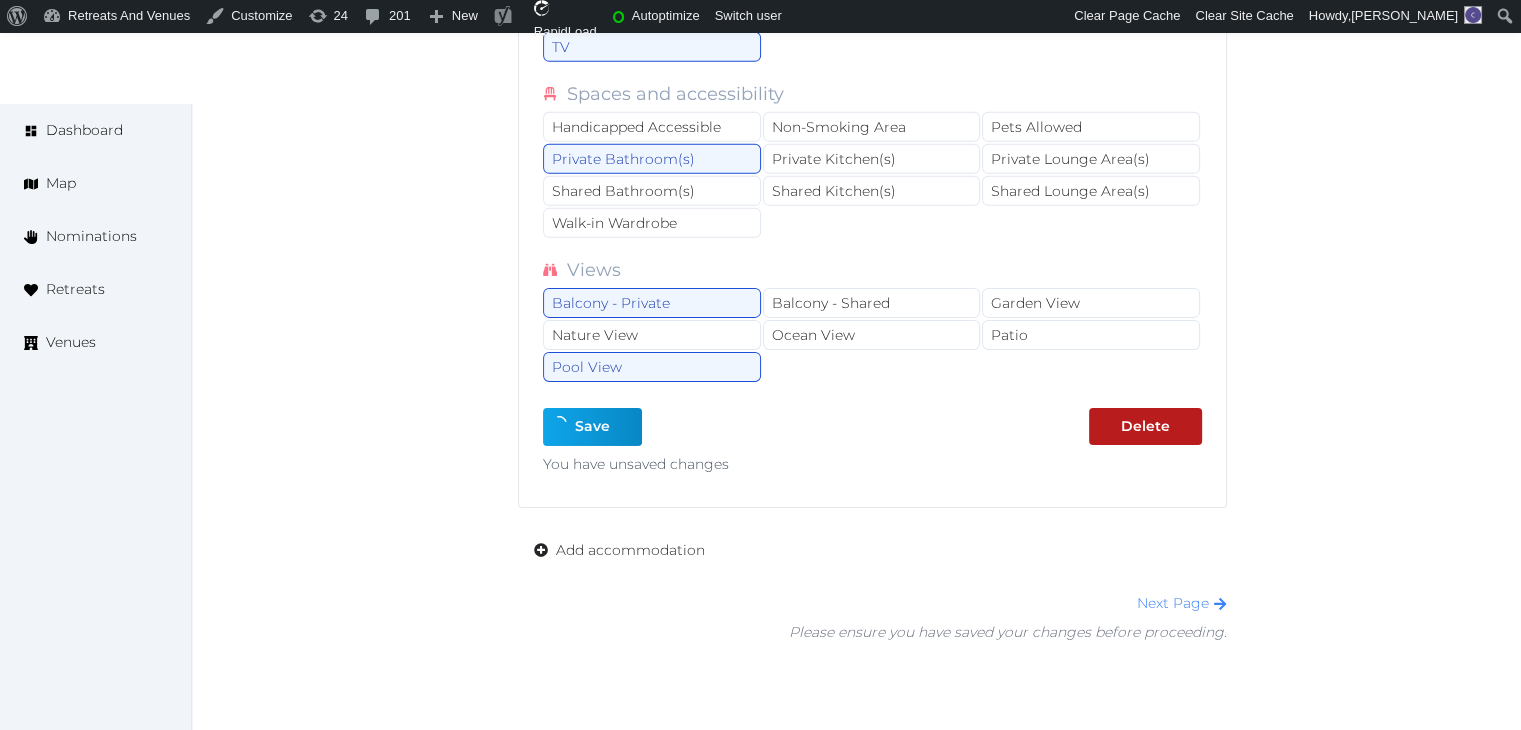 type on "*" 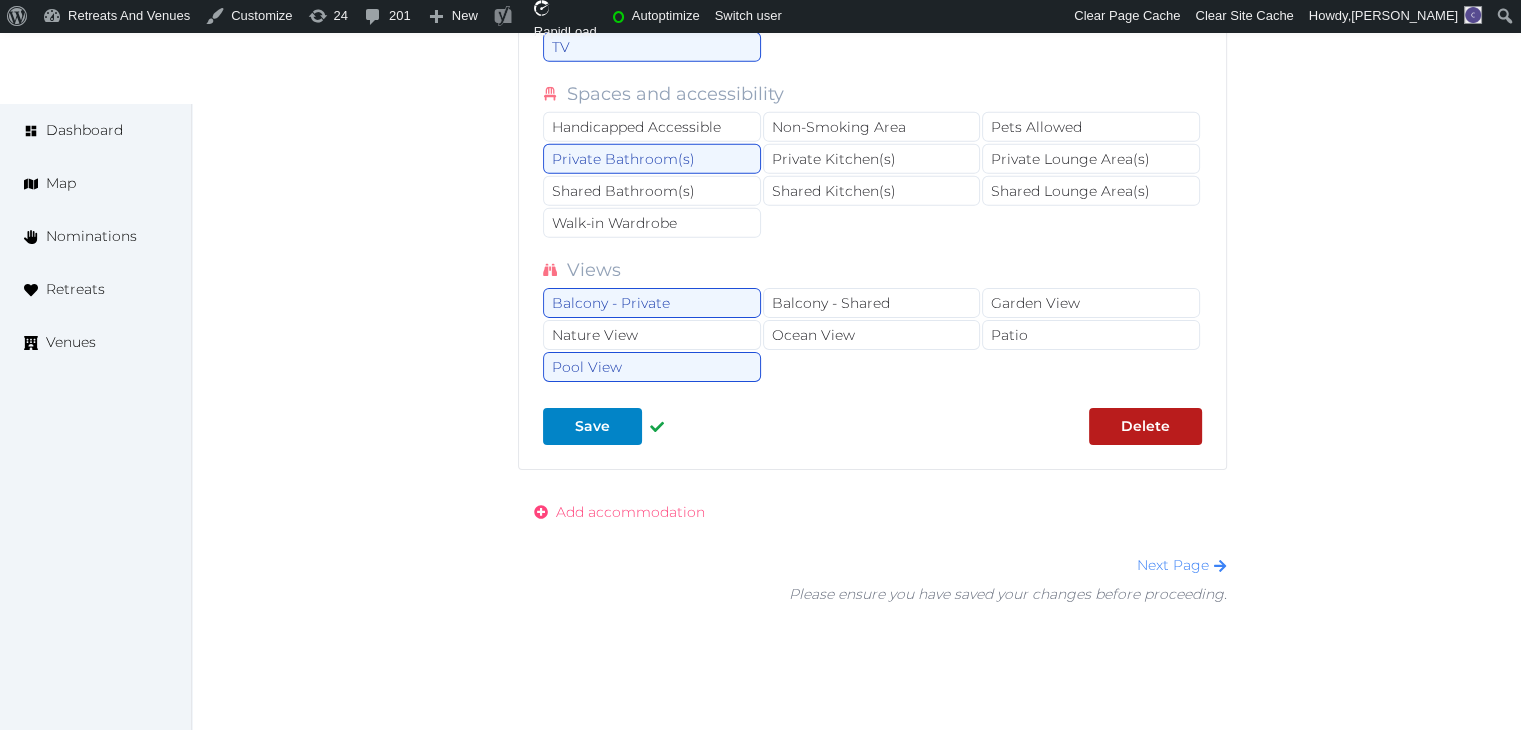 click on "Add accommodation" at bounding box center (630, 512) 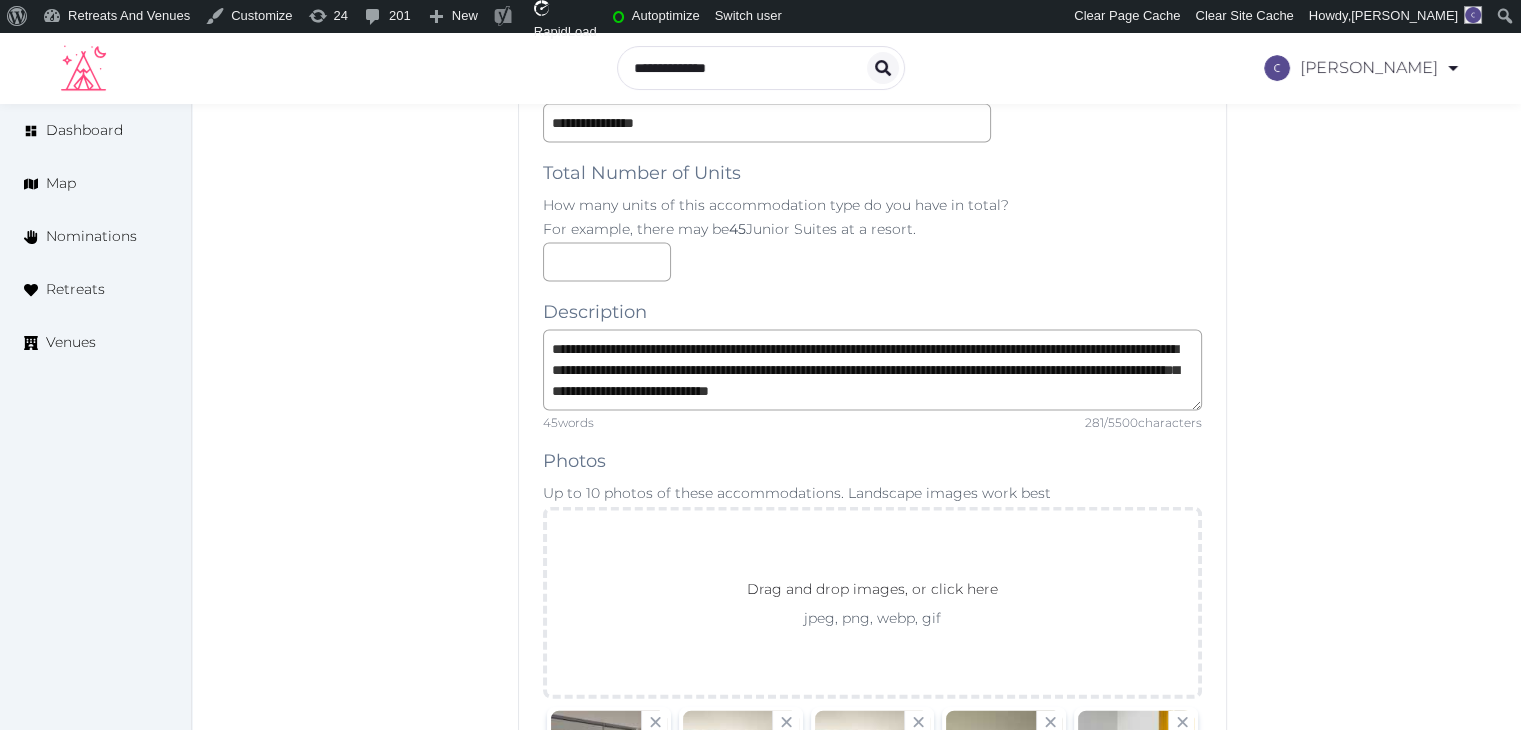 scroll, scrollTop: 11600, scrollLeft: 0, axis: vertical 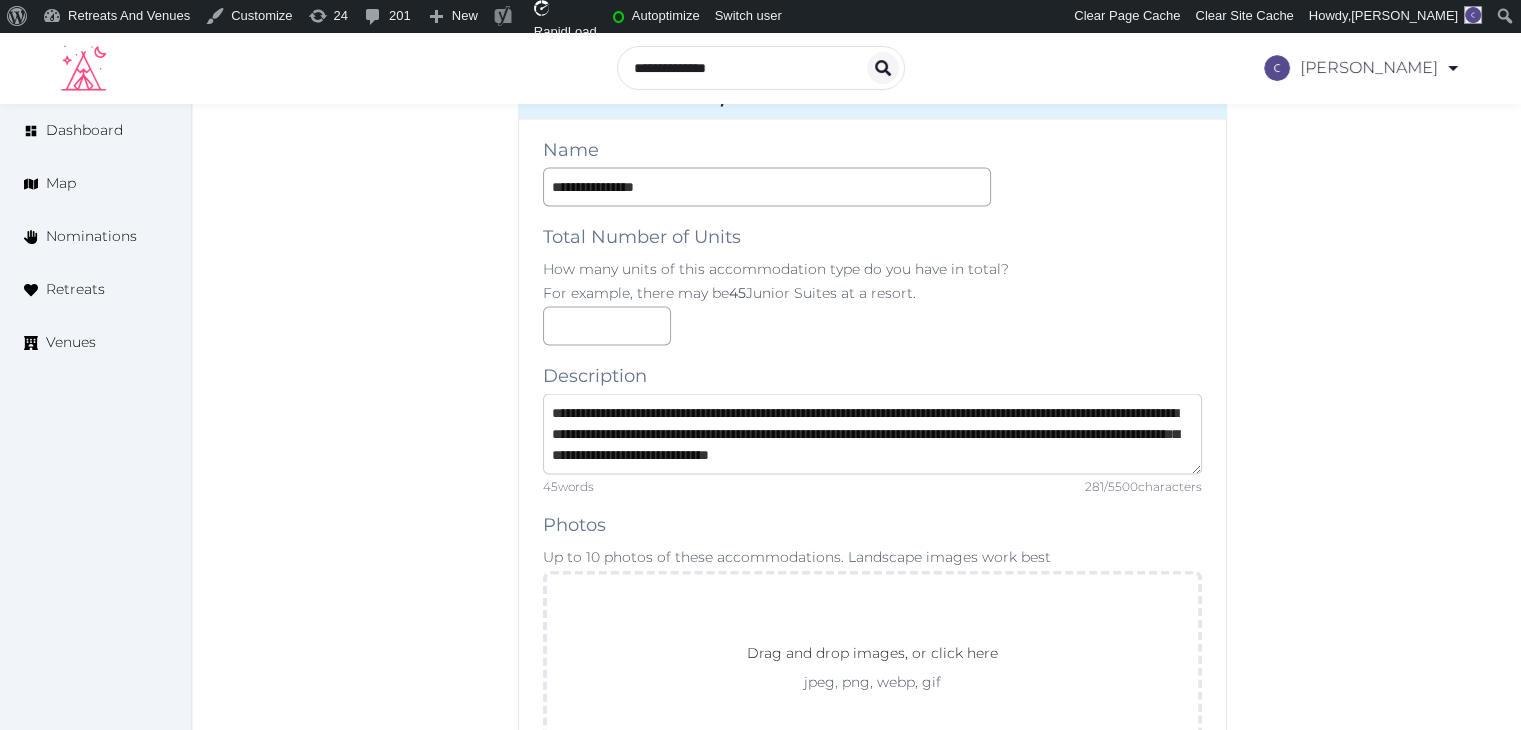 click on "**********" at bounding box center (872, 434) 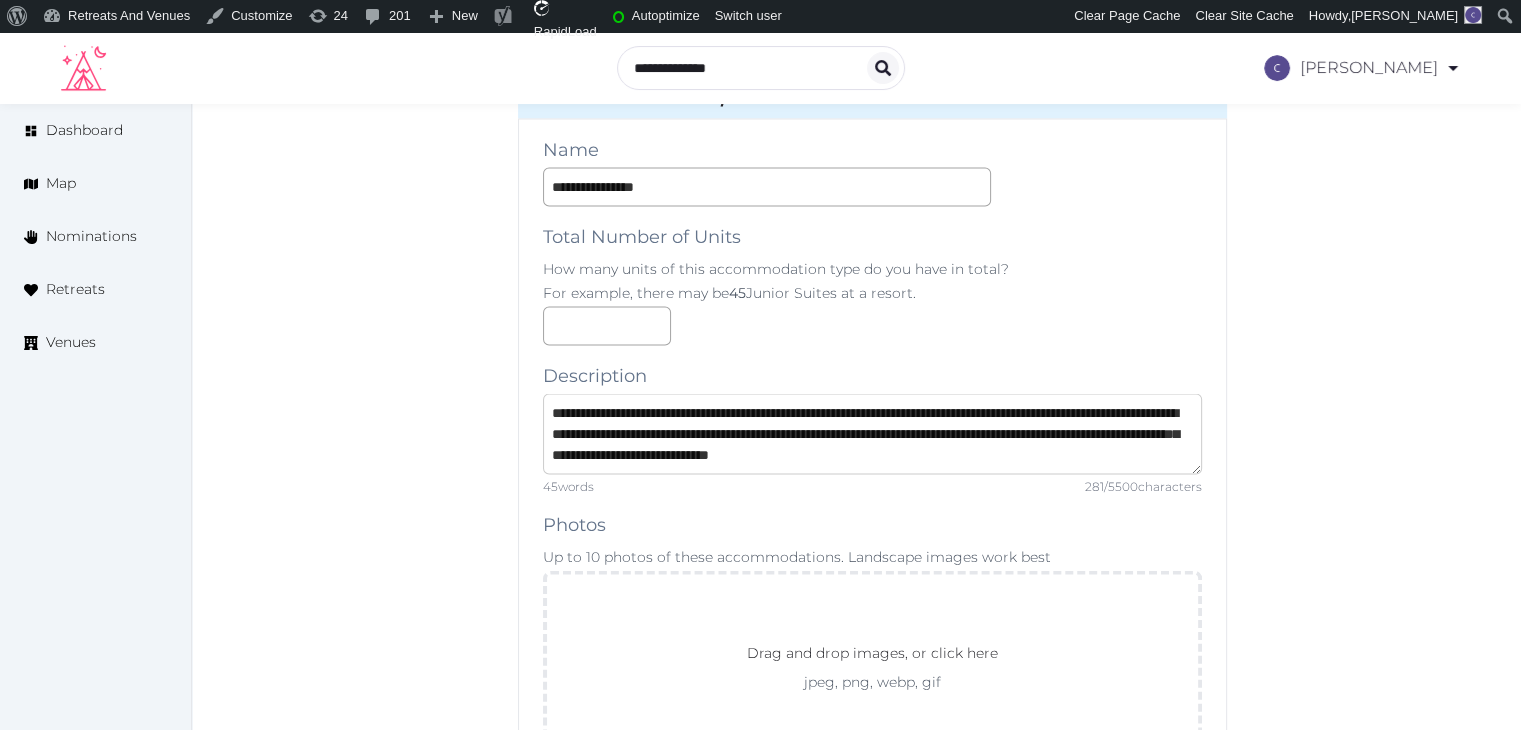 scroll, scrollTop: 0, scrollLeft: 0, axis: both 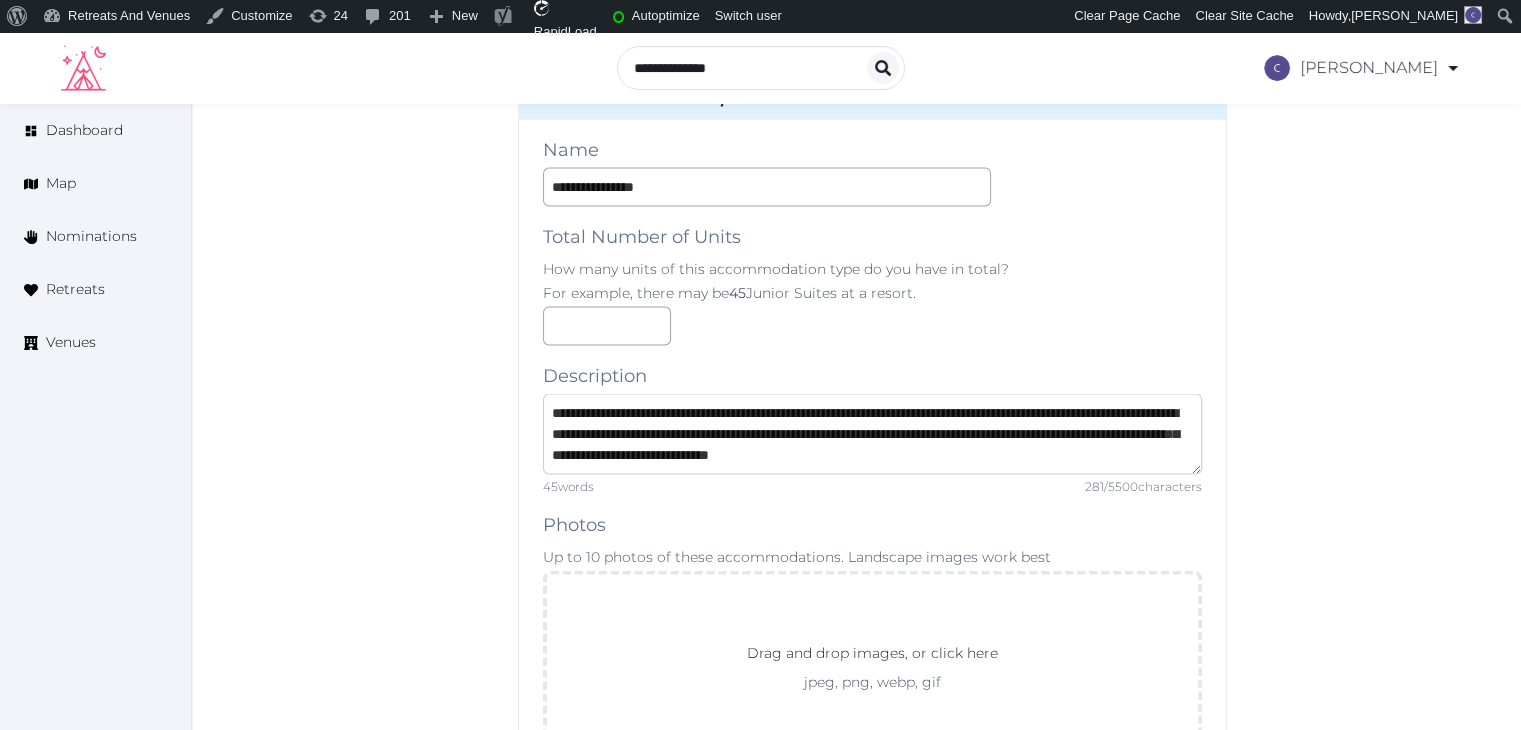click on "**********" at bounding box center [872, 434] 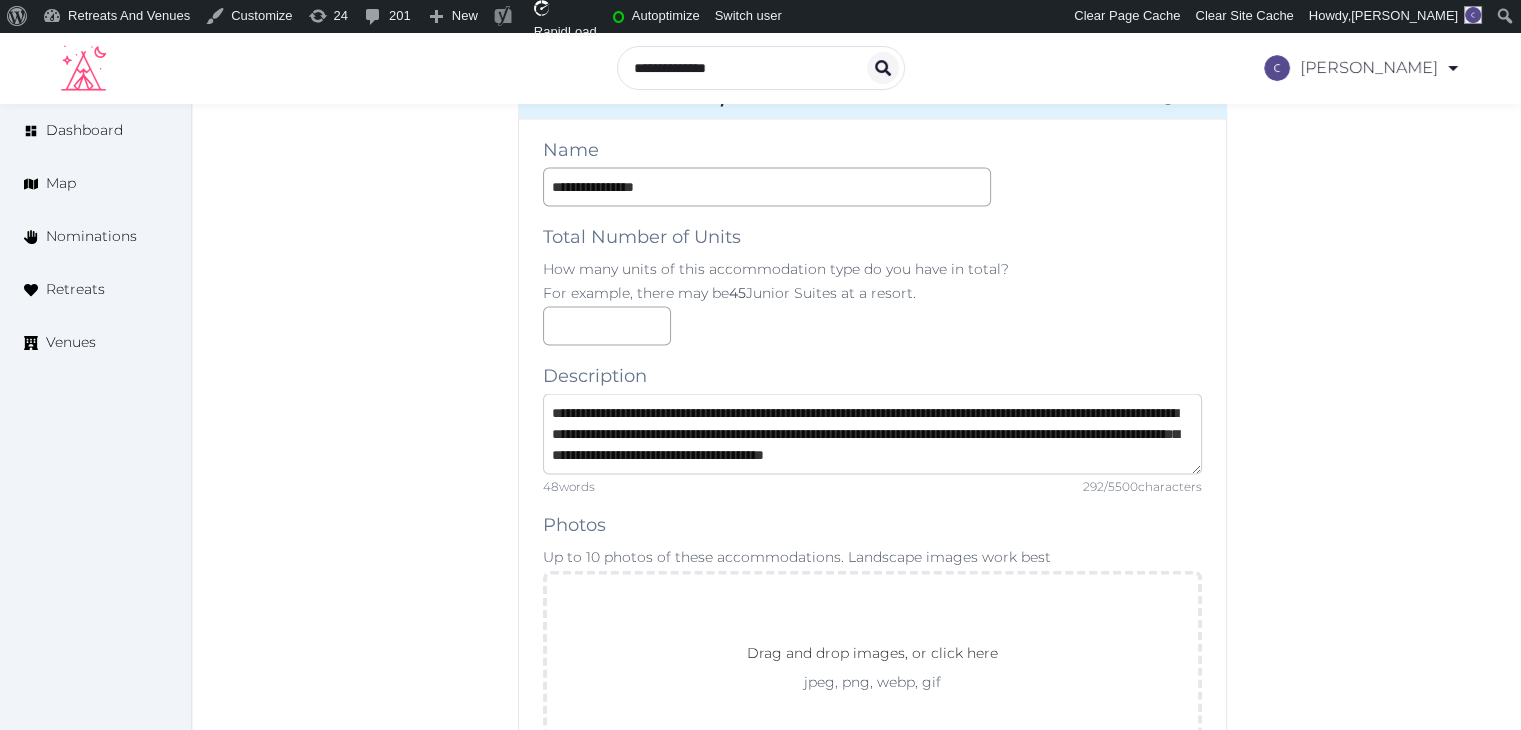 type on "**********" 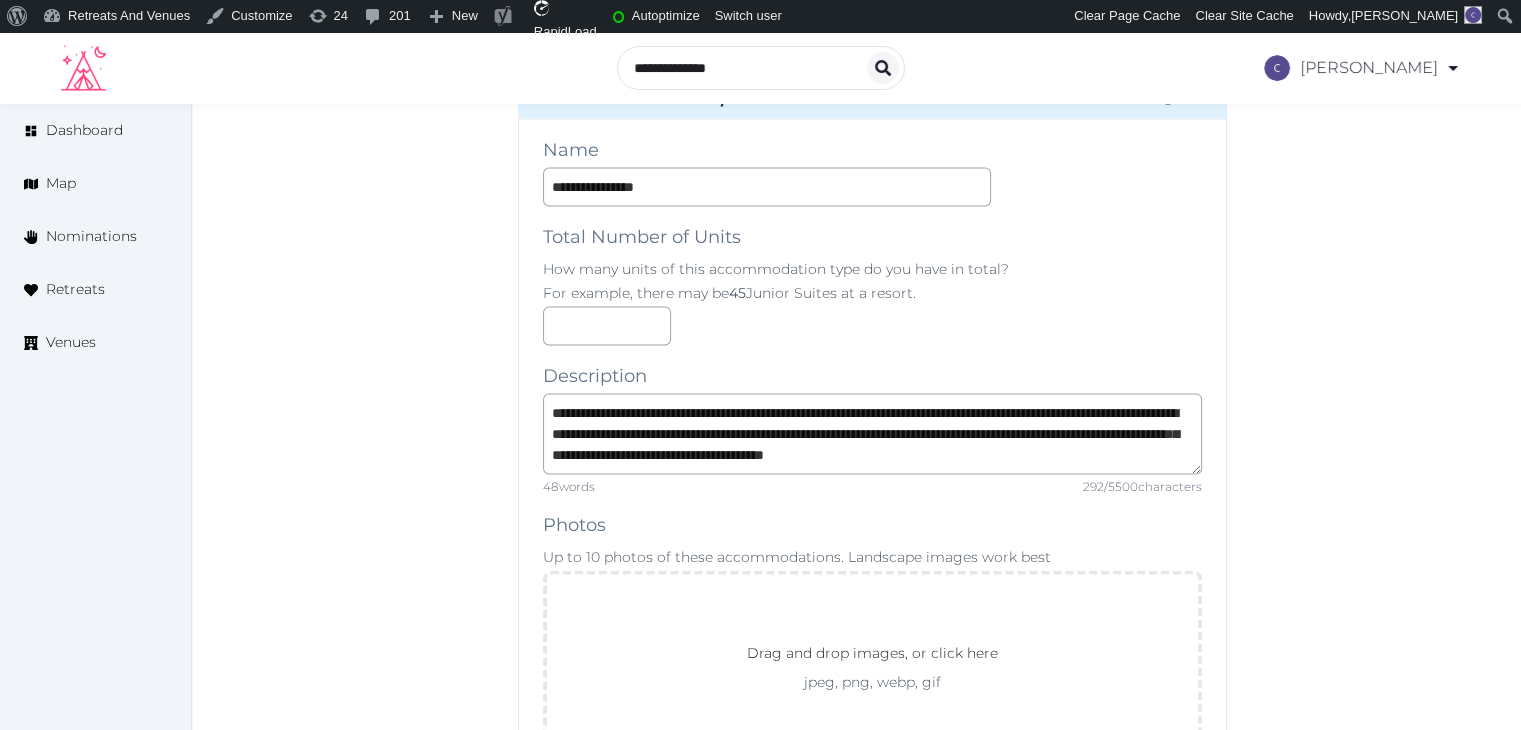 click on "**********" at bounding box center (872, 1513) 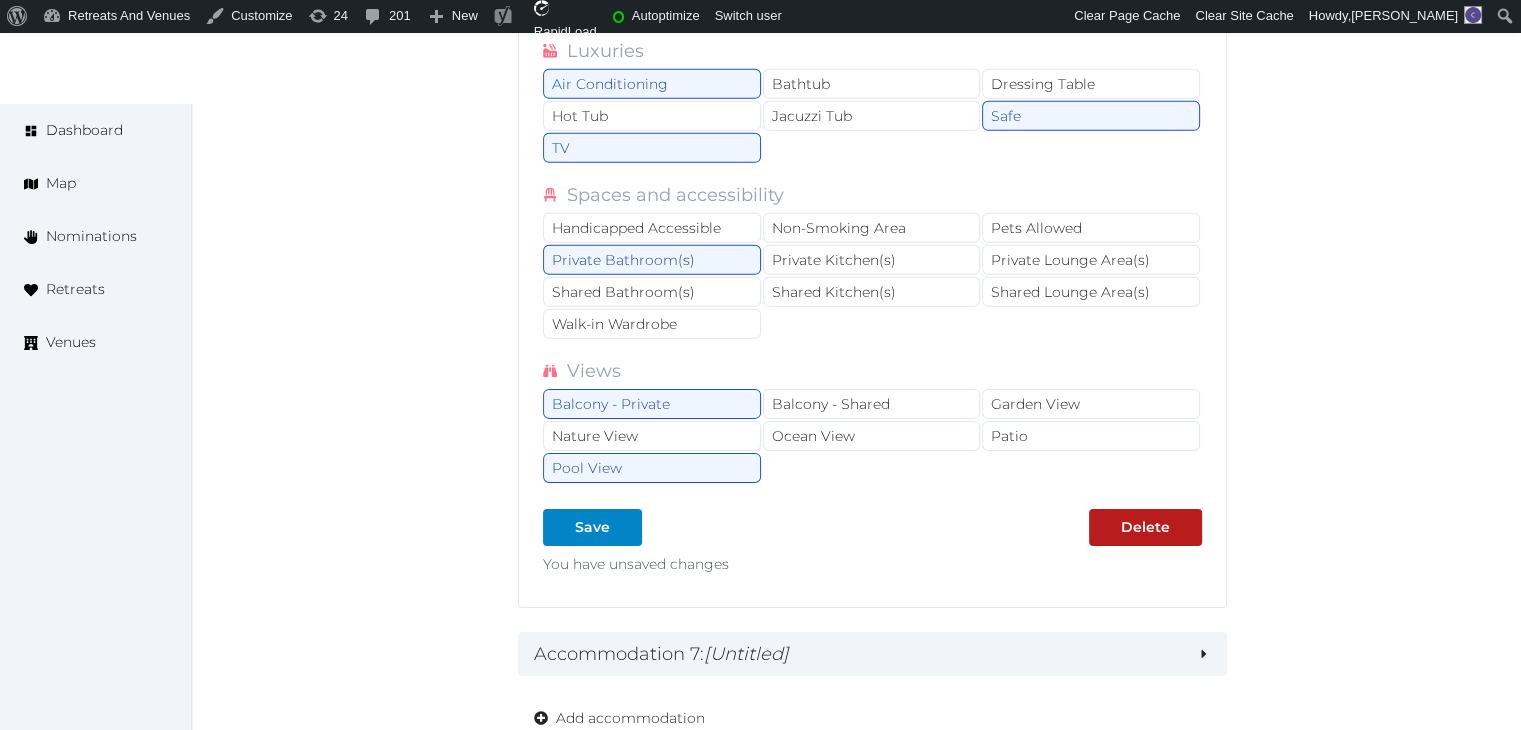 scroll, scrollTop: 13900, scrollLeft: 0, axis: vertical 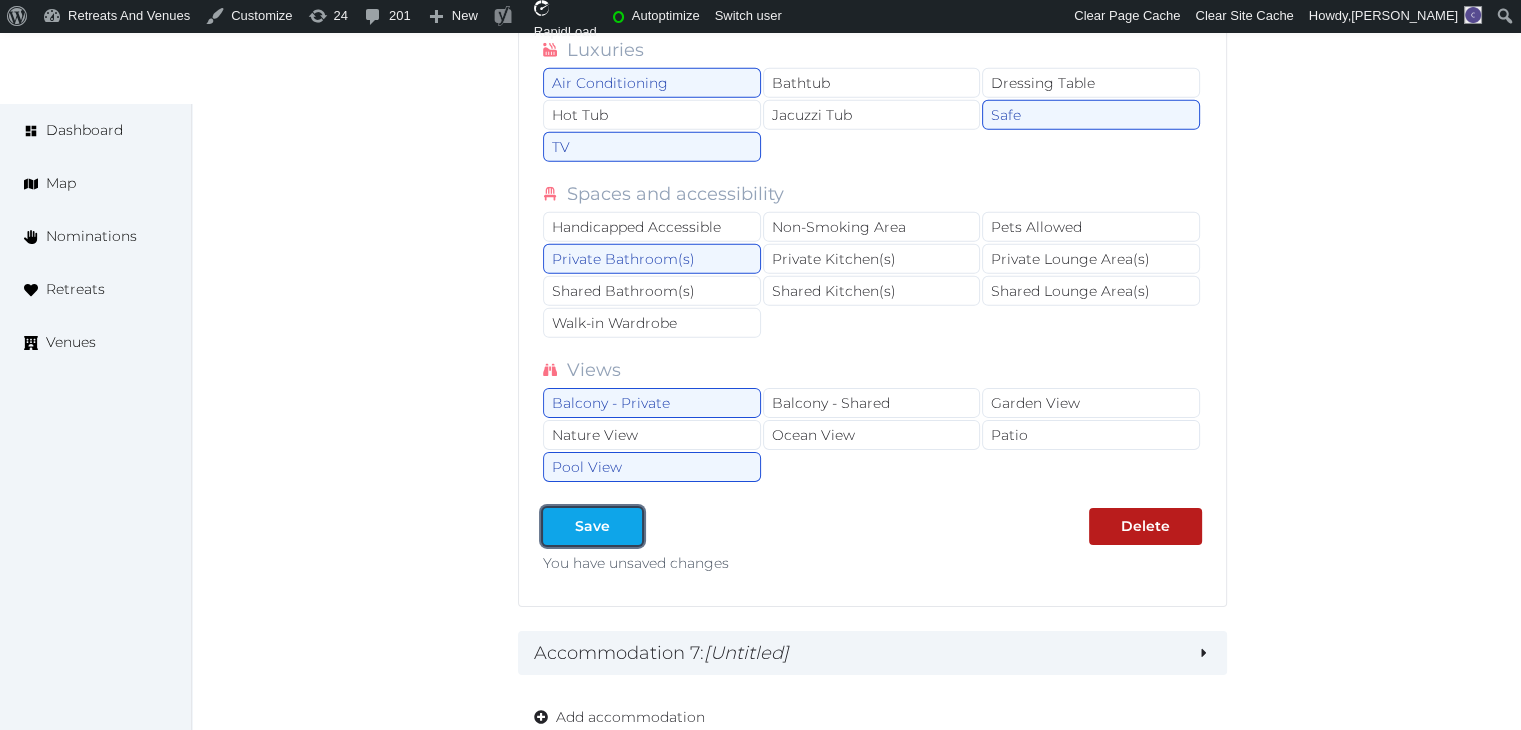 click on "Save" at bounding box center [592, 526] 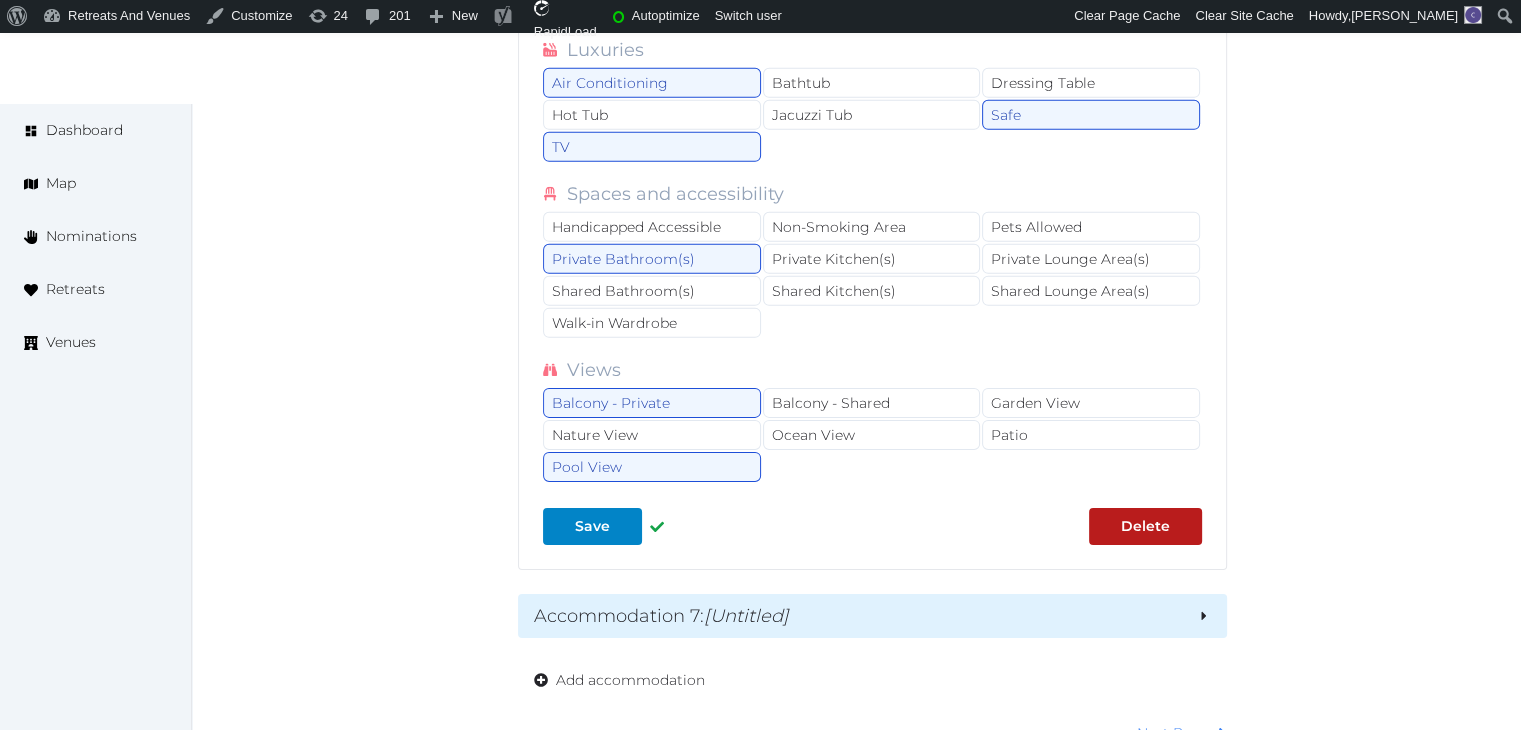 click on "Accommodation 7 :  [Untitled]" at bounding box center (857, 616) 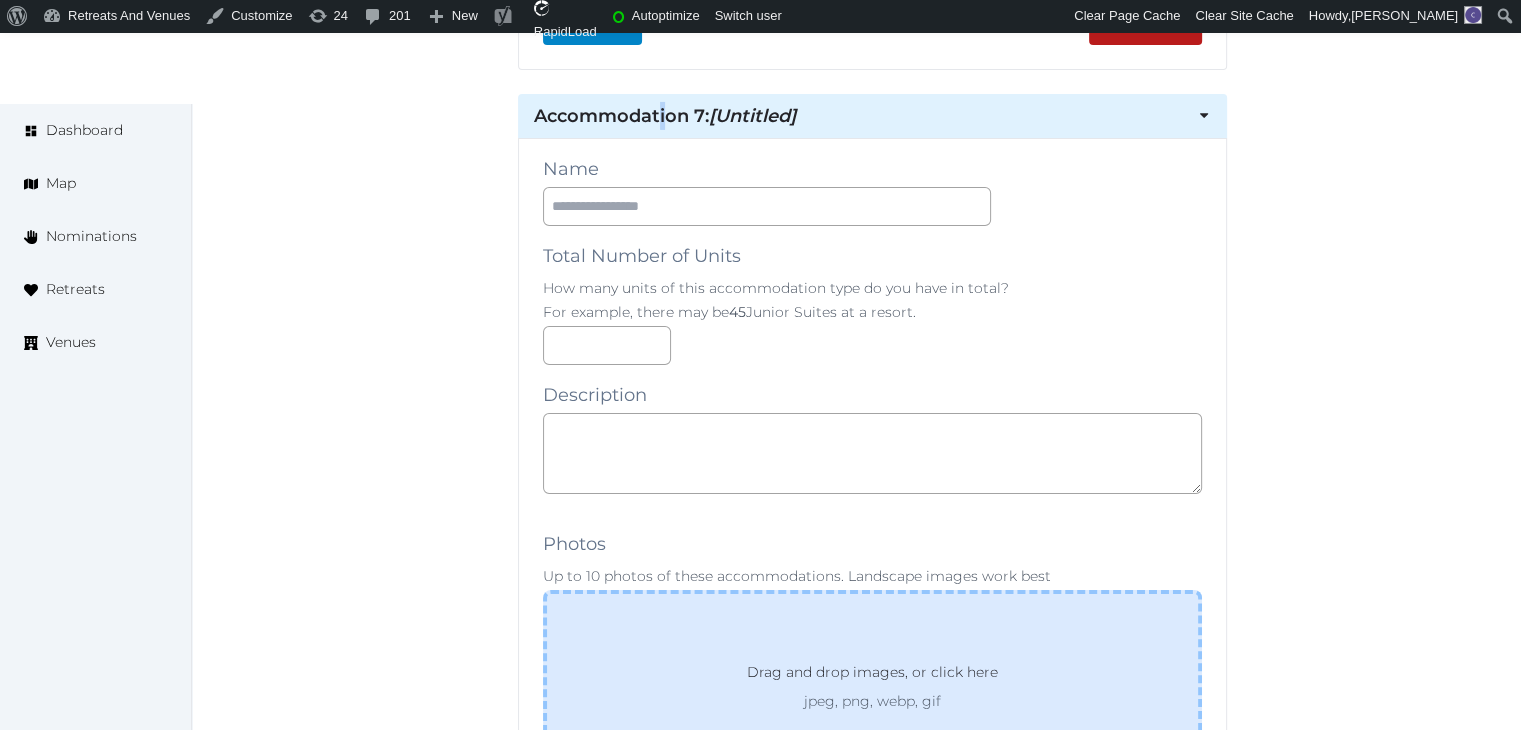 scroll, scrollTop: 14300, scrollLeft: 0, axis: vertical 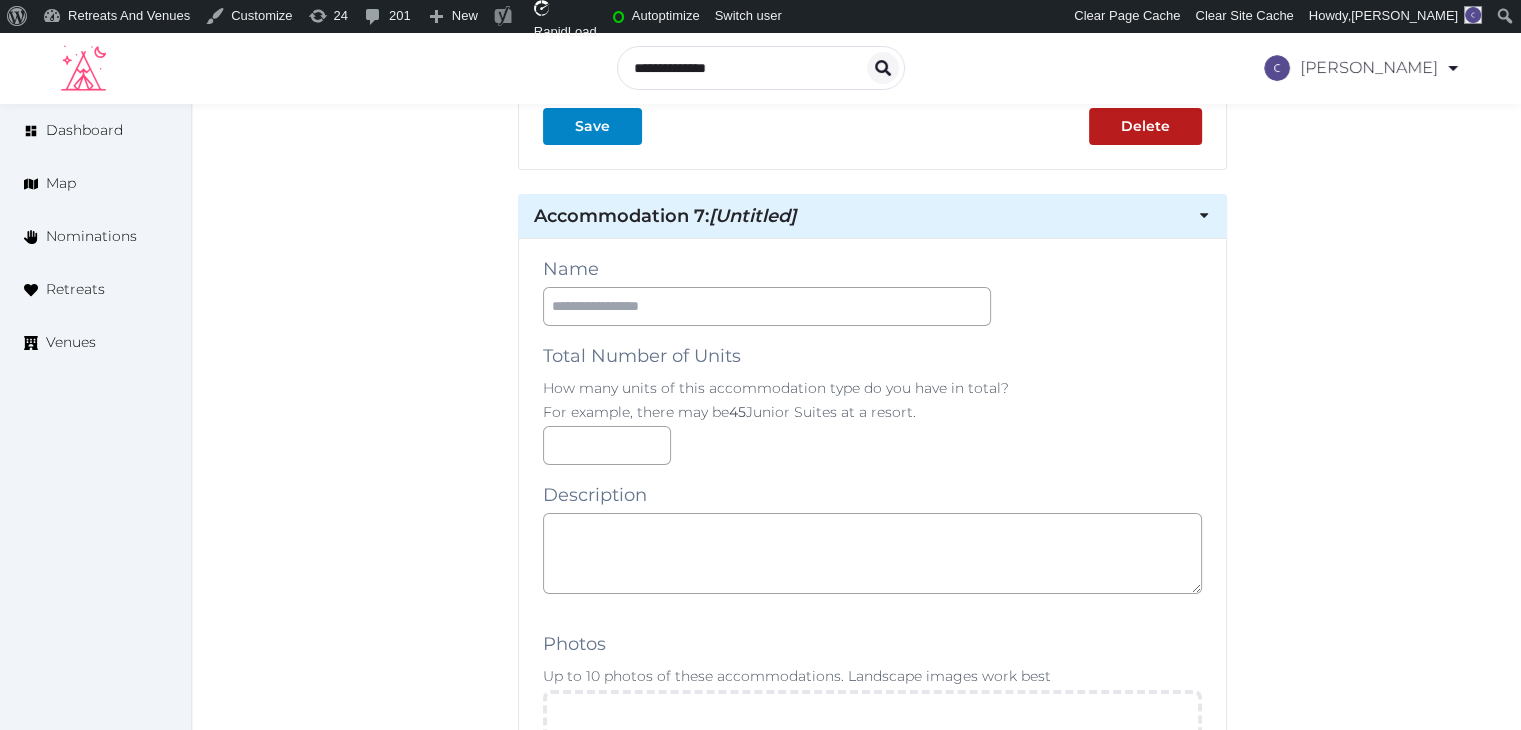 click on "Name Total Number of Units How many units of this accommodation type do you have in total? For example, there may be  45  Junior Suites at a resort. Description Photos Up to 10 photos of these accommodations. Landscape images work best Drag and drop images, or click here jpeg, png, webp, gif
To pick up a draggable item, press the space bar.
While dragging, use the arrow keys to move the item.
Press space again to drop the item in its new position, or press escape to cancel.
The following fields should be filled   per unit or per suite  of this accommodation type. For example, a Junior Suite may have something like  2  beds. A camp-style bunk bed cabin may have something like 16 beds. Room Size (m²) Sleeping Capacity # Bedrooms # Bathrooms # Beds # King Beds # Queen Beds # Double/Twin # Single Beds Alternate Configuration Beds If you have another configuration of this accommodation type, please describe it here. Alternate Configurations # King Beds # Queen Beds # Double/Twin Beds # Single Beds" at bounding box center (872, 1513) 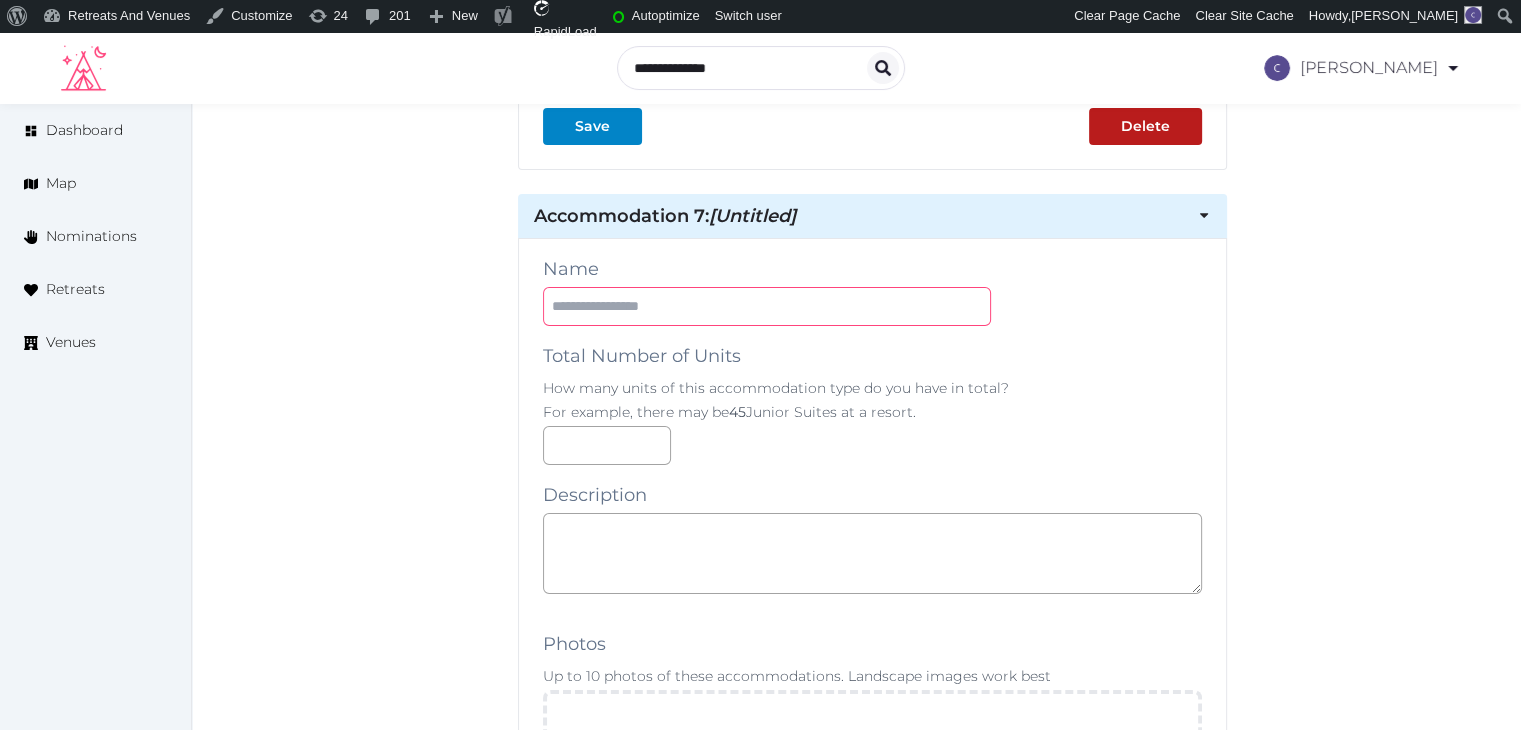 click at bounding box center (767, 306) 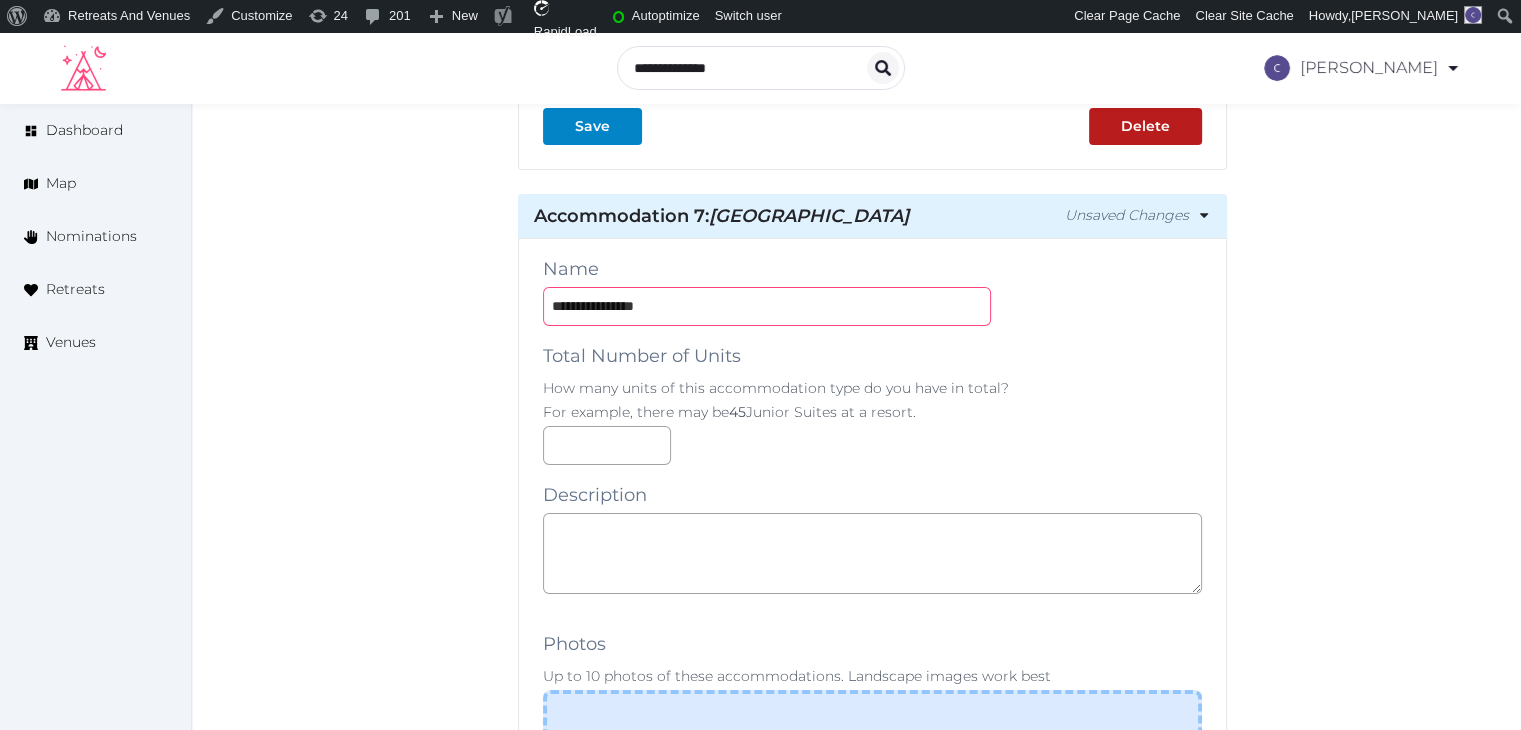type on "**********" 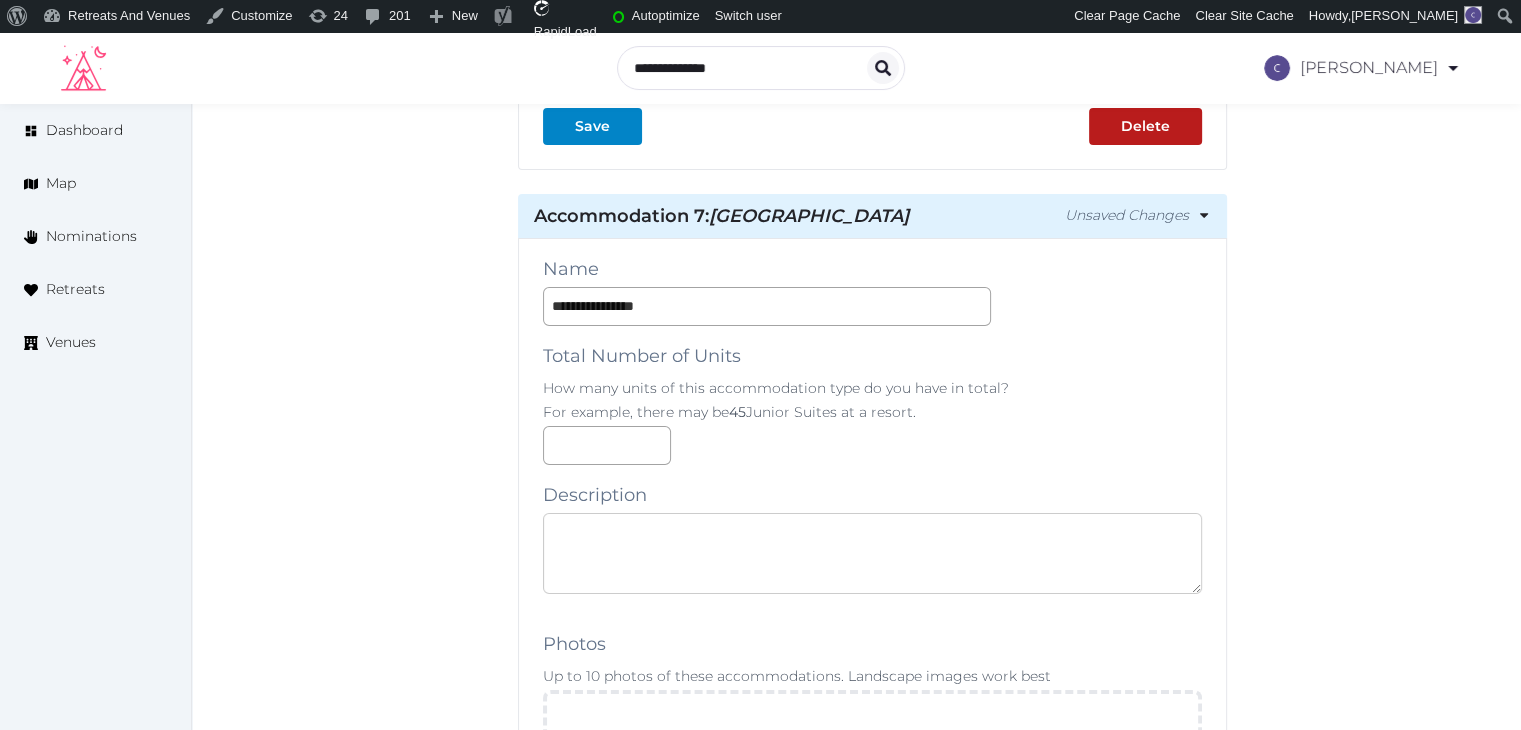 click at bounding box center [872, 553] 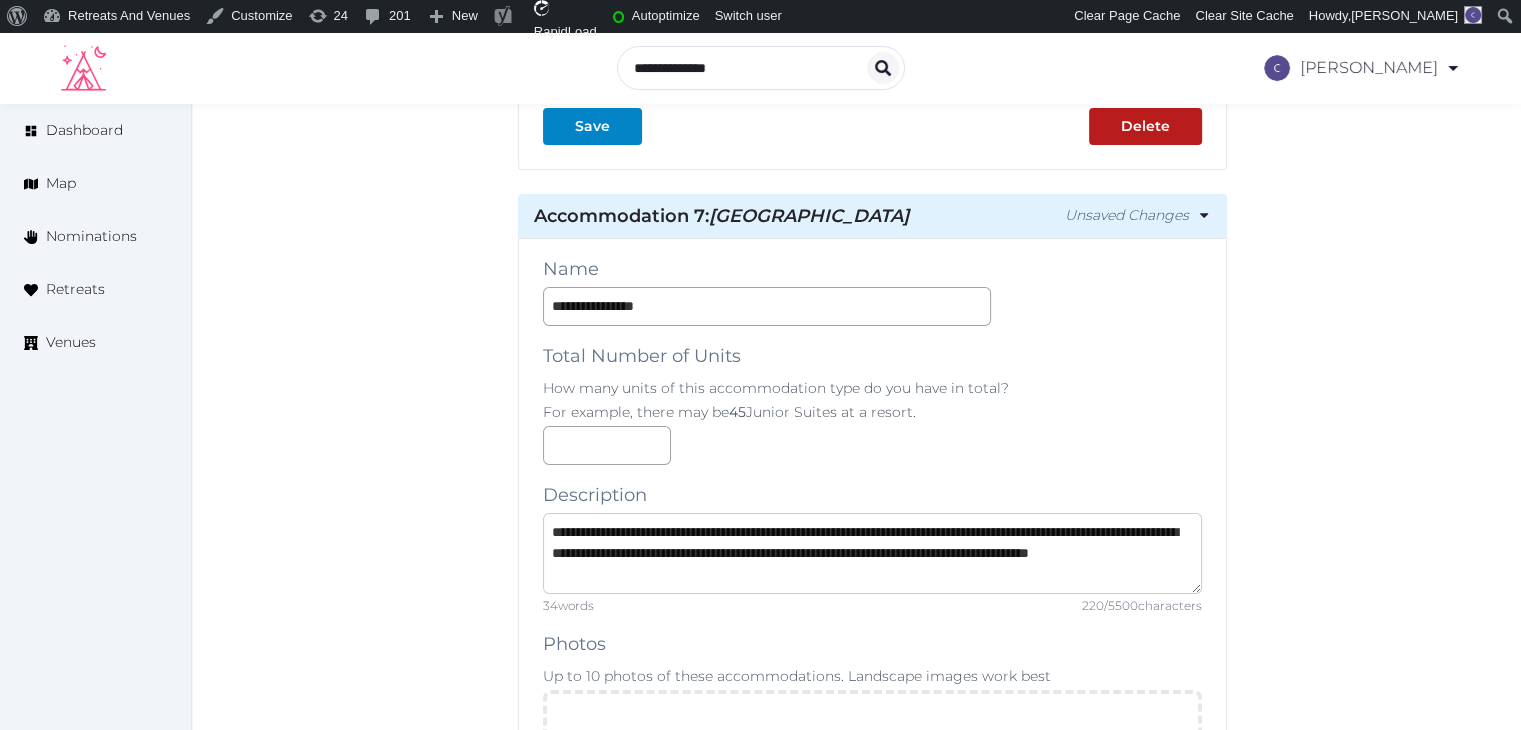 scroll, scrollTop: 0, scrollLeft: 0, axis: both 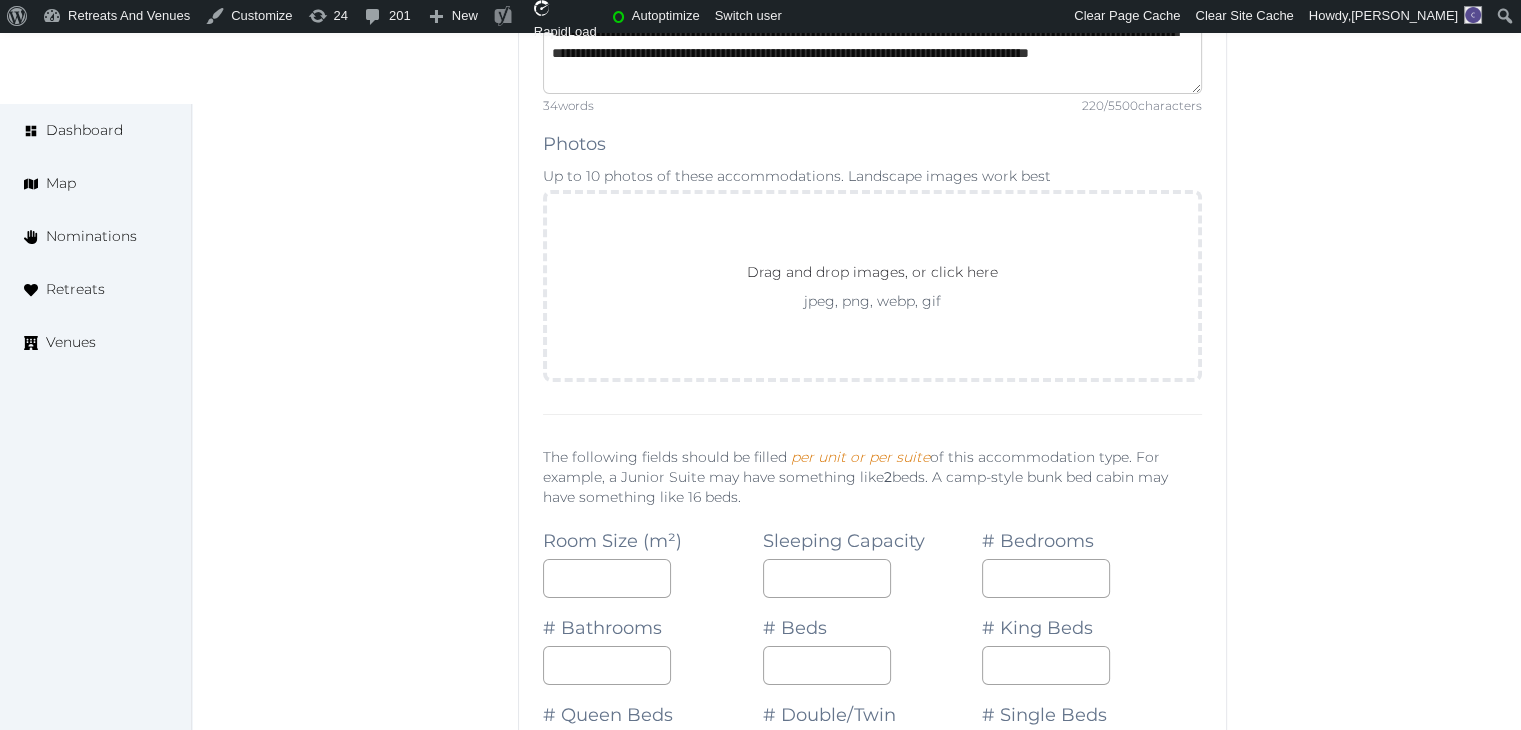 type on "**********" 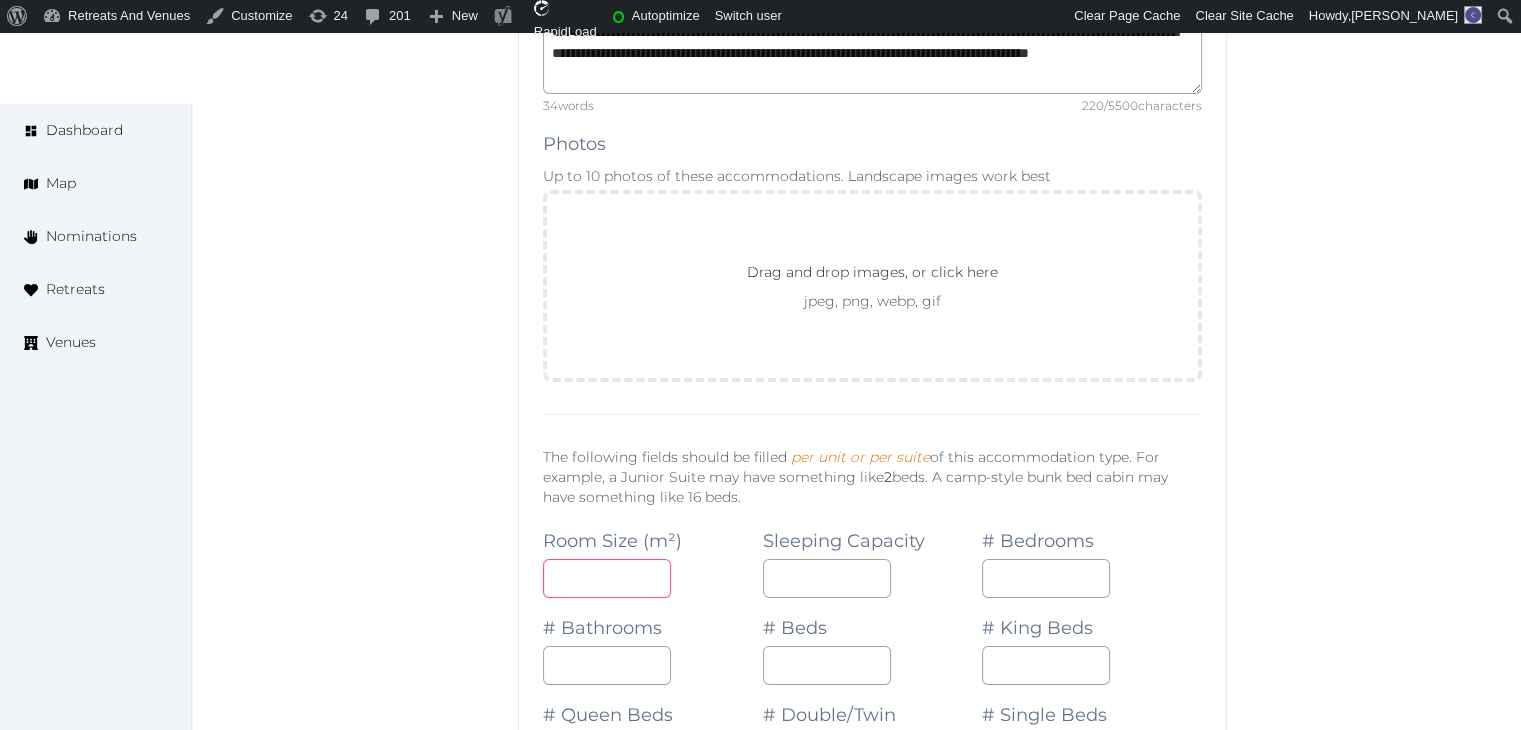 click at bounding box center [607, 578] 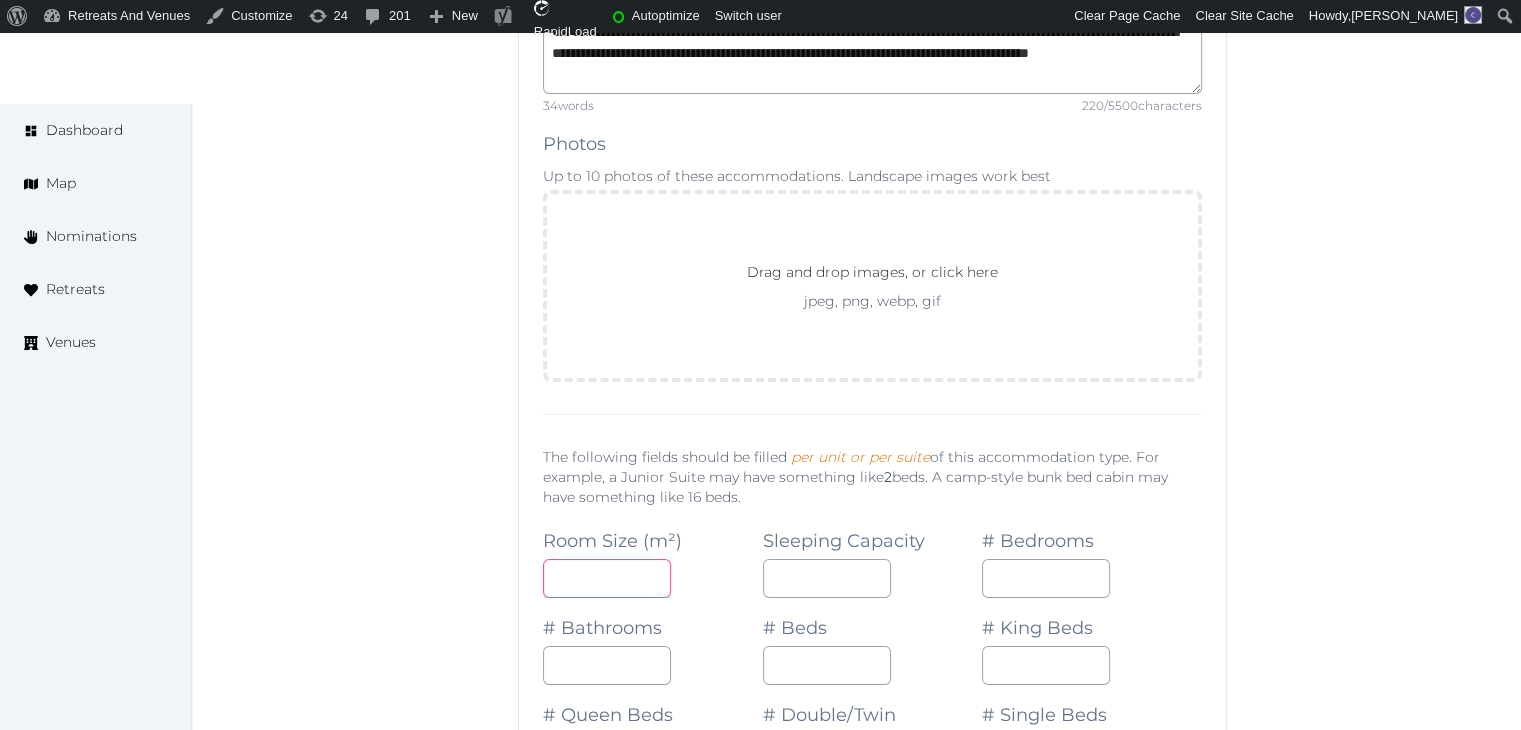type on "**" 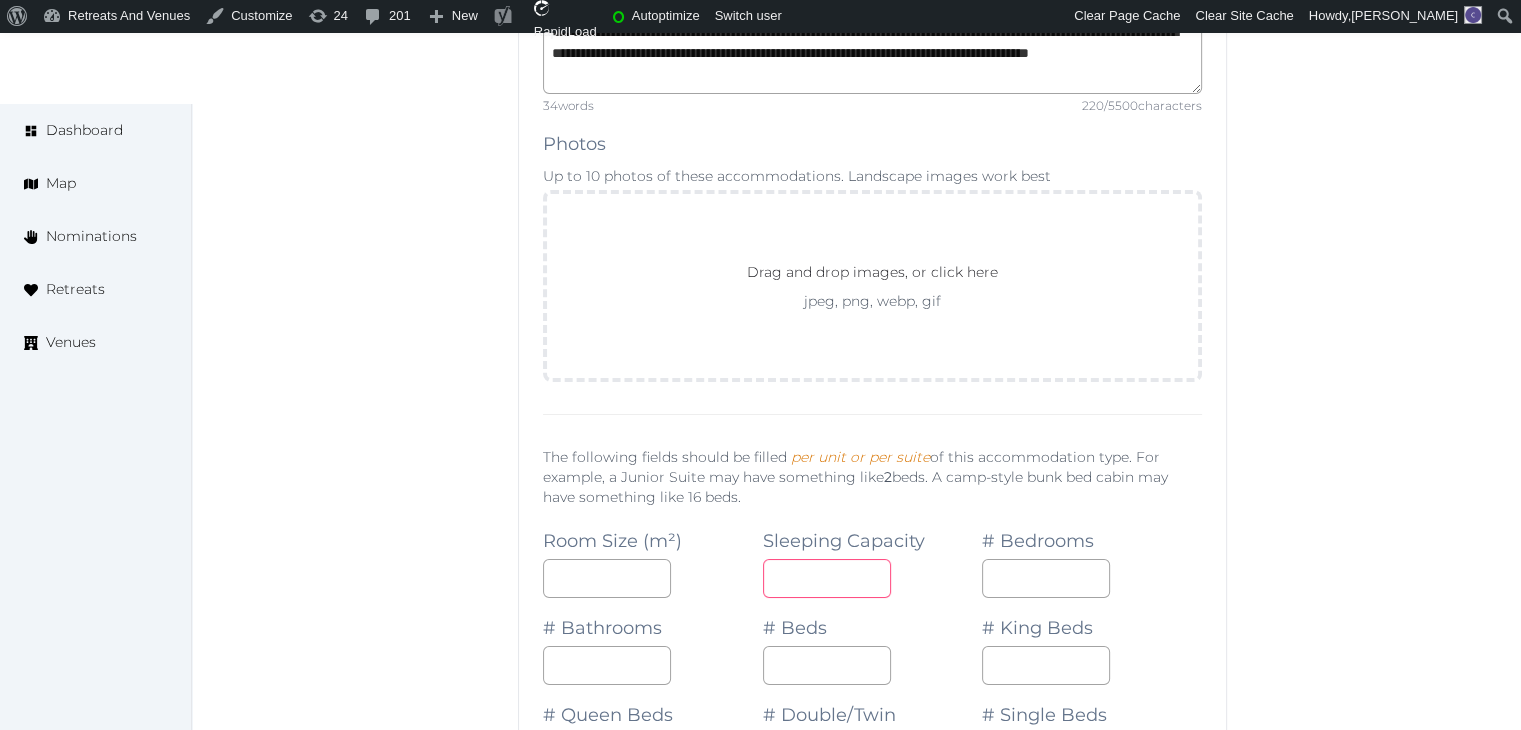 click at bounding box center (827, 578) 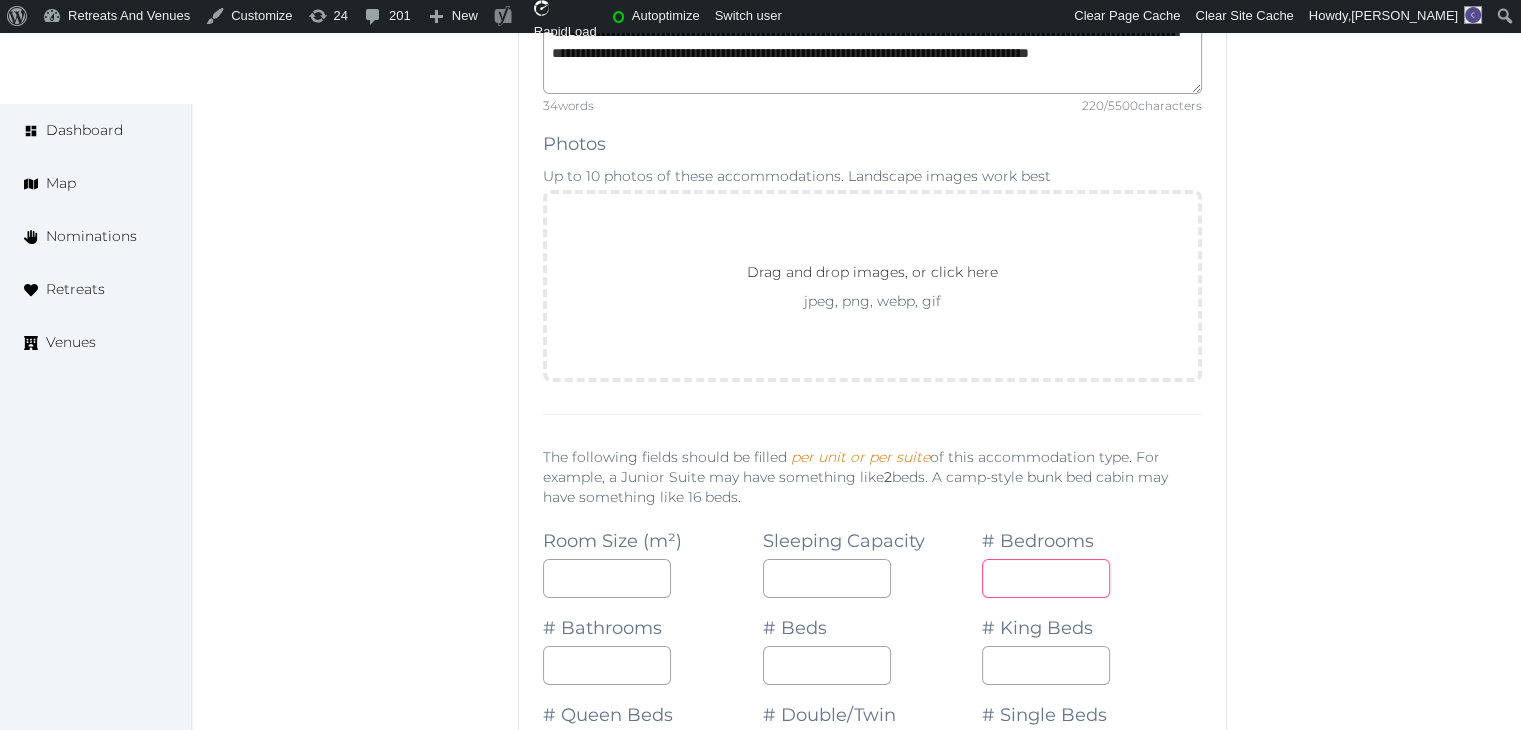 click at bounding box center [1046, 578] 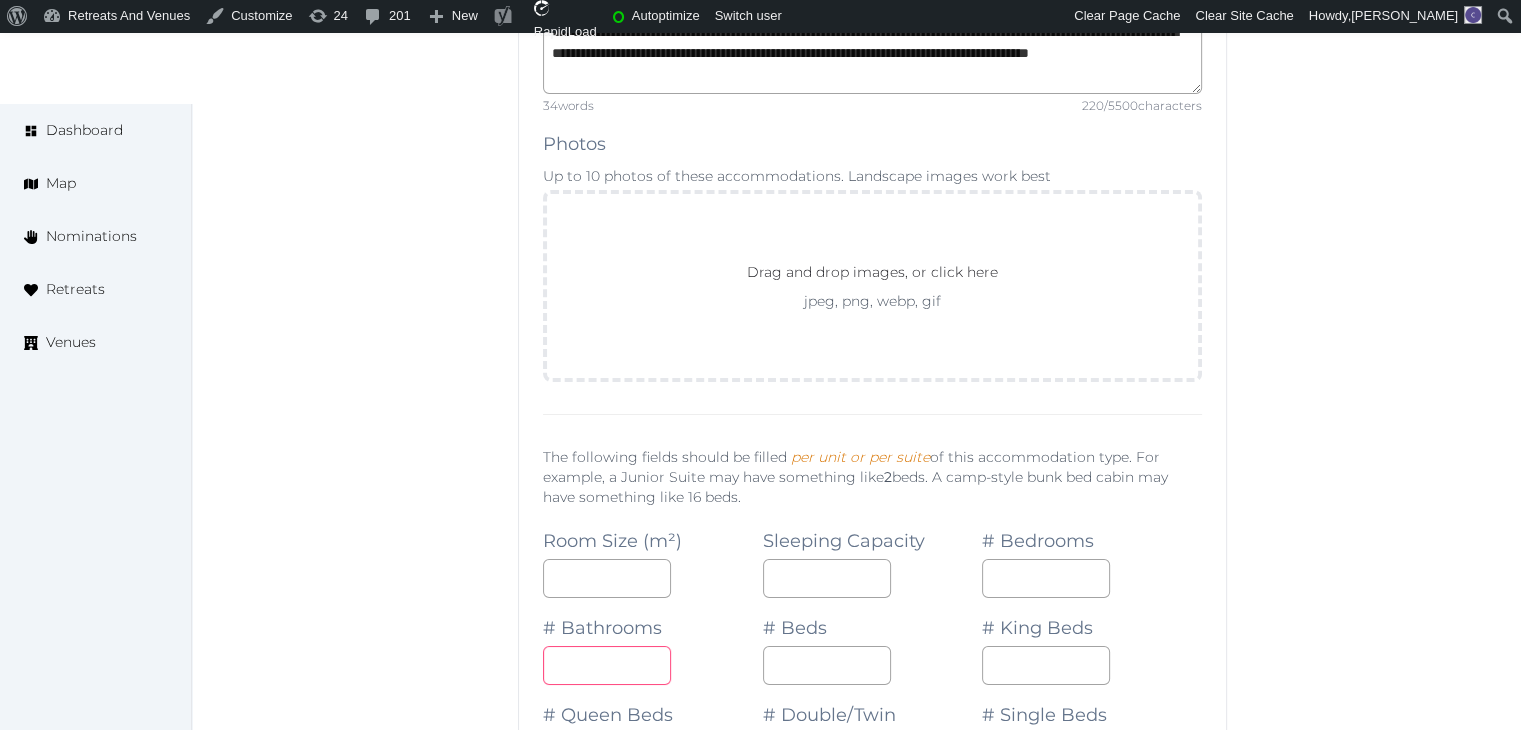 click at bounding box center (607, 665) 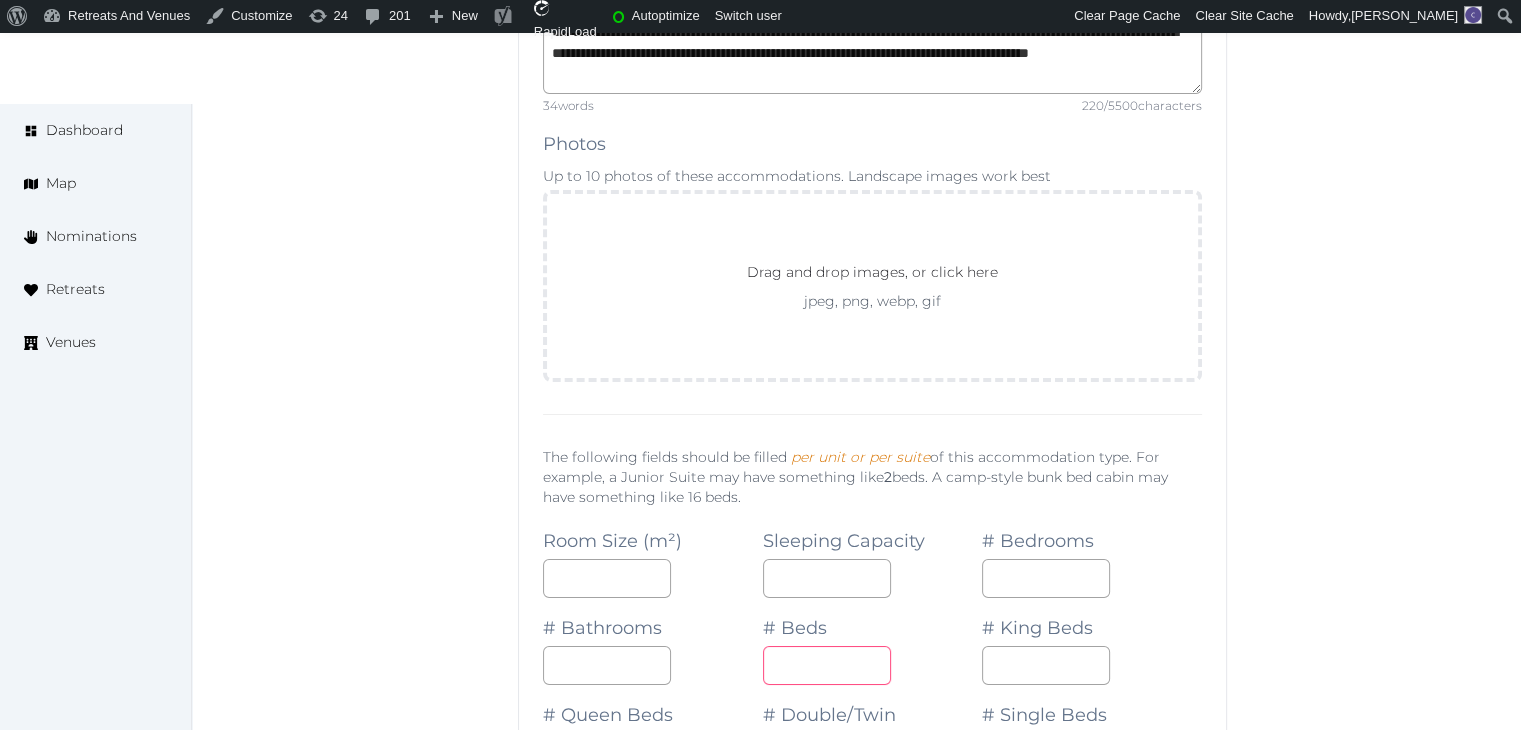 click at bounding box center [827, 665] 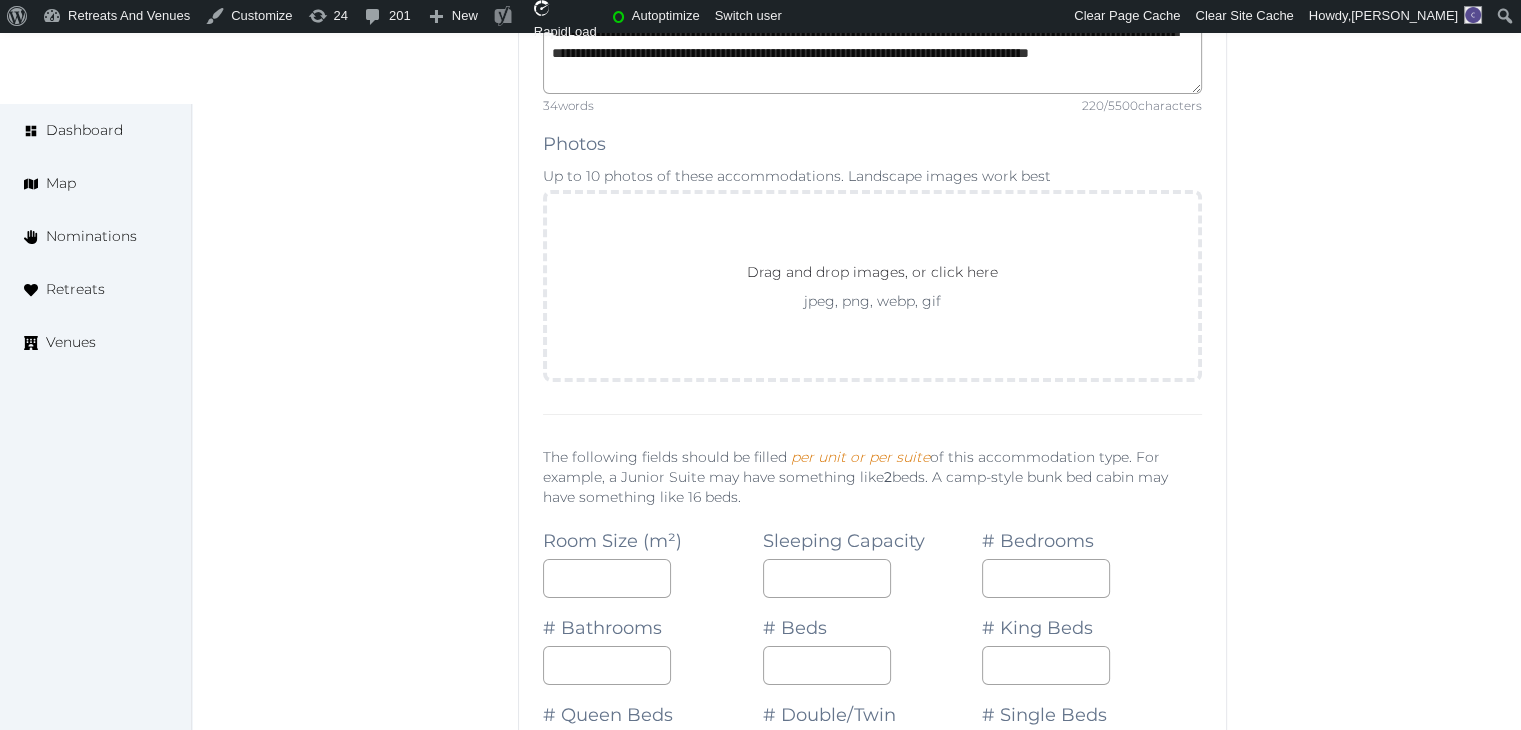 click on "*" at bounding box center [873, 665] 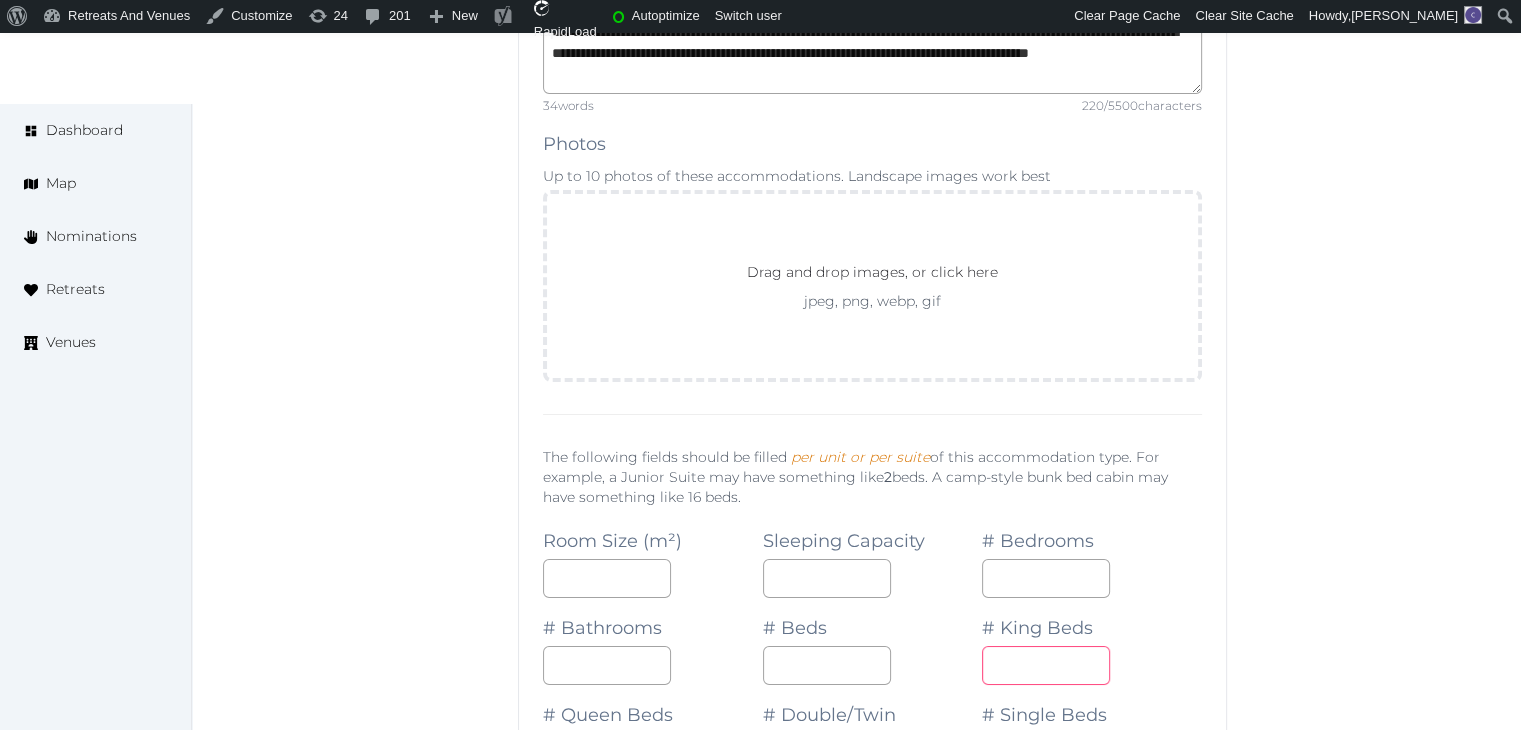 click at bounding box center (1046, 665) 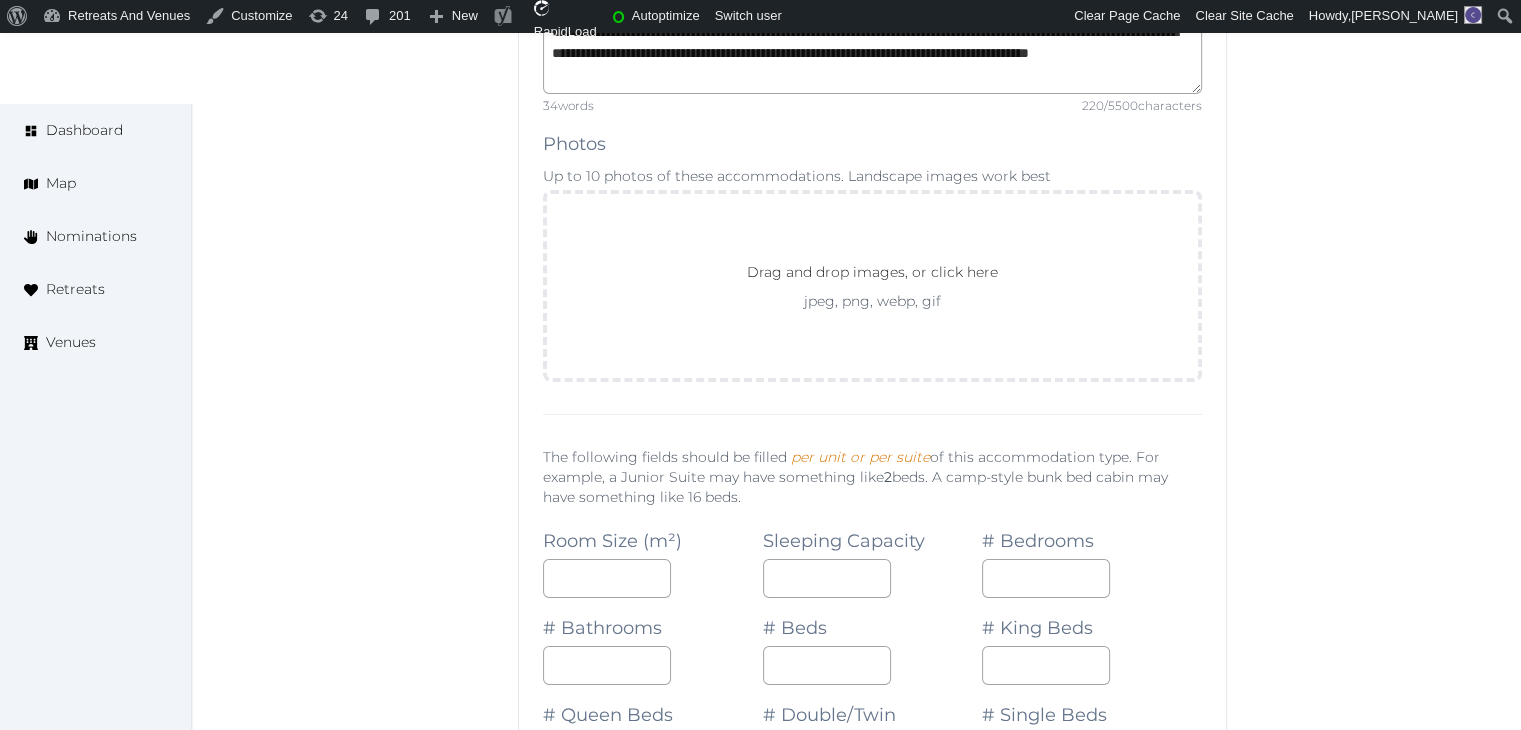 click on "# Single Beds" at bounding box center (1092, 728) 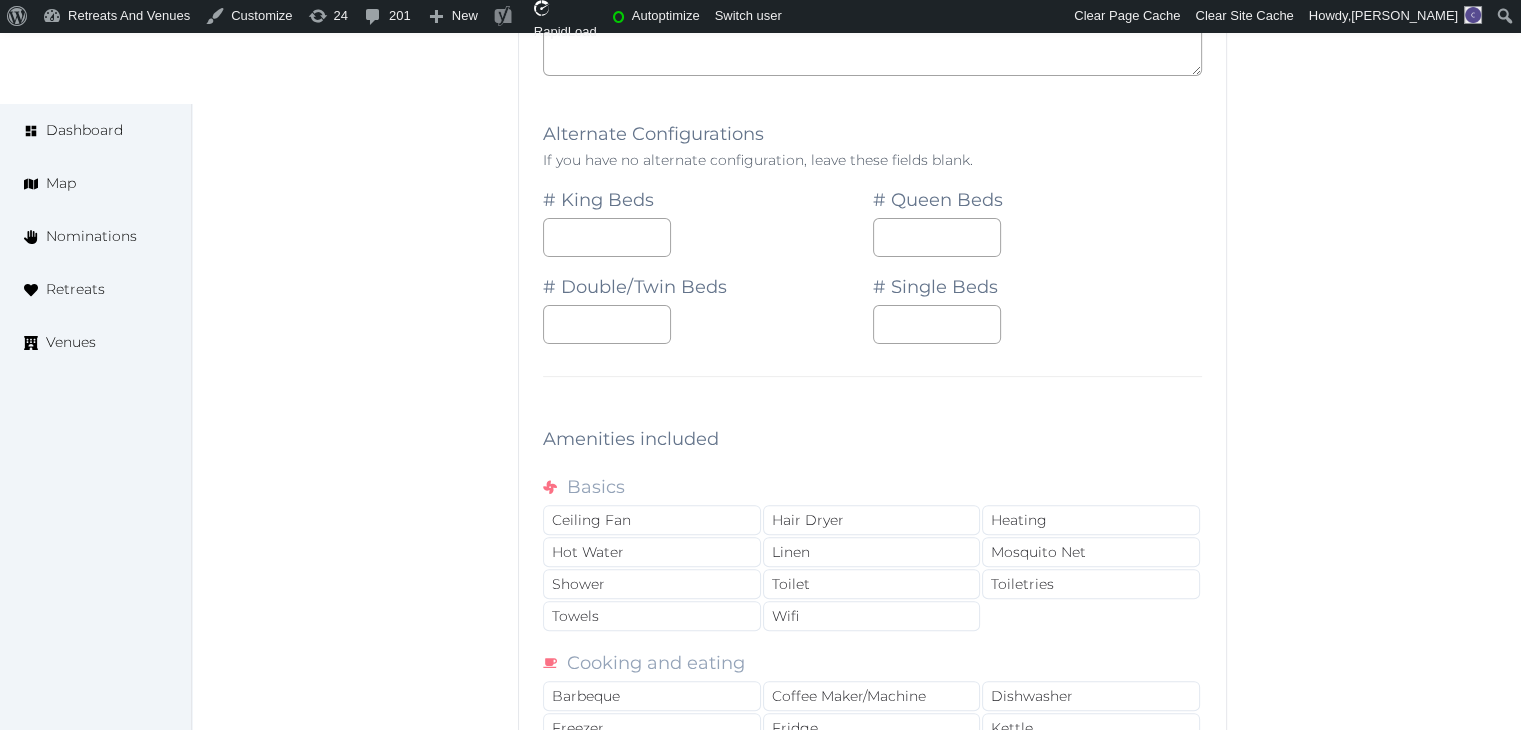 scroll, scrollTop: 15700, scrollLeft: 0, axis: vertical 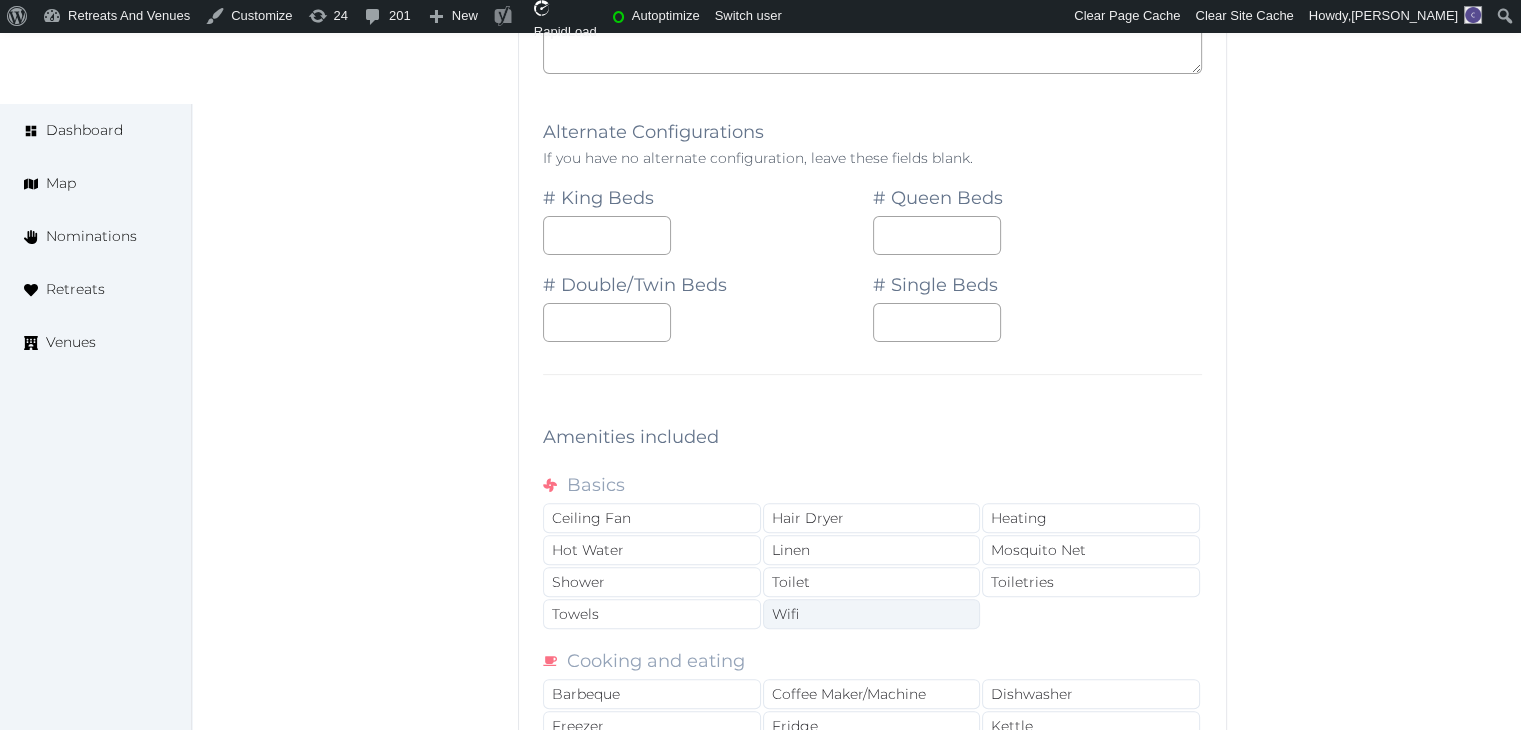 click on "Wifi" at bounding box center [872, 614] 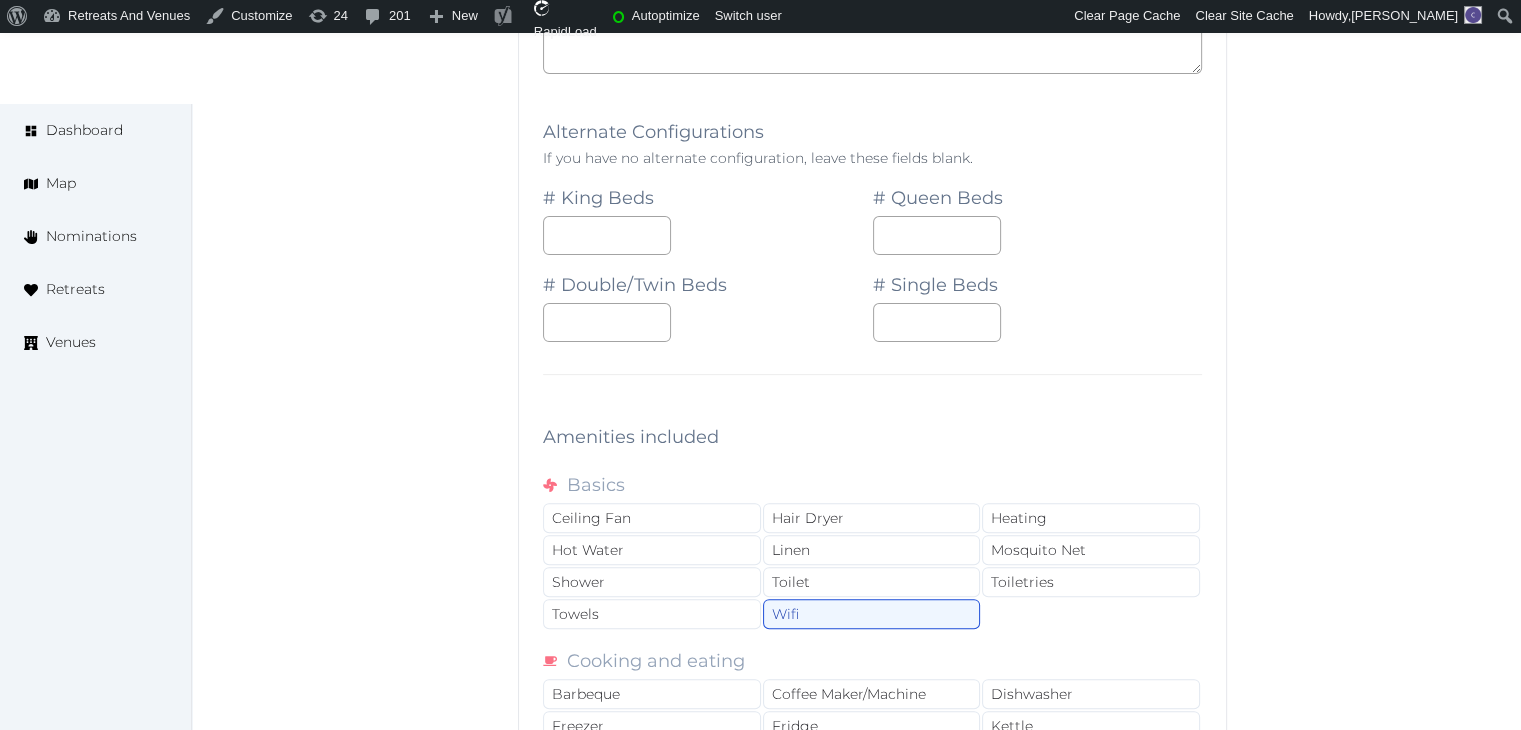 click on "Ceiling Fan Hair Dryer Heating Hot Water Linen Mosquito Net Shower Toilet Toiletries Towels Wifi" at bounding box center (872, 567) 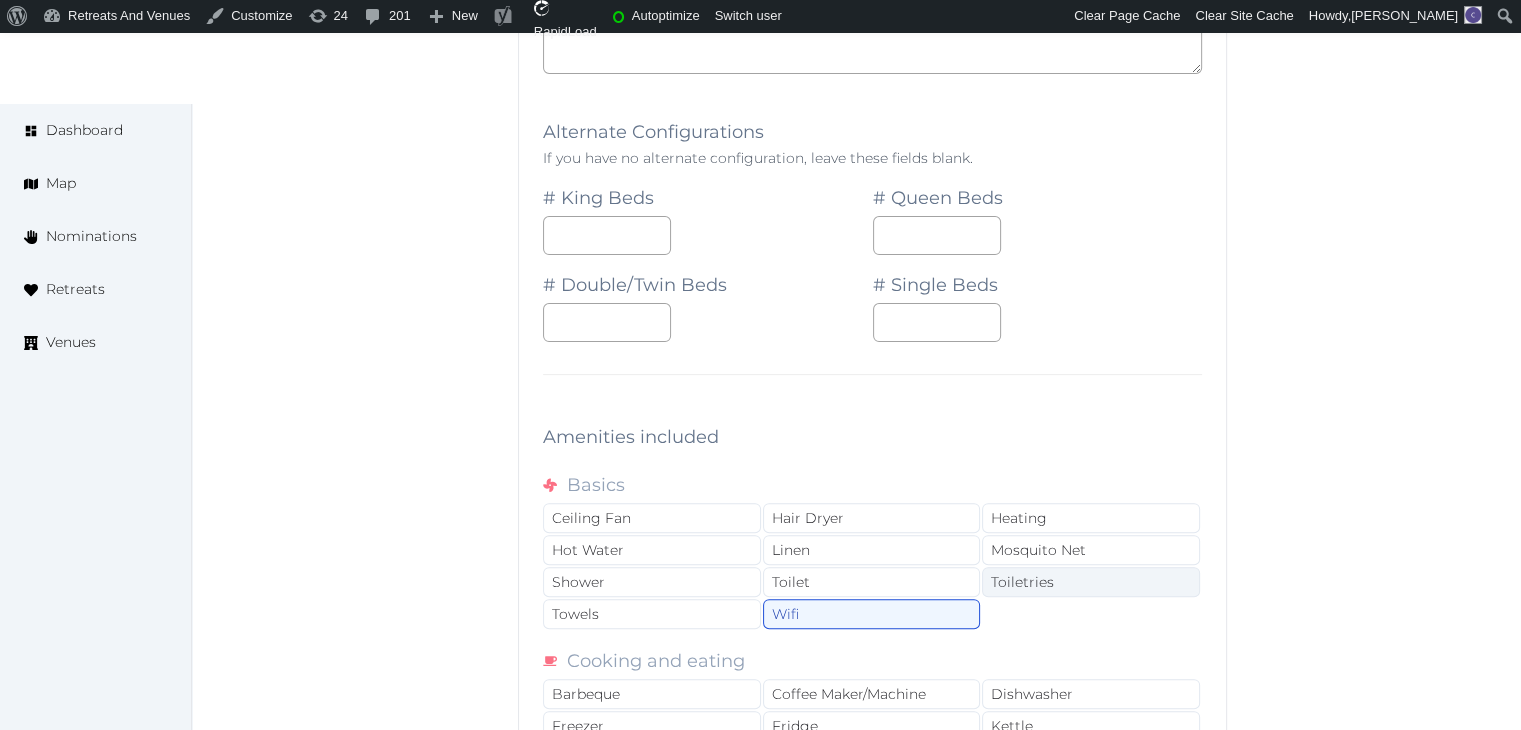 click on "Toiletries" at bounding box center [1091, 582] 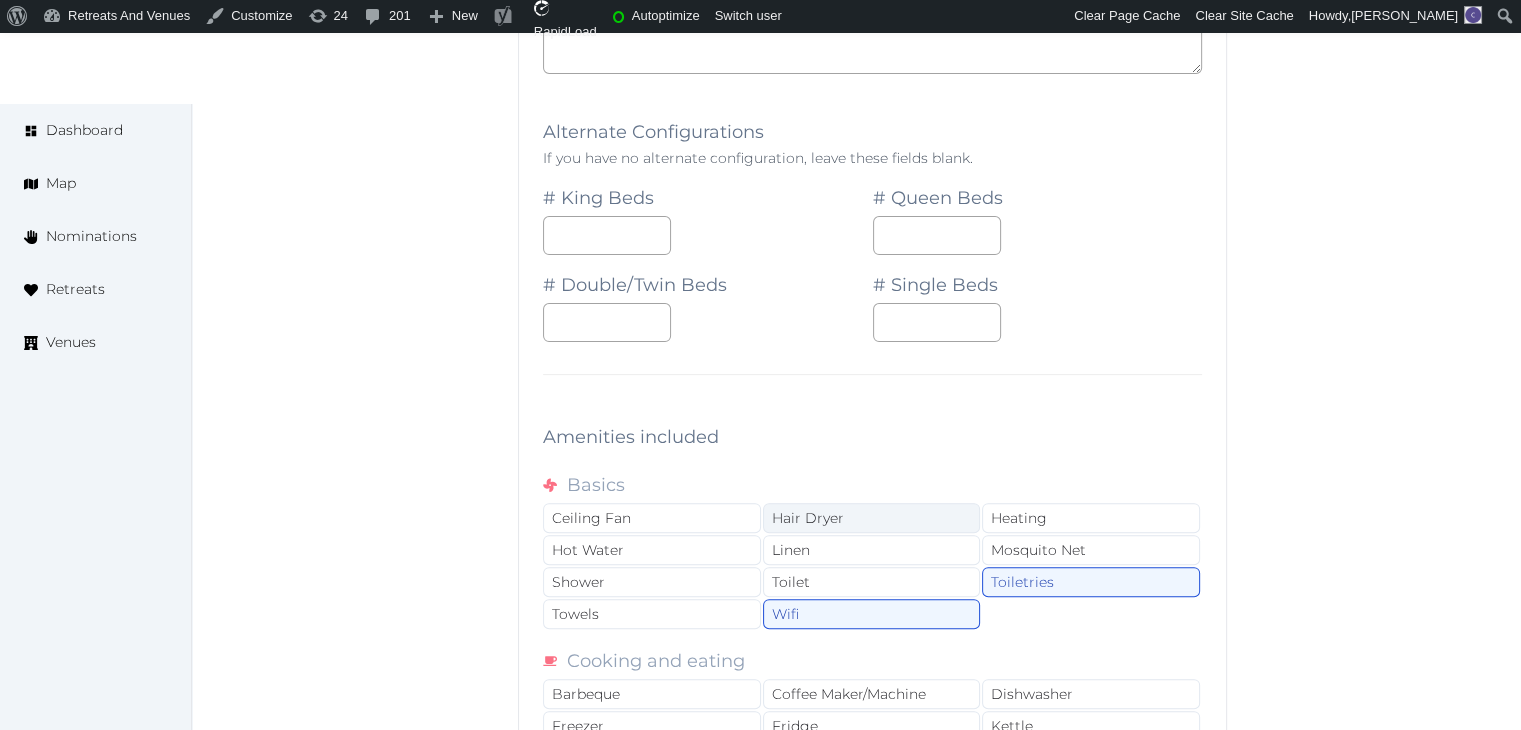click on "Hair Dryer" at bounding box center [872, 518] 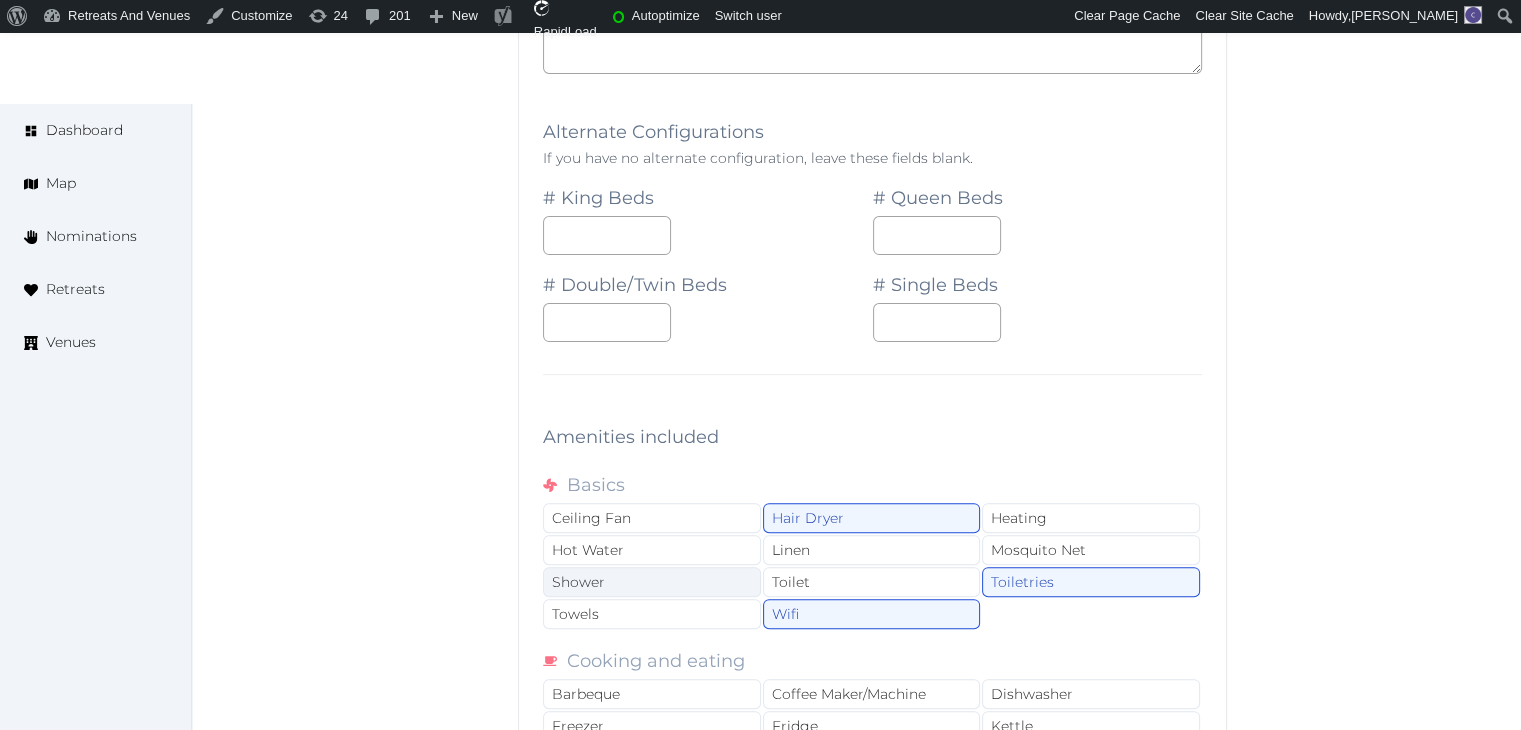 click on "Shower" at bounding box center (652, 582) 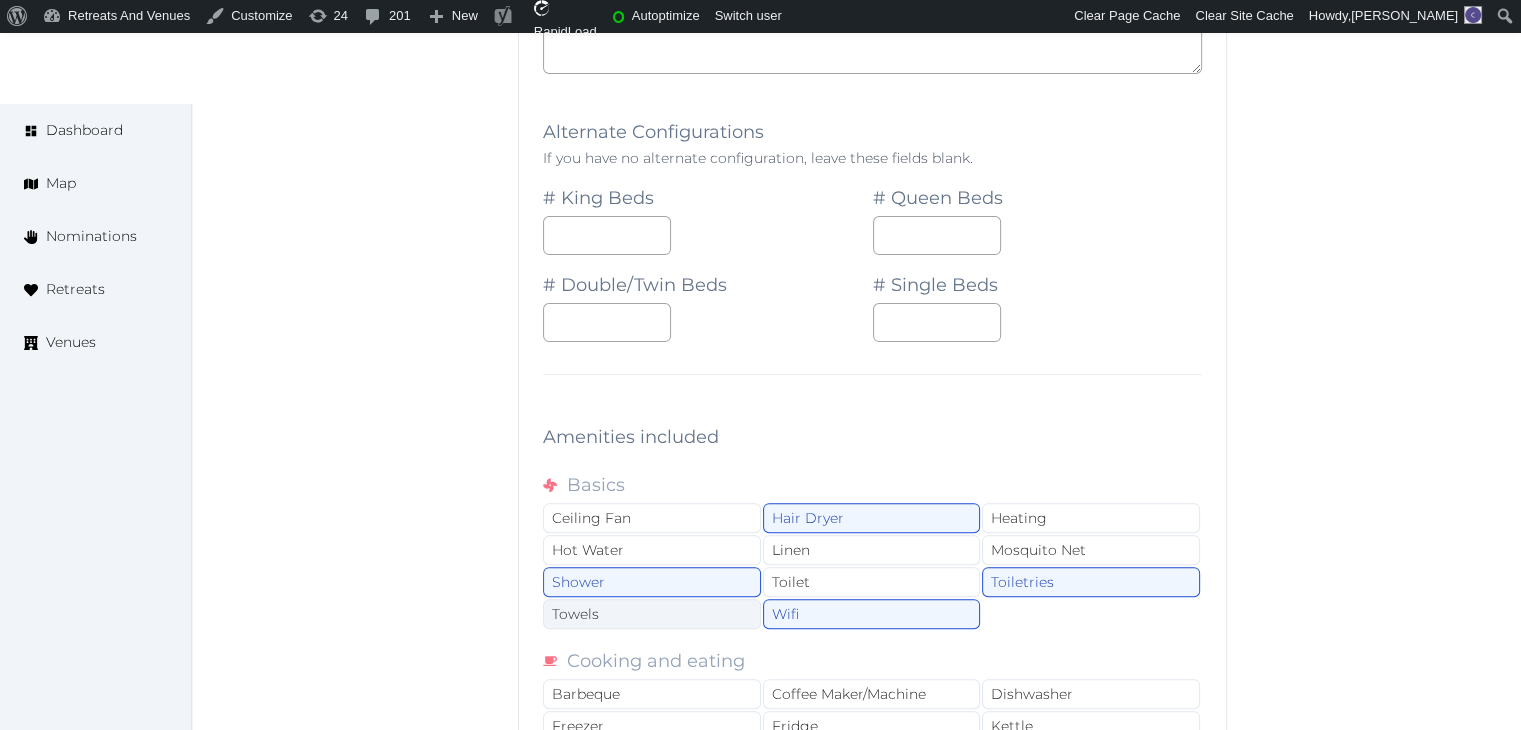 click on "Towels" at bounding box center (652, 614) 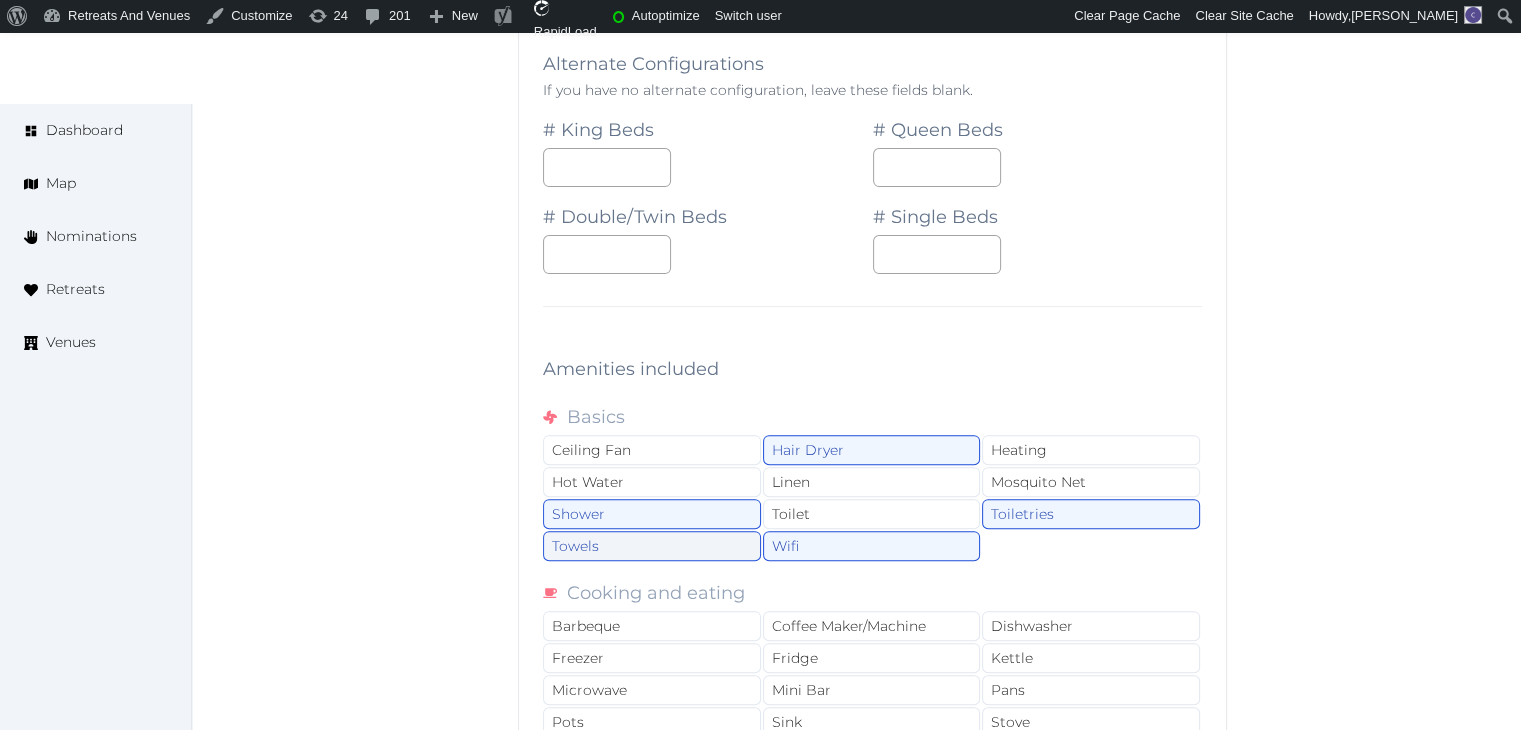 scroll, scrollTop: 15800, scrollLeft: 0, axis: vertical 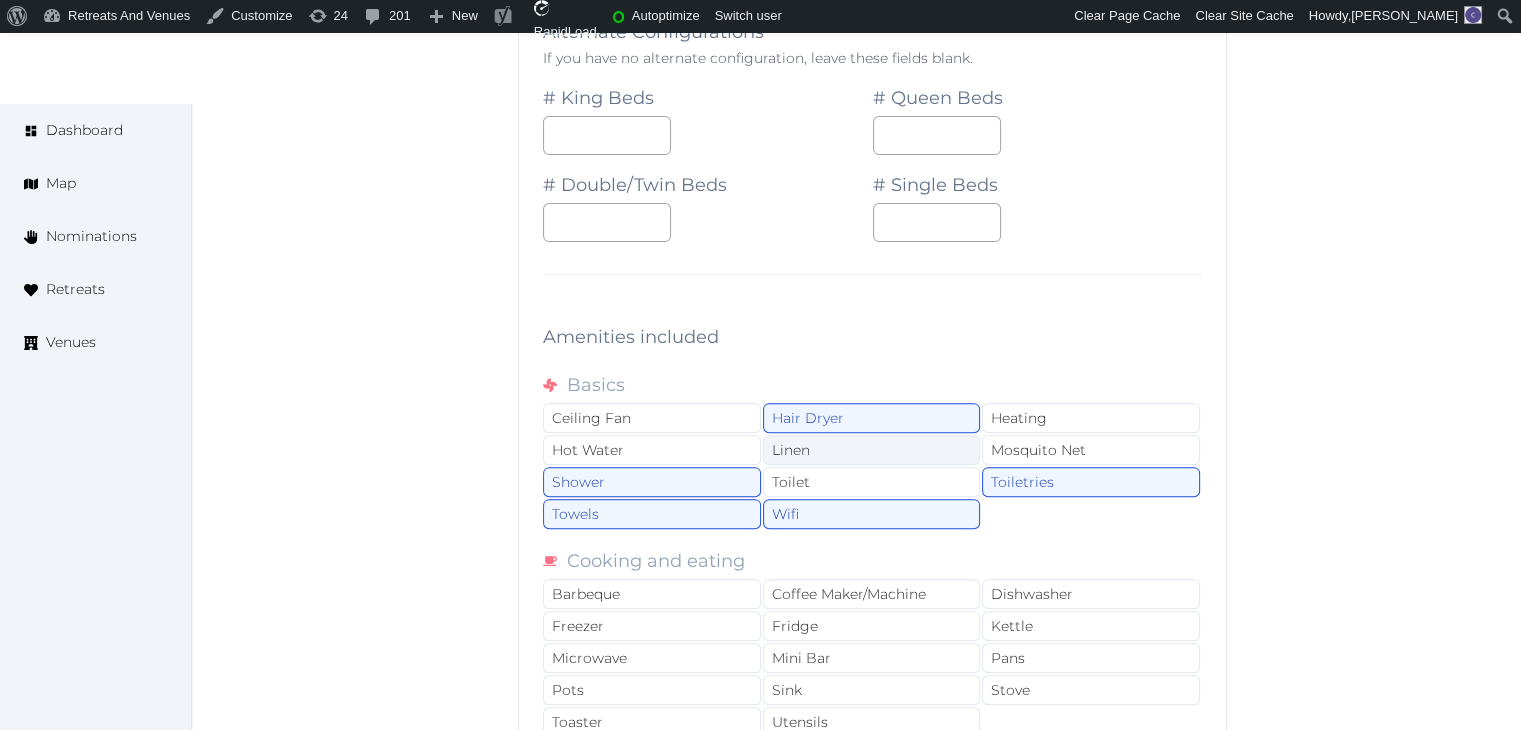 click on "Linen" at bounding box center (872, 450) 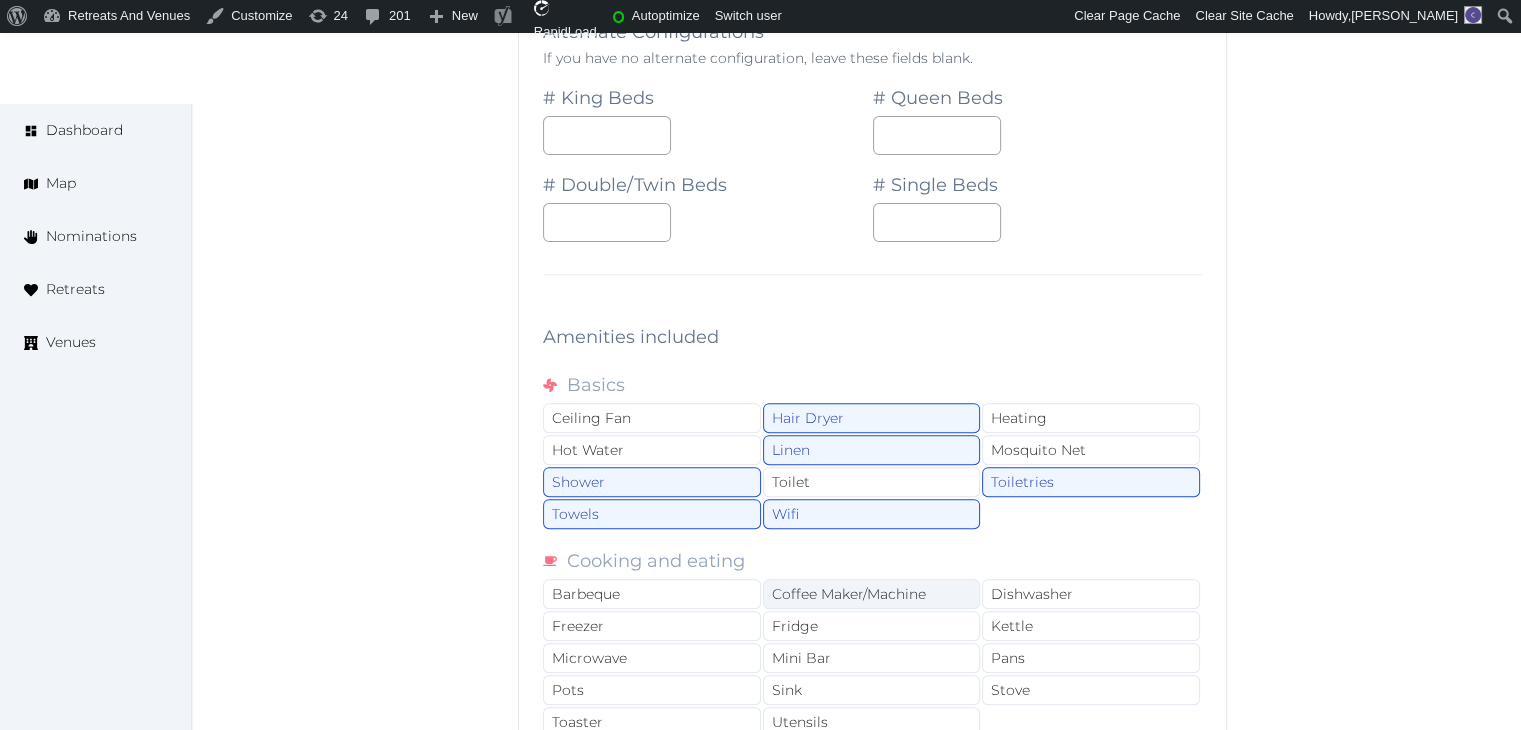 click on "Coffee Maker/Machine" at bounding box center (872, 594) 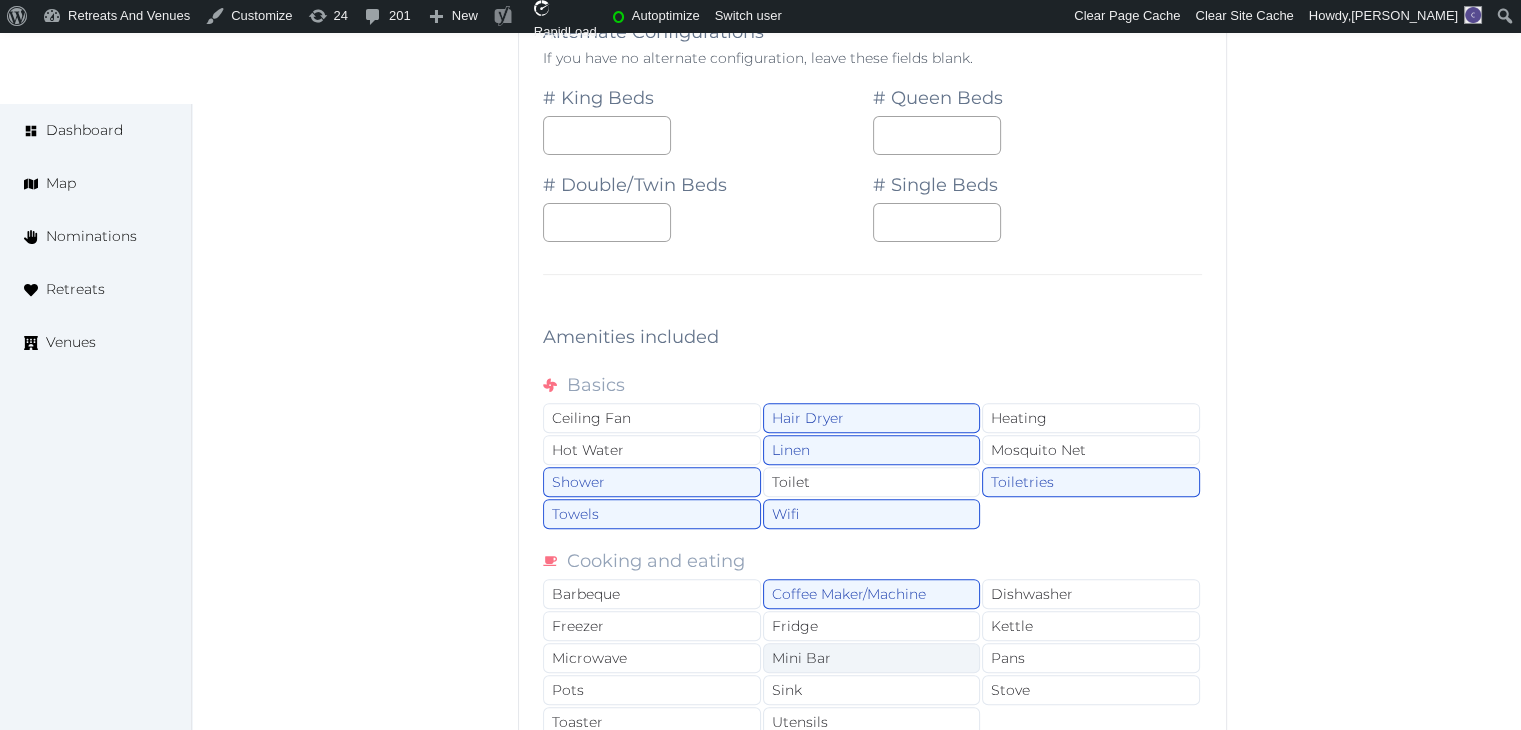click on "Mini Bar" at bounding box center (872, 658) 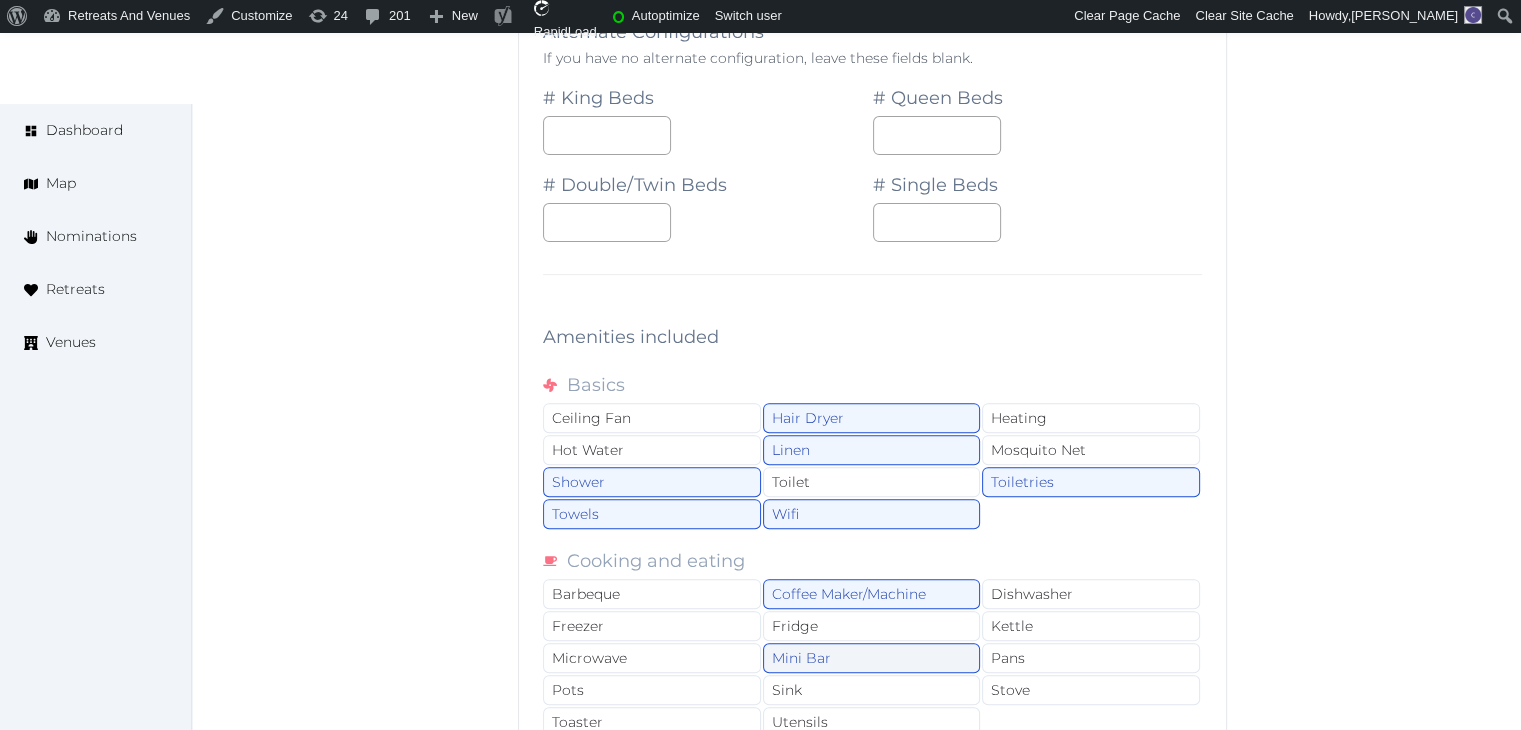 scroll, scrollTop: 16000, scrollLeft: 0, axis: vertical 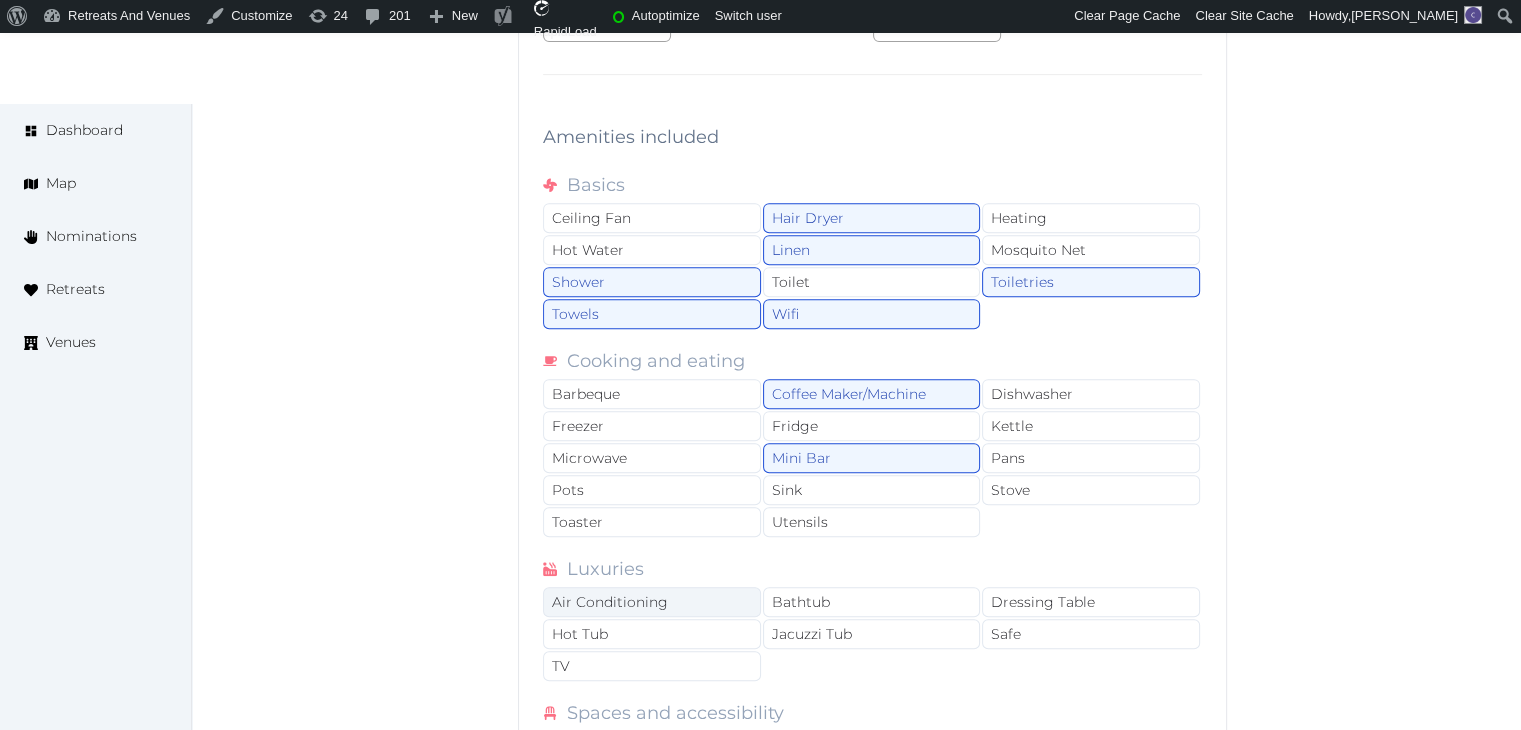click on "Air Conditioning" at bounding box center (652, 602) 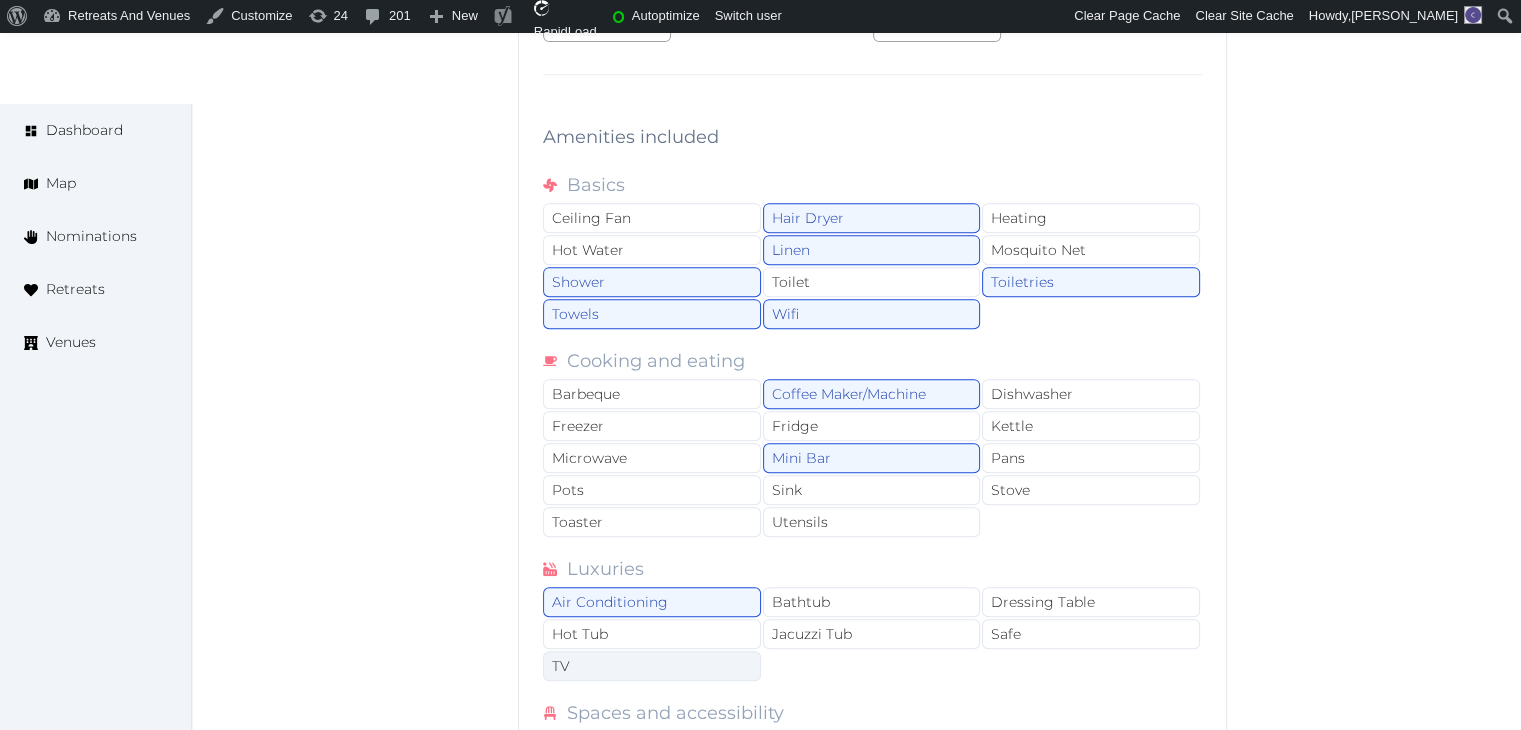 click on "TV" at bounding box center [652, 666] 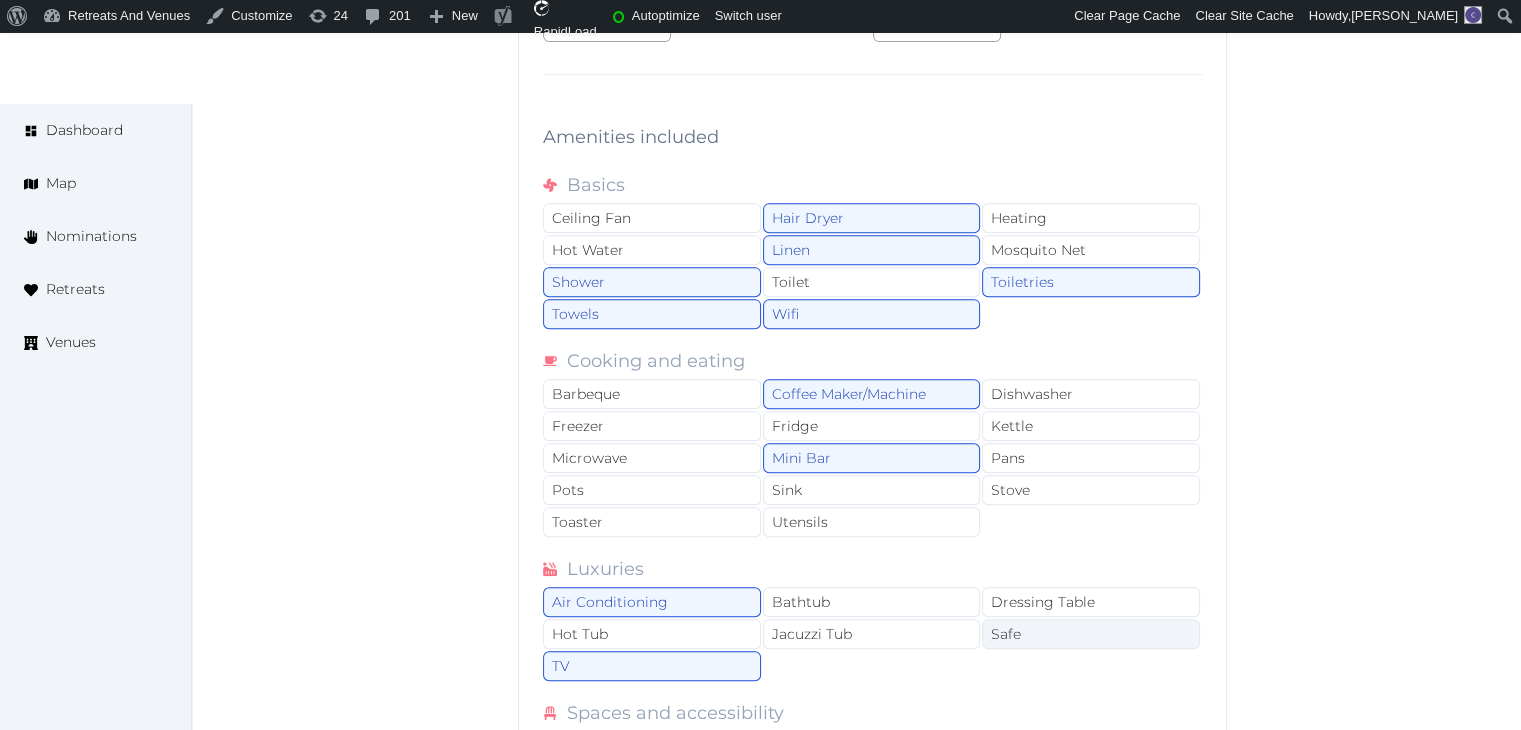 click on "Safe" at bounding box center [1091, 634] 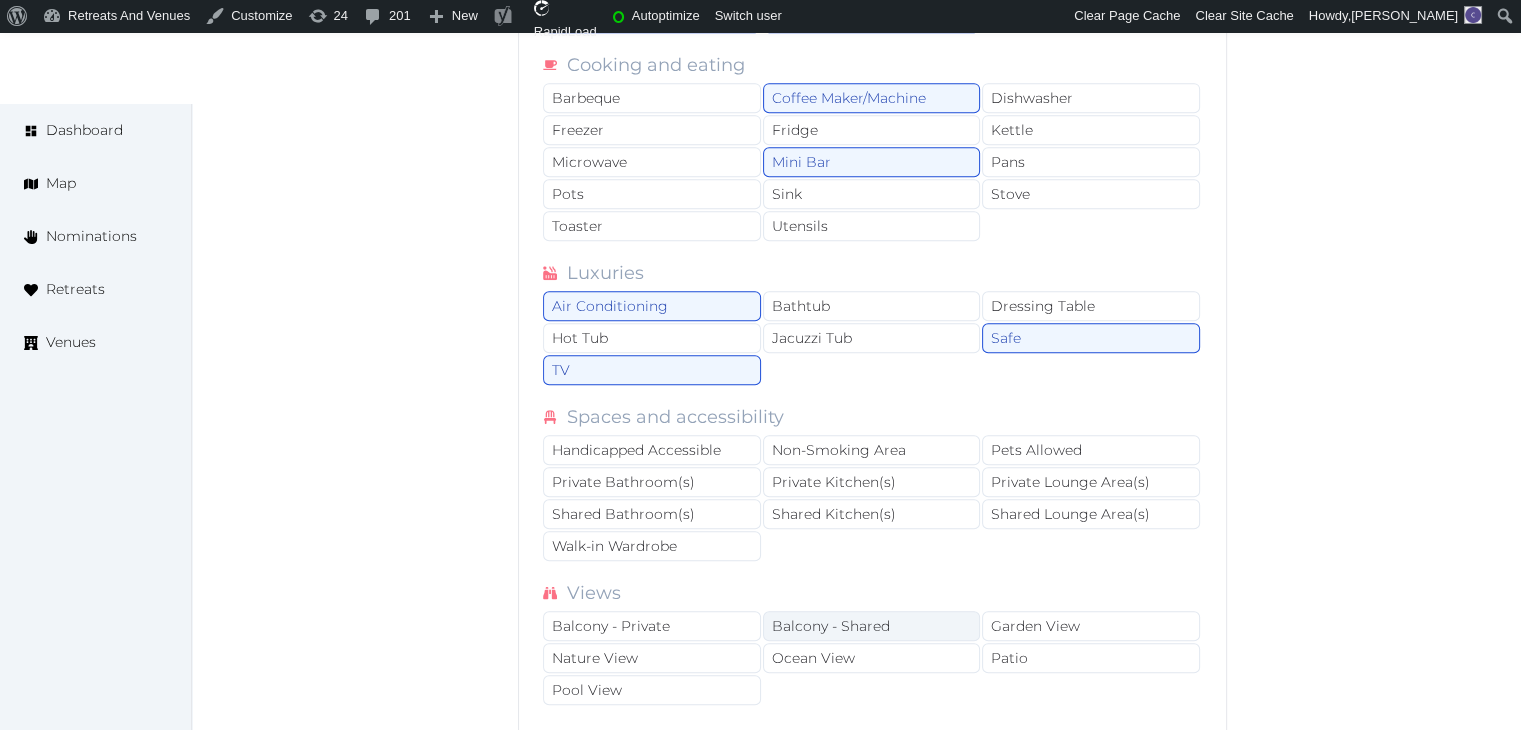 scroll, scrollTop: 16300, scrollLeft: 0, axis: vertical 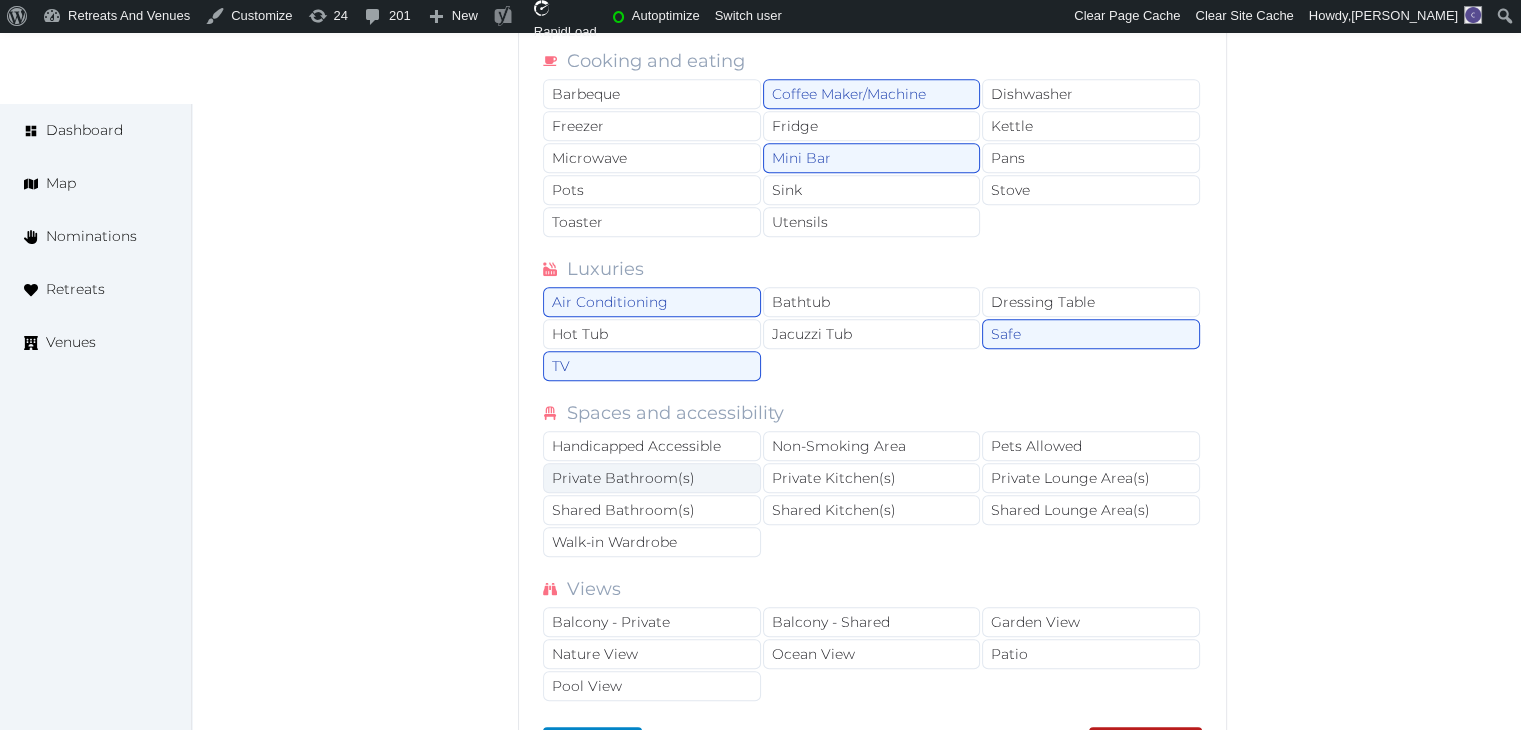 click on "Private Bathroom(s)" at bounding box center [652, 478] 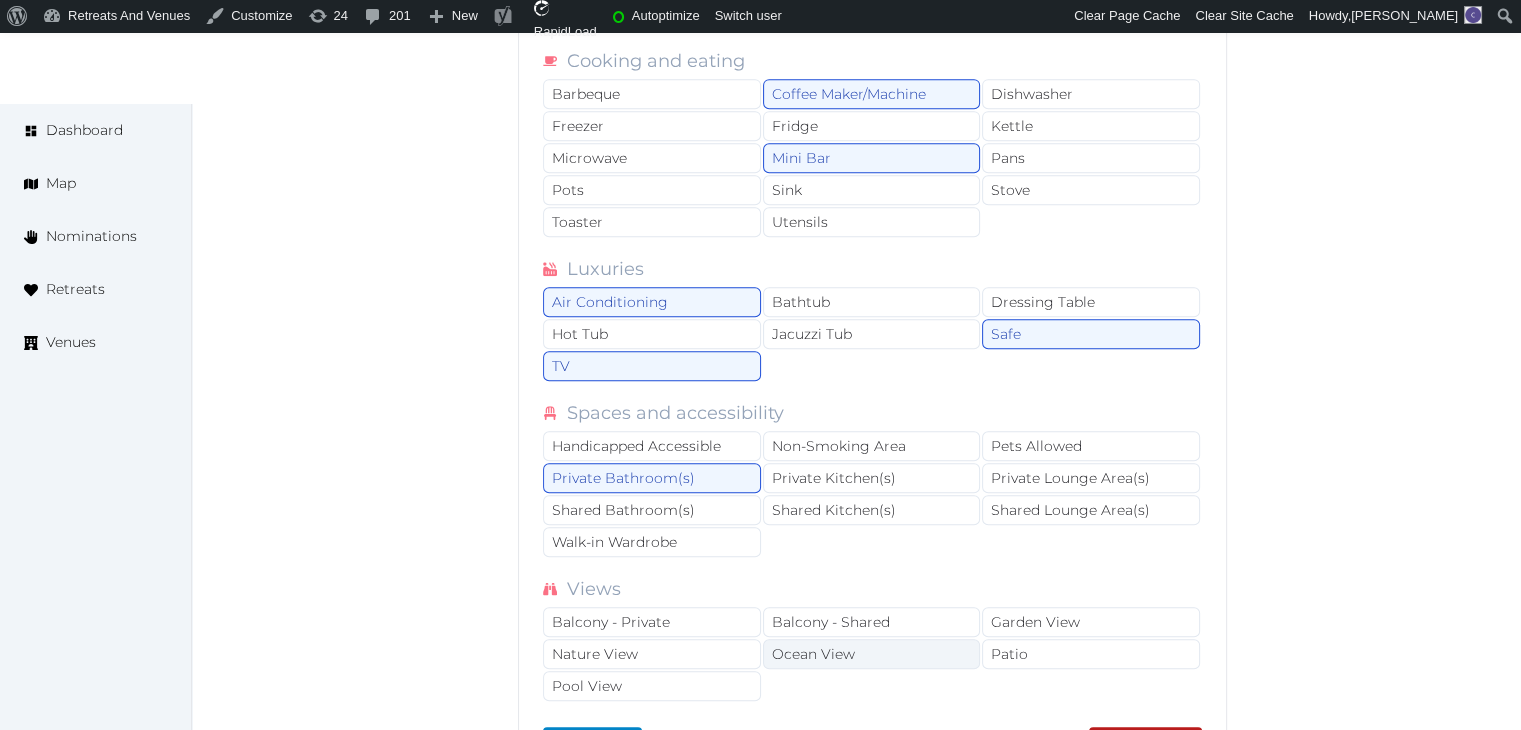 click on "Ocean View" at bounding box center (872, 654) 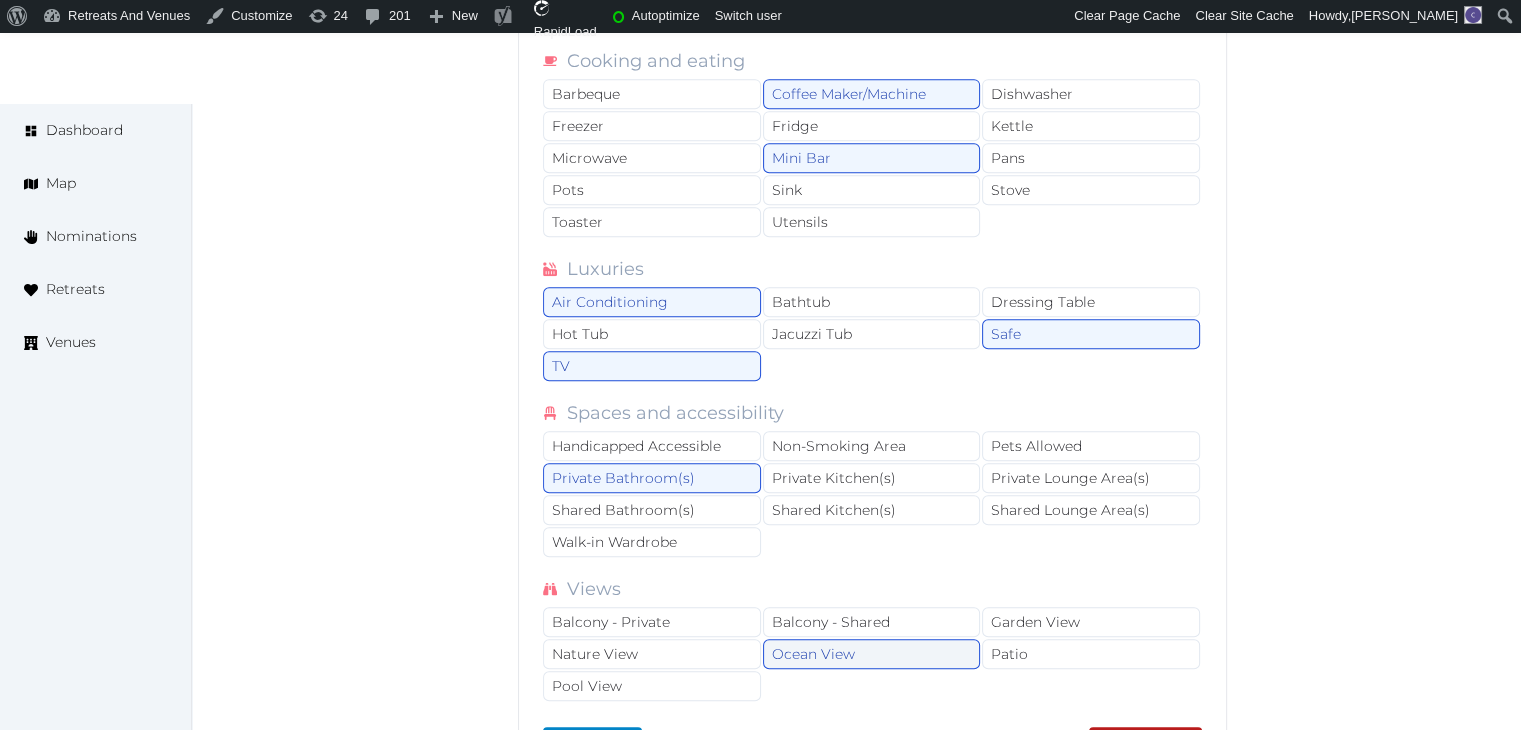 click on "Ocean View" at bounding box center (872, 654) 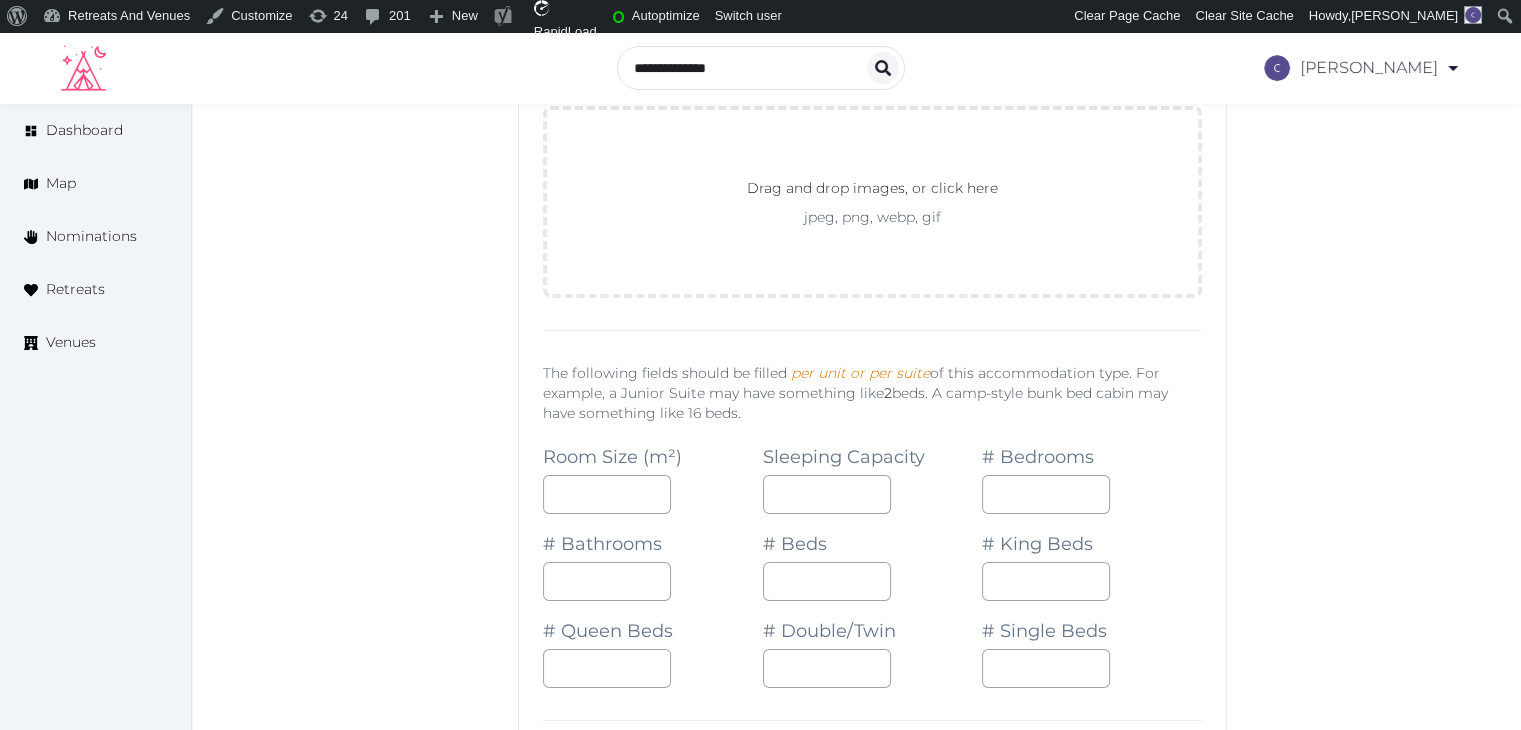 scroll, scrollTop: 15000, scrollLeft: 0, axis: vertical 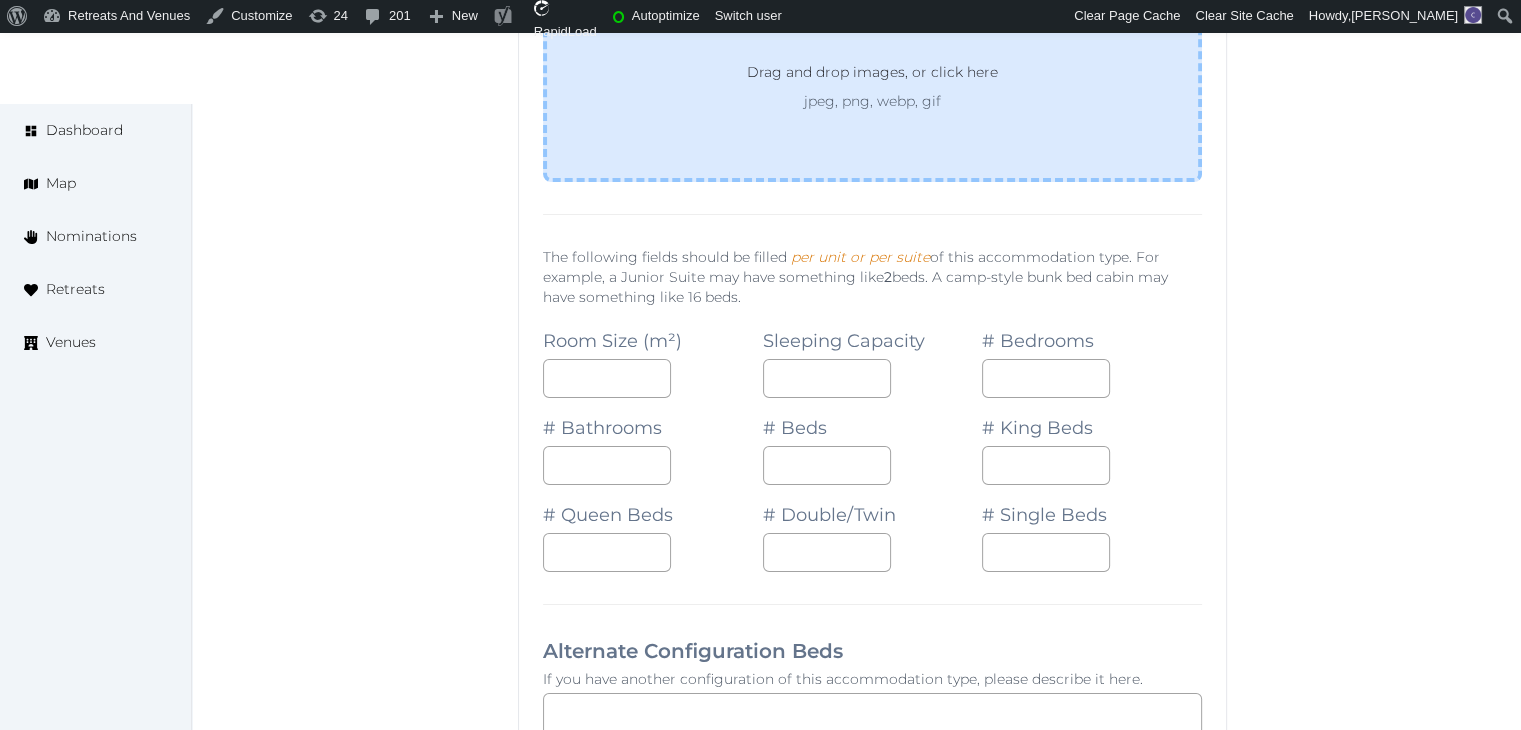 click on "Drag and drop images, or click here jpeg, png, webp, gif" at bounding box center (872, 86) 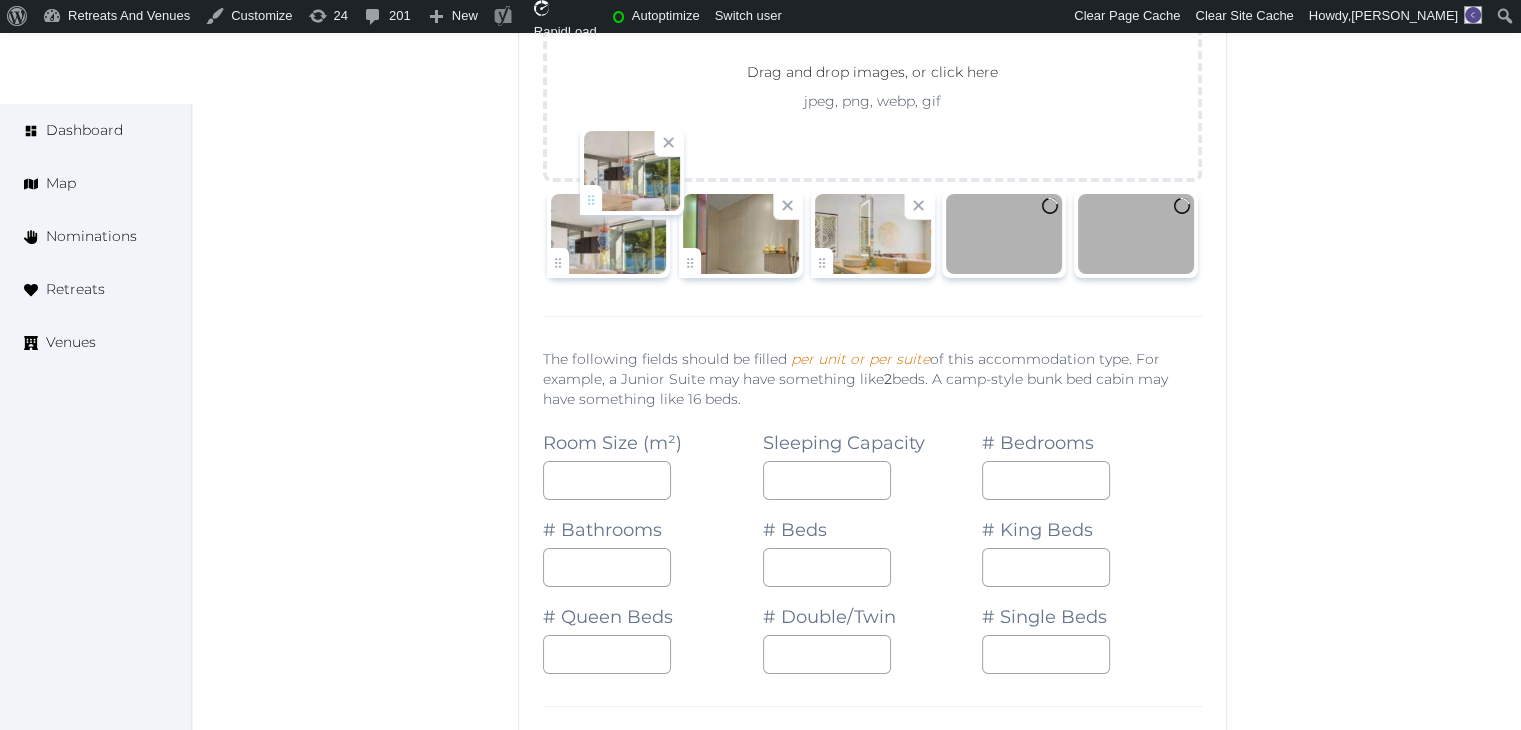 drag, startPoint x: 836, startPoint y: 201, endPoint x: 600, endPoint y: 203, distance: 236.00847 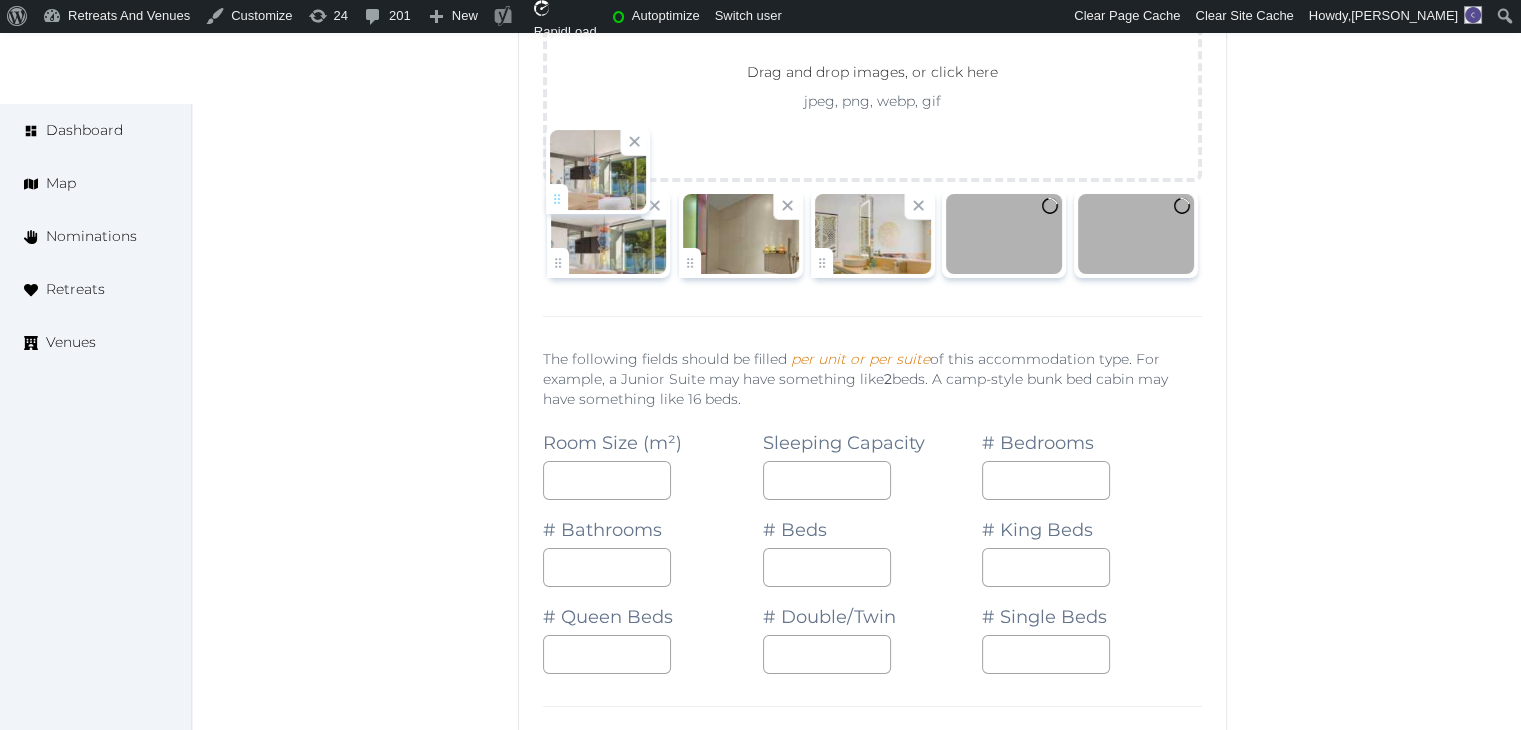 click on "[PERSON_NAME]   Account My Venue Listings My Retreats Logout      Dashboard Map Nominations Retreats Venues Edit venue 68 %  complete Fill out all the fields in your listing to increase its completion percentage.   A higher completion percentage will make your listing more attractive and result in better matches. W Ibiza   View  listing   Open    Close CRM Lead Basic details Pricing and policies Retreat spaces Meeting spaces Accommodations Amenities Food and dining Activities and experiences Location Environment Types of retreats Brochures Notes Ownership Administration Activity This venue is live and visible to the public Mark draft Archive Venue owned by sales.wibiza [EMAIL_ADDRESS][DOMAIN_NAME] Copy update link Share this link with venue owners to encourage them to update their venue details. Copy recommended link Share this link with venue owners to let them know they have been recommended. Copy shortlist link Max sleeping capacity *** /" at bounding box center [760, -6191] 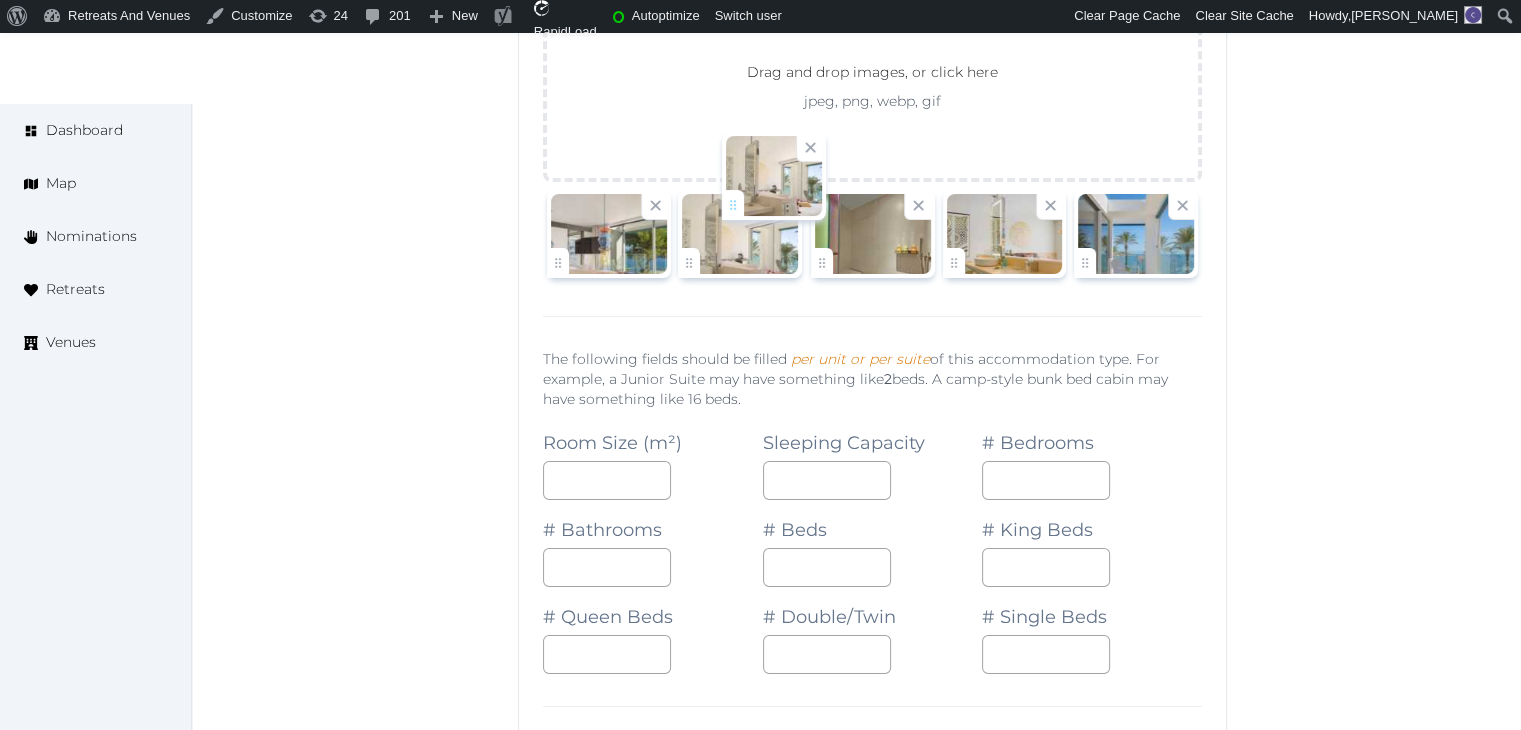 drag, startPoint x: 1090, startPoint y: 197, endPoint x: 737, endPoint y: 202, distance: 353.0354 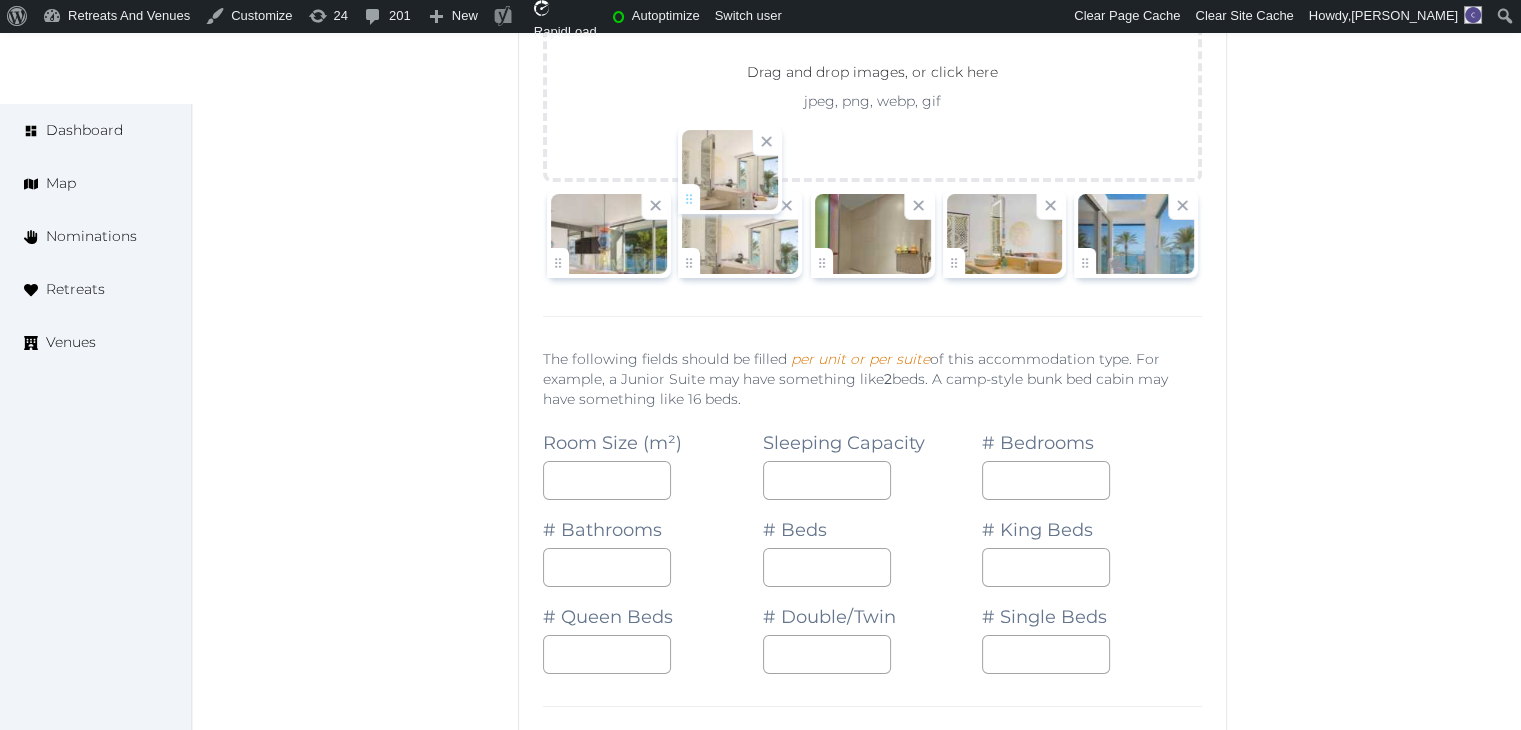 click on "[PERSON_NAME]   Account My Venue Listings My Retreats Logout      Dashboard Map Nominations Retreats Venues Edit venue 68 %  complete Fill out all the fields in your listing to increase its completion percentage.   A higher completion percentage will make your listing more attractive and result in better matches. W Ibiza   View  listing   Open    Close CRM Lead Basic details Pricing and policies Retreat spaces Meeting spaces Accommodations Amenities Food and dining Activities and experiences Location Environment Types of retreats Brochures Notes Ownership Administration Activity This venue is live and visible to the public Mark draft Archive Venue owned by sales.wibiza [EMAIL_ADDRESS][DOMAIN_NAME] Copy update link Share this link with venue owners to encourage them to update their venue details. Copy recommended link Share this link with venue owners to let them know they have been recommended. Copy shortlist link Max sleeping capacity *** /" at bounding box center (760, -6191) 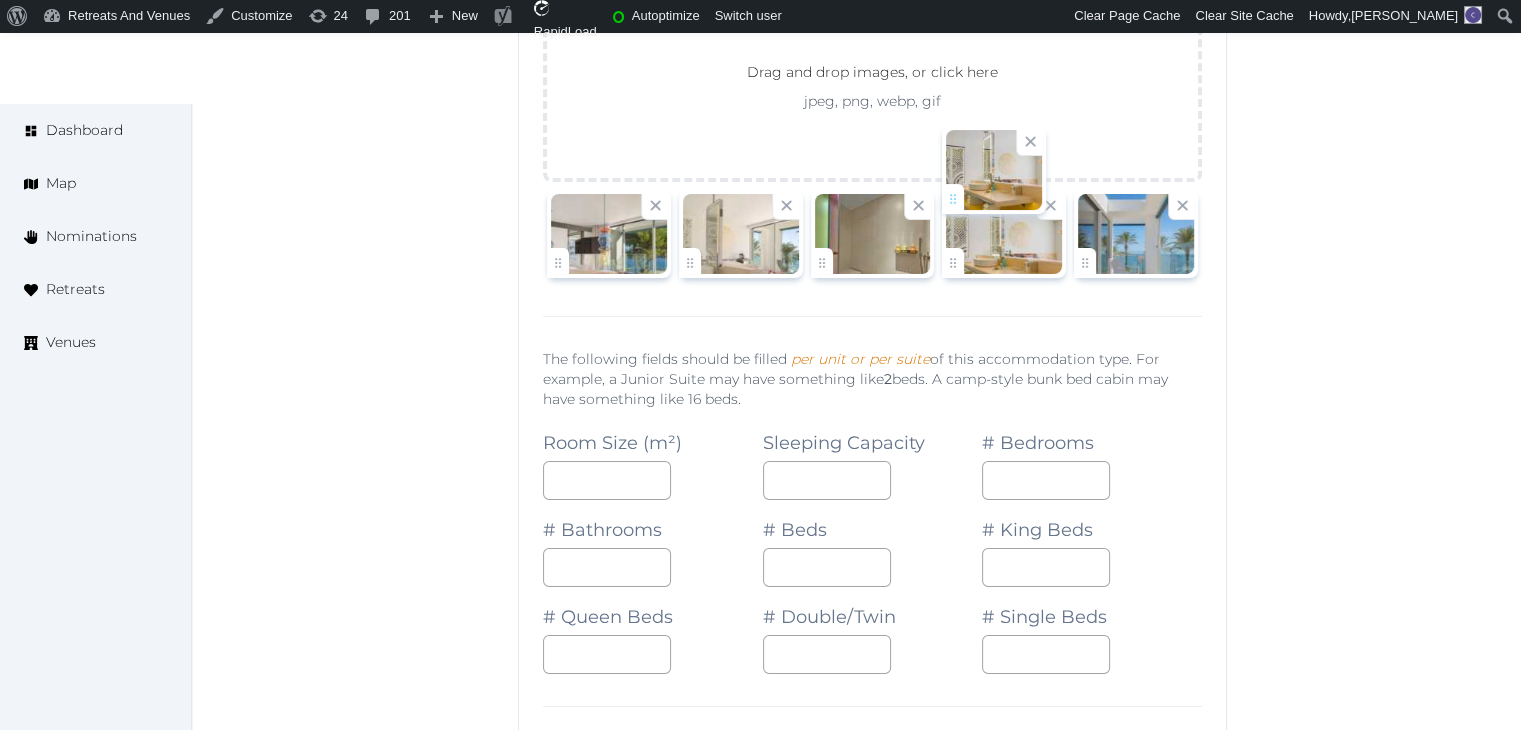 click on "[PERSON_NAME]   Account My Venue Listings My Retreats Logout      Dashboard Map Nominations Retreats Venues Edit venue 68 %  complete Fill out all the fields in your listing to increase its completion percentage.   A higher completion percentage will make your listing more attractive and result in better matches. W Ibiza   View  listing   Open    Close CRM Lead Basic details Pricing and policies Retreat spaces Meeting spaces Accommodations Amenities Food and dining Activities and experiences Location Environment Types of retreats Brochures Notes Ownership Administration Activity This venue is live and visible to the public Mark draft Archive Venue owned by sales.wibiza [EMAIL_ADDRESS][DOMAIN_NAME] Copy update link Share this link with venue owners to encourage them to update their venue details. Copy recommended link Share this link with venue owners to let them know they have been recommended. Copy shortlist link Max sleeping capacity *** /" at bounding box center [760, -6191] 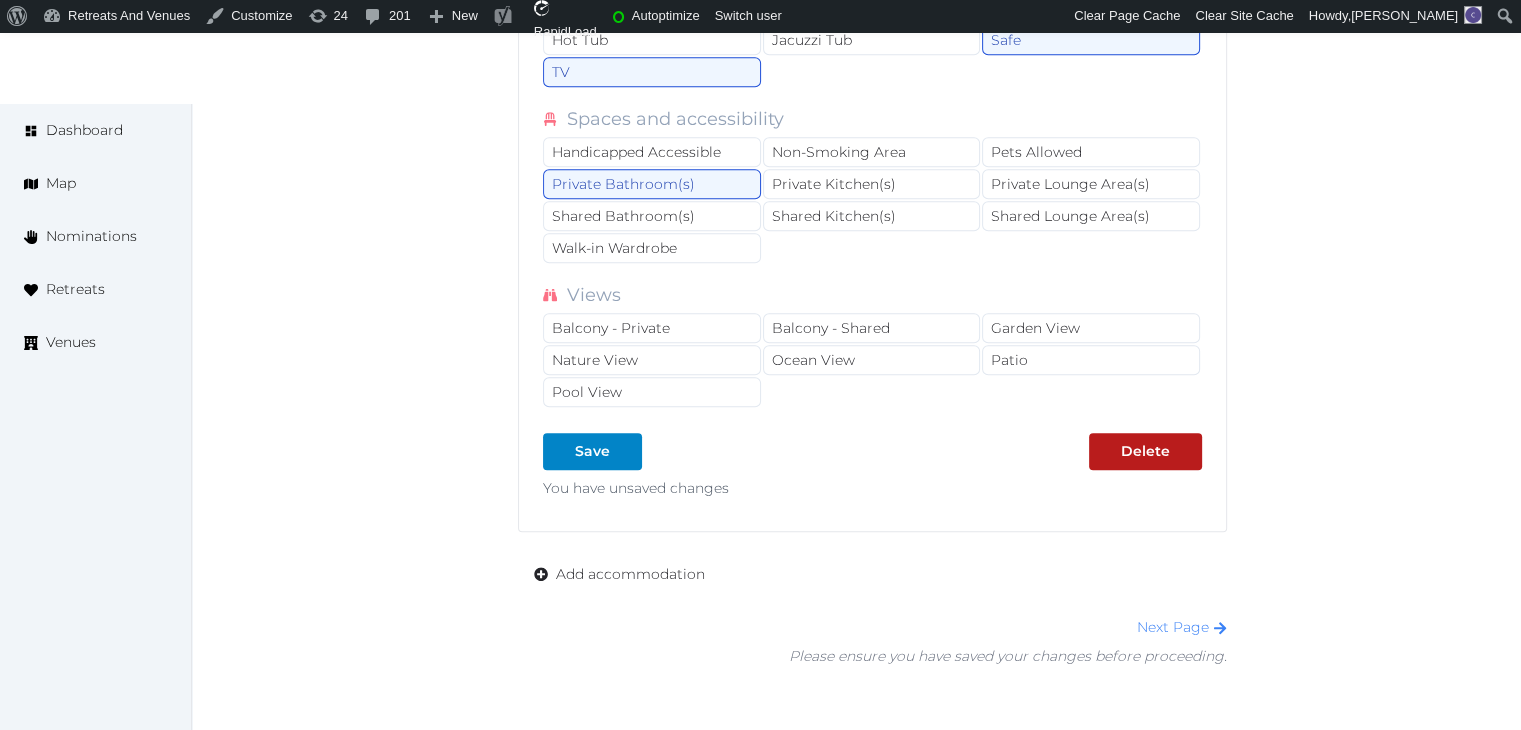 scroll, scrollTop: 16700, scrollLeft: 0, axis: vertical 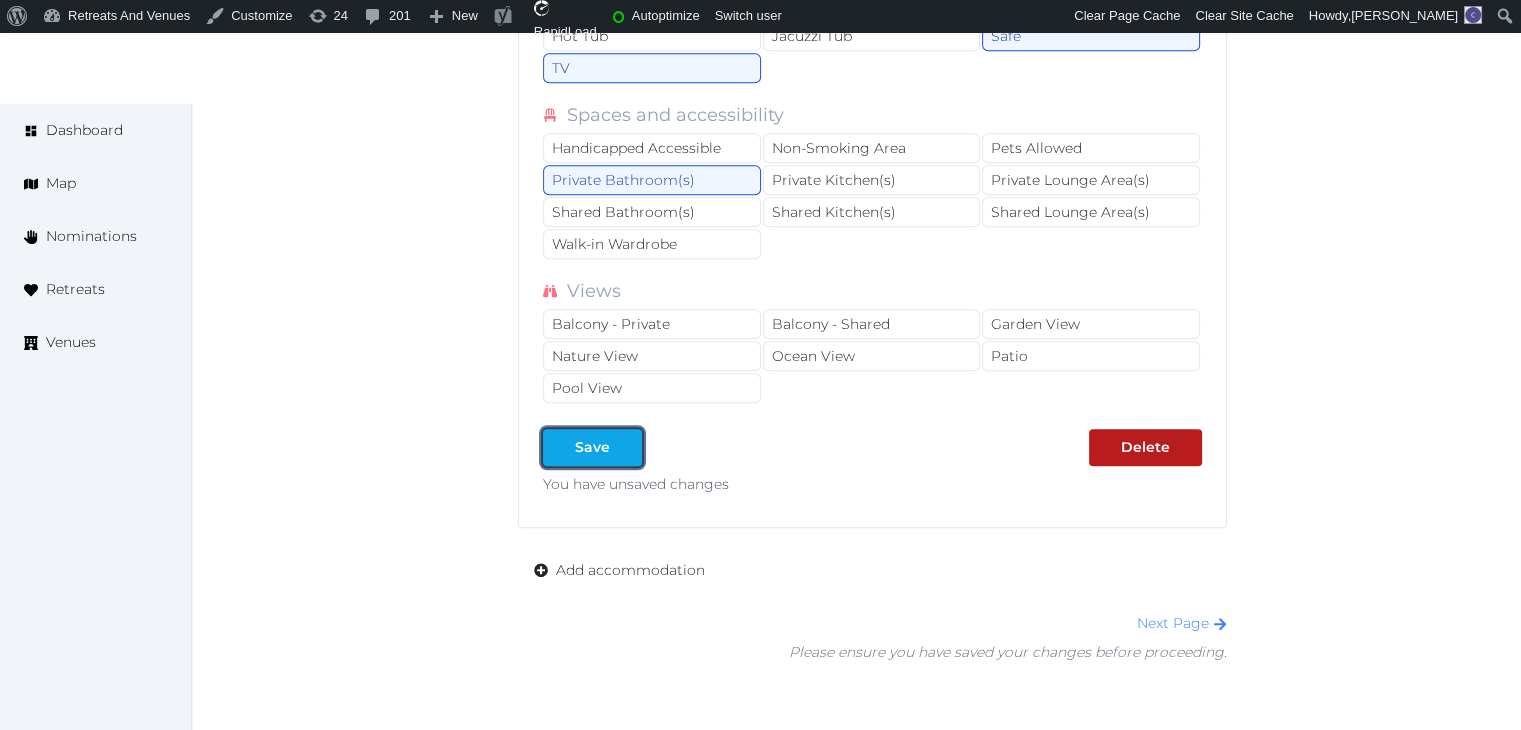click at bounding box center [626, 447] 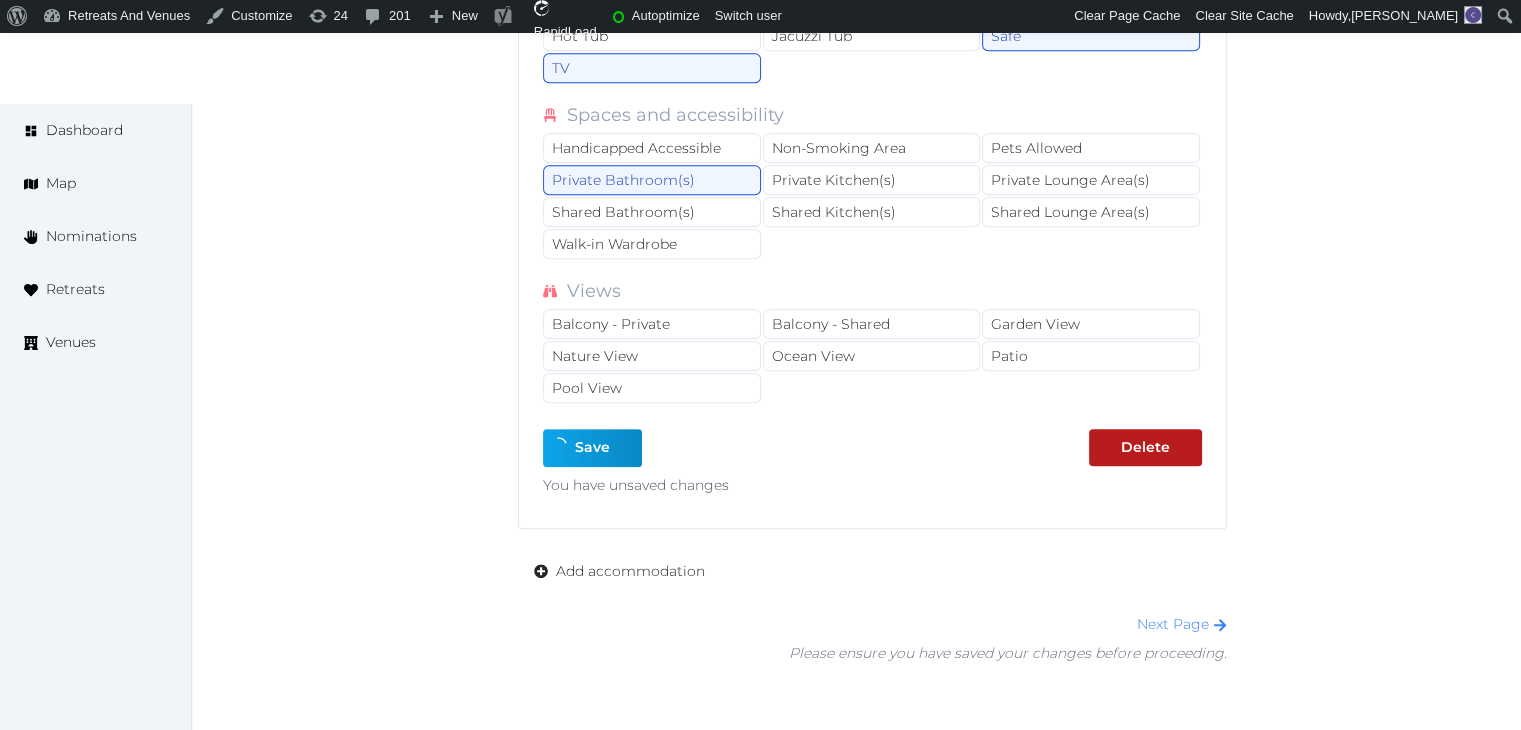 type on "*" 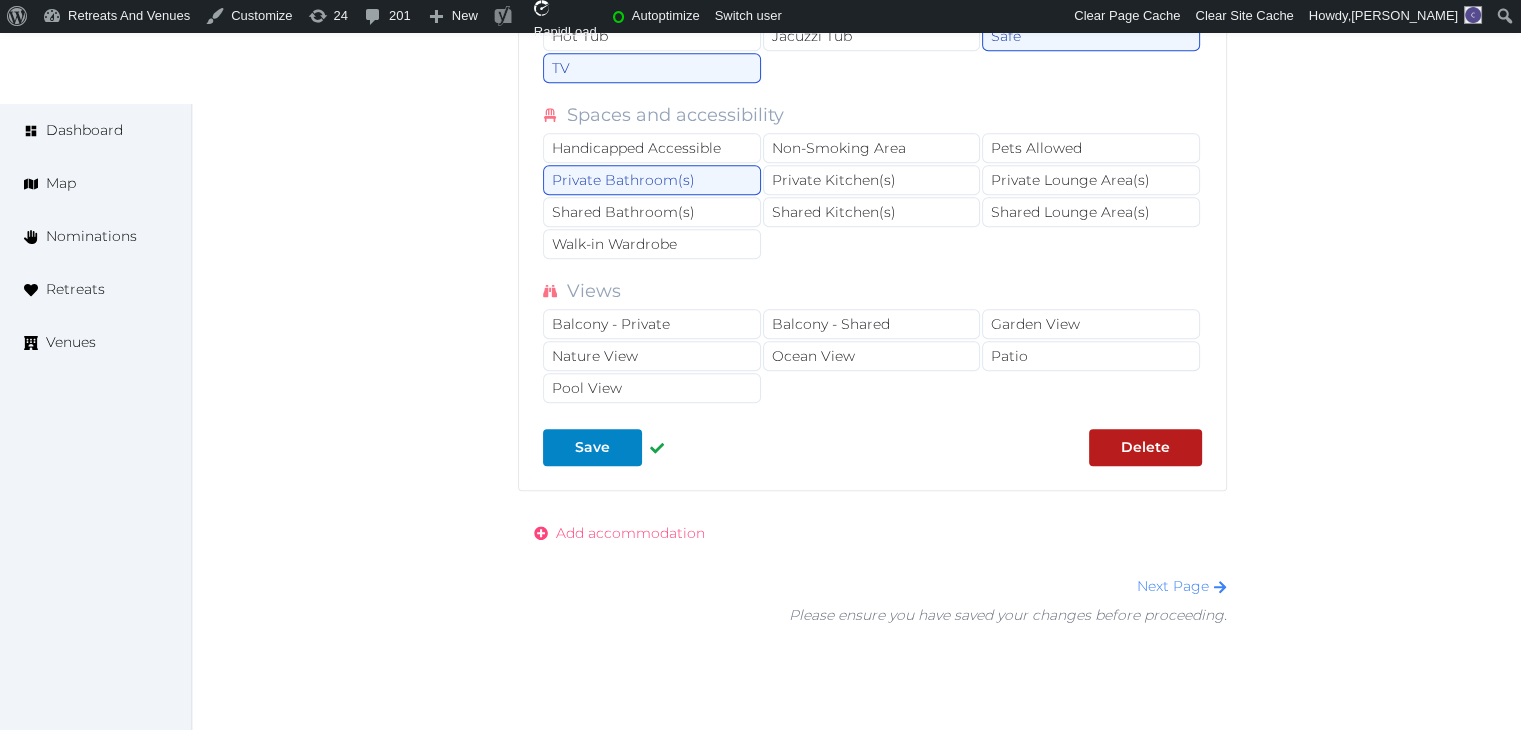 click on "Add accommodation" at bounding box center (630, 533) 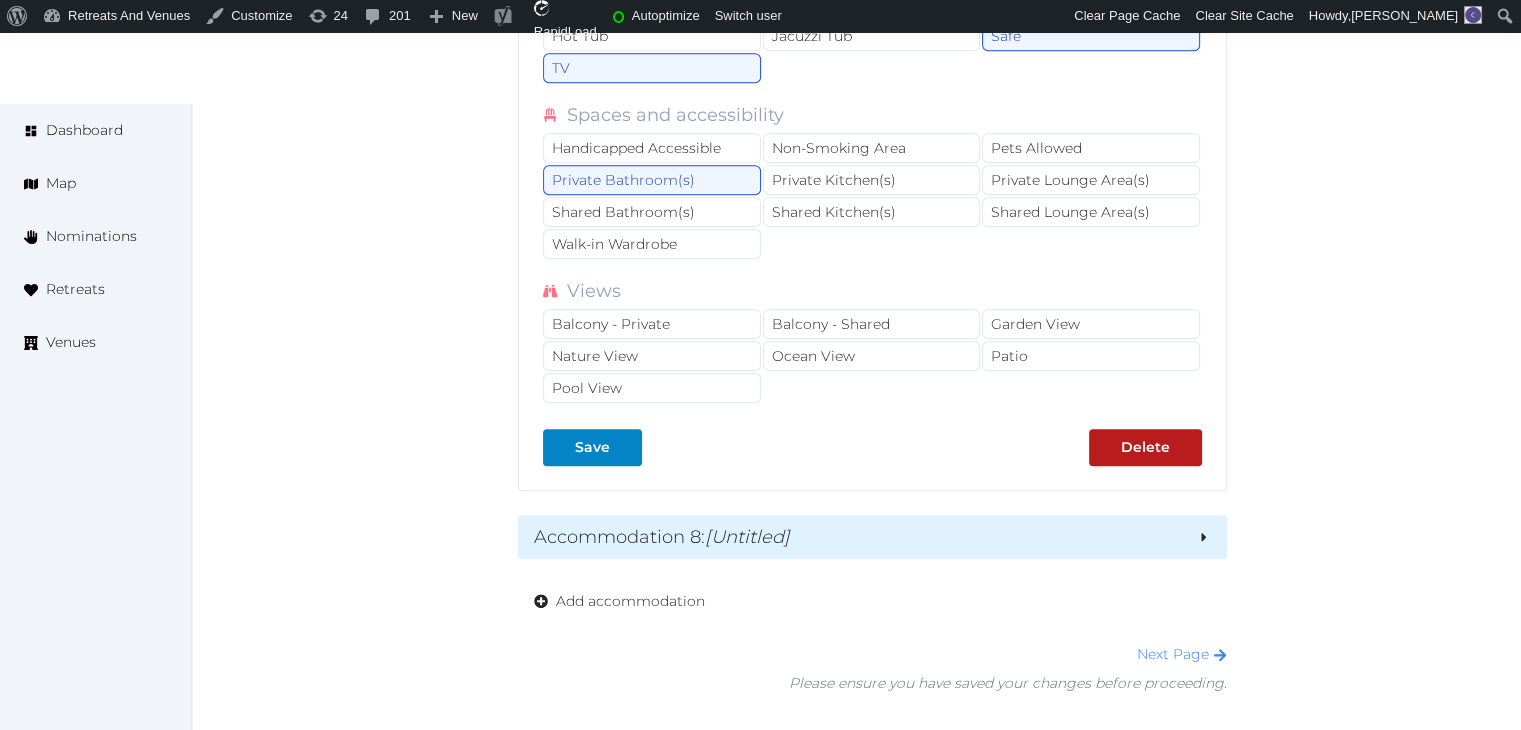click on "Accommodation 8 :  [Untitled]" at bounding box center (872, 537) 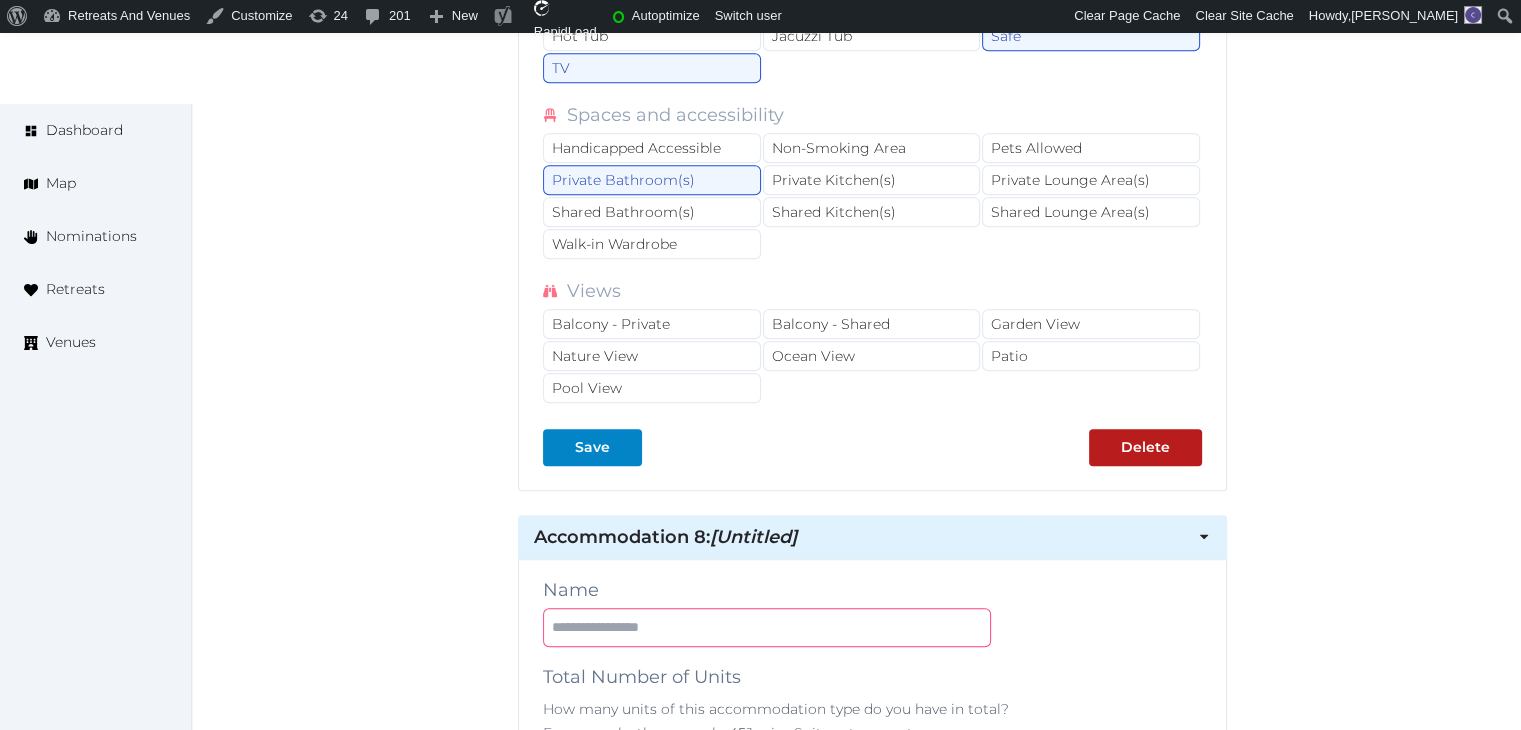 click at bounding box center [767, 627] 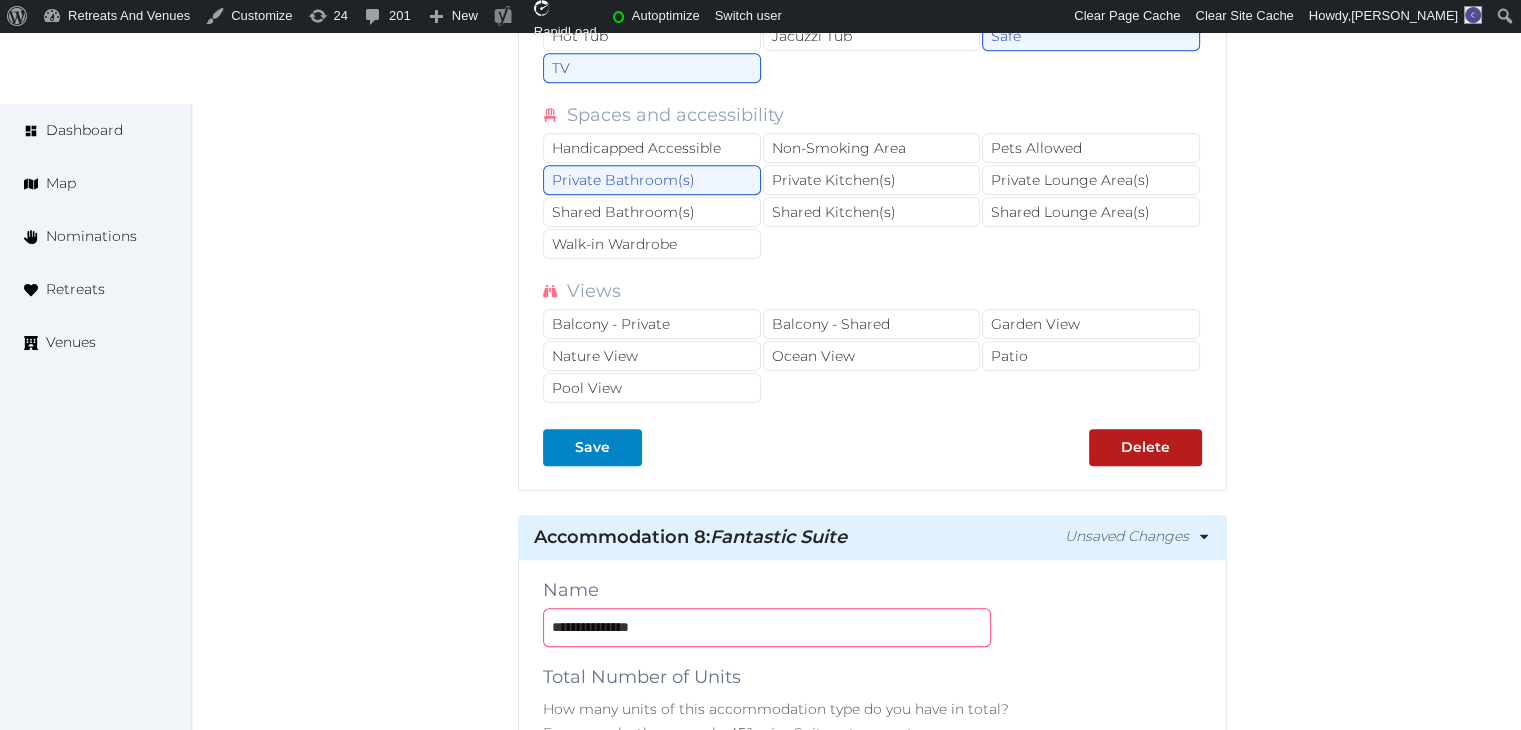 type on "**********" 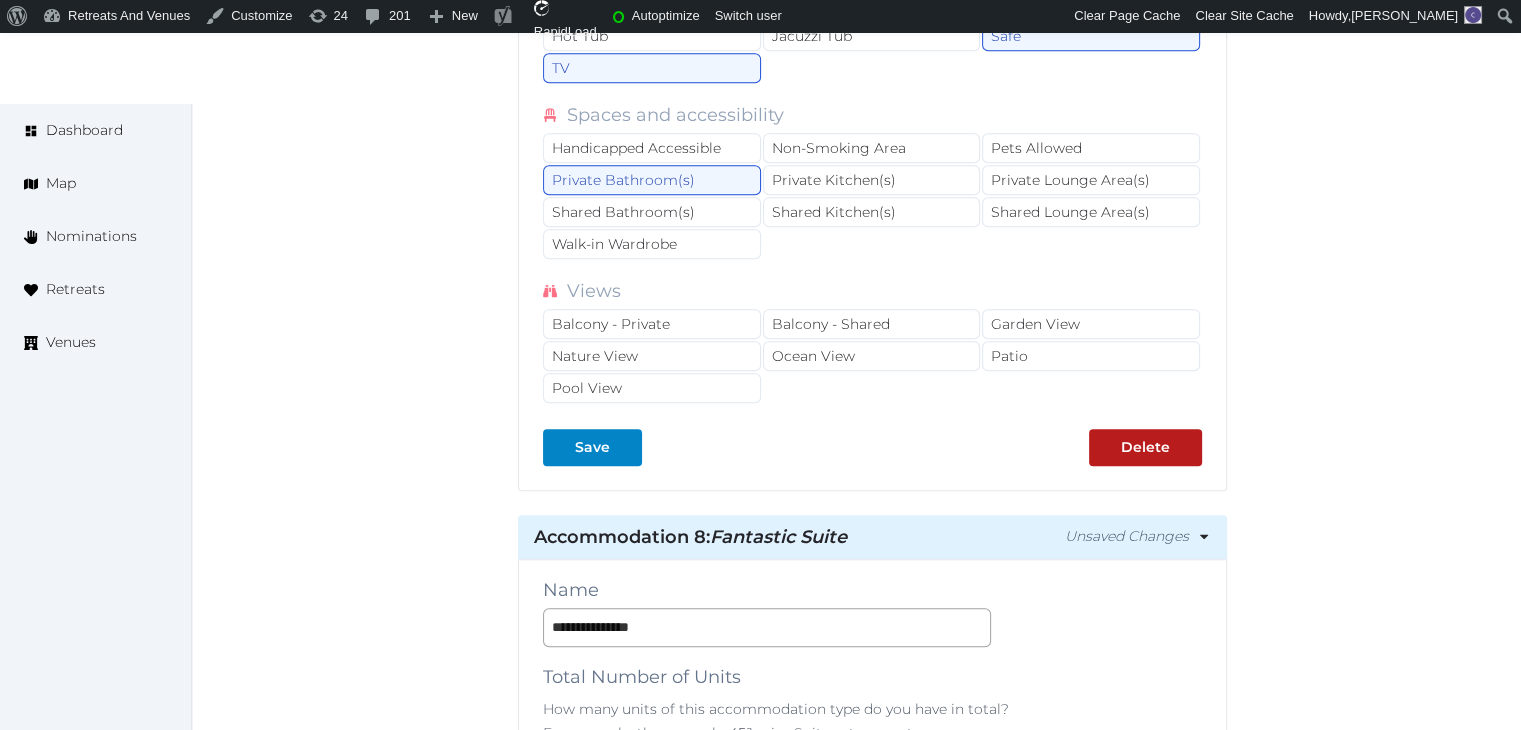 click on "**********" at bounding box center [872, 627] 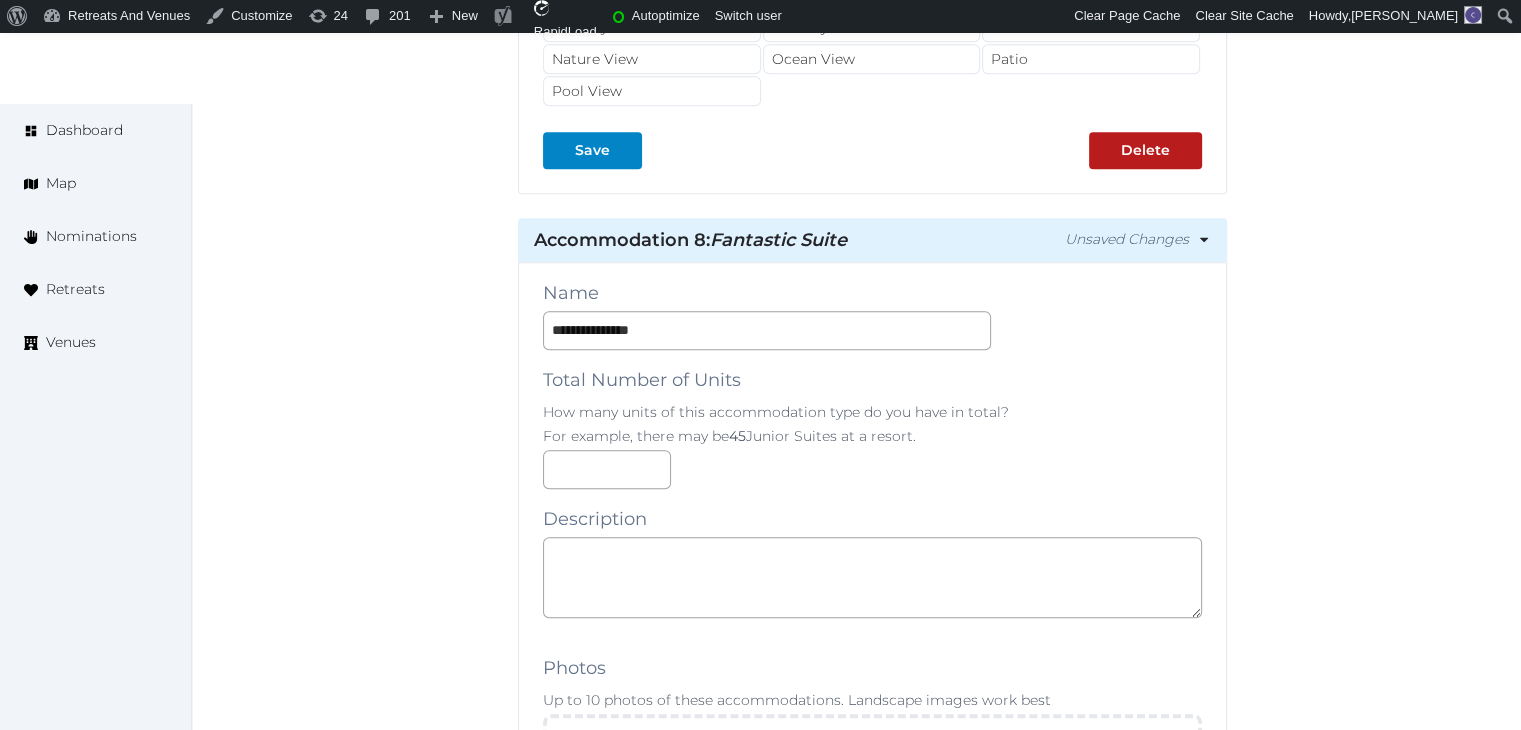 scroll, scrollTop: 17200, scrollLeft: 0, axis: vertical 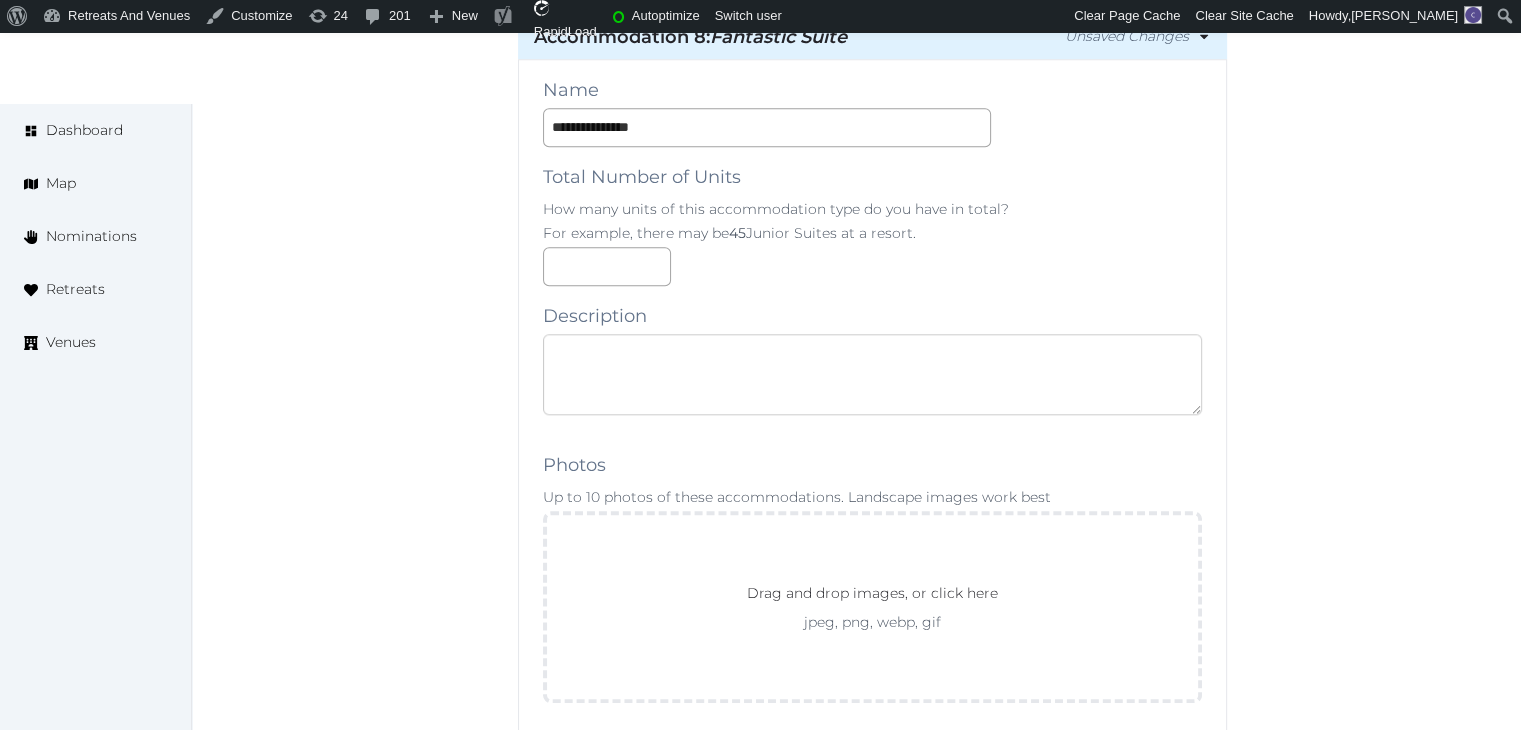 click at bounding box center [872, 374] 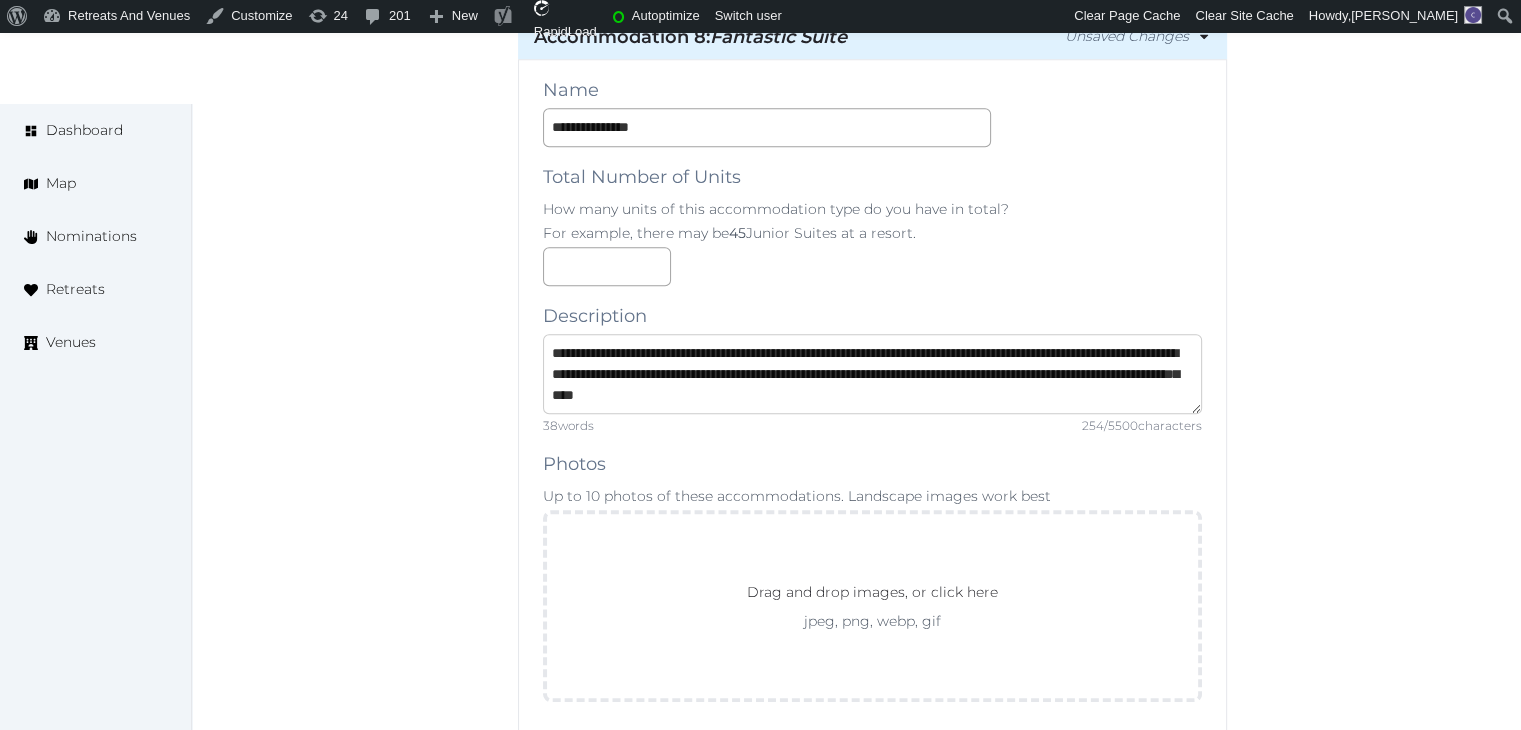 scroll, scrollTop: 0, scrollLeft: 0, axis: both 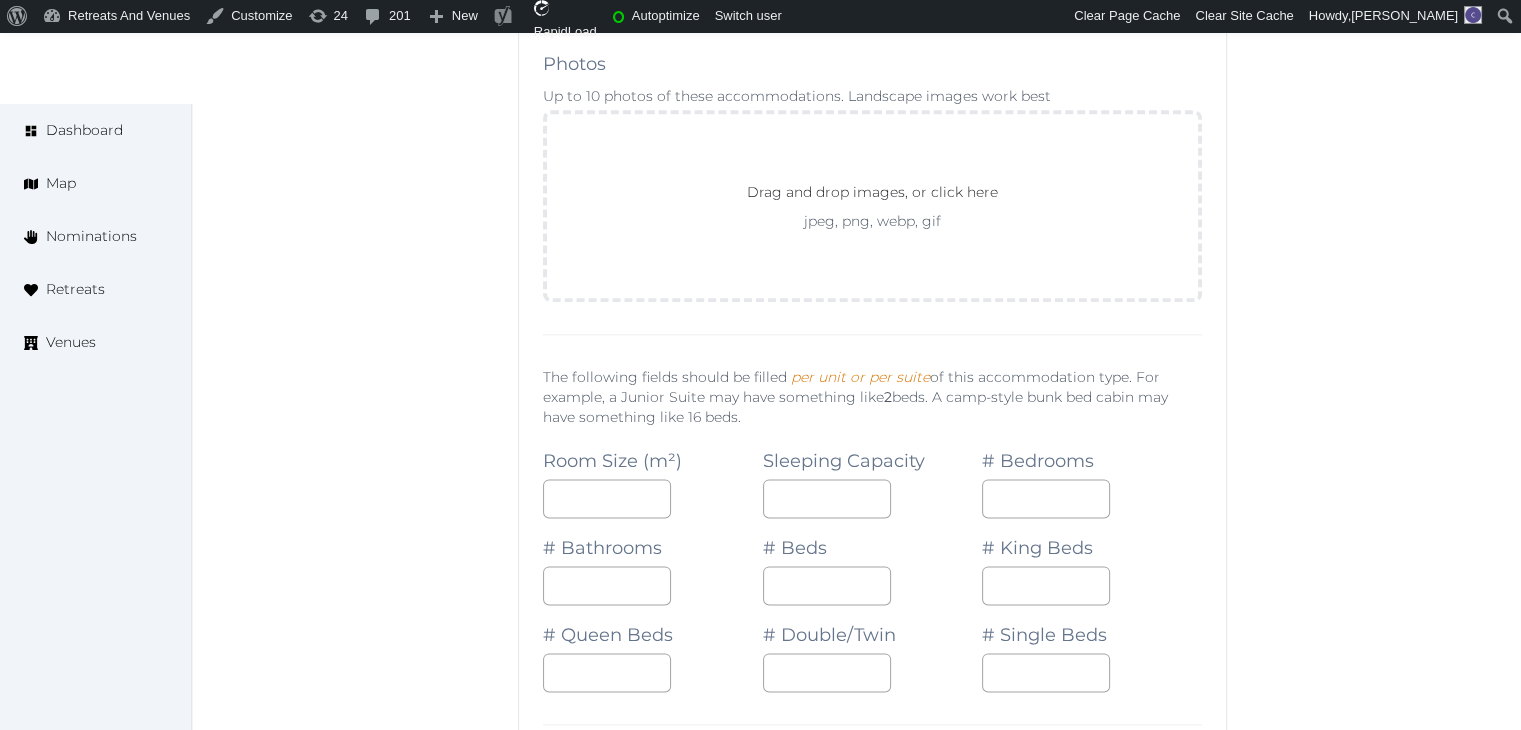 type on "**********" 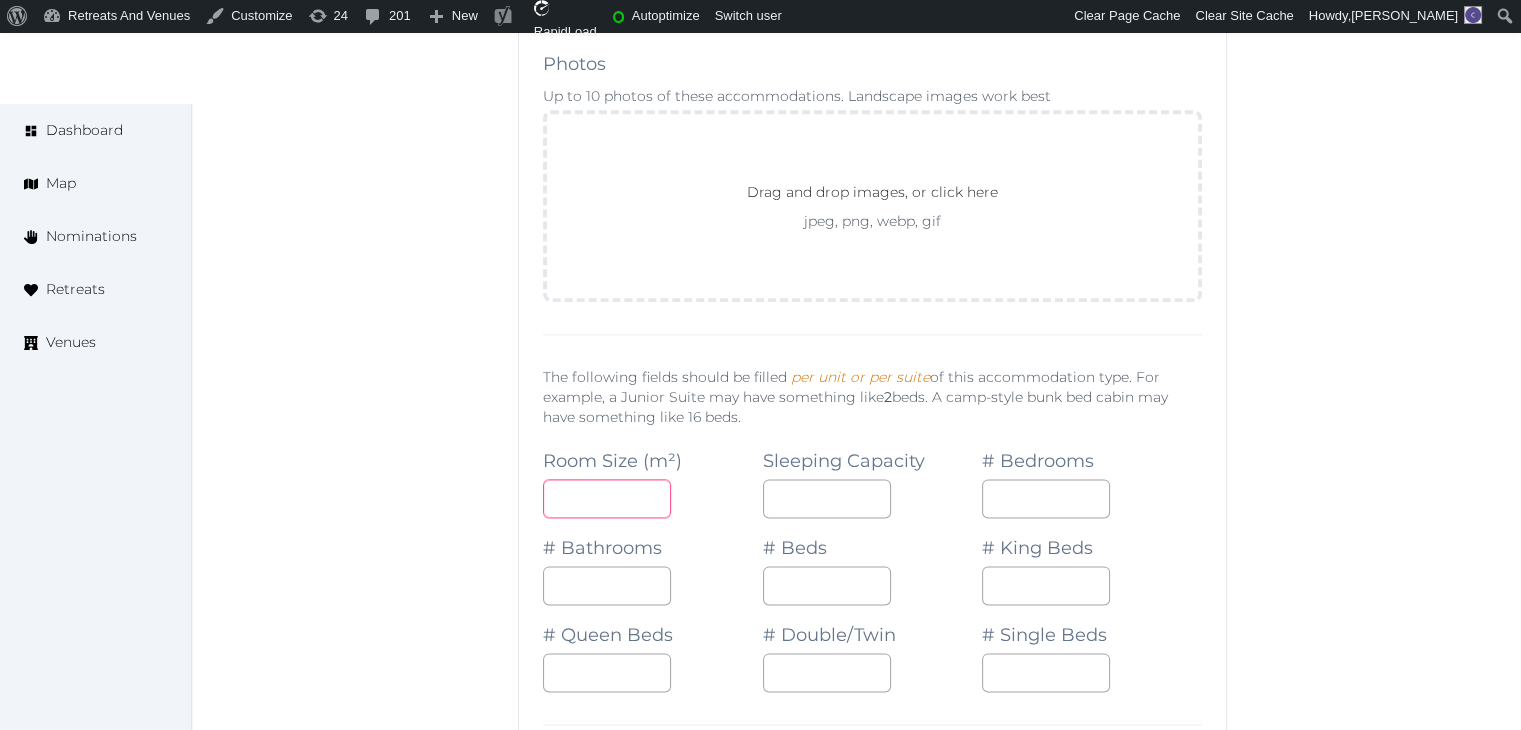 click at bounding box center [607, 498] 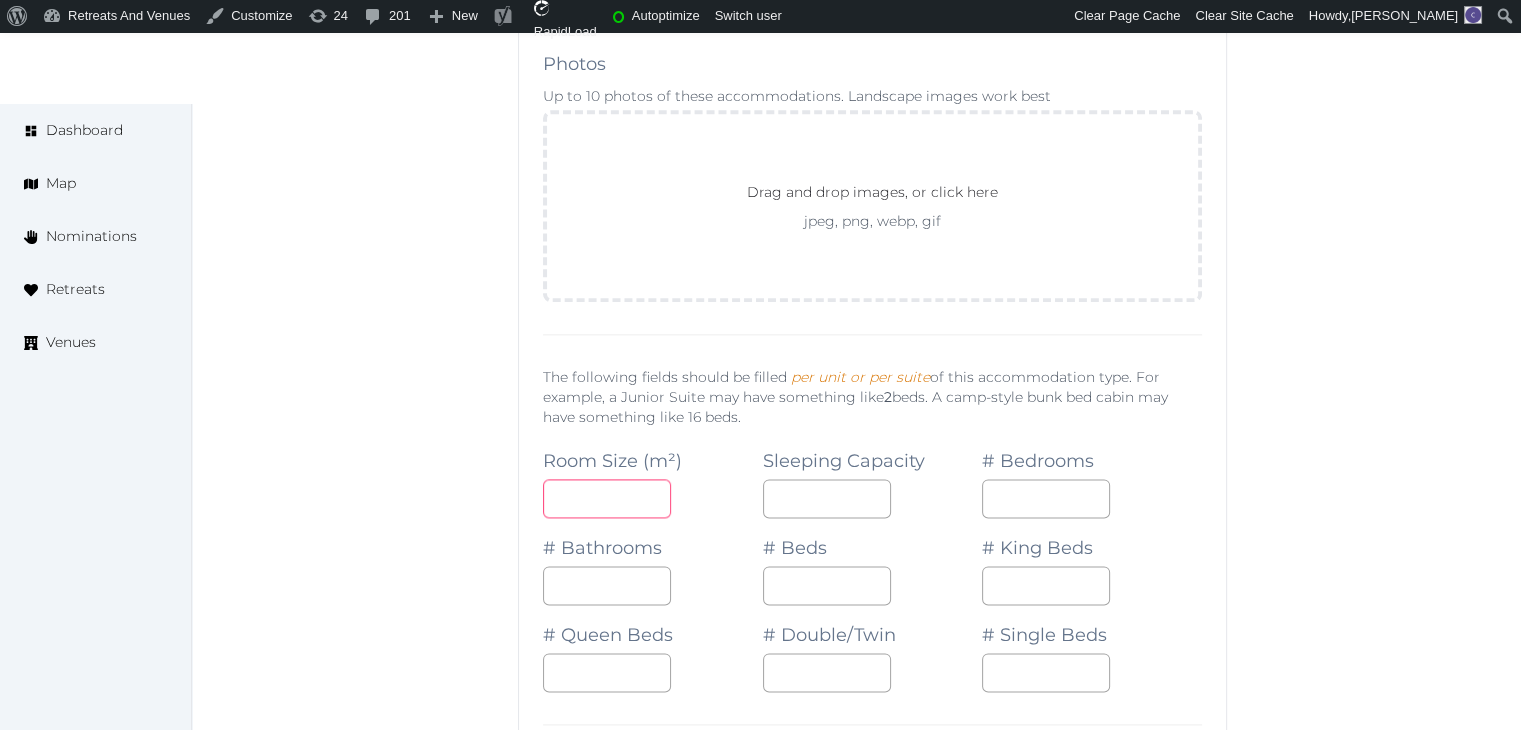 type on "**" 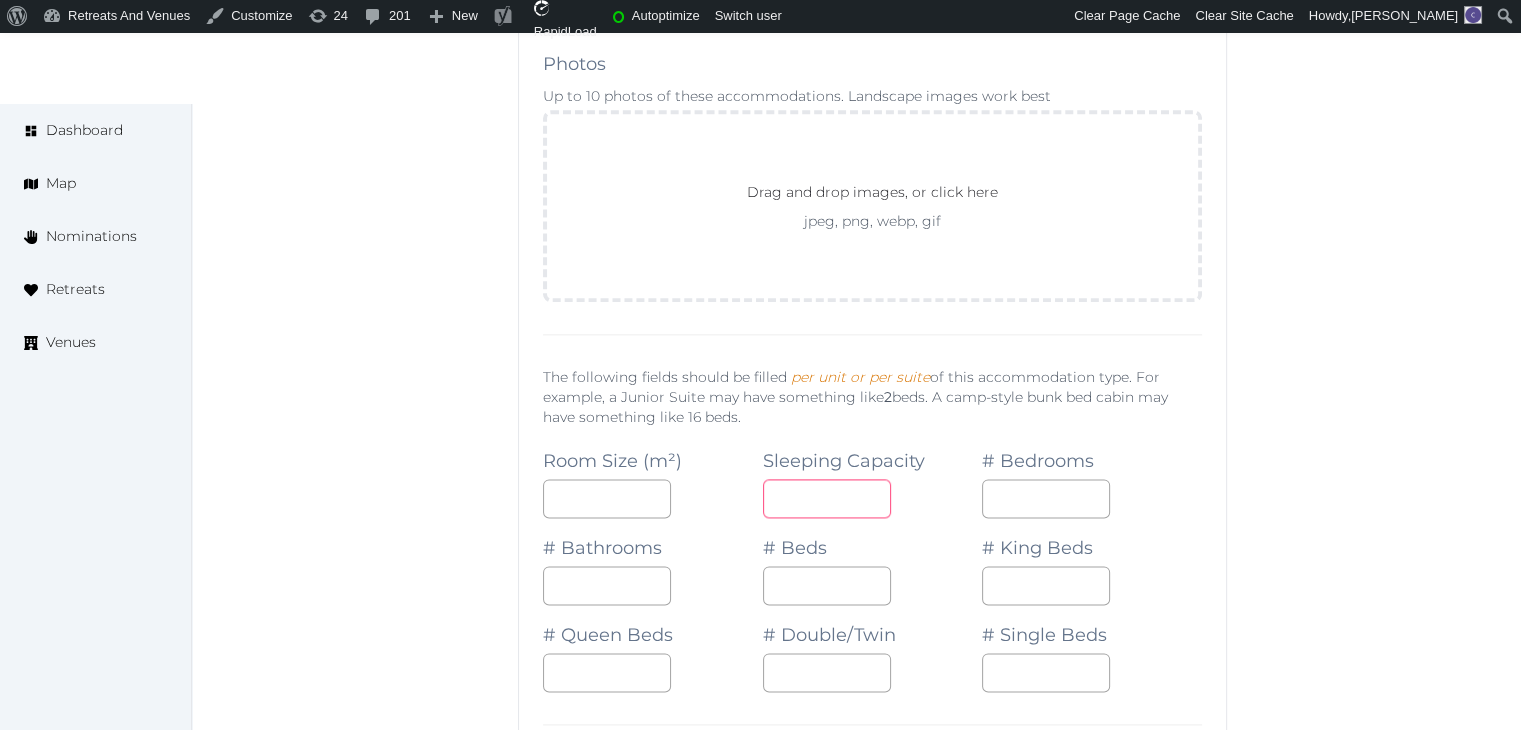 click at bounding box center (827, 498) 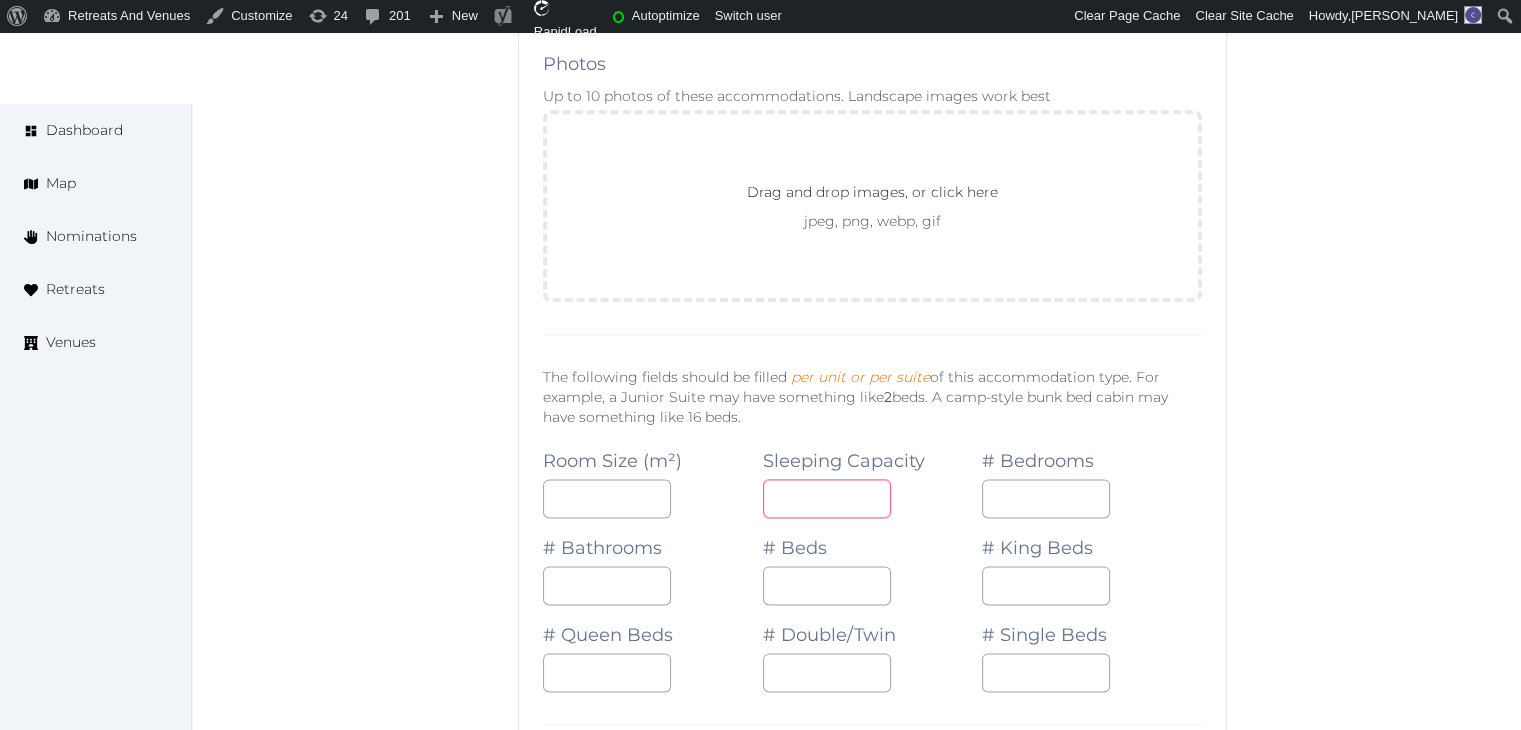 type on "*" 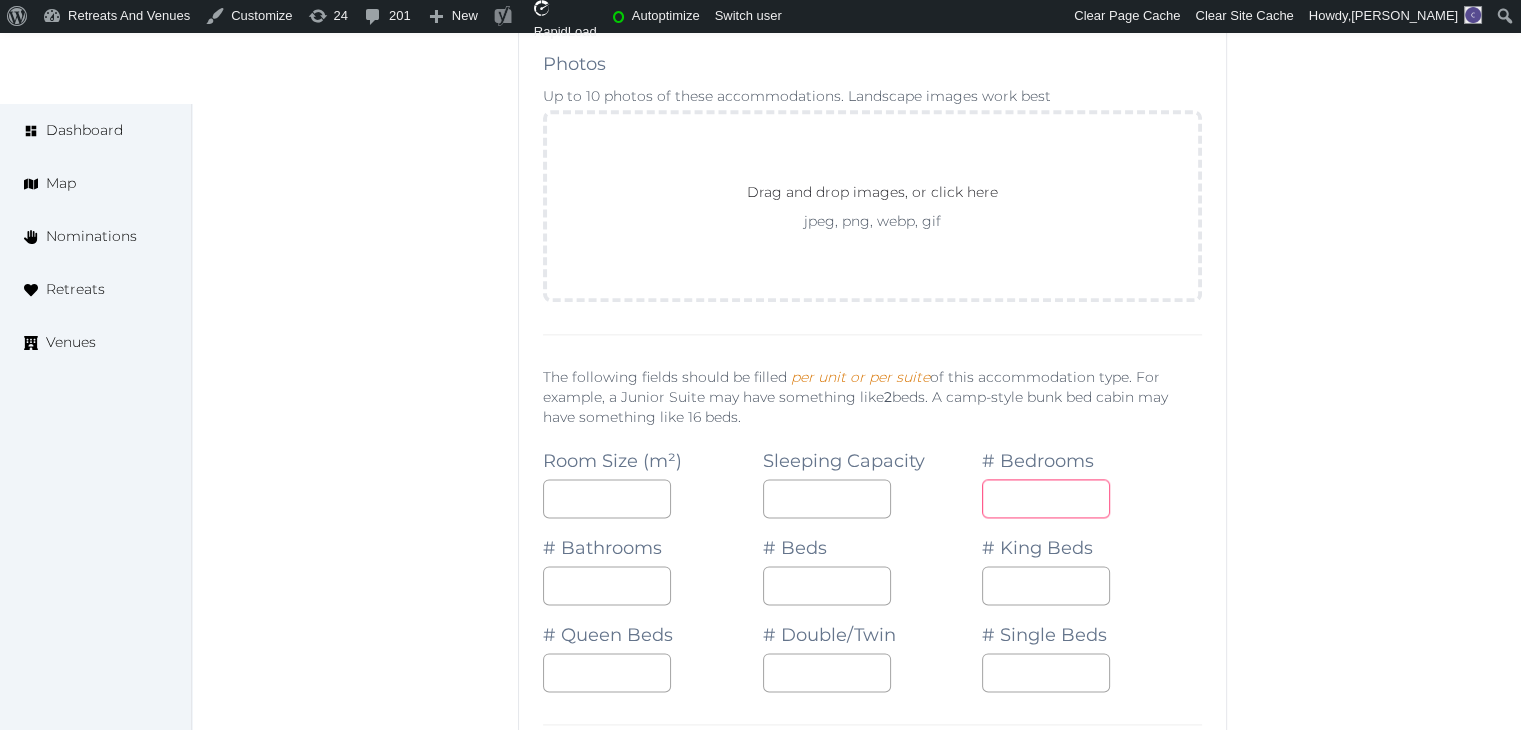click at bounding box center [1046, 498] 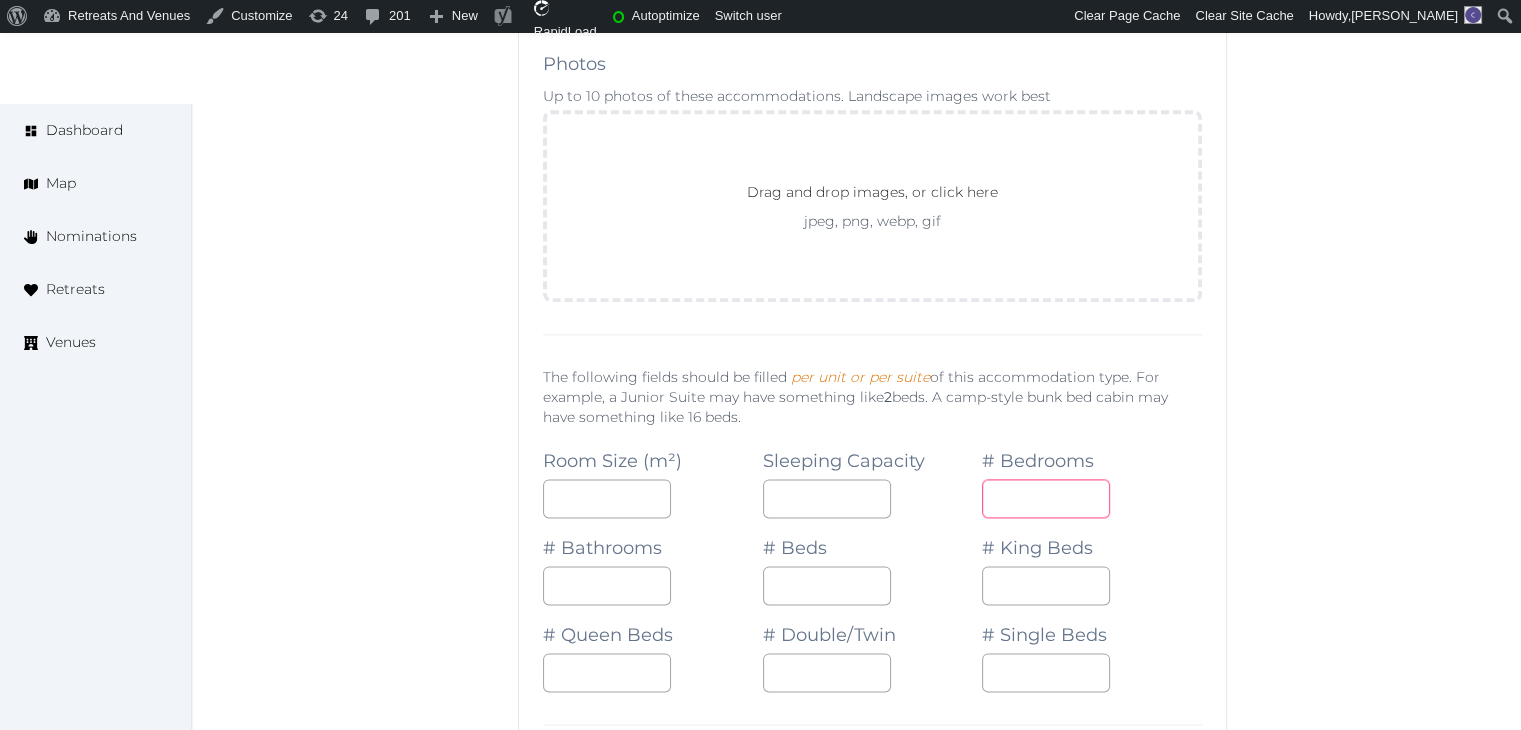 type on "*" 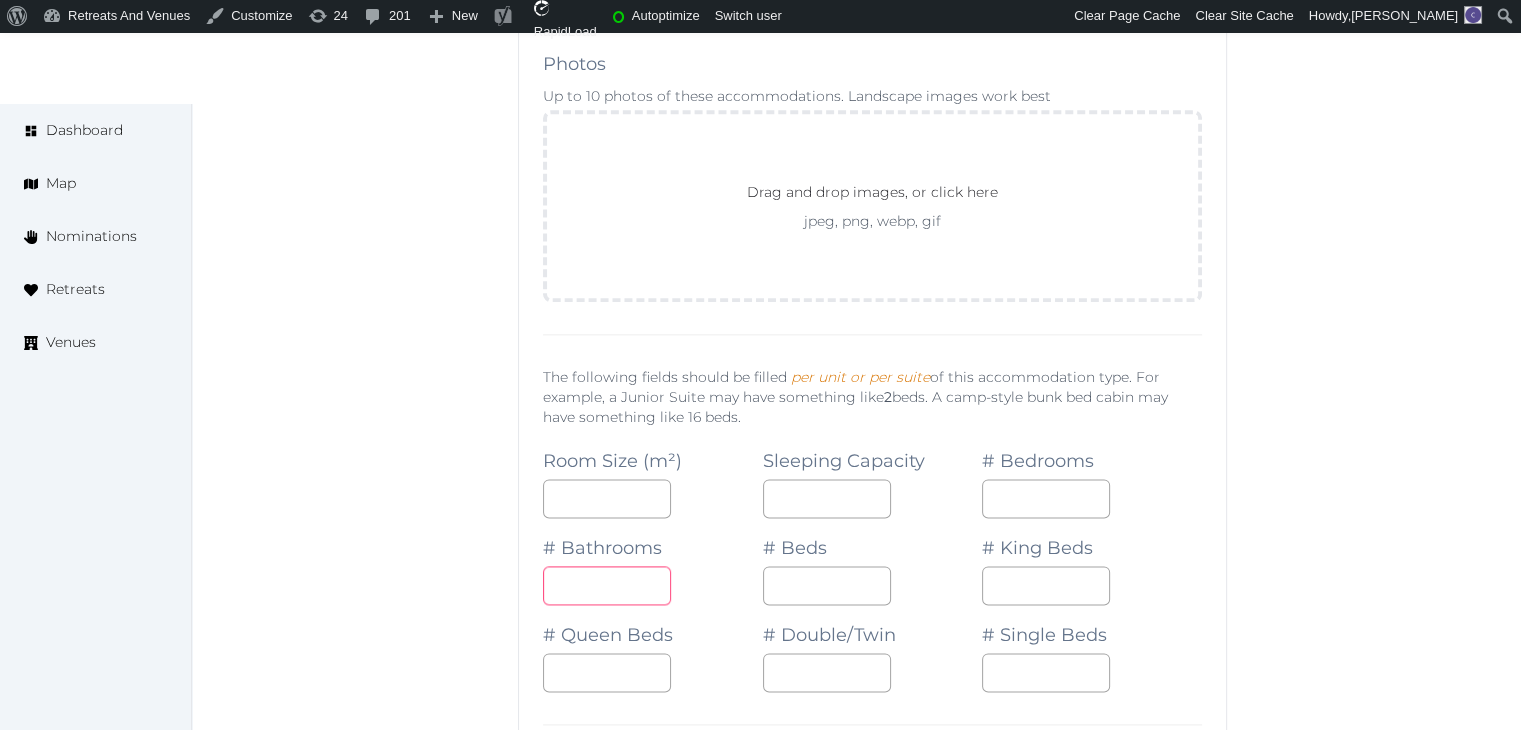 click at bounding box center (607, 585) 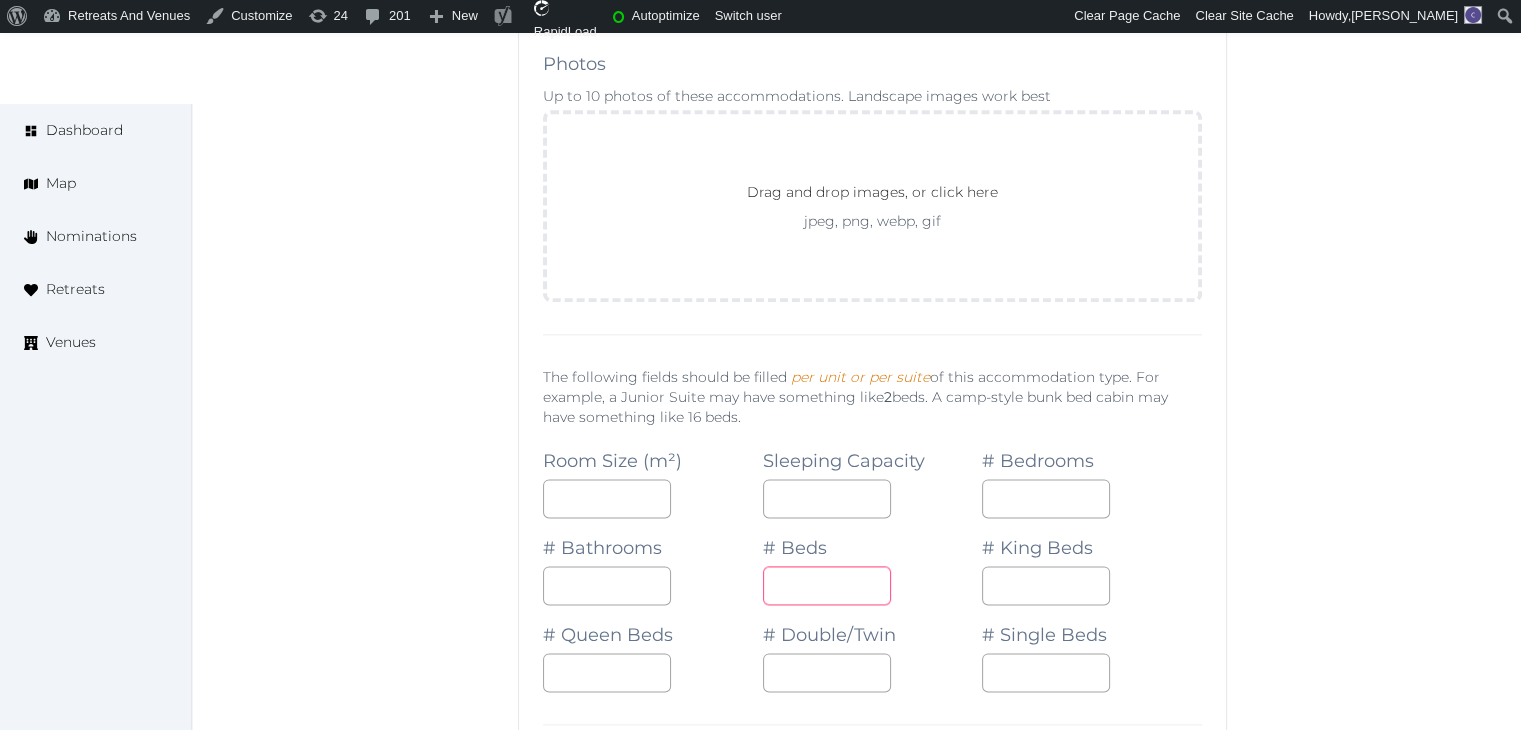 click at bounding box center [827, 585] 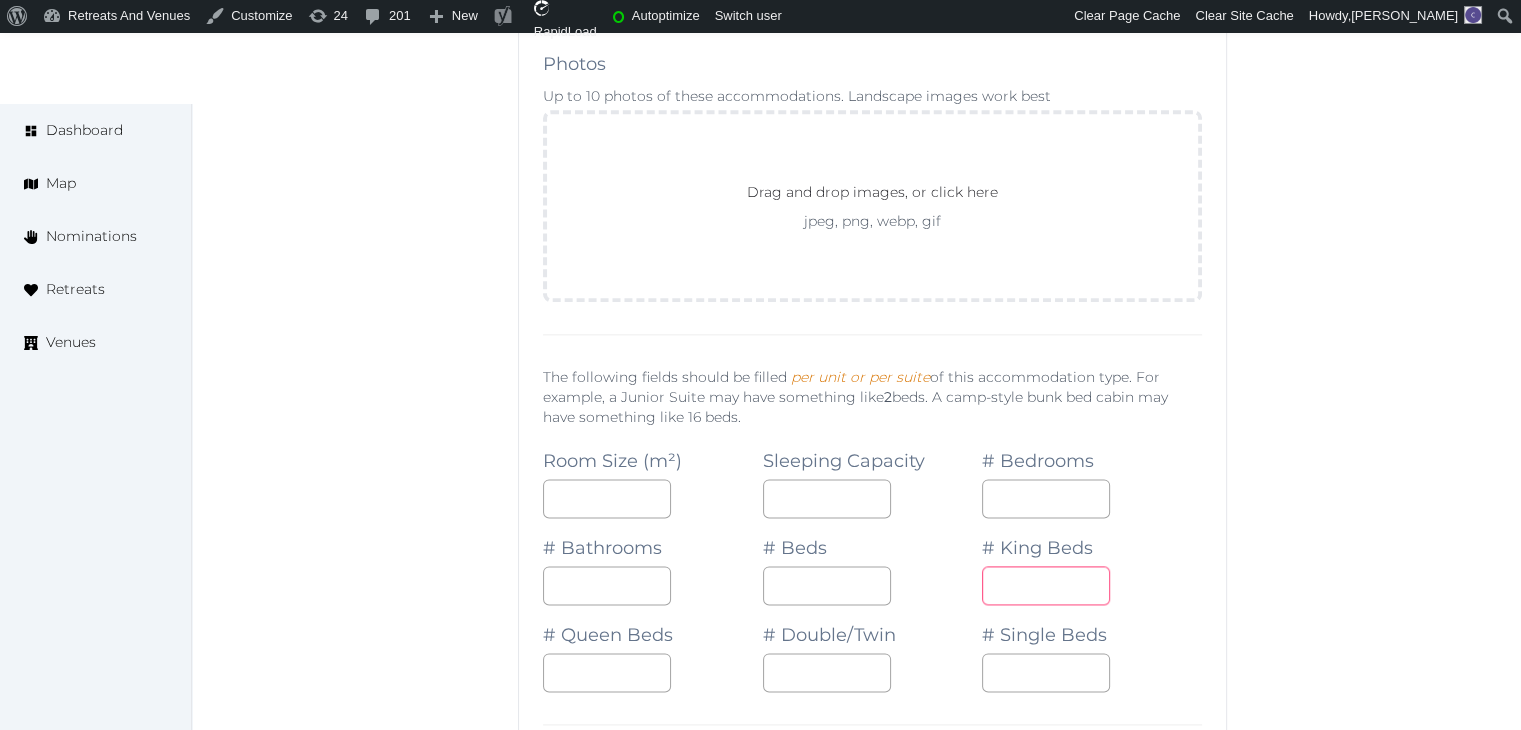 click at bounding box center (1046, 585) 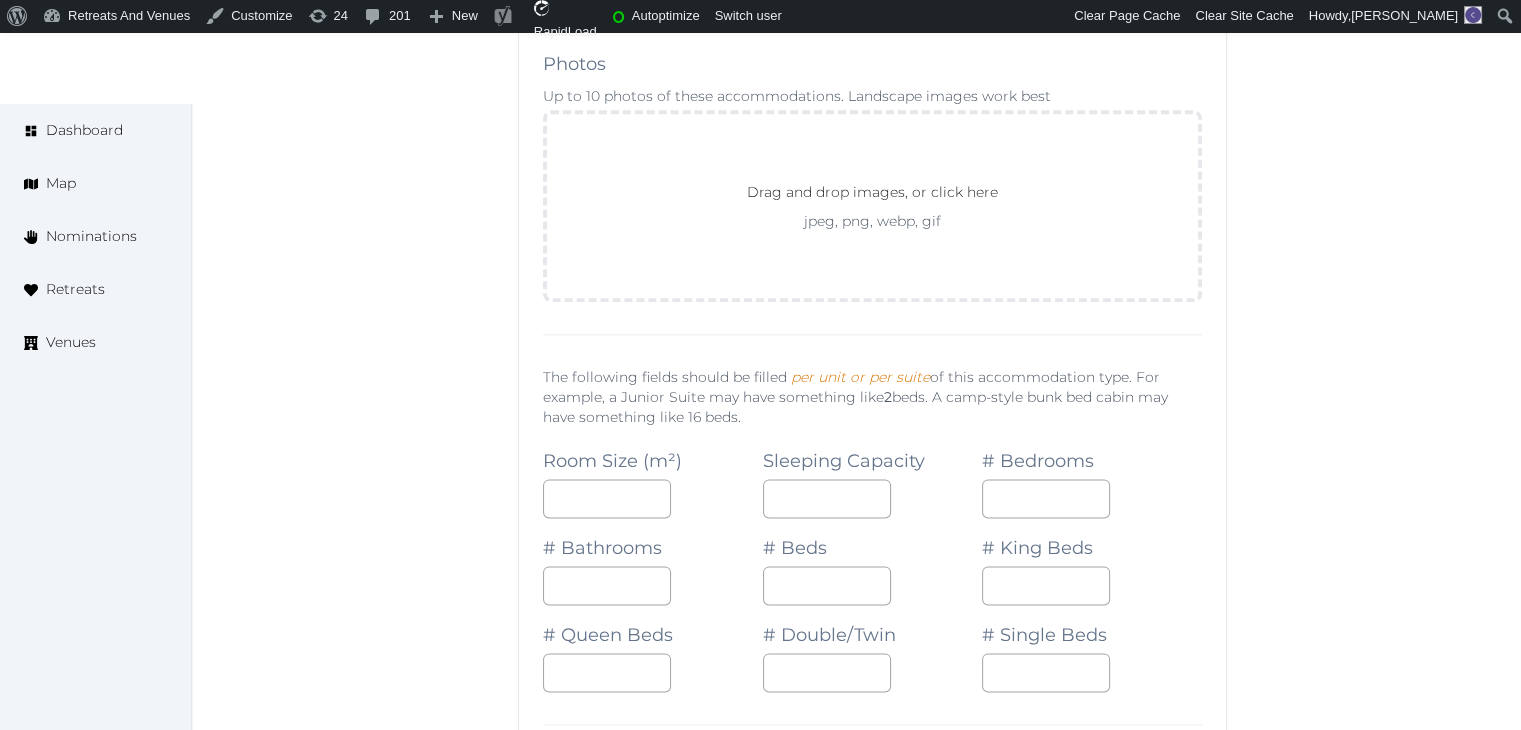 click on "# Single Beds" at bounding box center (1092, 648) 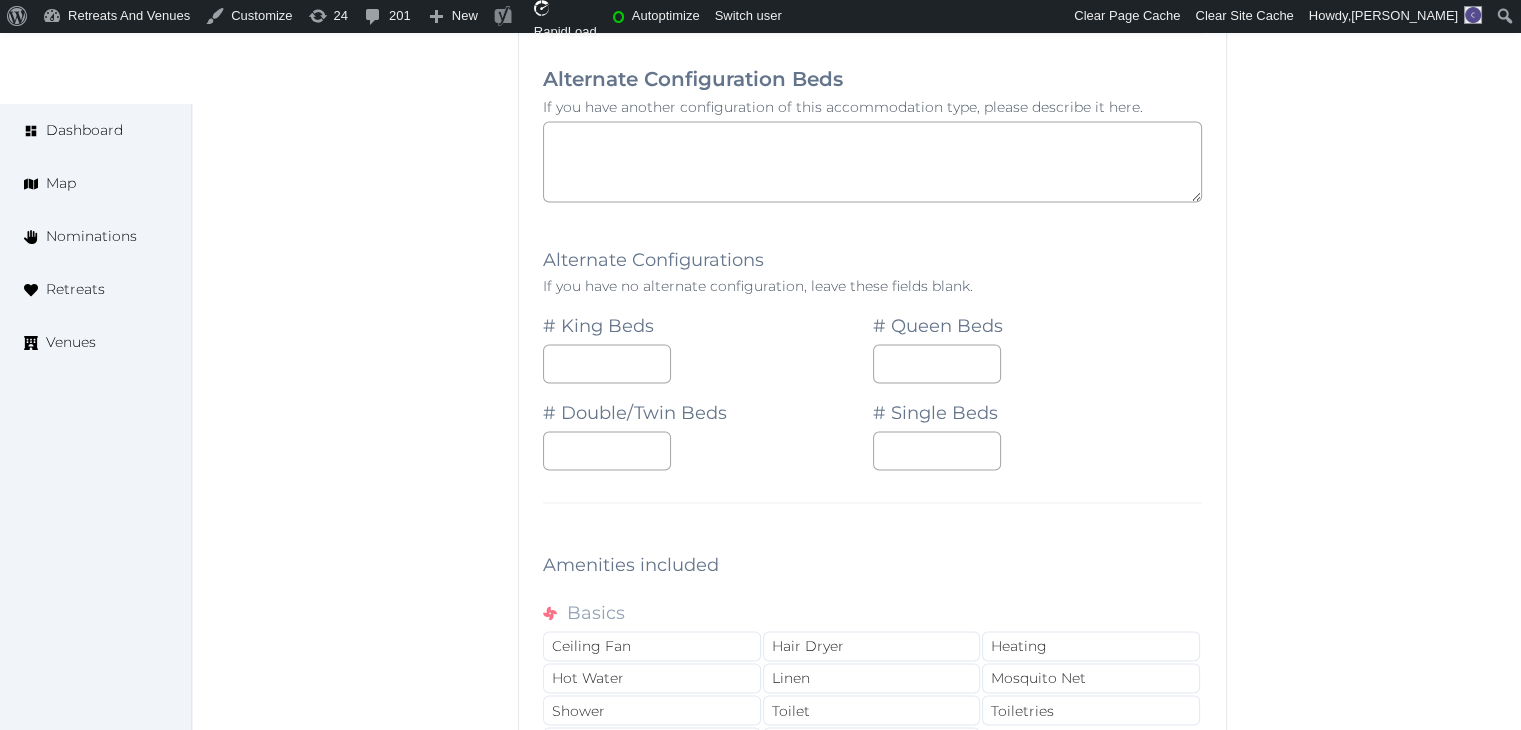 scroll, scrollTop: 18300, scrollLeft: 0, axis: vertical 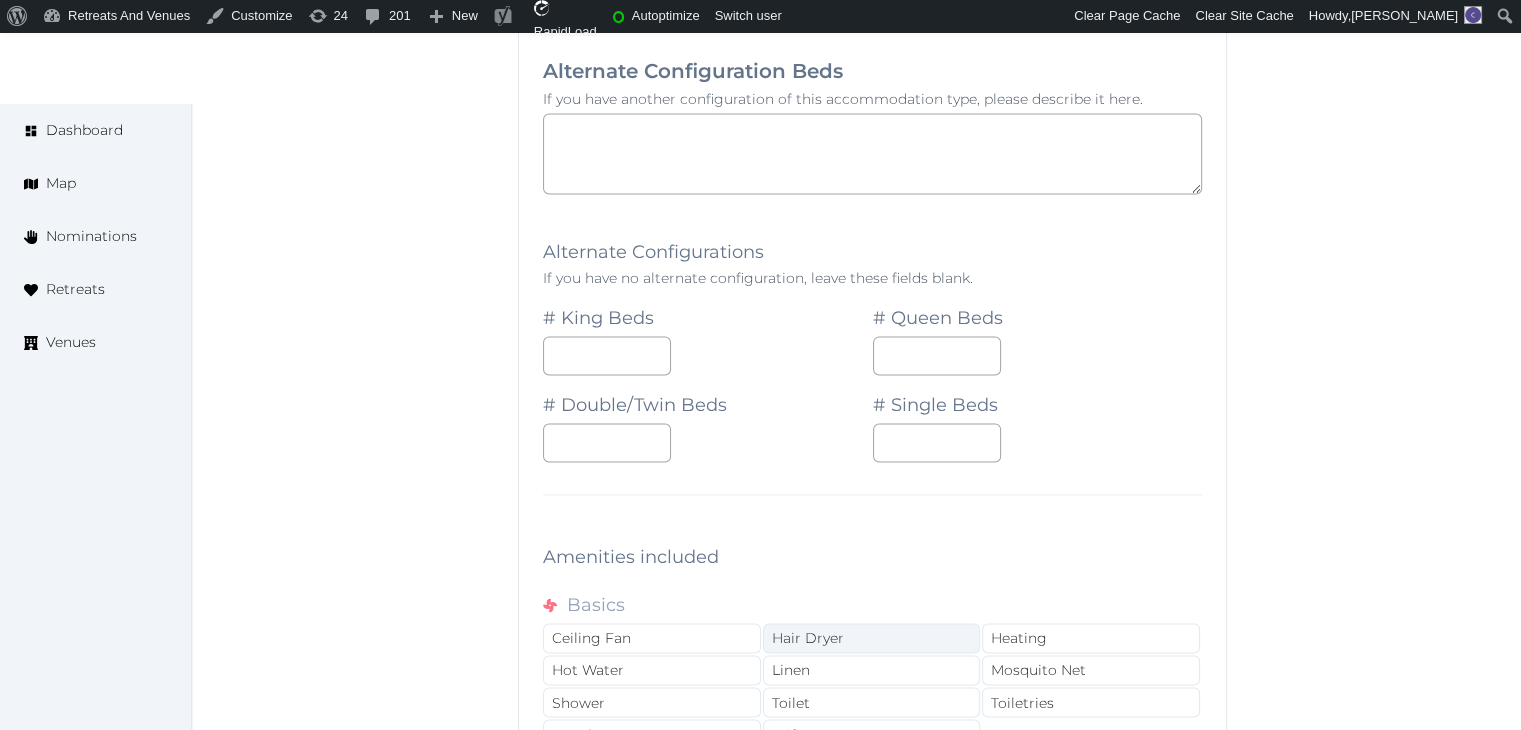 click on "Hair Dryer" at bounding box center [872, 638] 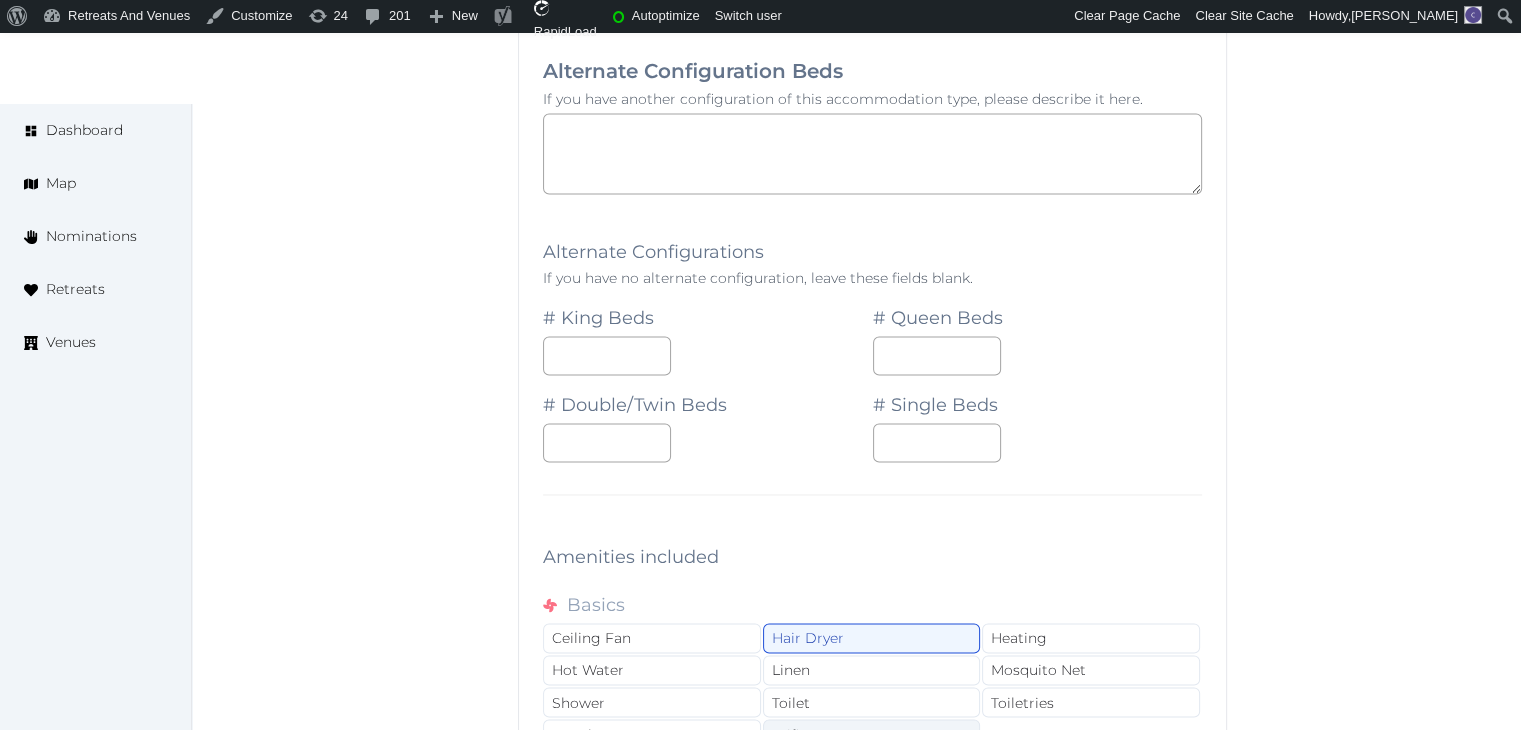 drag, startPoint x: 879, startPoint y: 643, endPoint x: 898, endPoint y: 647, distance: 19.416489 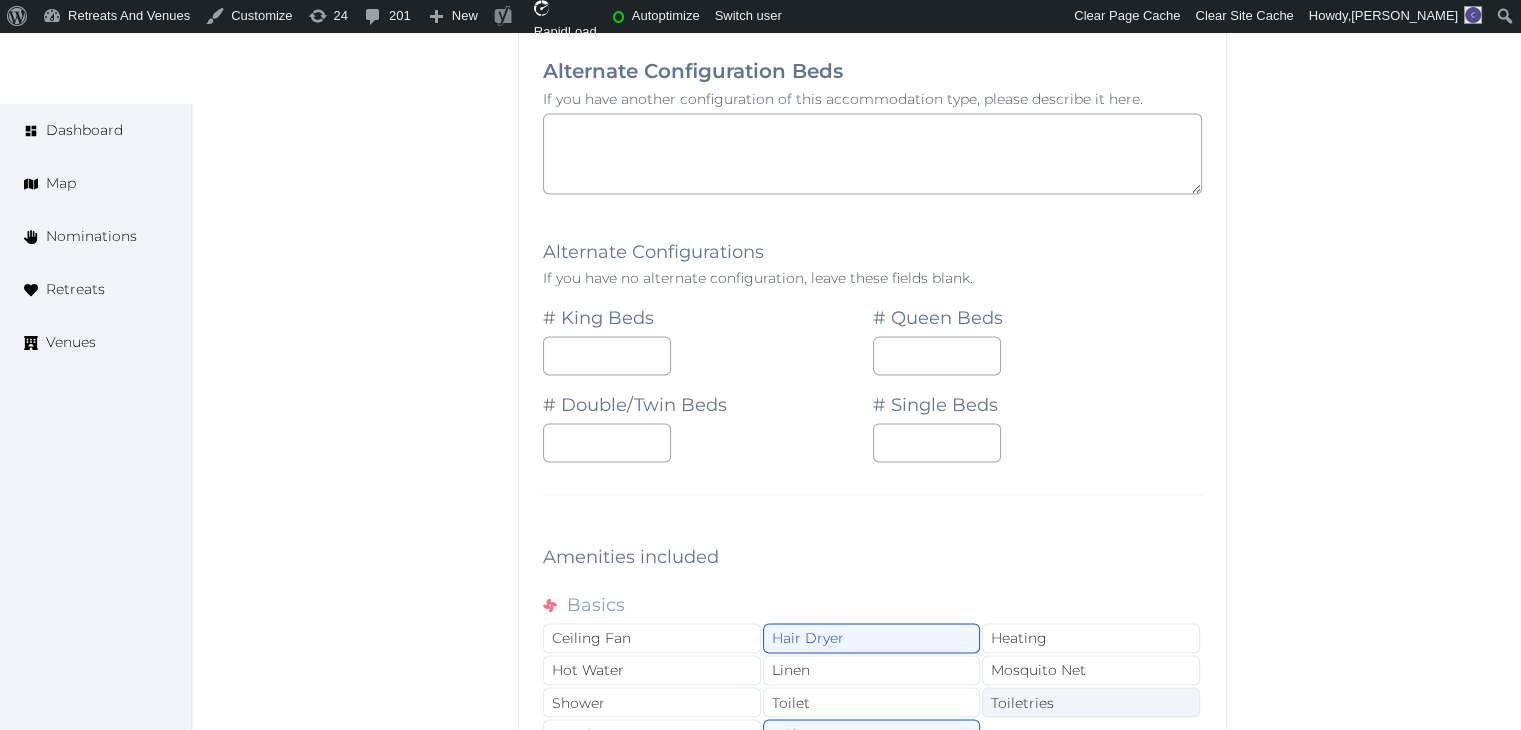 click on "Toiletries" at bounding box center (1091, 702) 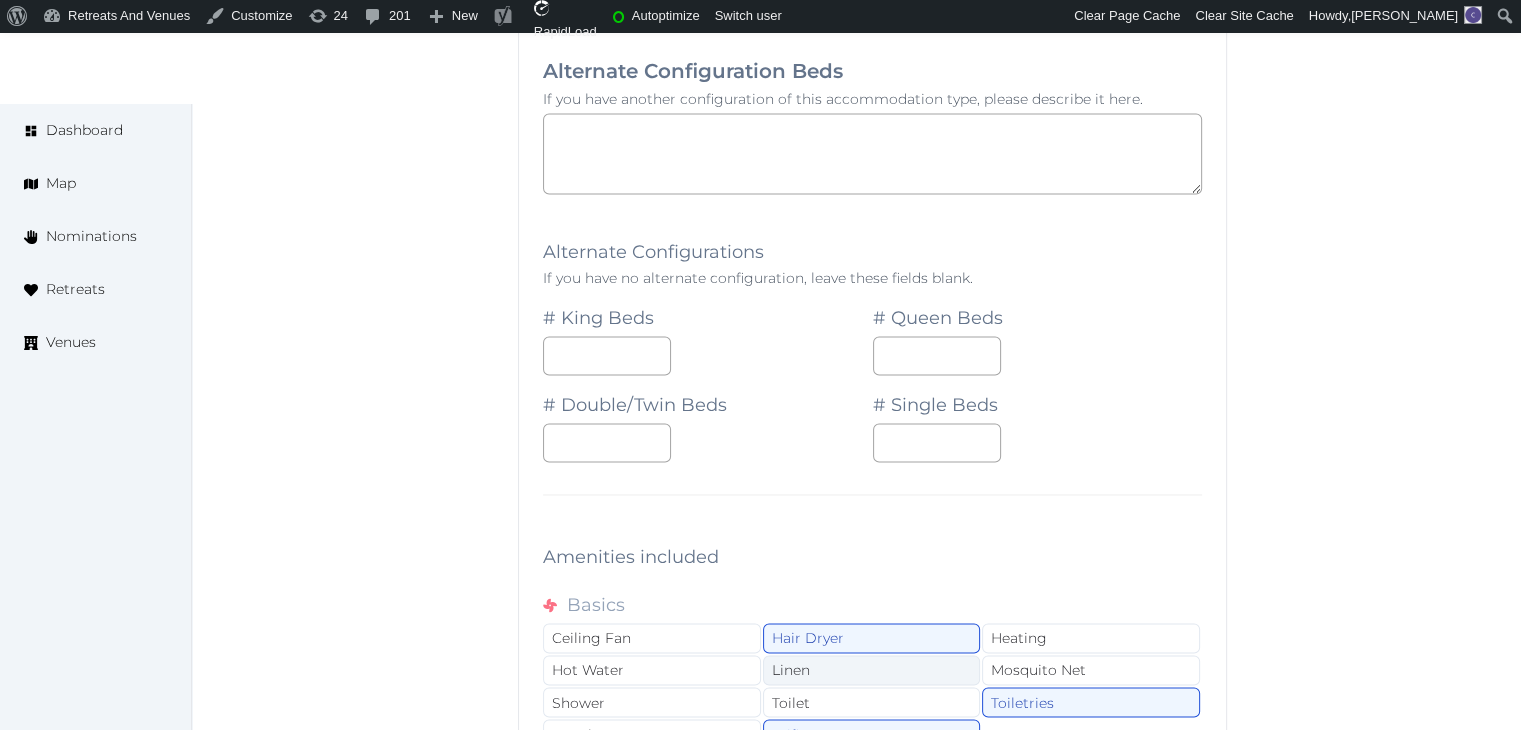 click on "Linen" at bounding box center (872, 670) 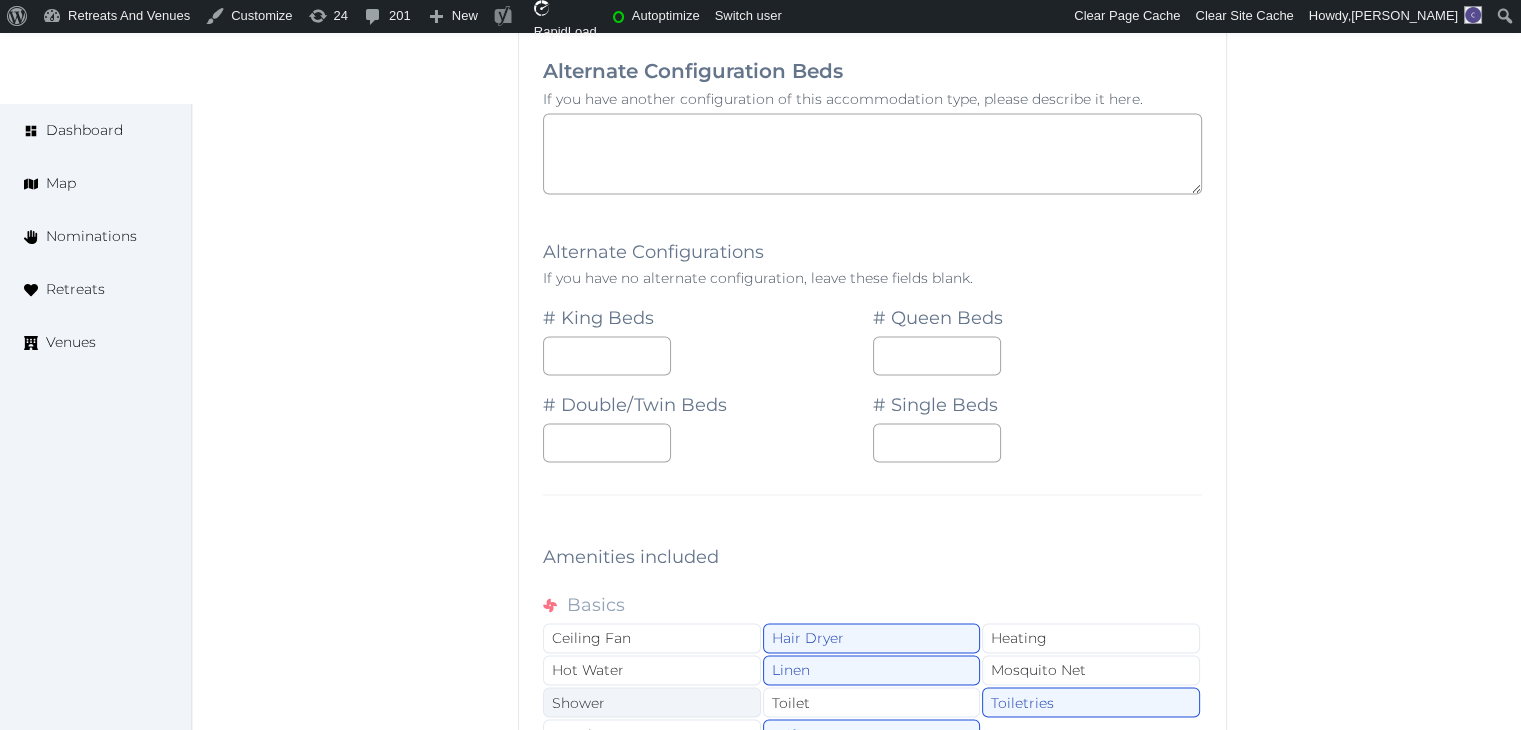 click on "Shower" at bounding box center (652, 702) 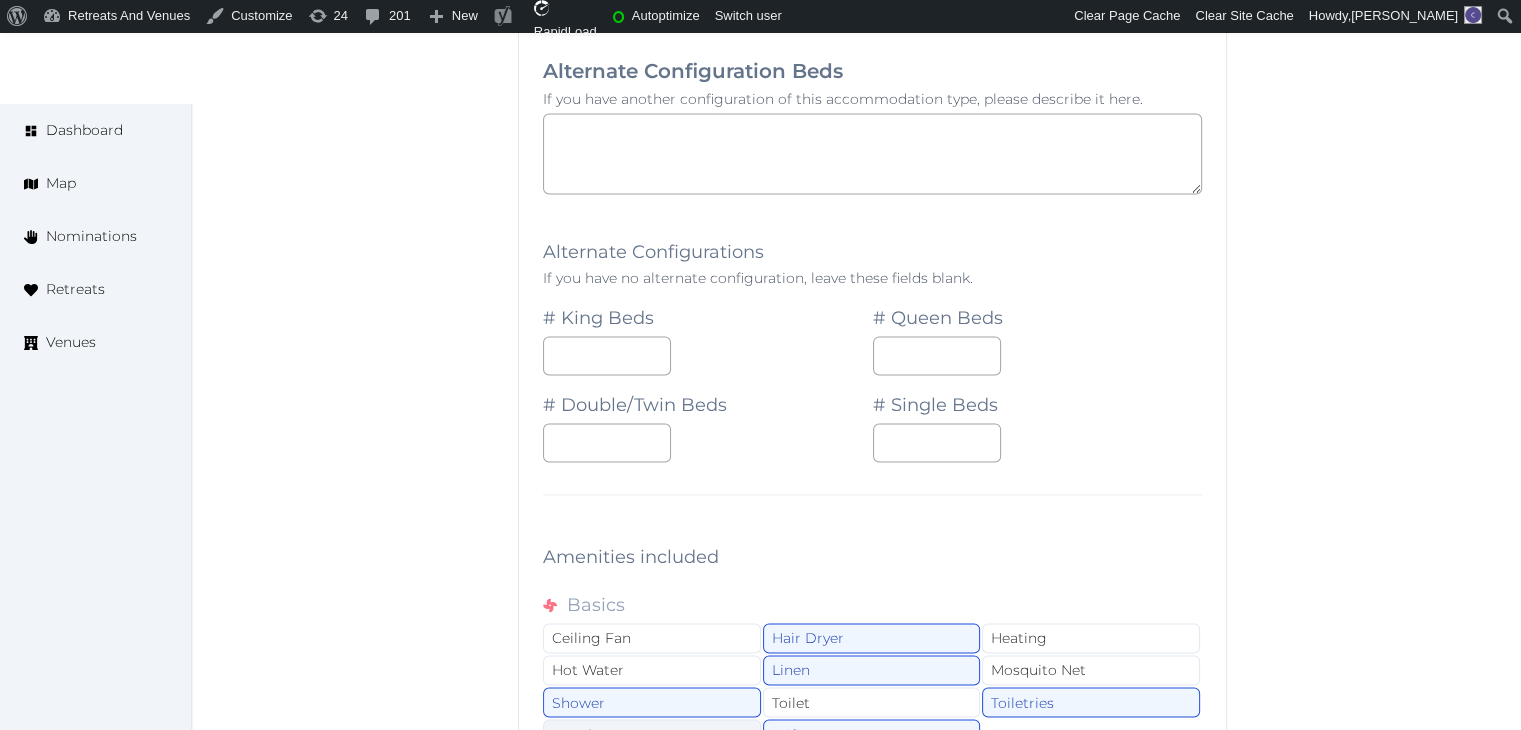 click on "Towels" at bounding box center [652, 734] 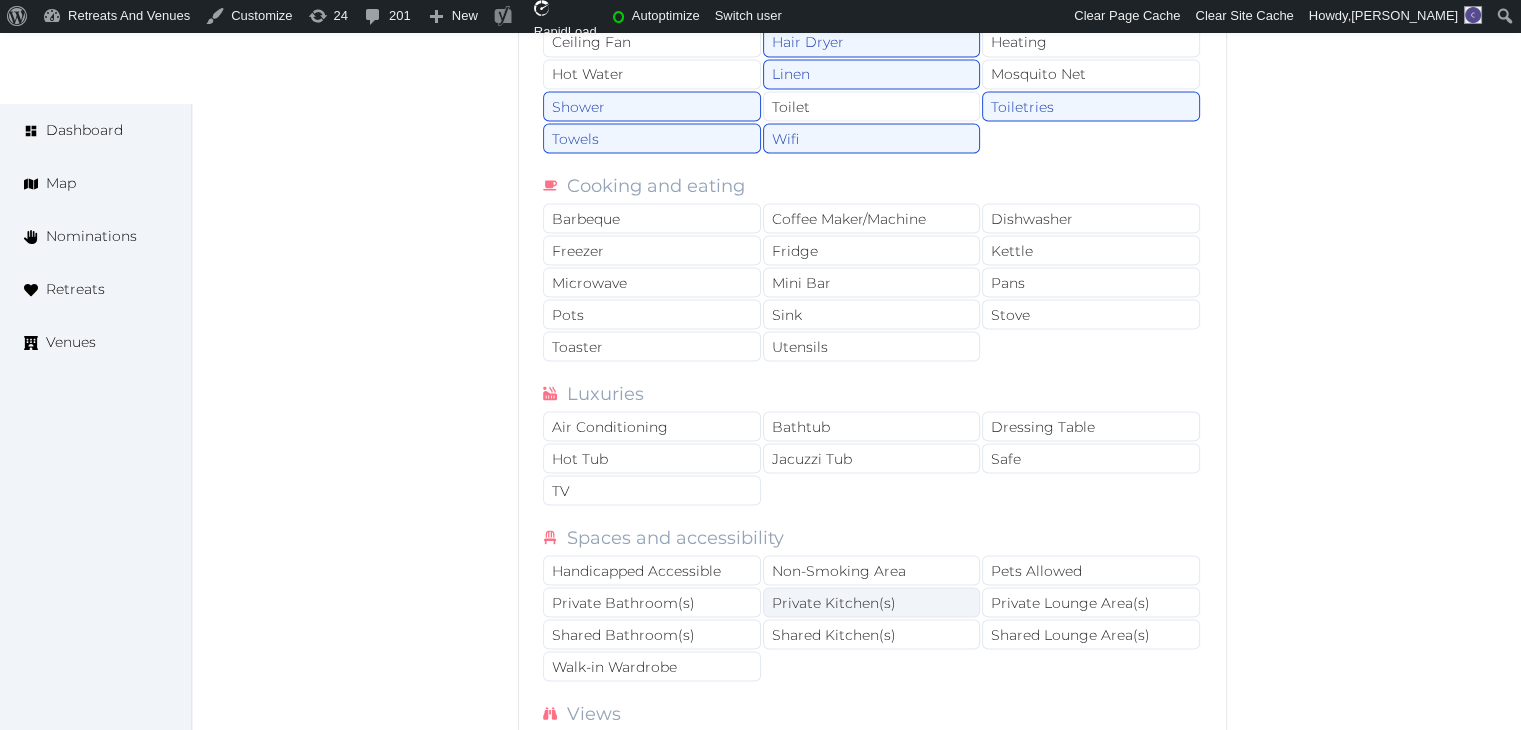 scroll, scrollTop: 18900, scrollLeft: 0, axis: vertical 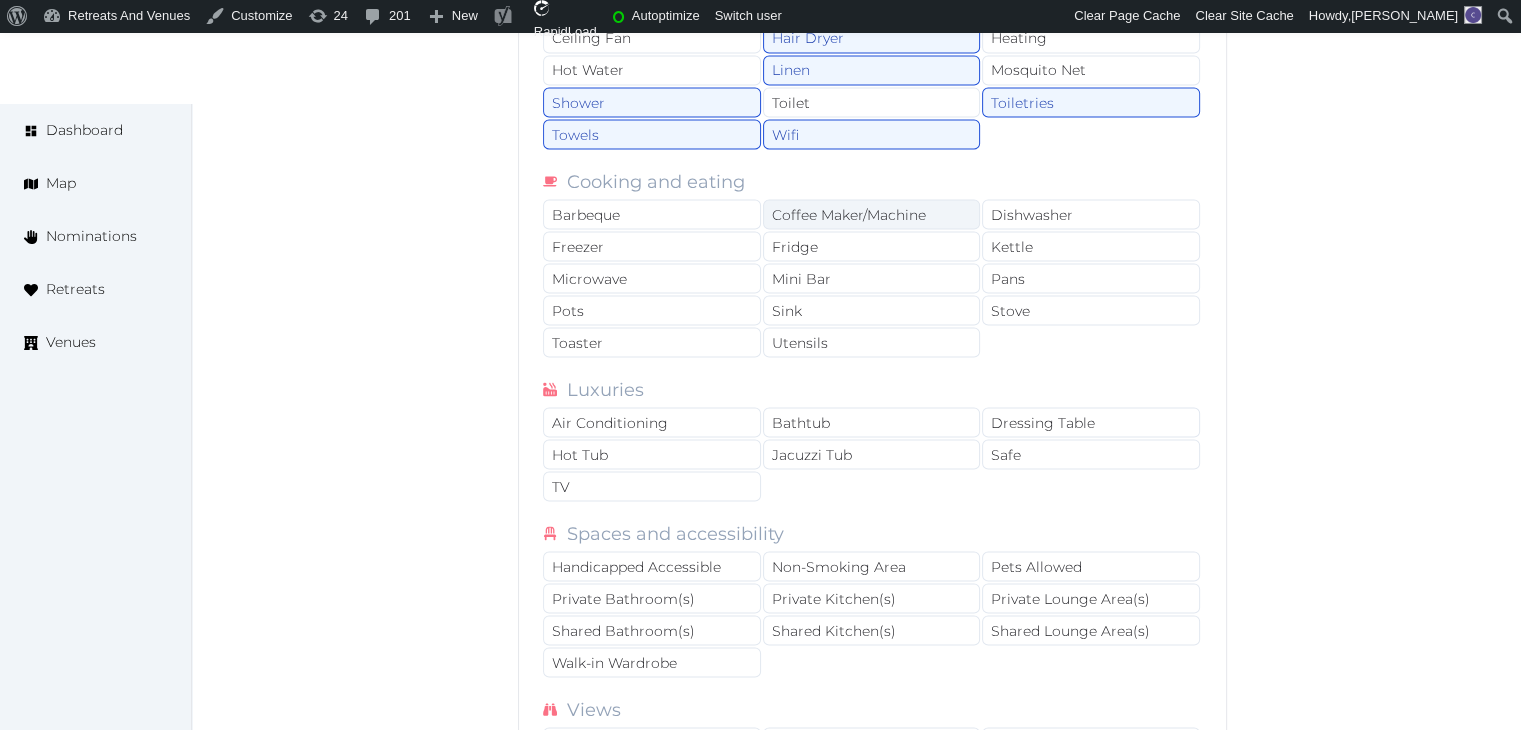 click on "Coffee Maker/Machine" at bounding box center [872, 214] 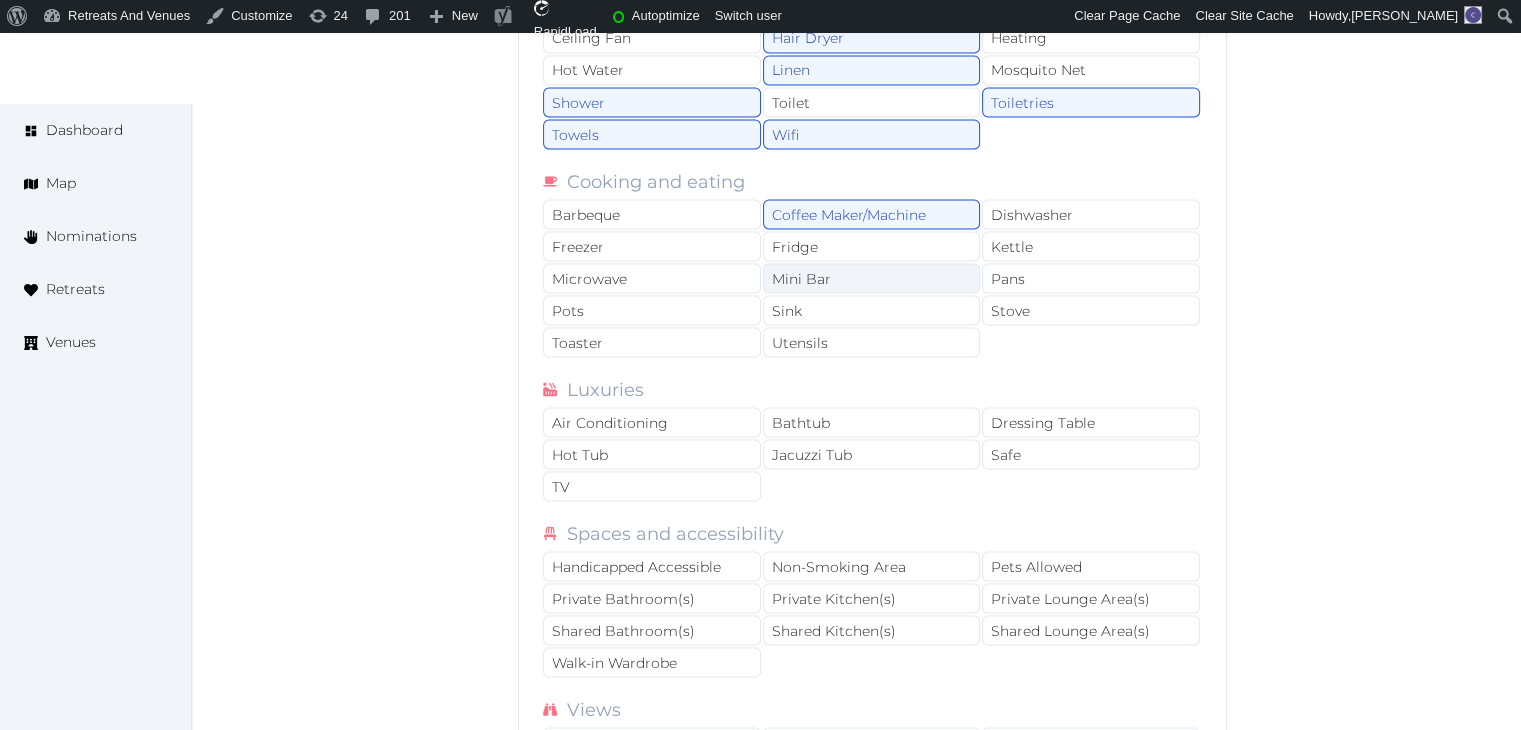 click on "Mini Bar" at bounding box center [872, 278] 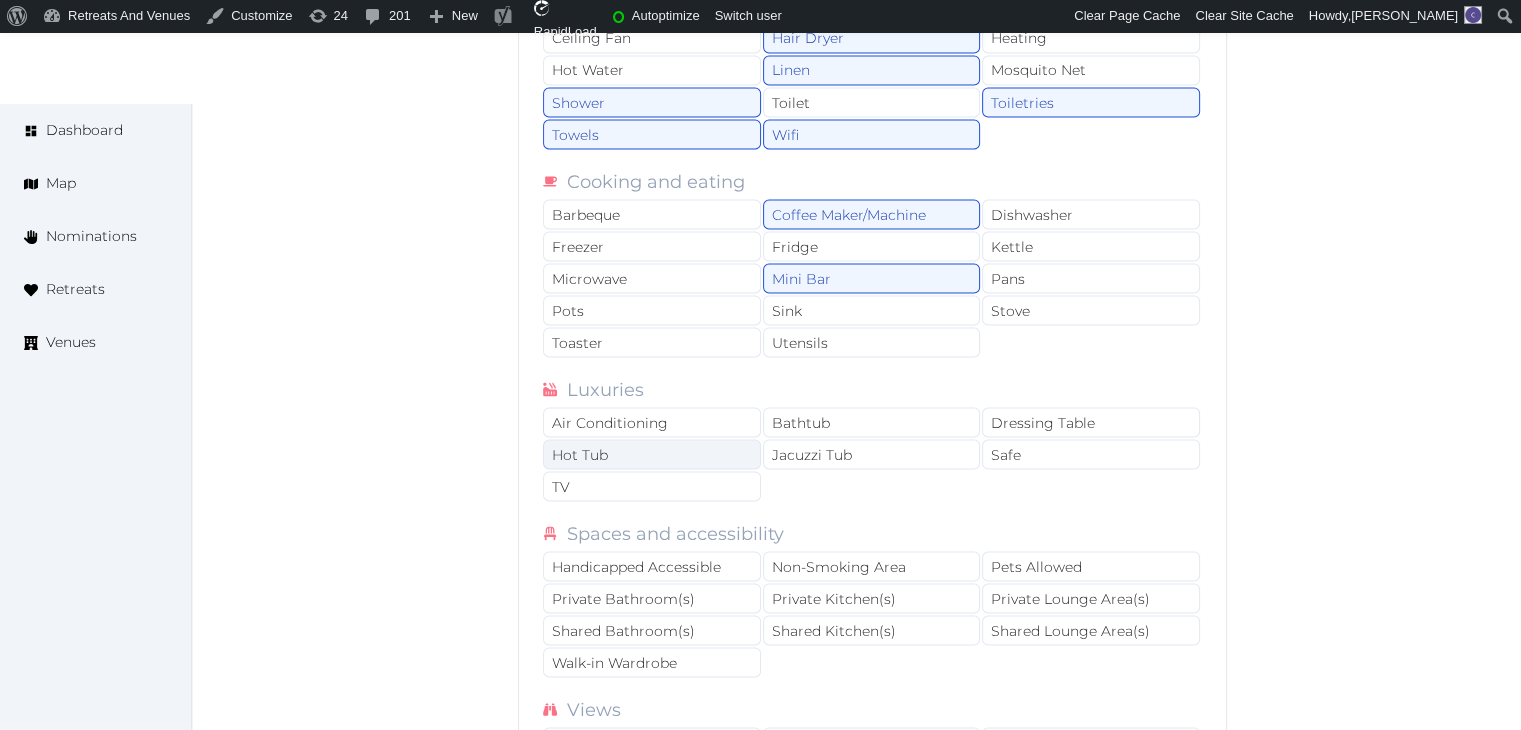 click on "Air Conditioning" at bounding box center [652, 422] 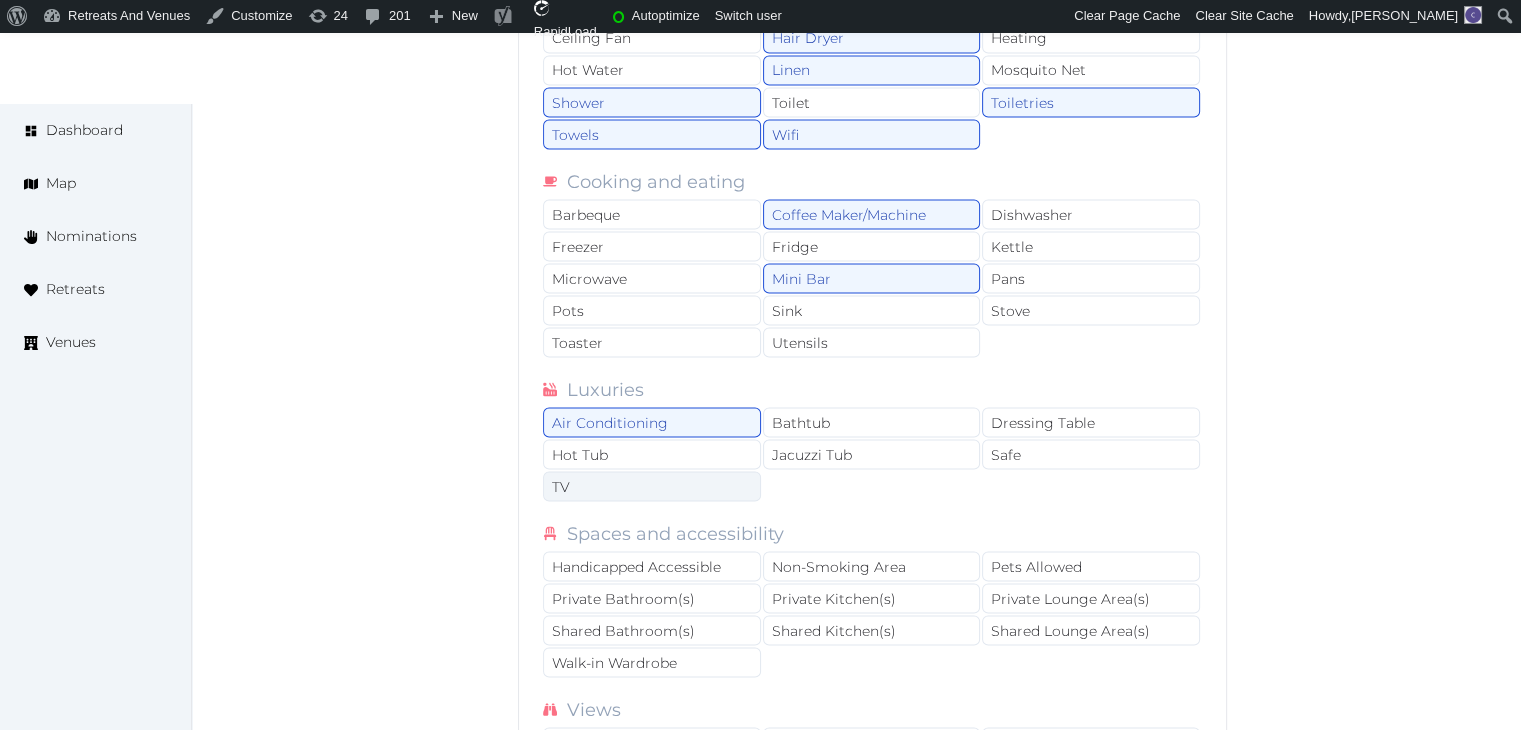 click on "TV" at bounding box center [652, 486] 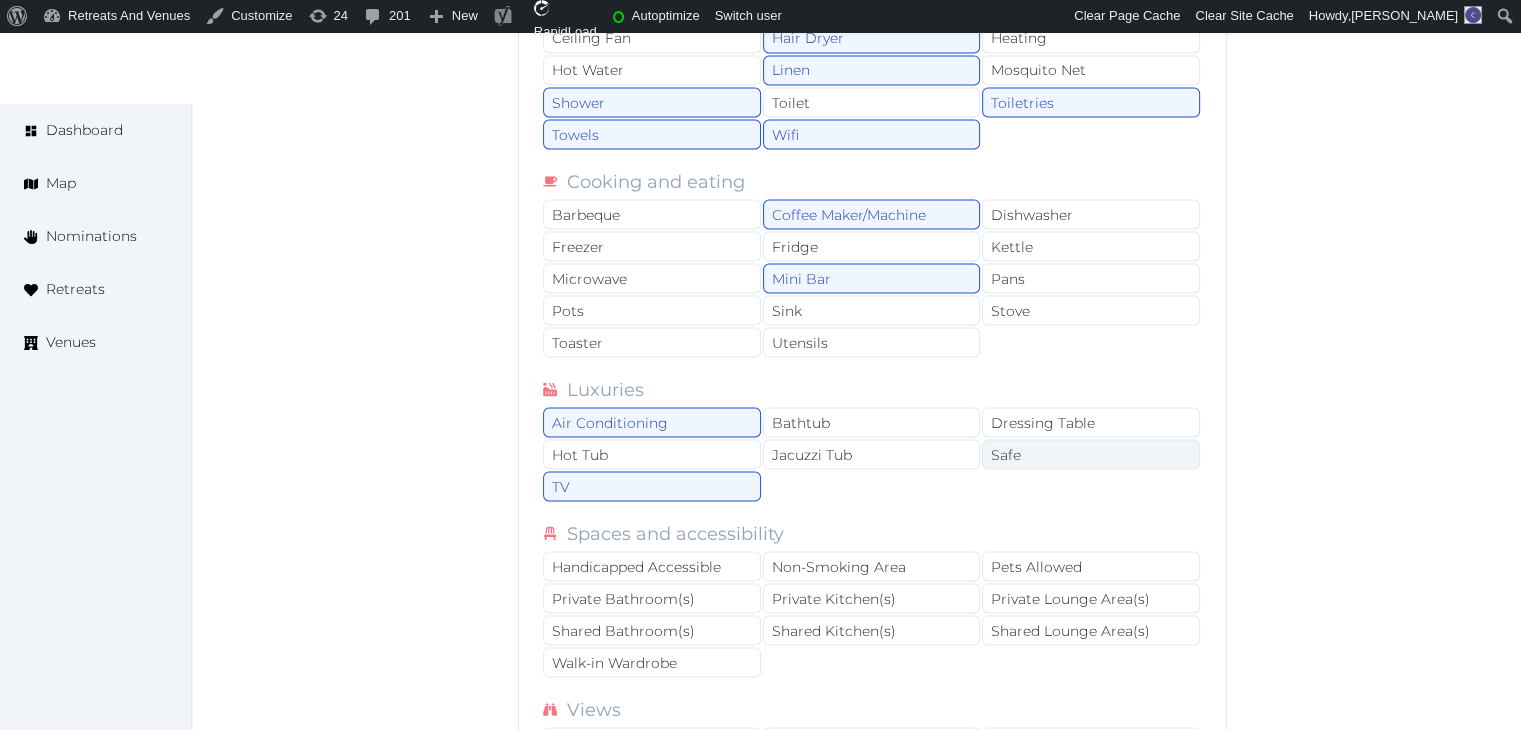 click on "Safe" at bounding box center (1091, 454) 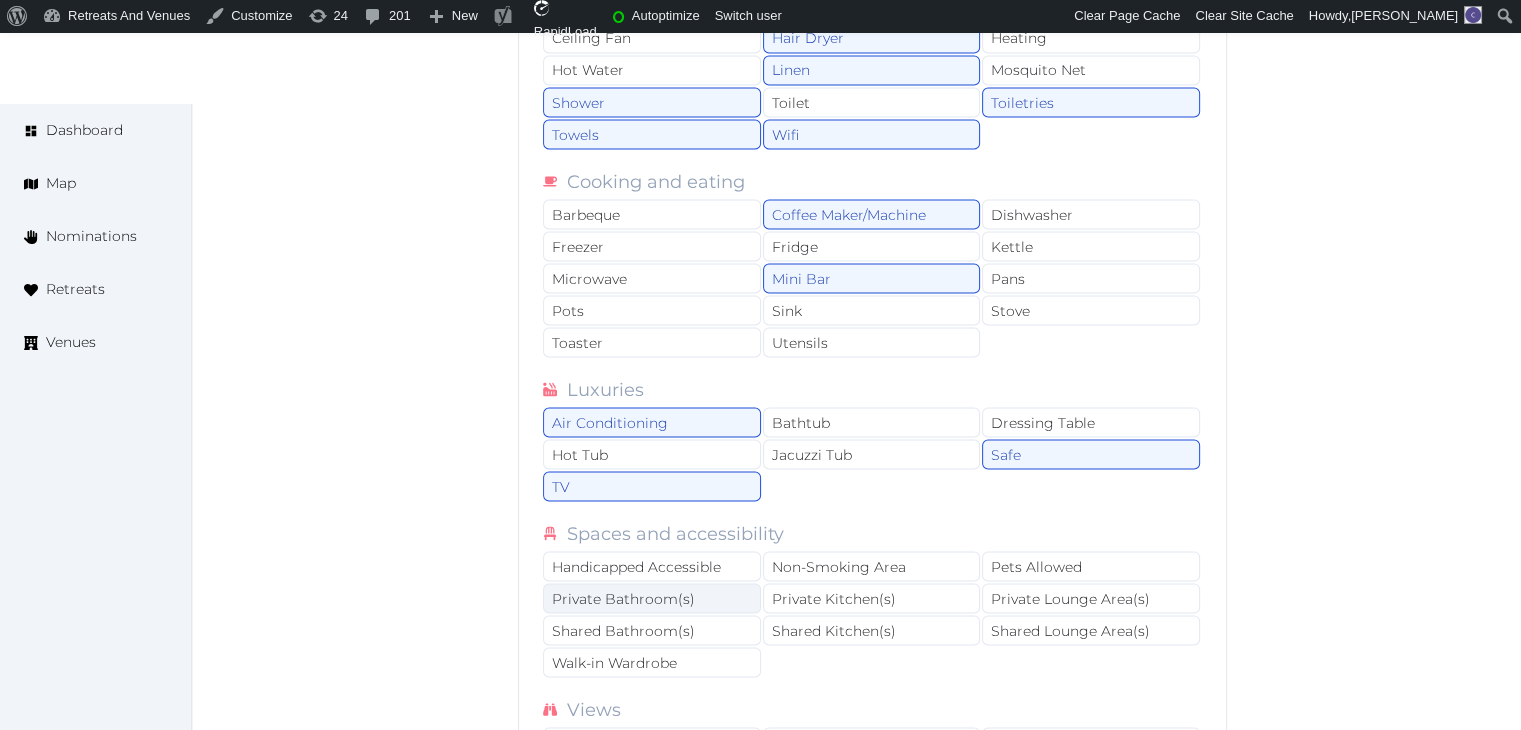 click on "Private Bathroom(s)" at bounding box center (652, 598) 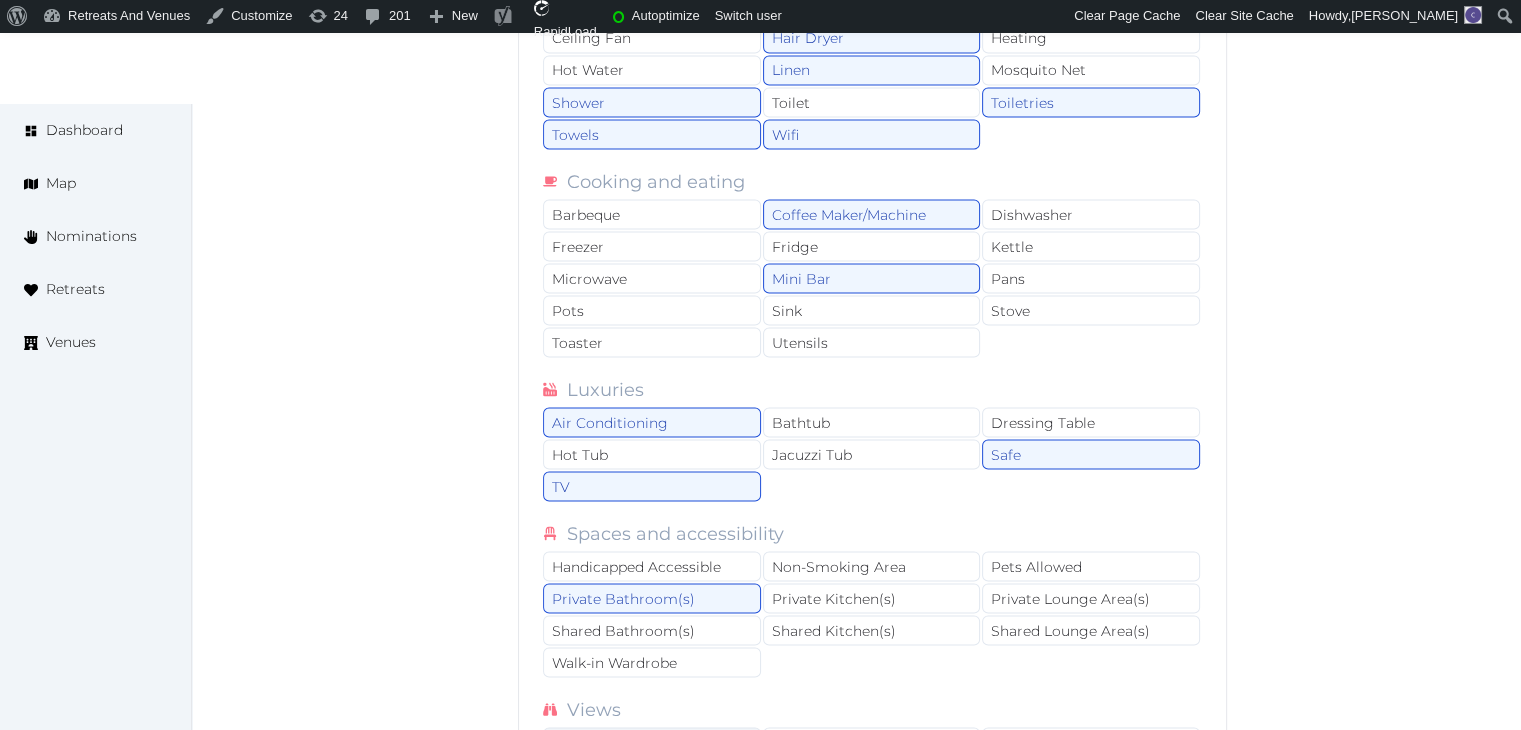 click on "Balcony - Private" at bounding box center [652, 742] 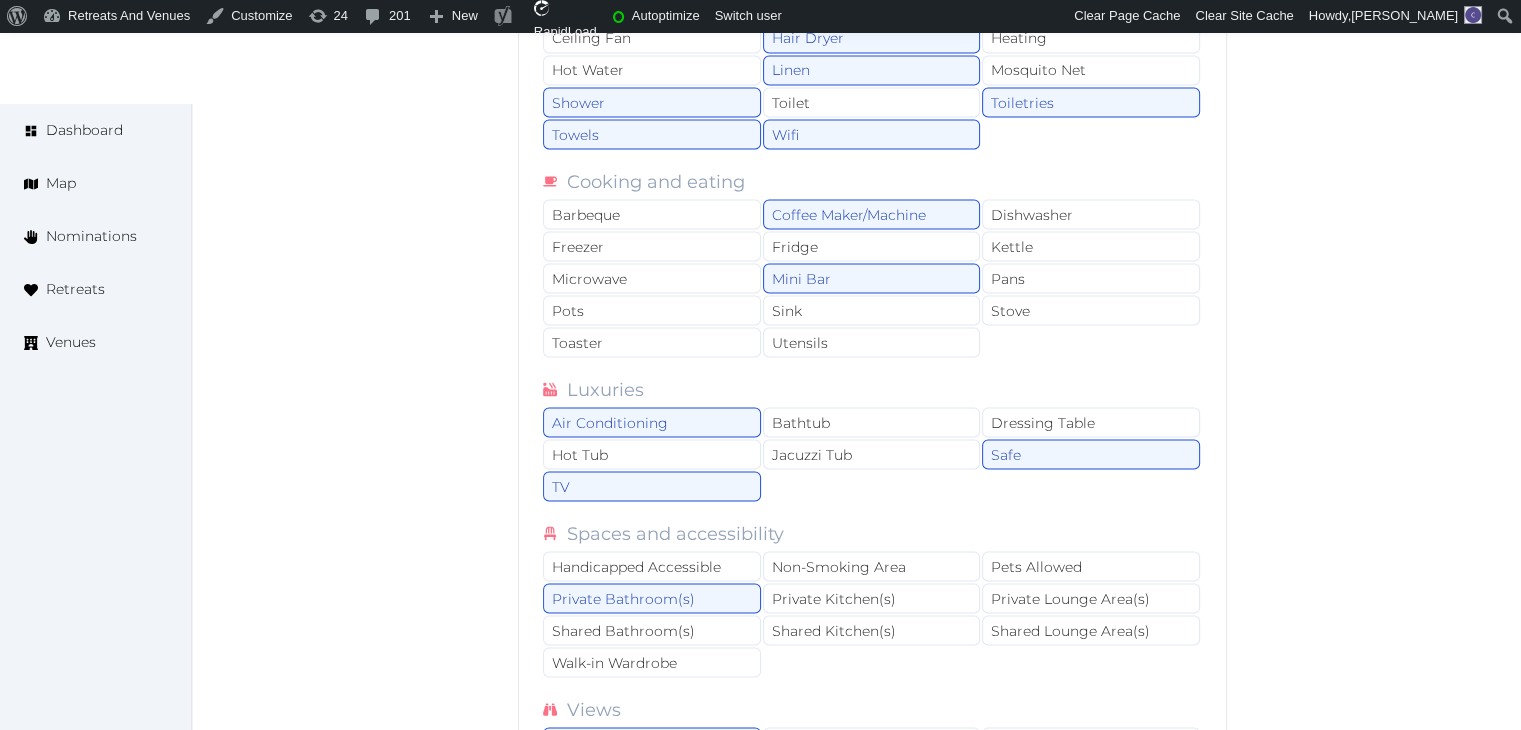 click on "Ocean View" at bounding box center [872, 774] 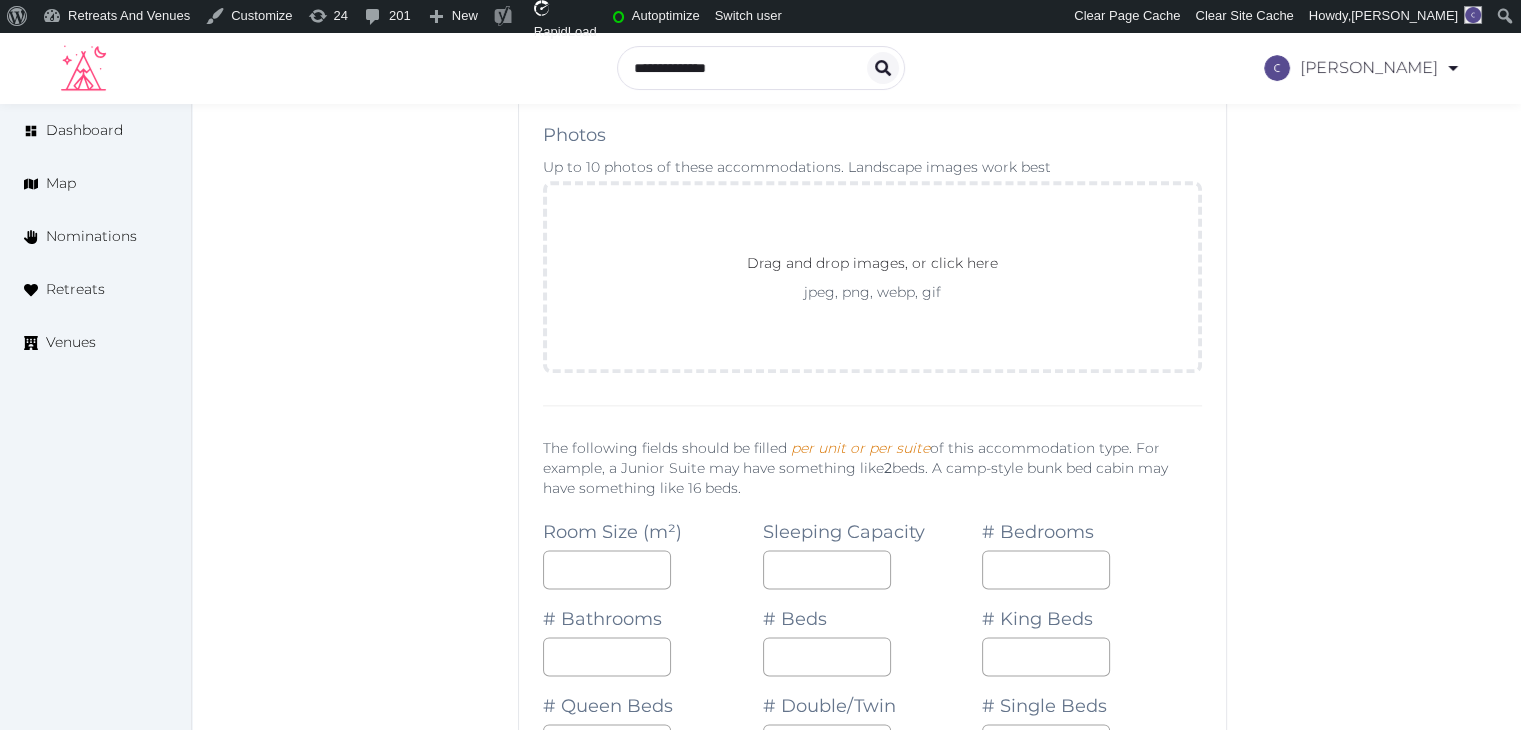 scroll, scrollTop: 17500, scrollLeft: 0, axis: vertical 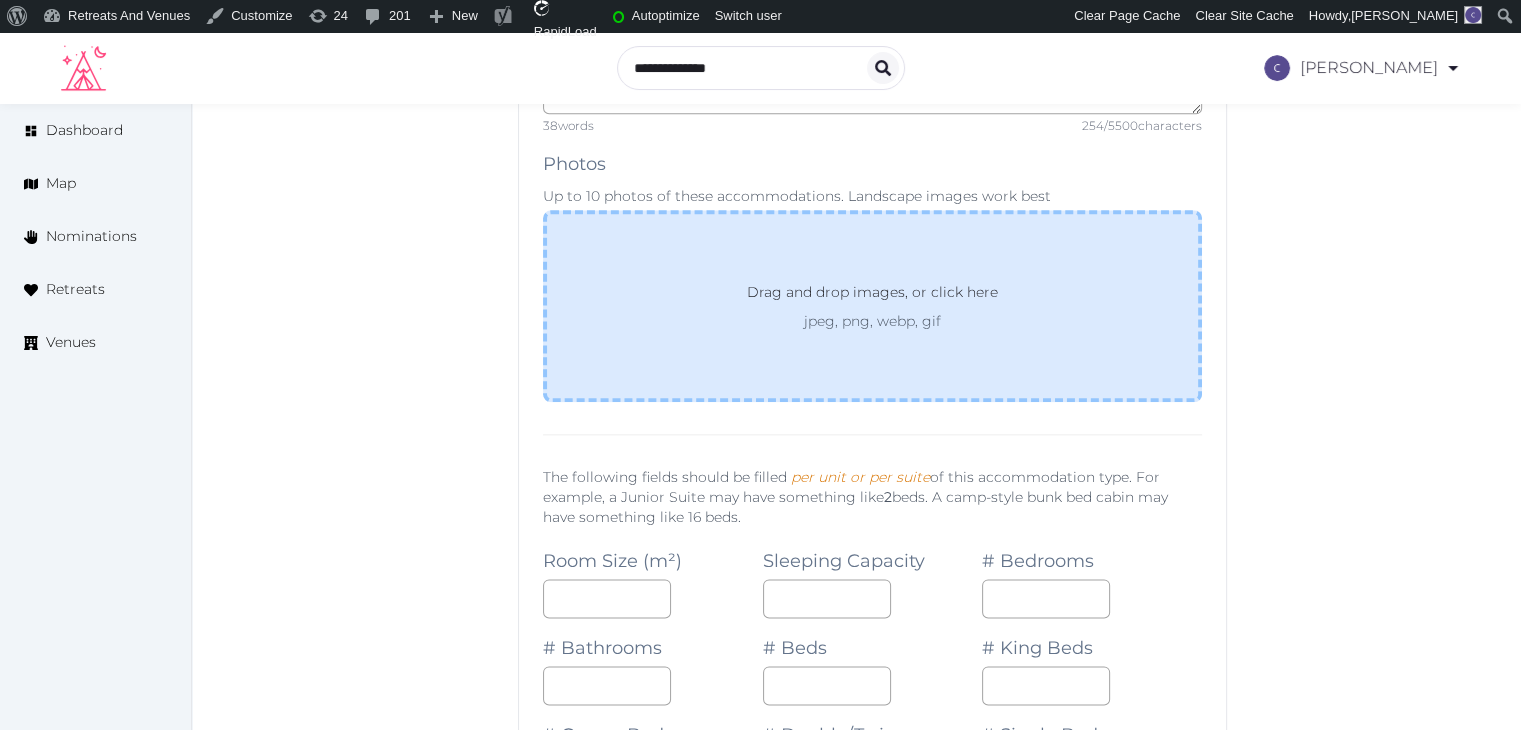 click on "Drag and drop images, or click here jpeg, png, webp, gif" at bounding box center [872, 306] 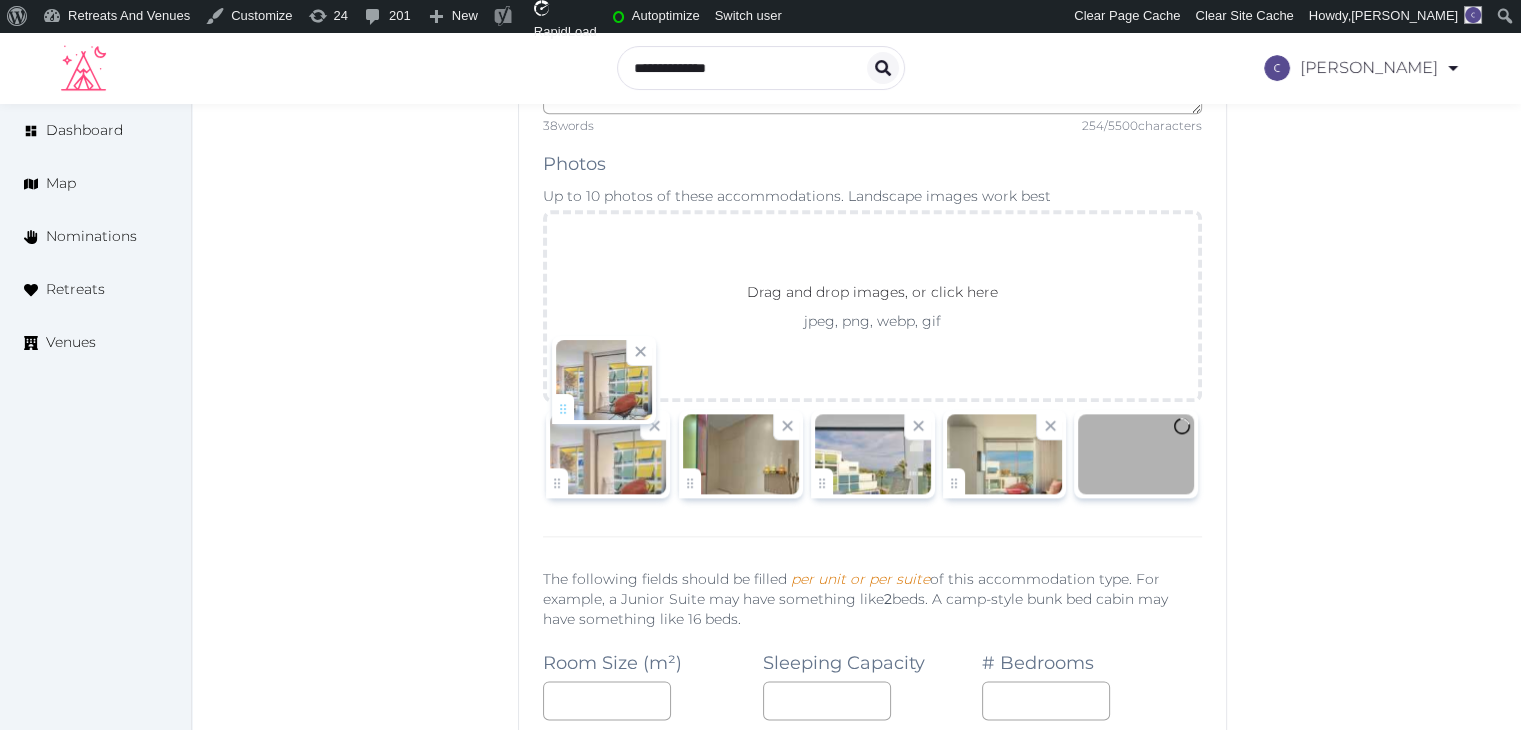 drag, startPoint x: 958, startPoint y: 410, endPoint x: 568, endPoint y: 411, distance: 390.00128 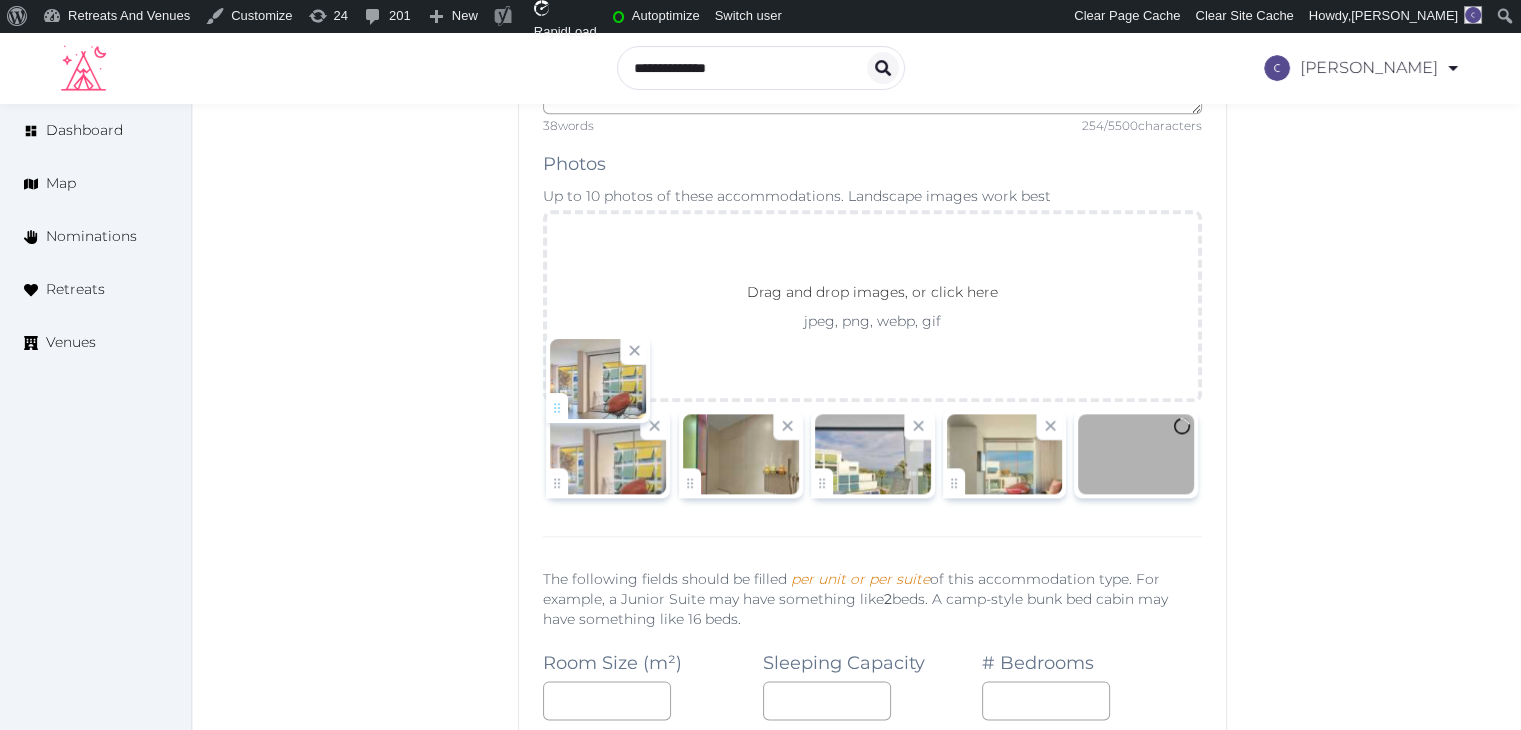 click on "[PERSON_NAME]   Account My Venue Listings My Retreats Logout      Dashboard Map Nominations Retreats Venues Edit venue 68 %  complete Fill out all the fields in your listing to increase its completion percentage.   A higher completion percentage will make your listing more attractive and result in better matches. W Ibiza   View  listing   Open    Close CRM Lead Basic details Pricing and policies Retreat spaces Meeting spaces Accommodations Amenities Food and dining Activities and experiences Location Environment Types of retreats Brochures Notes Ownership Administration Activity This venue is live and visible to the public Mark draft Archive Venue owned by sales.wibiza [EMAIL_ADDRESS][DOMAIN_NAME] Copy update link Share this link with venue owners to encourage them to update their venue details. Copy recommended link Share this link with venue owners to let them know they have been recommended. Copy shortlist link Max sleeping capacity *** /" at bounding box center [760, -7331] 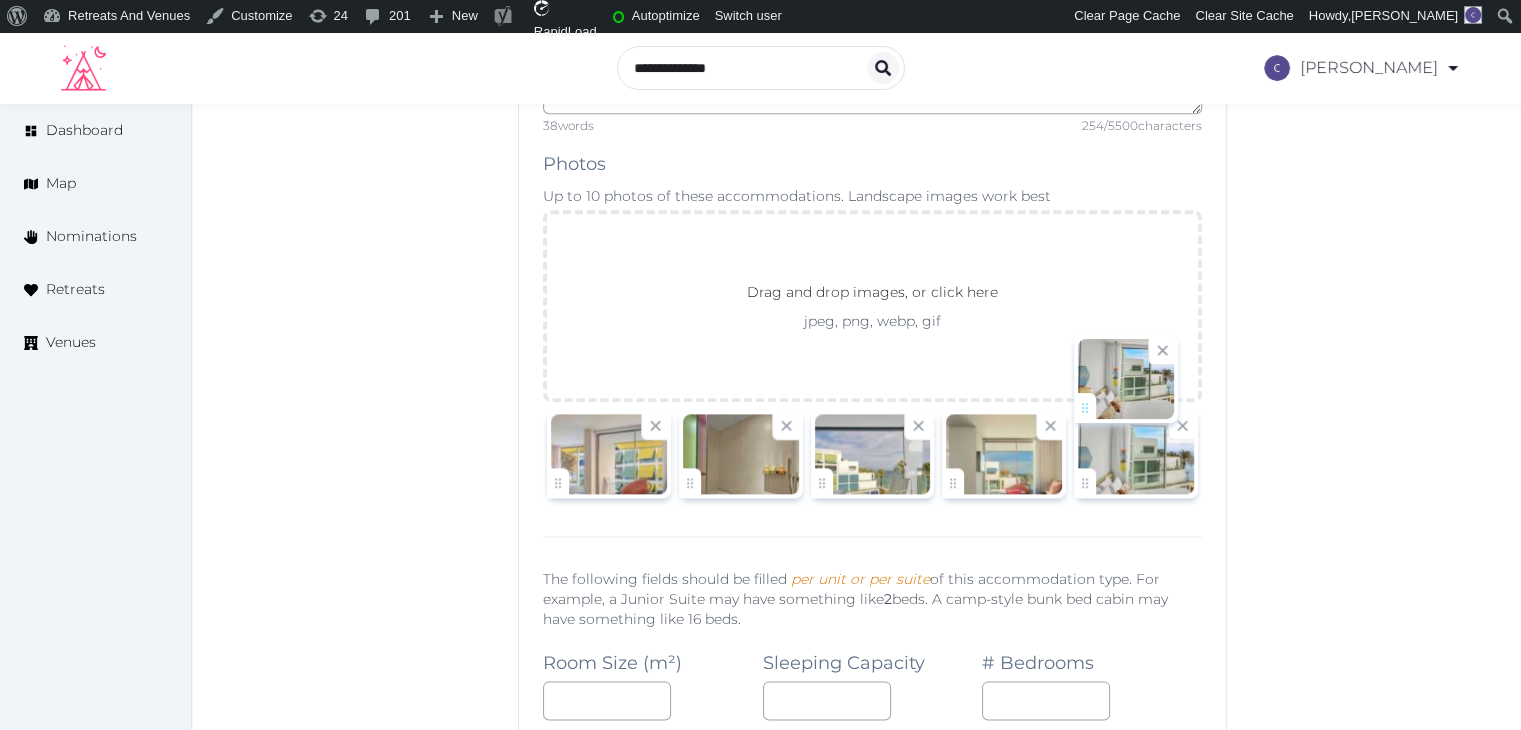 click on "[PERSON_NAME]   Account My Venue Listings My Retreats Logout      Dashboard Map Nominations Retreats Venues Edit venue 68 %  complete Fill out all the fields in your listing to increase its completion percentage.   A higher completion percentage will make your listing more attractive and result in better matches. W Ibiza   View  listing   Open    Close CRM Lead Basic details Pricing and policies Retreat spaces Meeting spaces Accommodations Amenities Food and dining Activities and experiences Location Environment Types of retreats Brochures Notes Ownership Administration Activity This venue is live and visible to the public Mark draft Archive Venue owned by sales.wibiza [EMAIL_ADDRESS][DOMAIN_NAME] Copy update link Share this link with venue owners to encourage them to update their venue details. Copy recommended link Share this link with venue owners to let them know they have been recommended. Copy shortlist link Max sleeping capacity *** /" at bounding box center [760, -7331] 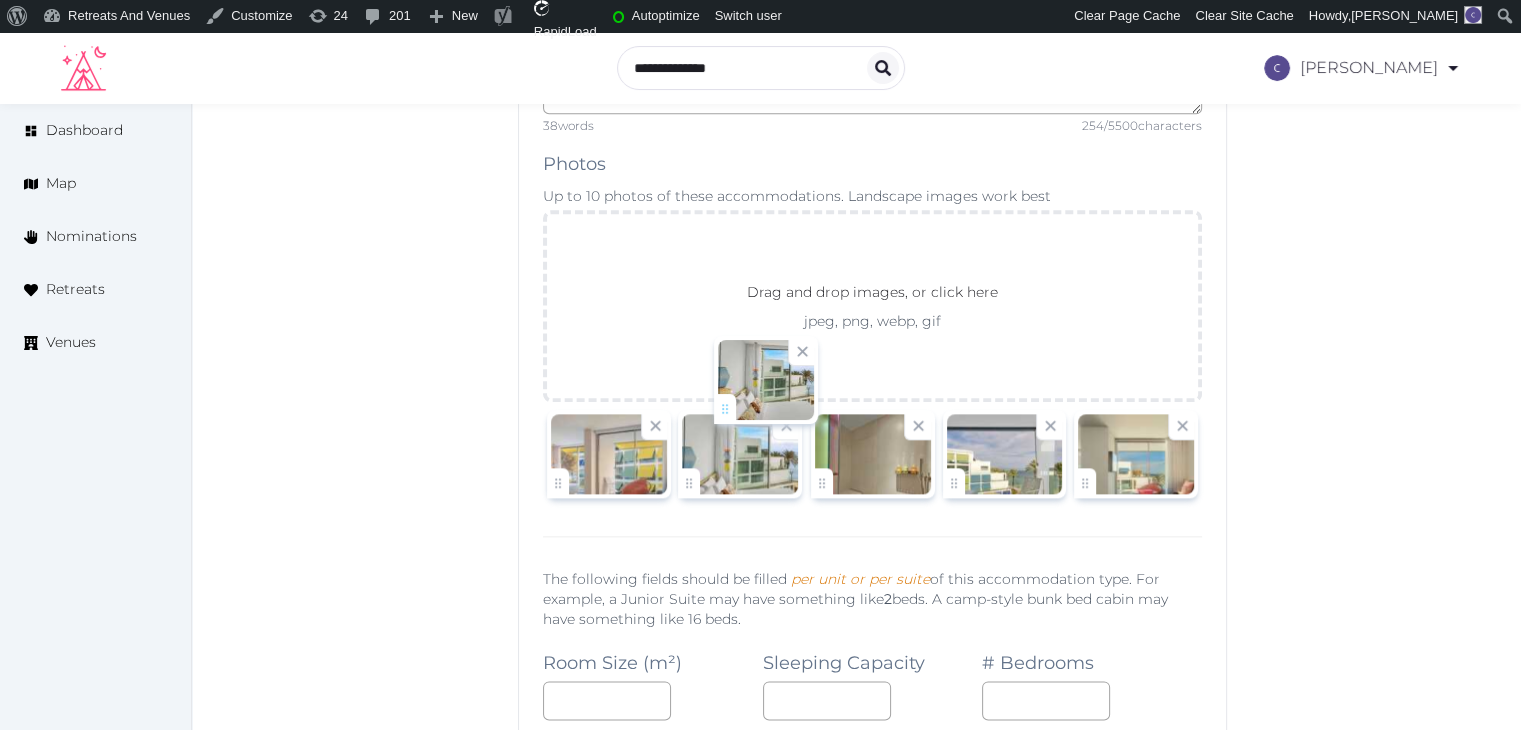 drag, startPoint x: 1080, startPoint y: 410, endPoint x: 717, endPoint y: 411, distance: 363.00137 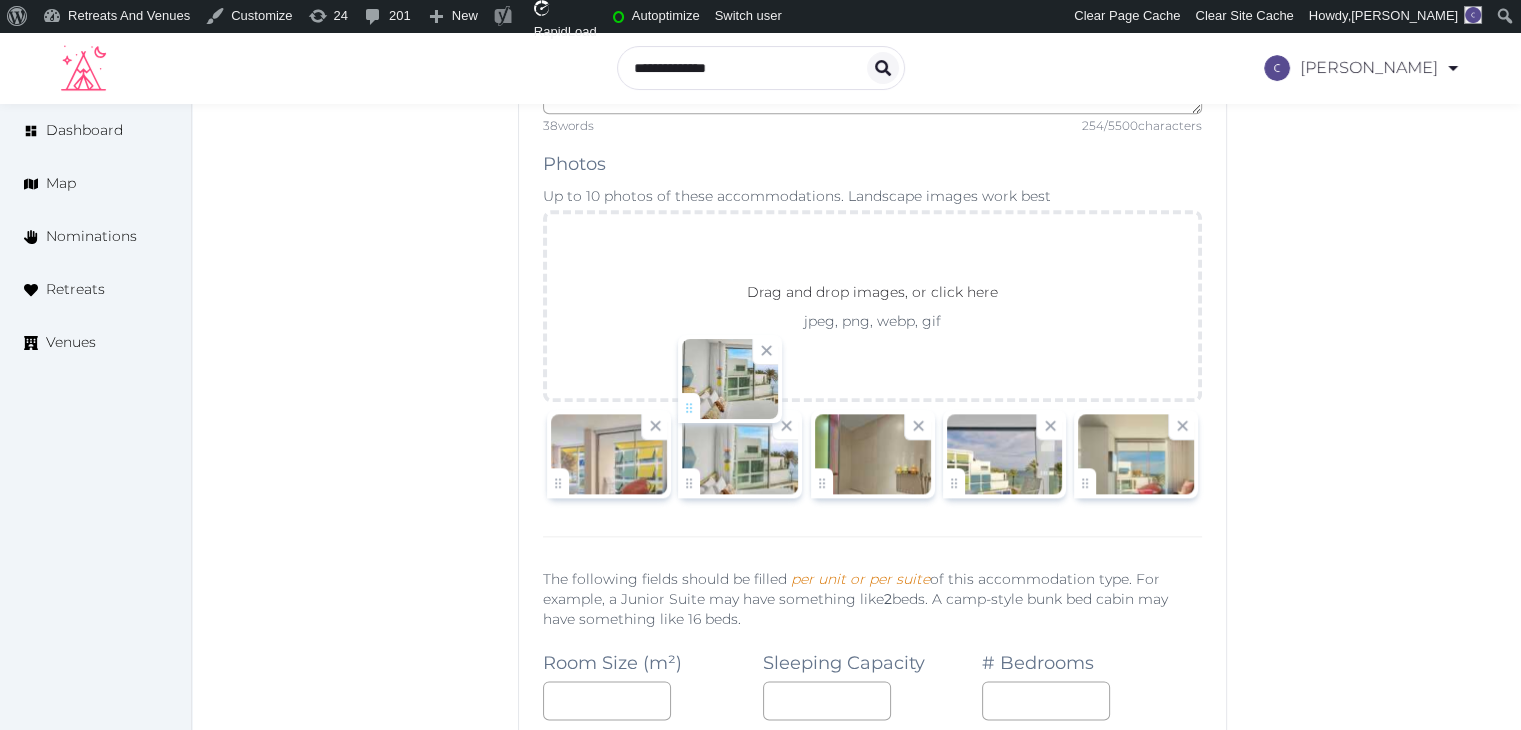 click on "[PERSON_NAME]   Account My Venue Listings My Retreats Logout      Dashboard Map Nominations Retreats Venues Edit venue 68 %  complete Fill out all the fields in your listing to increase its completion percentage.   A higher completion percentage will make your listing more attractive and result in better matches. W Ibiza   View  listing   Open    Close CRM Lead Basic details Pricing and policies Retreat spaces Meeting spaces Accommodations Amenities Food and dining Activities and experiences Location Environment Types of retreats Brochures Notes Ownership Administration Activity This venue is live and visible to the public Mark draft Archive Venue owned by sales.wibiza [EMAIL_ADDRESS][DOMAIN_NAME] Copy update link Share this link with venue owners to encourage them to update their venue details. Copy recommended link Share this link with venue owners to let them know they have been recommended. Copy shortlist link Max sleeping capacity *** /" at bounding box center [760, -7331] 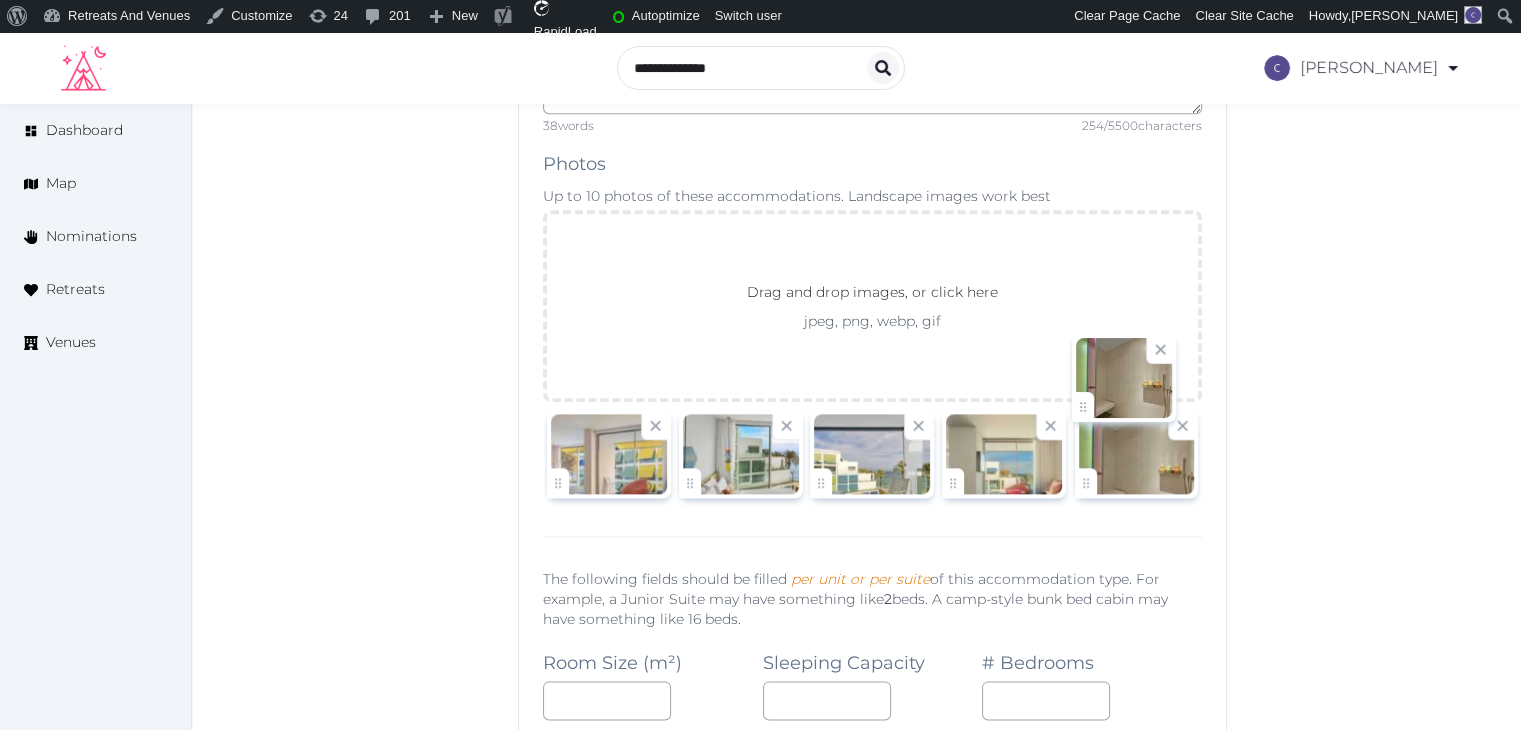 drag, startPoint x: 830, startPoint y: 409, endPoint x: 1132, endPoint y: 435, distance: 303.11713 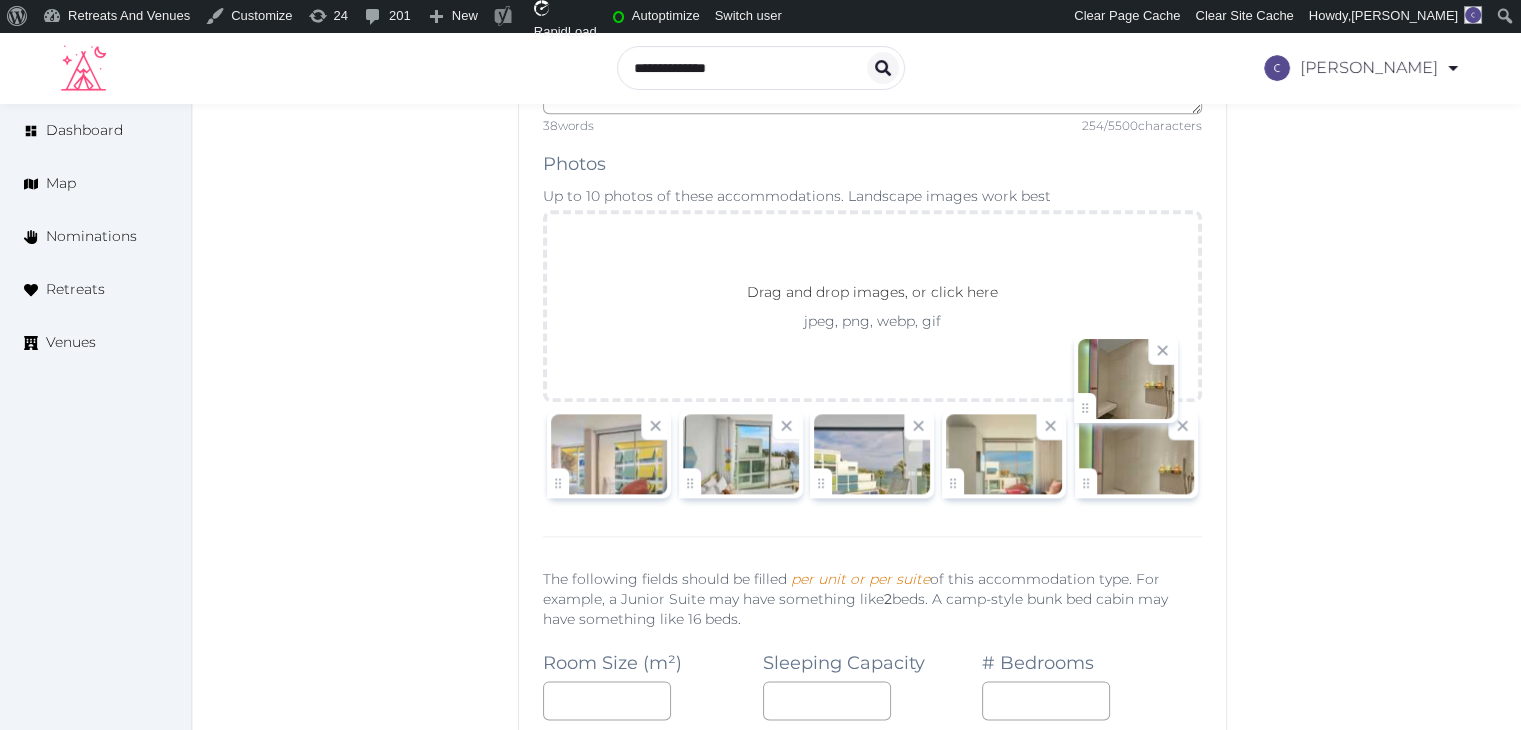 click on "[PERSON_NAME]   Account My Venue Listings My Retreats Logout      Dashboard Map Nominations Retreats Venues Edit venue 68 %  complete Fill out all the fields in your listing to increase its completion percentage.   A higher completion percentage will make your listing more attractive and result in better matches. W Ibiza   View  listing   Open    Close CRM Lead Basic details Pricing and policies Retreat spaces Meeting spaces Accommodations Amenities Food and dining Activities and experiences Location Environment Types of retreats Brochures Notes Ownership Administration Activity This venue is live and visible to the public Mark draft Archive Venue owned by sales.wibiza [EMAIL_ADDRESS][DOMAIN_NAME] Copy update link Share this link with venue owners to encourage them to update their venue details. Copy recommended link Share this link with venue owners to let them know they have been recommended. Copy shortlist link Max sleeping capacity *** /" at bounding box center [760, -7331] 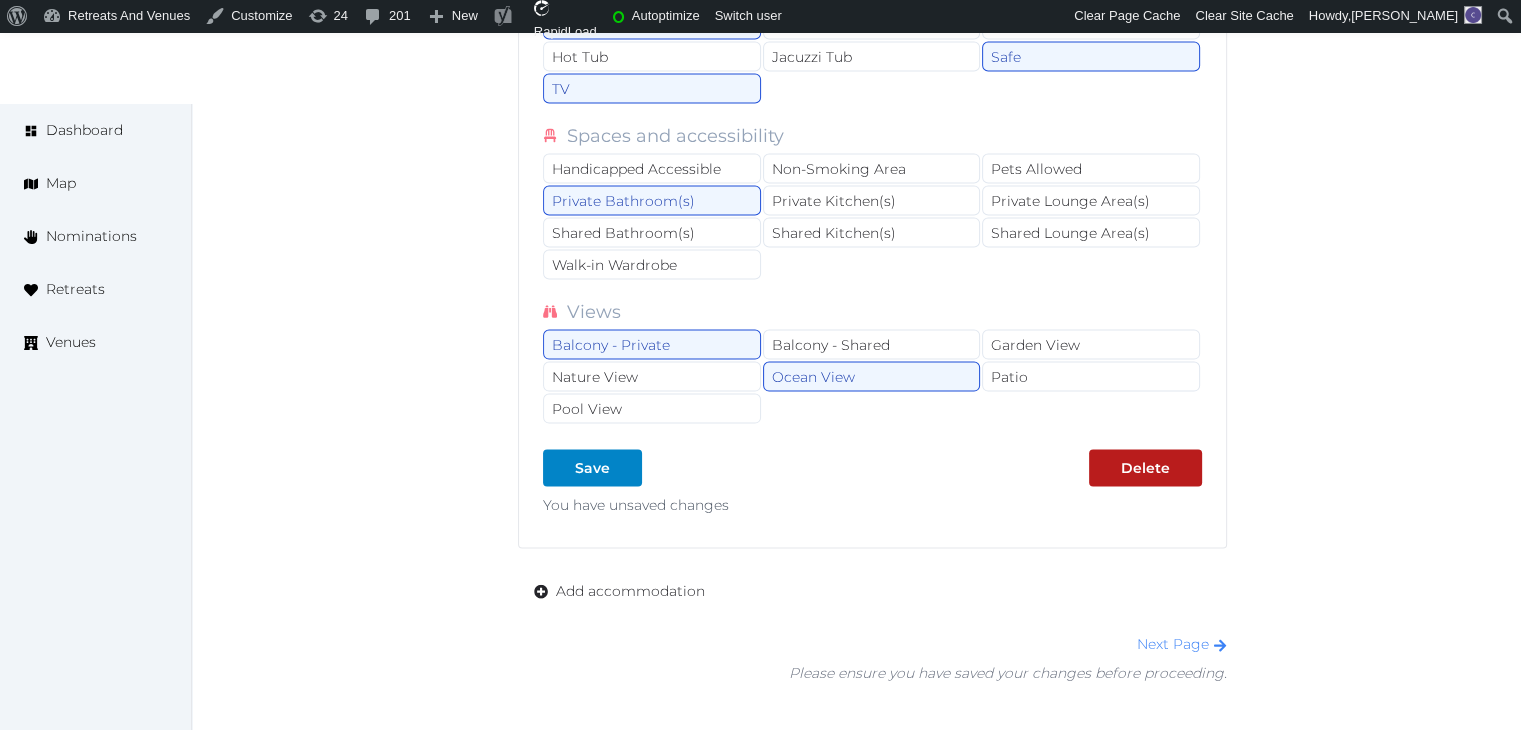 scroll, scrollTop: 19400, scrollLeft: 0, axis: vertical 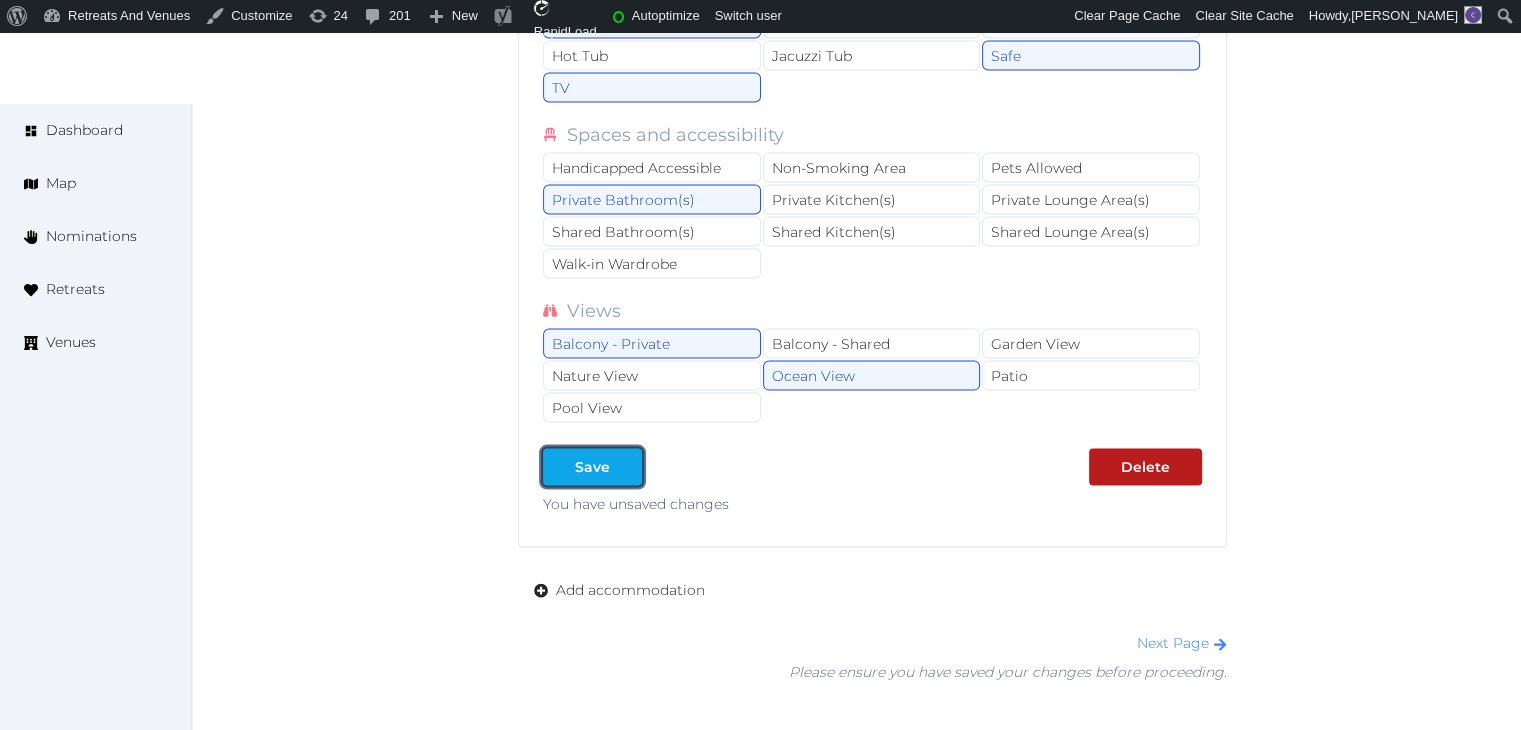 click on "Save" at bounding box center [592, 467] 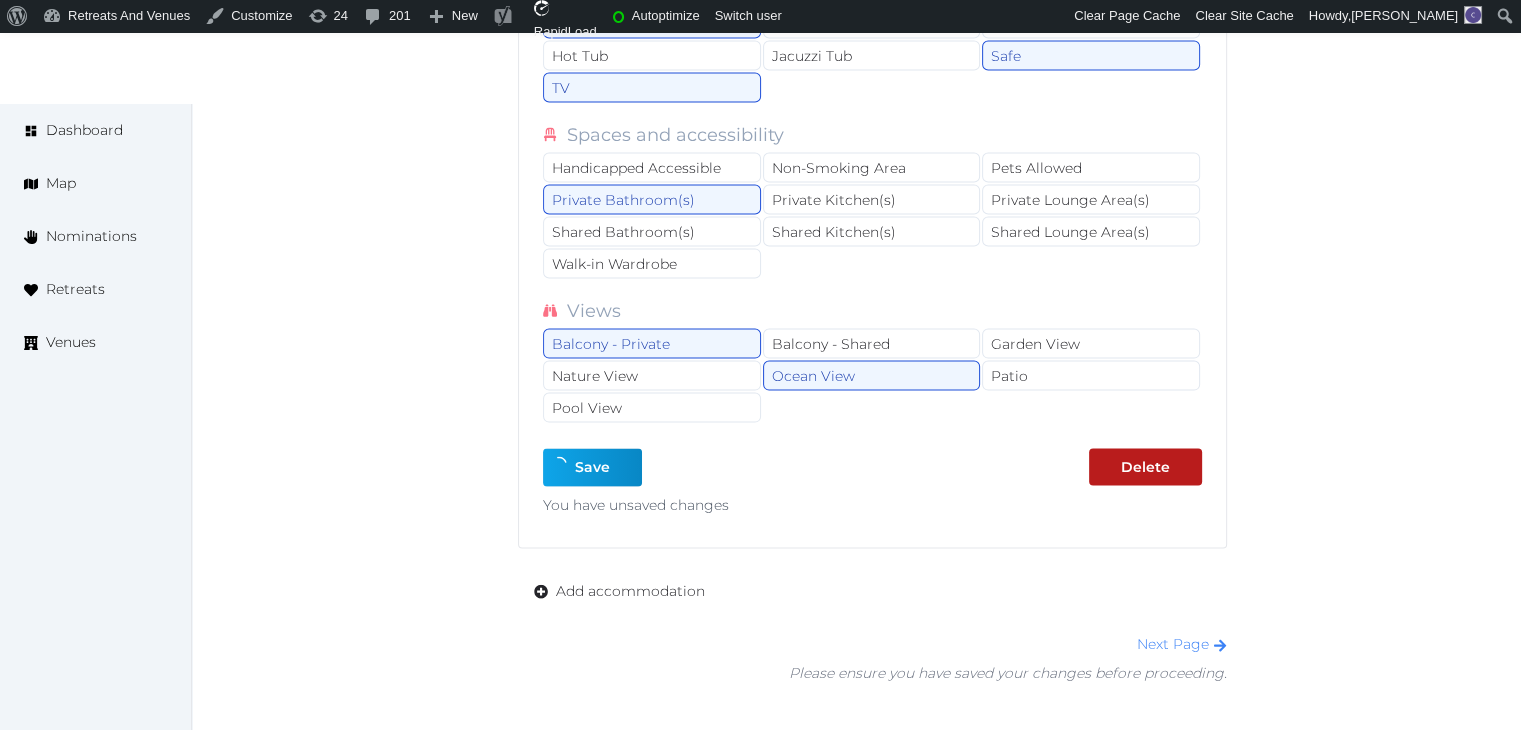 type on "*" 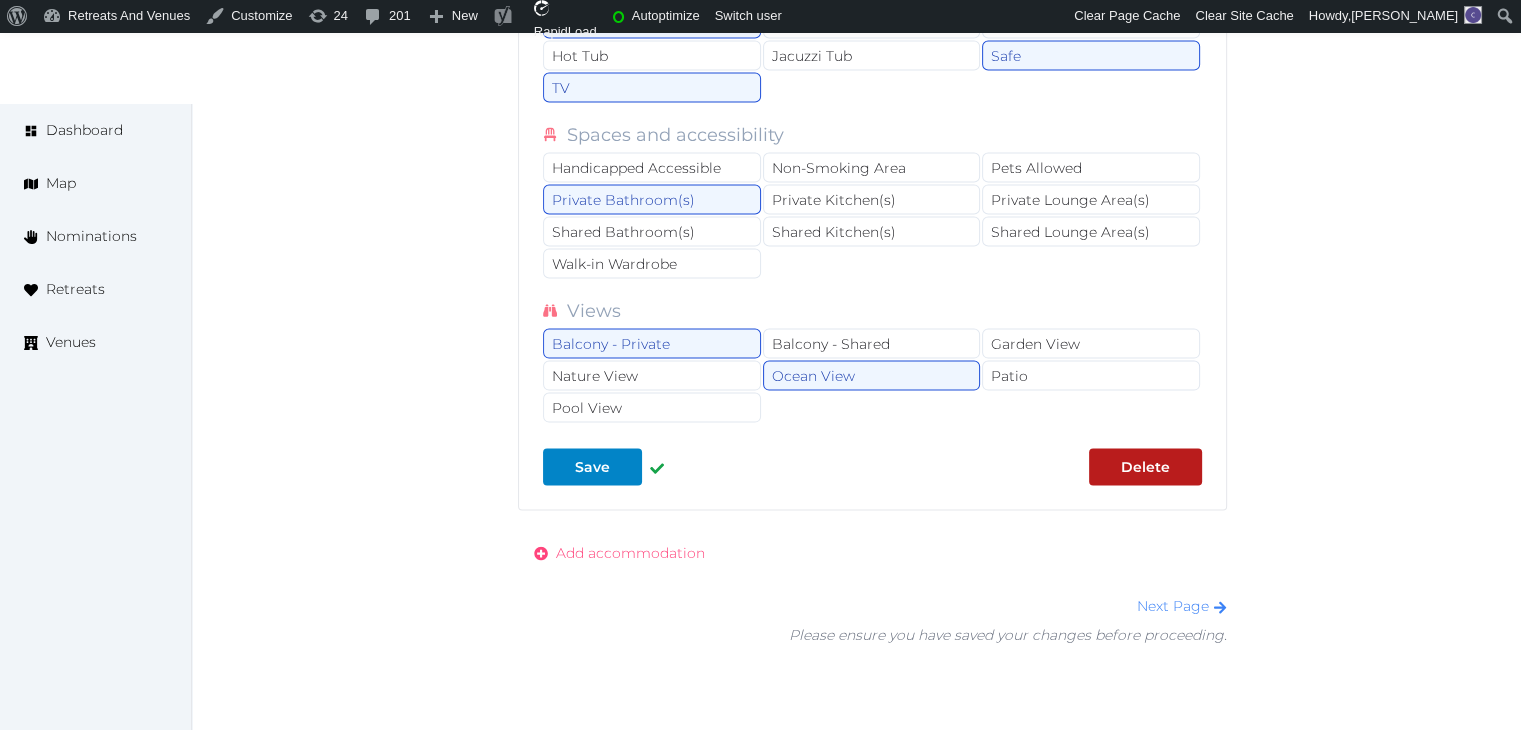 click on "Add accommodation" at bounding box center [630, 553] 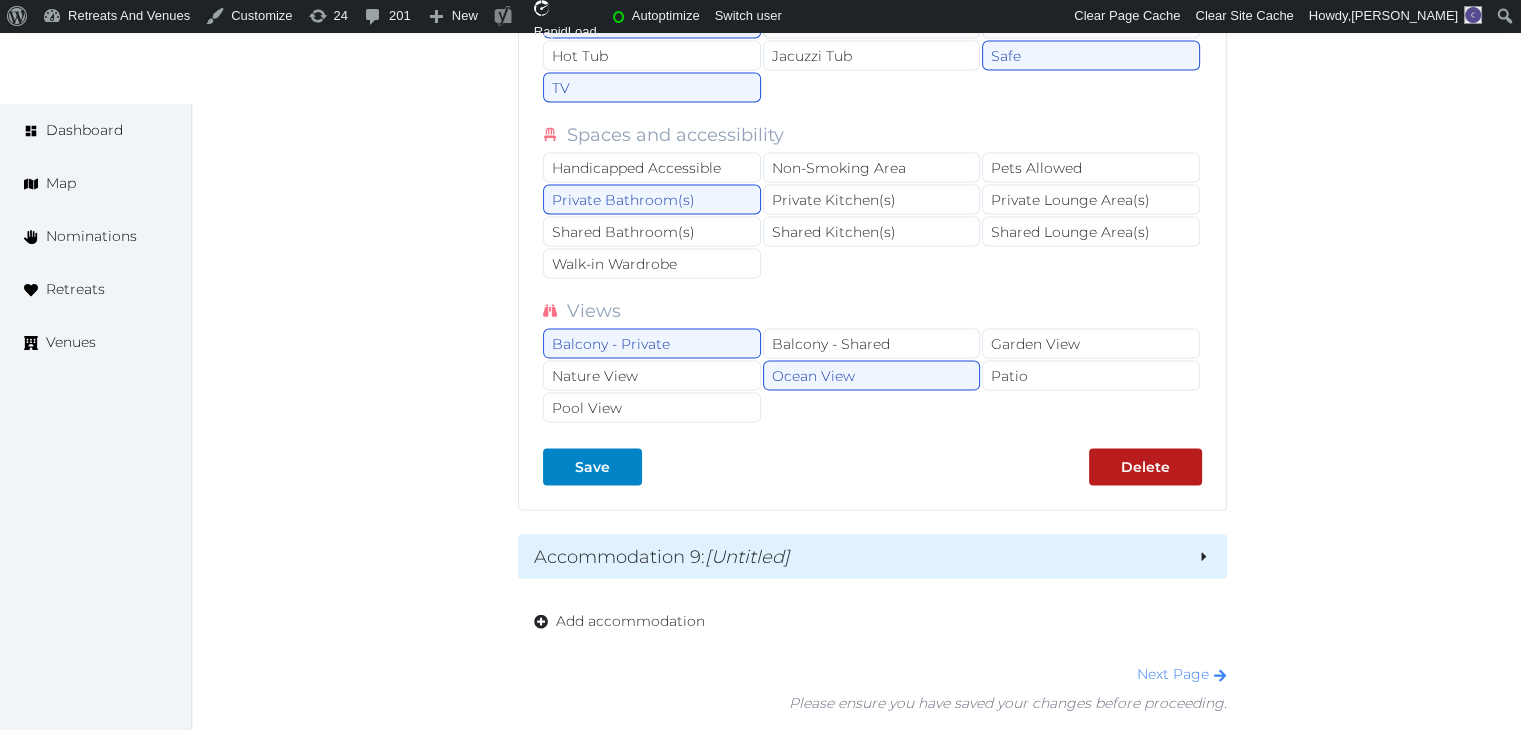 click on "Accommodation 9 :  [Untitled]" at bounding box center (857, 557) 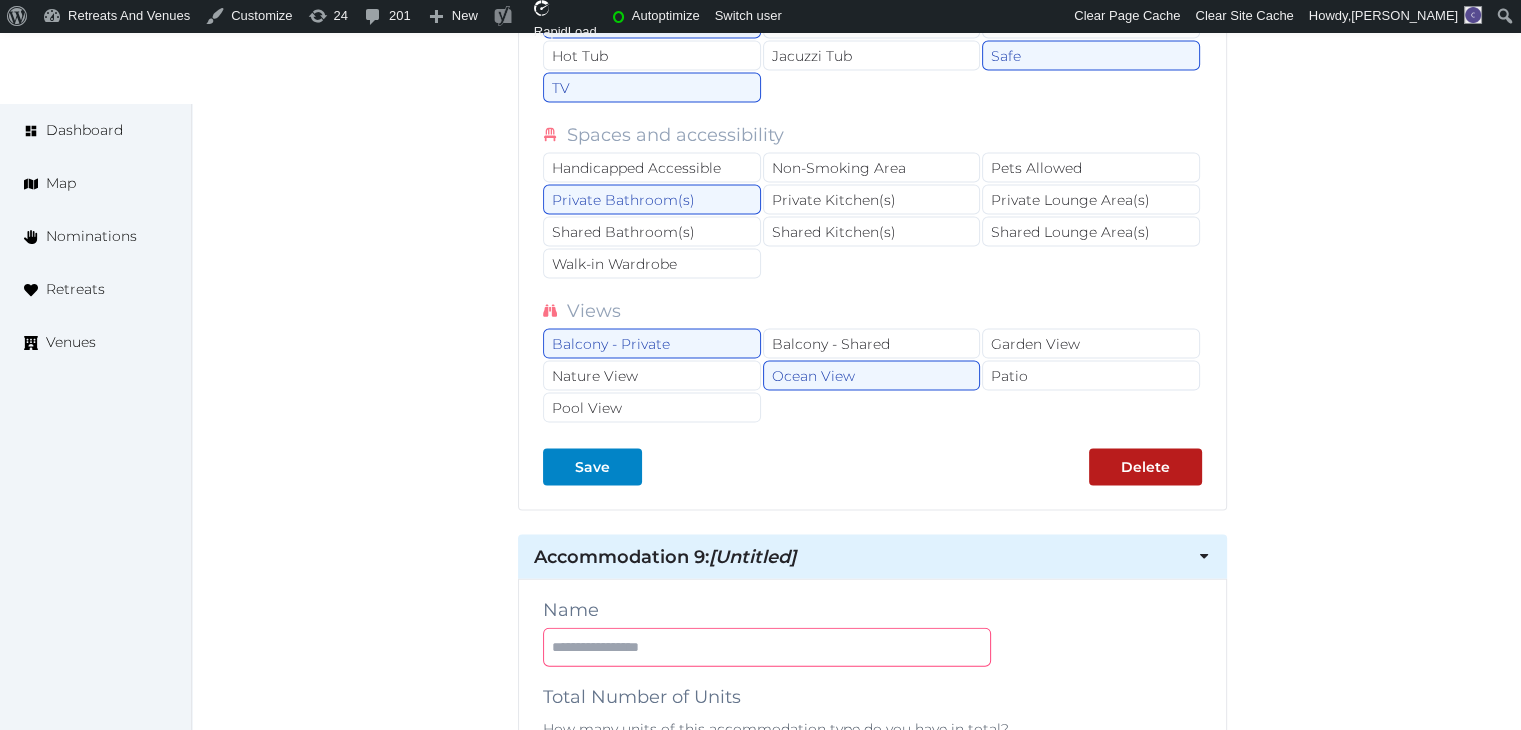 click at bounding box center (767, 647) 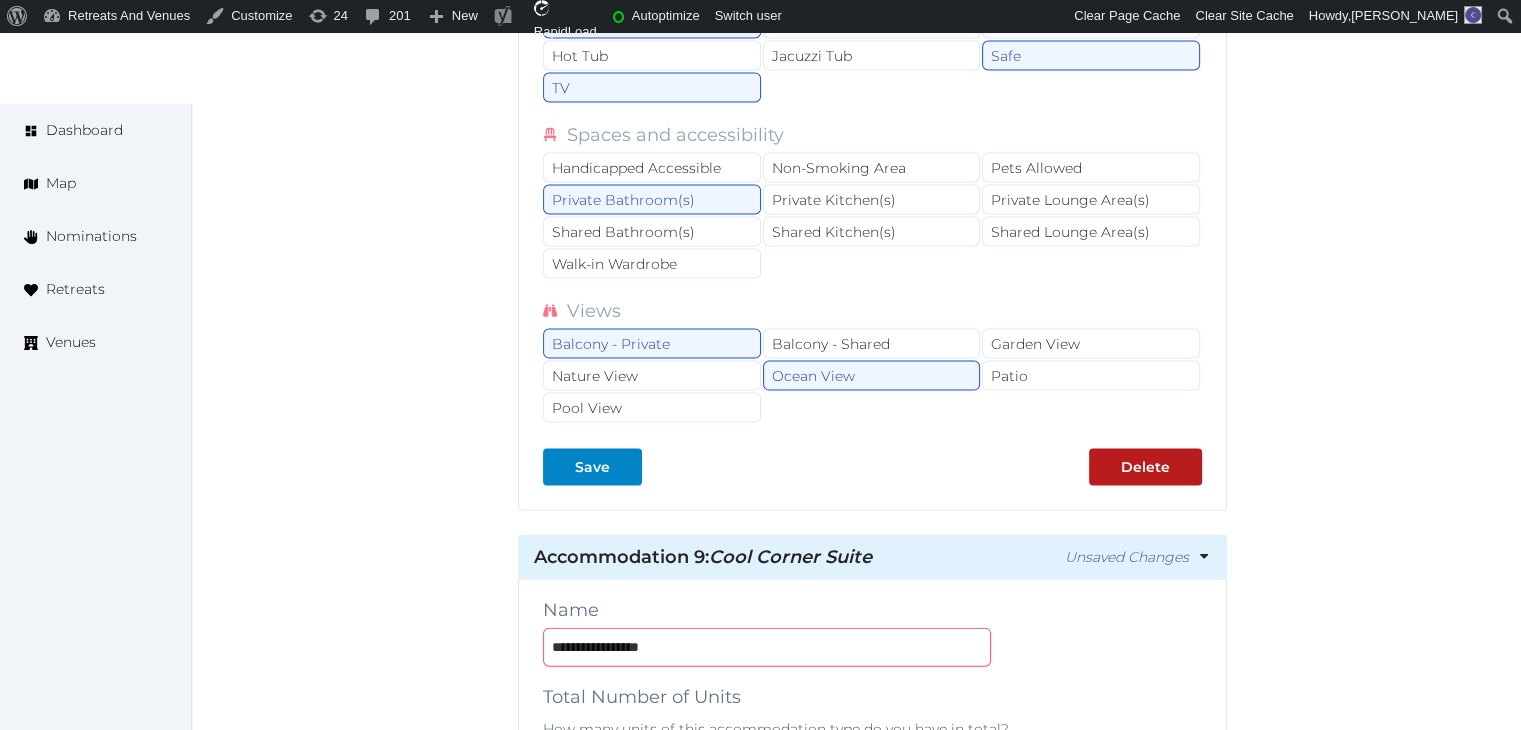 type on "**********" 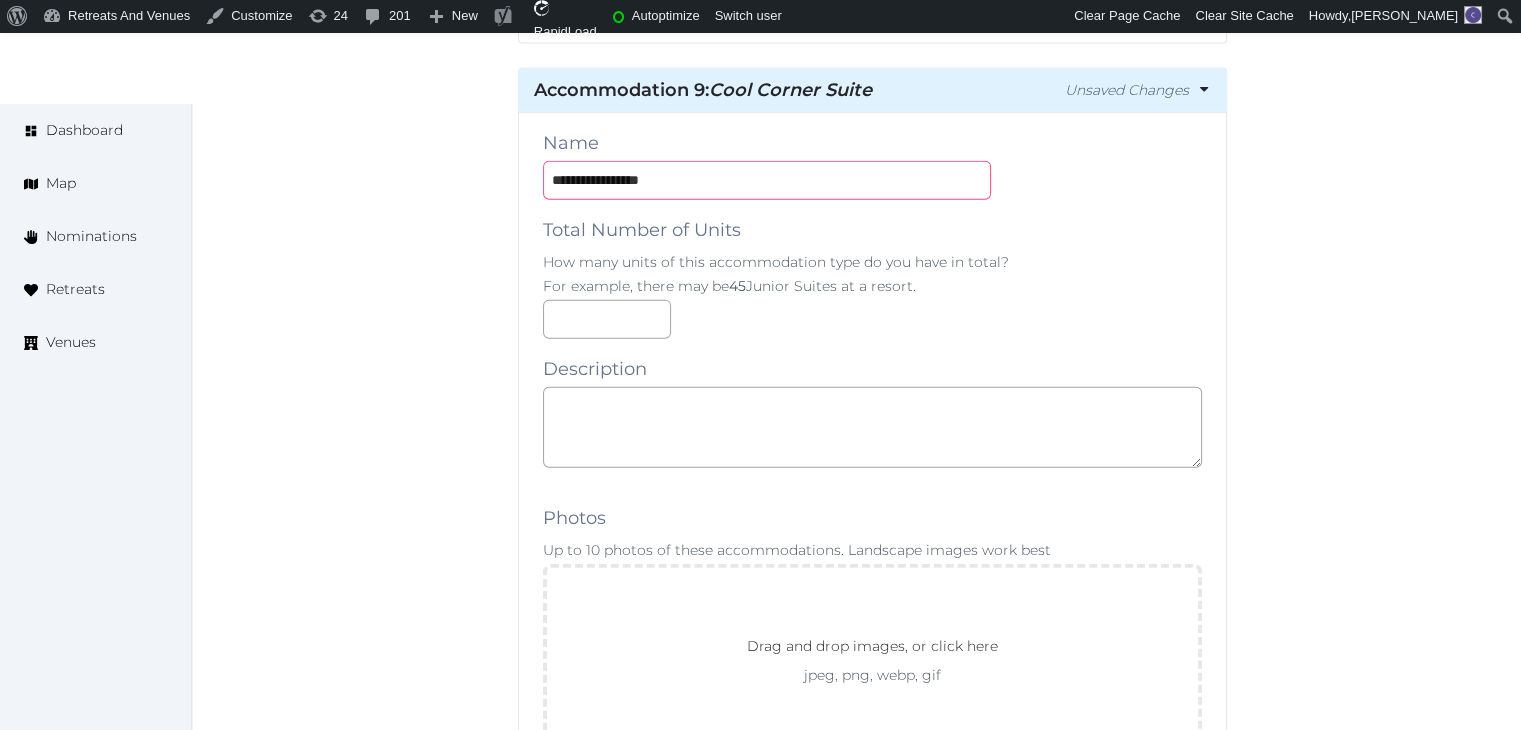 scroll, scrollTop: 19900, scrollLeft: 0, axis: vertical 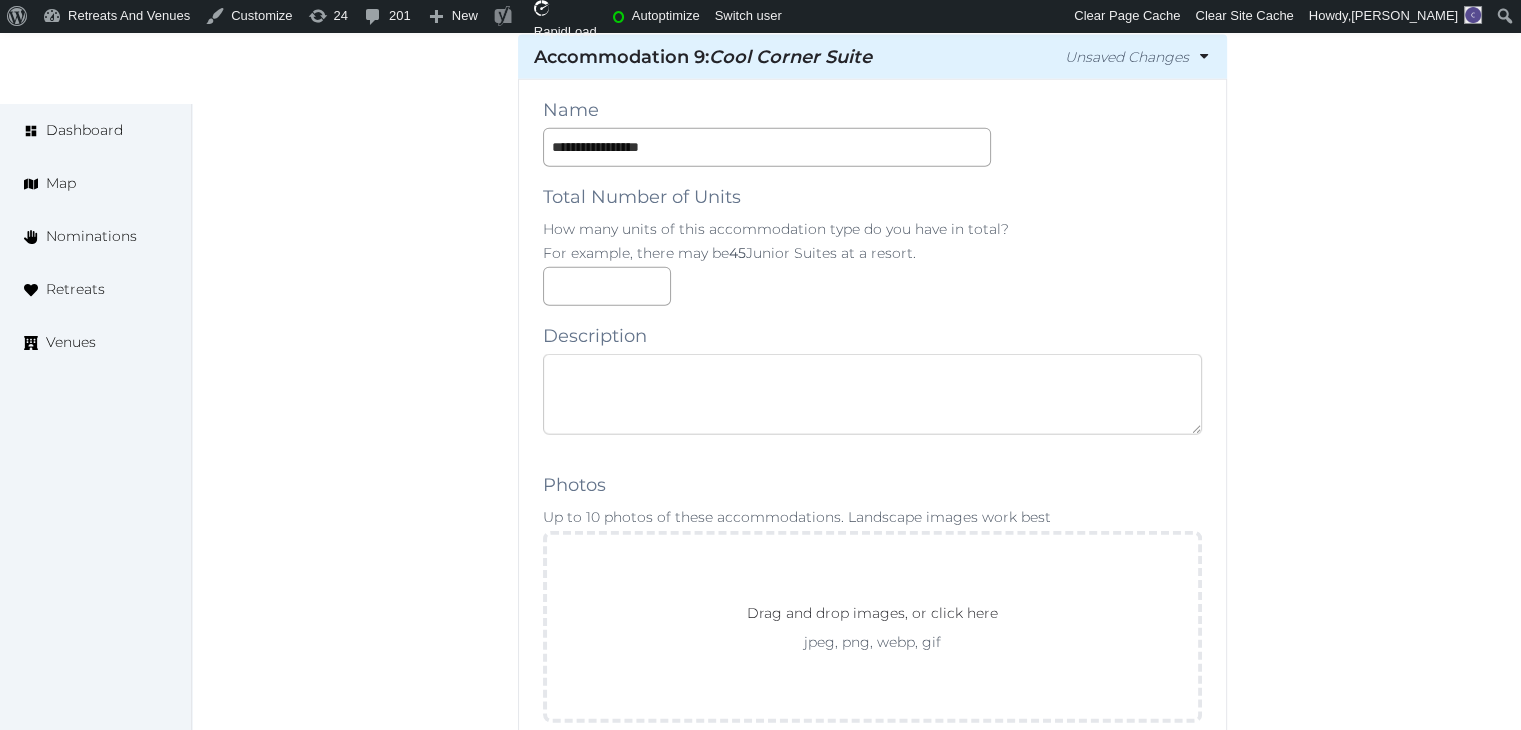 click at bounding box center (872, 394) 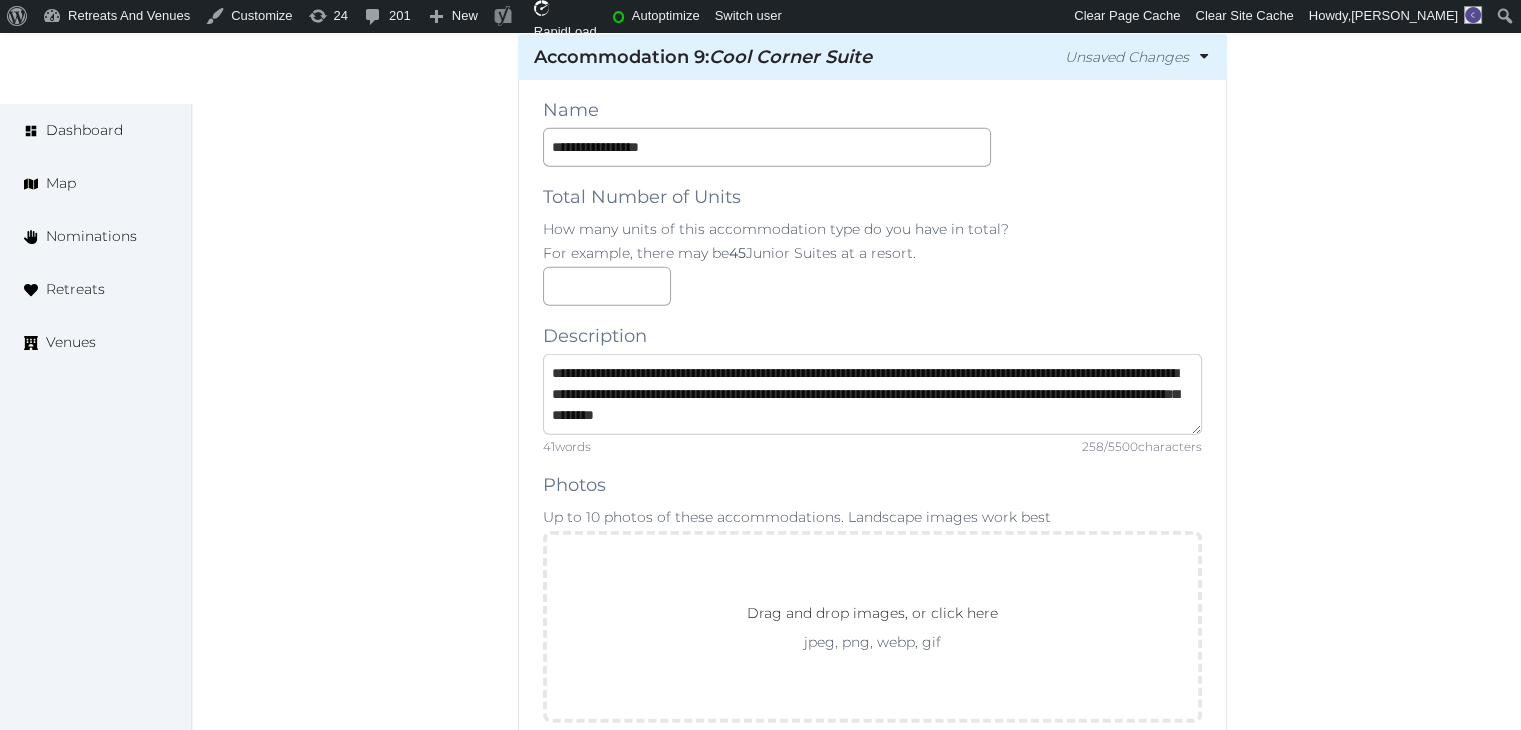 scroll, scrollTop: 0, scrollLeft: 0, axis: both 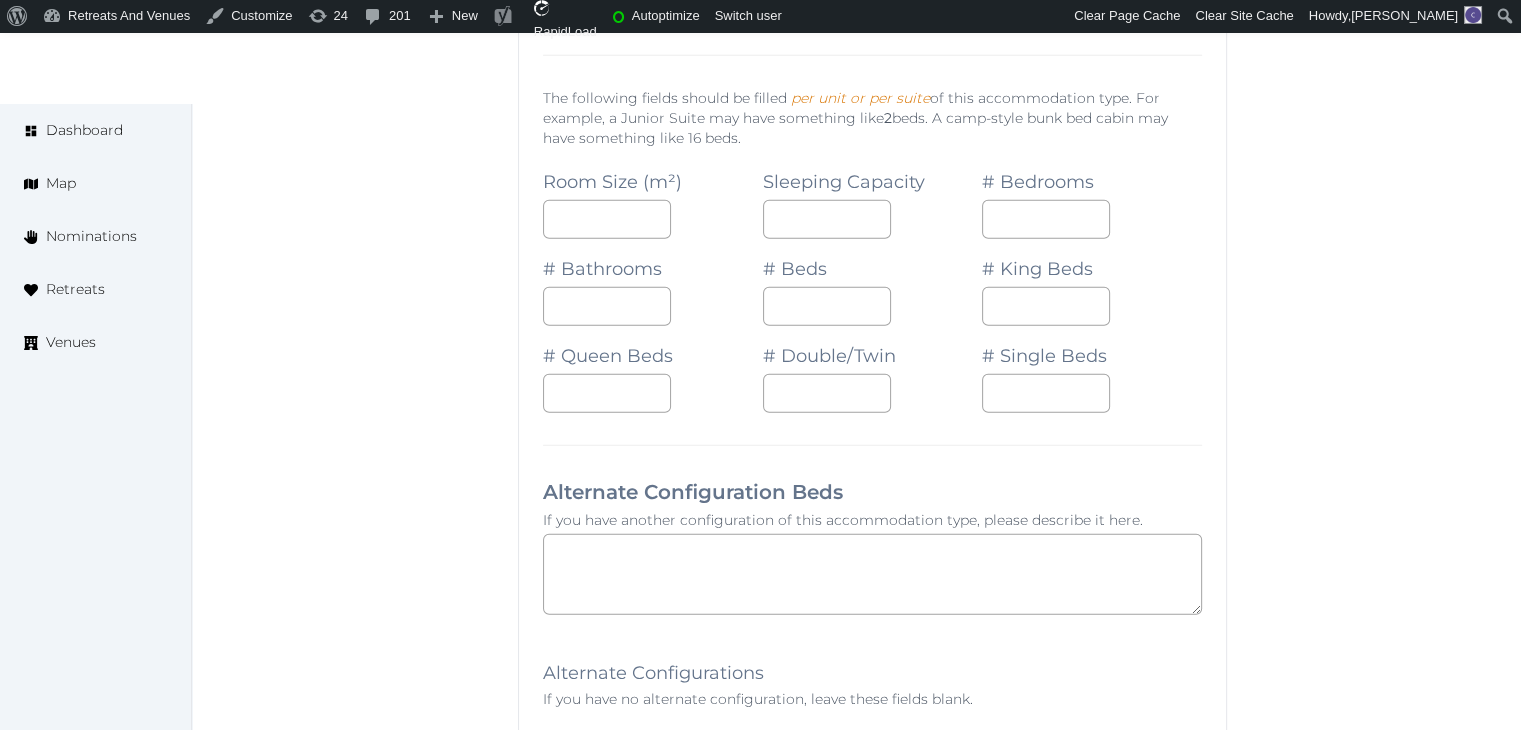 type on "**********" 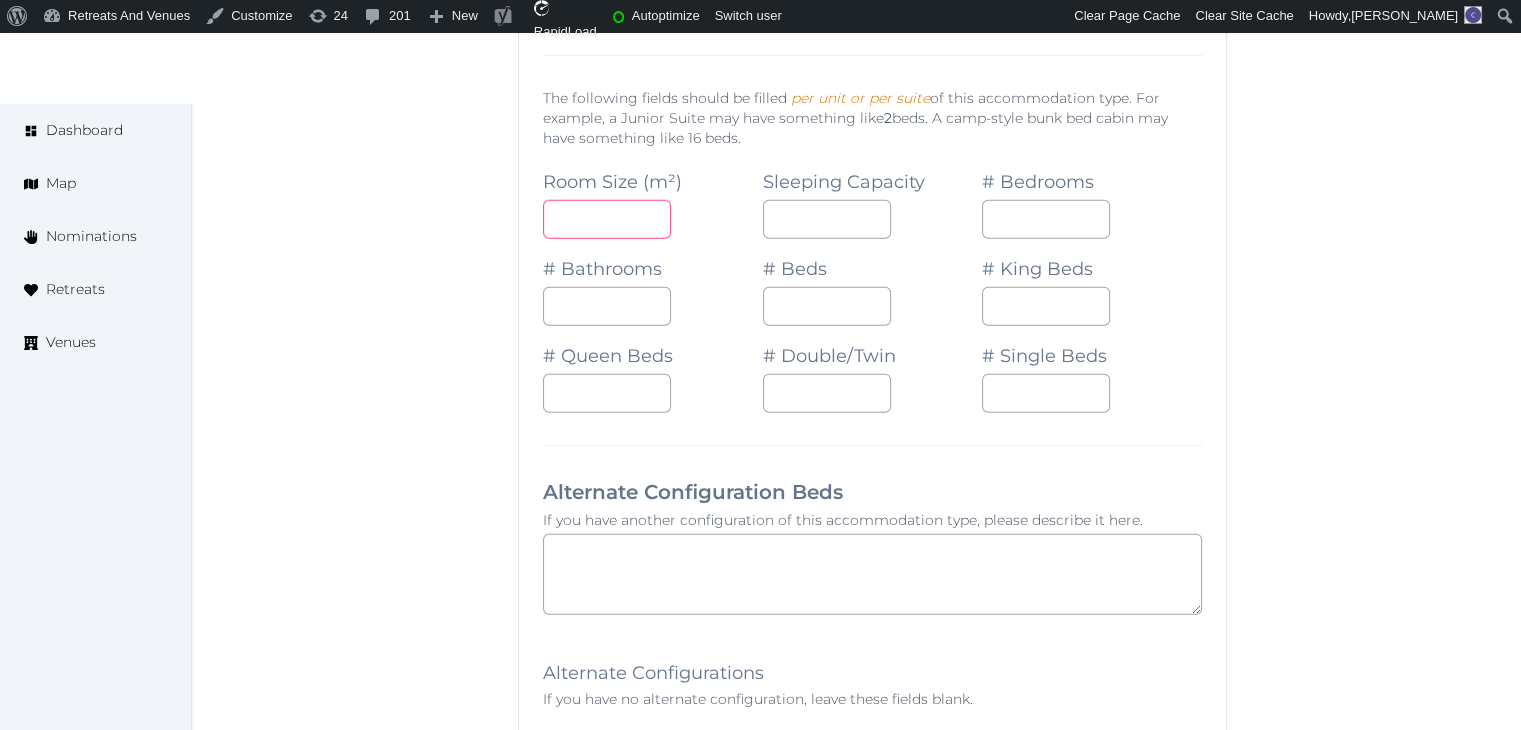 click at bounding box center [607, 219] 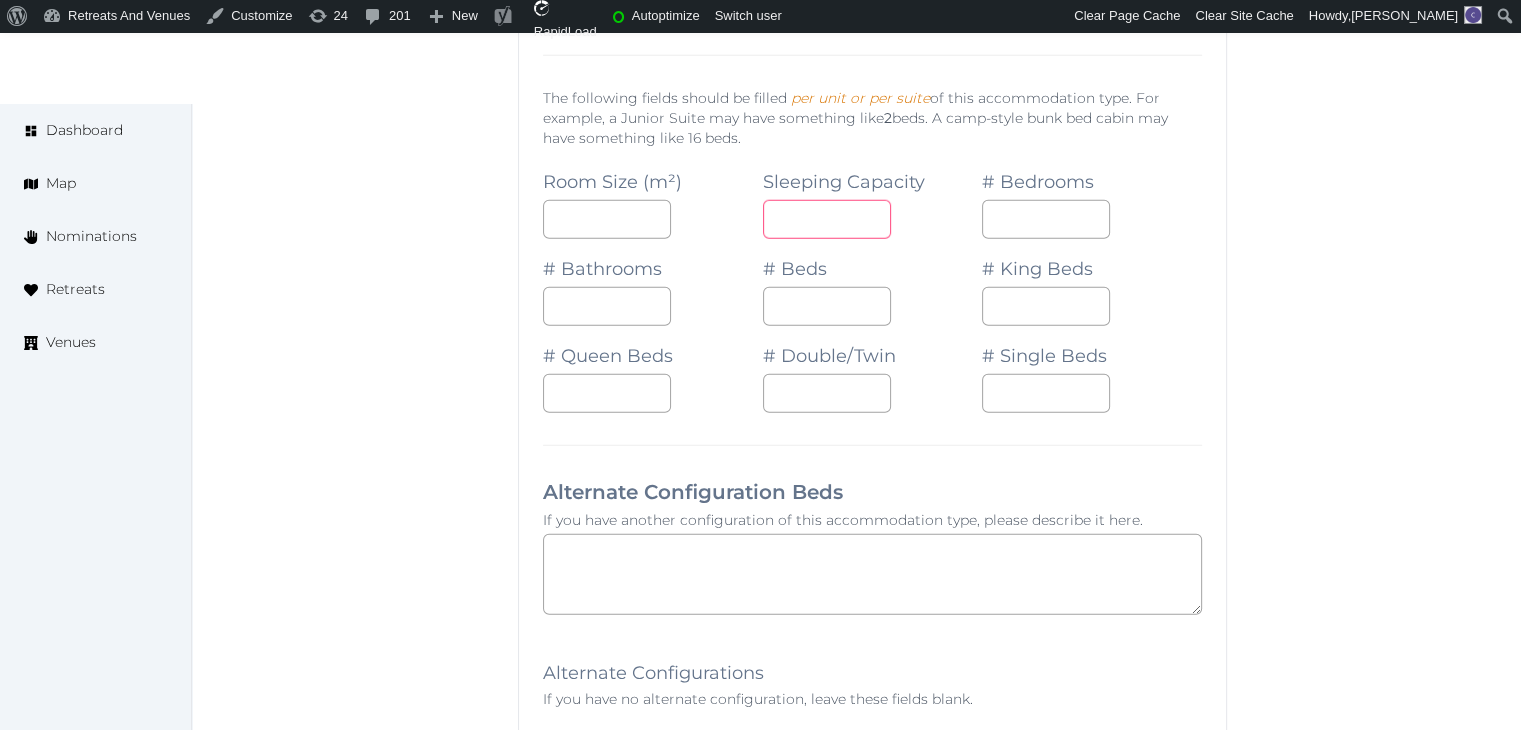 click at bounding box center [827, 219] 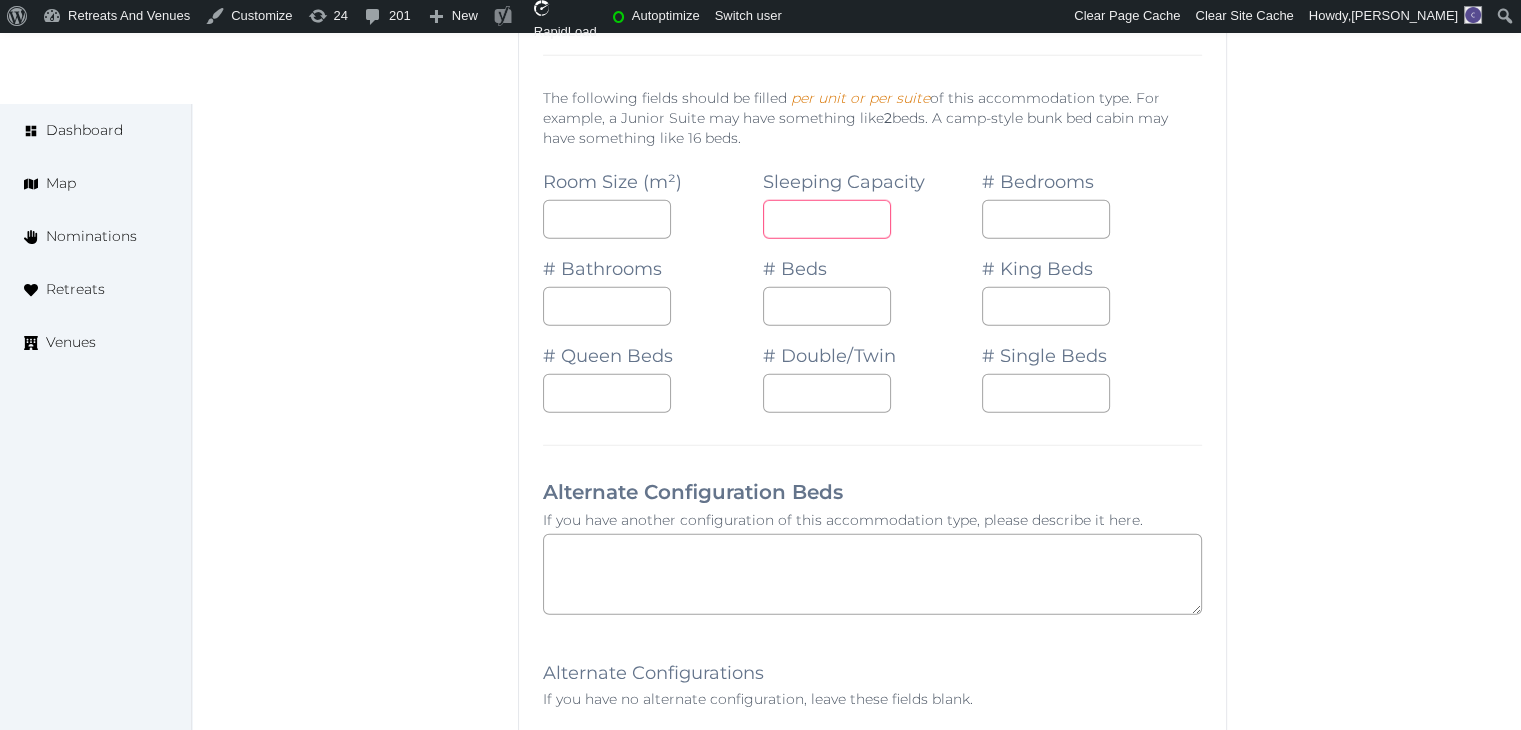 type on "*" 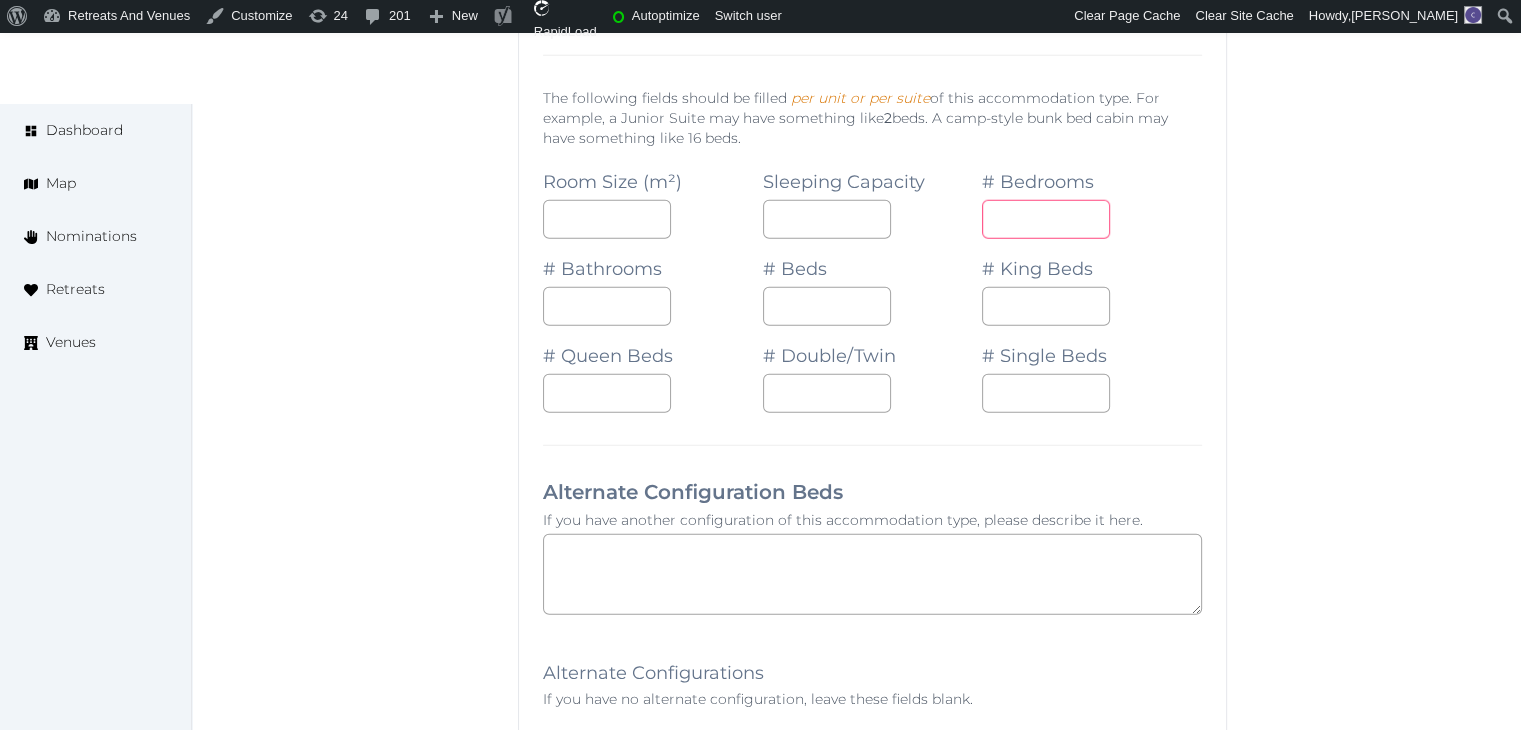 click at bounding box center [1046, 219] 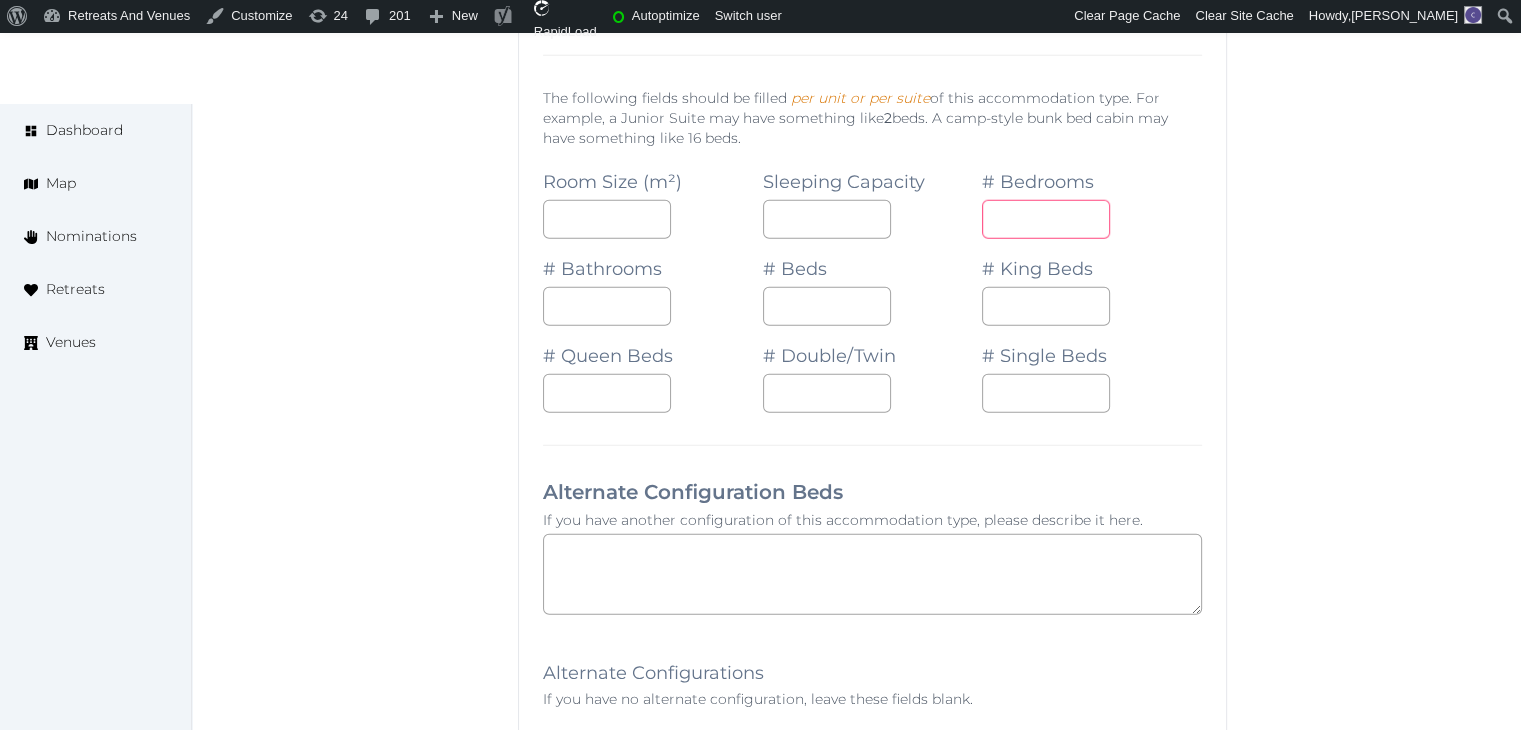 type on "*" 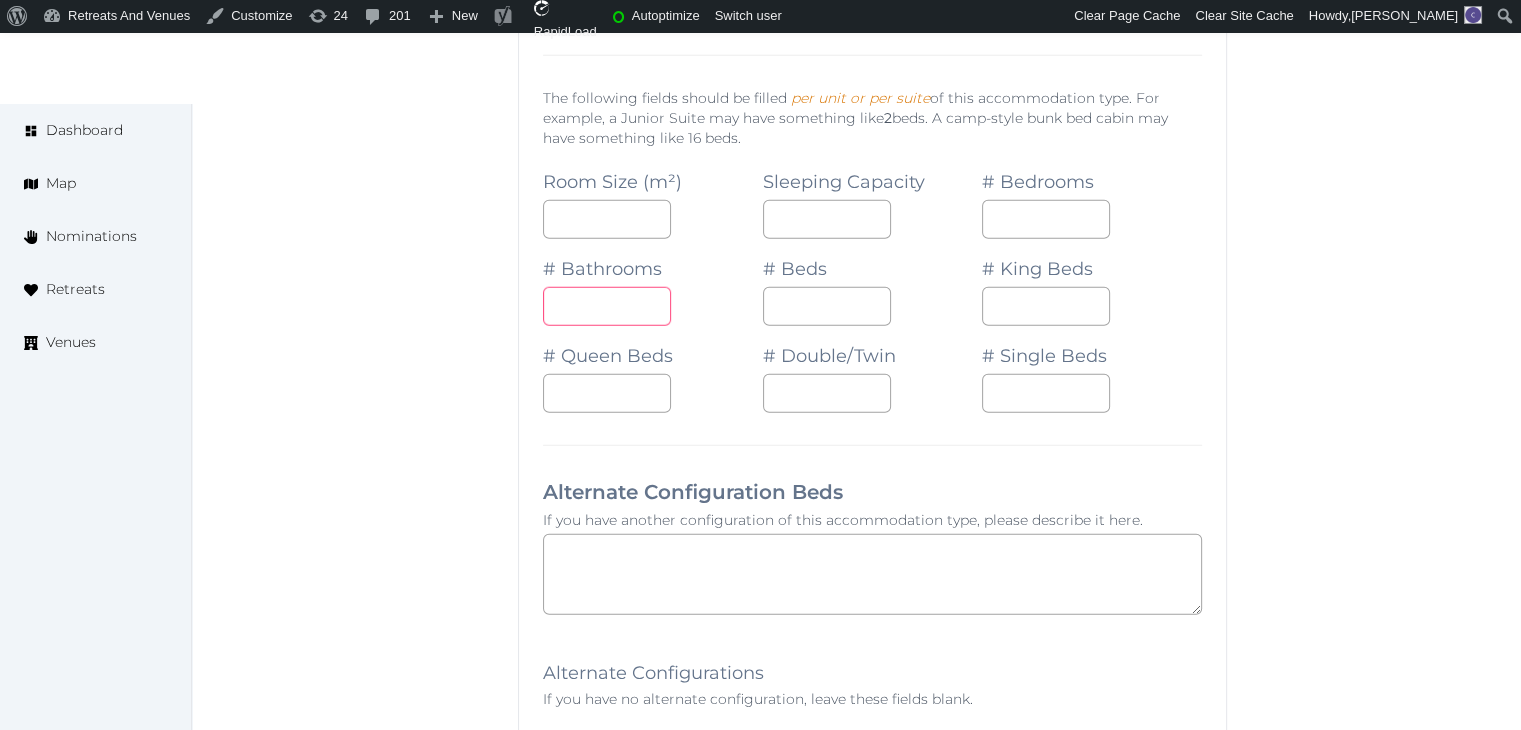click at bounding box center (607, 306) 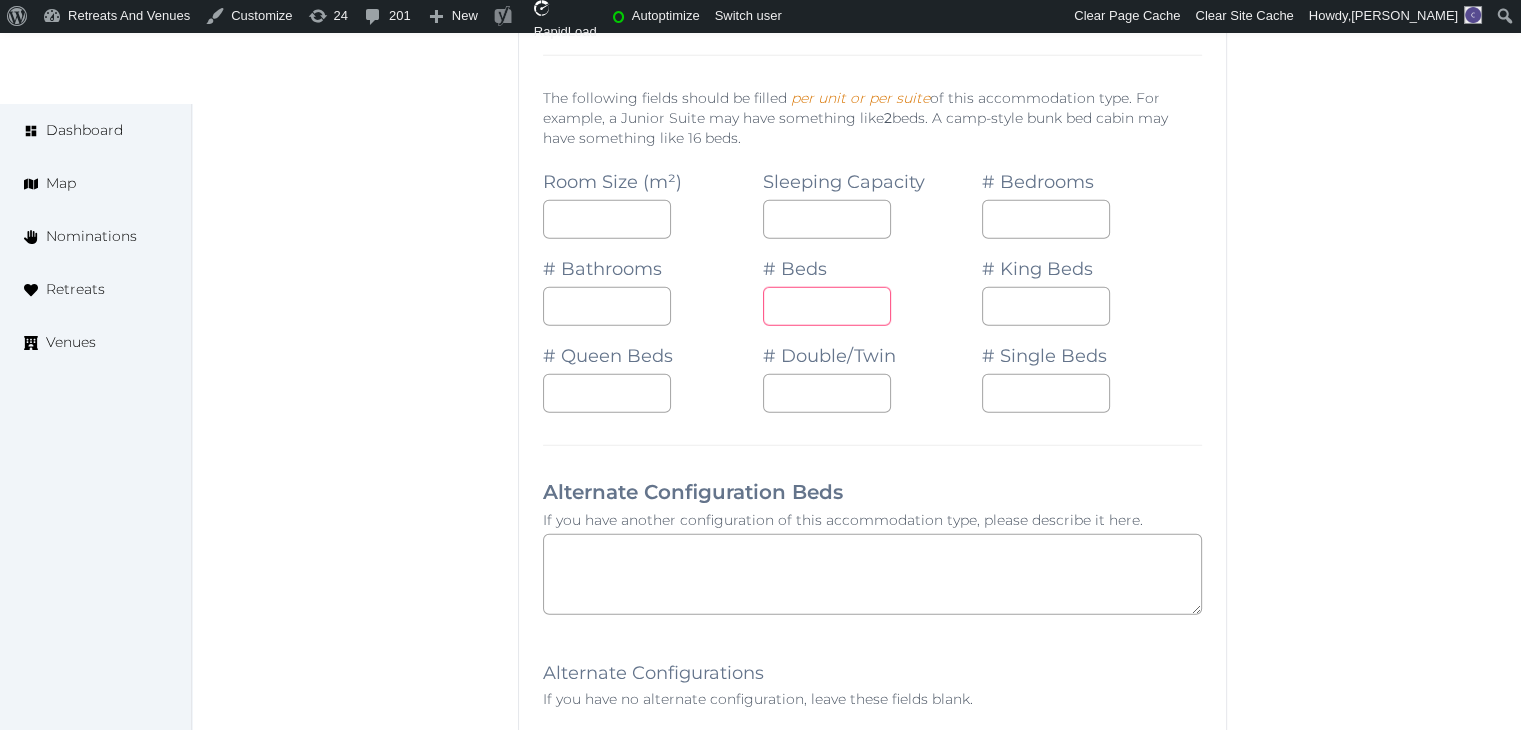 click at bounding box center [827, 306] 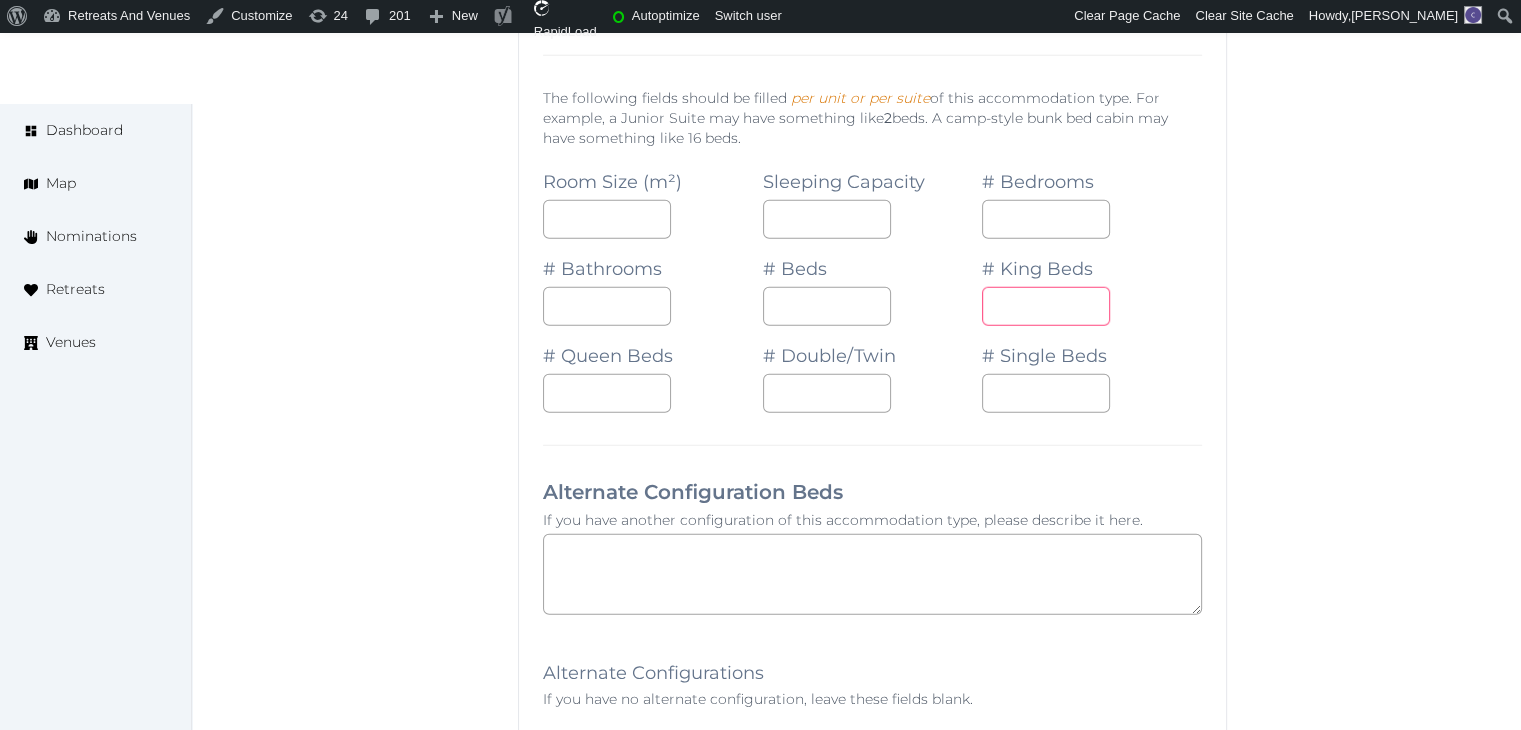 click at bounding box center [1046, 306] 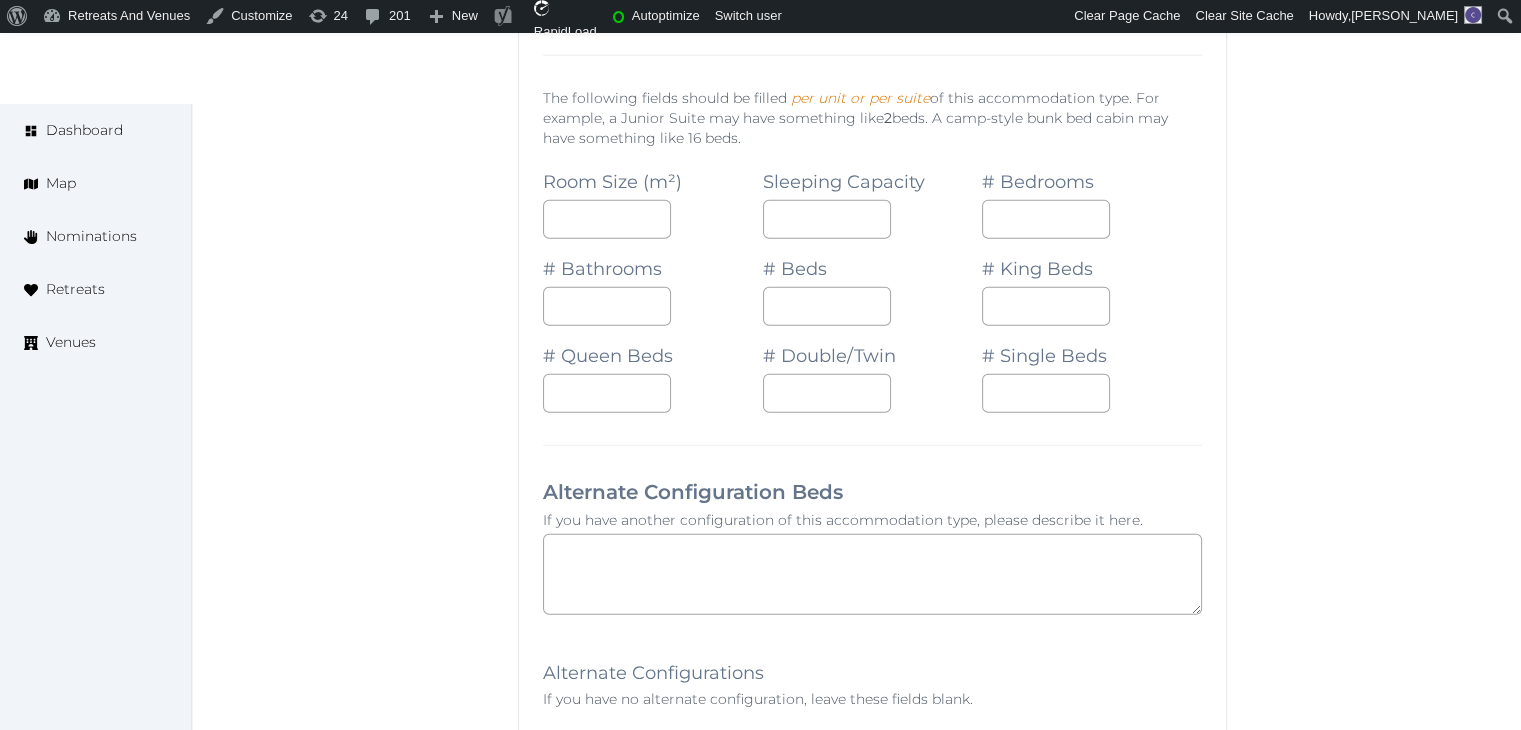 click on "**********" at bounding box center [872, 673] 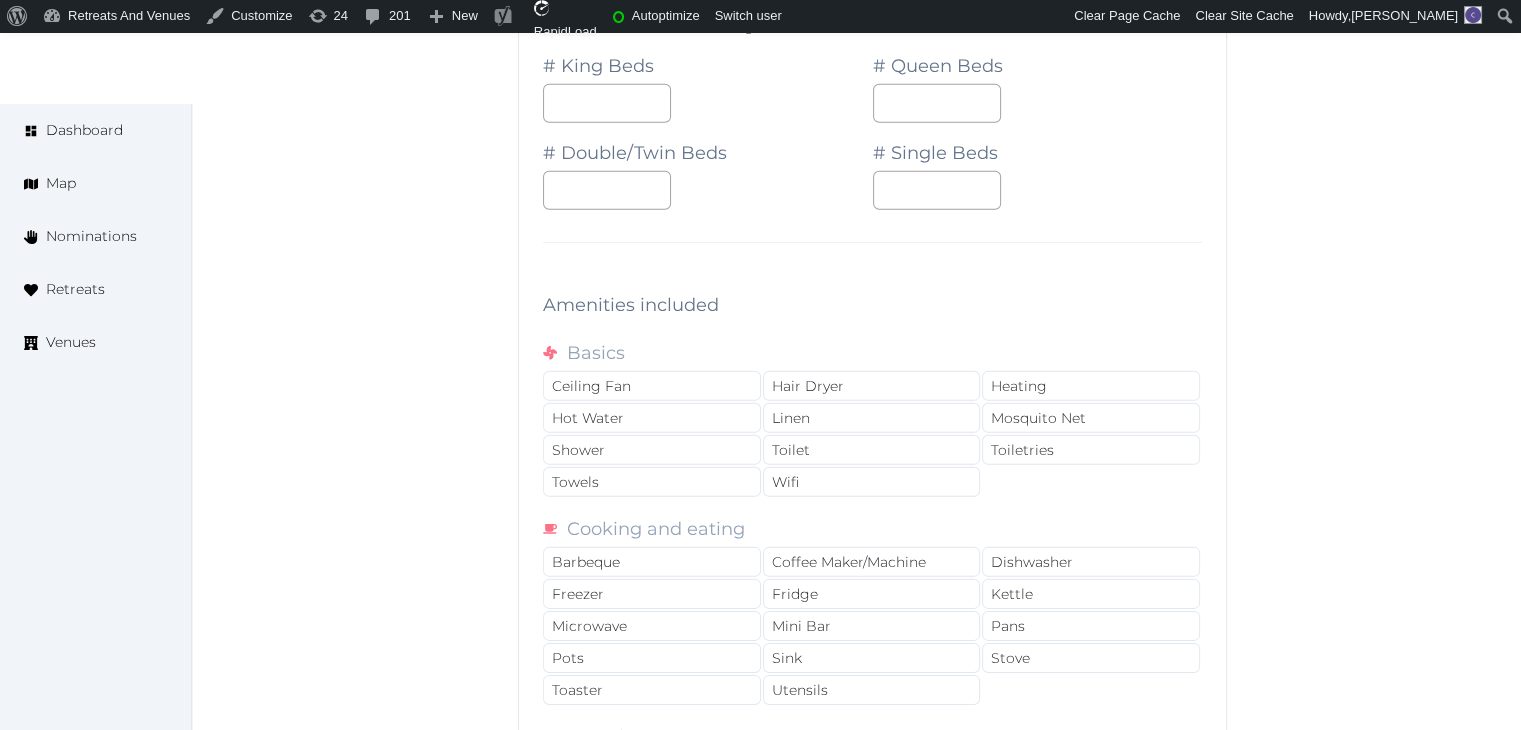scroll, scrollTop: 21300, scrollLeft: 0, axis: vertical 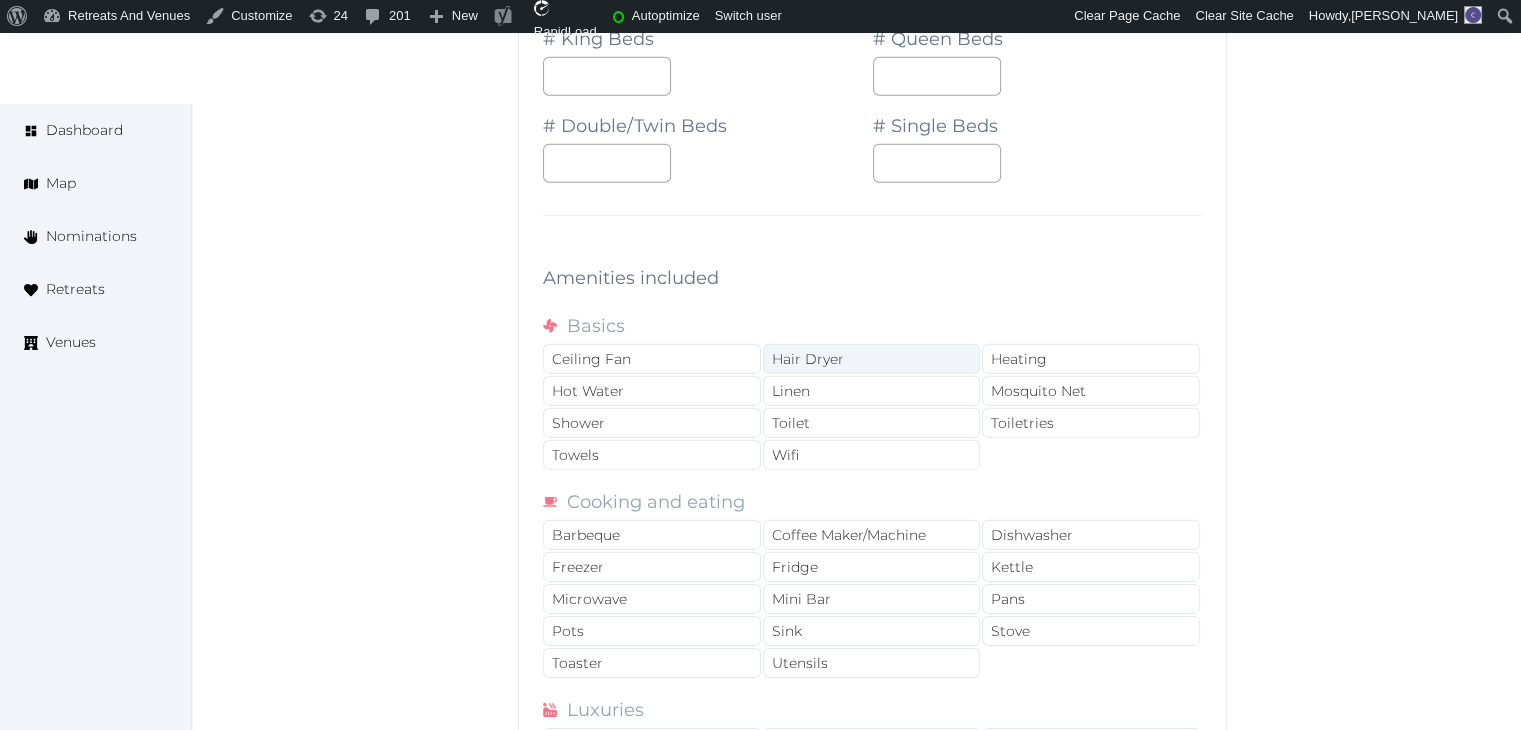 click on "Hair Dryer" at bounding box center (872, 359) 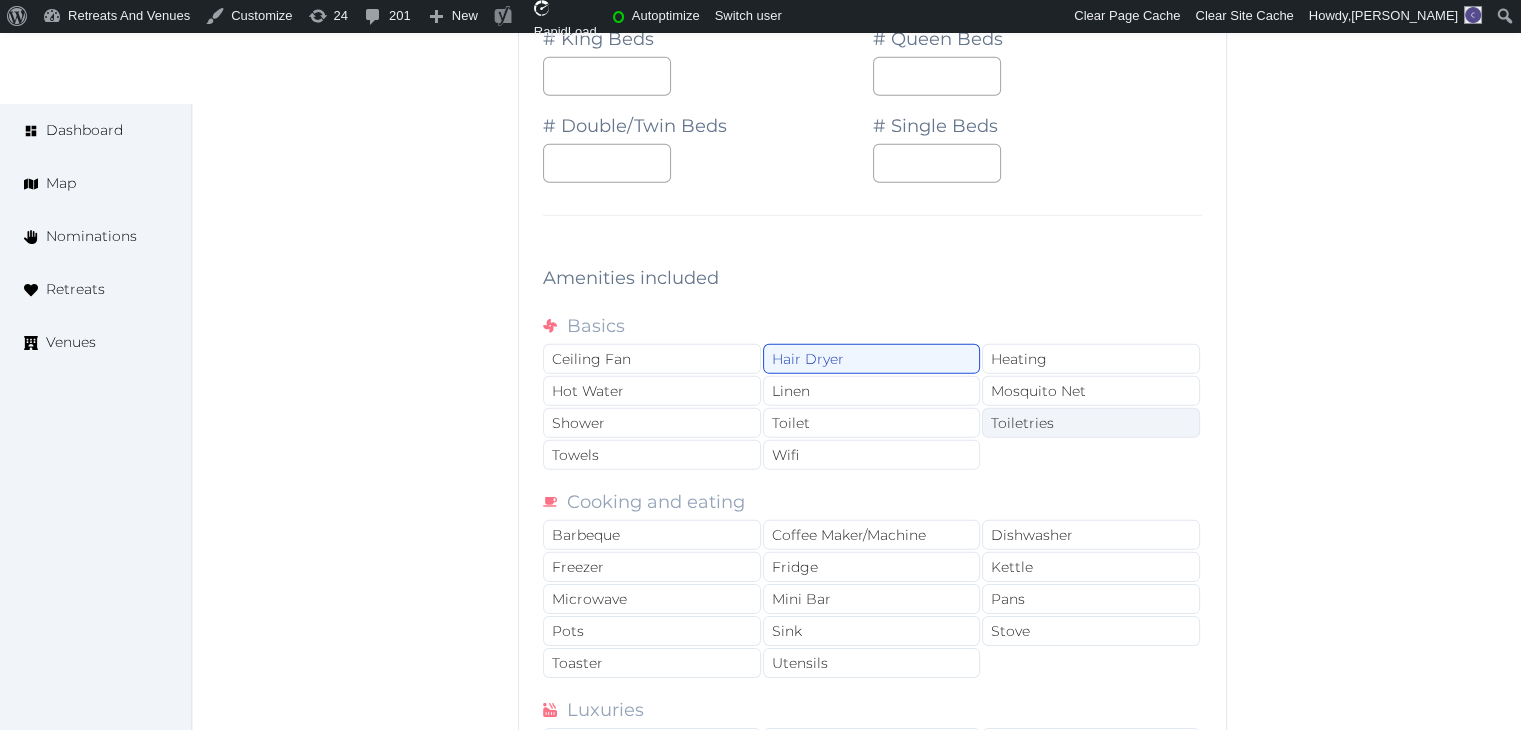 click on "Toiletries" at bounding box center [1091, 423] 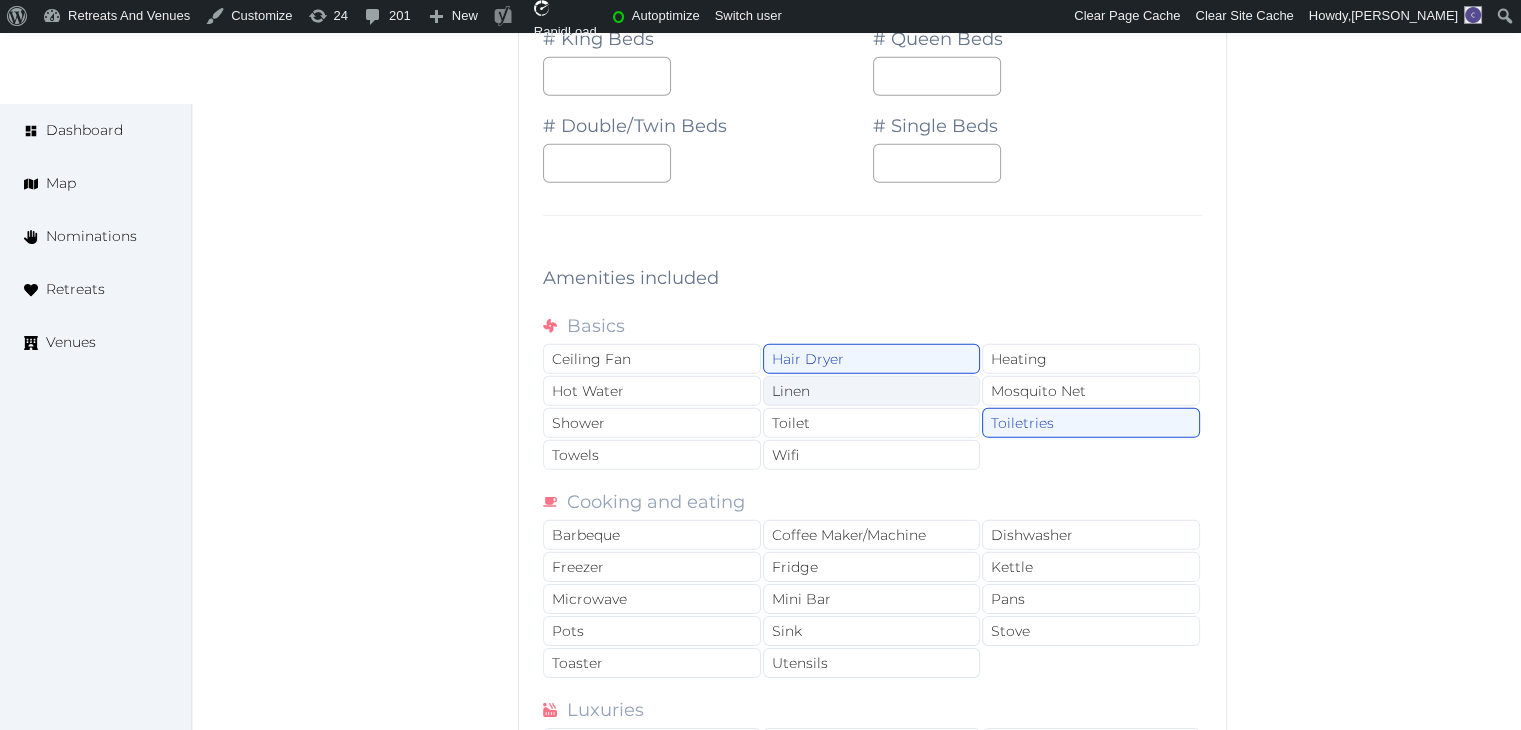 click on "Linen" at bounding box center (872, 391) 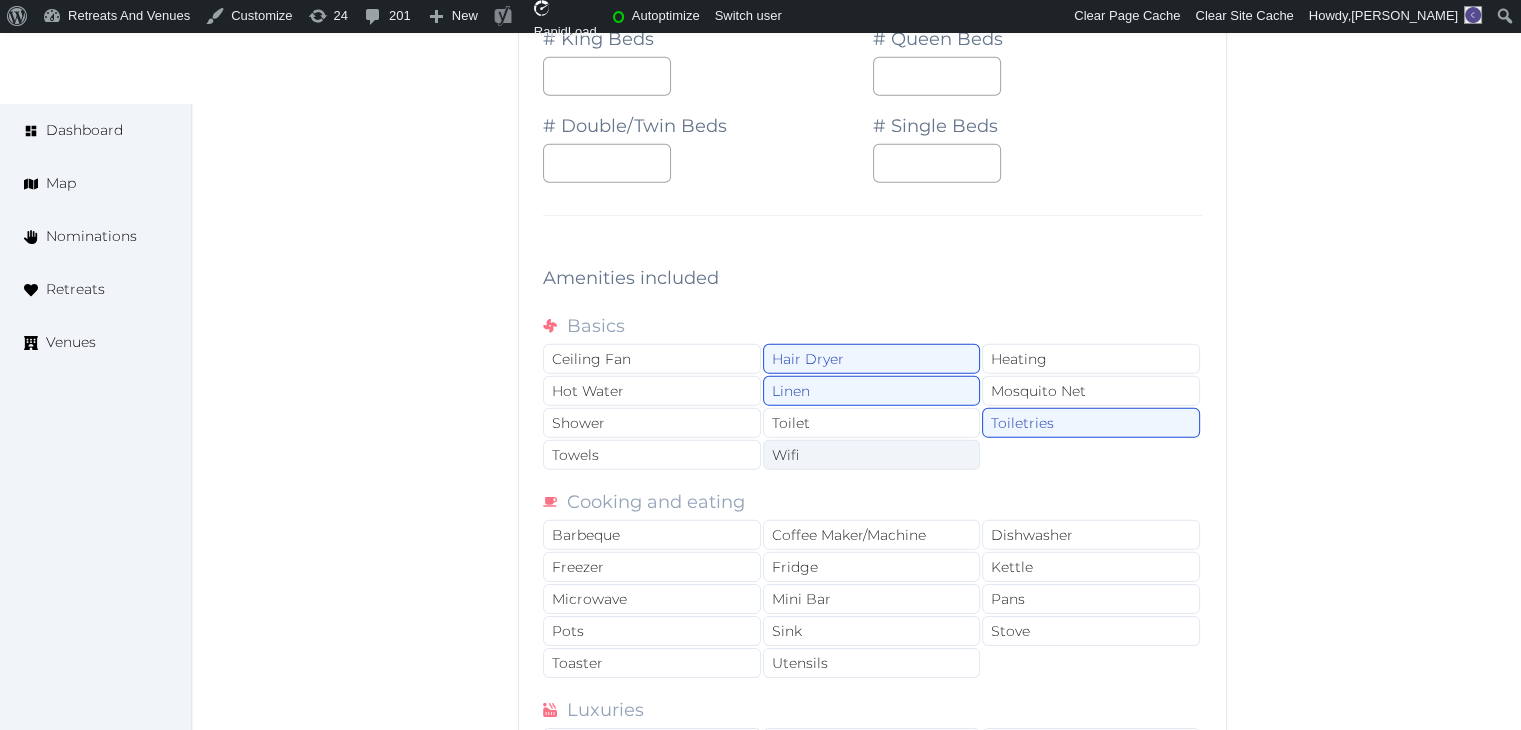 click on "Wifi" at bounding box center [872, 455] 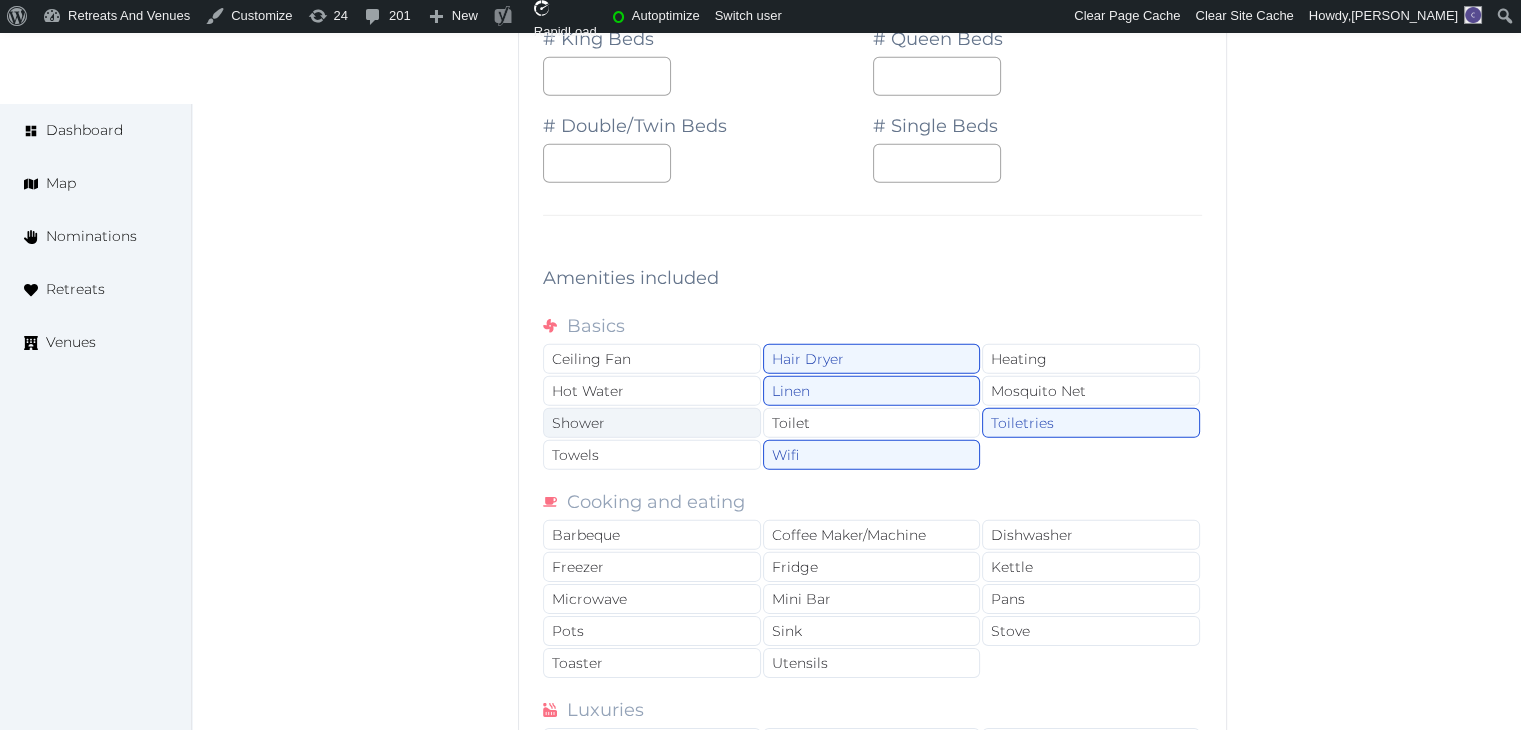 click on "Shower" at bounding box center (652, 423) 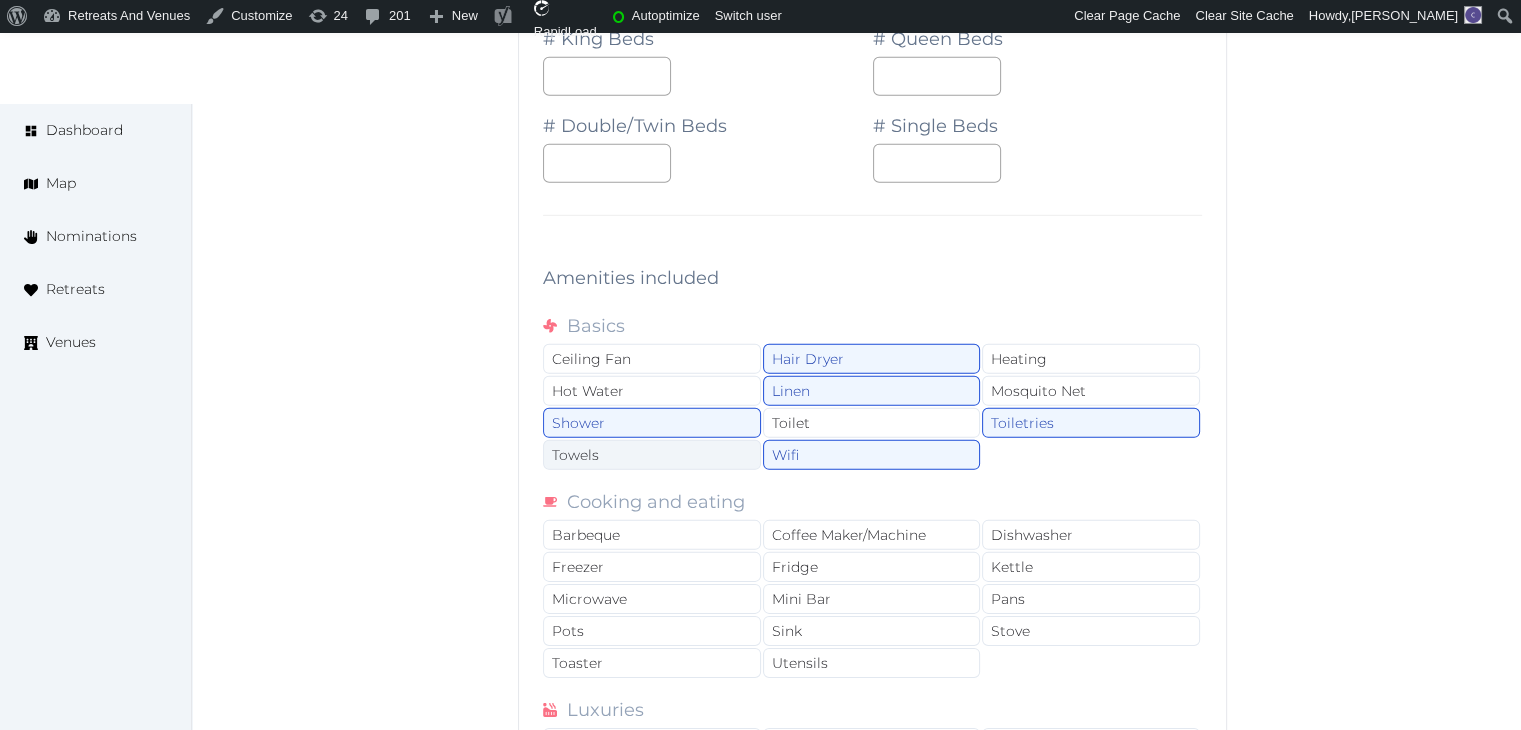 click on "Towels" at bounding box center [652, 455] 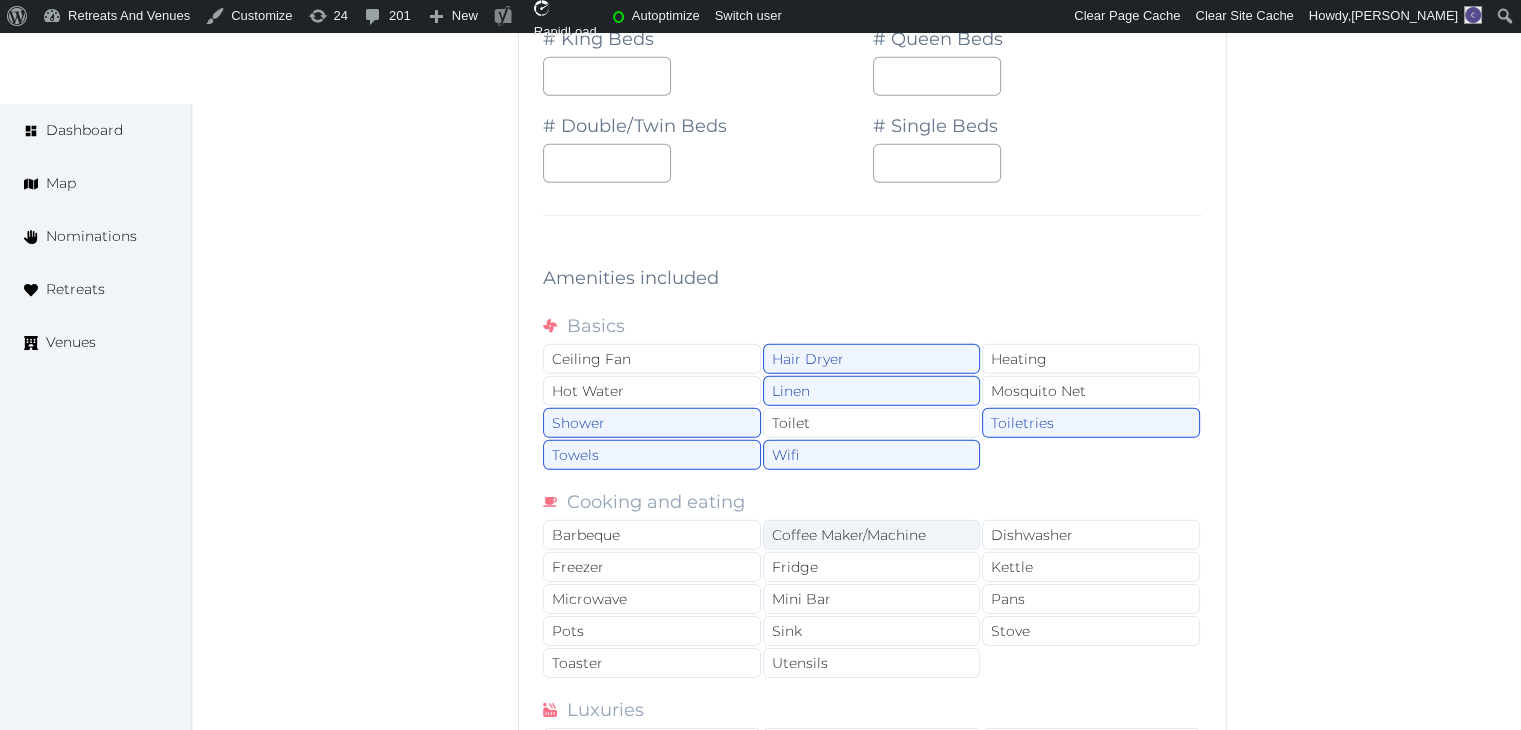 click on "Coffee Maker/Machine" at bounding box center (872, 535) 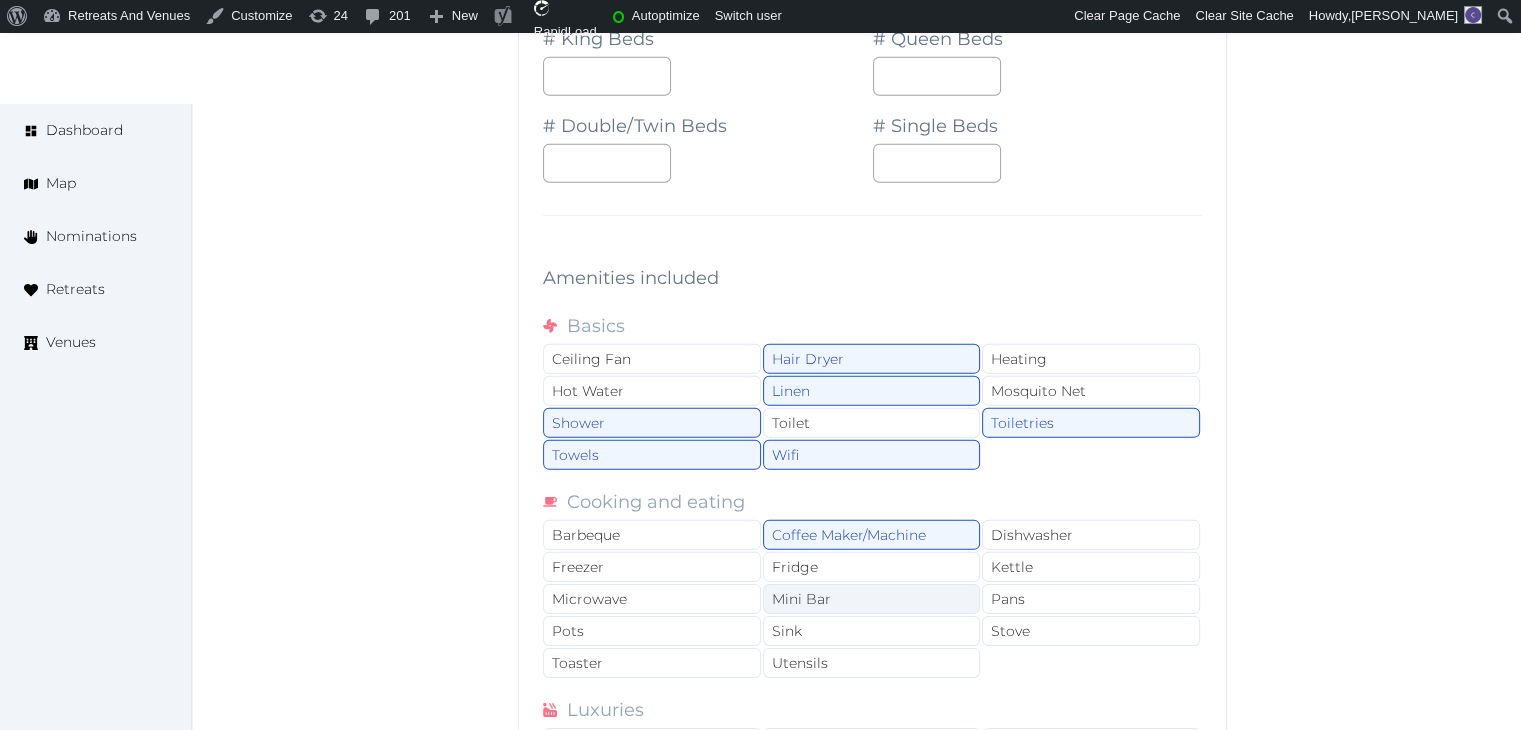 click on "Mini Bar" at bounding box center [872, 599] 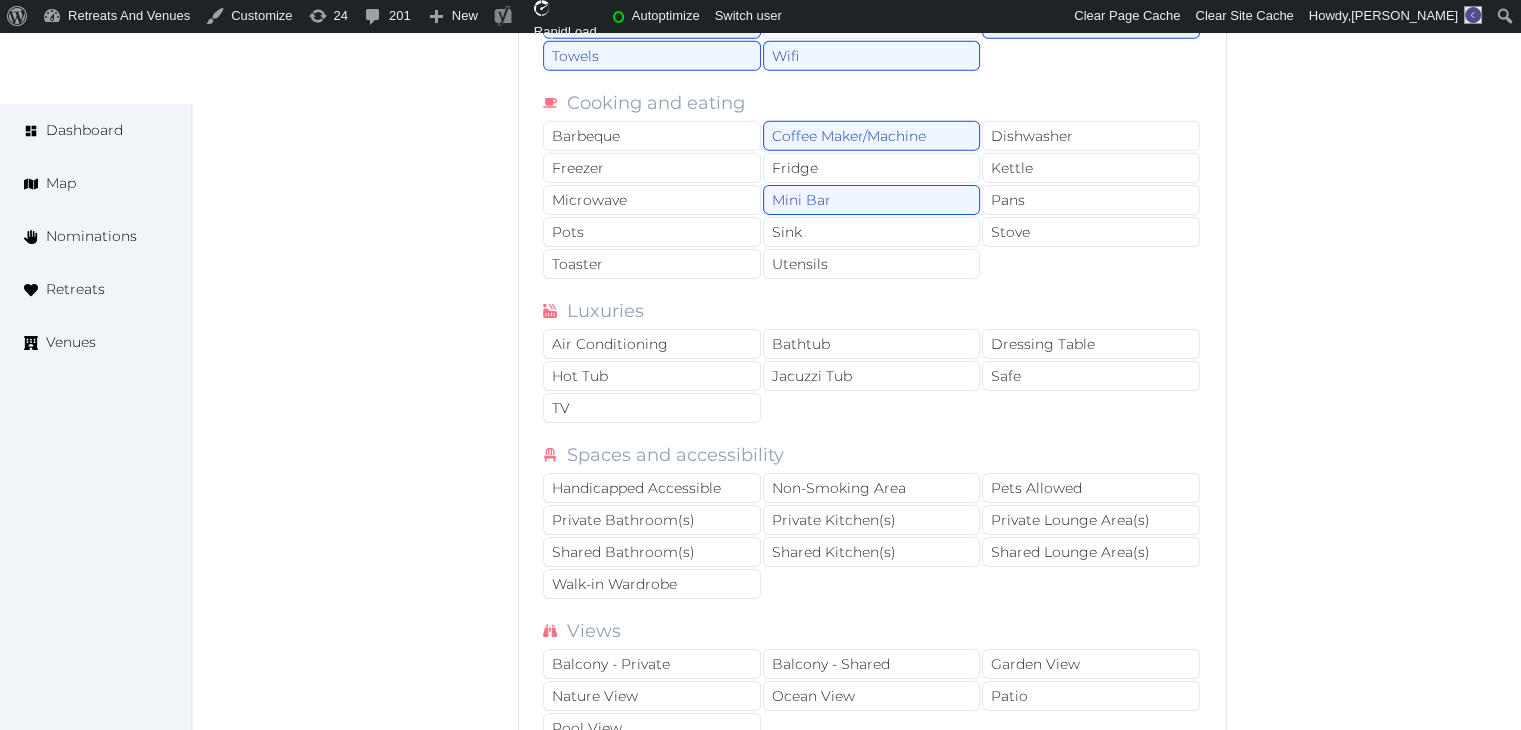 scroll, scrollTop: 21700, scrollLeft: 0, axis: vertical 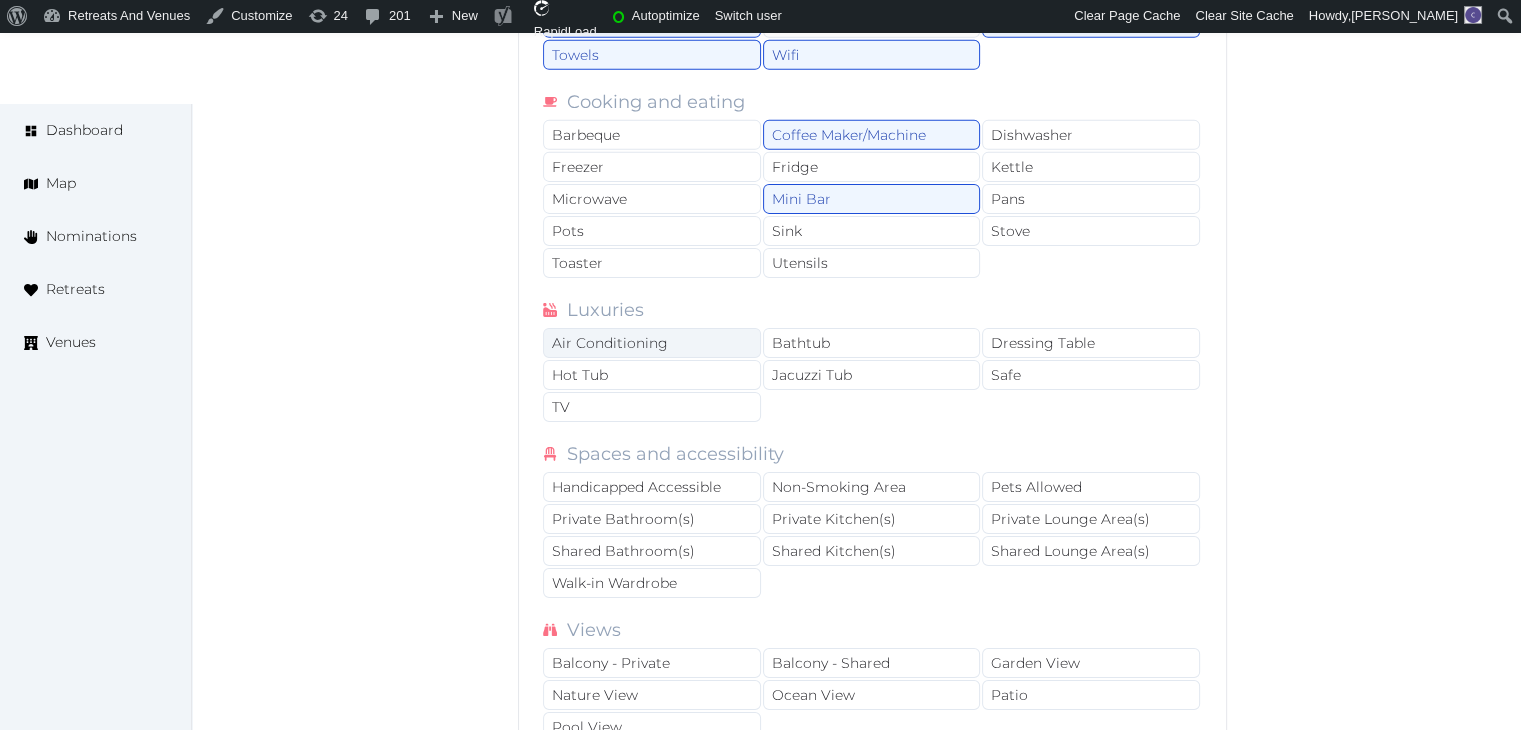 click on "Air Conditioning" at bounding box center (652, 343) 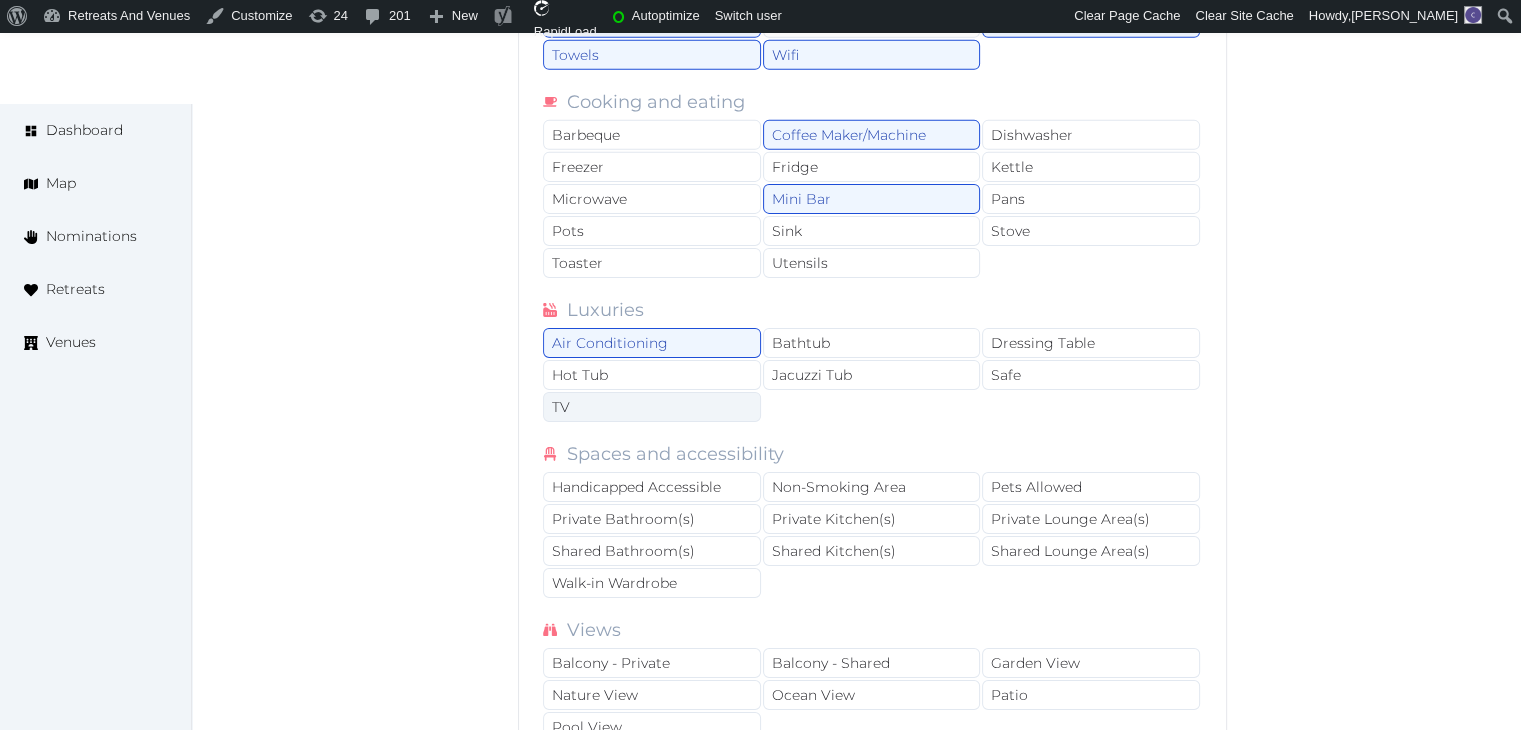click on "TV" at bounding box center [652, 407] 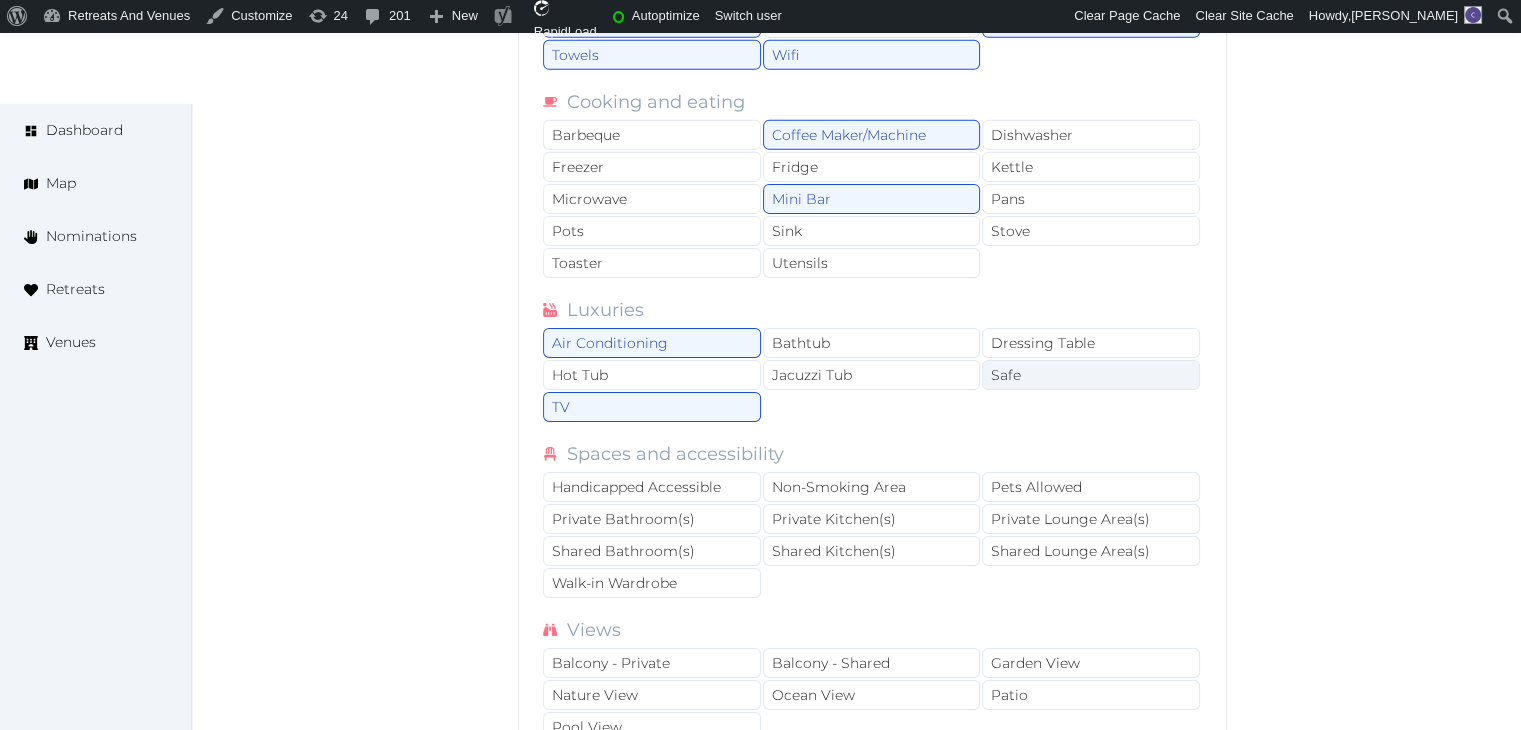 click on "Safe" at bounding box center (1091, 375) 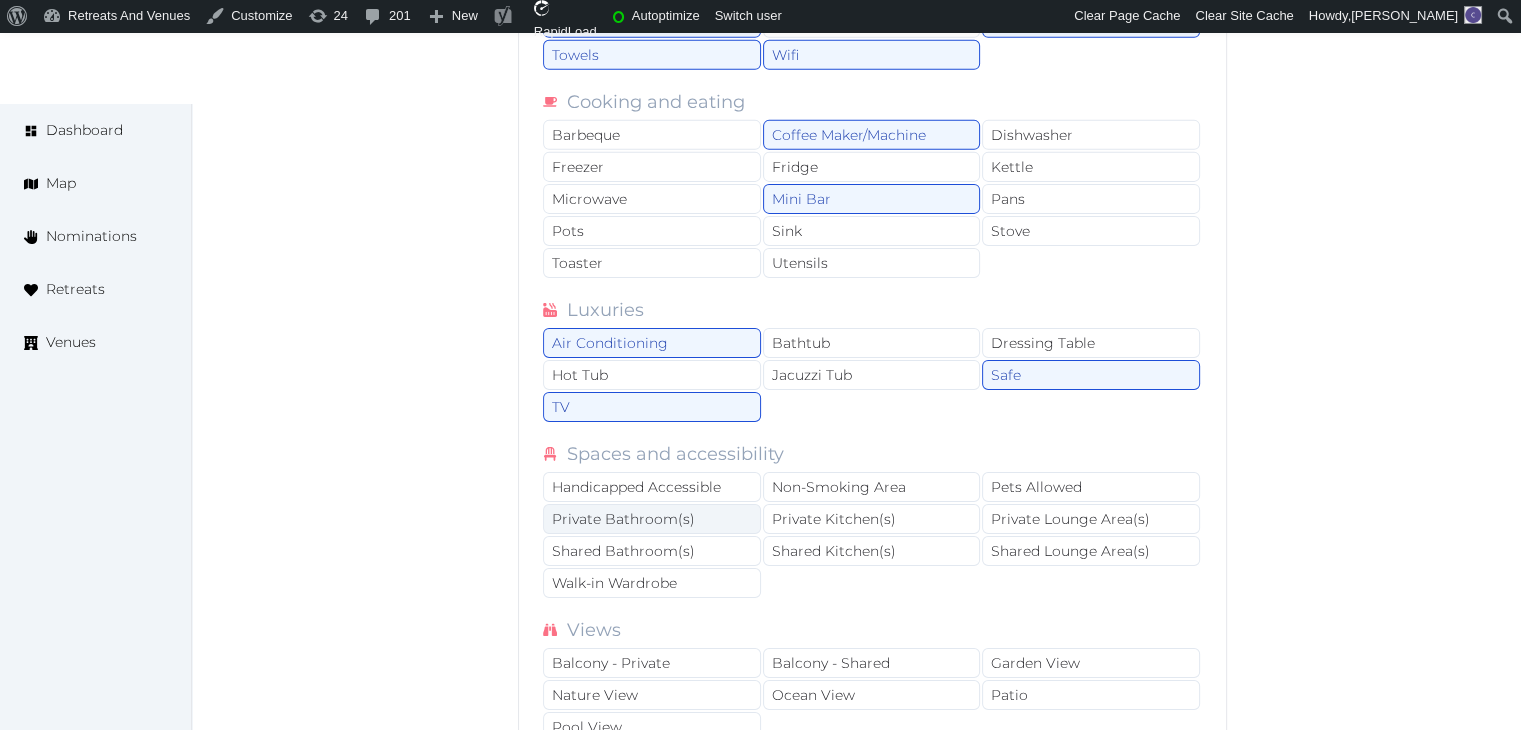 click on "Private Bathroom(s)" at bounding box center [652, 519] 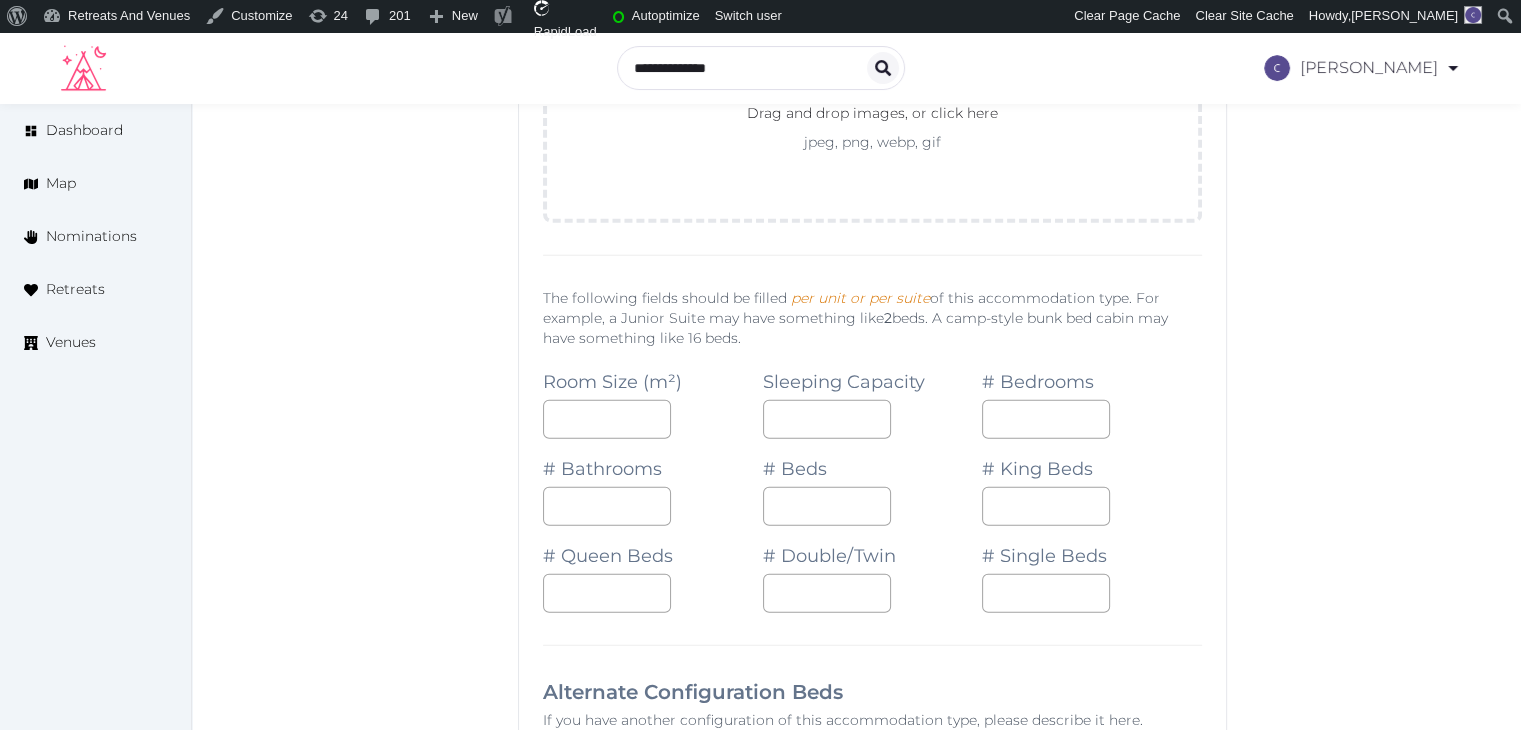 scroll, scrollTop: 20300, scrollLeft: 0, axis: vertical 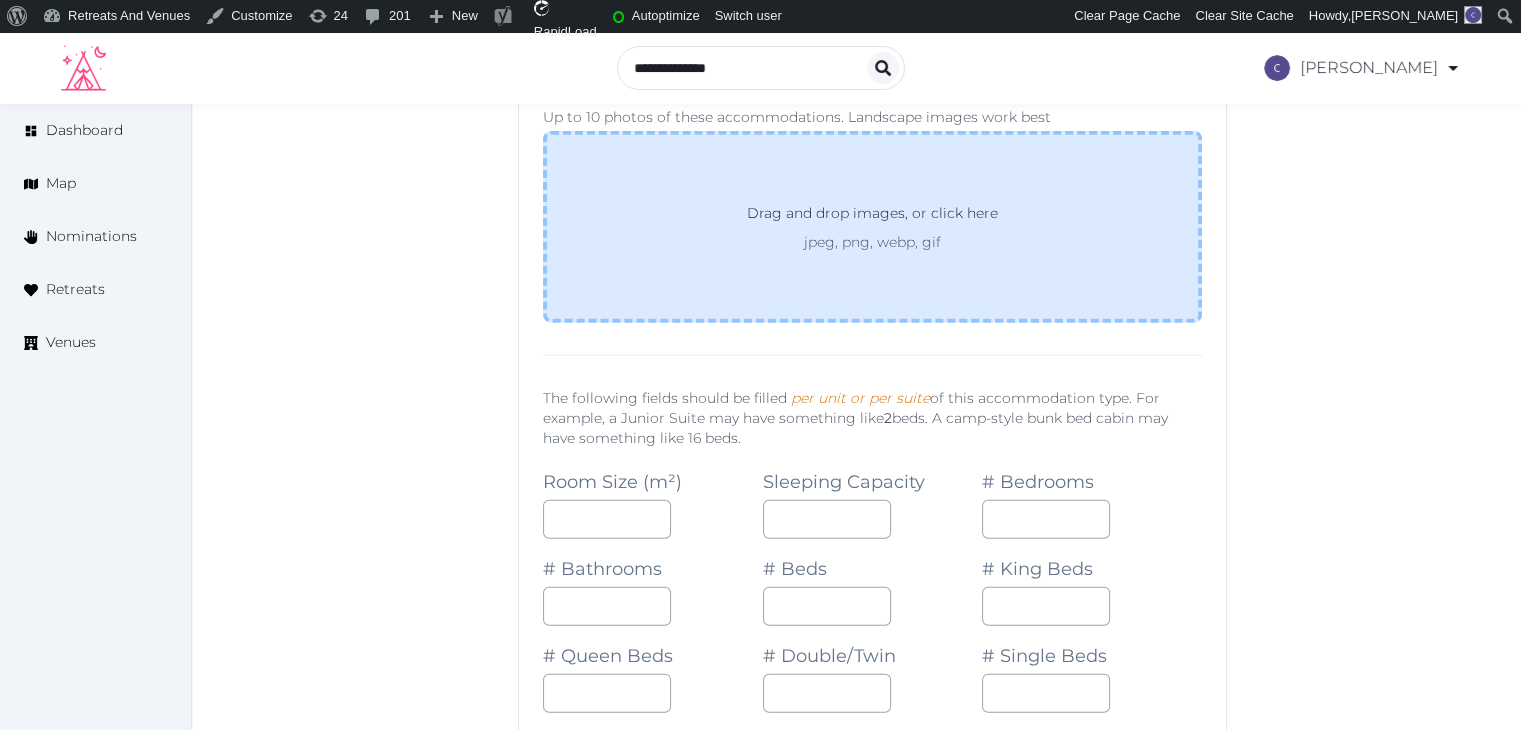 click on "Drag and drop images, or click here jpeg, png, webp, gif" at bounding box center (872, 227) 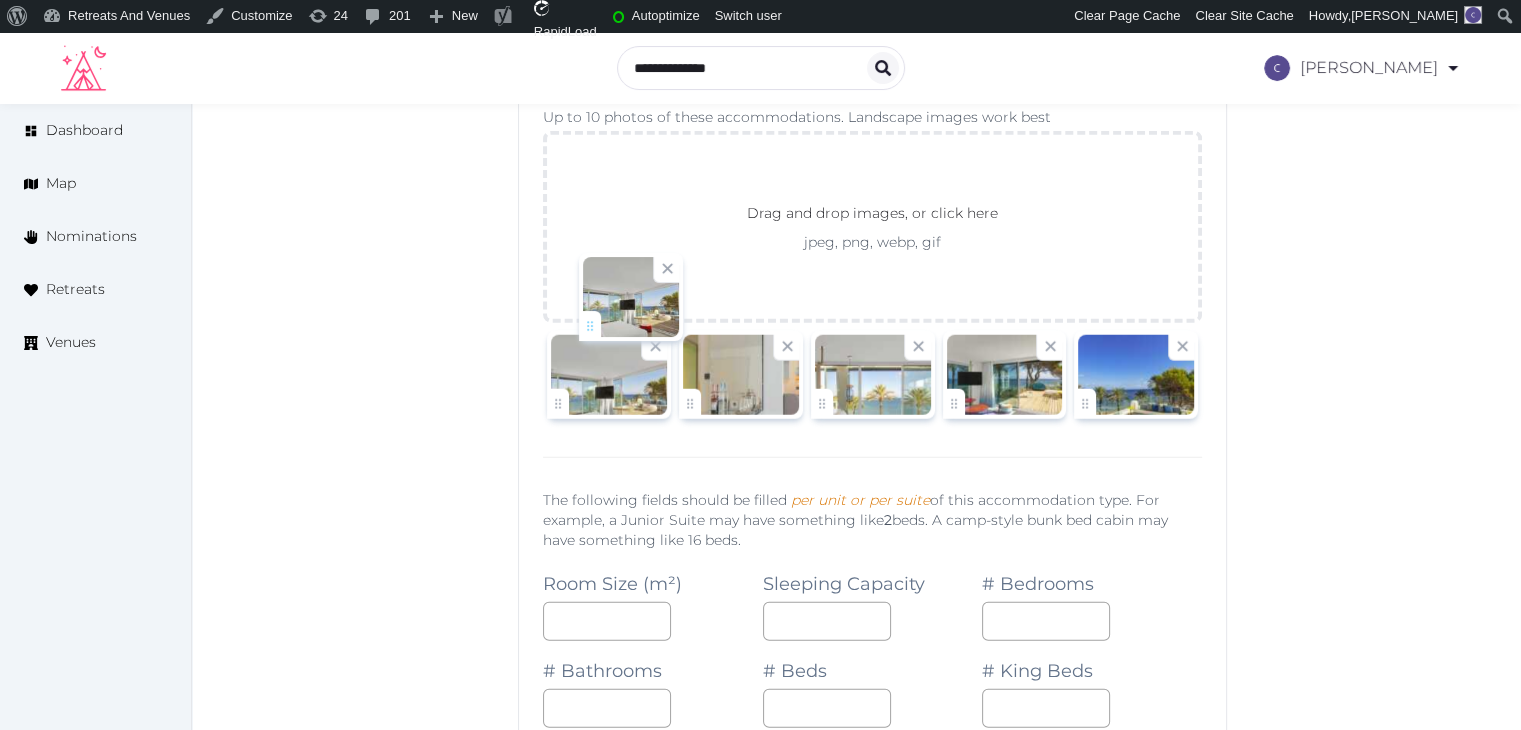 drag, startPoint x: 1080, startPoint y: 309, endPoint x: 585, endPoint y: 319, distance: 495.101 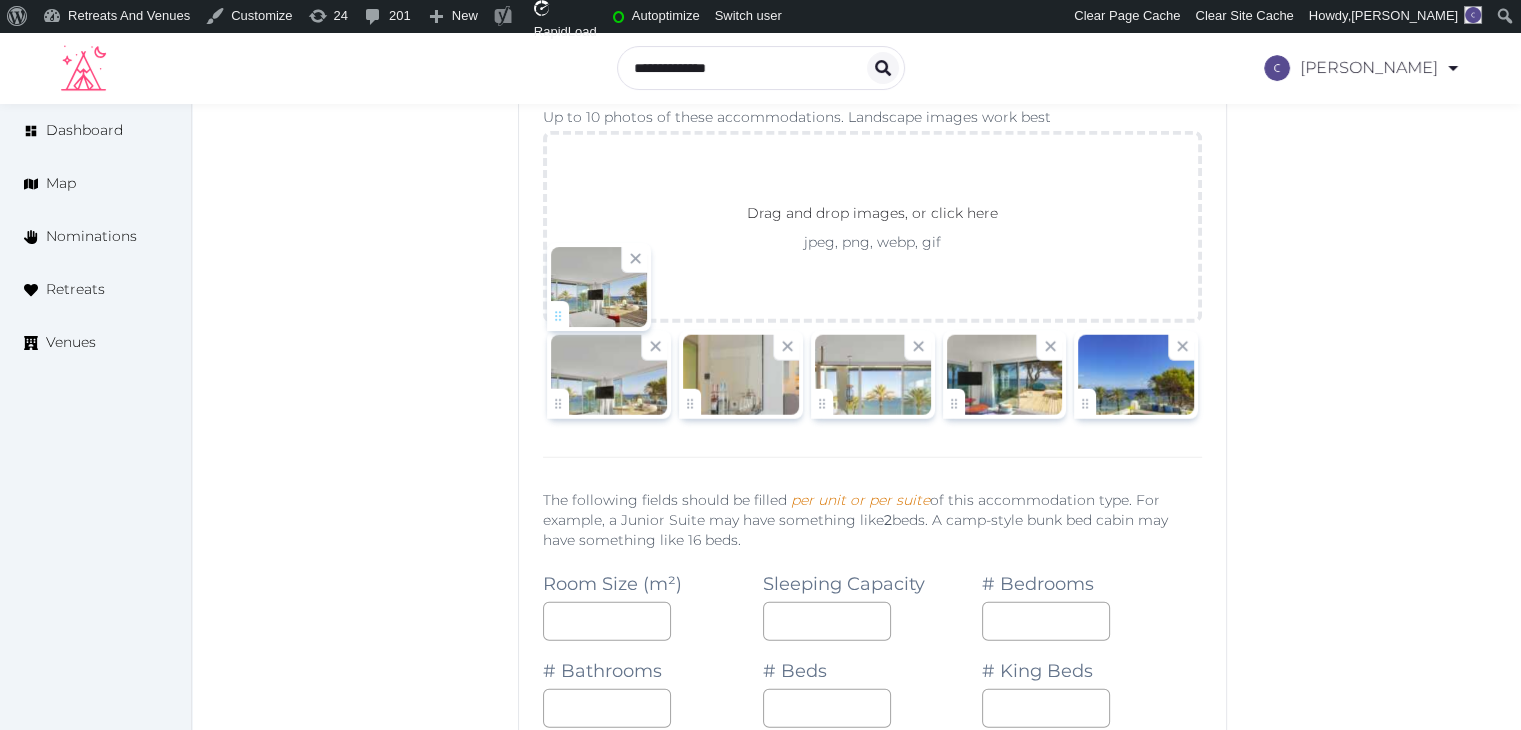 click on "[PERSON_NAME]   Account My Venue Listings My Retreats Logout      Dashboard Map Nominations Retreats Venues Edit venue 68 %  complete Fill out all the fields in your listing to increase its completion percentage.   A higher completion percentage will make your listing more attractive and result in better matches. W Ibiza   View  listing   Open    Close CRM Lead Basic details Pricing and policies Retreat spaces Meeting spaces Accommodations Amenities Food and dining Activities and experiences Location Environment Types of retreats Brochures Notes Ownership Administration Activity This venue is live and visible to the public Mark draft Archive Venue owned by sales.wibiza [EMAIL_ADDRESS][DOMAIN_NAME] Copy update link Share this link with venue owners to encourage them to update their venue details. Copy recommended link Share this link with venue owners to let them know they have been recommended. Copy shortlist link Max sleeping capacity *** /" at bounding box center (760, -8770) 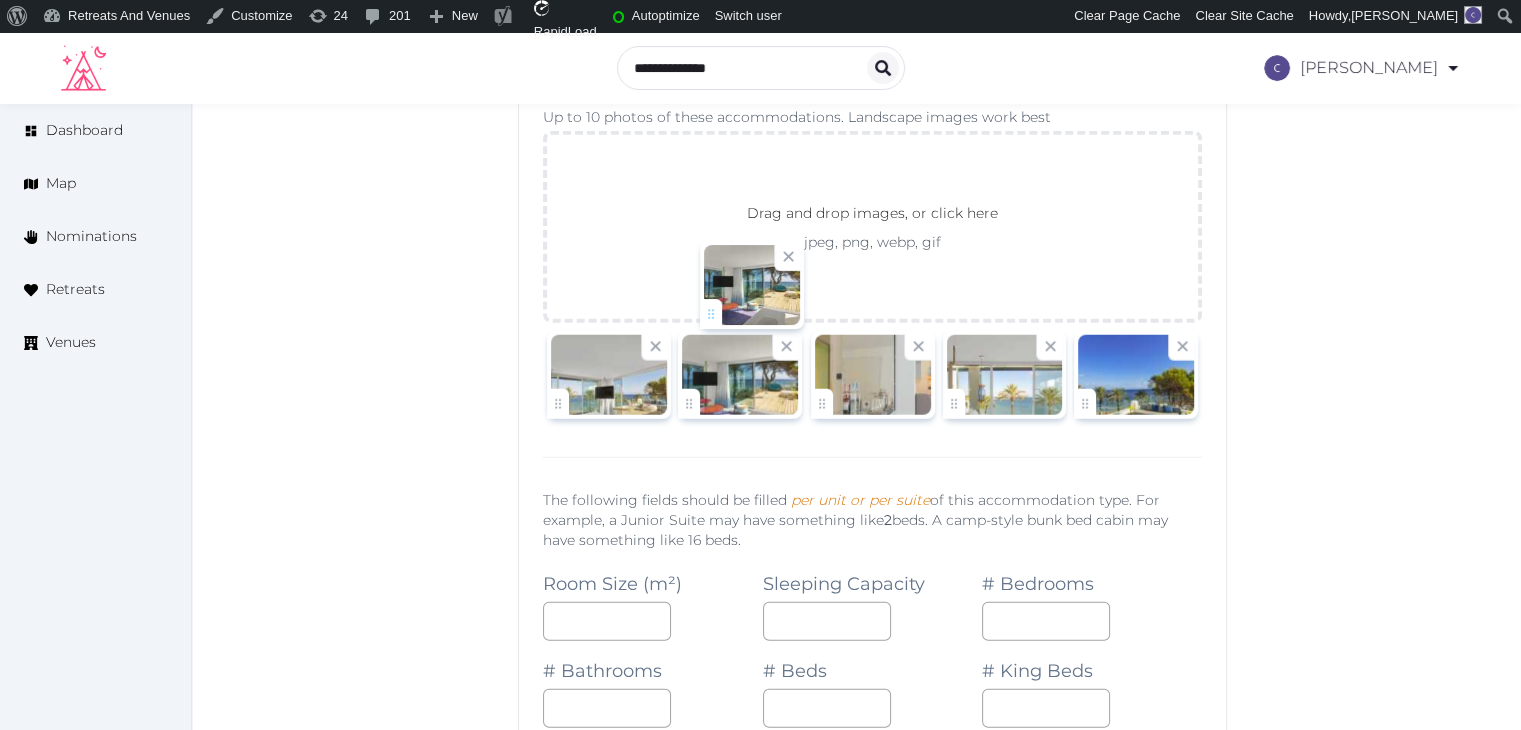 drag, startPoint x: 968, startPoint y: 314, endPoint x: 726, endPoint y: 313, distance: 242.00206 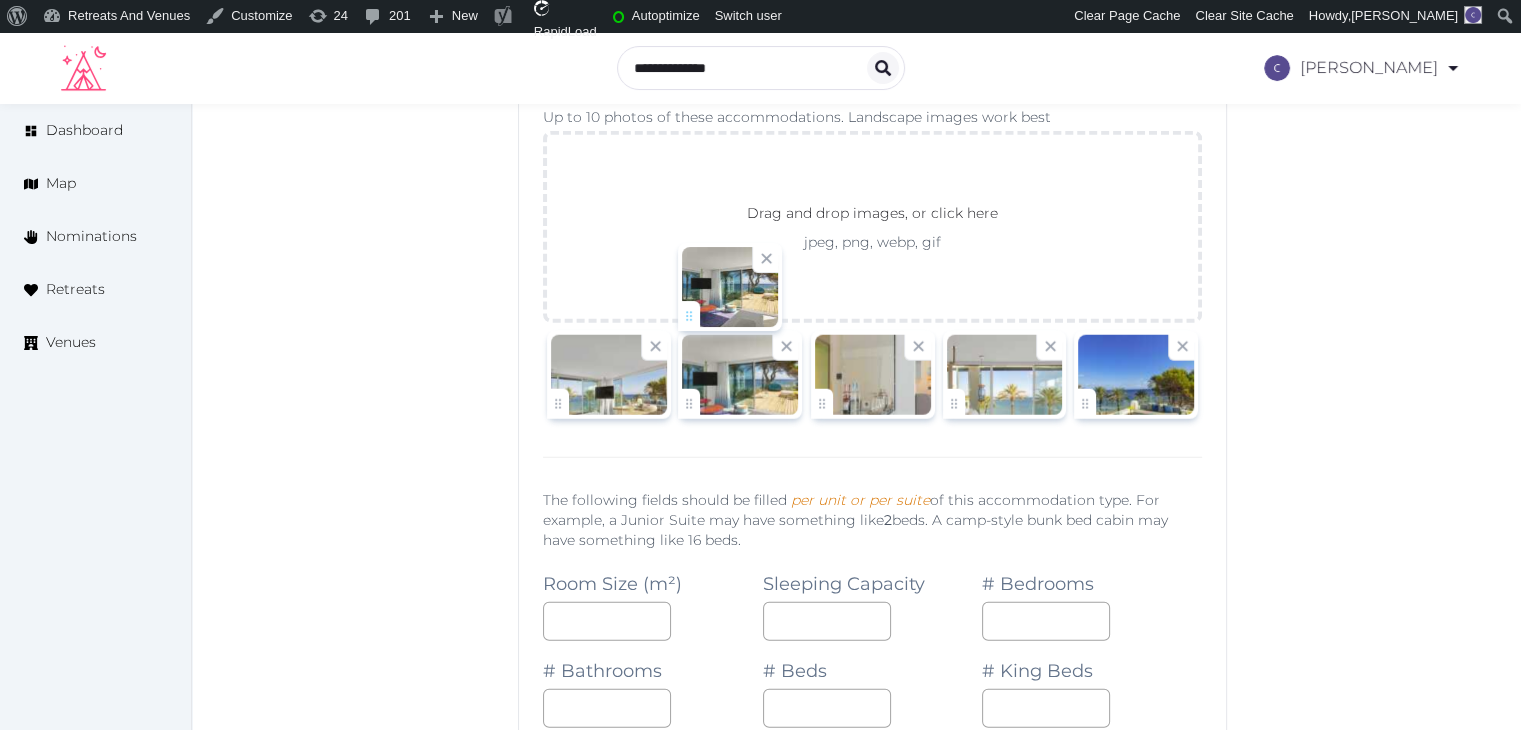 click on "[PERSON_NAME]   Account My Venue Listings My Retreats Logout      Dashboard Map Nominations Retreats Venues Edit venue 68 %  complete Fill out all the fields in your listing to increase its completion percentage.   A higher completion percentage will make your listing more attractive and result in better matches. W Ibiza   View  listing   Open    Close CRM Lead Basic details Pricing and policies Retreat spaces Meeting spaces Accommodations Amenities Food and dining Activities and experiences Location Environment Types of retreats Brochures Notes Ownership Administration Activity This venue is live and visible to the public Mark draft Archive Venue owned by sales.wibiza [EMAIL_ADDRESS][DOMAIN_NAME] Copy update link Share this link with venue owners to encourage them to update their venue details. Copy recommended link Share this link with venue owners to let them know they have been recommended. Copy shortlist link Max sleeping capacity *** /" at bounding box center (760, -8770) 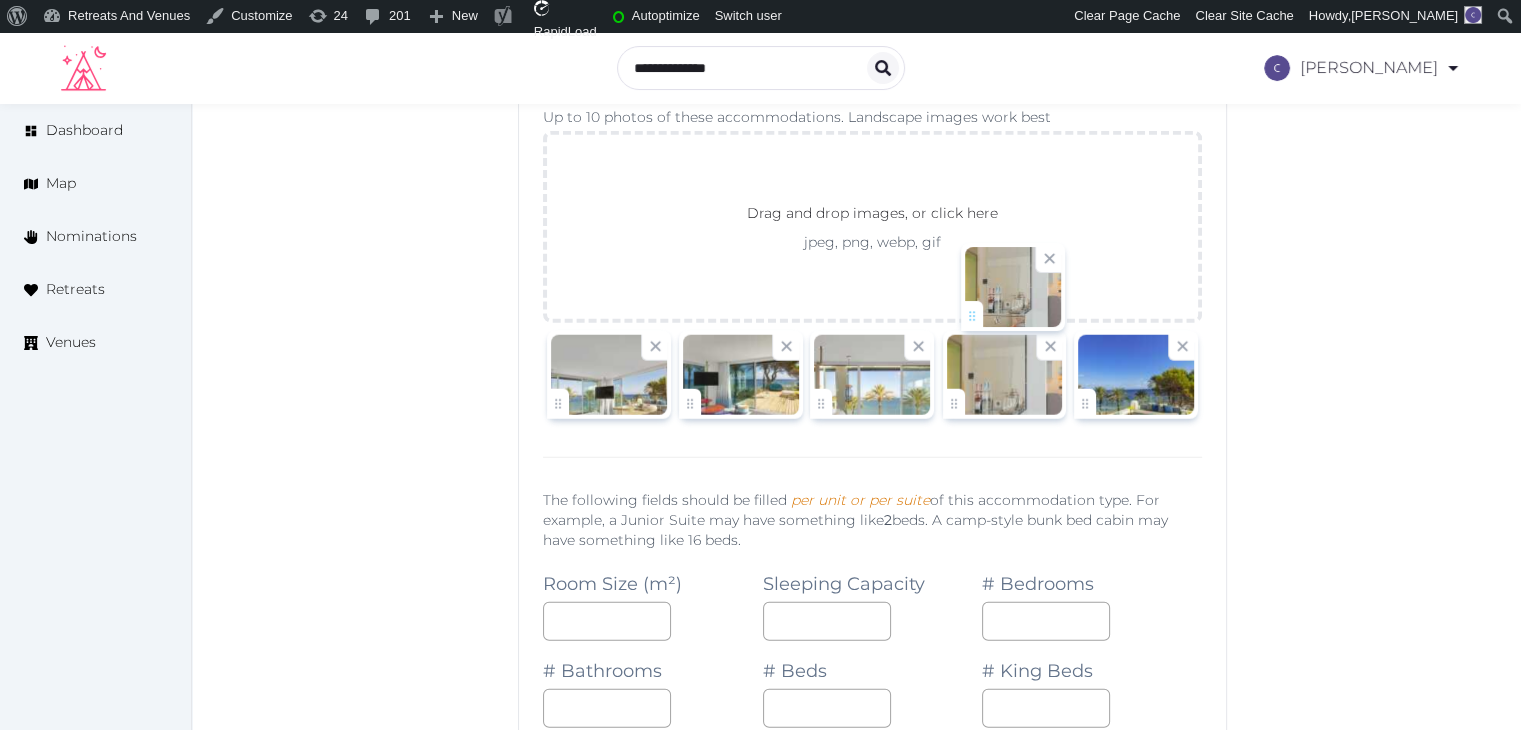 drag, startPoint x: 818, startPoint y: 316, endPoint x: 970, endPoint y: 316, distance: 152 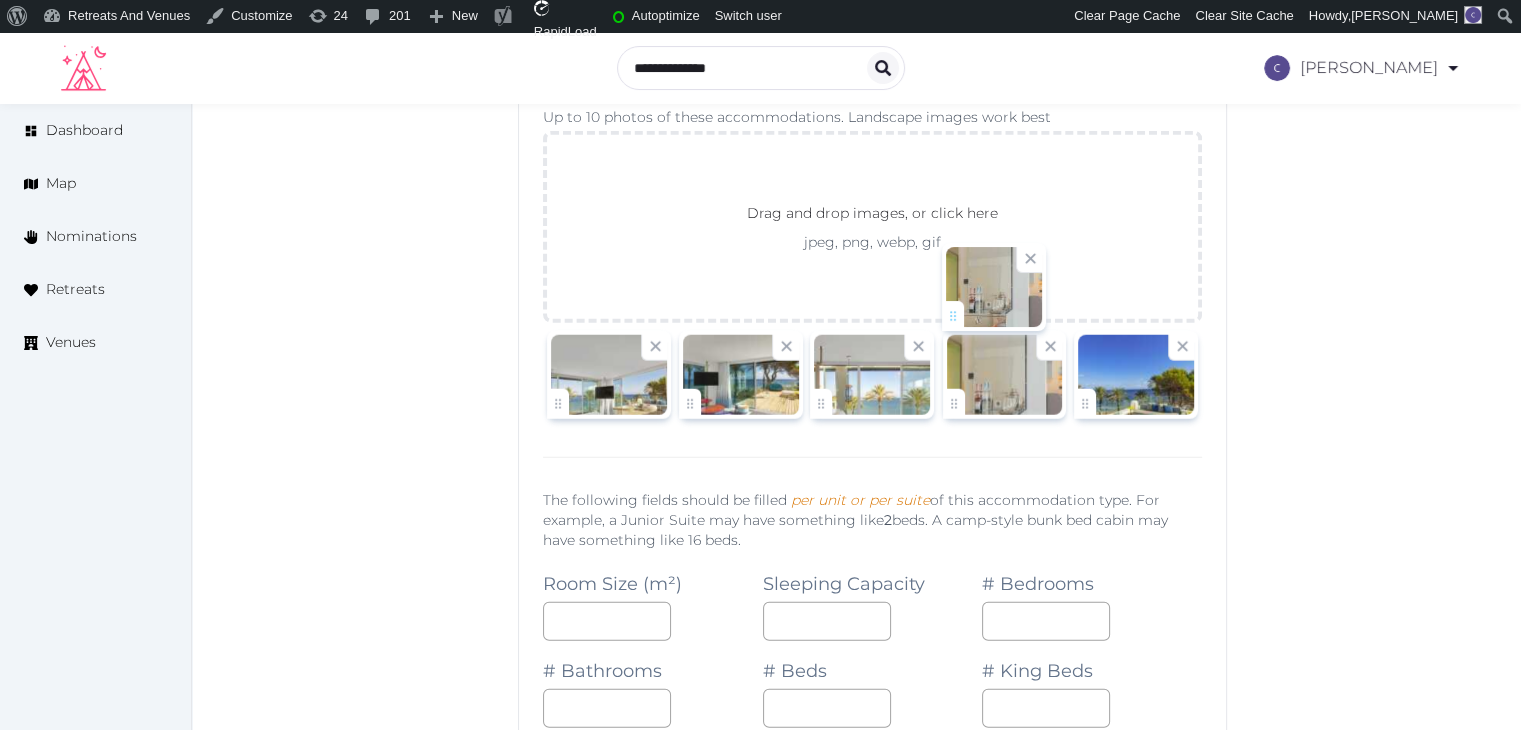 click on "[PERSON_NAME]   Account My Venue Listings My Retreats Logout      Dashboard Map Nominations Retreats Venues Edit venue 68 %  complete Fill out all the fields in your listing to increase its completion percentage.   A higher completion percentage will make your listing more attractive and result in better matches. W Ibiza   View  listing   Open    Close CRM Lead Basic details Pricing and policies Retreat spaces Meeting spaces Accommodations Amenities Food and dining Activities and experiences Location Environment Types of retreats Brochures Notes Ownership Administration Activity This venue is live and visible to the public Mark draft Archive Venue owned by sales.wibiza [EMAIL_ADDRESS][DOMAIN_NAME] Copy update link Share this link with venue owners to encourage them to update their venue details. Copy recommended link Share this link with venue owners to let them know they have been recommended. Copy shortlist link Max sleeping capacity *** /" at bounding box center [760, -8770] 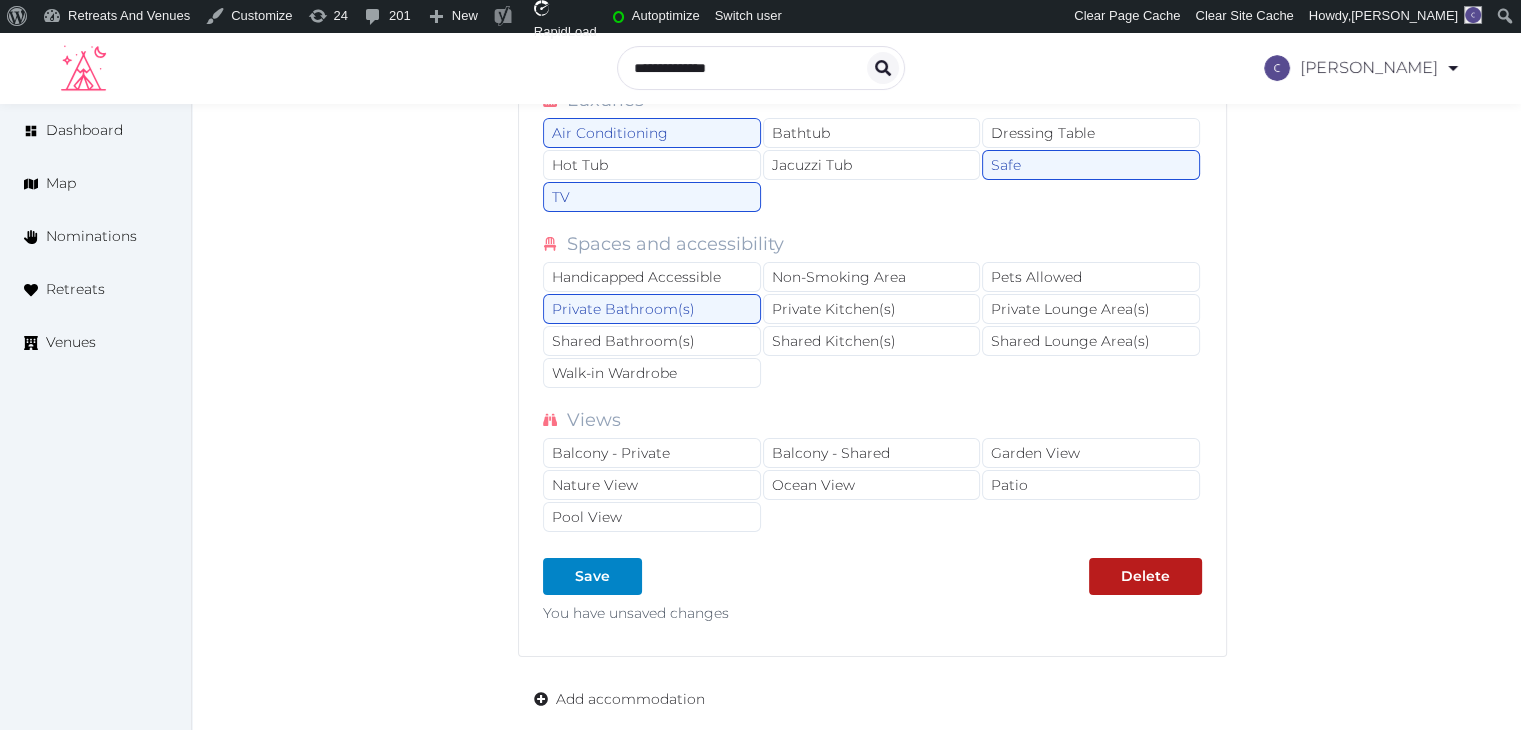 scroll, scrollTop: 22000, scrollLeft: 0, axis: vertical 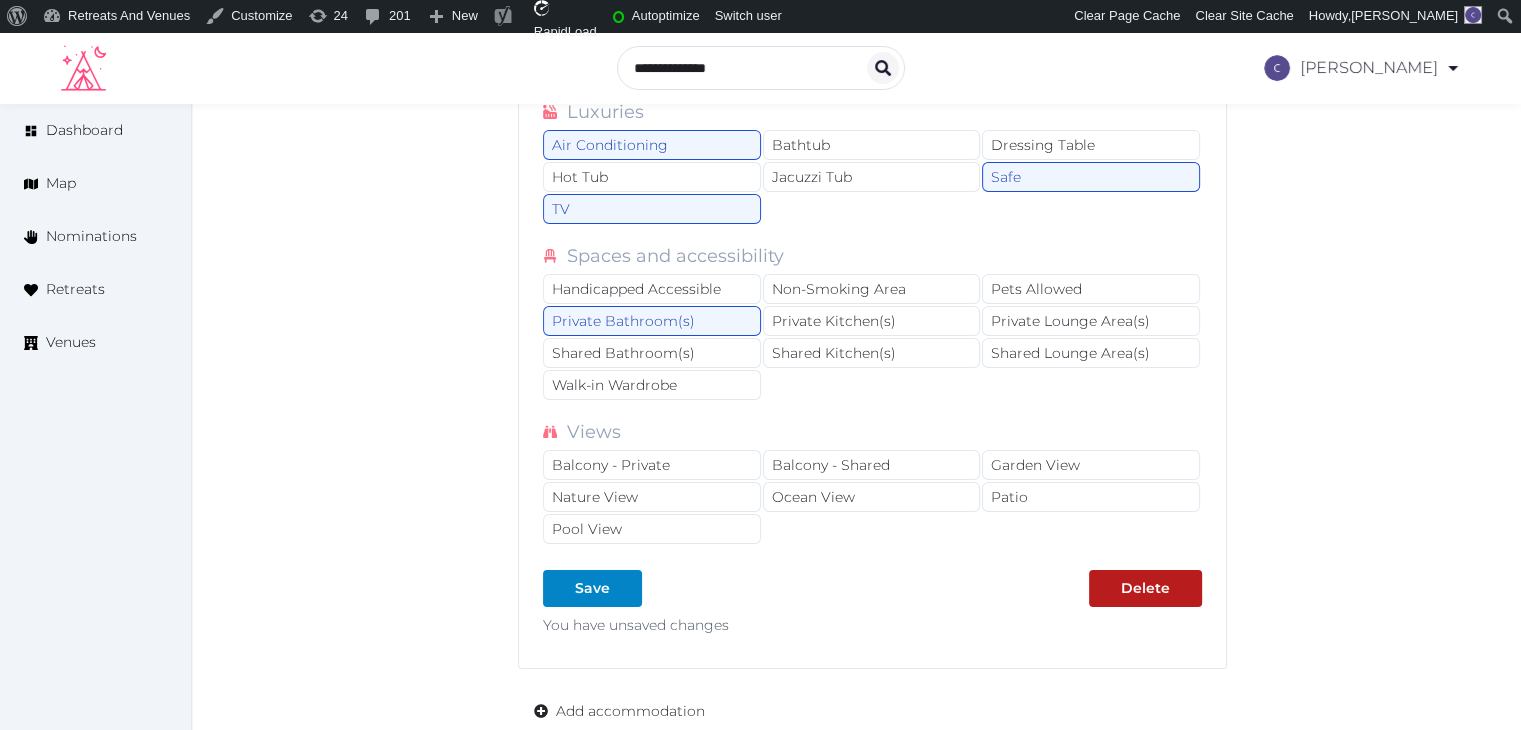 click on "**********" at bounding box center [872, -676] 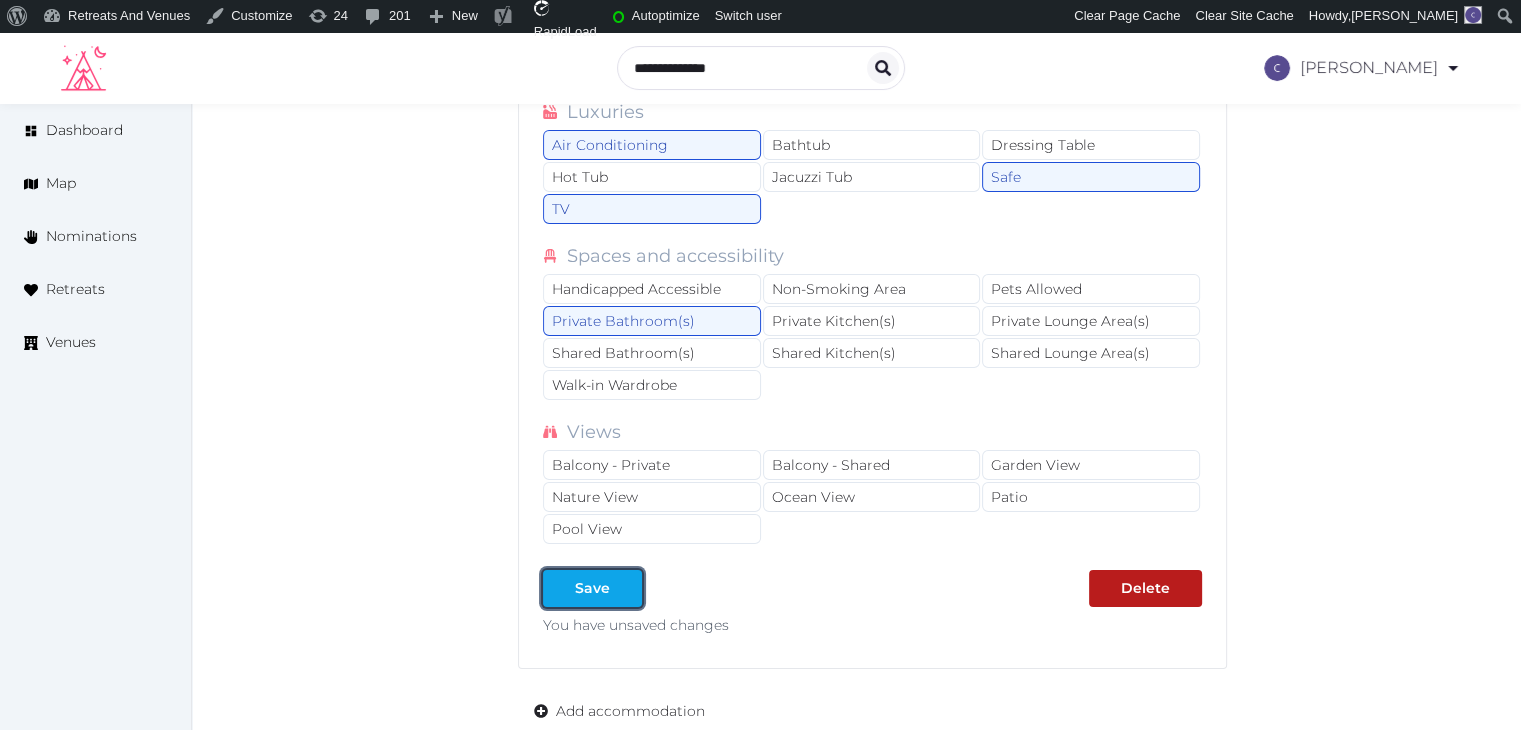 click on "Save" at bounding box center (592, 588) 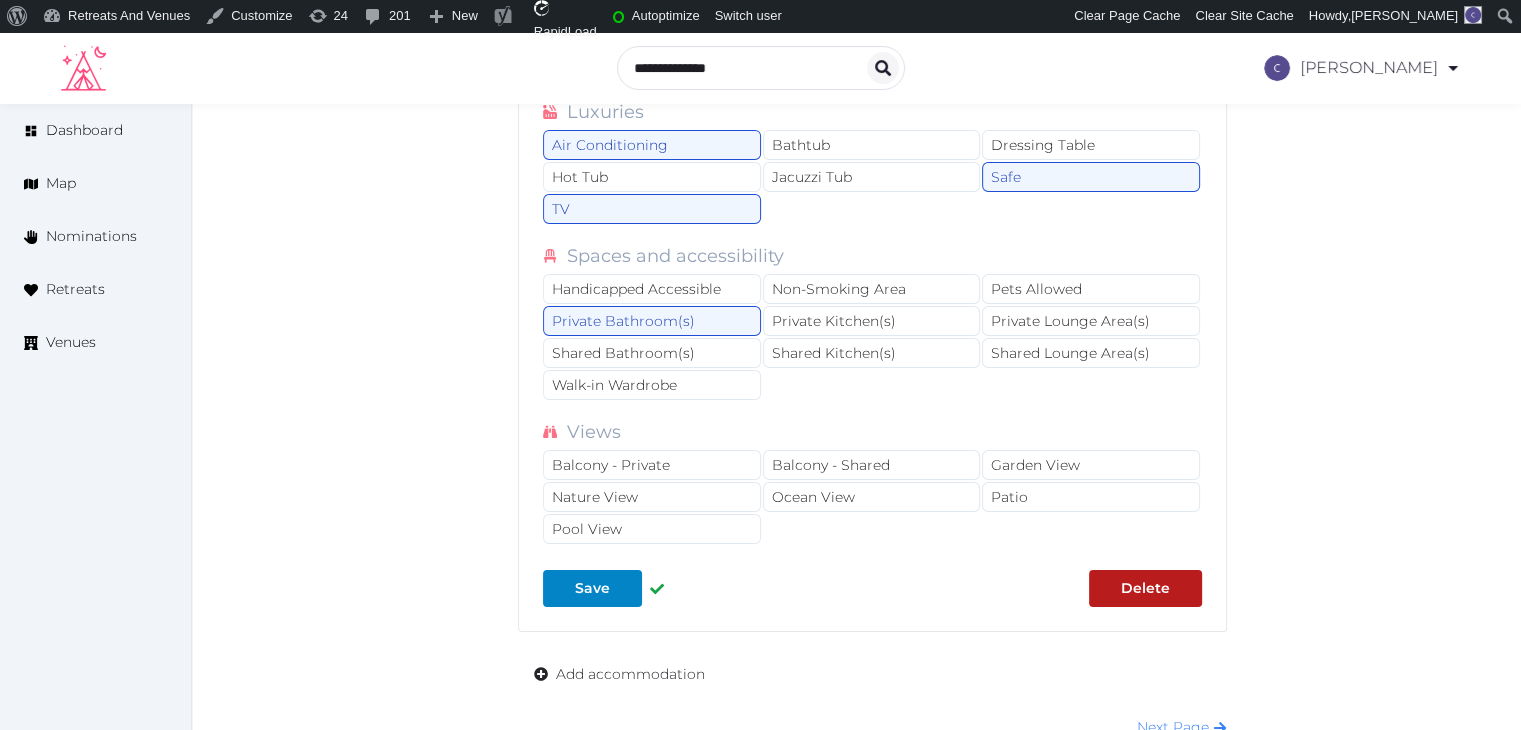 type on "*" 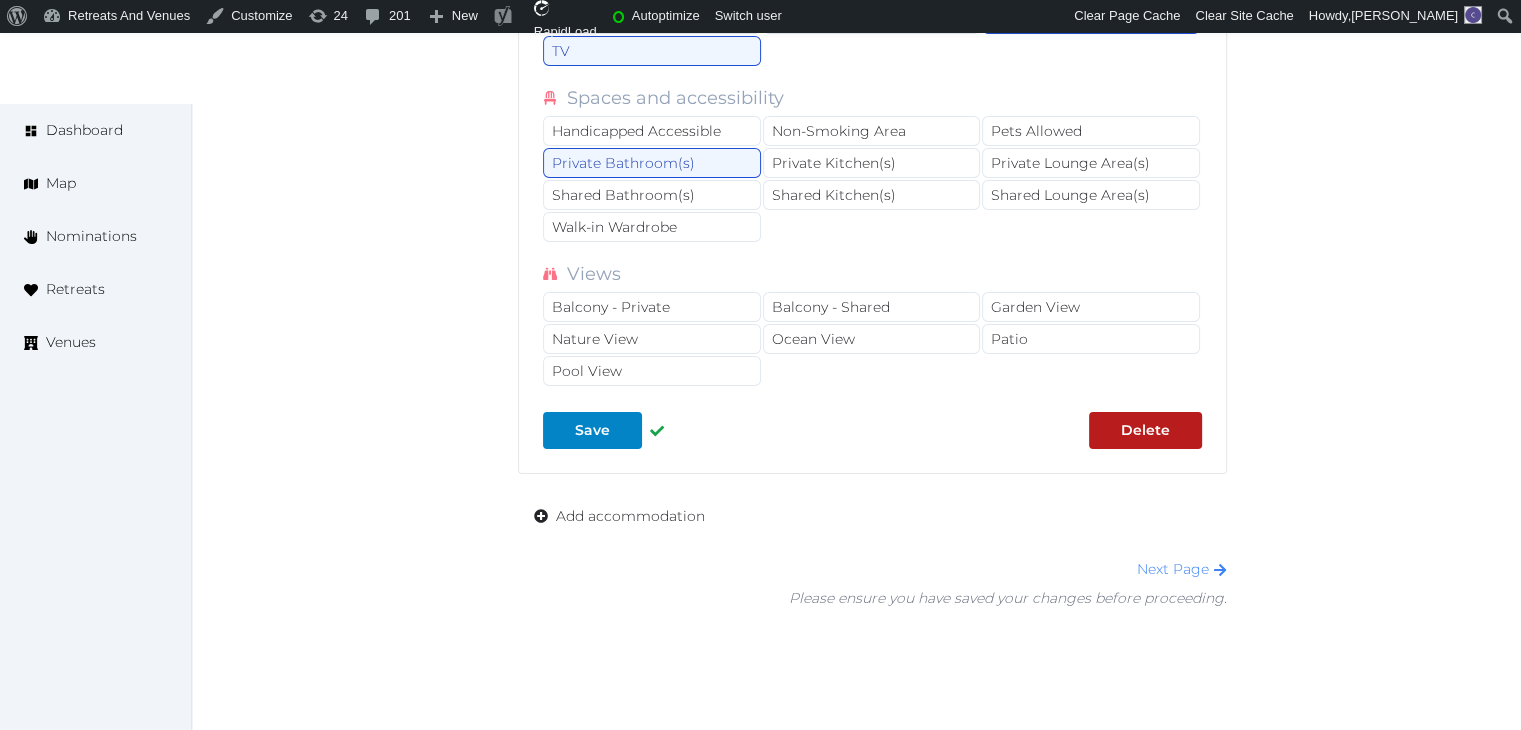 scroll, scrollTop: 22162, scrollLeft: 0, axis: vertical 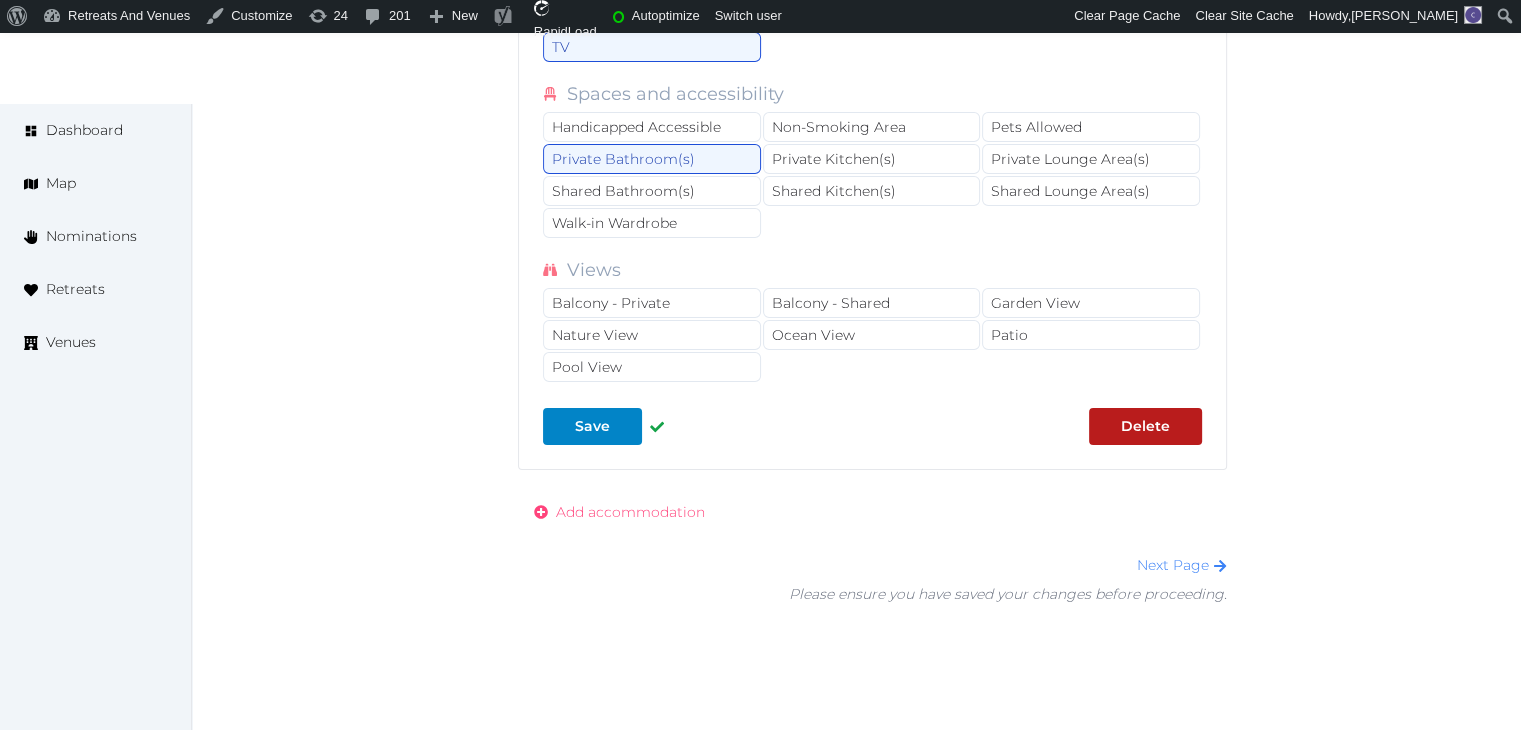 click on "Add accommodation" at bounding box center (630, 512) 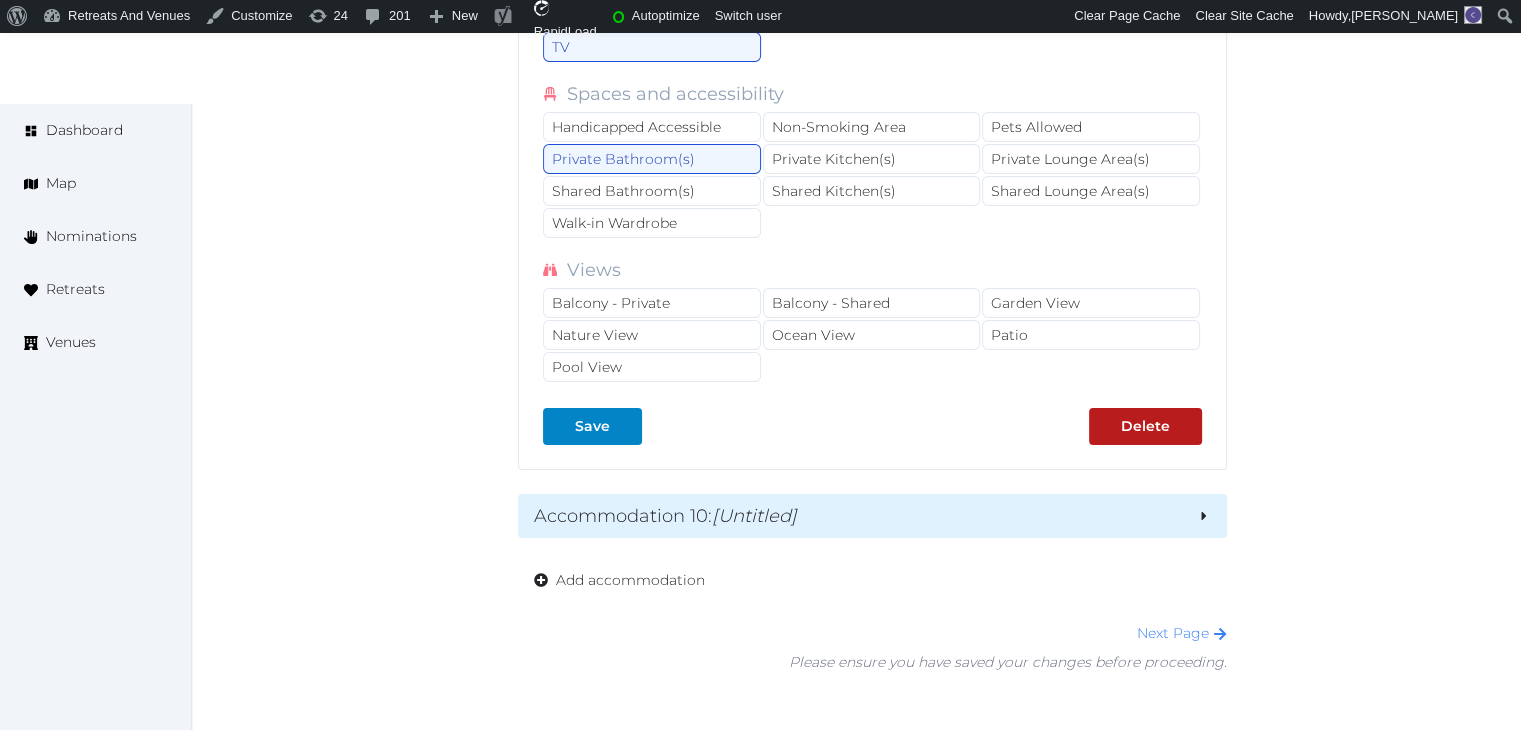 click on "[Untitled]" at bounding box center (754, 516) 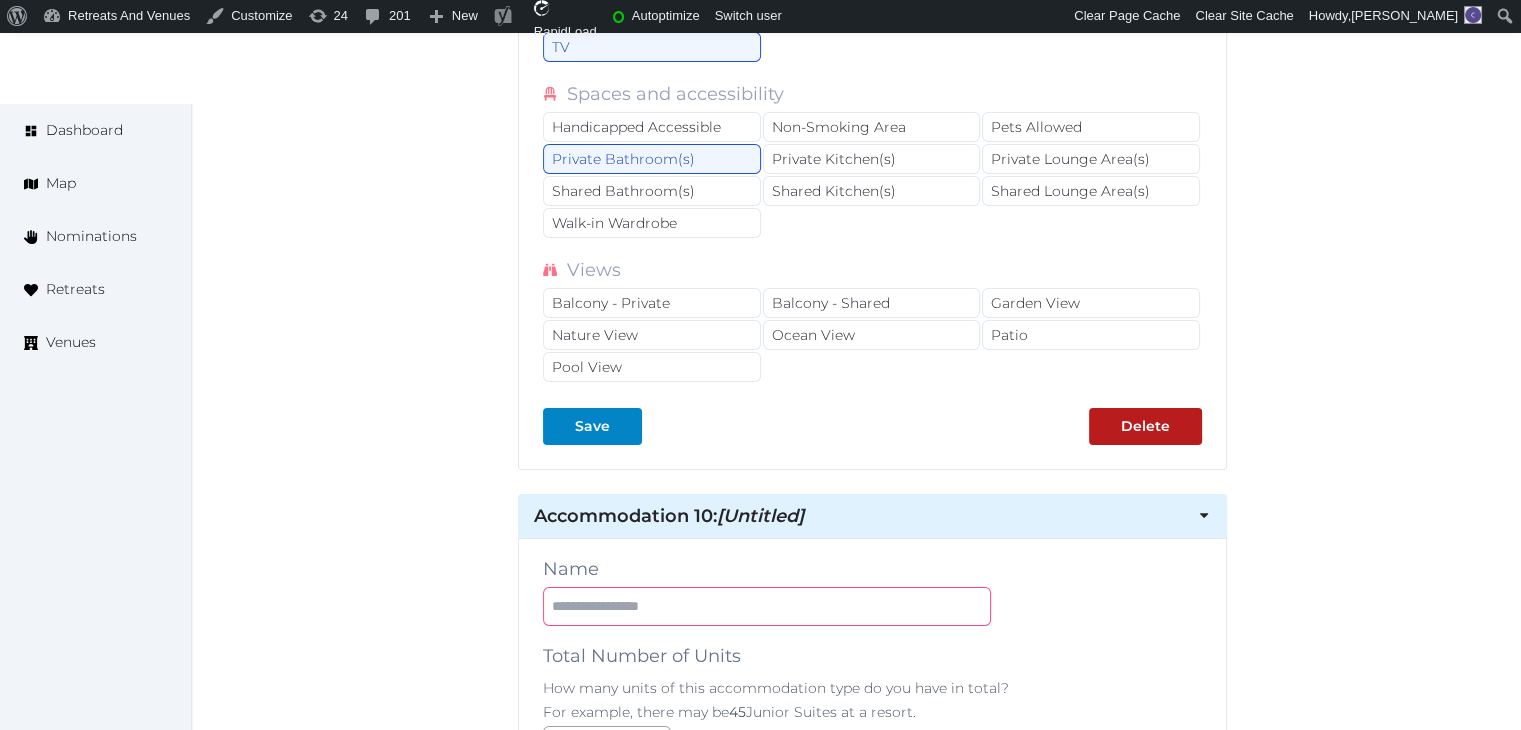 click at bounding box center (767, 606) 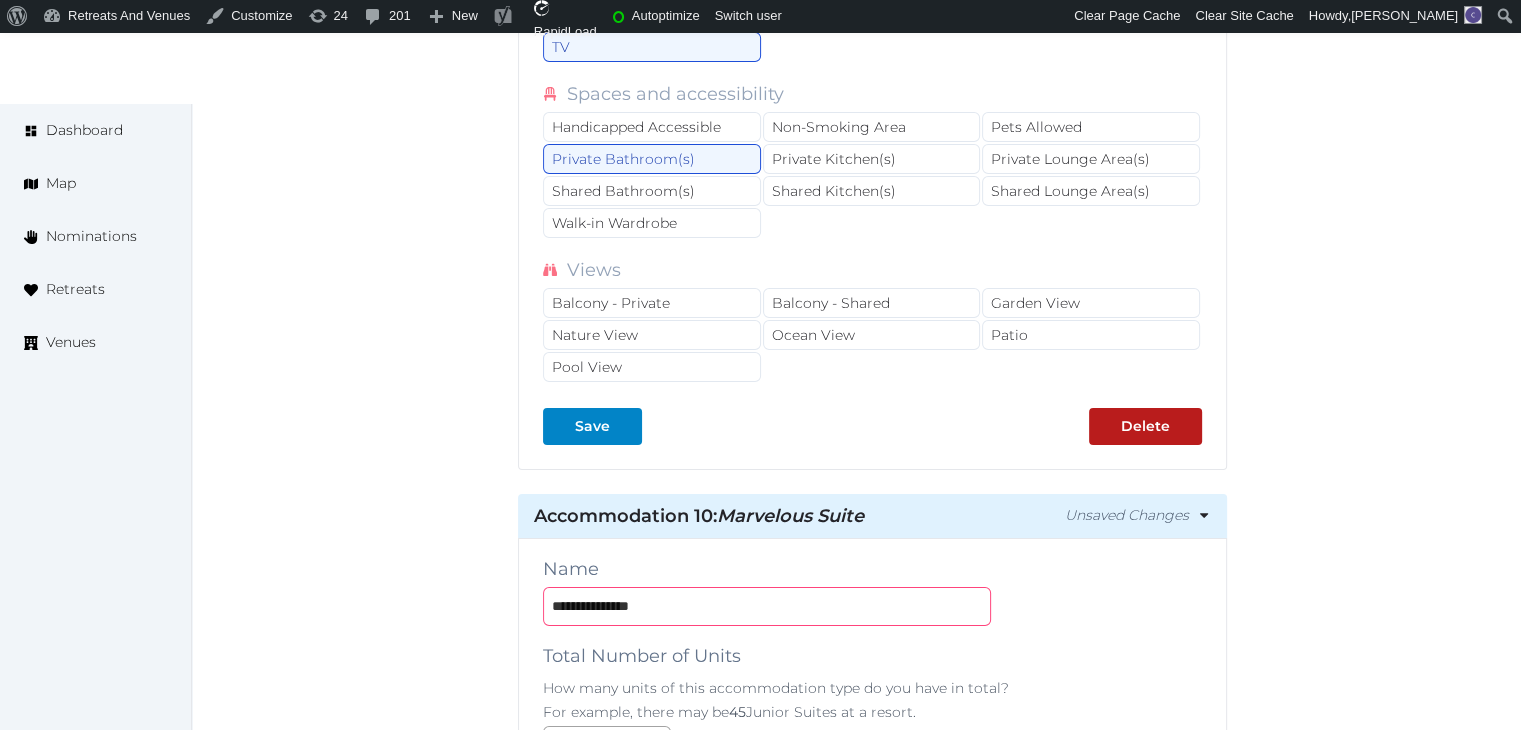 type on "**********" 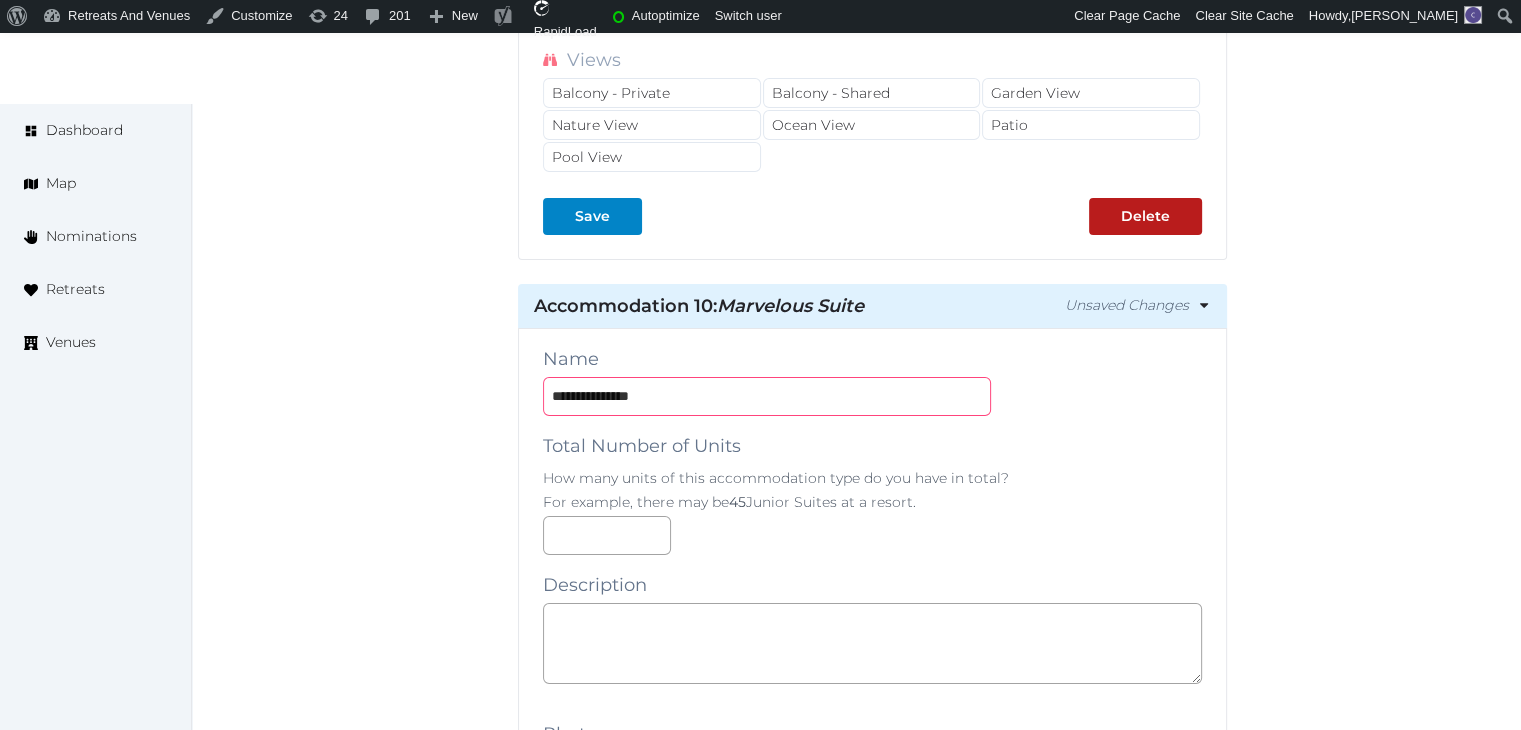 scroll, scrollTop: 22362, scrollLeft: 0, axis: vertical 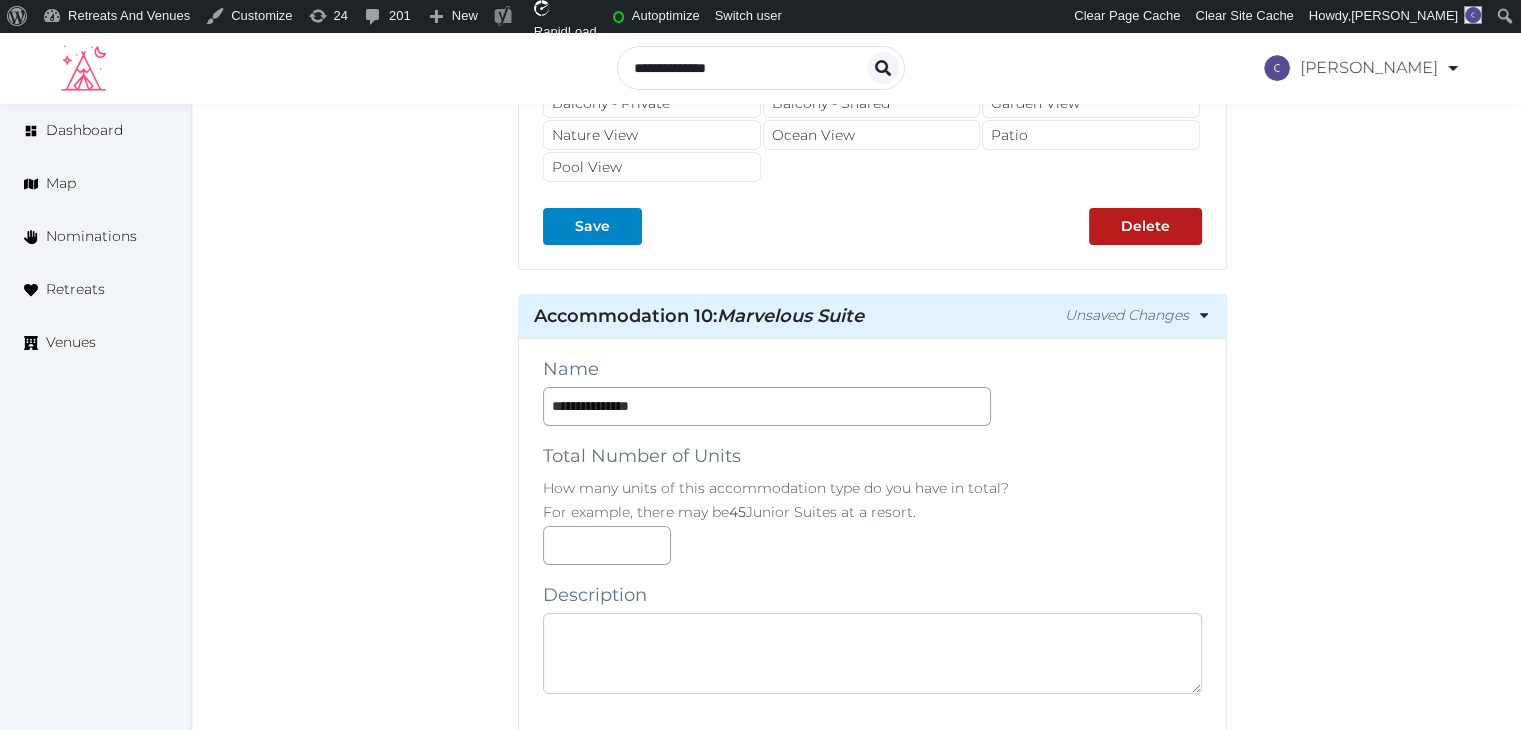 click at bounding box center (872, 653) 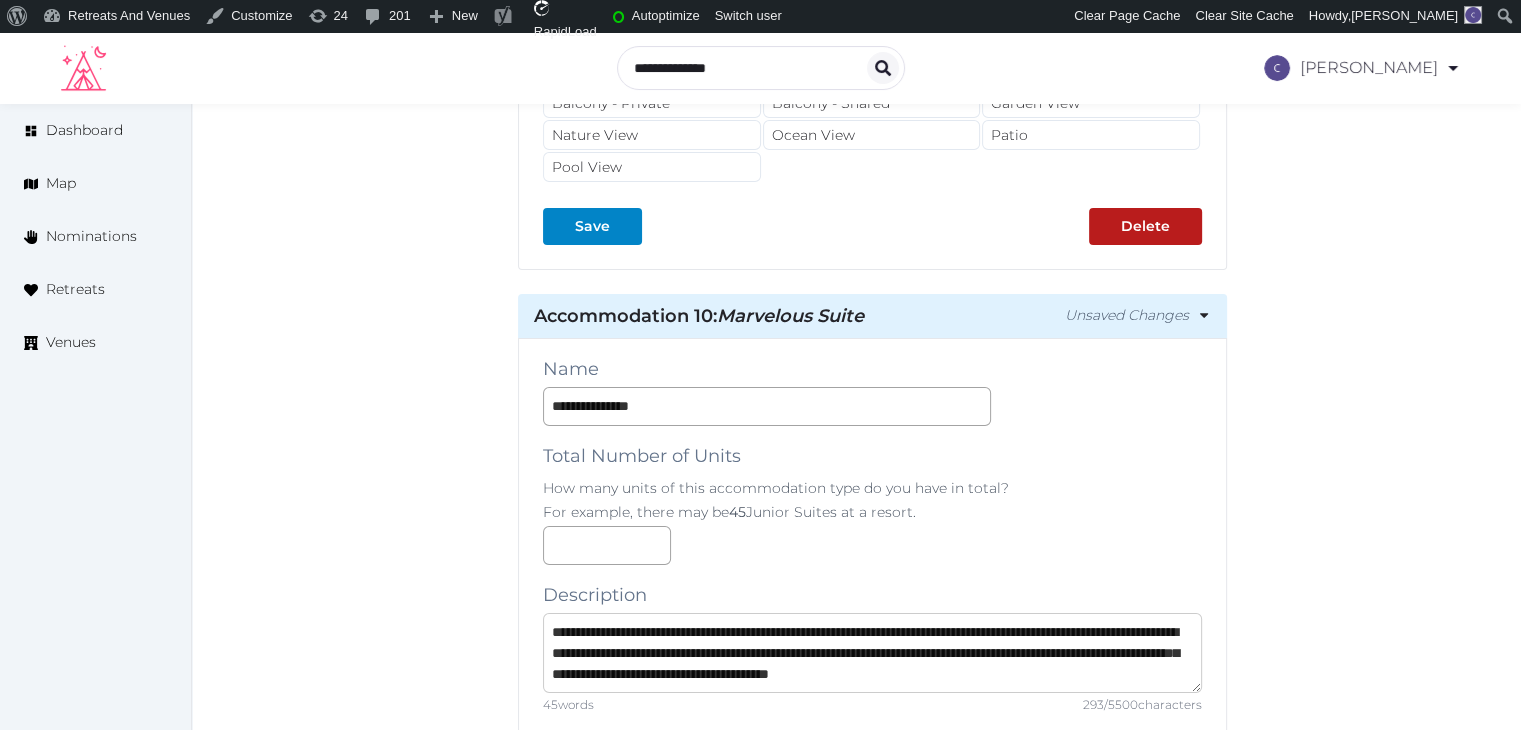 scroll, scrollTop: 20, scrollLeft: 0, axis: vertical 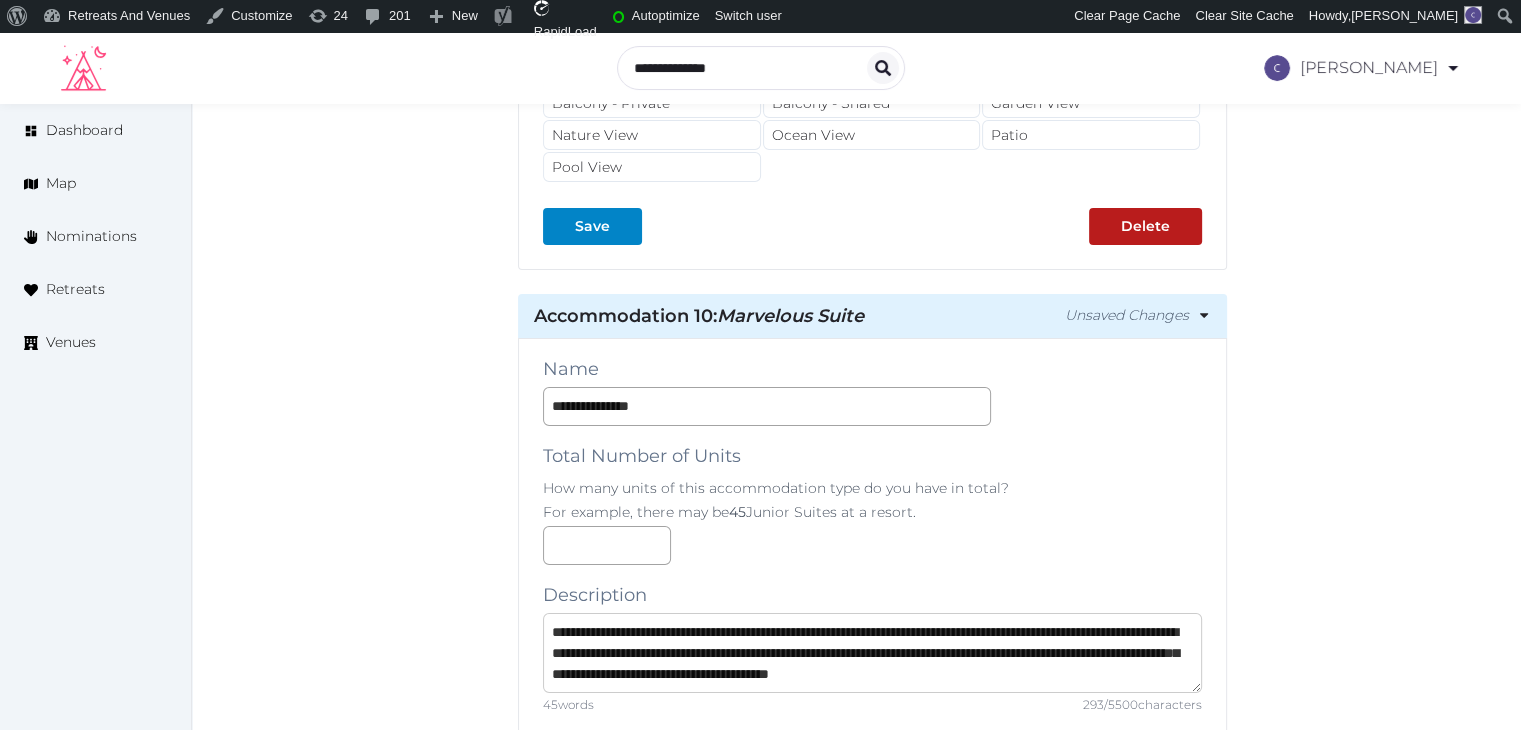 type on "**********" 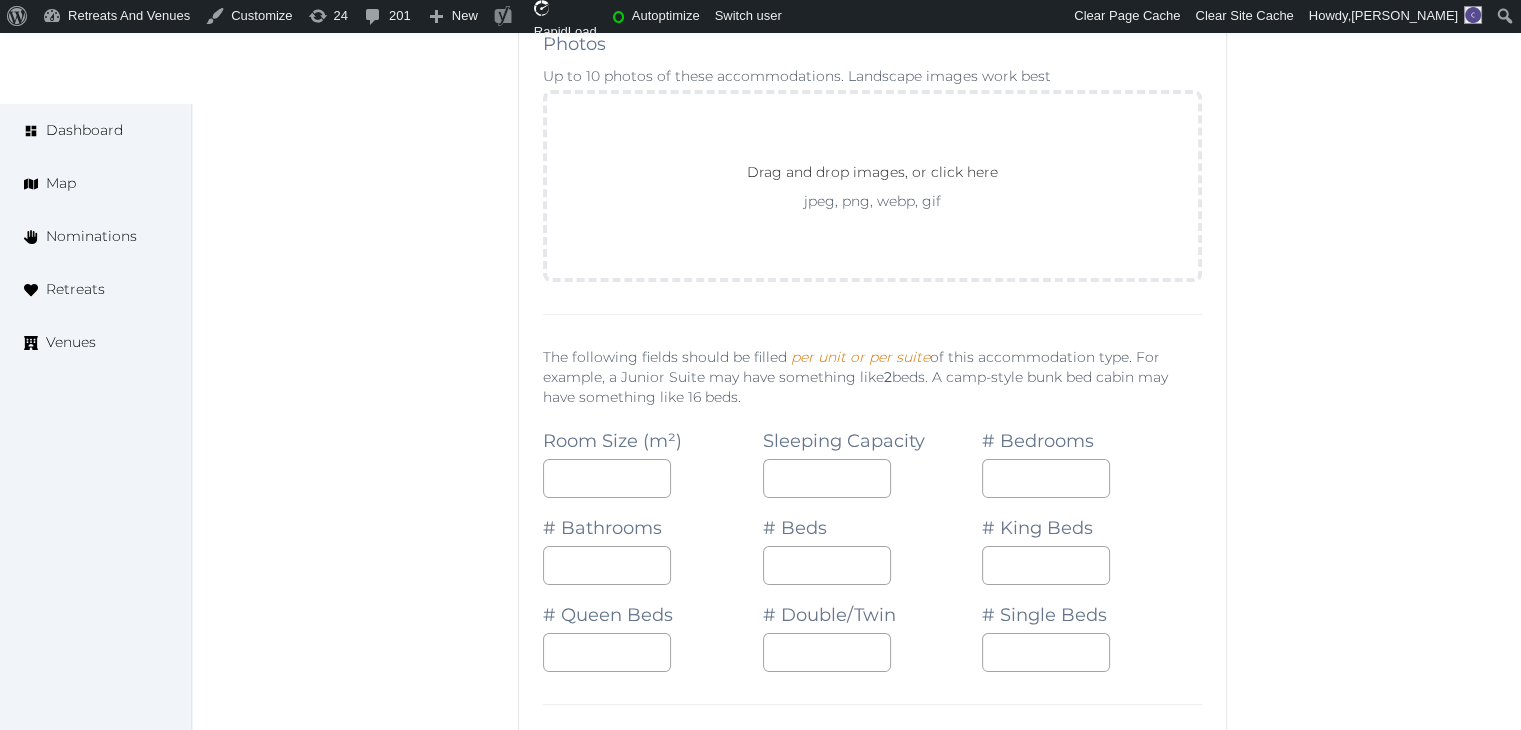 scroll, scrollTop: 23062, scrollLeft: 0, axis: vertical 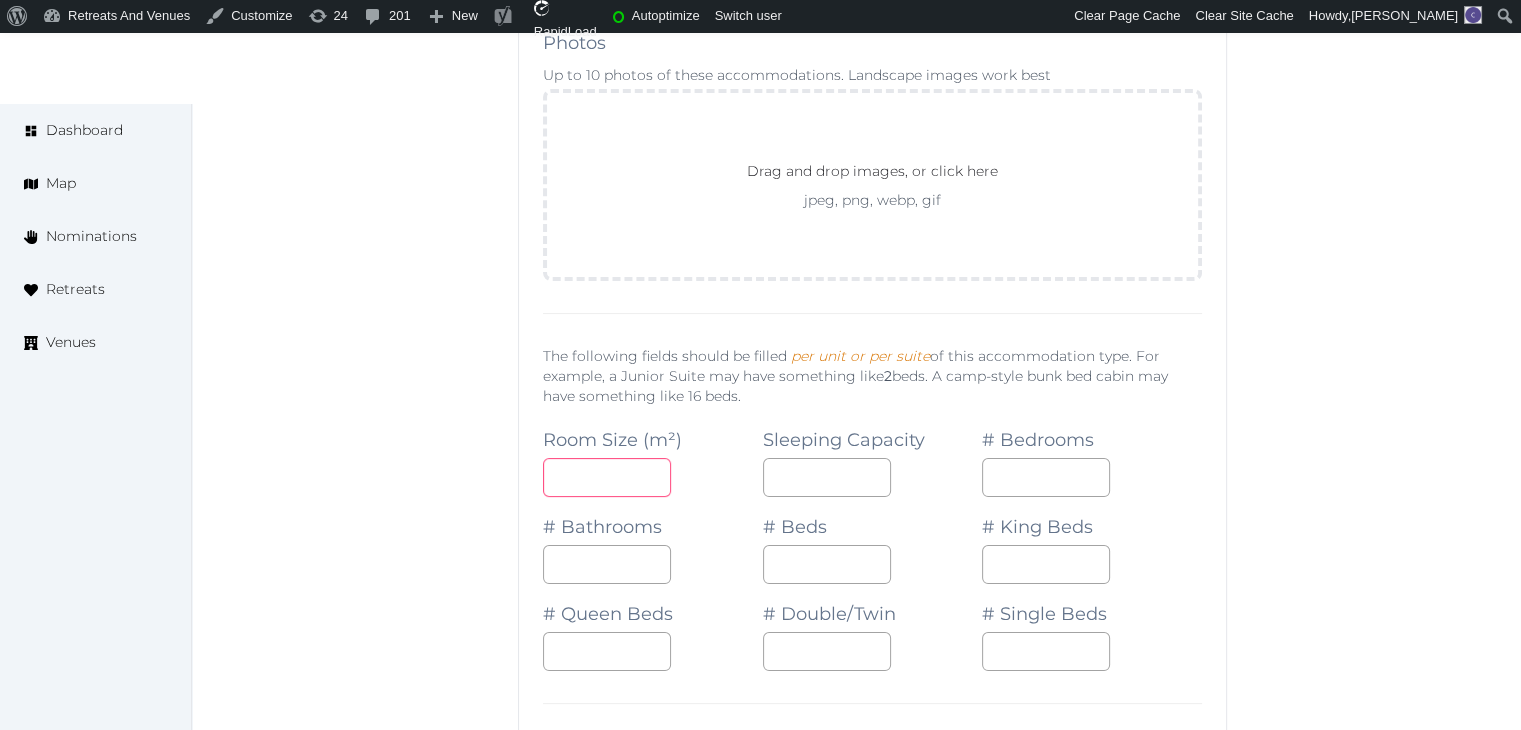 click at bounding box center [607, 477] 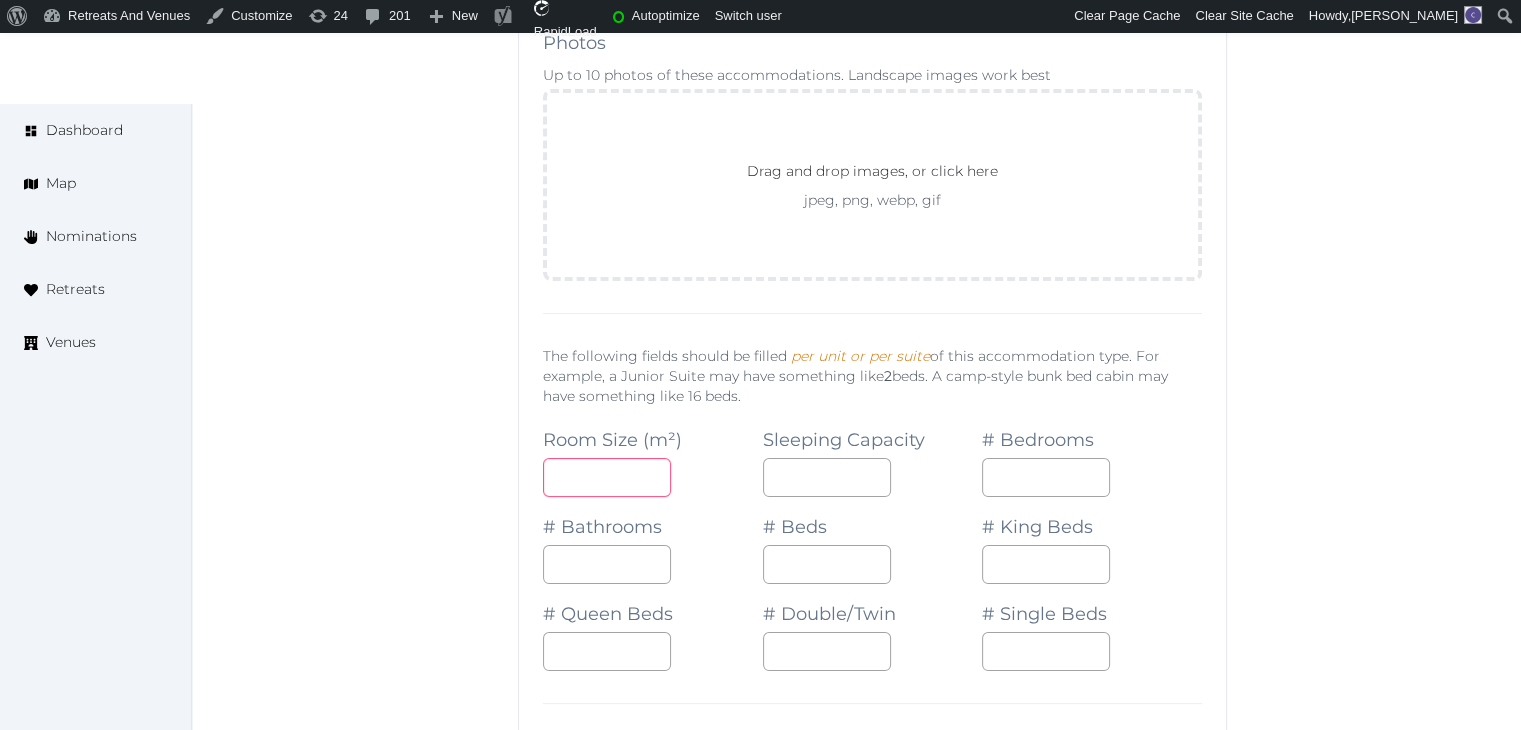type on "**" 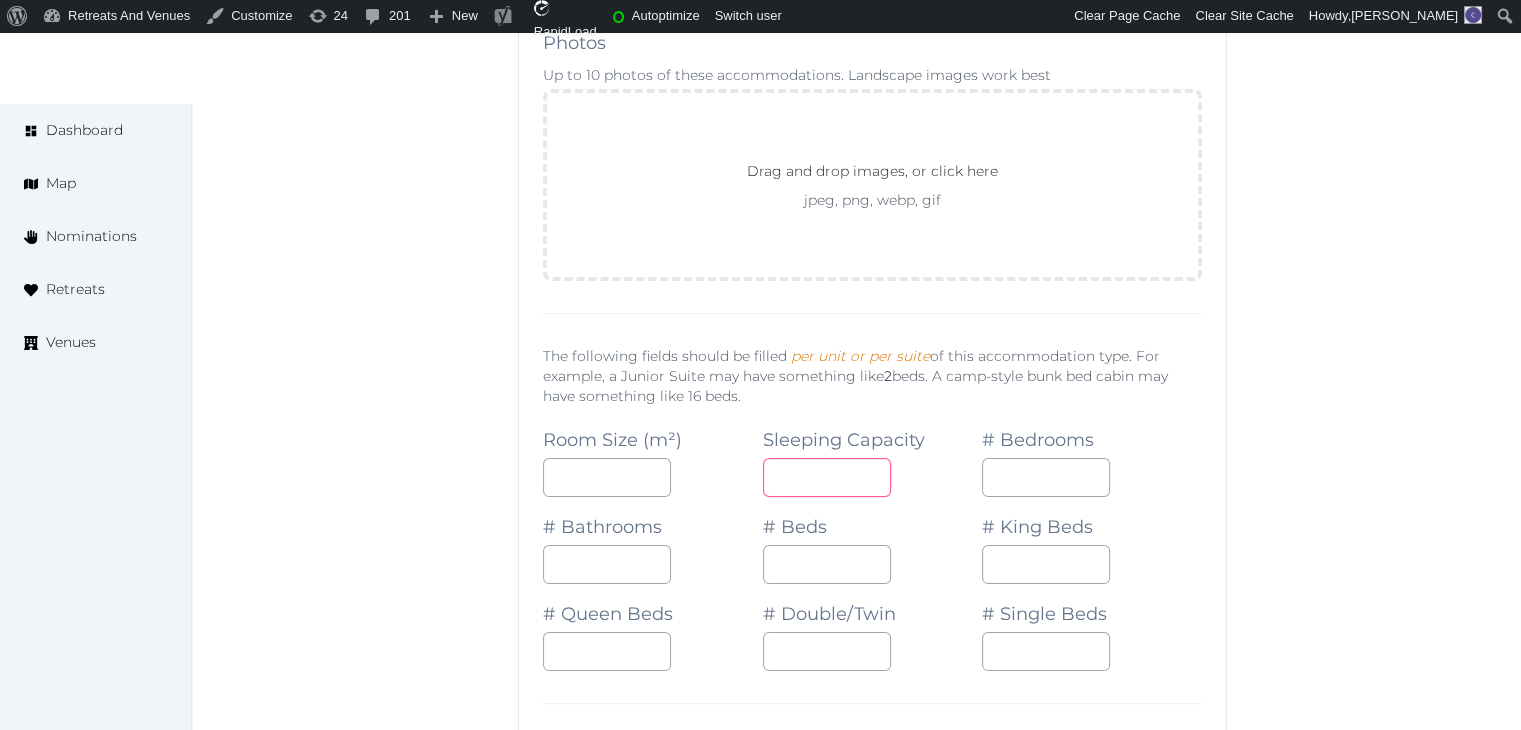 click at bounding box center [827, 477] 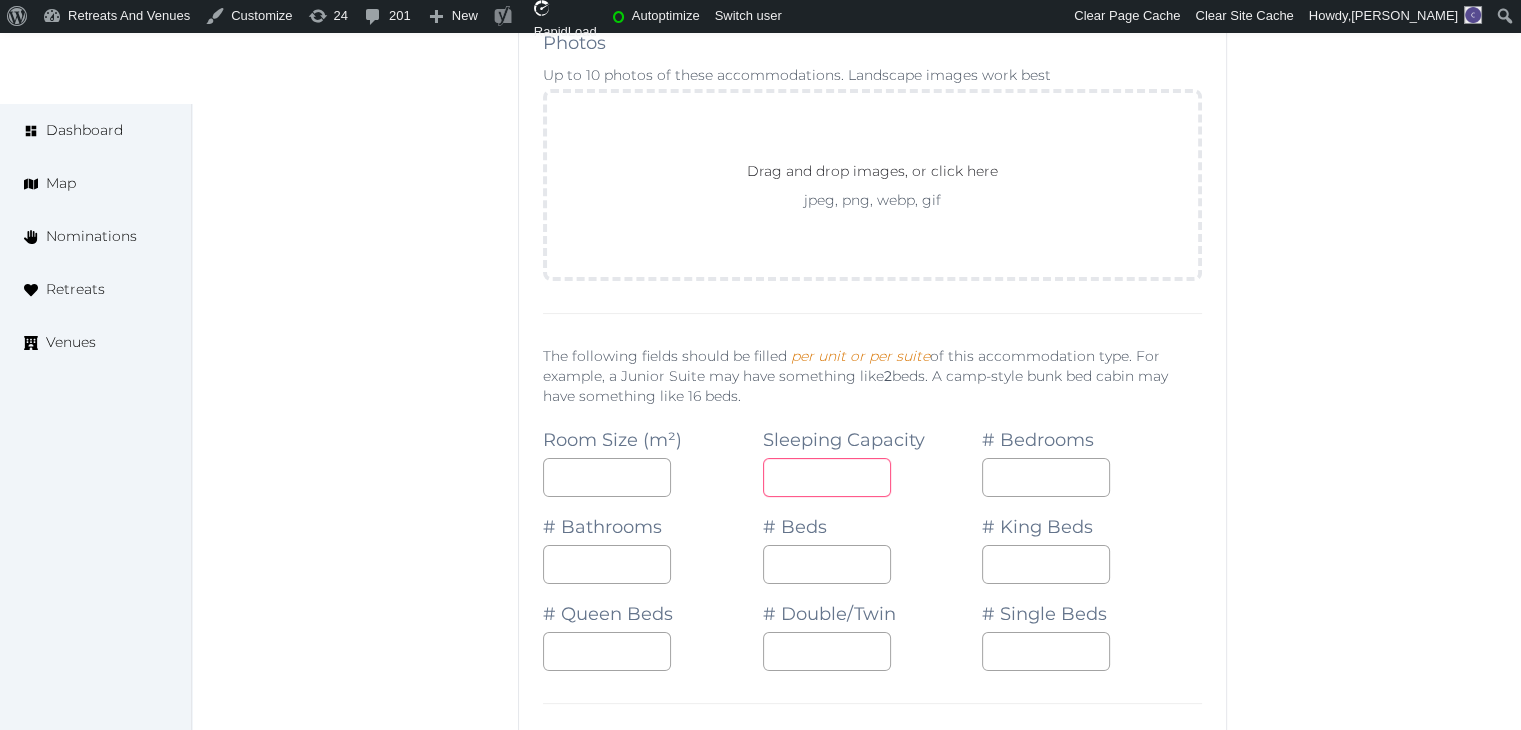 type on "*" 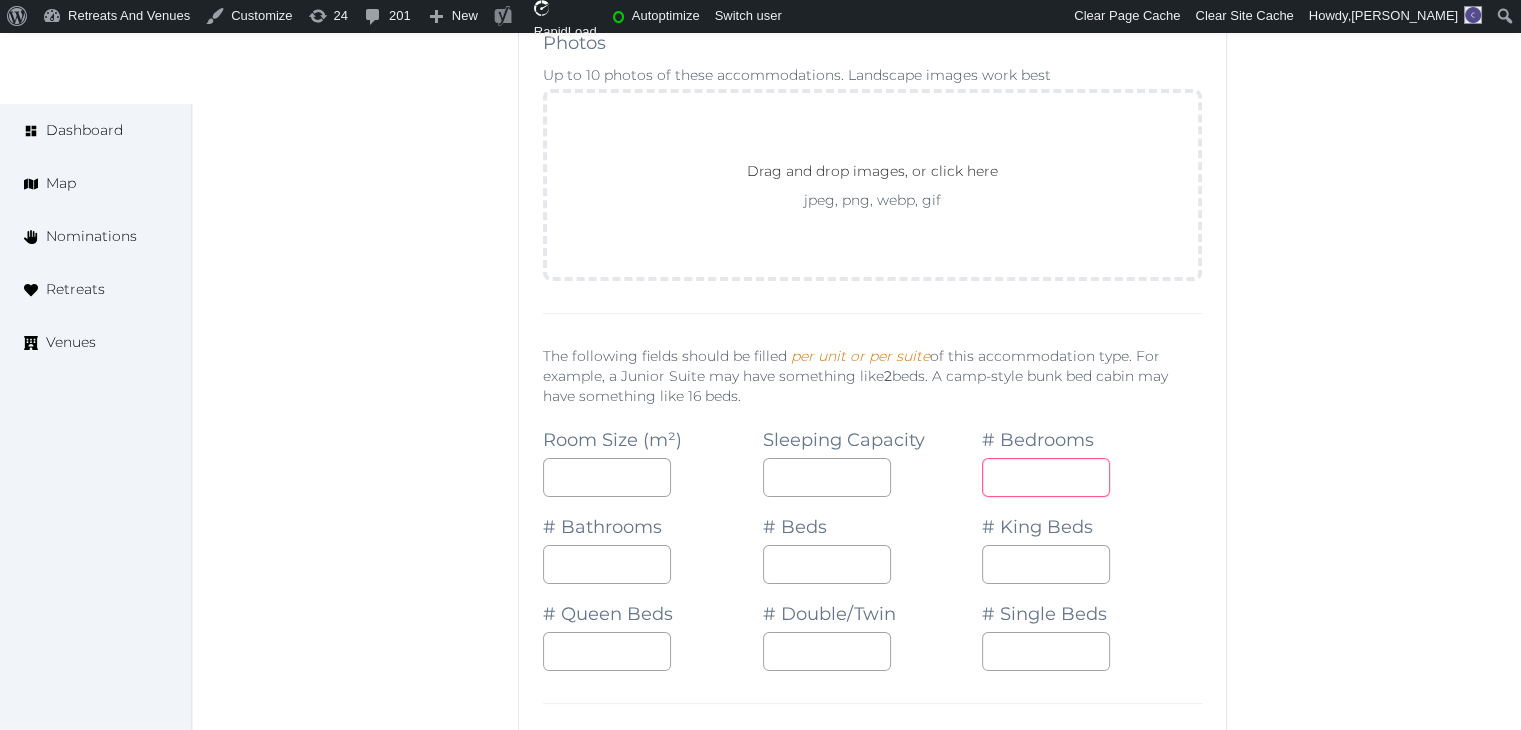 click at bounding box center [1046, 477] 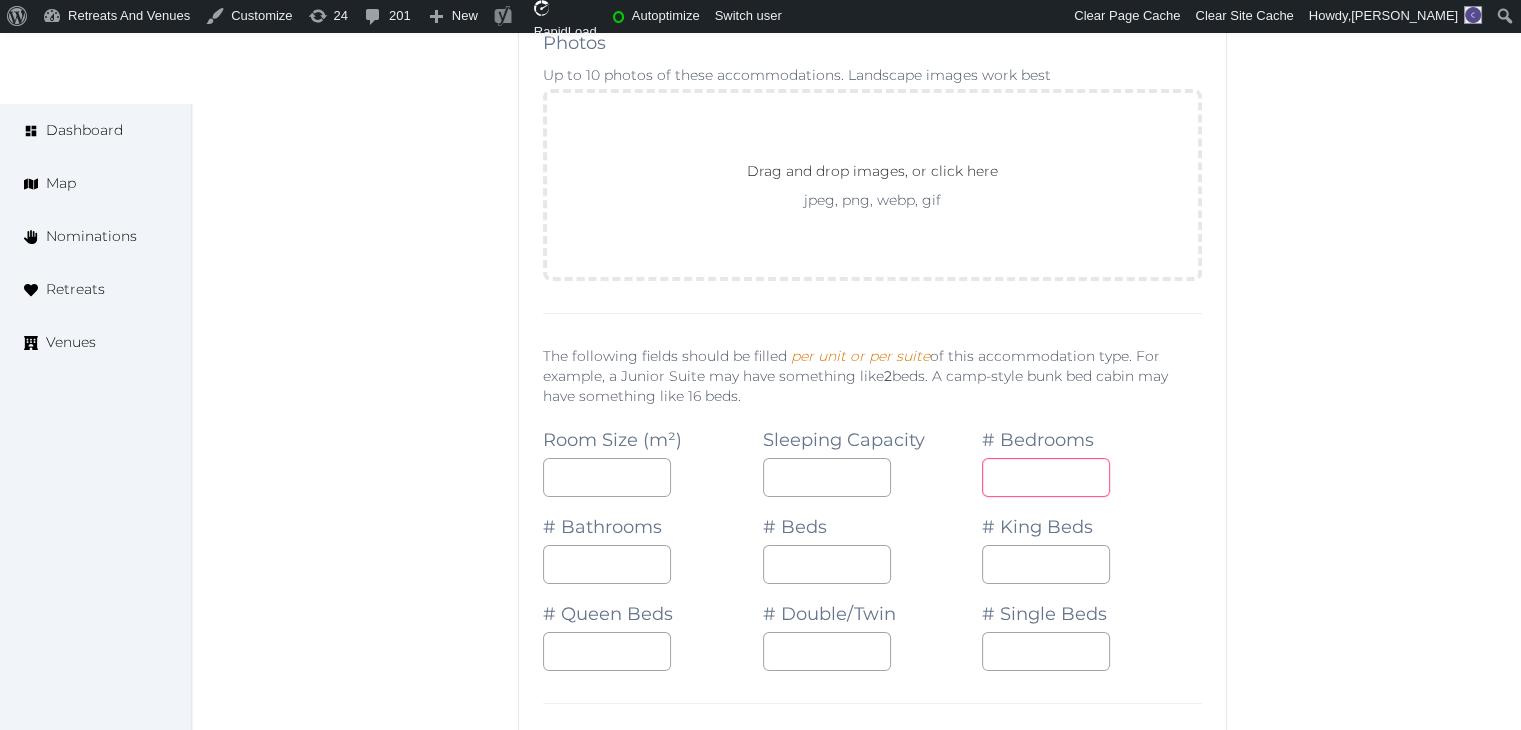 type on "*" 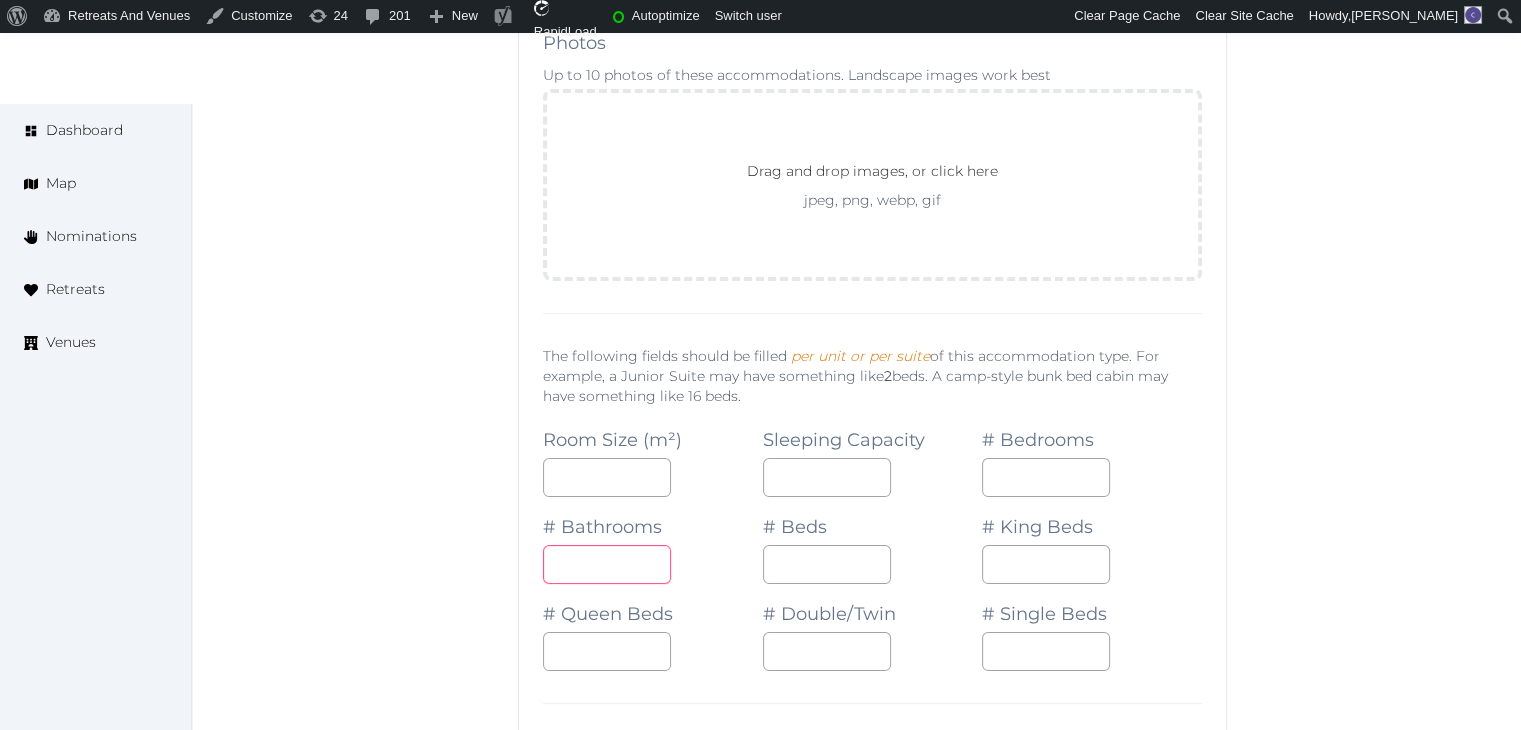 click at bounding box center [607, 564] 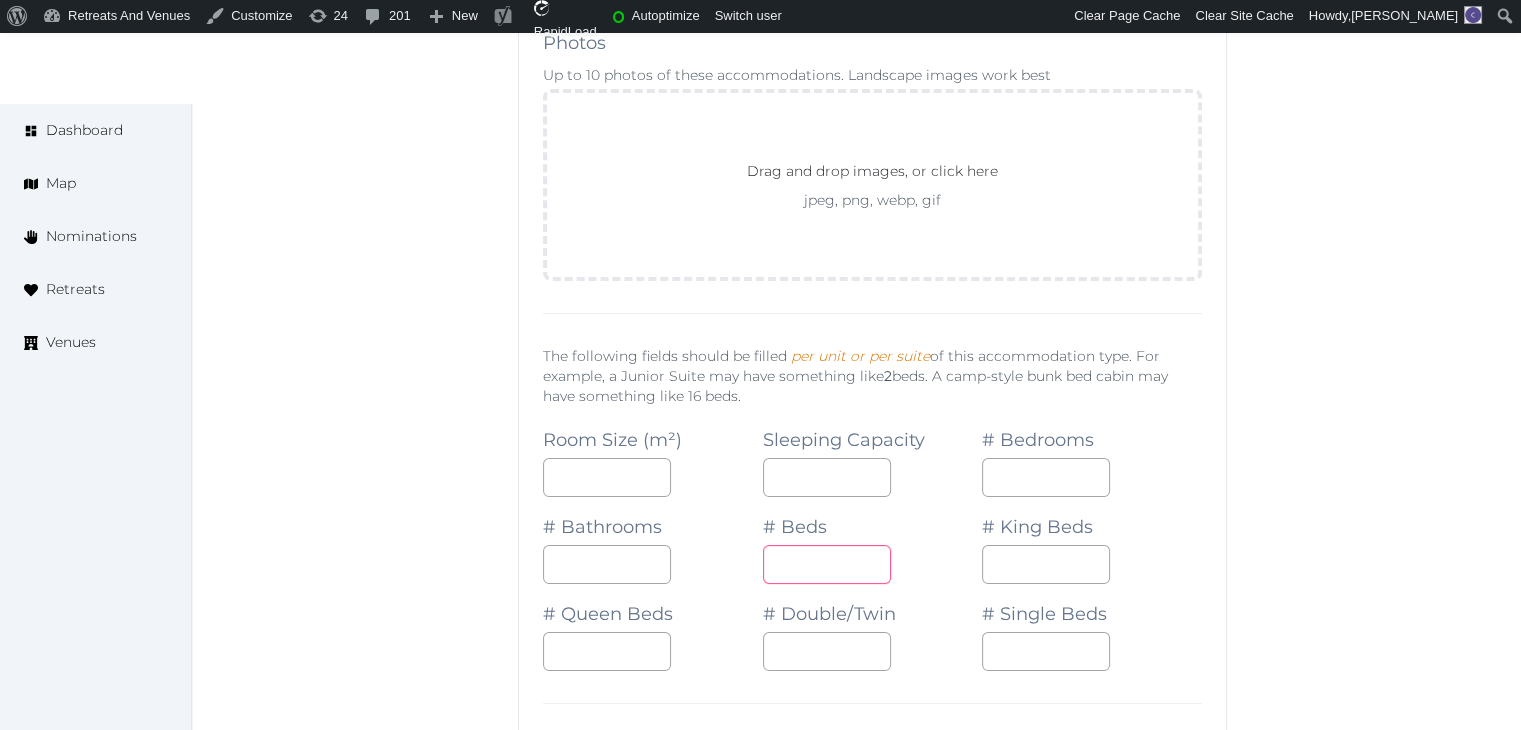 click at bounding box center (827, 564) 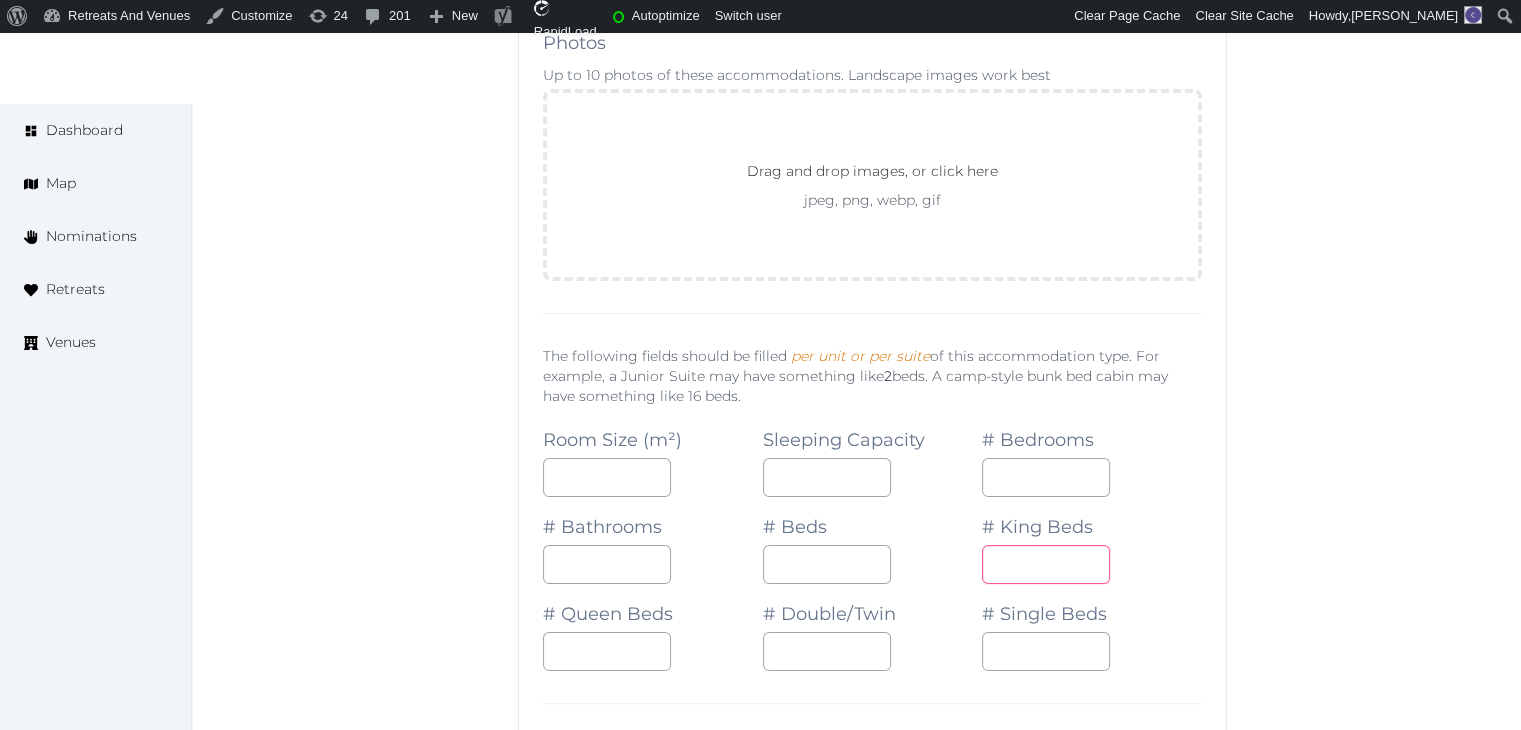 click at bounding box center [1046, 564] 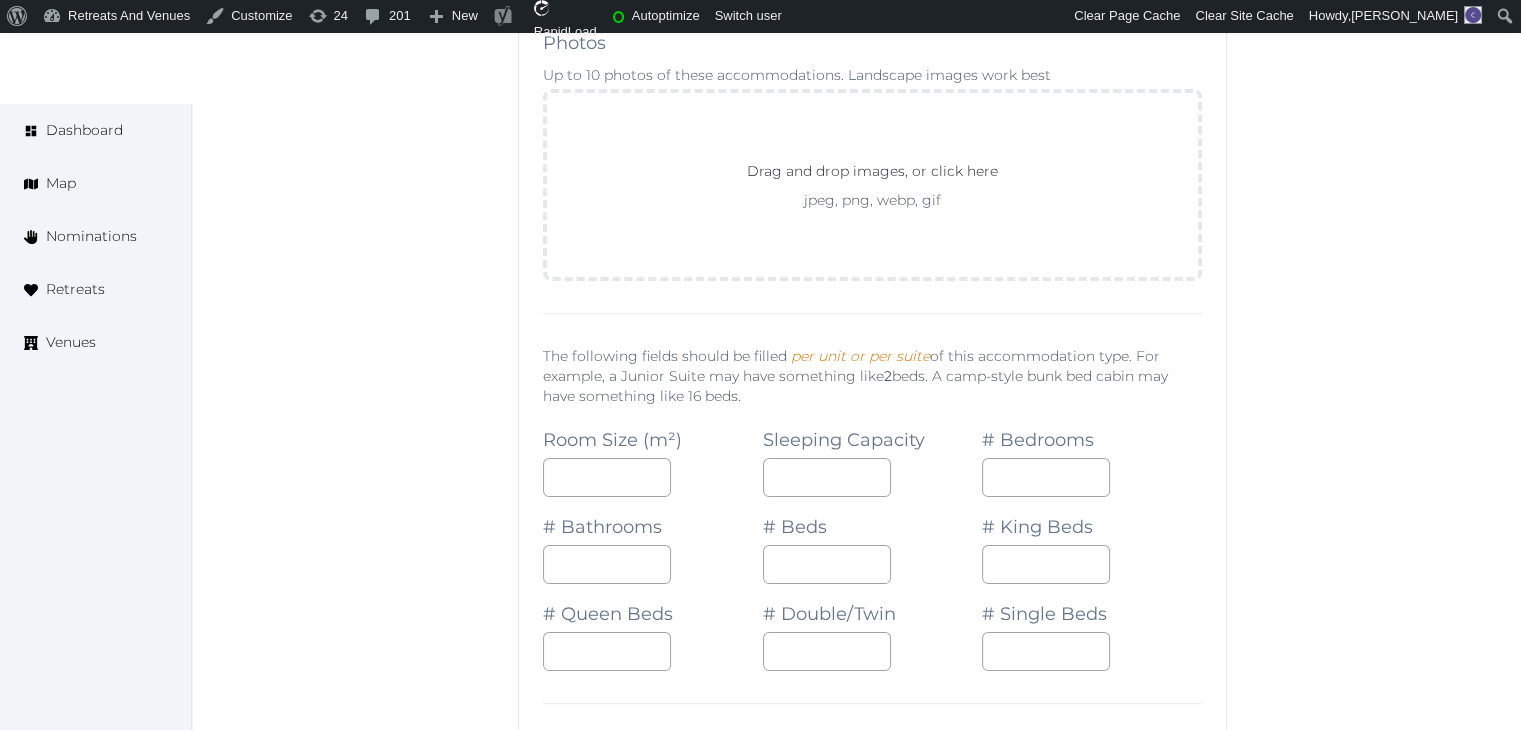 click on "**********" at bounding box center [872, 932] 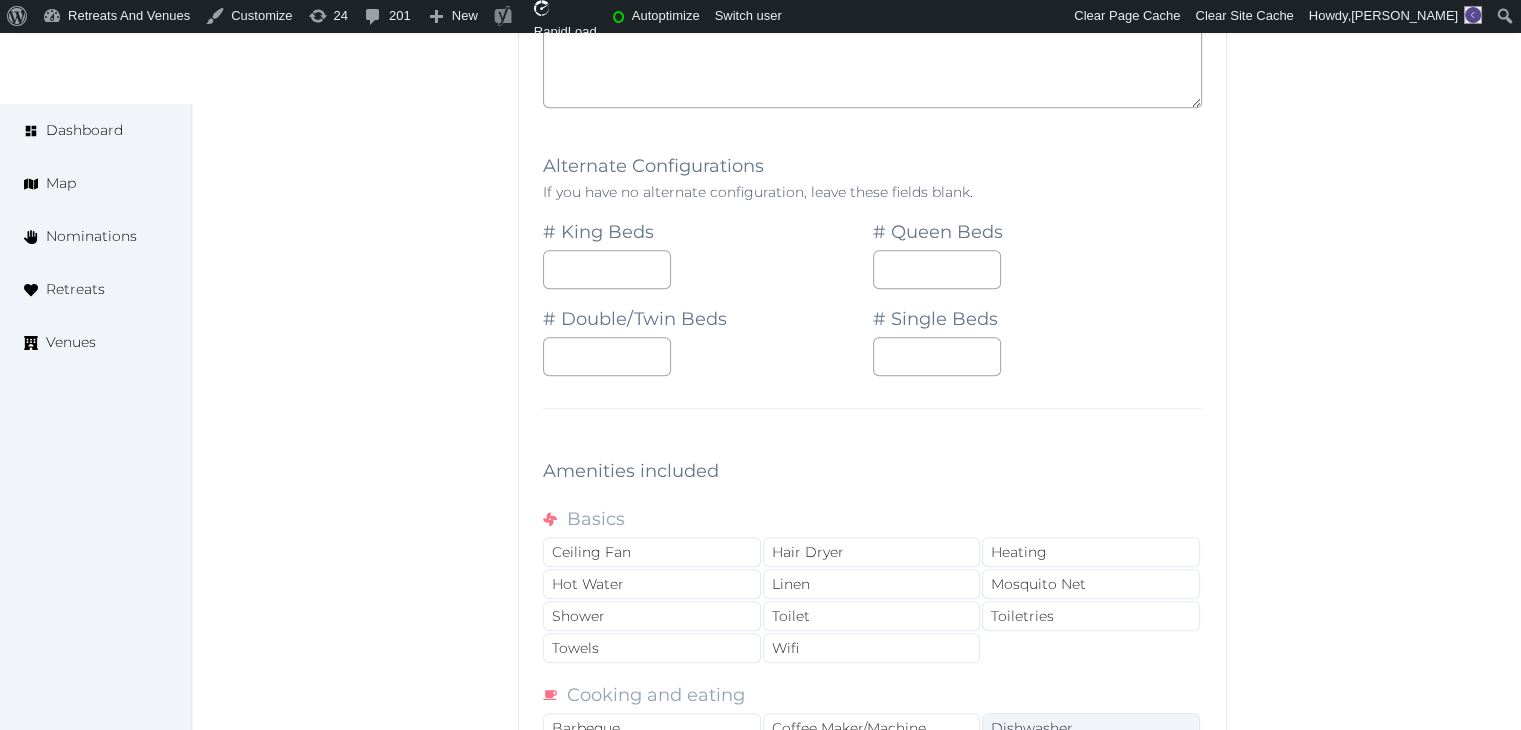 scroll, scrollTop: 23862, scrollLeft: 0, axis: vertical 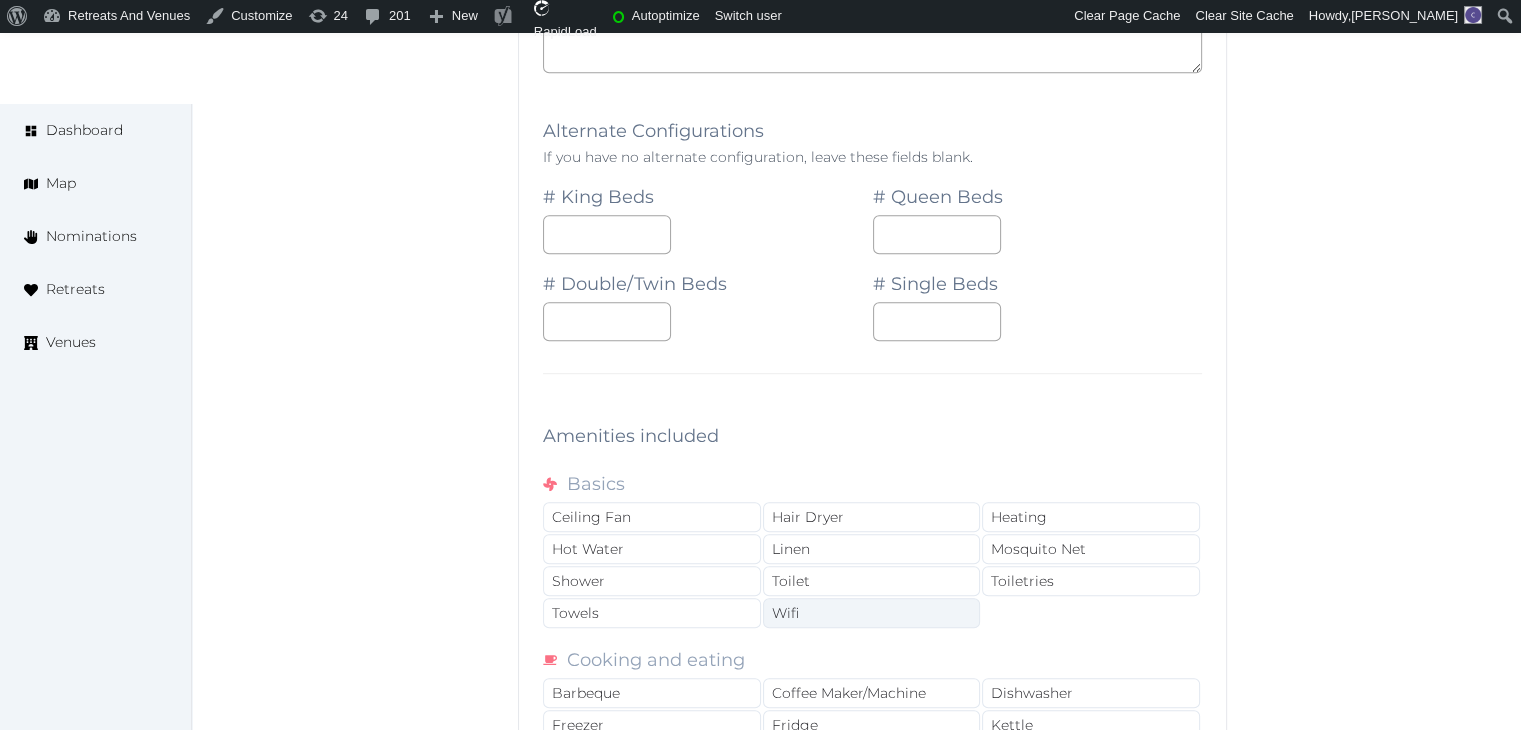 click on "Wifi" at bounding box center [872, 613] 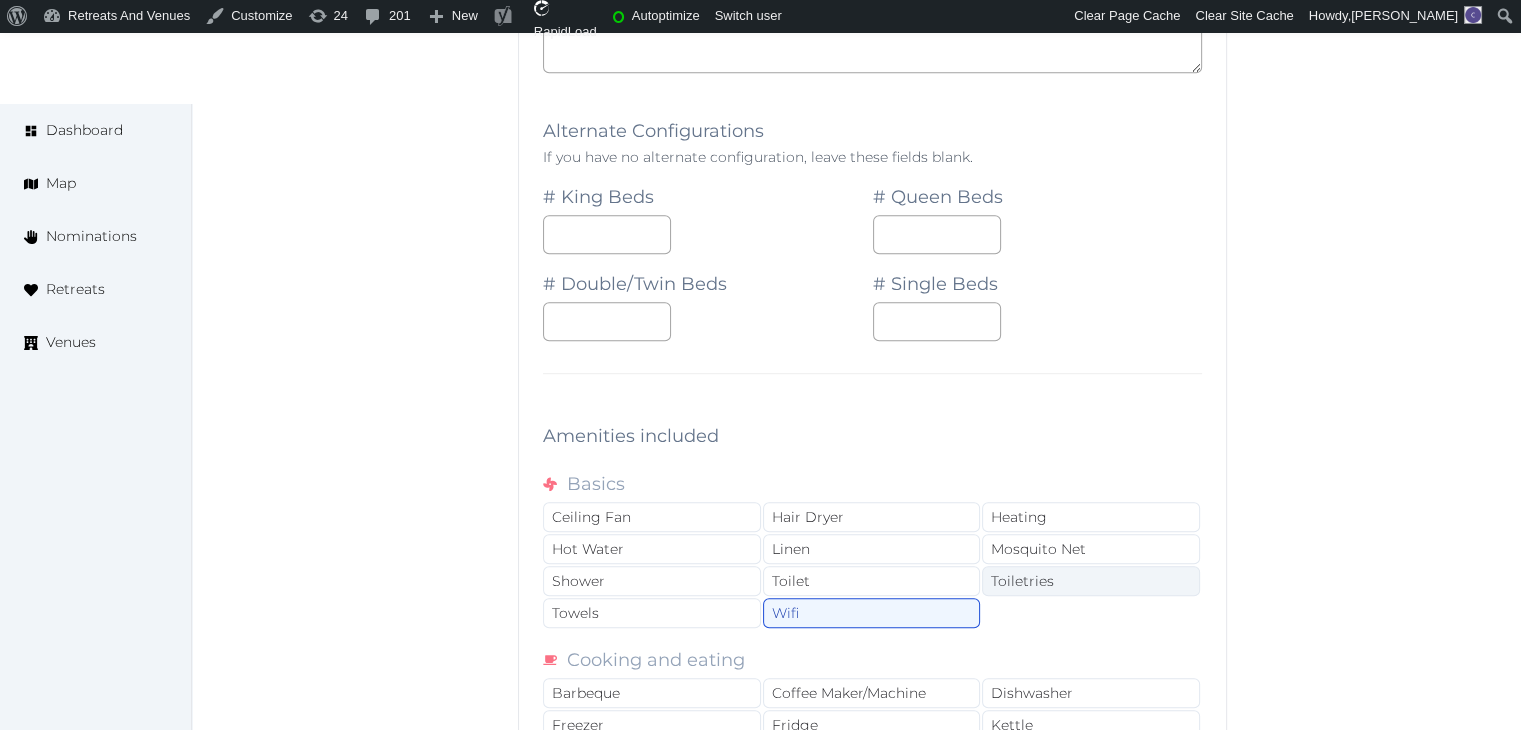 click on "Toiletries" at bounding box center [1091, 581] 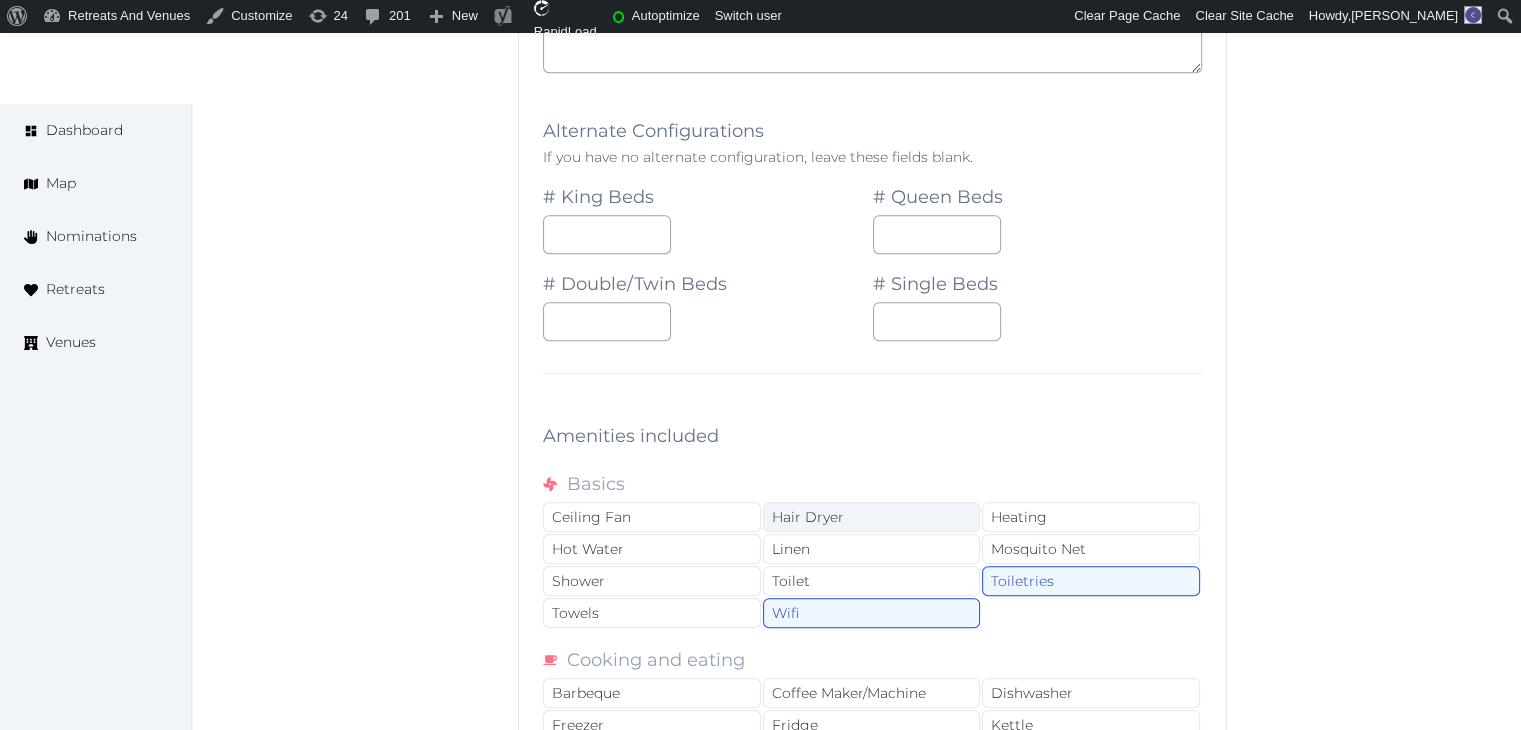 click on "Hair Dryer" at bounding box center [872, 517] 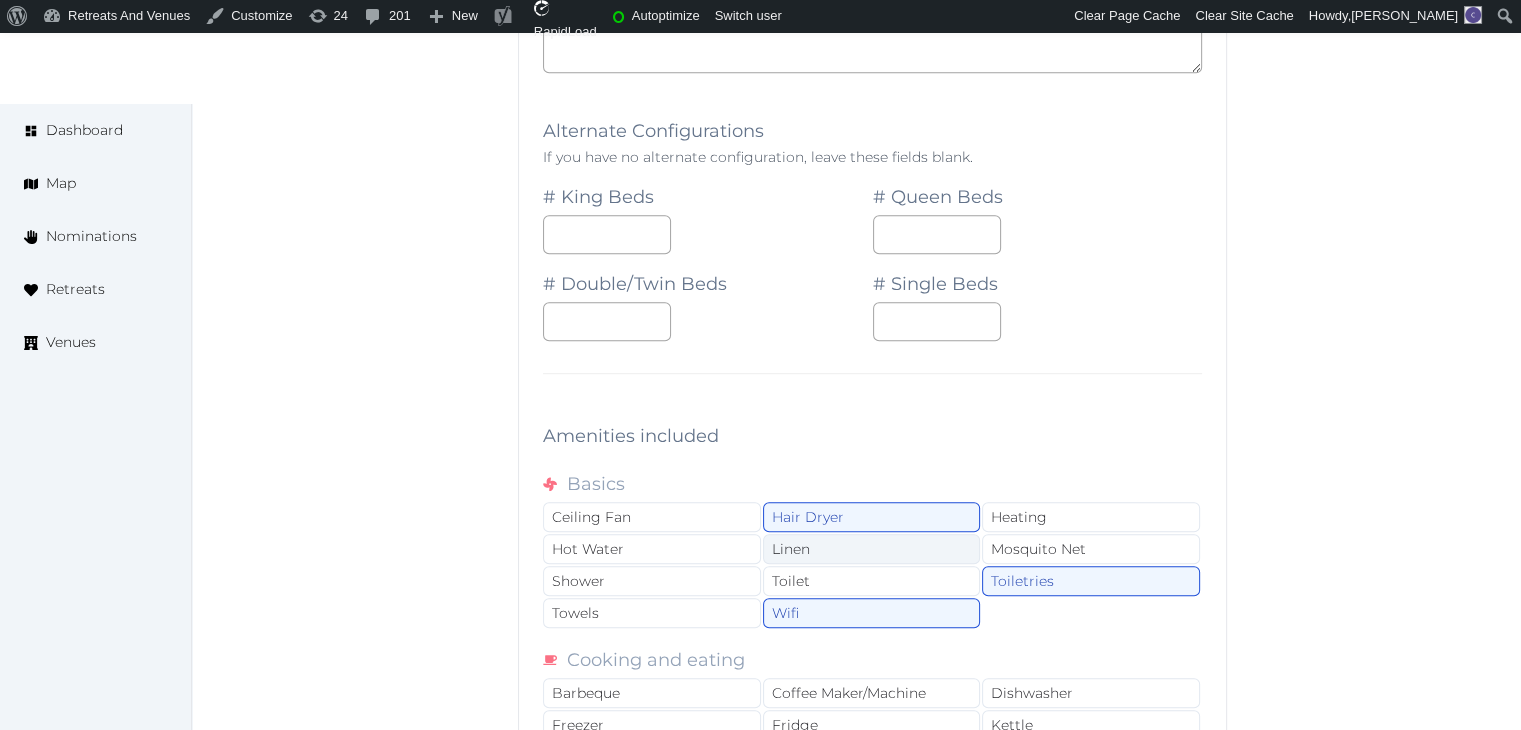 click on "Linen" at bounding box center (872, 549) 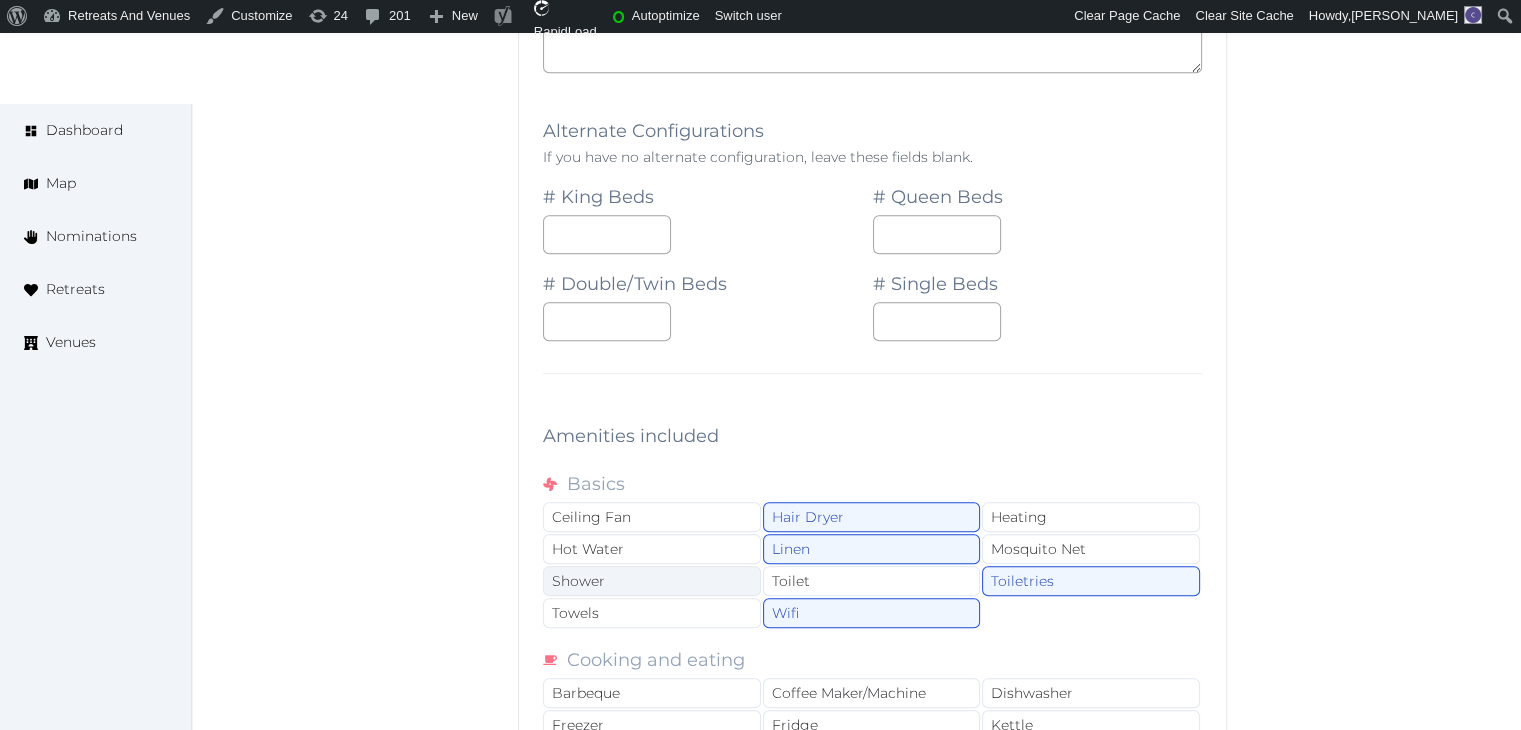 click on "Shower" at bounding box center (652, 581) 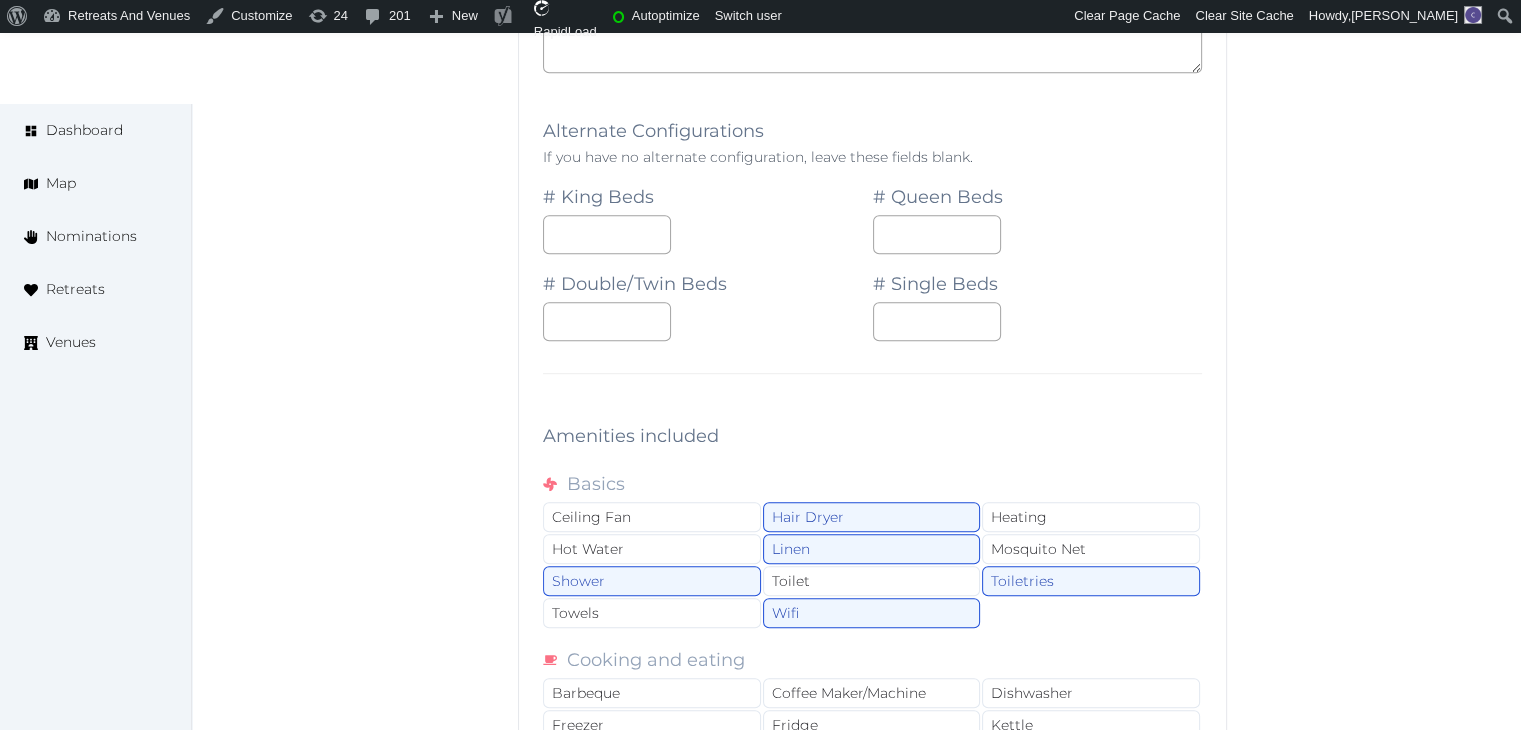 click on "Ceiling Fan Hair Dryer Heating Hot Water Linen Mosquito Net Shower Toilet Toiletries Towels Wifi" at bounding box center (872, 566) 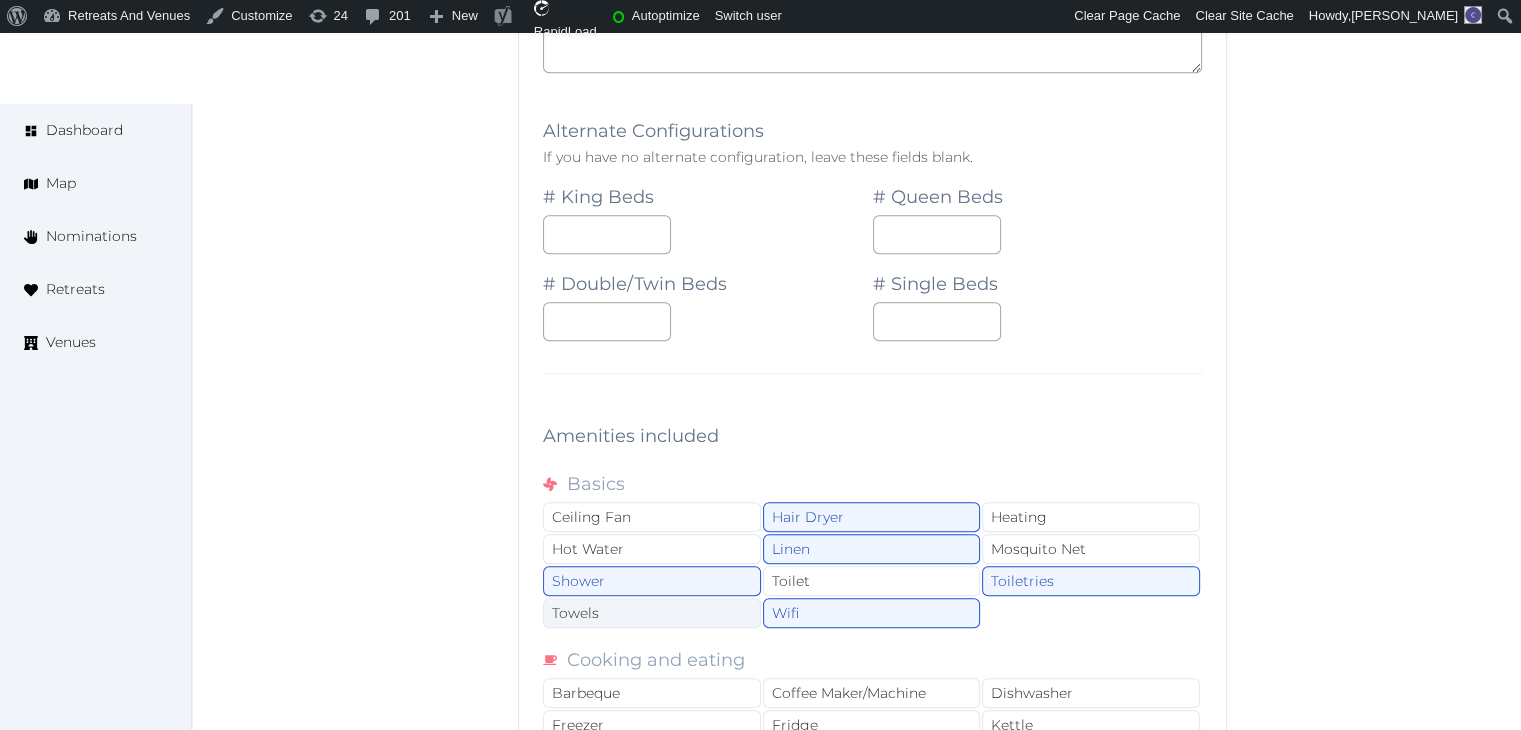 click on "Towels" at bounding box center (652, 613) 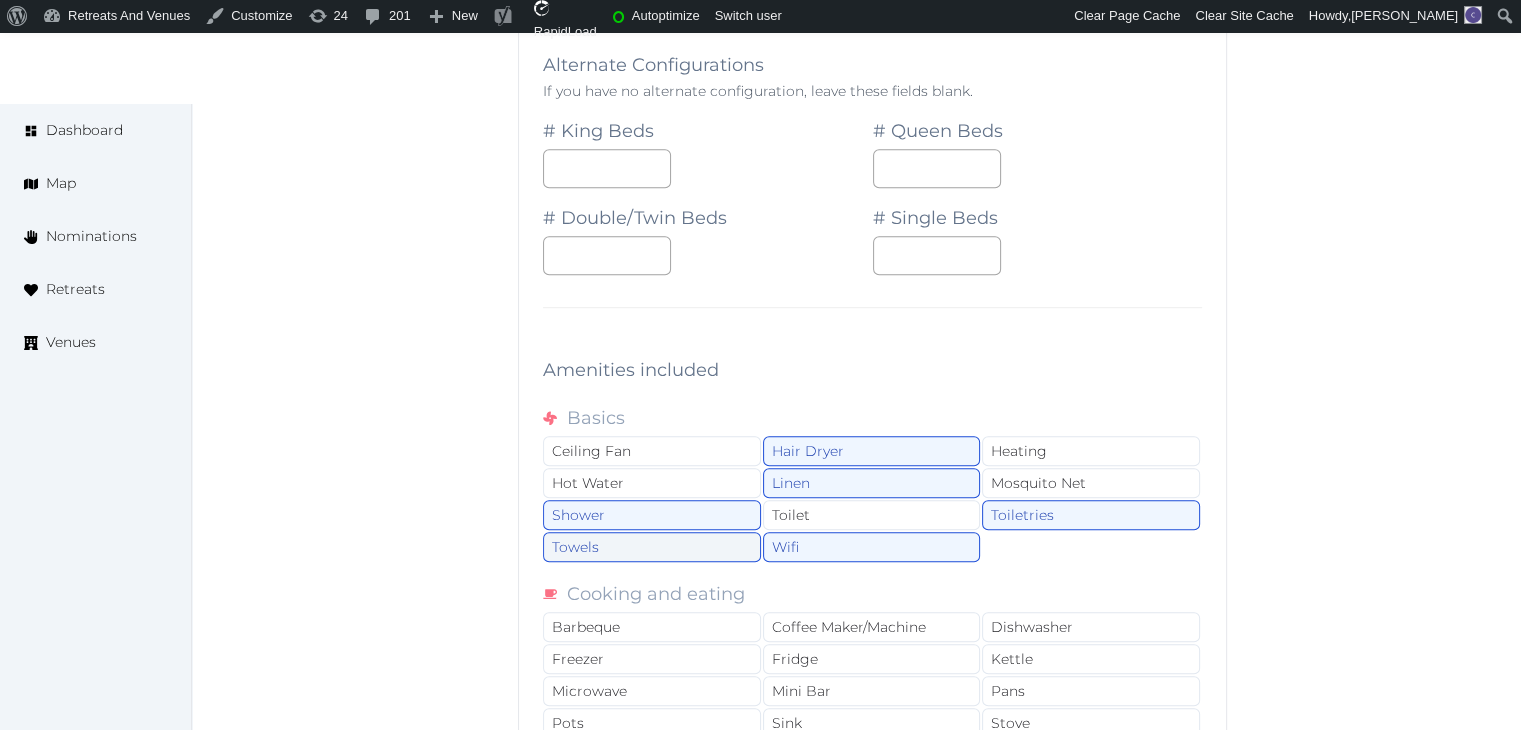 scroll, scrollTop: 23962, scrollLeft: 0, axis: vertical 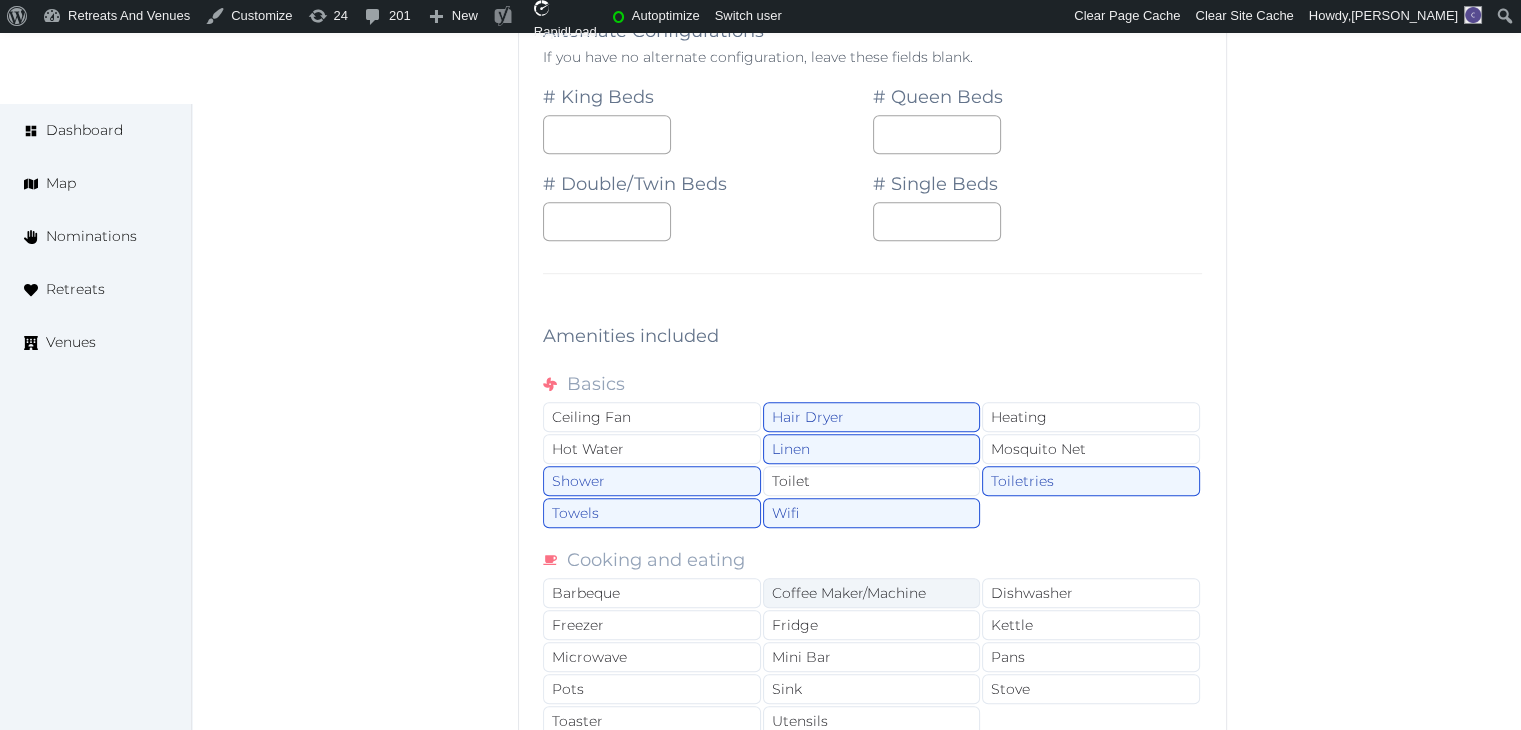click on "Coffee Maker/Machine" at bounding box center [872, 593] 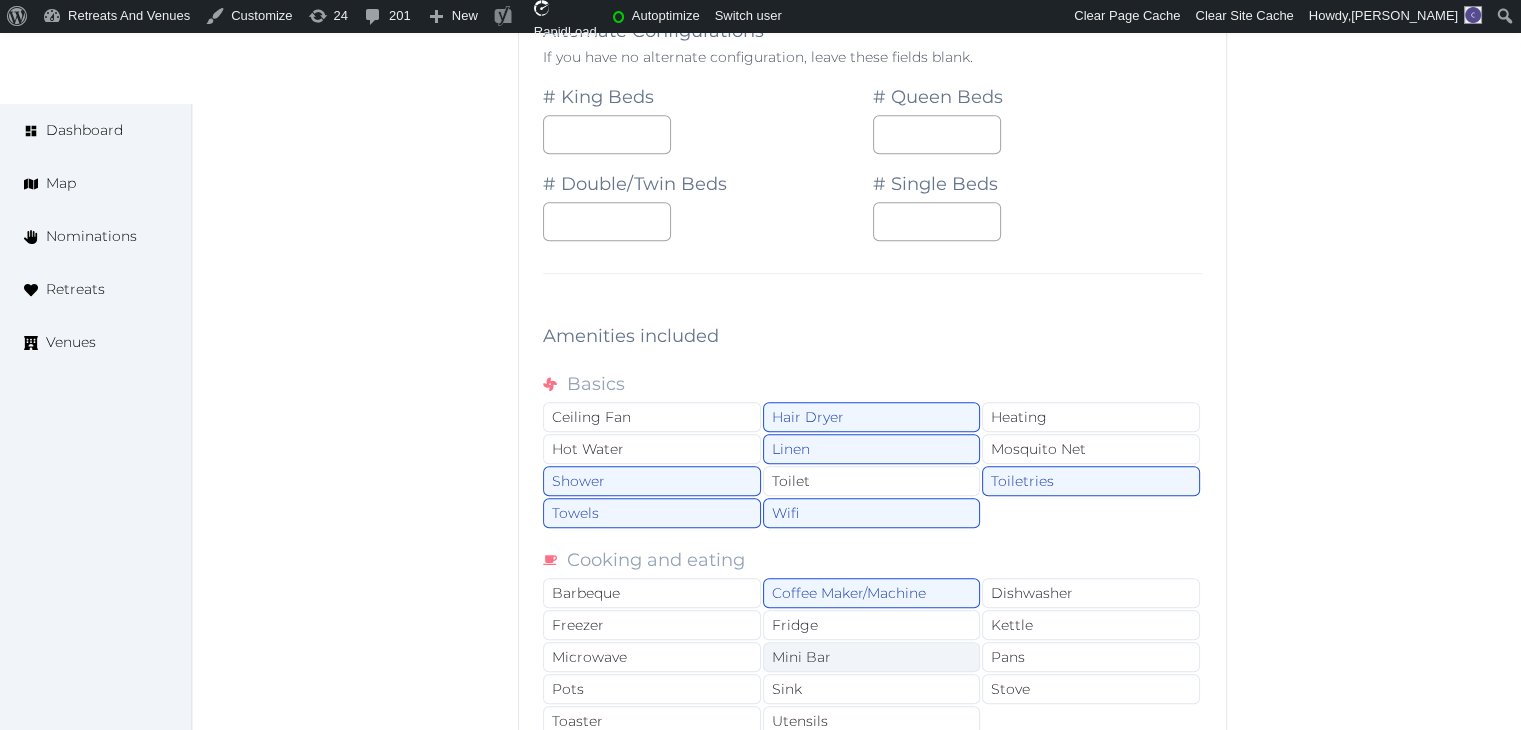 click on "Mini Bar" at bounding box center (872, 657) 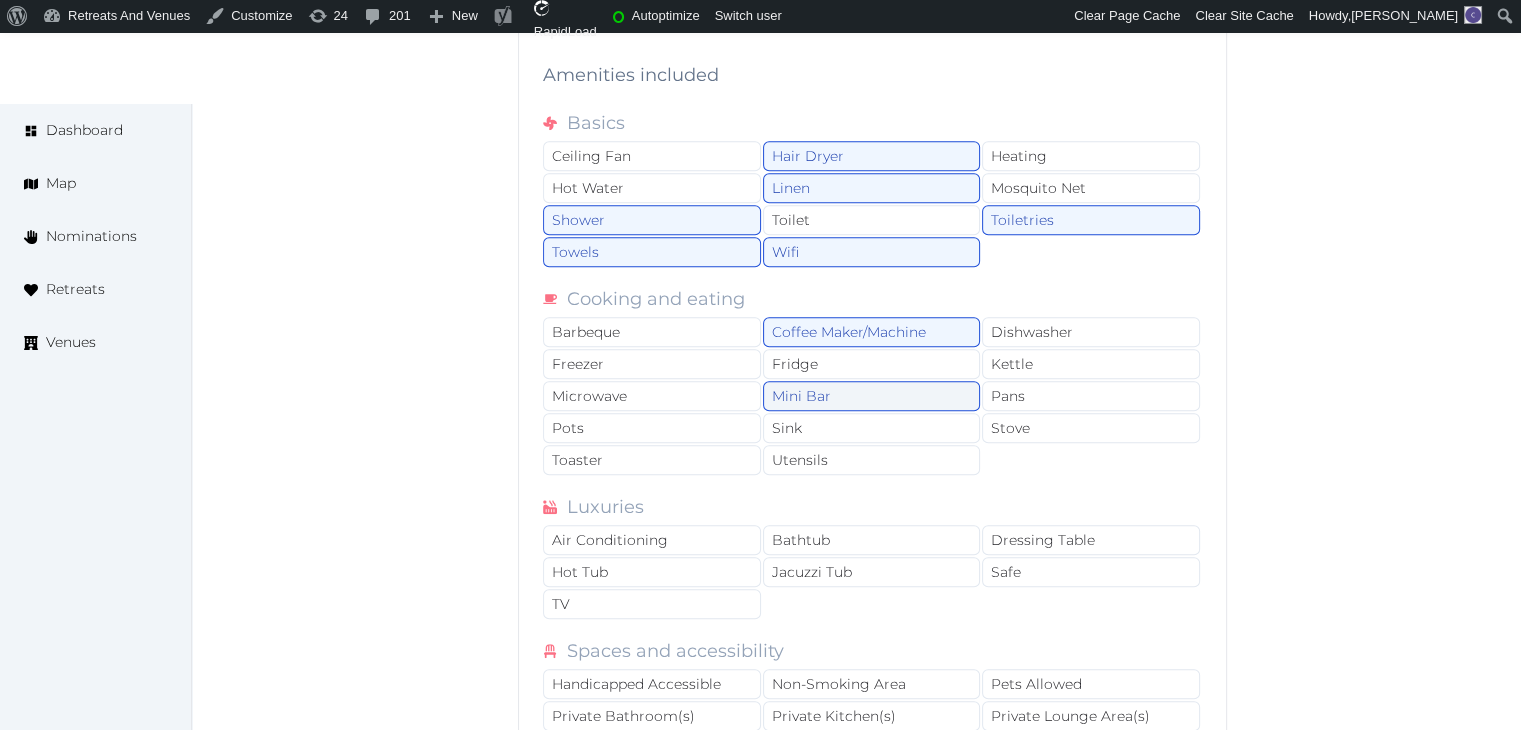 scroll, scrollTop: 24362, scrollLeft: 0, axis: vertical 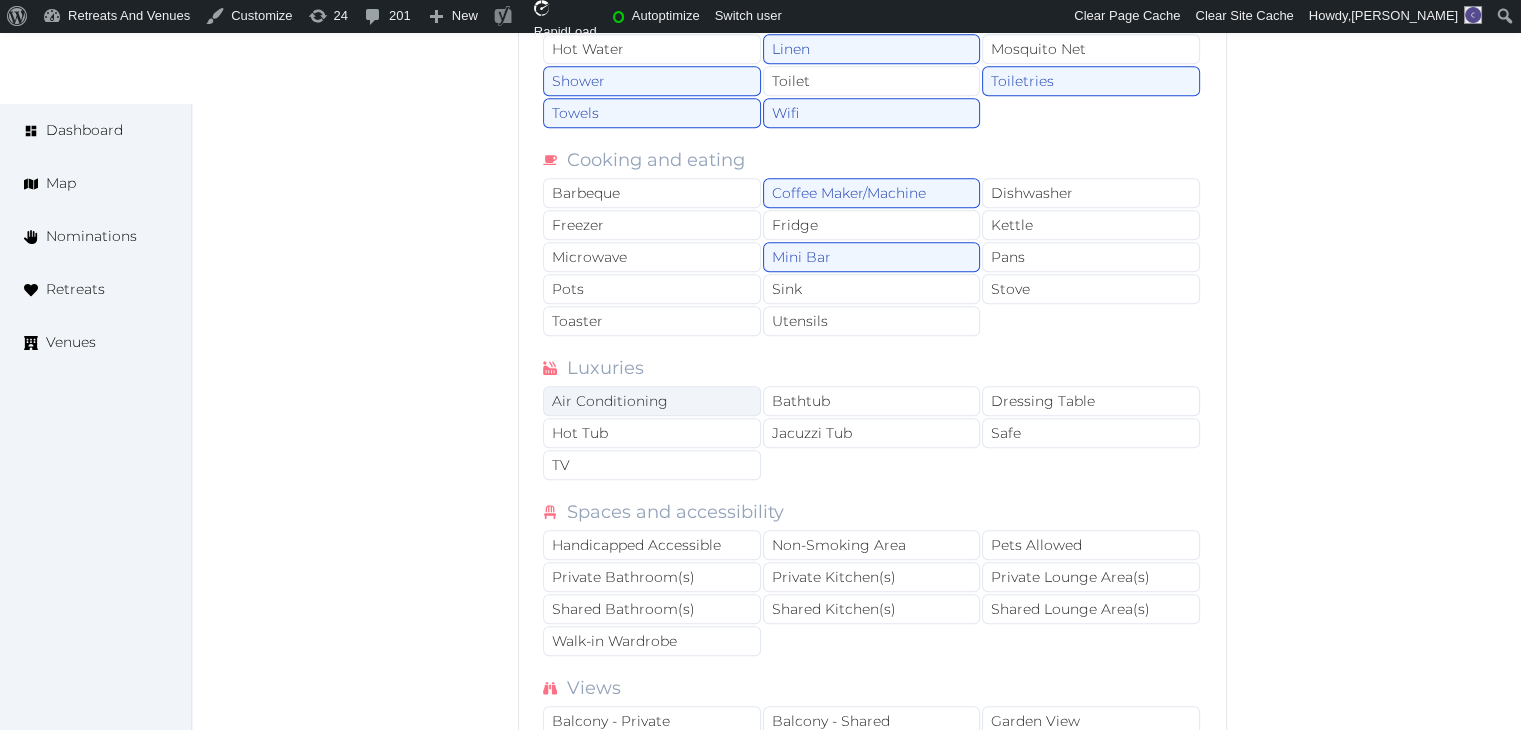 click on "Air Conditioning" at bounding box center (652, 401) 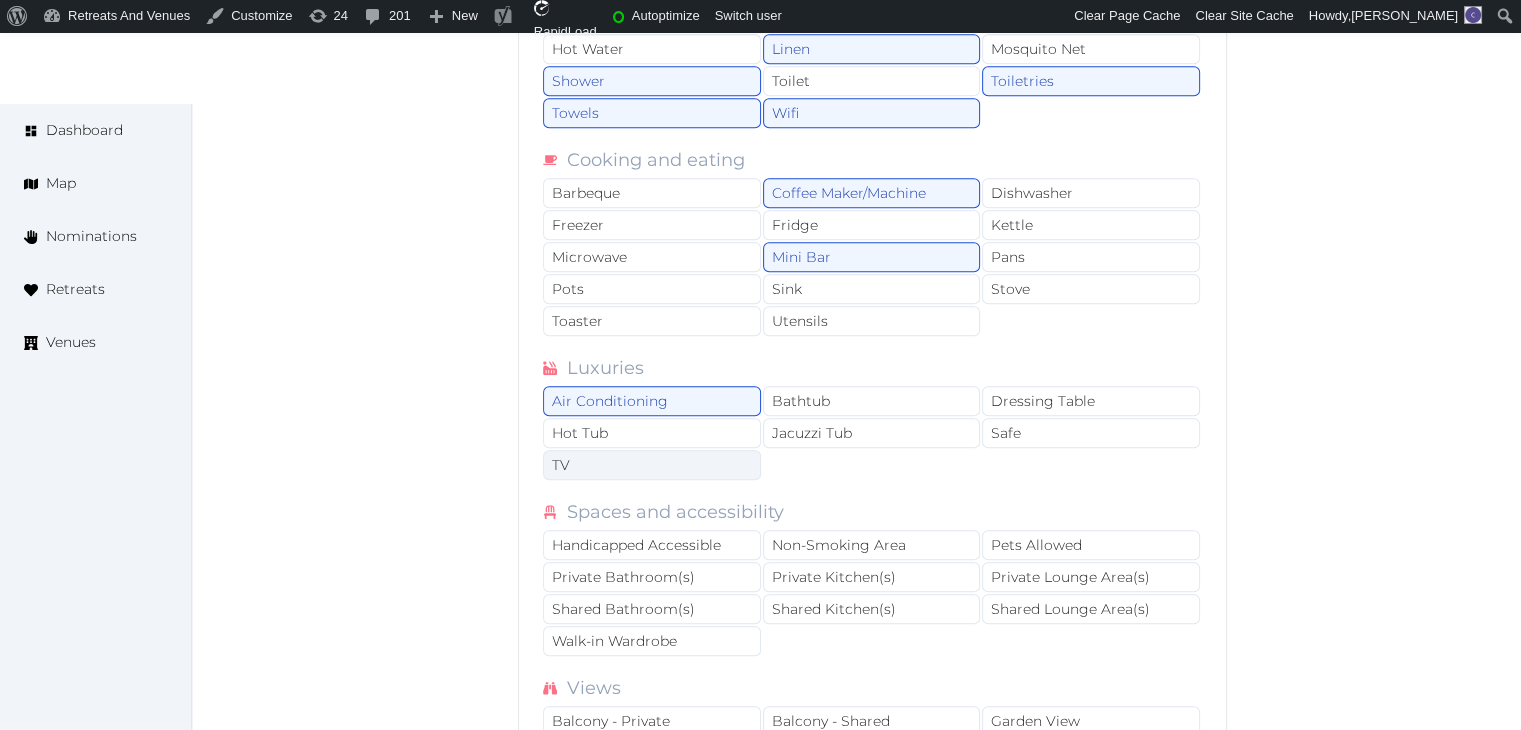 click on "TV" at bounding box center (652, 465) 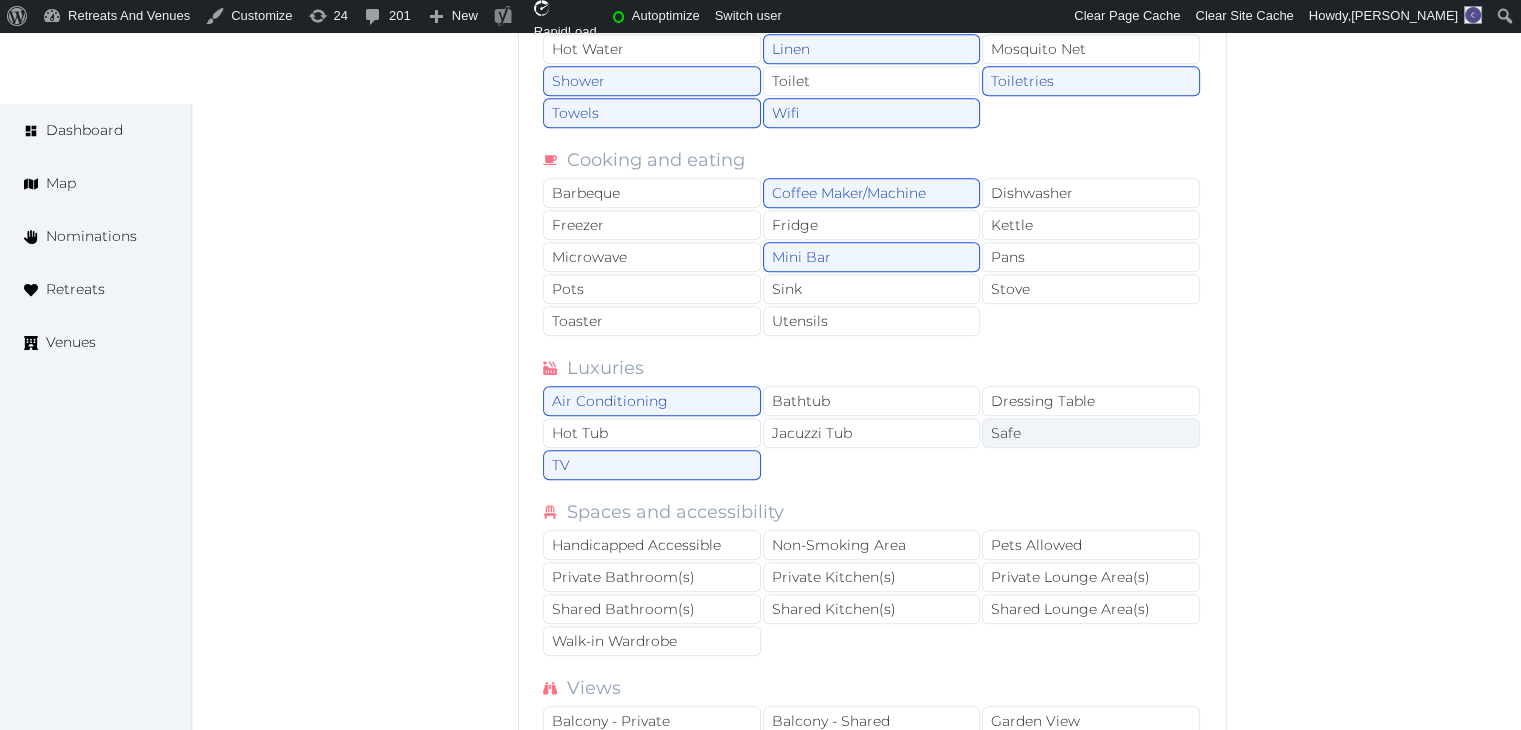 click on "Safe" at bounding box center (1091, 433) 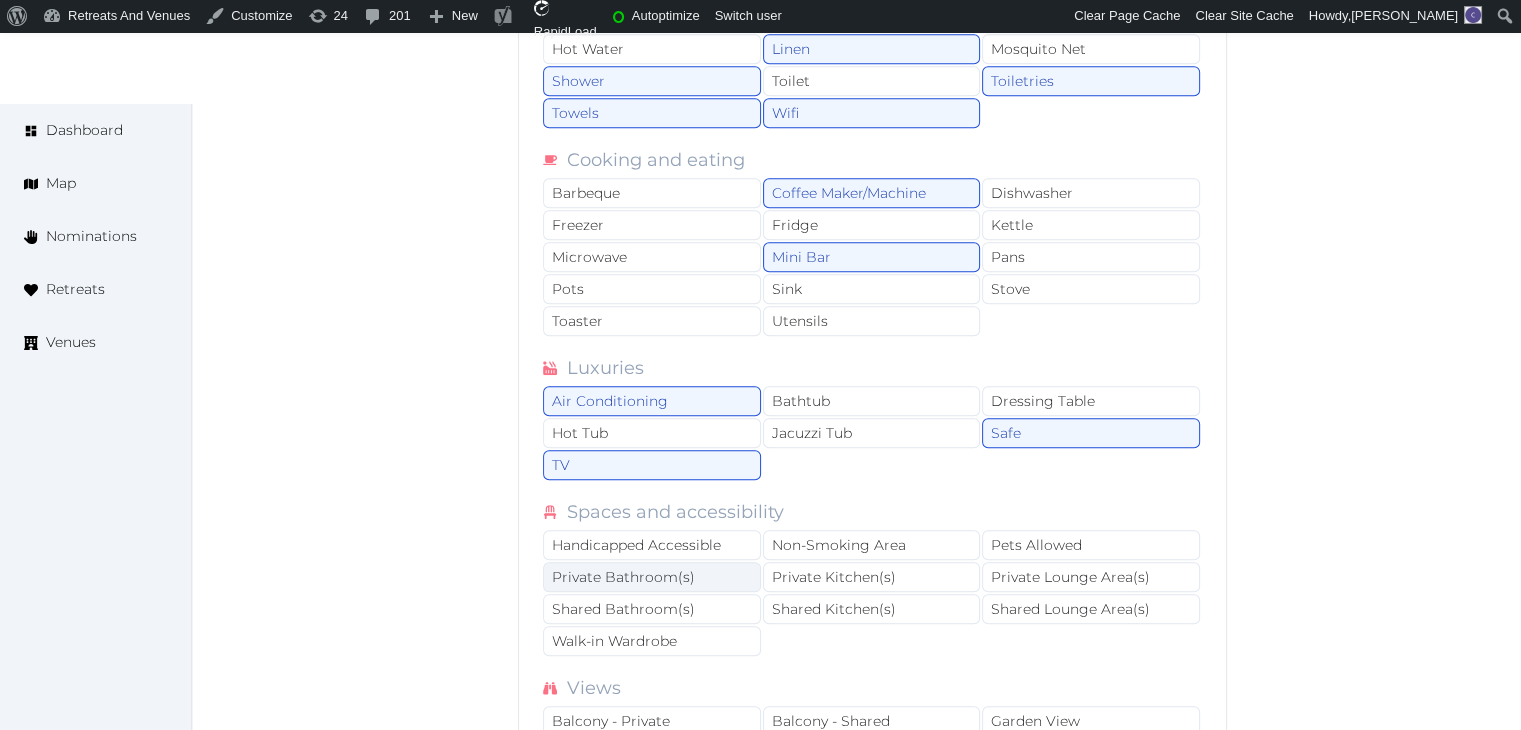 click on "Private Bathroom(s)" at bounding box center (652, 577) 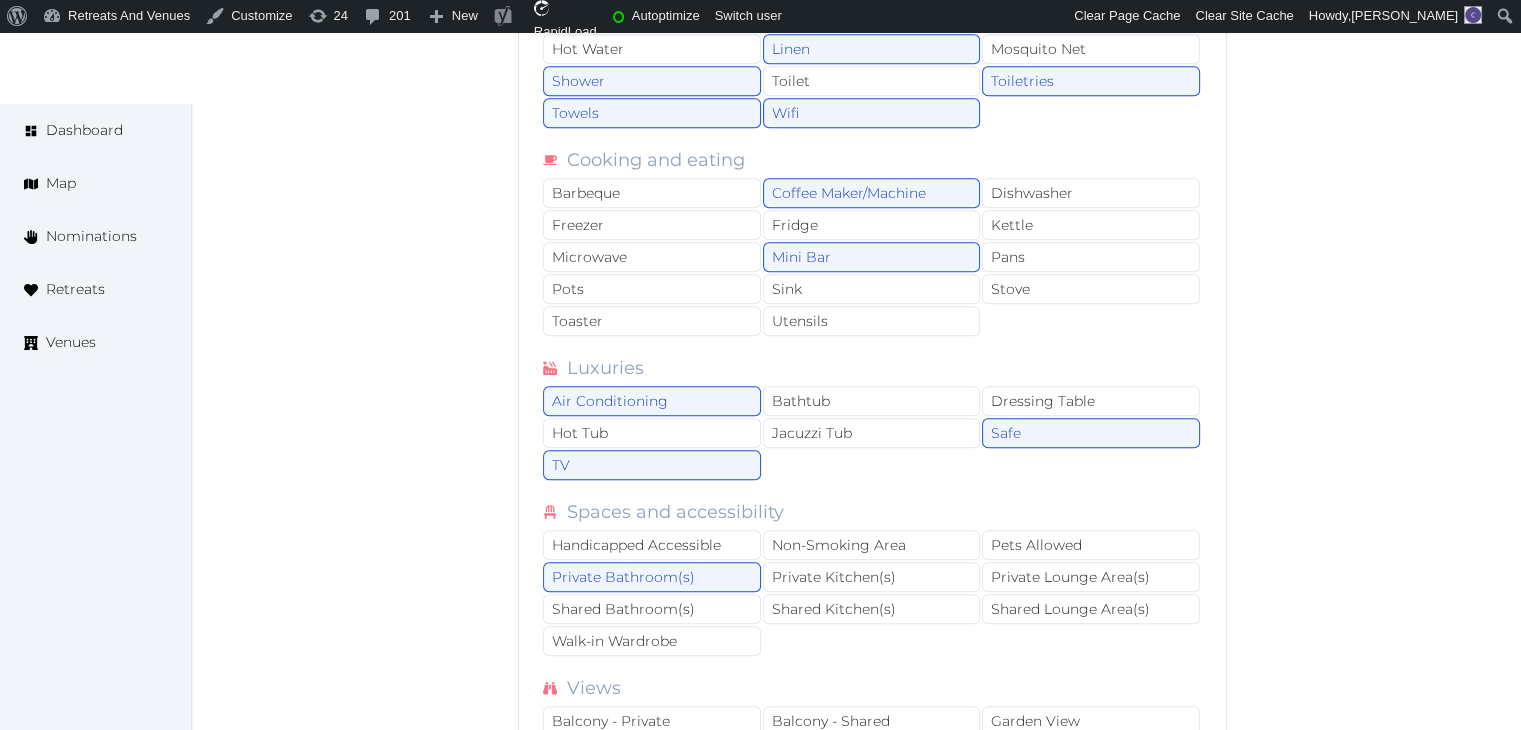 click on "Ocean View" at bounding box center (872, 753) 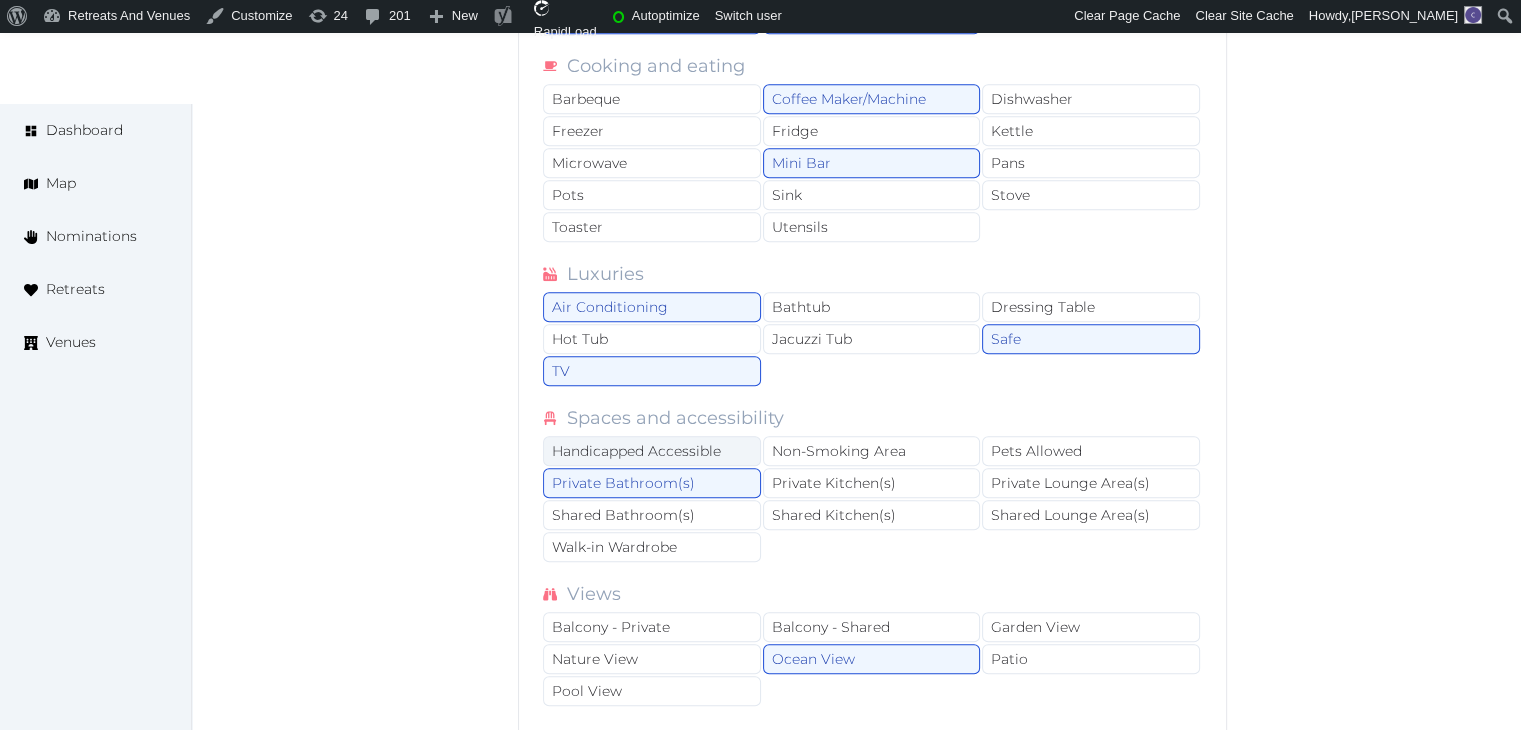 scroll, scrollTop: 24462, scrollLeft: 0, axis: vertical 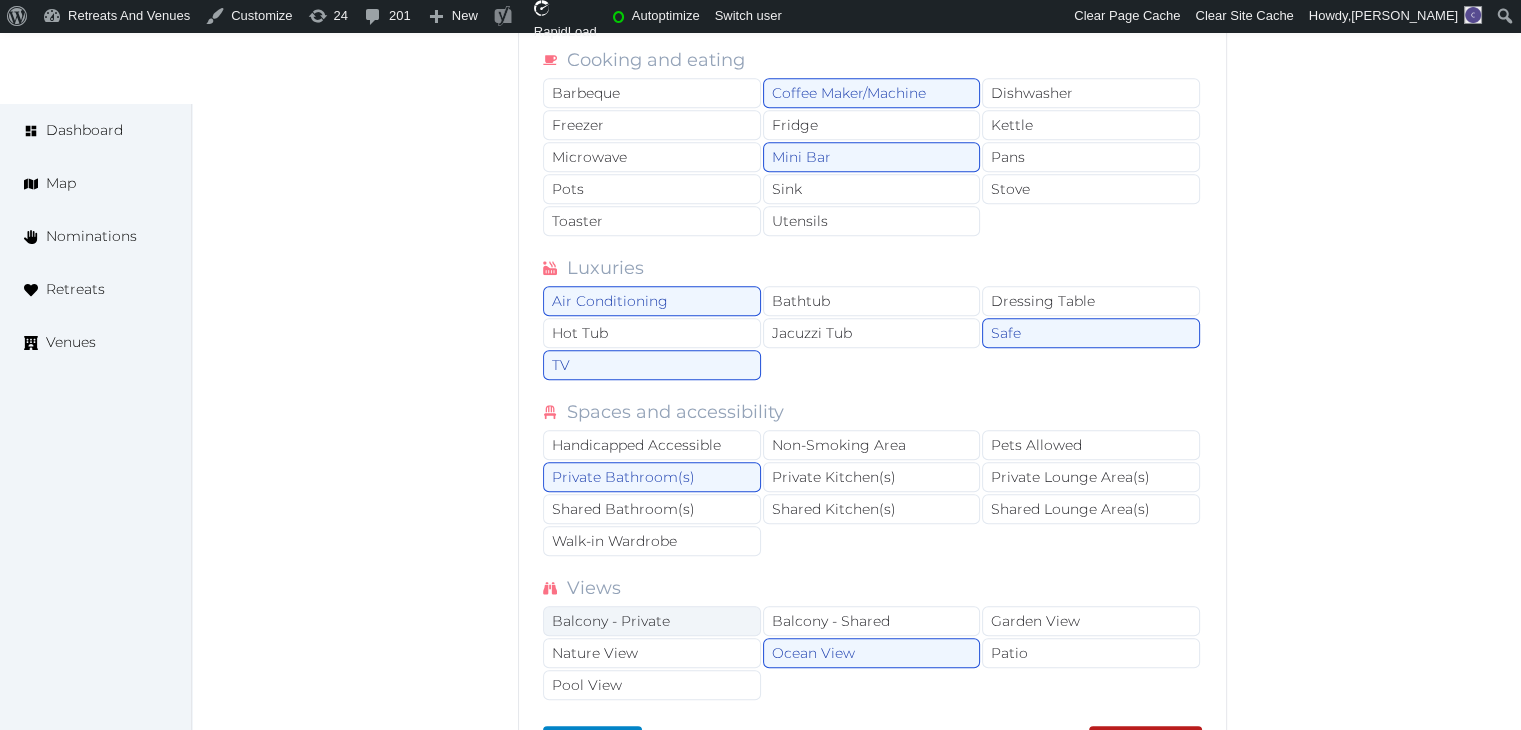 click on "Balcony - Private" at bounding box center [652, 621] 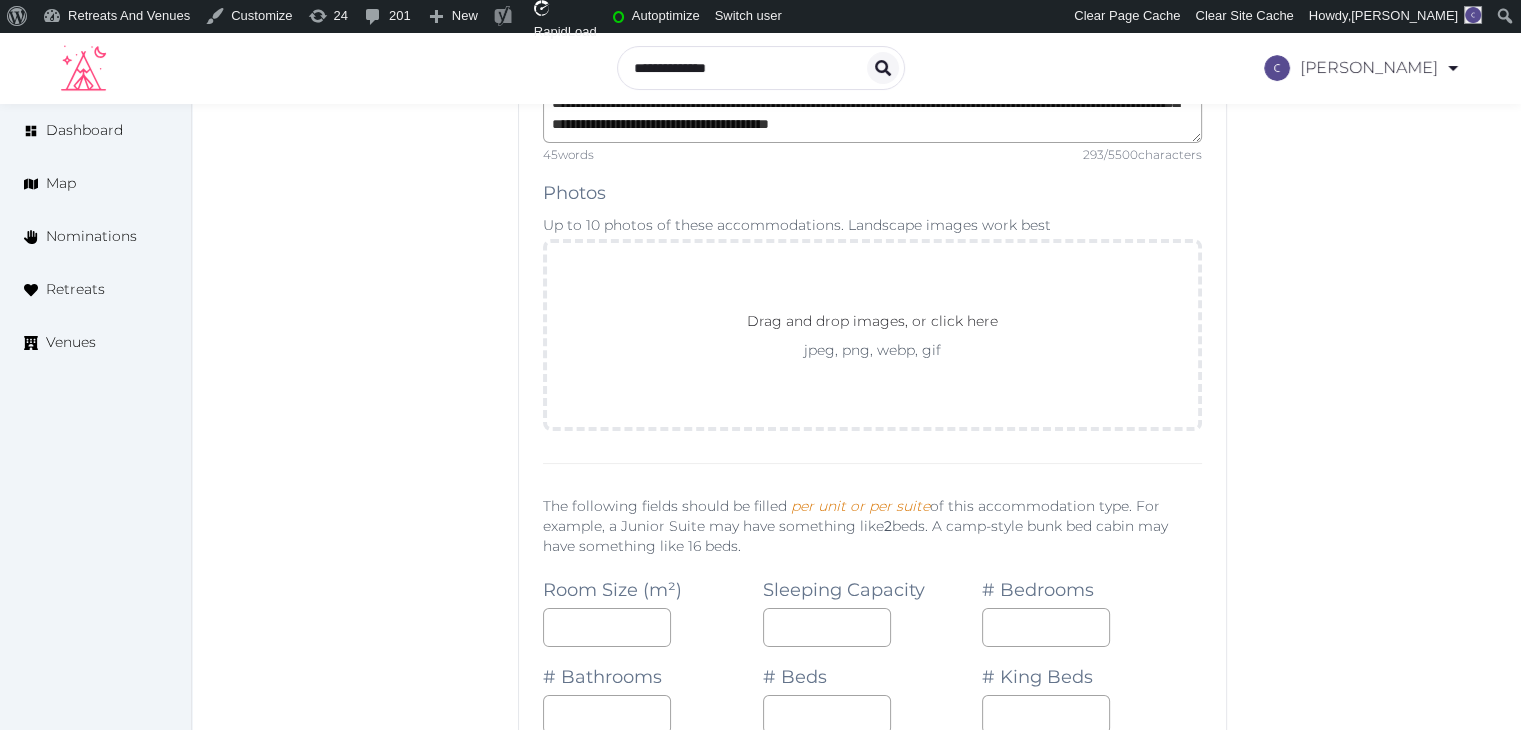 scroll, scrollTop: 22762, scrollLeft: 0, axis: vertical 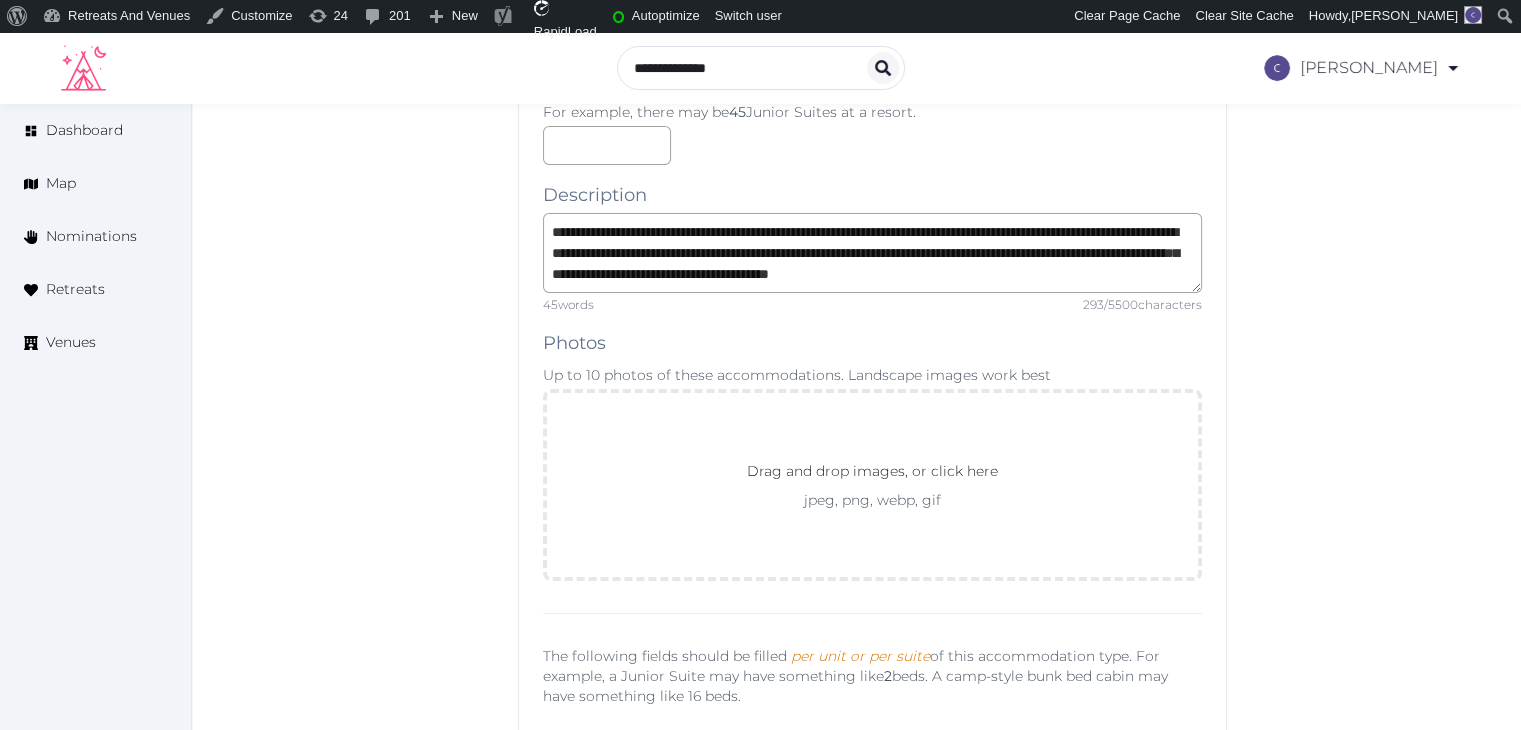 click on "Drag and drop images, or click here jpeg, png, webp, gif" at bounding box center (872, 485) 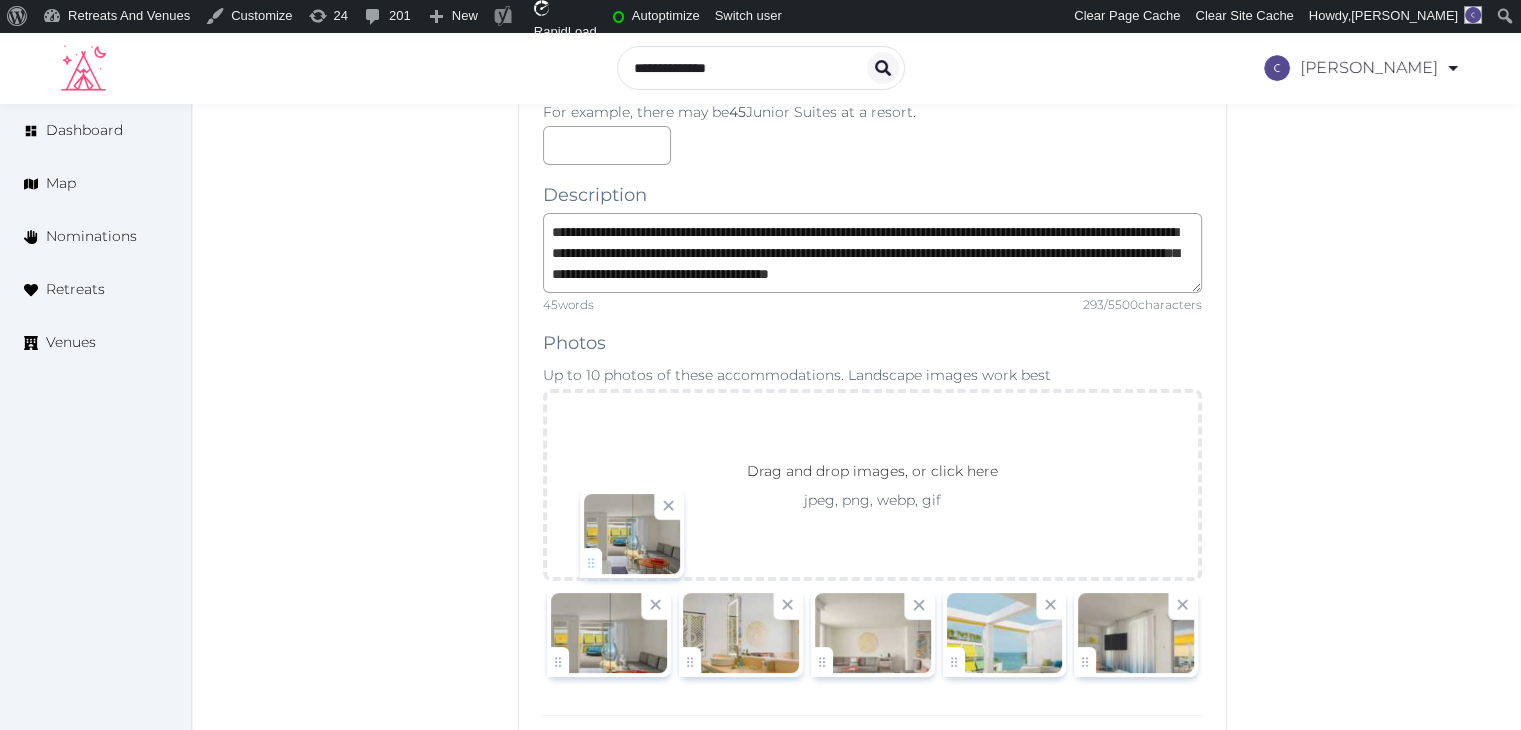 drag, startPoint x: 1096, startPoint y: 563, endPoint x: 602, endPoint y: 564, distance: 494.001 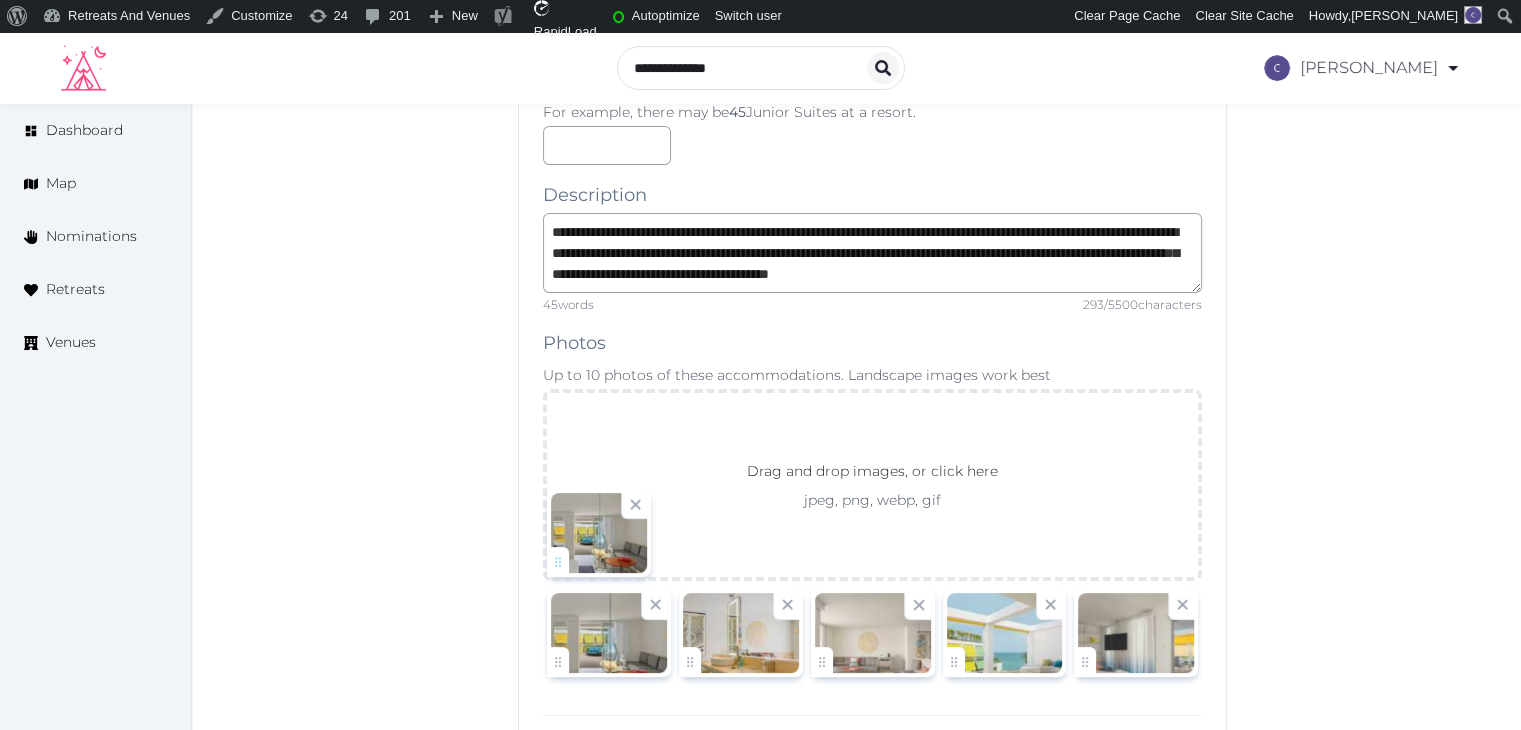 click on "[PERSON_NAME]   Account My Venue Listings My Retreats Logout      Dashboard Map Nominations Retreats Venues Edit venue 68 %  complete Fill out all the fields in your listing to increase its completion percentage.   A higher completion percentage will make your listing more attractive and result in better matches. W Ibiza   View  listing   Open    Close CRM Lead Basic details Pricing and policies Retreat spaces Meeting spaces Accommodations Amenities Food and dining Activities and experiences Location Environment Types of retreats Brochures Notes Ownership Administration Activity This venue is live and visible to the public Mark draft Archive Venue owned by sales.wibiza [EMAIL_ADDRESS][DOMAIN_NAME] Copy update link Share this link with venue owners to encourage them to update their venue details. Copy recommended link Share this link with venue owners to let them know they have been recommended. Copy shortlist link Max sleeping capacity *** /" at bounding box center (760, -9872) 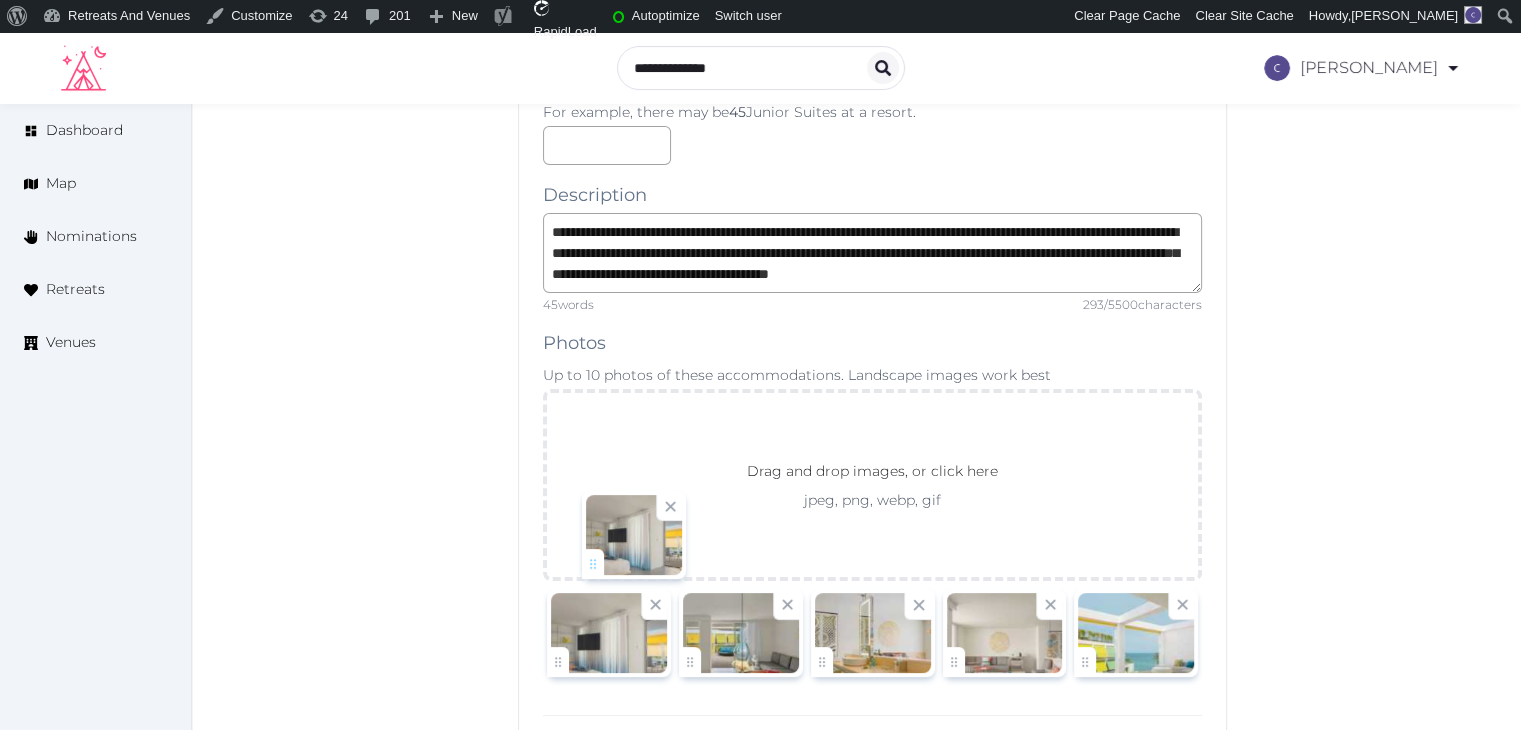 drag, startPoint x: 1097, startPoint y: 559, endPoint x: 552, endPoint y: 564, distance: 545.02295 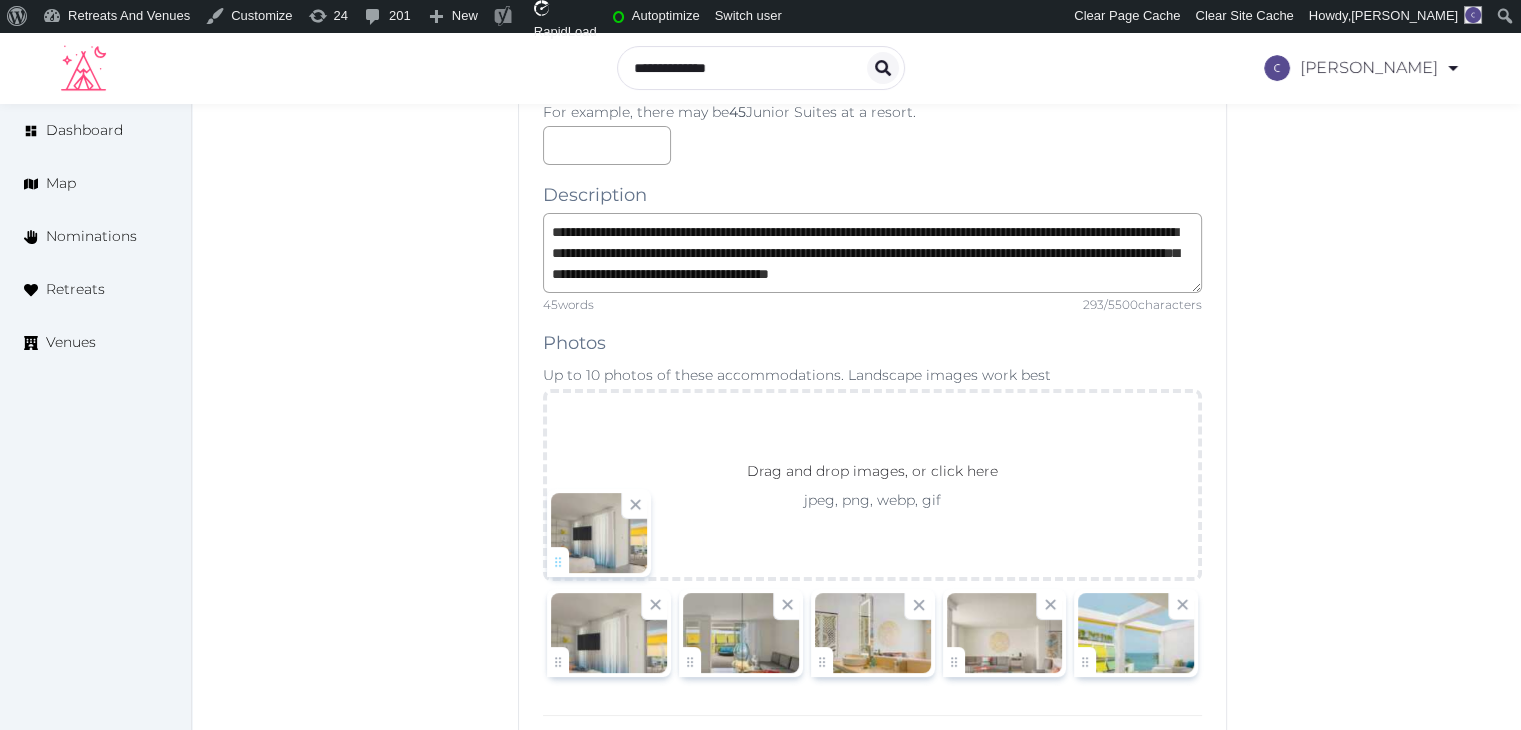 click on "[PERSON_NAME]   Account My Venue Listings My Retreats Logout      Dashboard Map Nominations Retreats Venues Edit venue 68 %  complete Fill out all the fields in your listing to increase its completion percentage.   A higher completion percentage will make your listing more attractive and result in better matches. W Ibiza   View  listing   Open    Close CRM Lead Basic details Pricing and policies Retreat spaces Meeting spaces Accommodations Amenities Food and dining Activities and experiences Location Environment Types of retreats Brochures Notes Ownership Administration Activity This venue is live and visible to the public Mark draft Archive Venue owned by sales.wibiza [EMAIL_ADDRESS][DOMAIN_NAME] Copy update link Share this link with venue owners to encourage them to update their venue details. Copy recommended link Share this link with venue owners to let them know they have been recommended. Copy shortlist link Max sleeping capacity *** /" at bounding box center (760, -9872) 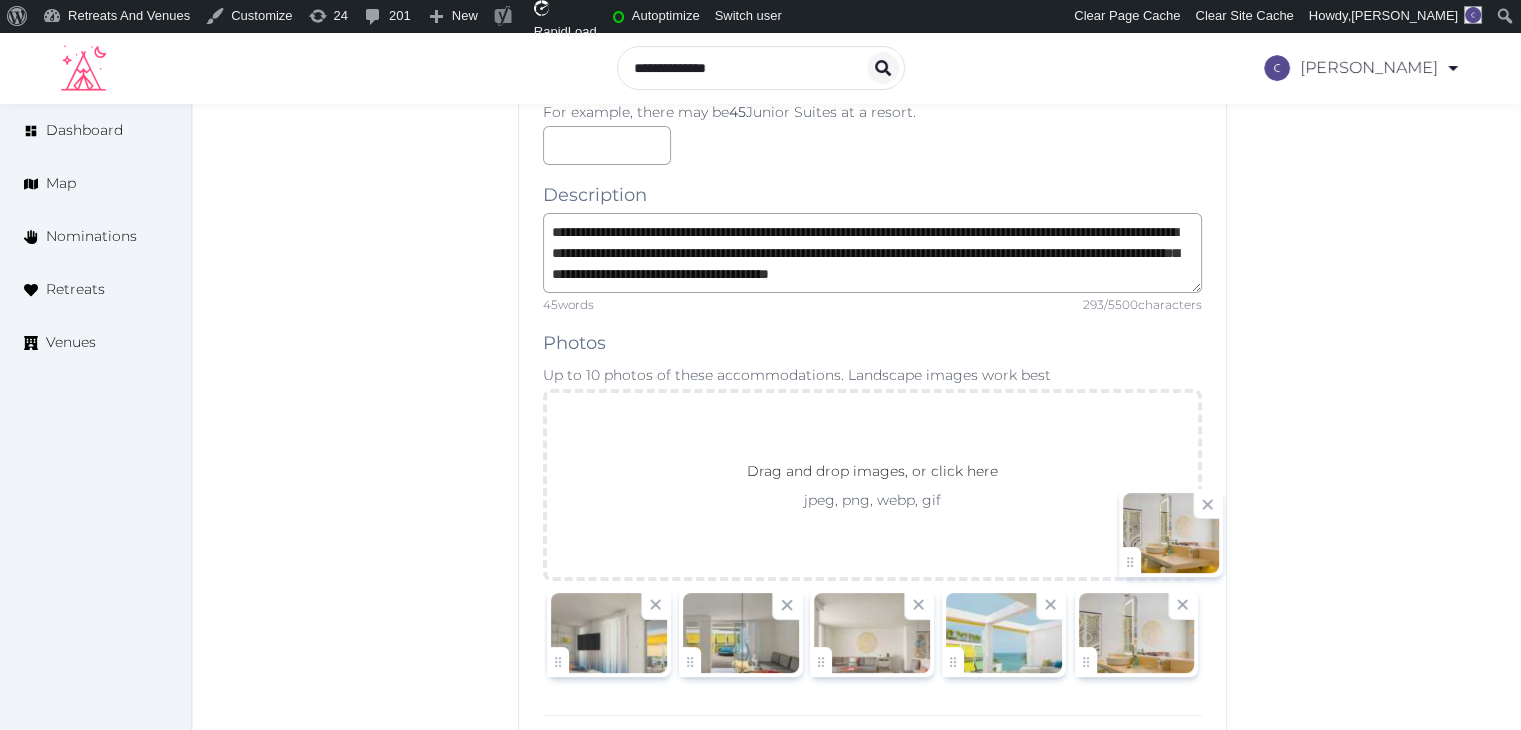 drag, startPoint x: 824, startPoint y: 563, endPoint x: 1140, endPoint y: 563, distance: 316 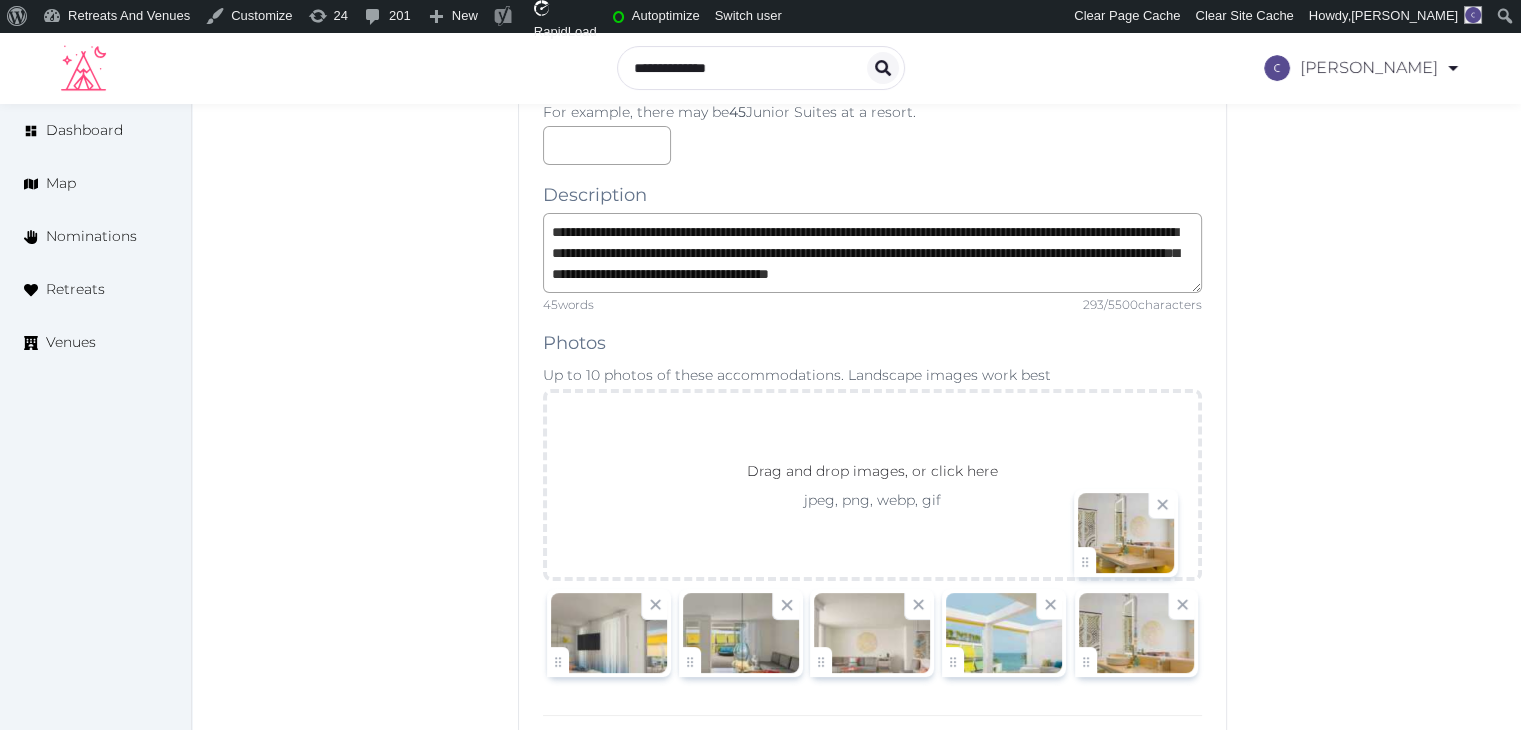 click on "[PERSON_NAME]   Account My Venue Listings My Retreats Logout      Dashboard Map Nominations Retreats Venues Edit venue 68 %  complete Fill out all the fields in your listing to increase its completion percentage.   A higher completion percentage will make your listing more attractive and result in better matches. W Ibiza   View  listing   Open    Close CRM Lead Basic details Pricing and policies Retreat spaces Meeting spaces Accommodations Amenities Food and dining Activities and experiences Location Environment Types of retreats Brochures Notes Ownership Administration Activity This venue is live and visible to the public Mark draft Archive Venue owned by sales.wibiza [EMAIL_ADDRESS][DOMAIN_NAME] Copy update link Share this link with venue owners to encourage them to update their venue details. Copy recommended link Share this link with venue owners to let them know they have been recommended. Copy shortlist link Max sleeping capacity *** /" at bounding box center [760, -9872] 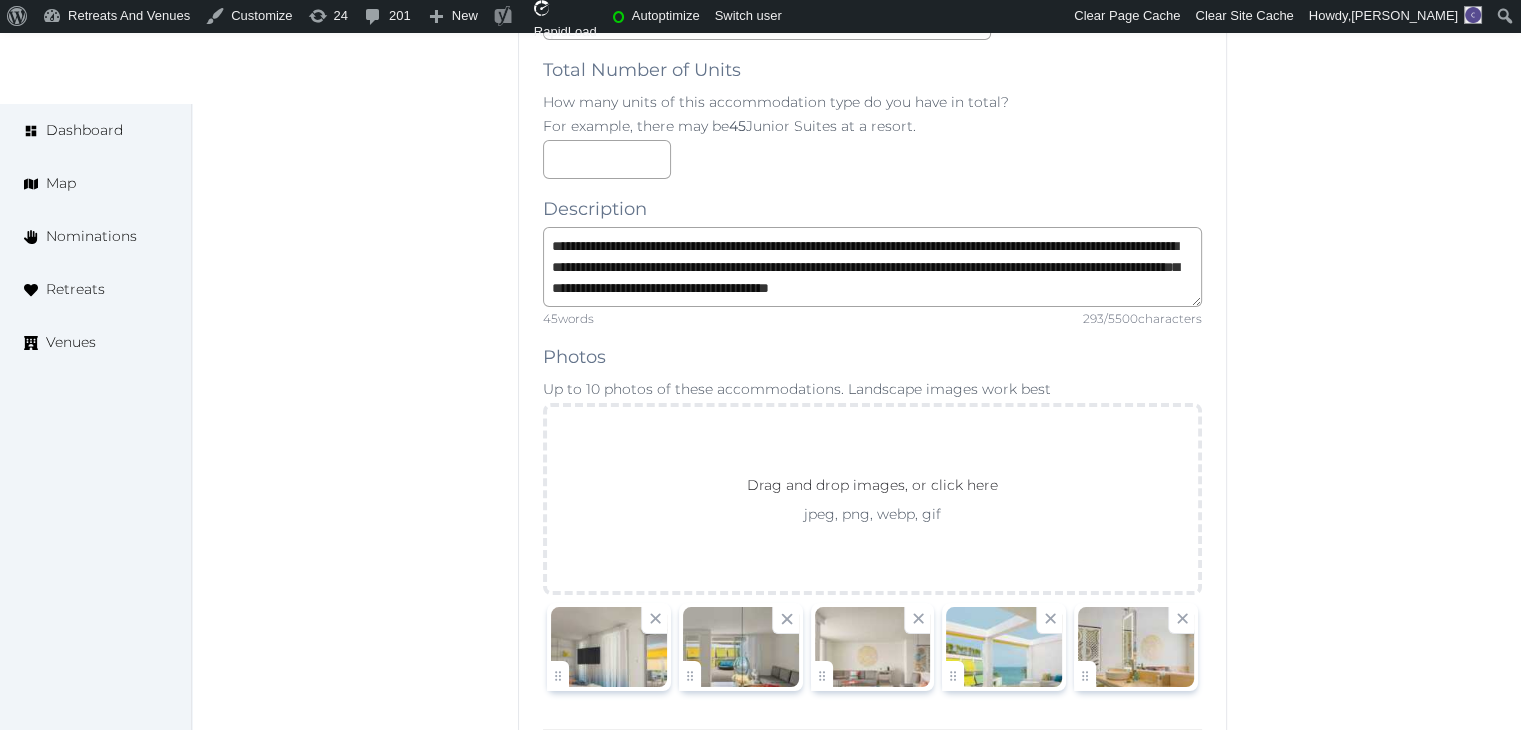 scroll, scrollTop: 22762, scrollLeft: 0, axis: vertical 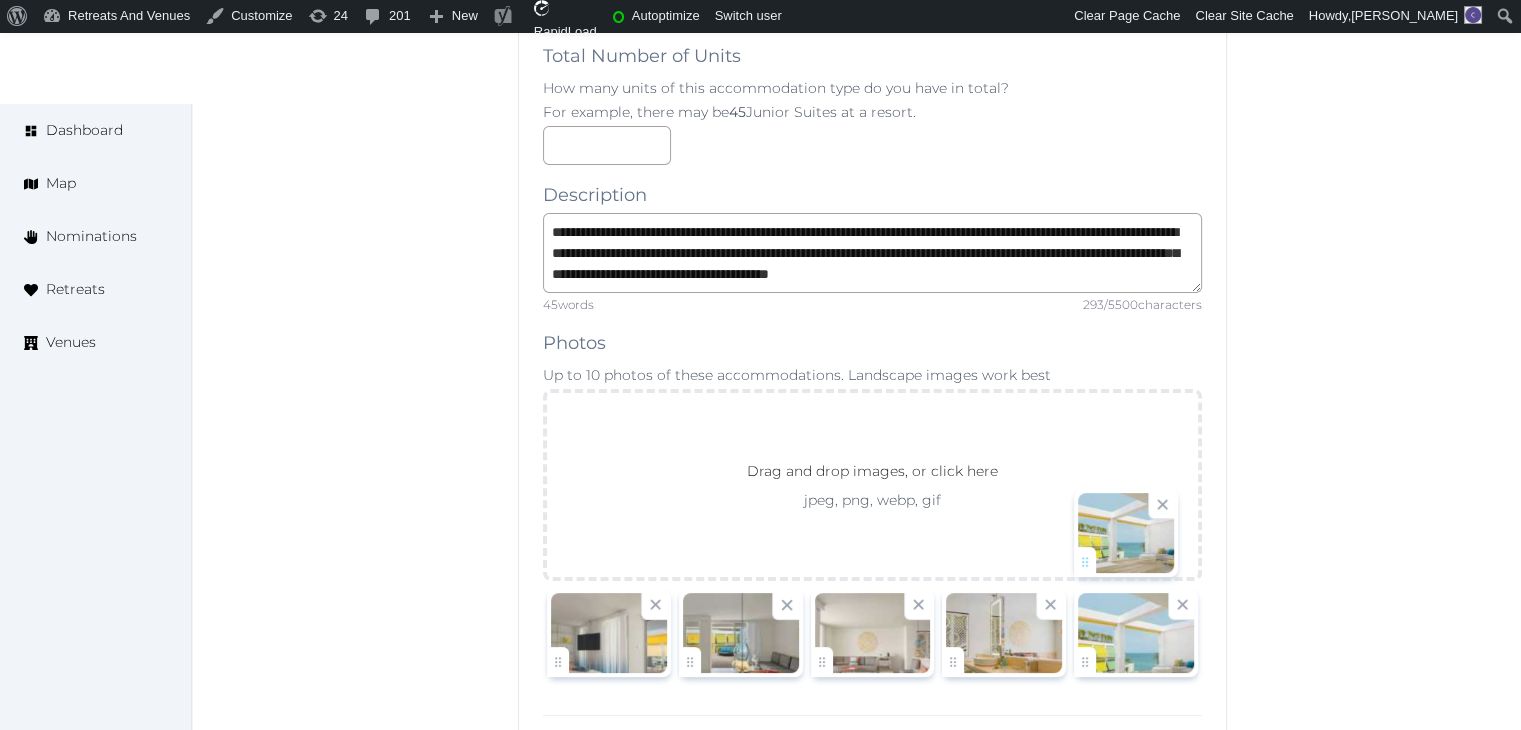 drag, startPoint x: 972, startPoint y: 559, endPoint x: 1106, endPoint y: 559, distance: 134 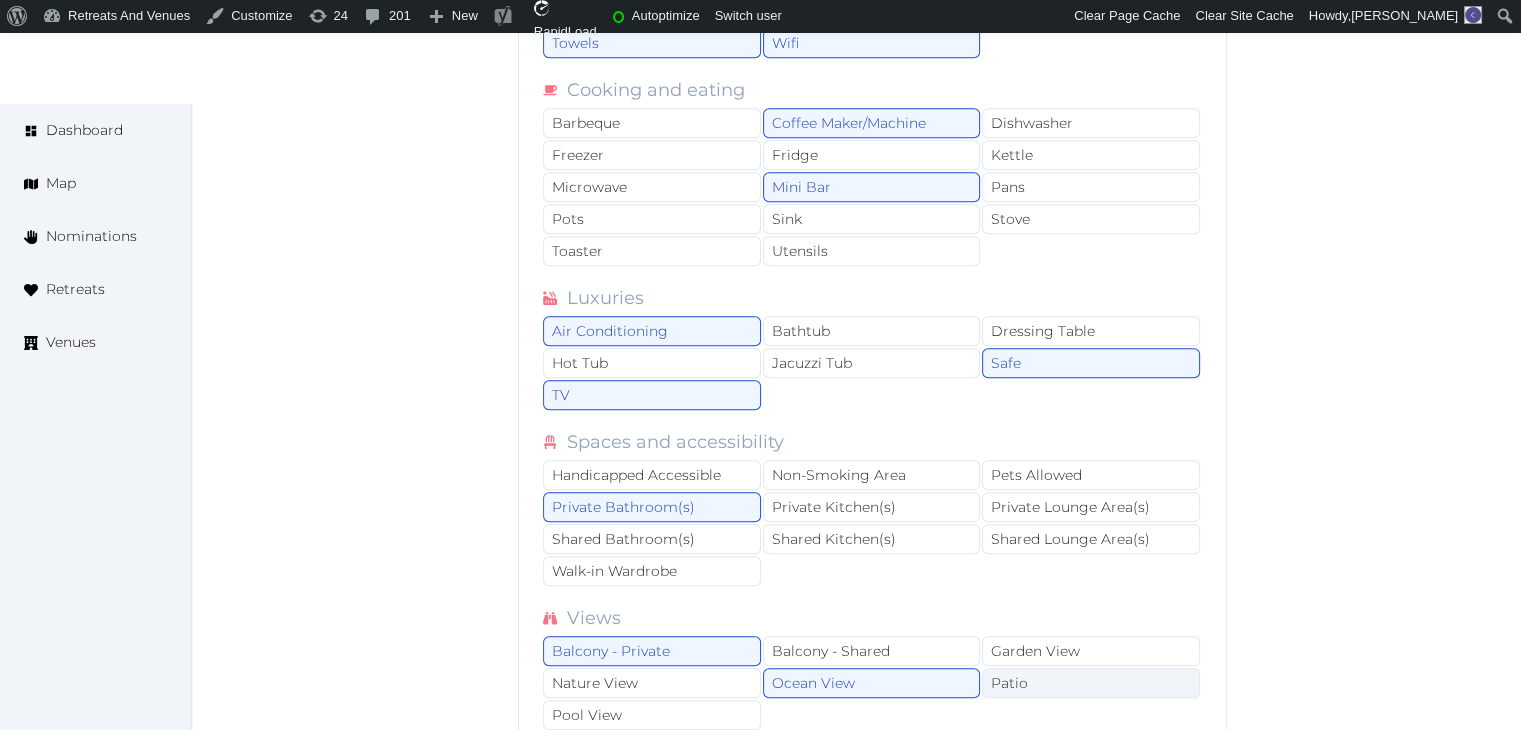 scroll, scrollTop: 24662, scrollLeft: 0, axis: vertical 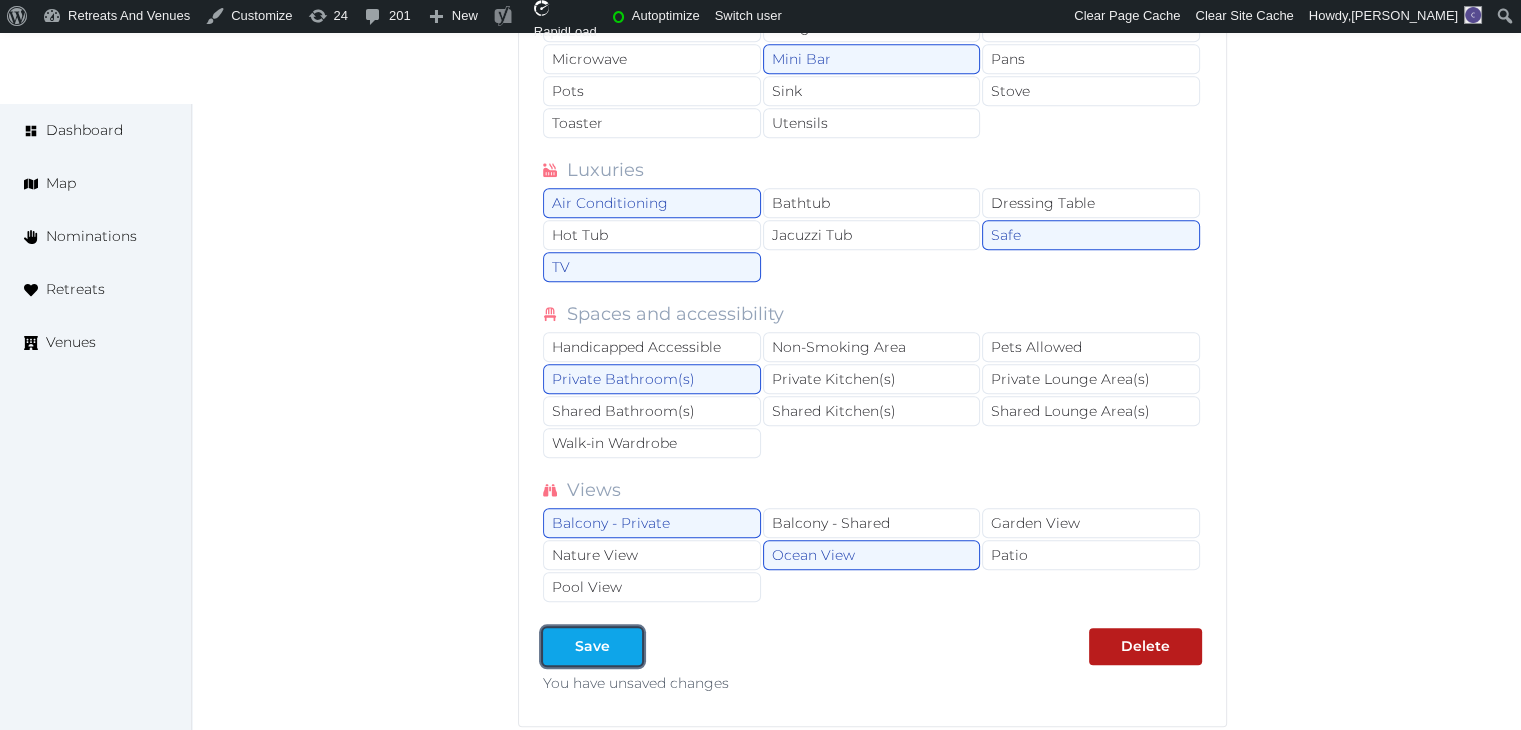 click at bounding box center (626, 646) 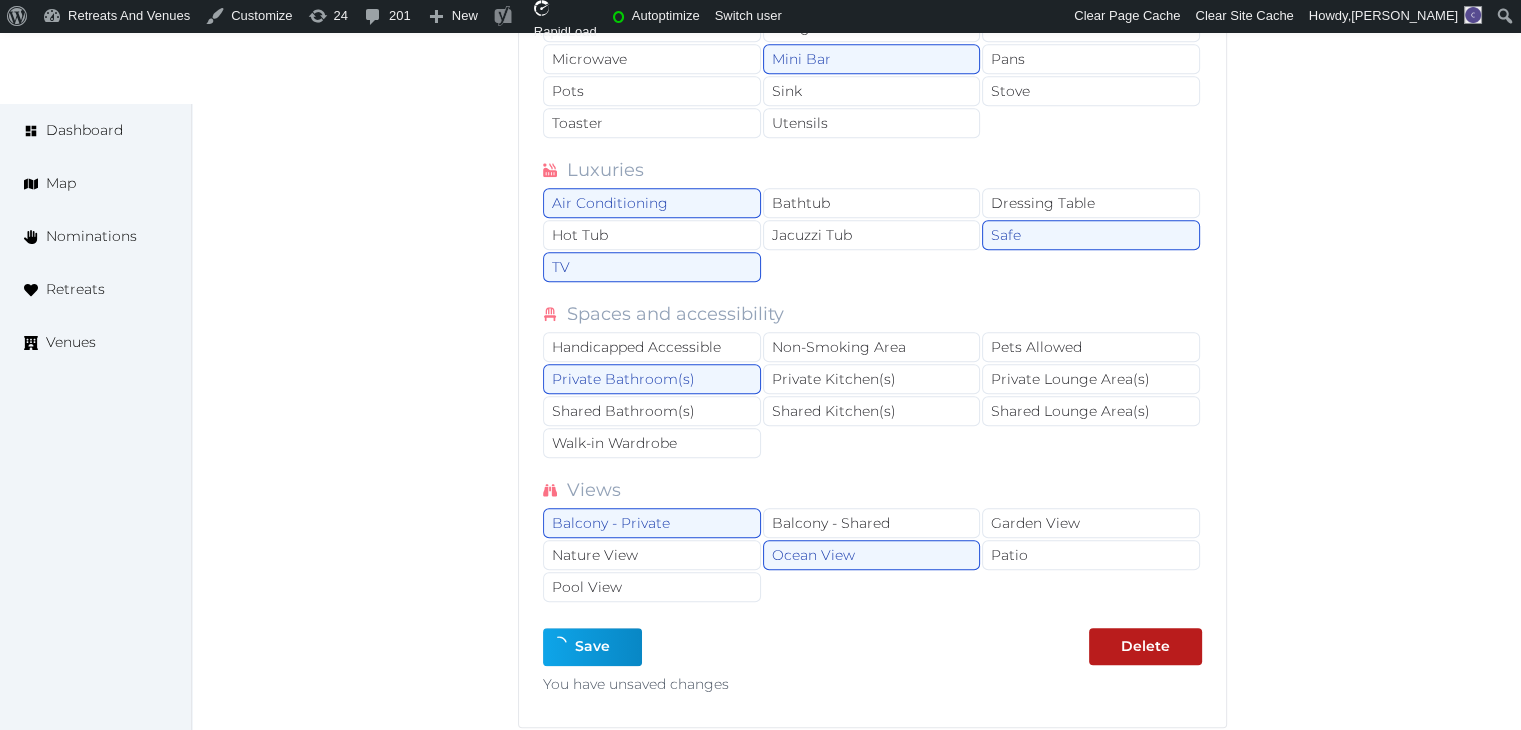 type on "*" 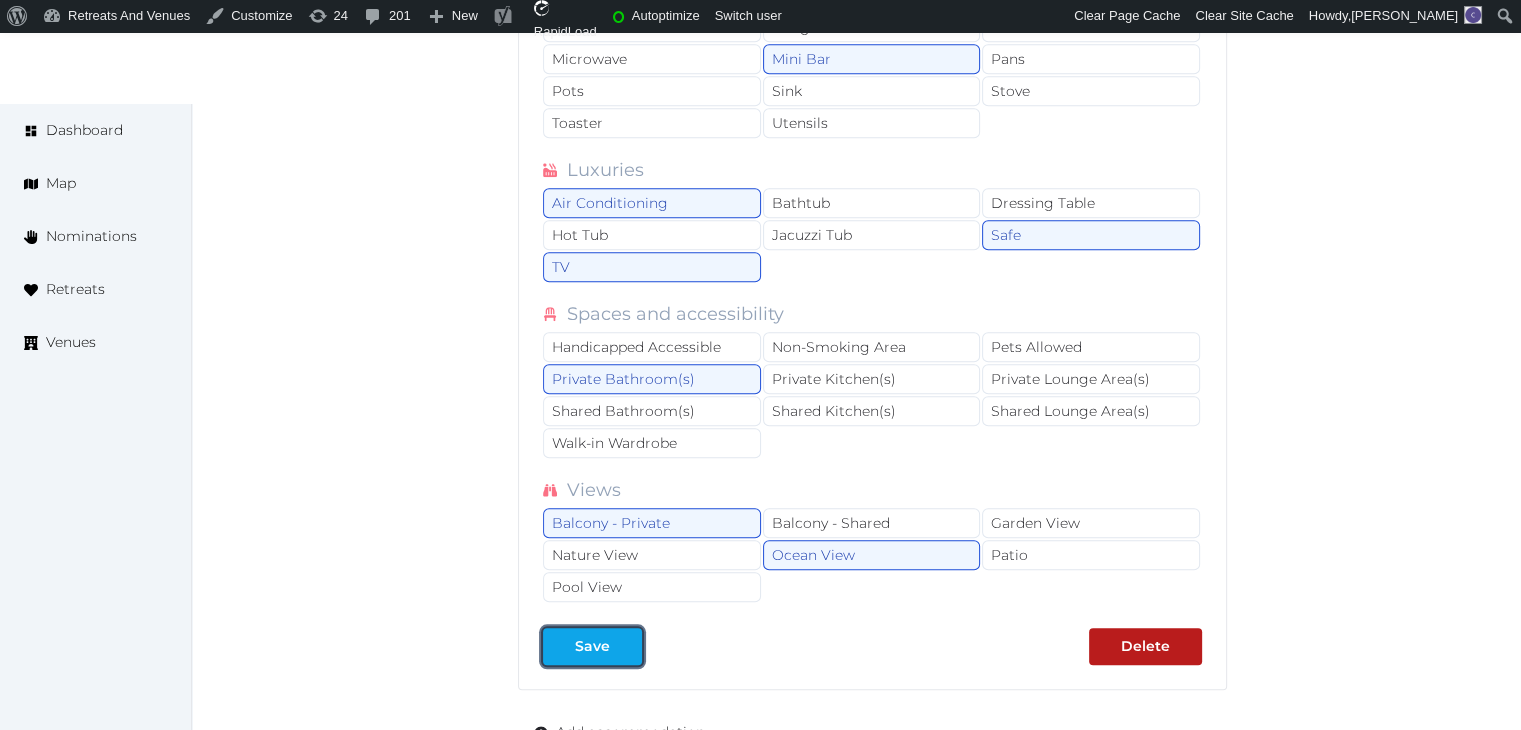 click at bounding box center [626, 646] 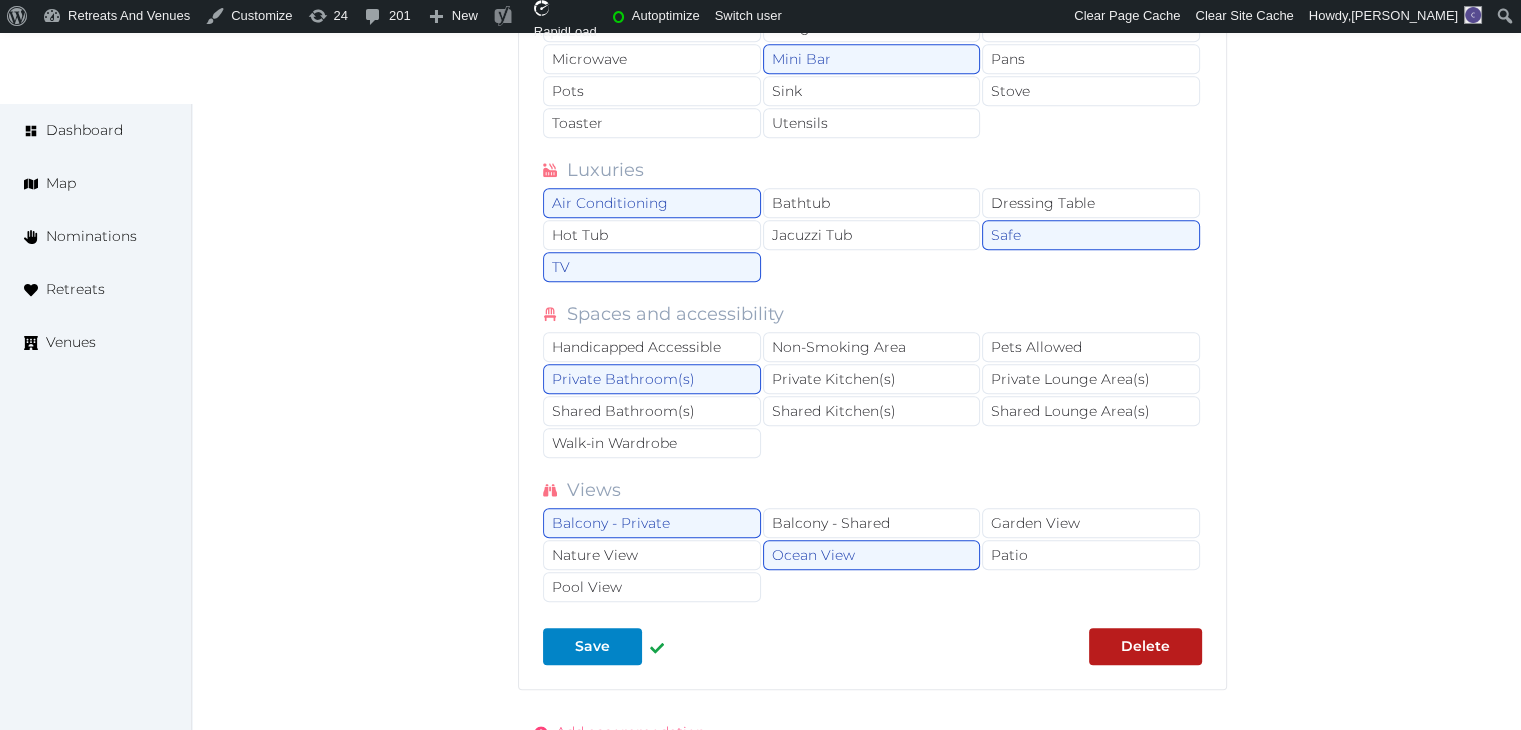 click on "Add accommodation" at bounding box center (630, 732) 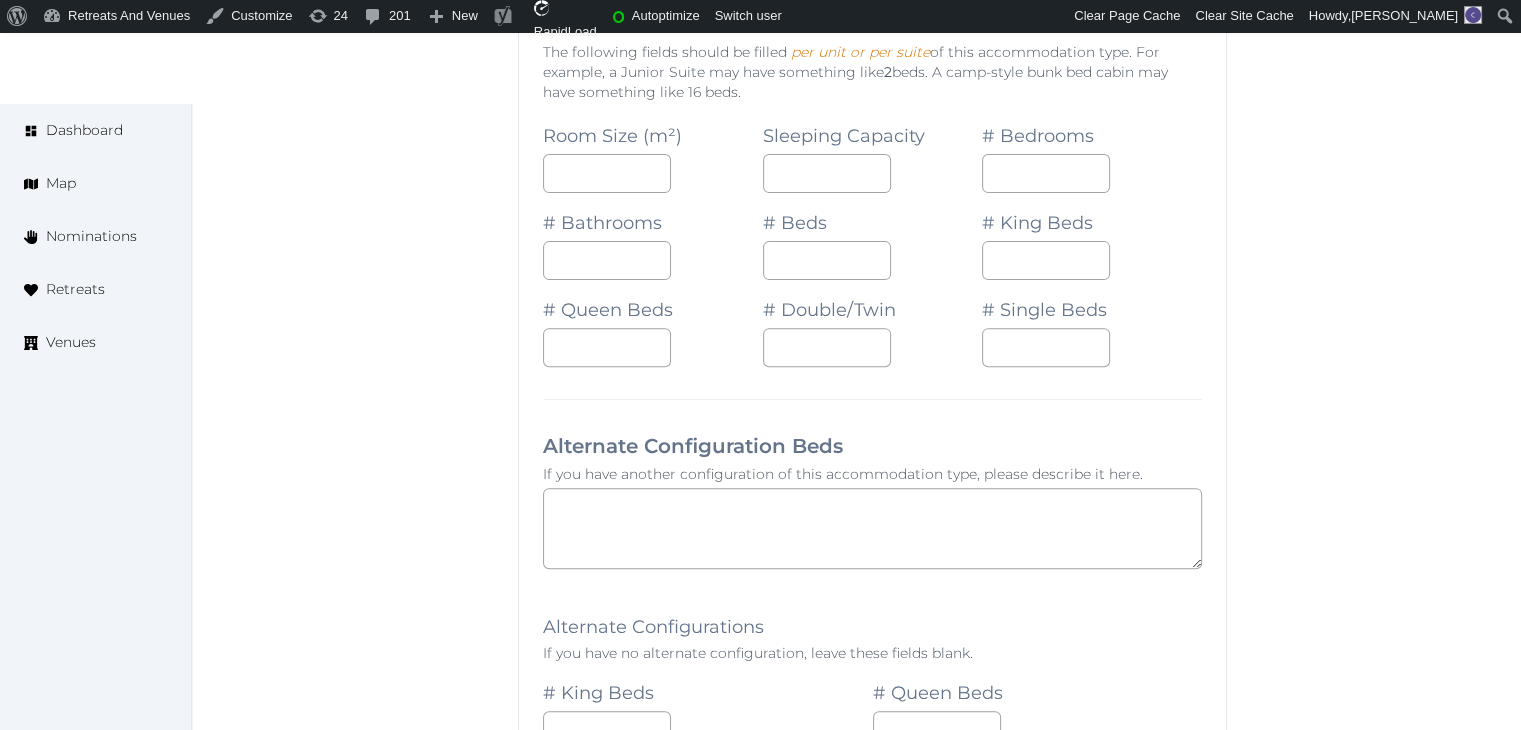 scroll, scrollTop: 24938, scrollLeft: 0, axis: vertical 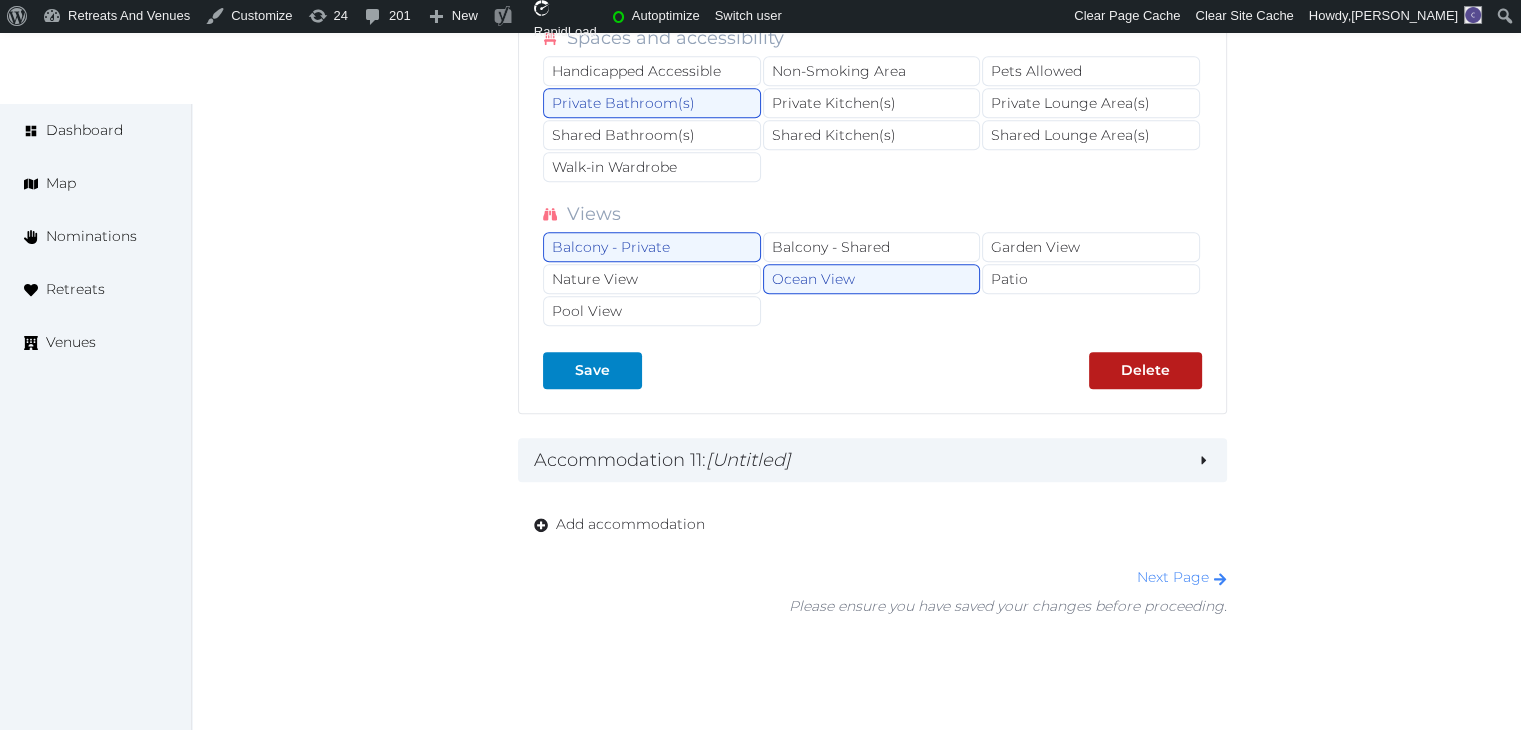 drag, startPoint x: 788, startPoint y: 341, endPoint x: 788, endPoint y: 372, distance: 31 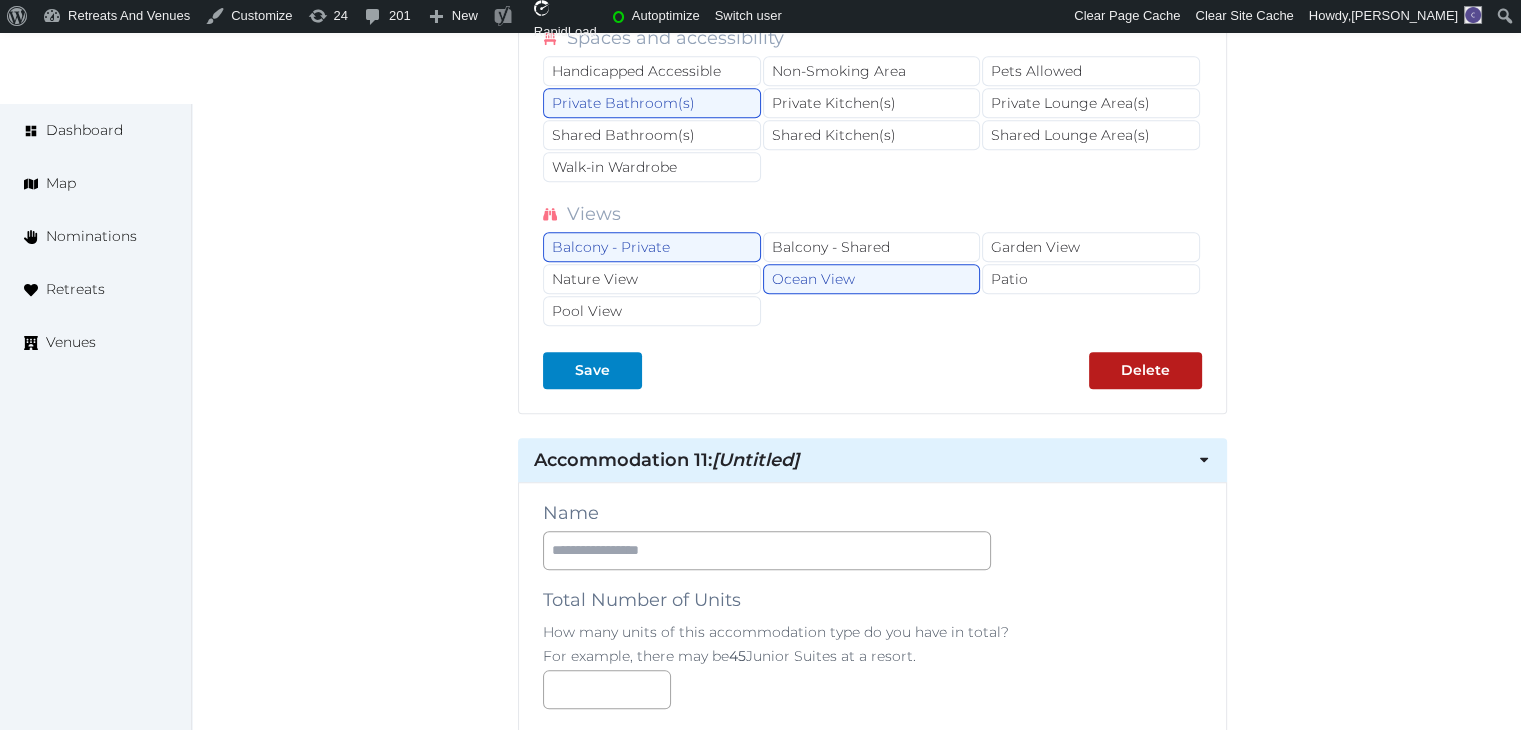scroll, scrollTop: 25138, scrollLeft: 0, axis: vertical 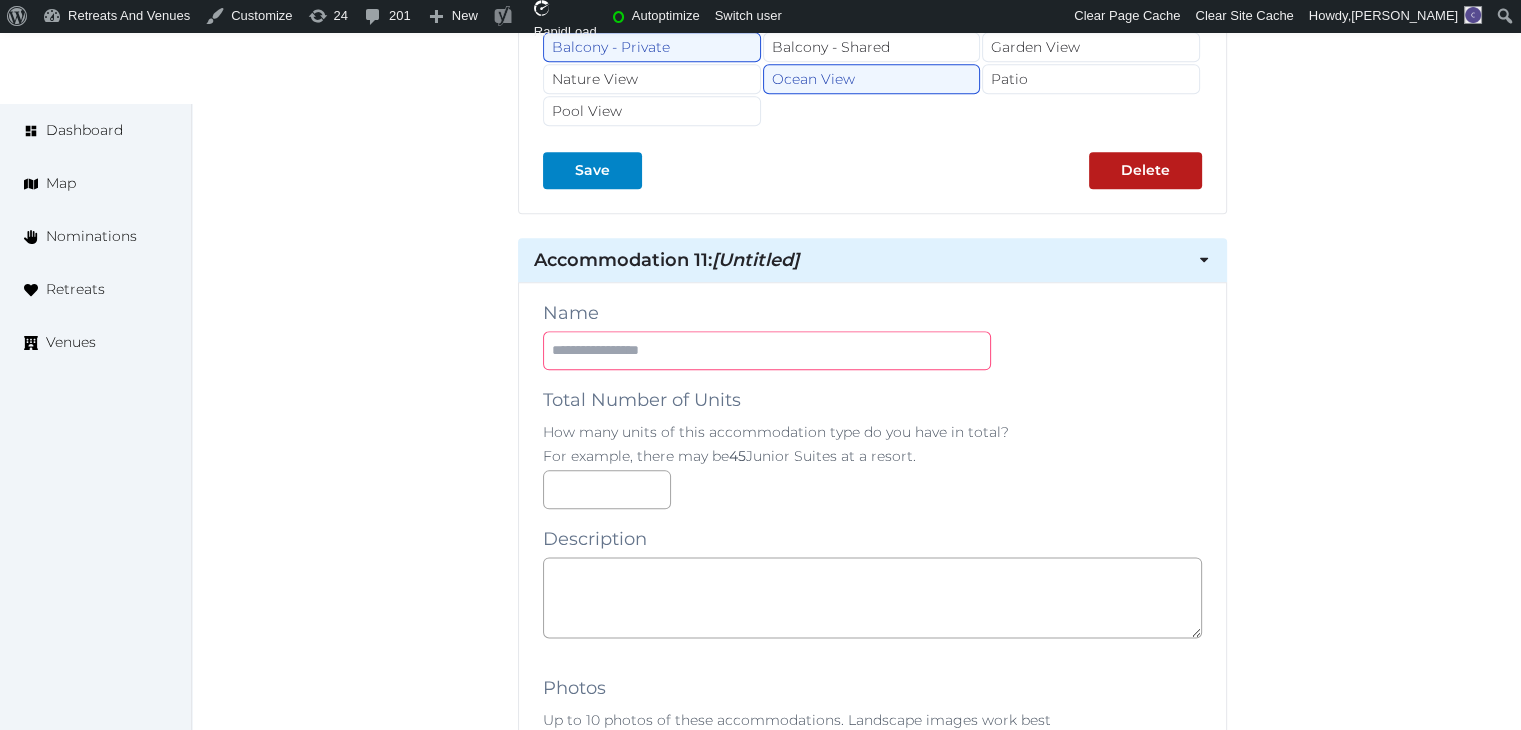 click at bounding box center [767, 350] 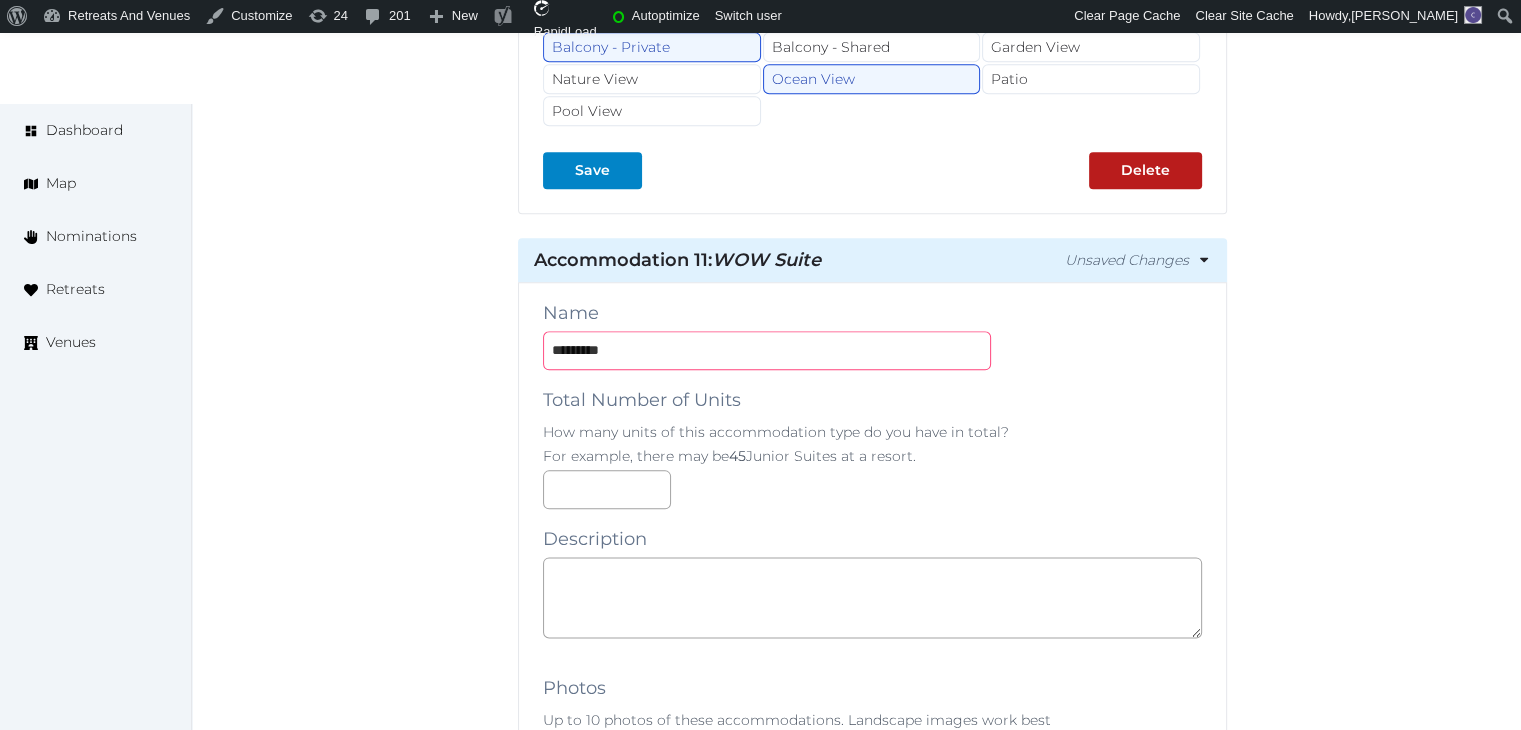 type on "*********" 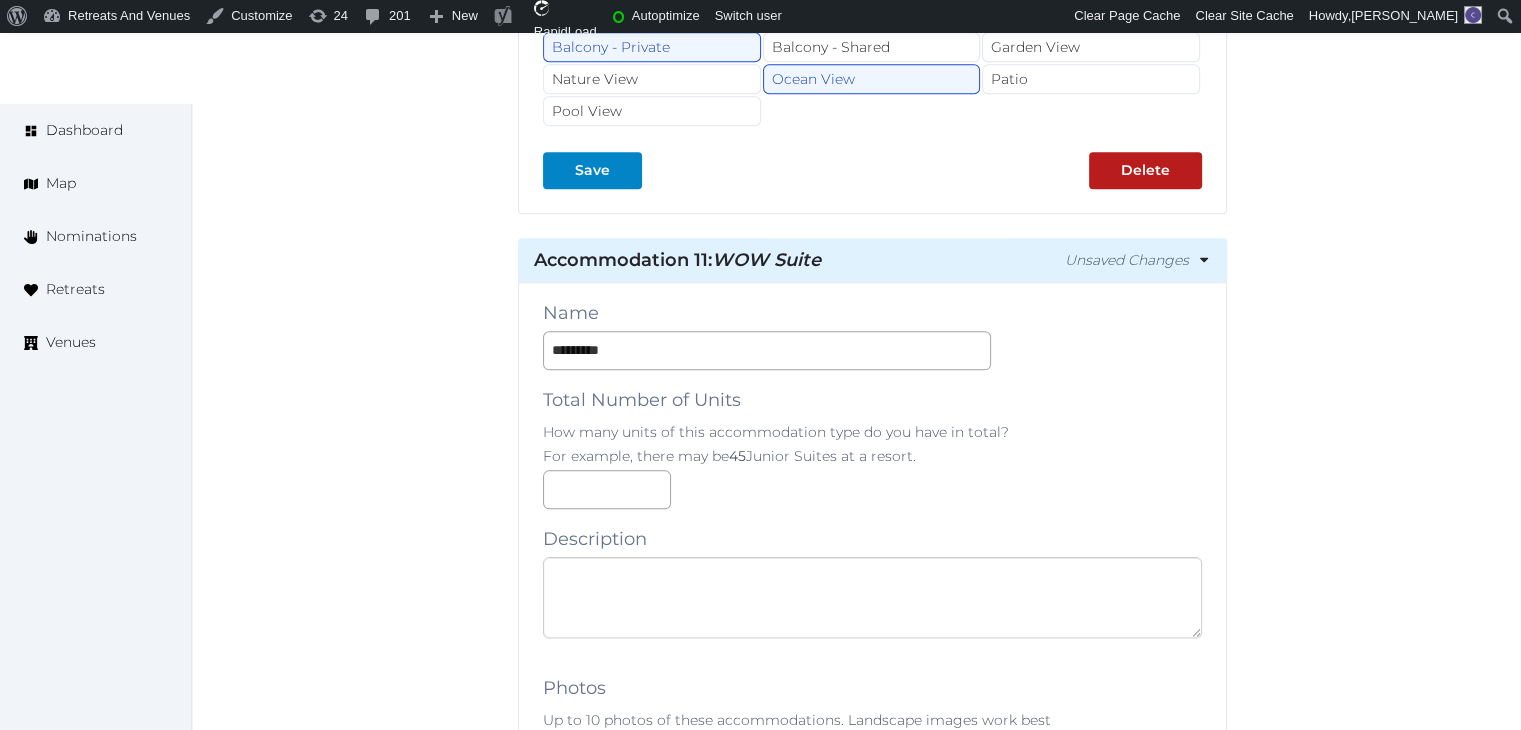 click at bounding box center [872, 597] 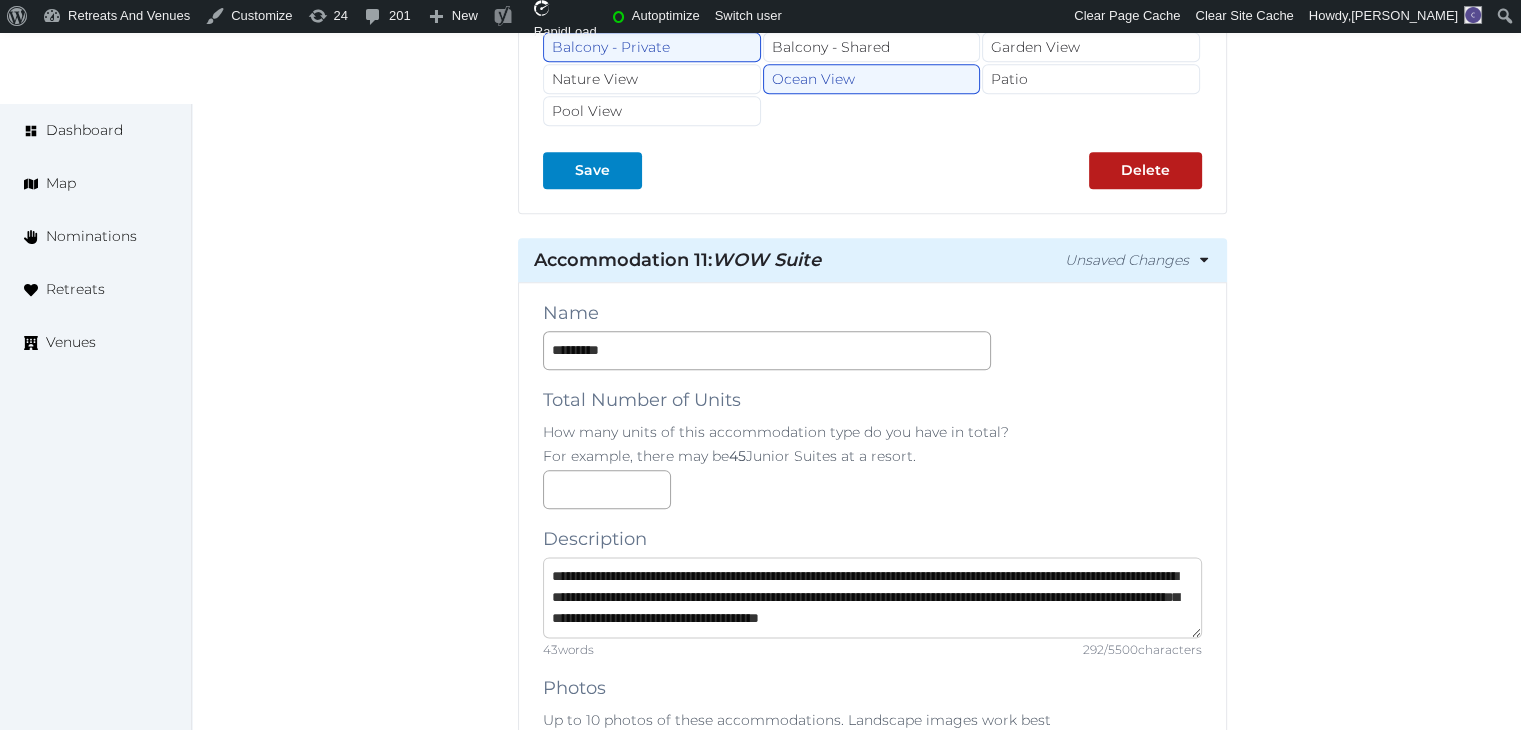 scroll, scrollTop: 20, scrollLeft: 0, axis: vertical 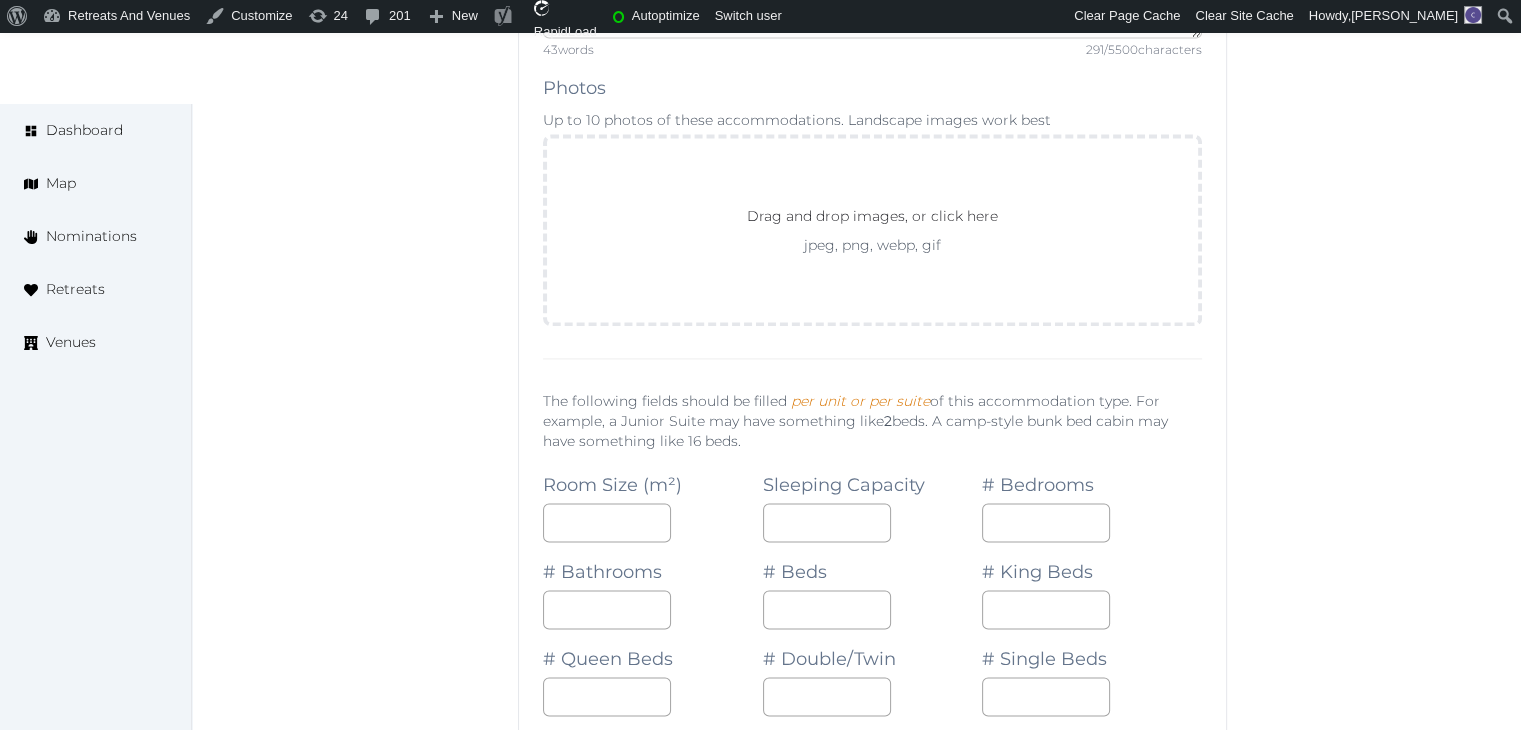 type on "**********" 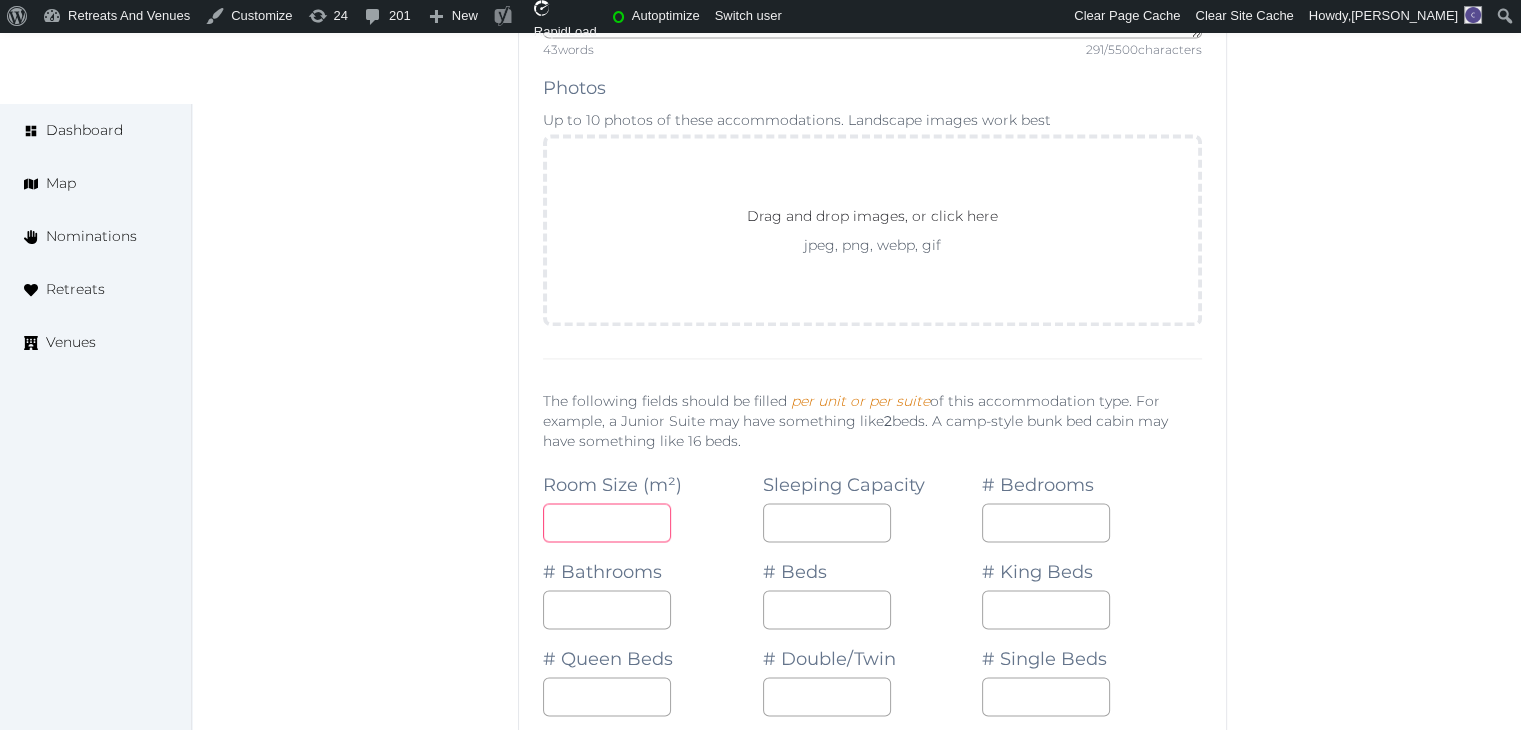 click at bounding box center [607, 522] 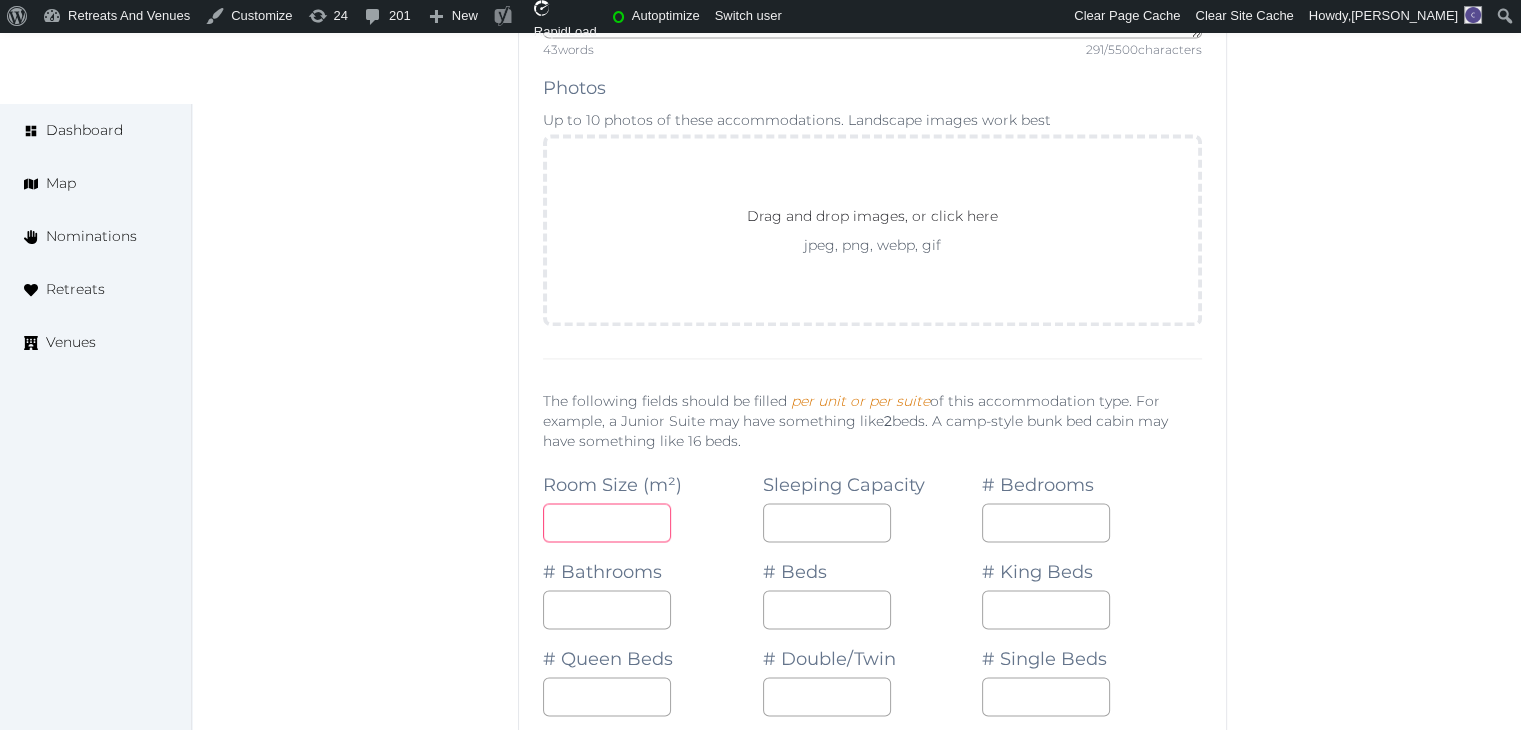 type on "**" 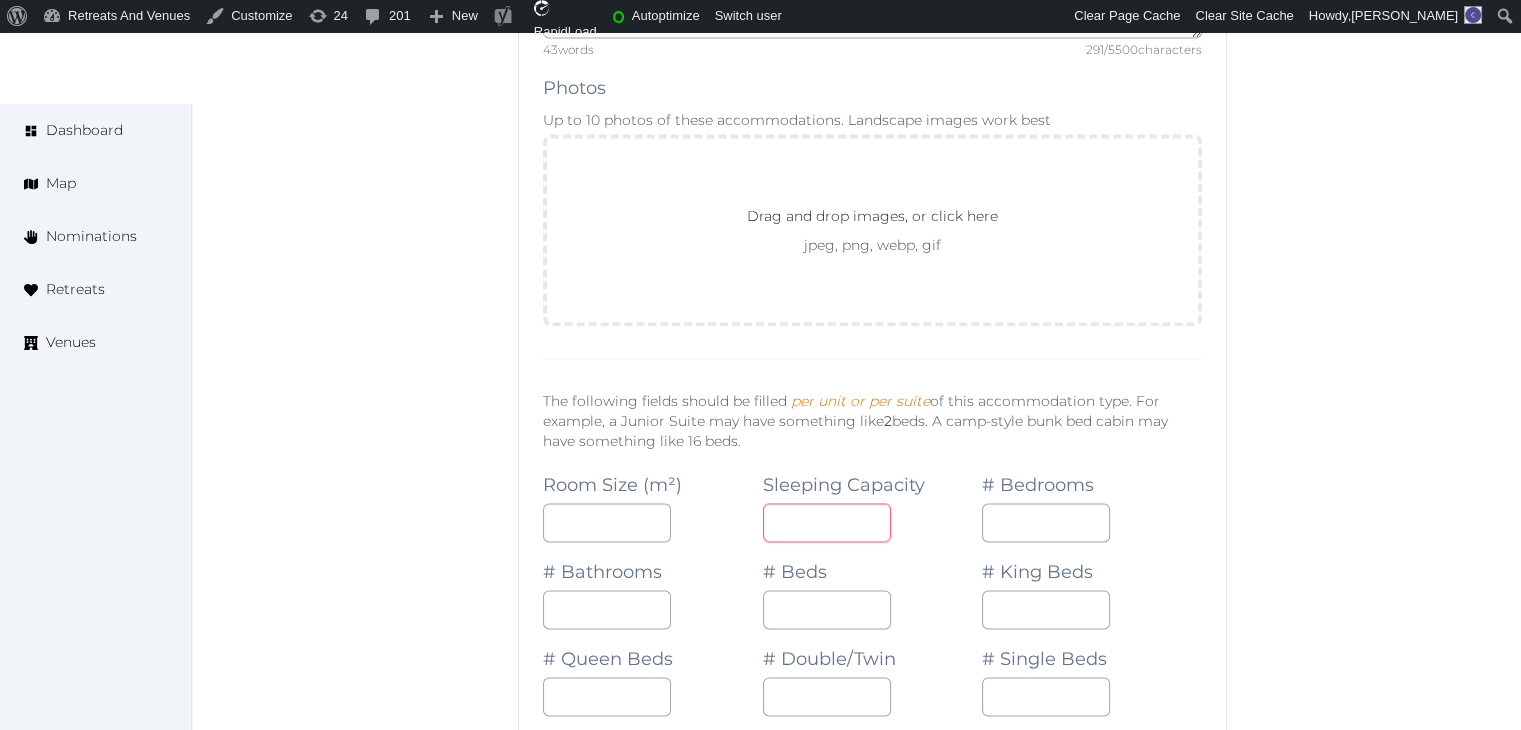 click at bounding box center [827, 522] 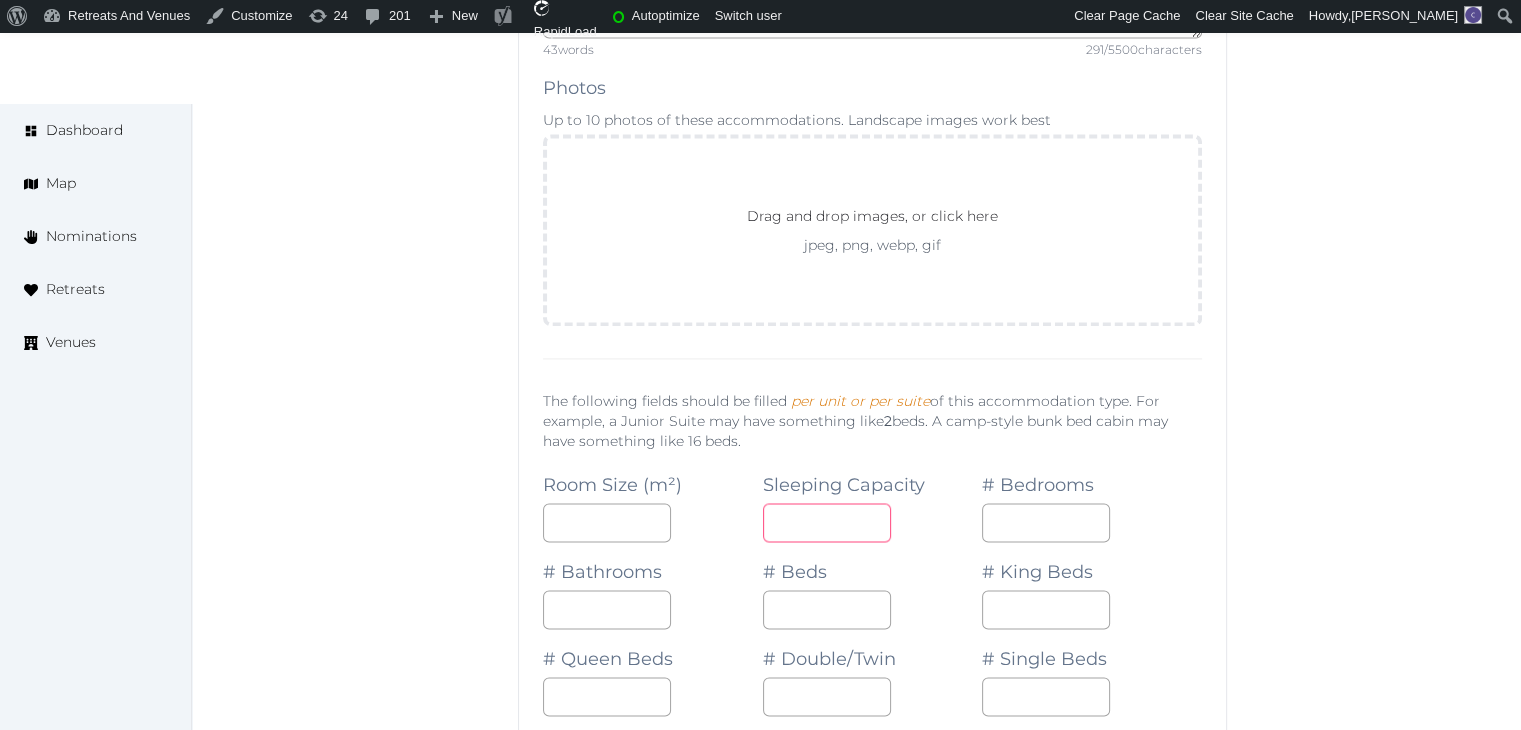type on "*" 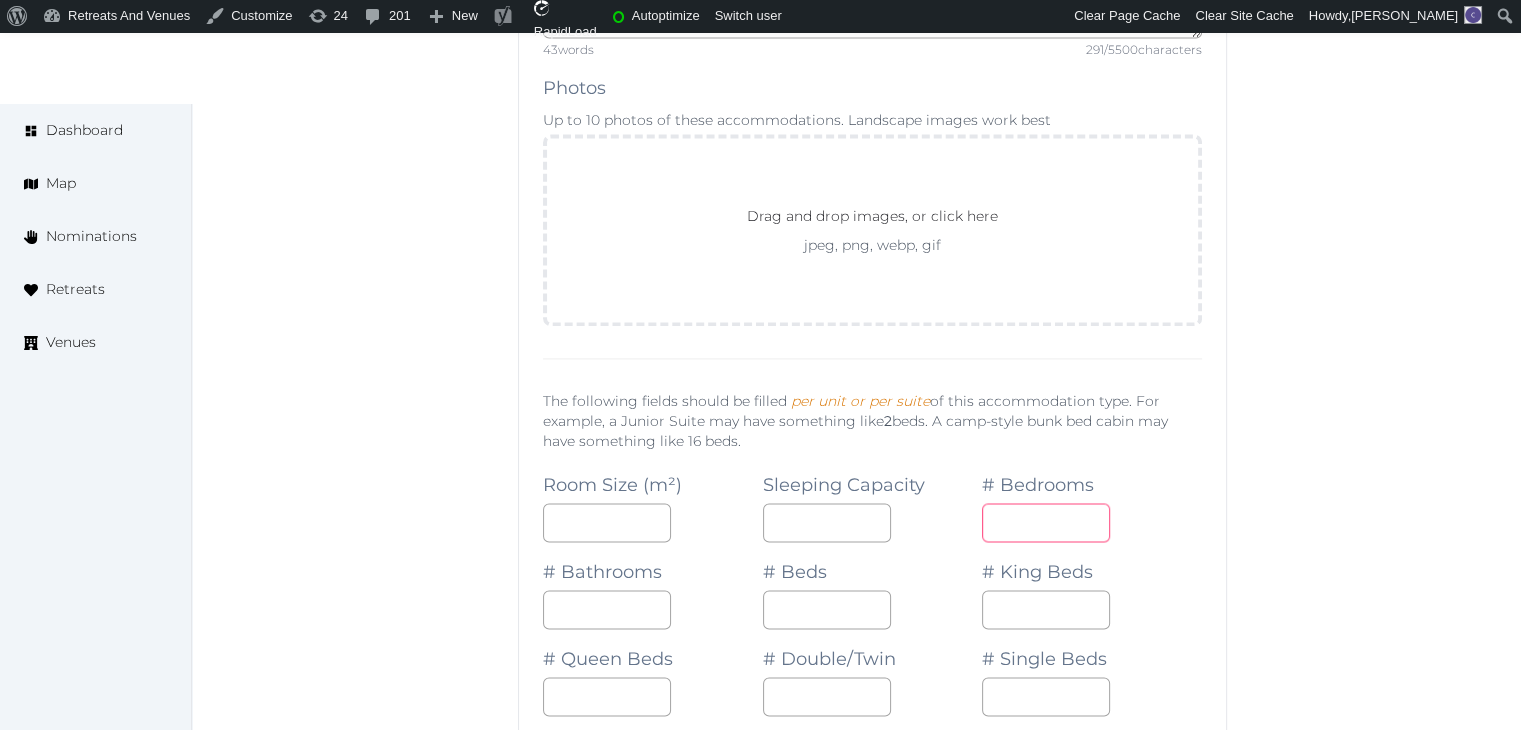 click at bounding box center [1046, 522] 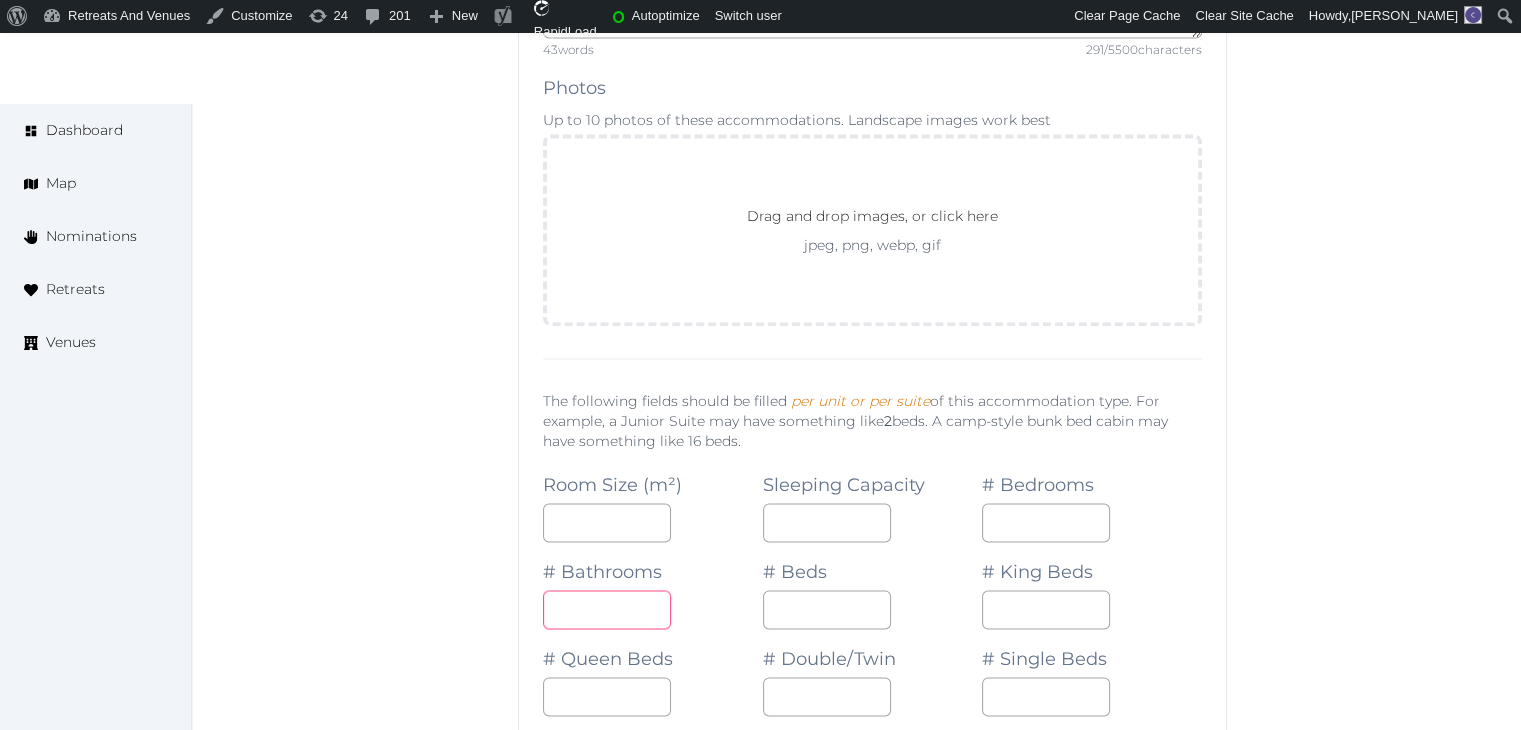 click at bounding box center (607, 609) 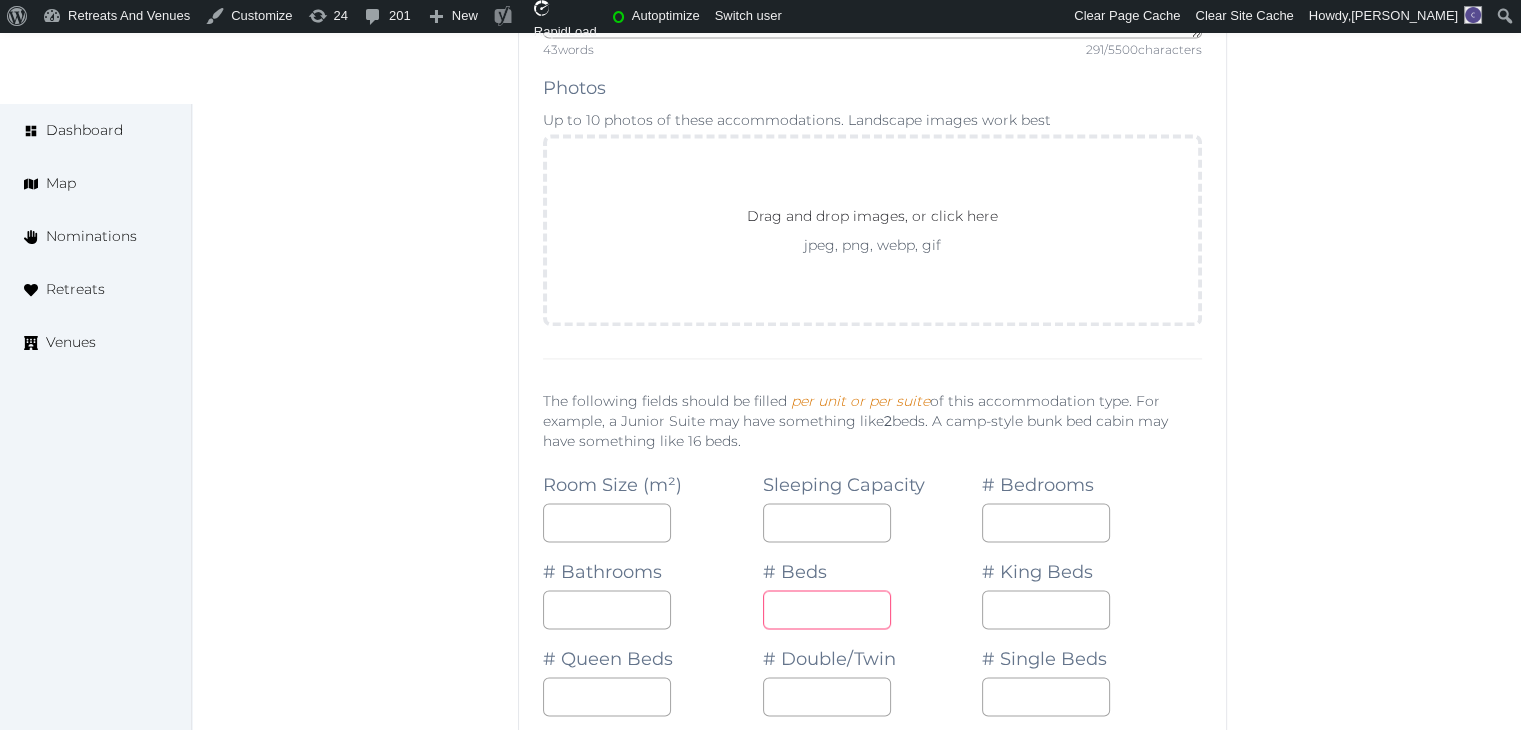 click at bounding box center [827, 609] 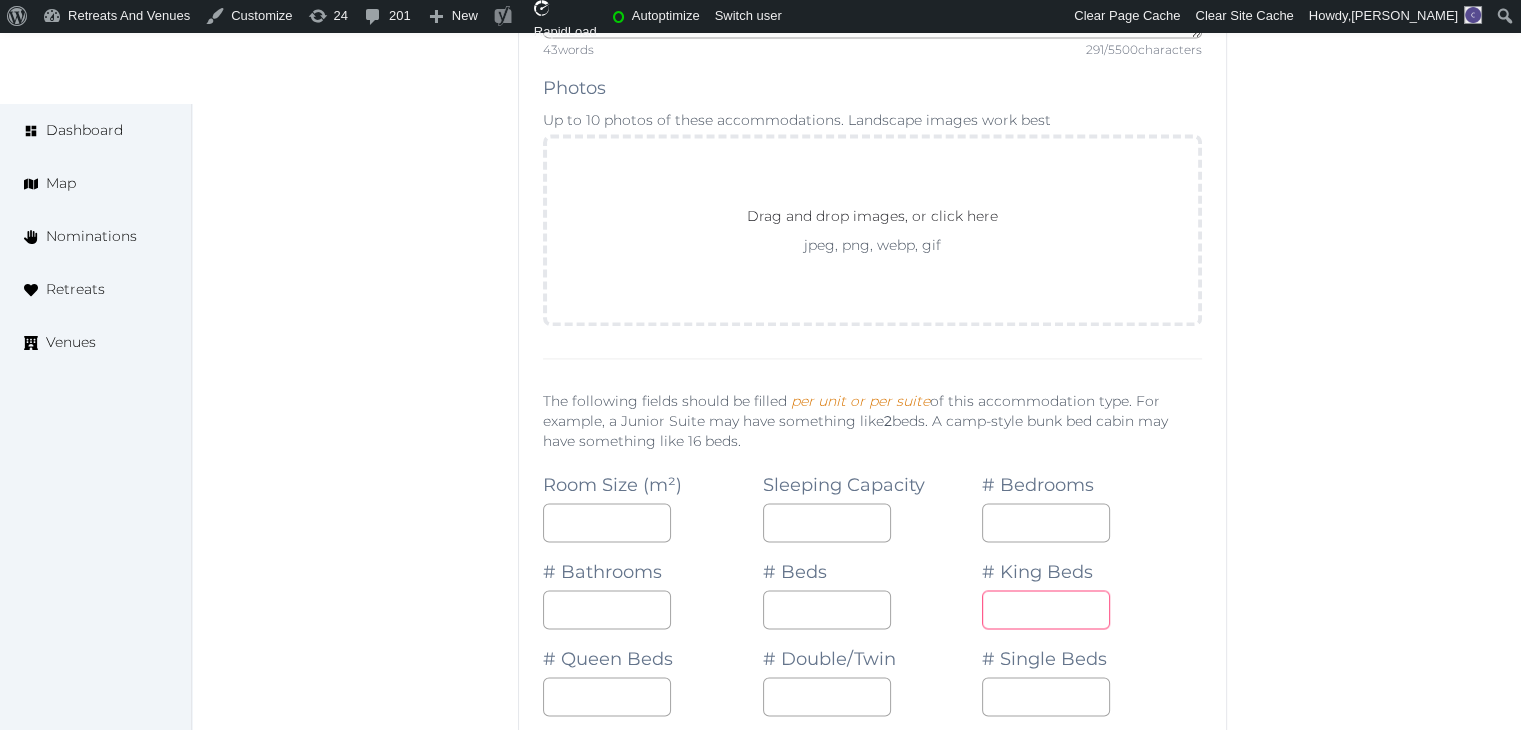 click at bounding box center [1046, 609] 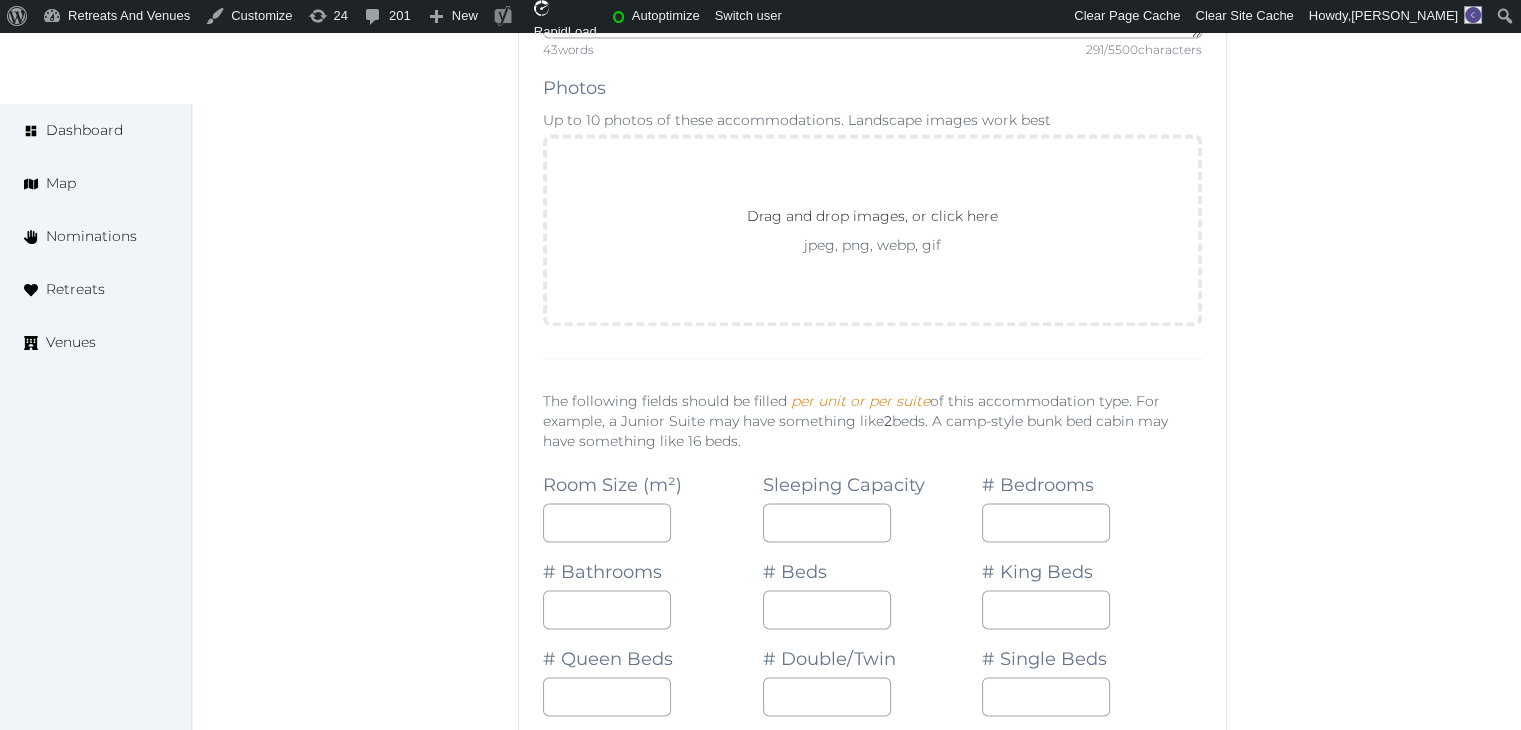 click on "**********" at bounding box center [872, 976] 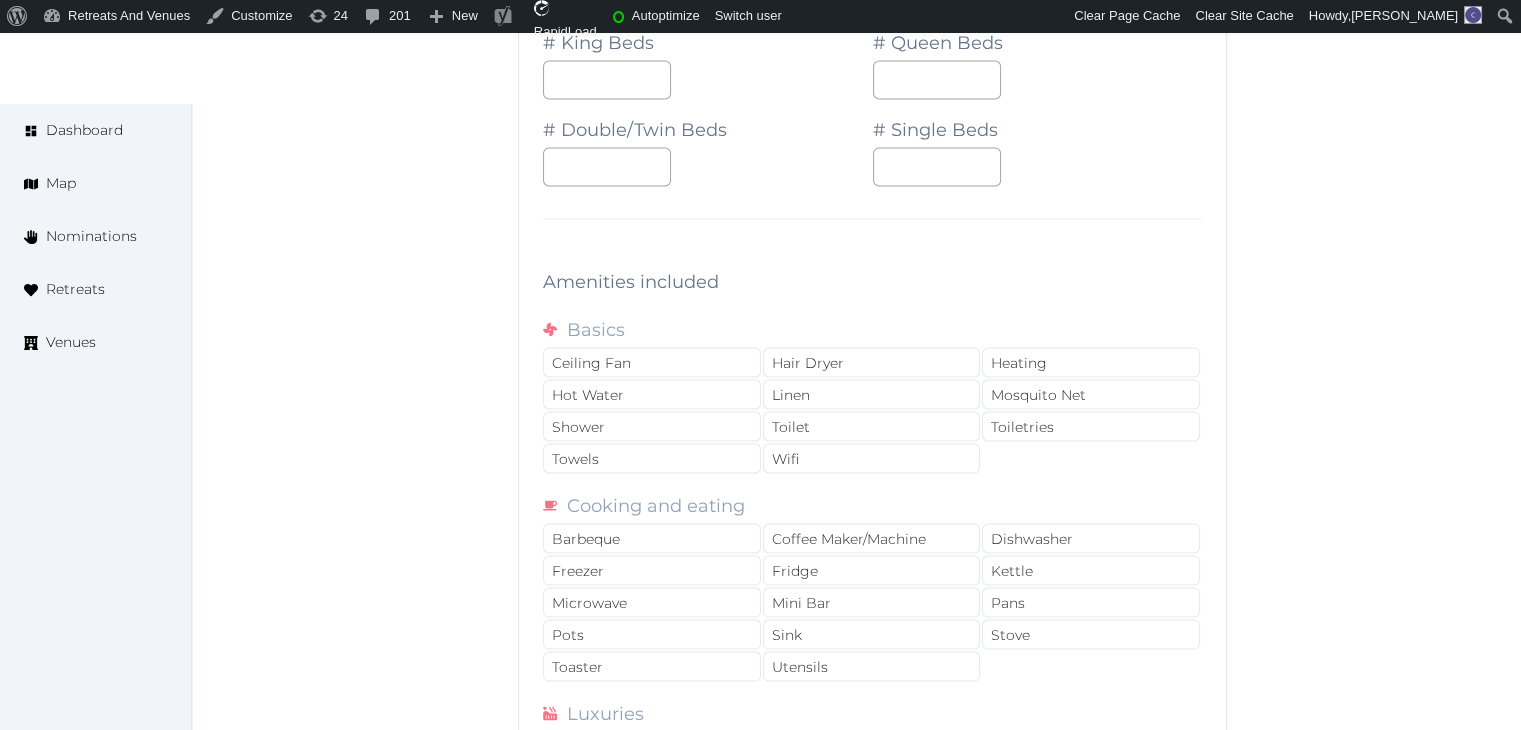 scroll, scrollTop: 26738, scrollLeft: 0, axis: vertical 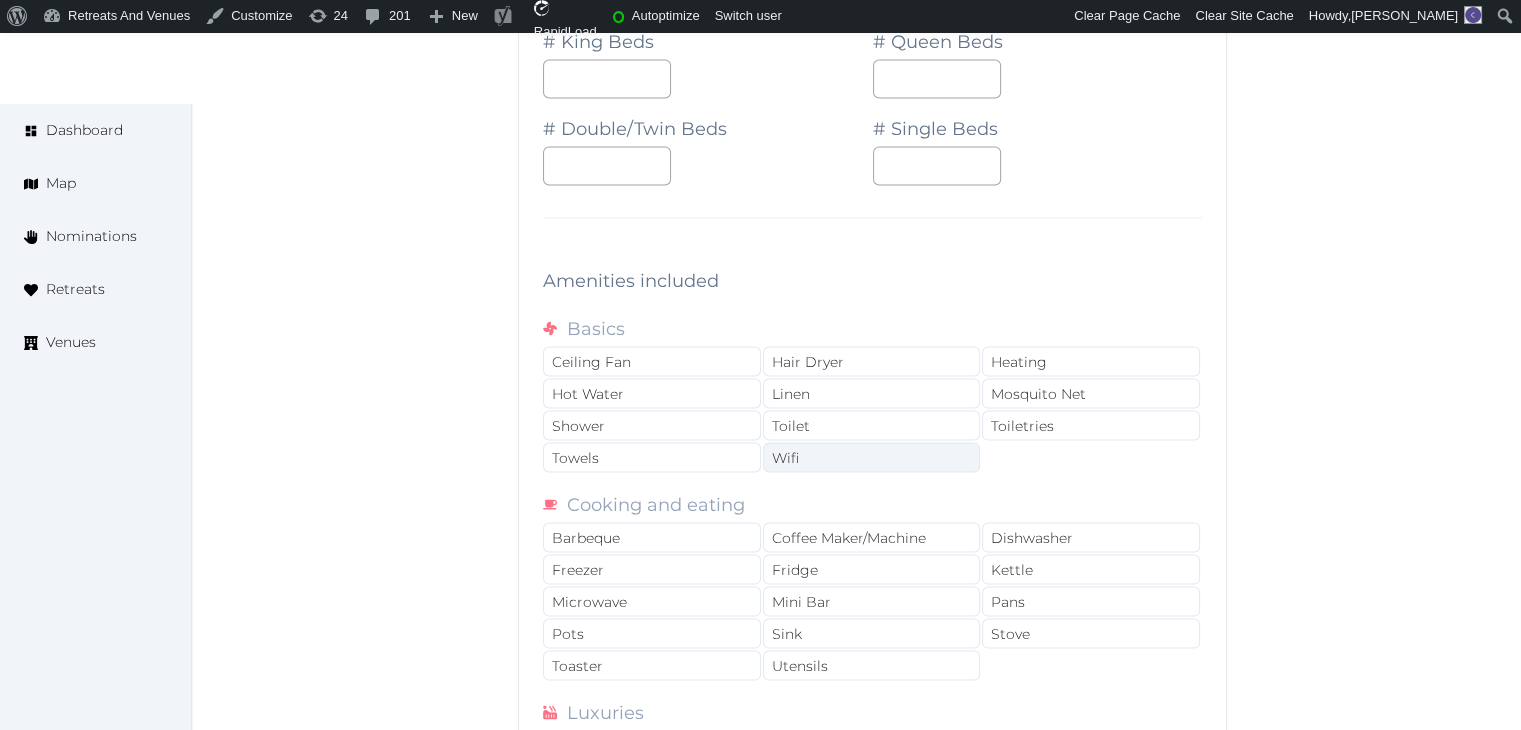 click on "Wifi" at bounding box center [872, 458] 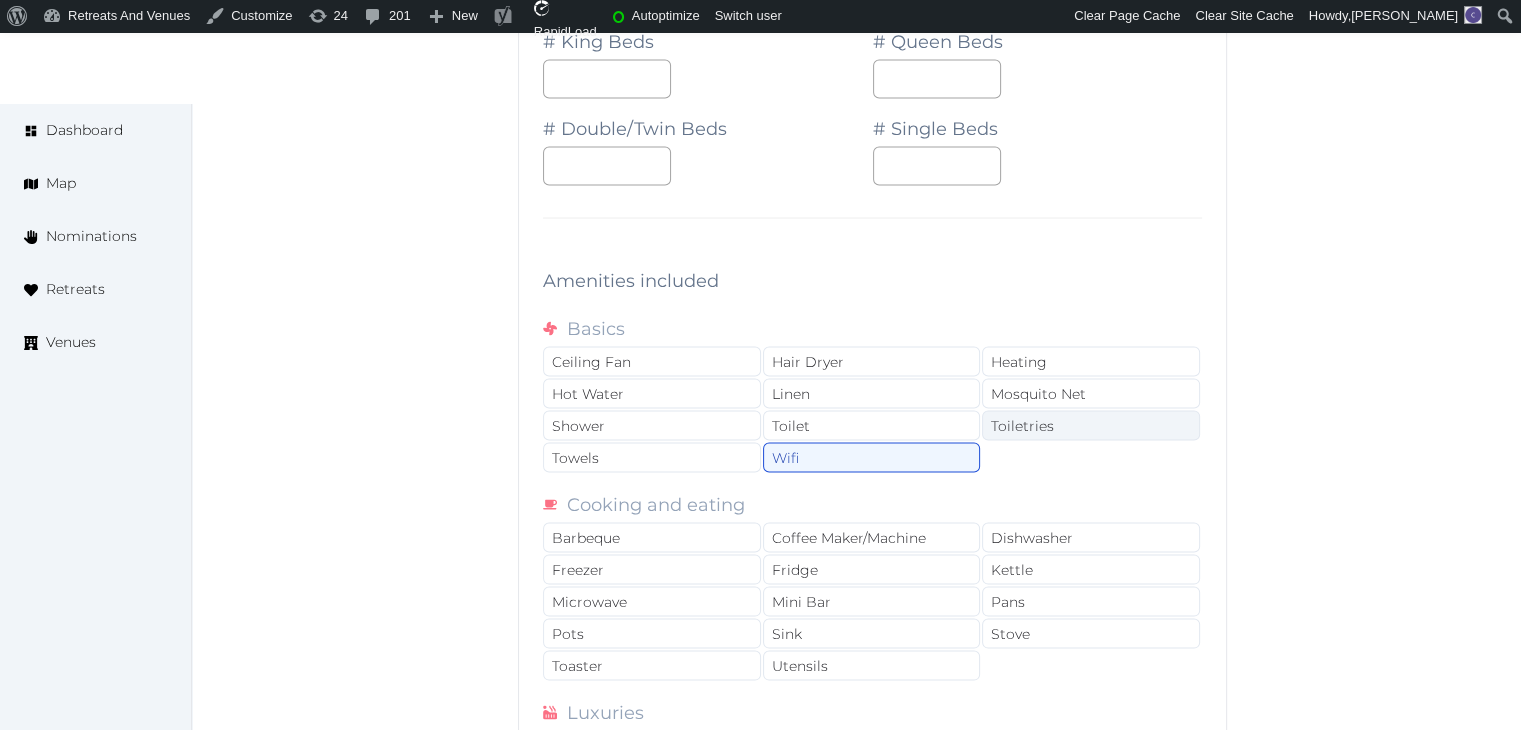 click on "Toiletries" at bounding box center [1091, 426] 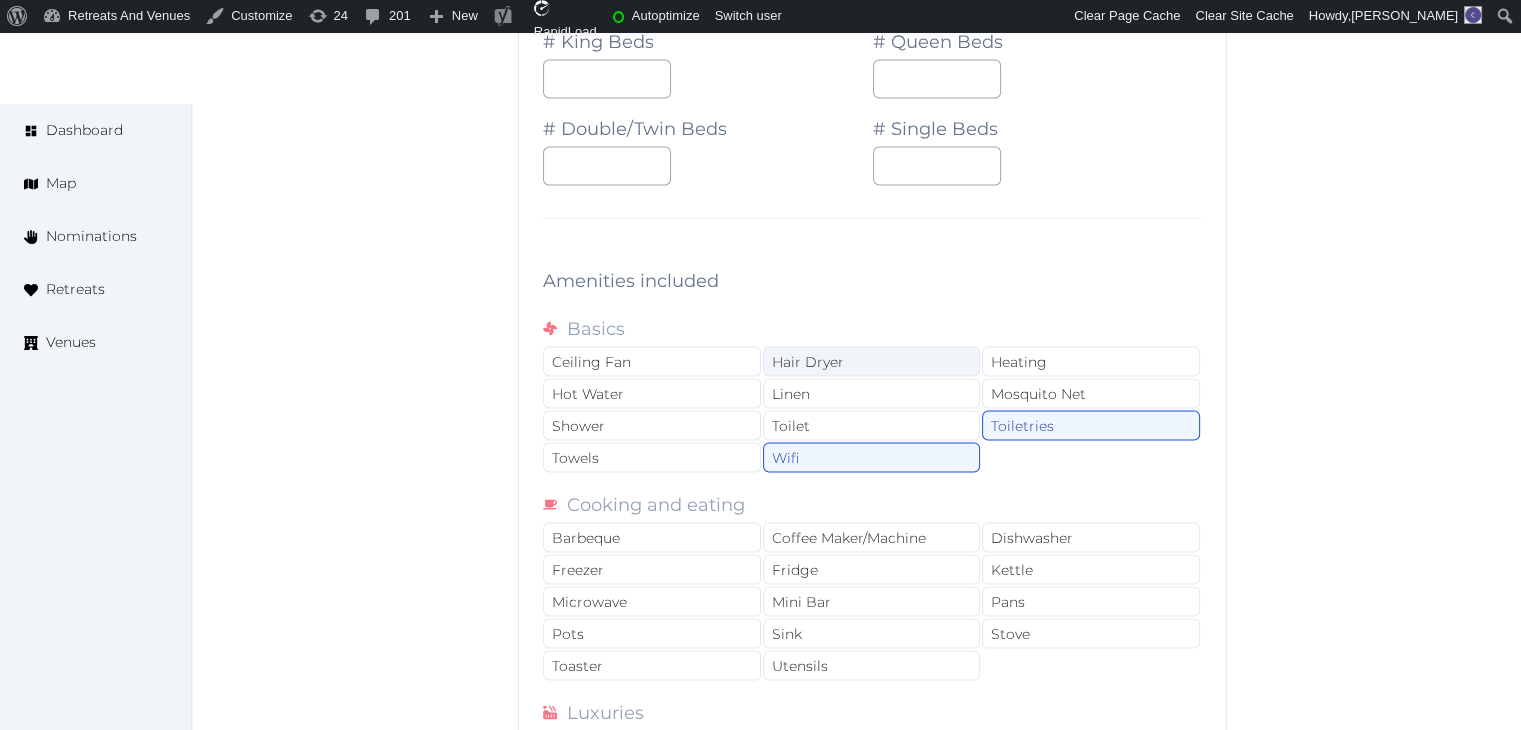 click on "Hair Dryer" at bounding box center (872, 362) 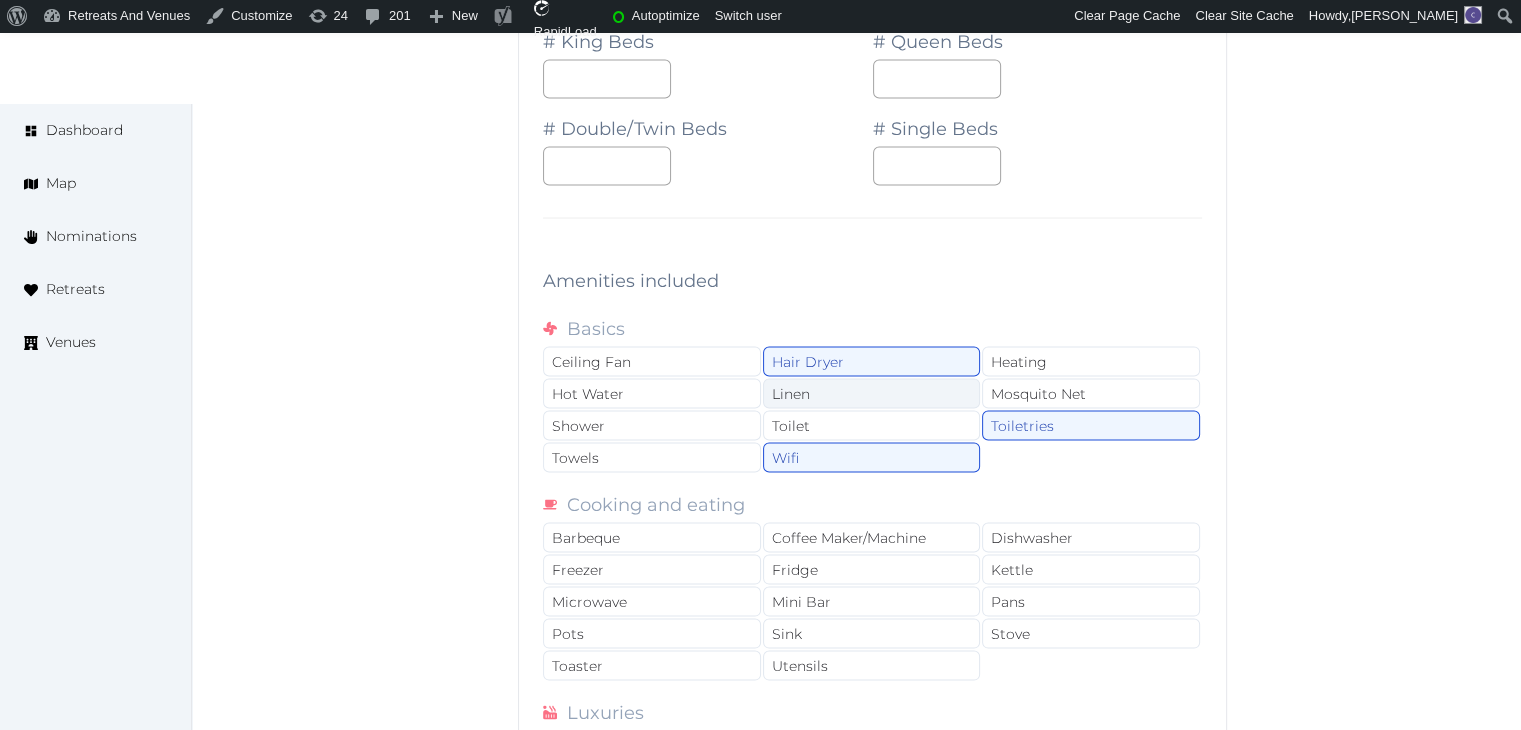click on "Linen" at bounding box center [872, 394] 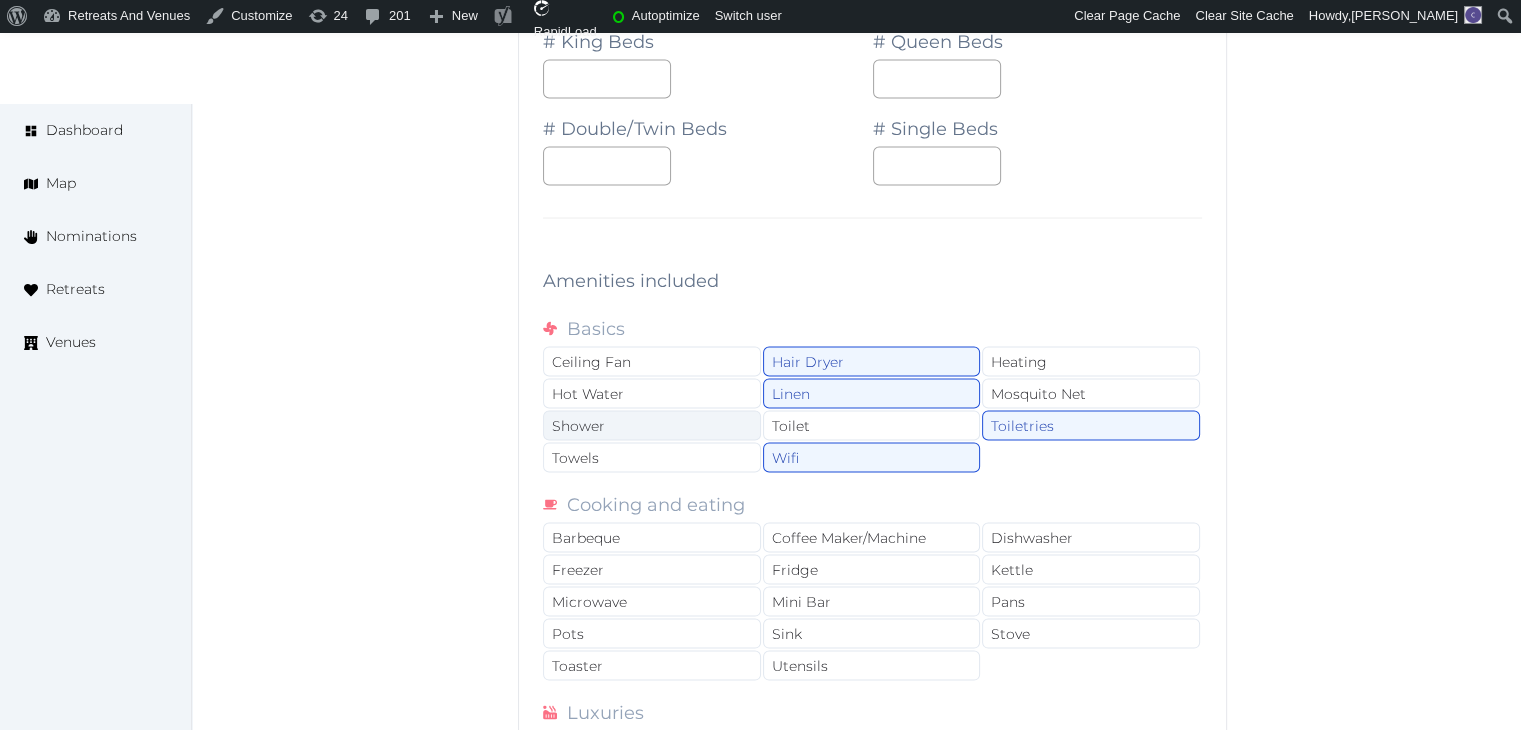 click on "Shower" at bounding box center [652, 426] 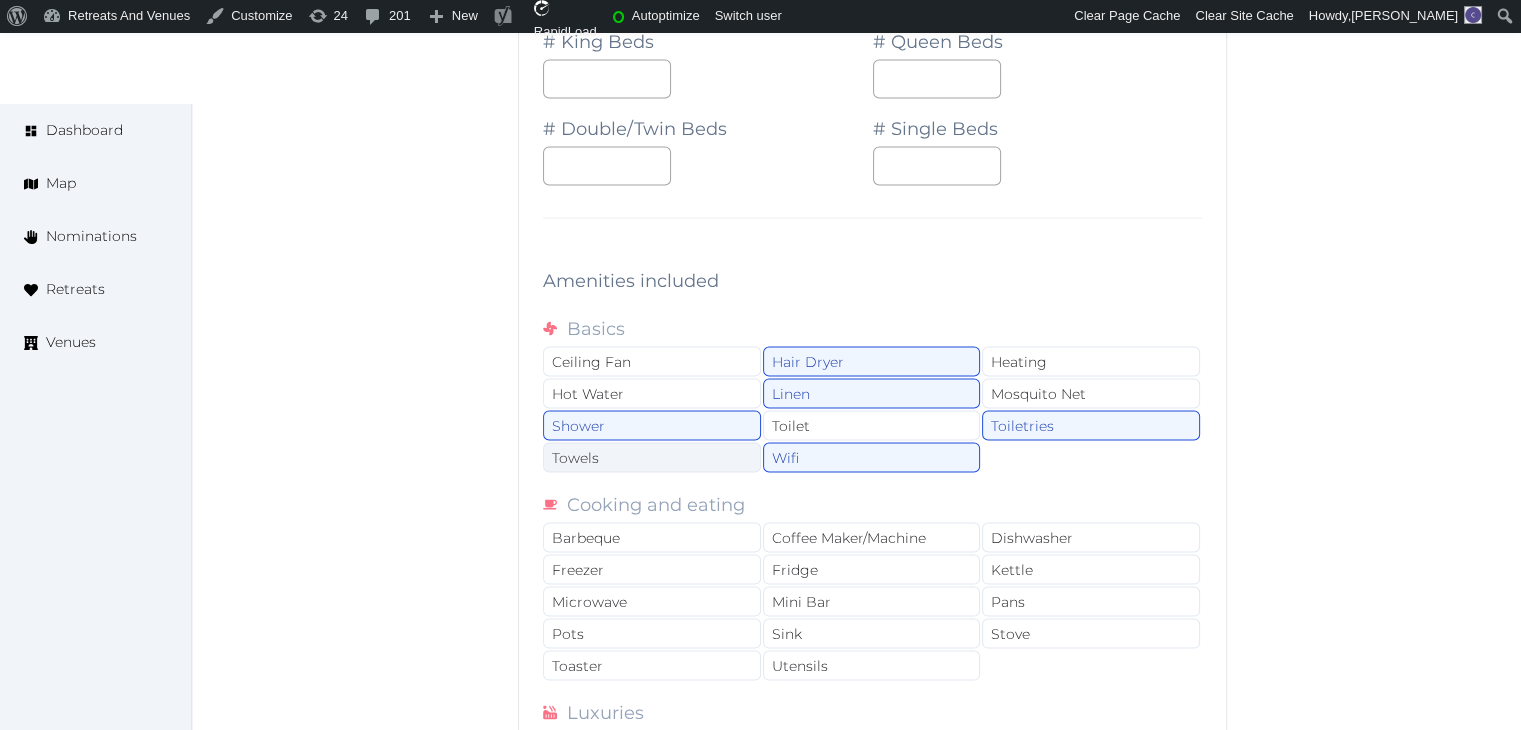 click on "Towels" at bounding box center [652, 458] 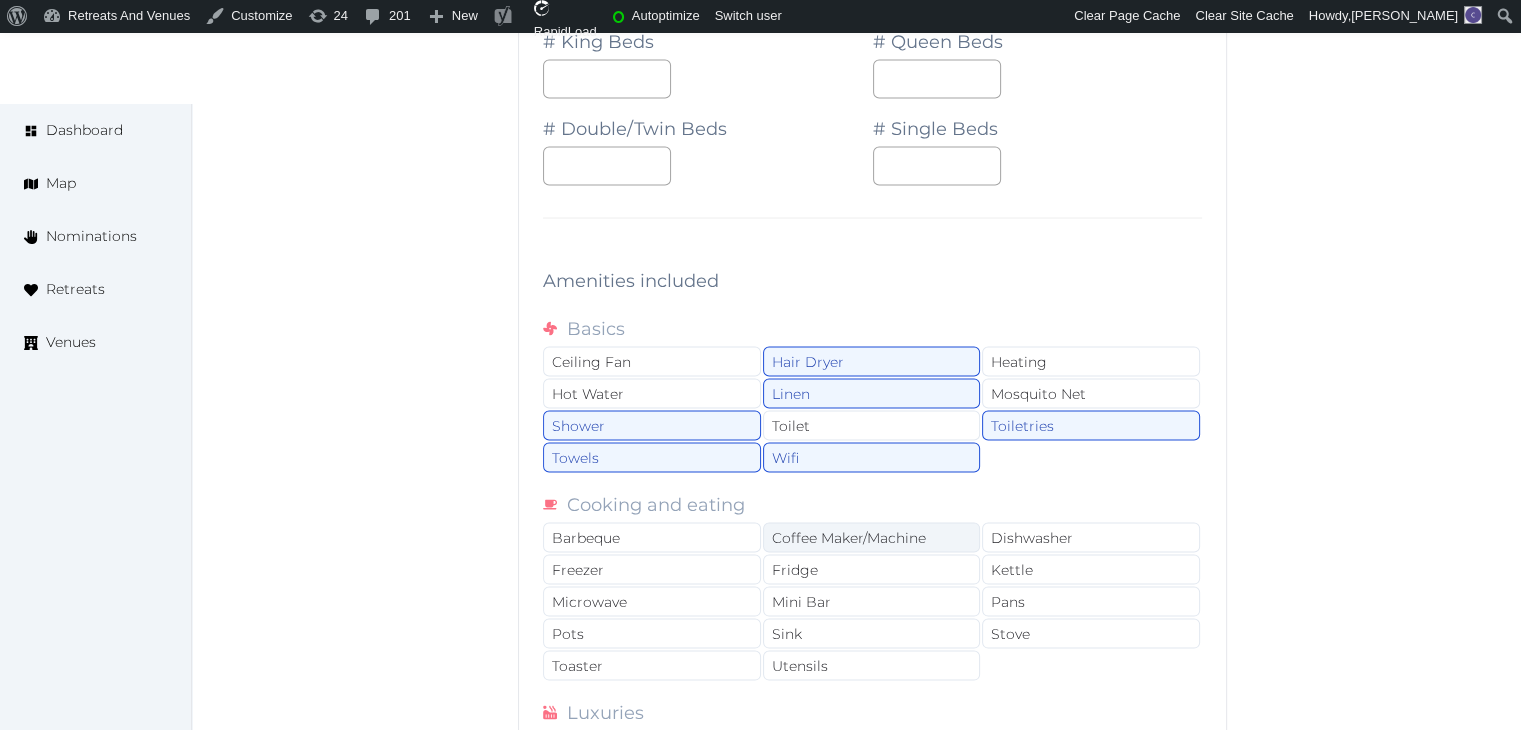 click on "Coffee Maker/Machine" at bounding box center [872, 538] 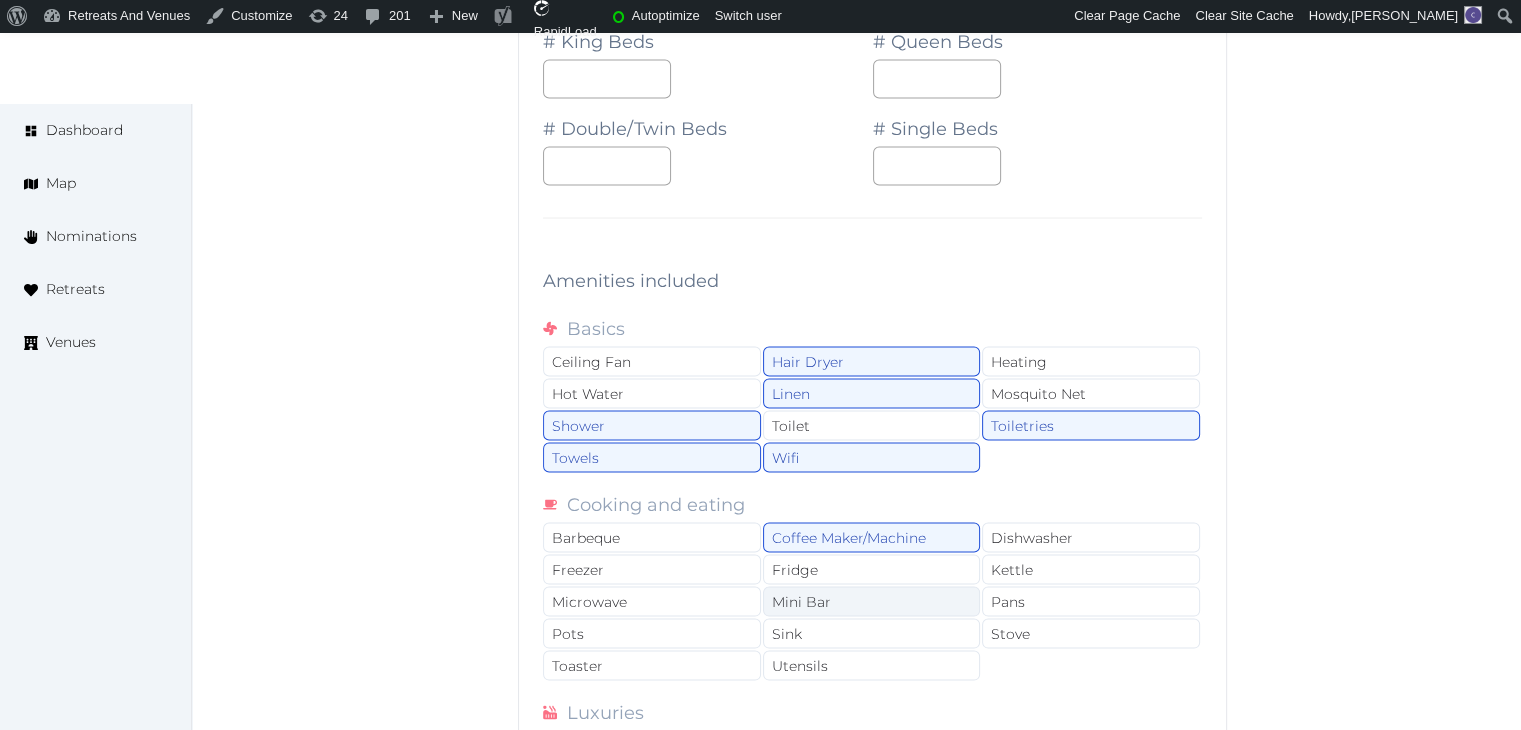 click on "Mini Bar" at bounding box center [872, 602] 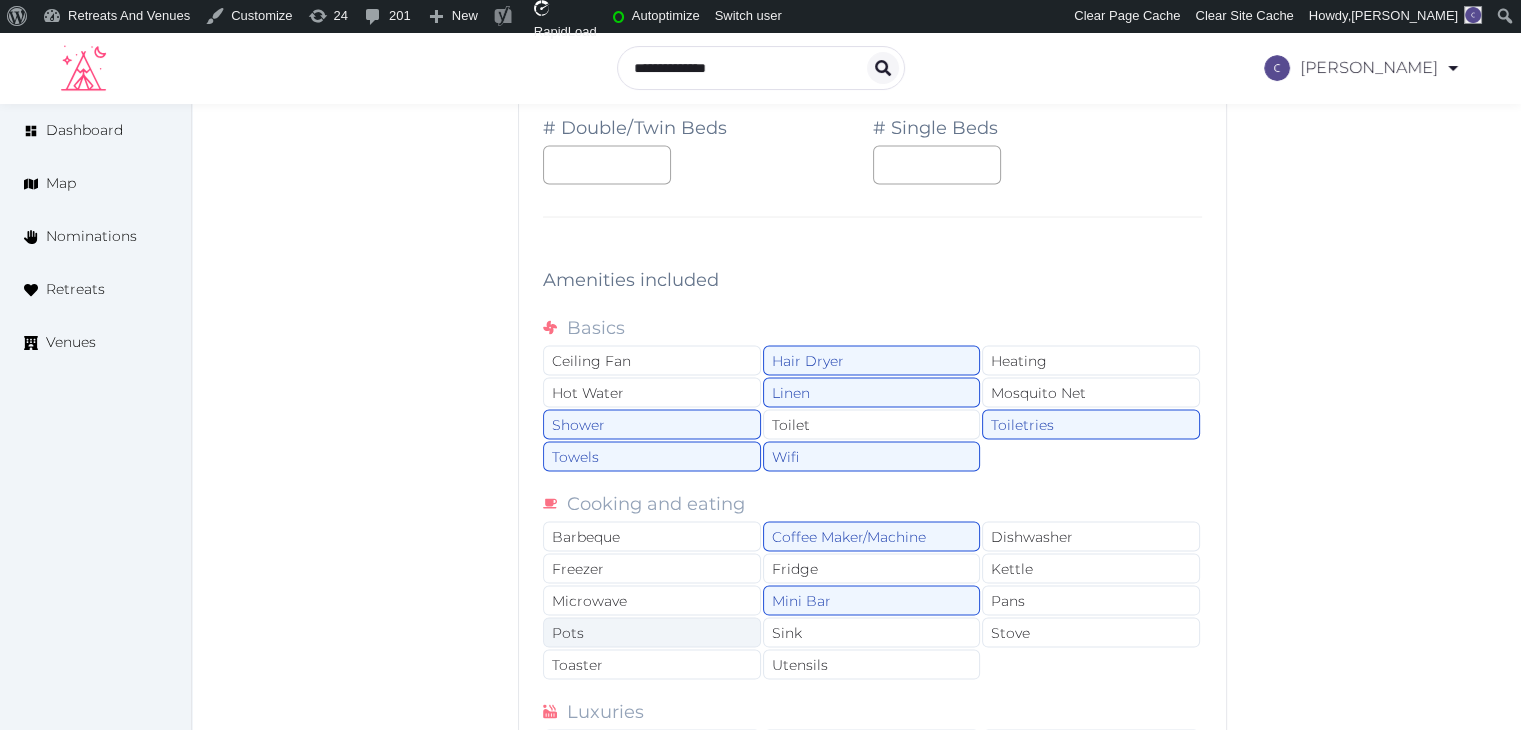 scroll, scrollTop: 26738, scrollLeft: 0, axis: vertical 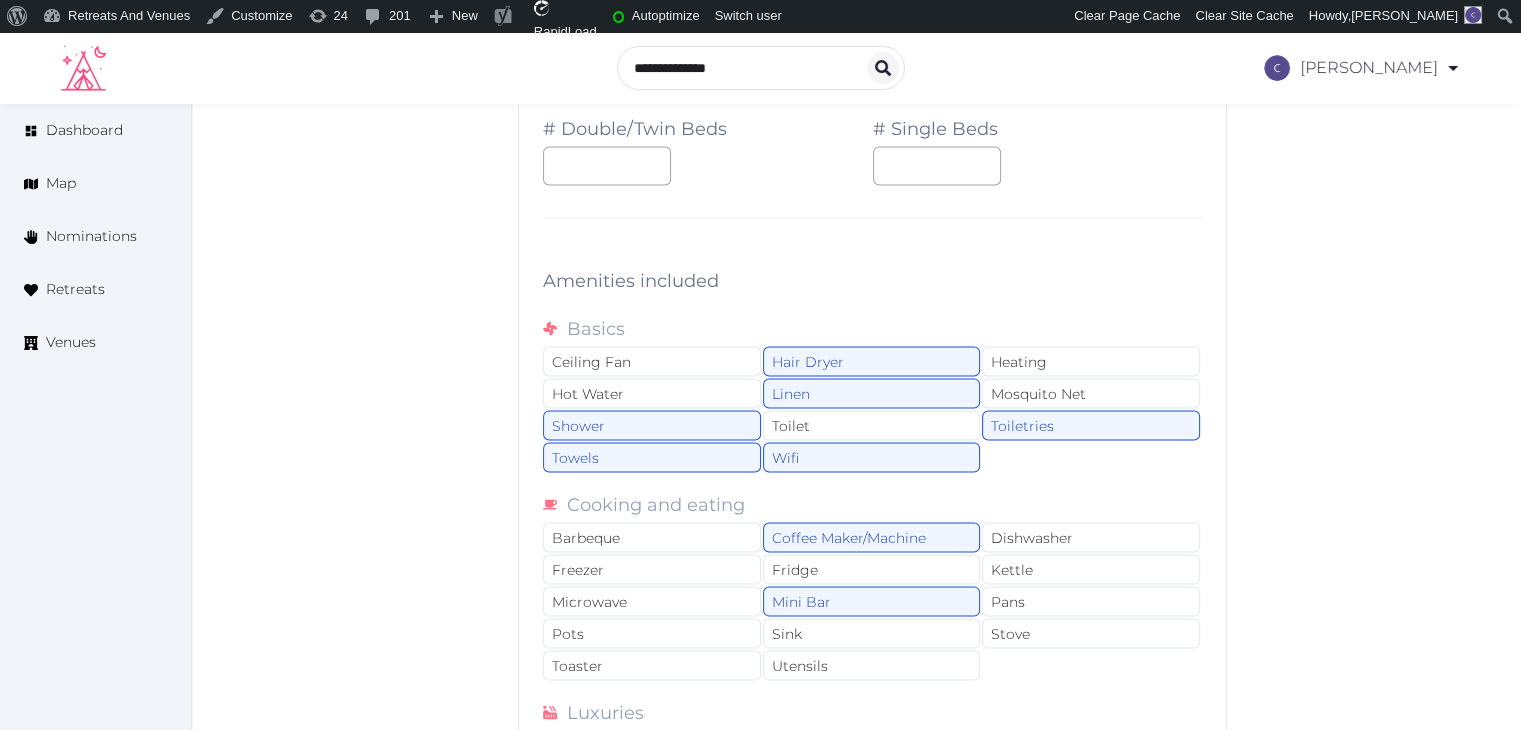 drag, startPoint x: 695, startPoint y: 619, endPoint x: 697, endPoint y: 647, distance: 28.071337 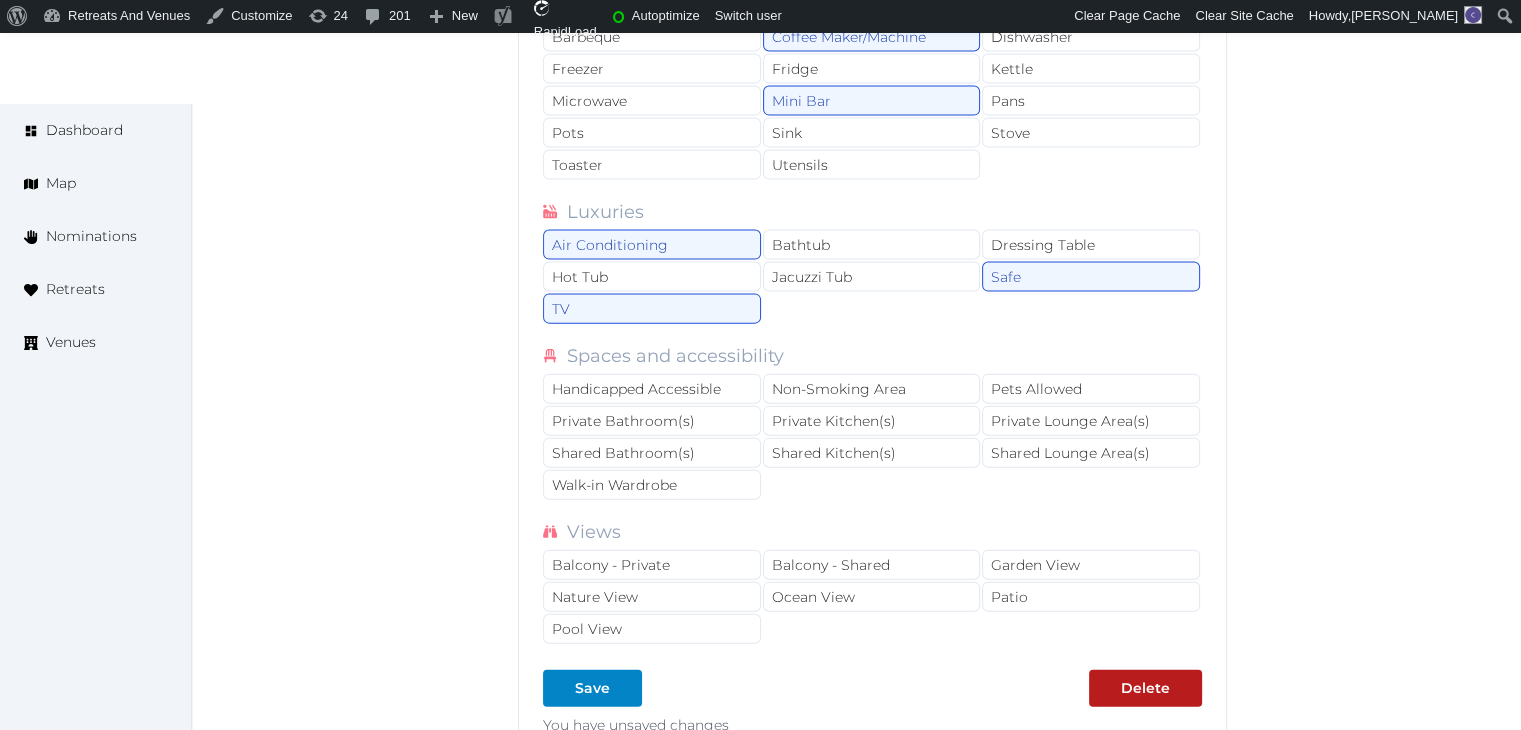 scroll, scrollTop: 27238, scrollLeft: 0, axis: vertical 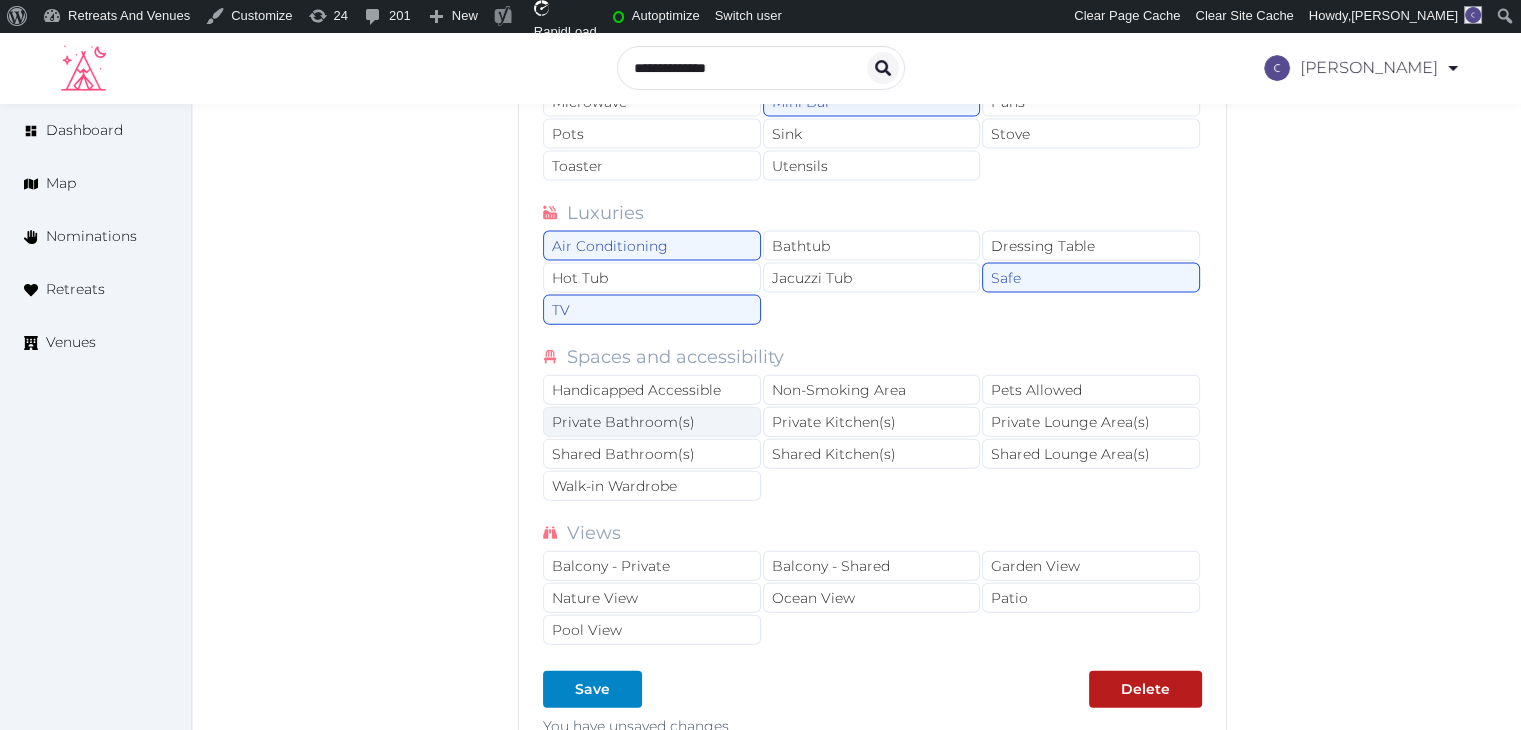 click on "Private Bathroom(s)" at bounding box center [652, 422] 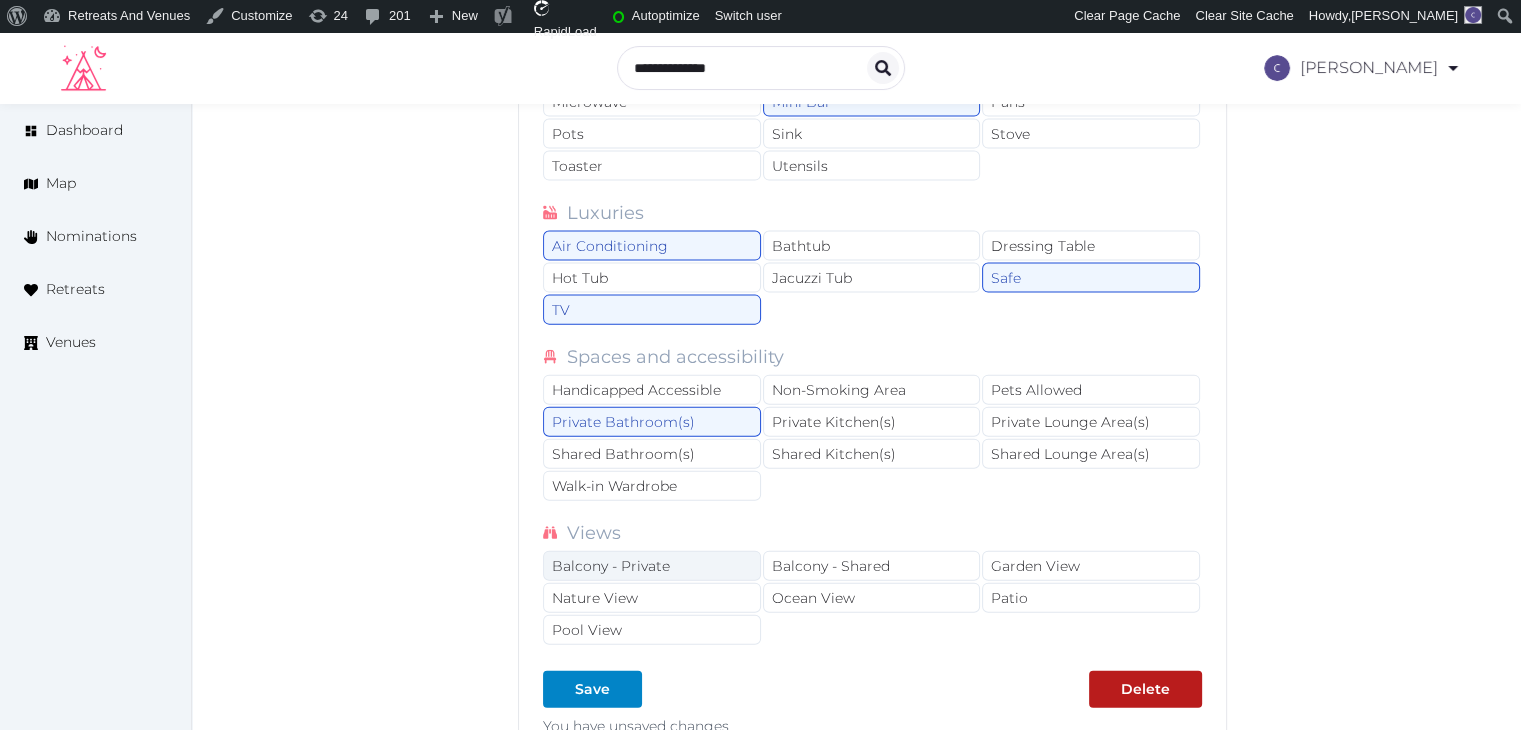 click on "Balcony - Private" at bounding box center (652, 566) 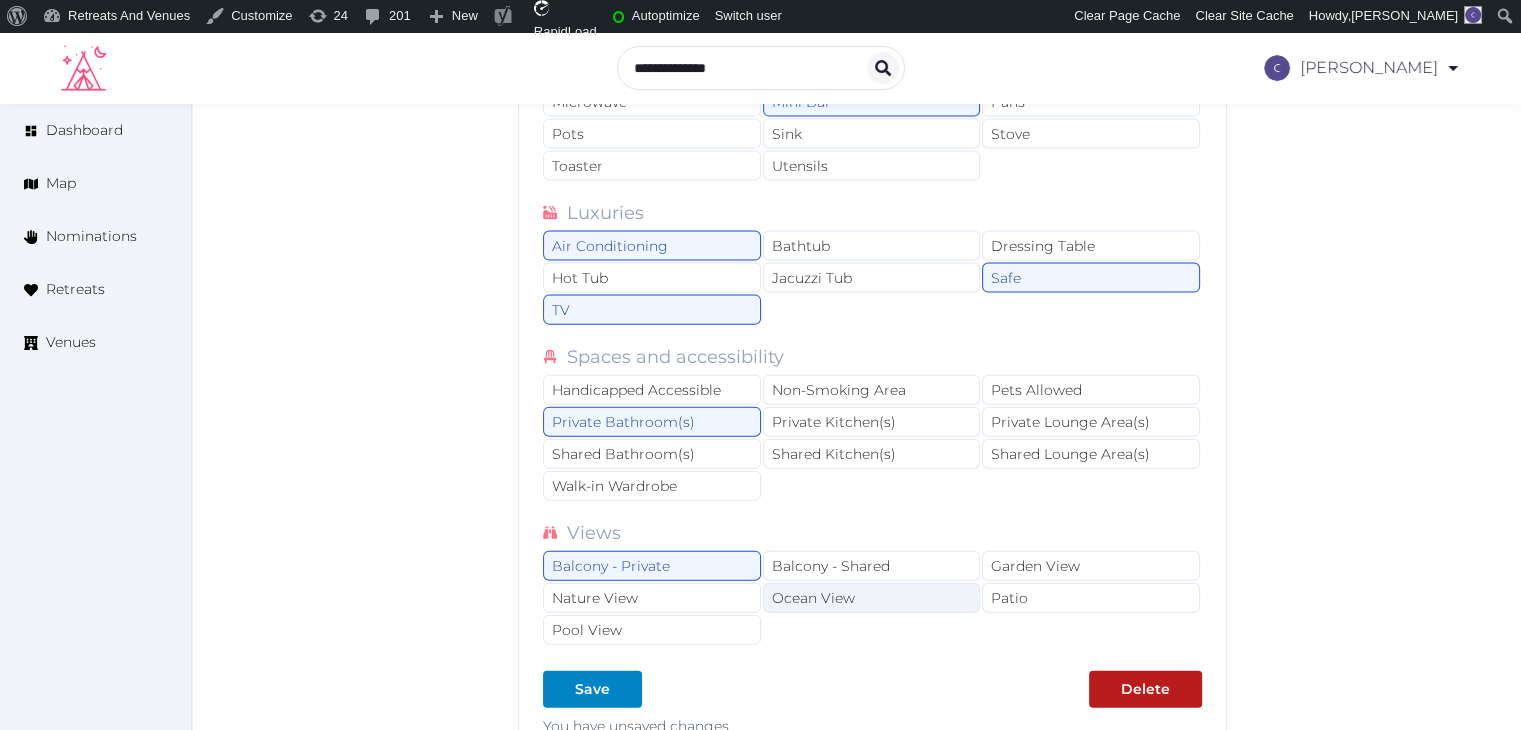 click on "Ocean View" at bounding box center (872, 598) 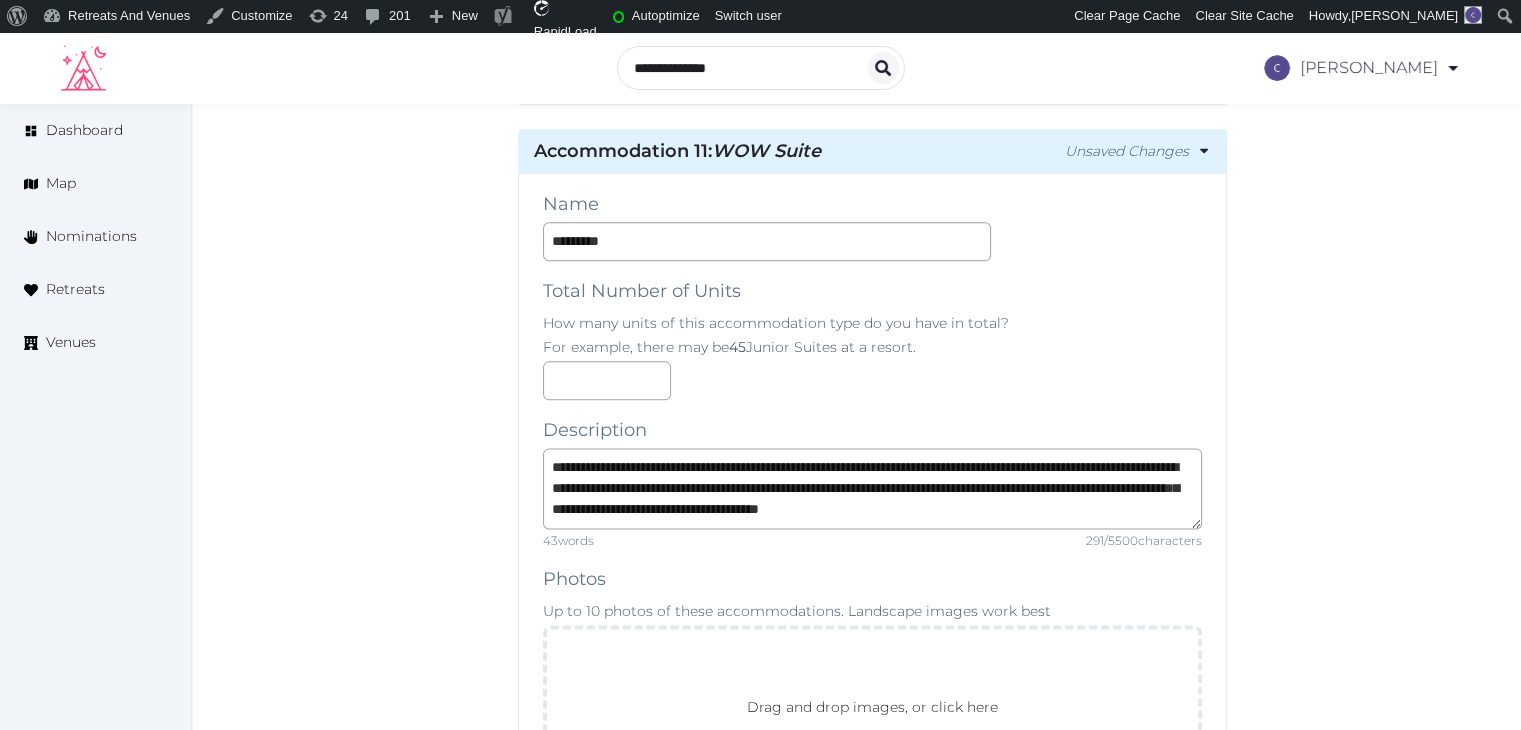 scroll, scrollTop: 25238, scrollLeft: 0, axis: vertical 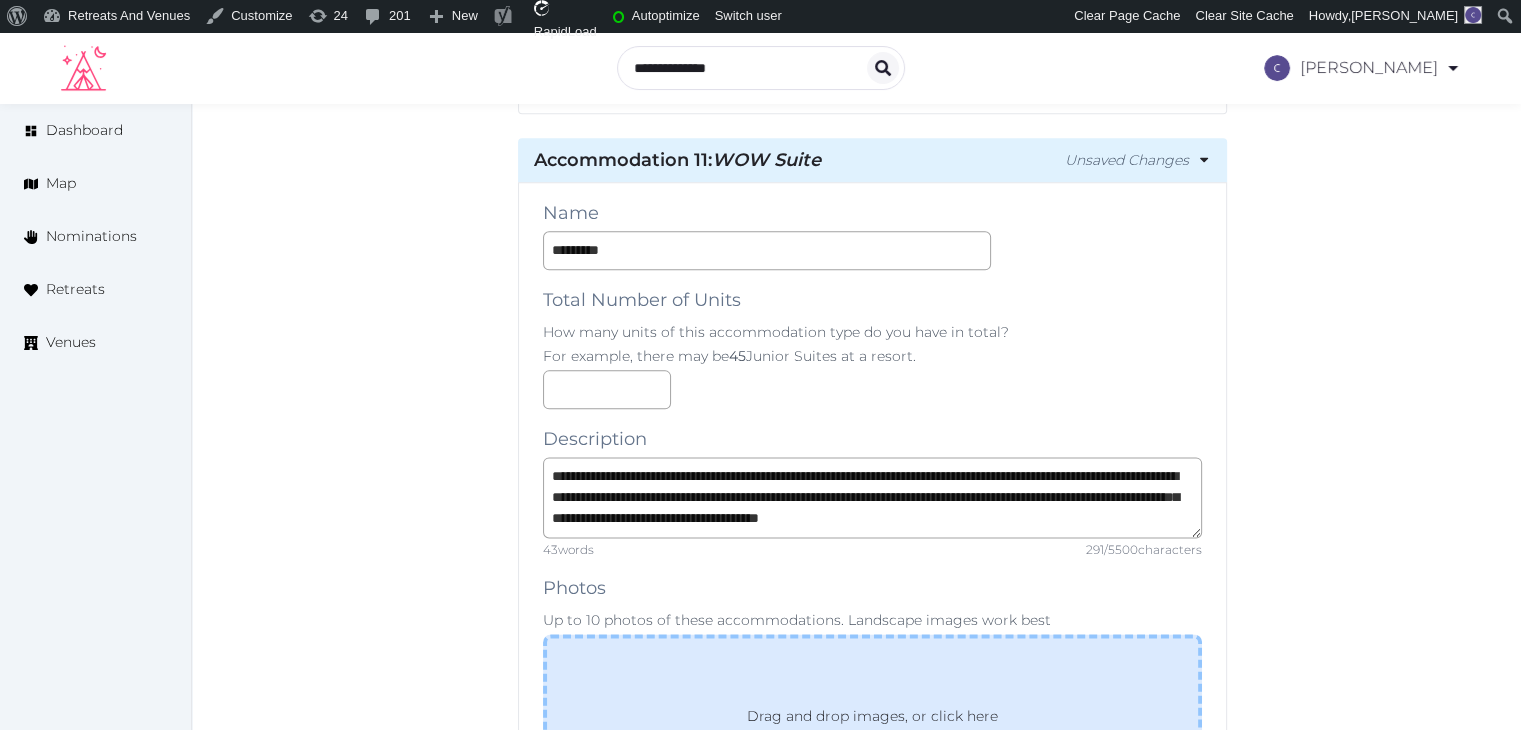 click on "Drag and drop images, or click here jpeg, png, webp, gif" at bounding box center [872, 730] 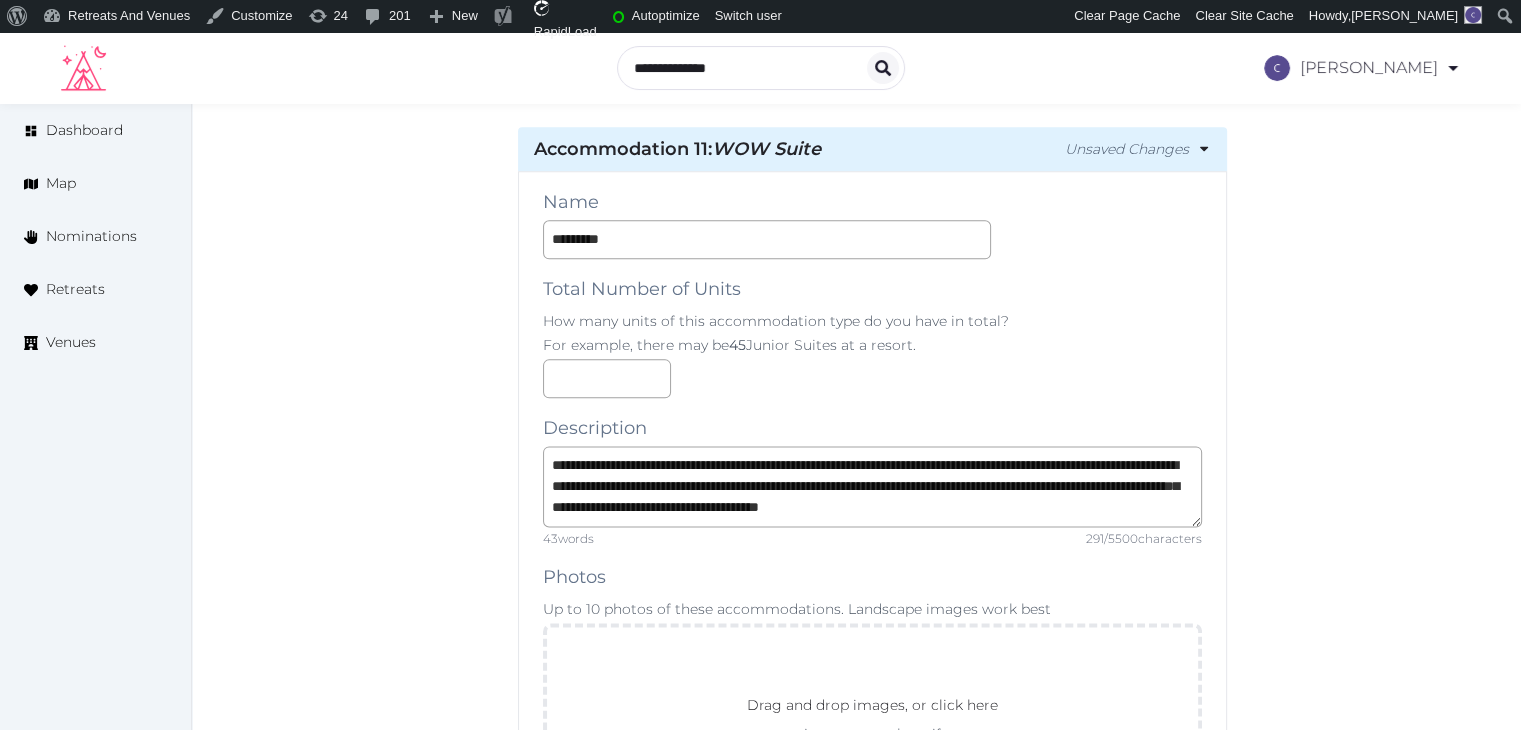 scroll, scrollTop: 25838, scrollLeft: 0, axis: vertical 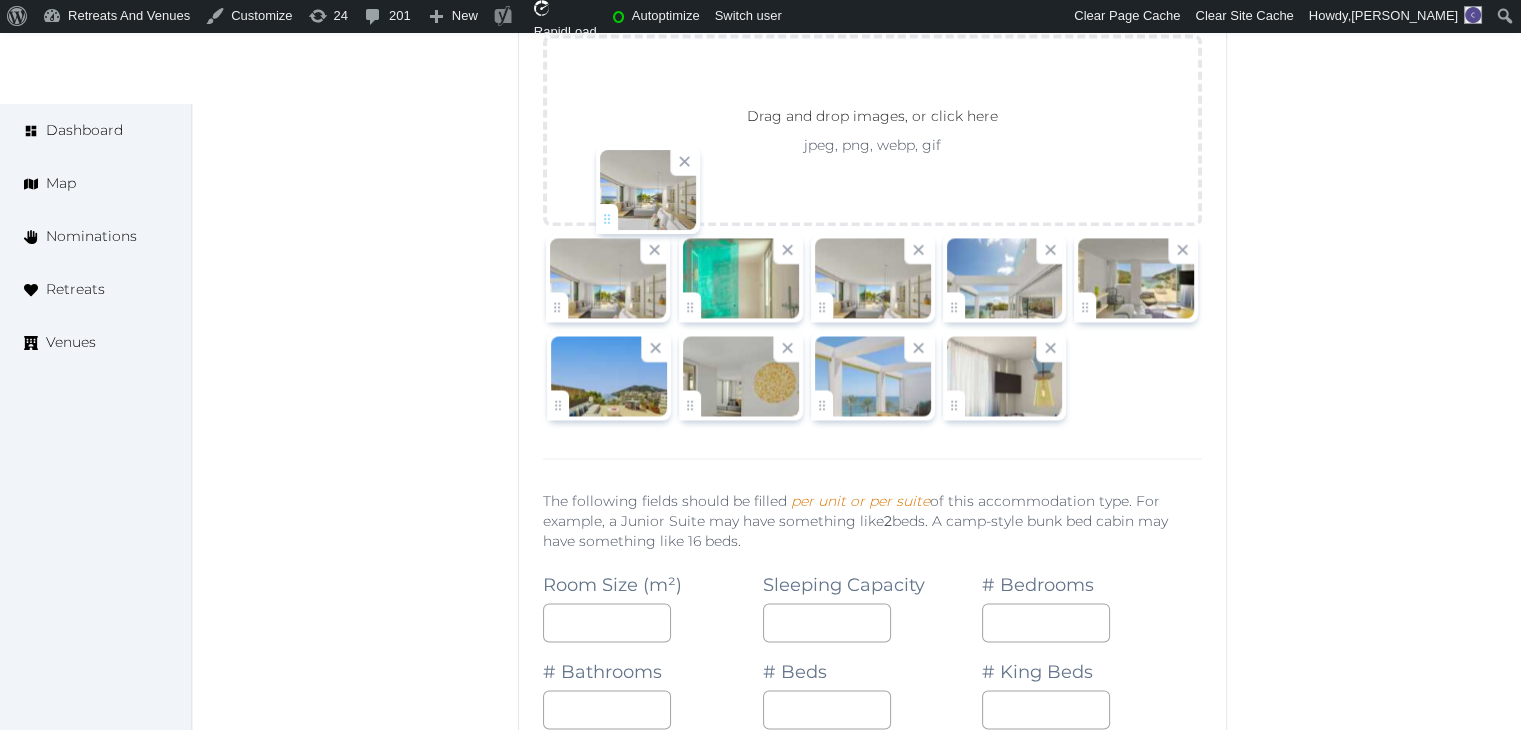 drag, startPoint x: 960, startPoint y: 291, endPoint x: 585, endPoint y: 199, distance: 386.12045 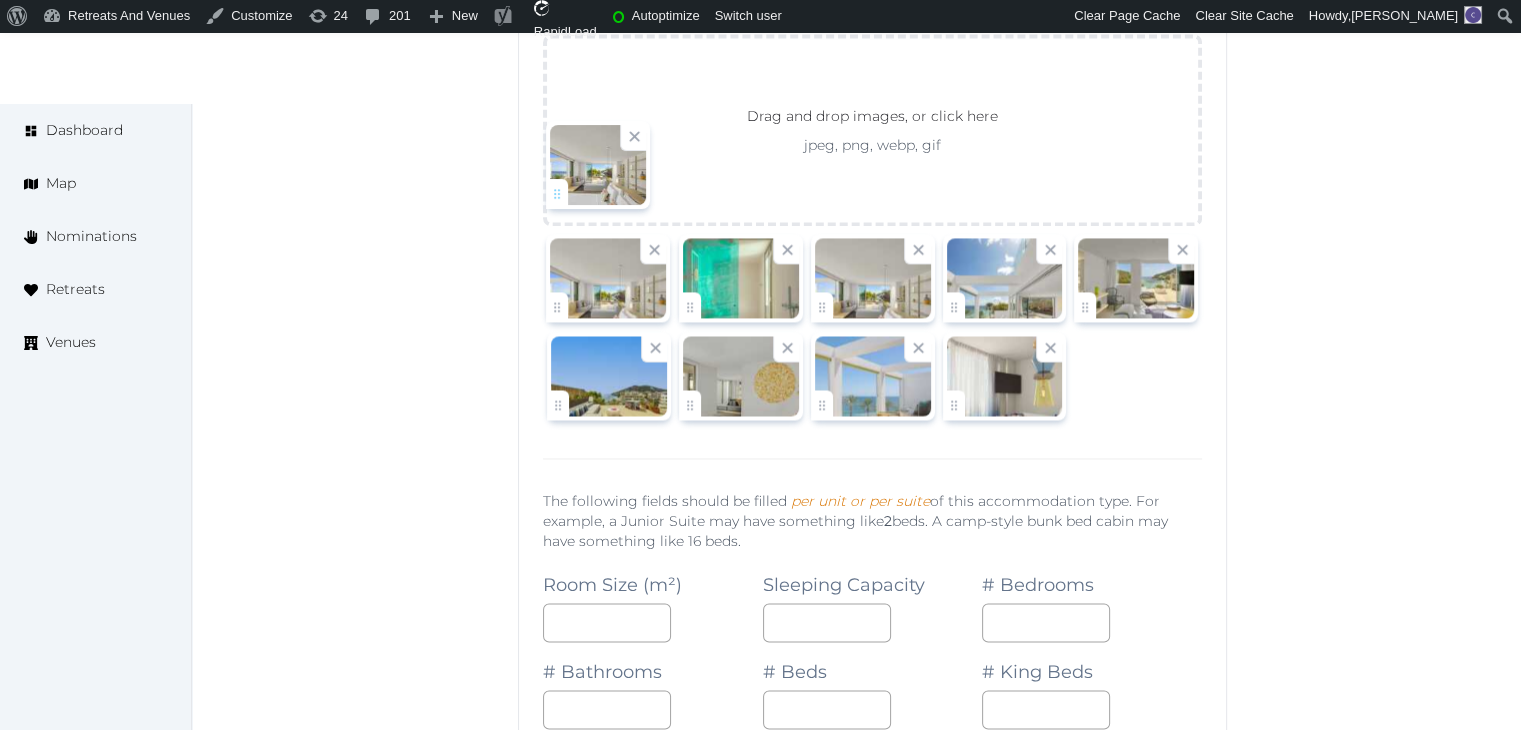 click on "[PERSON_NAME]   Account My Venue Listings My Retreats Logout      Dashboard Map Nominations Retreats Venues Edit venue 68 %  complete Fill out all the fields in your listing to increase its completion percentage.   A higher completion percentage will make your listing more attractive and result in better matches. W Ibiza   View  listing   Open    Close CRM Lead Basic details Pricing and policies Retreat spaces Meeting spaces Accommodations Amenities Food and dining Activities and experiences Location Environment Types of retreats Brochures Notes Ownership Administration Activity This venue is live and visible to the public Mark draft Archive Venue owned by sales.wibiza [EMAIL_ADDRESS][DOMAIN_NAME] Copy update link Share this link with venue owners to encourage them to update their venue details. Copy recommended link Share this link with venue owners to let them know they have been recommended. Copy shortlist link Max sleeping capacity *** /" at bounding box center (760, -11539) 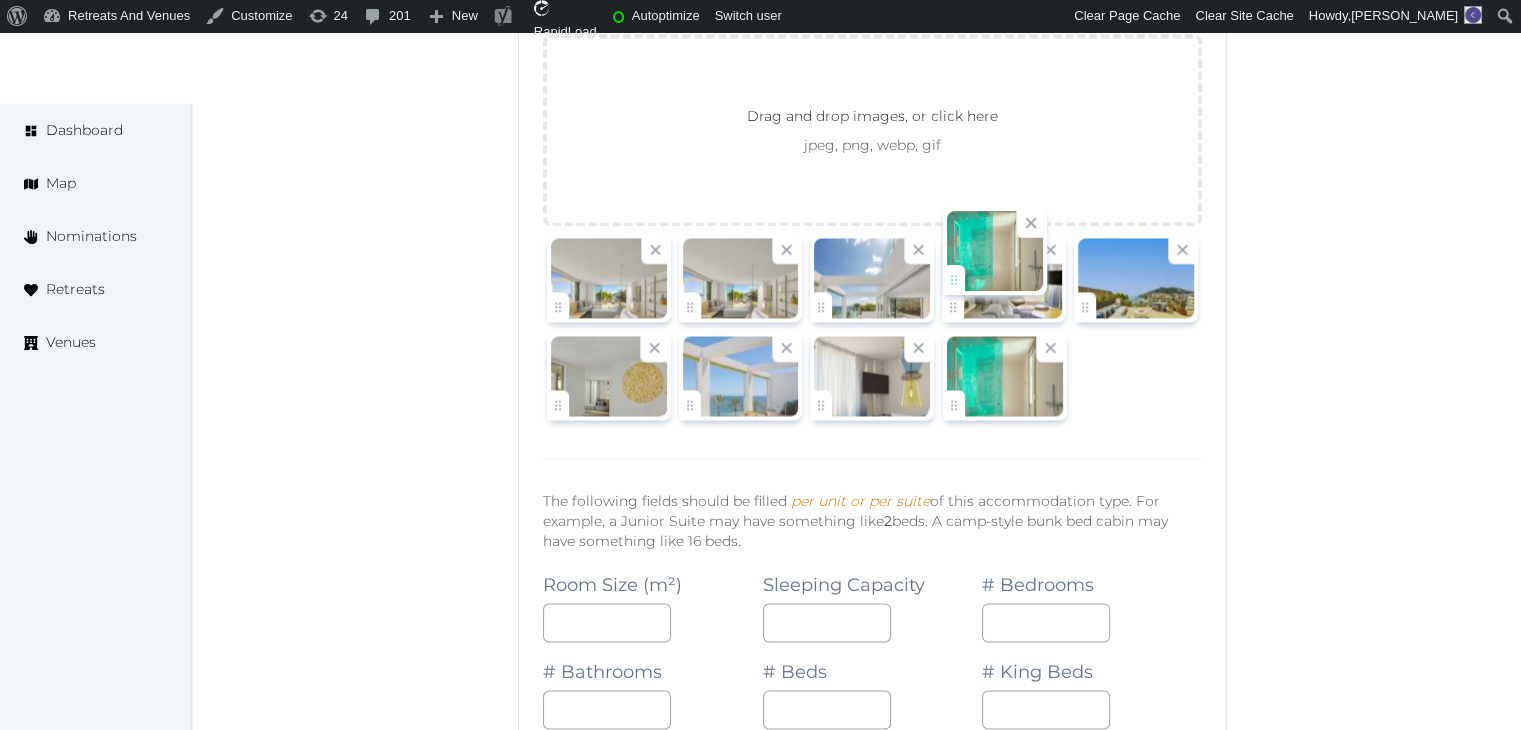 drag, startPoint x: 692, startPoint y: 193, endPoint x: 968, endPoint y: 281, distance: 289.68948 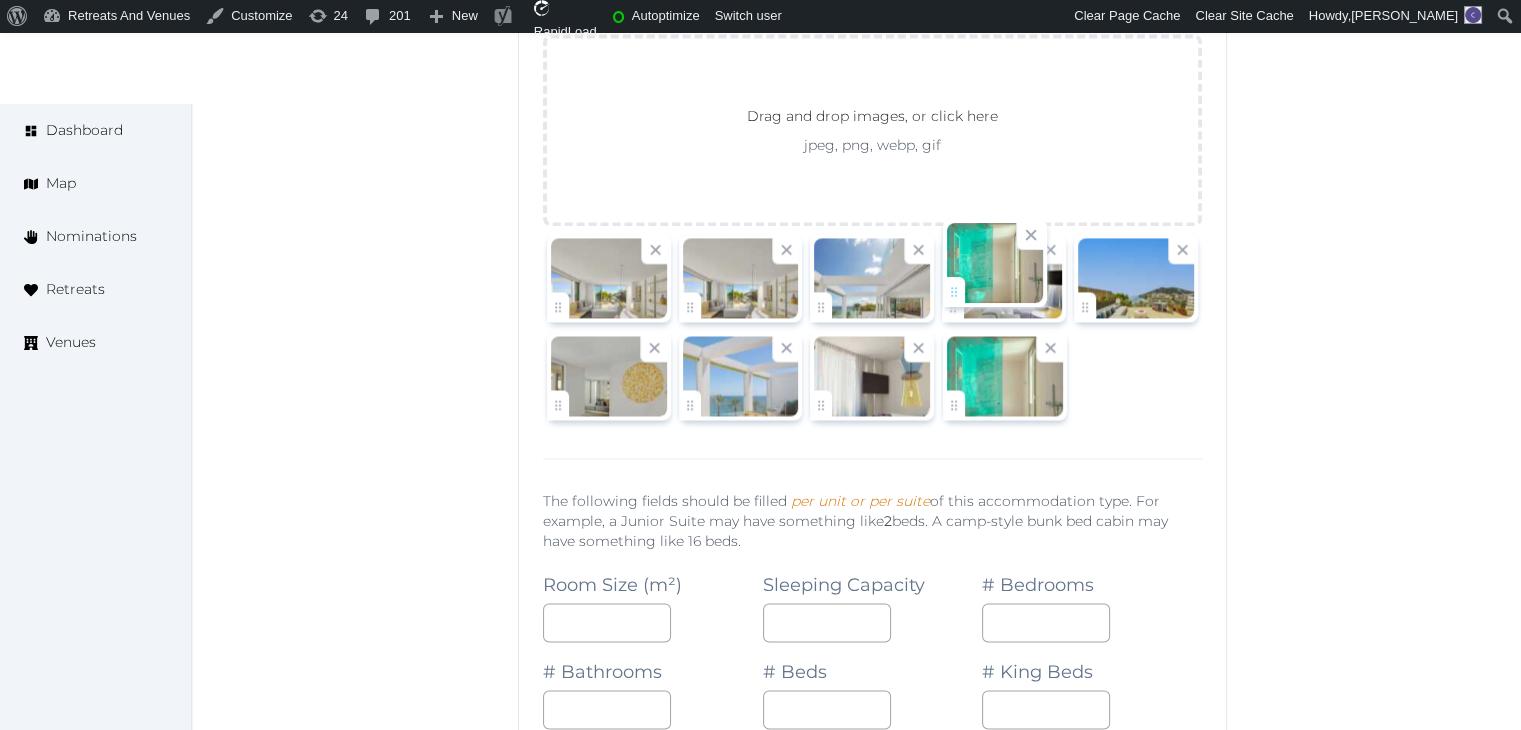 click on "[PERSON_NAME]   Account My Venue Listings My Retreats Logout      Dashboard Map Nominations Retreats Venues Edit venue 68 %  complete Fill out all the fields in your listing to increase its completion percentage.   A higher completion percentage will make your listing more attractive and result in better matches. W Ibiza   View  listing   Open    Close CRM Lead Basic details Pricing and policies Retreat spaces Meeting spaces Accommodations Amenities Food and dining Activities and experiences Location Environment Types of retreats Brochures Notes Ownership Administration Activity This venue is live and visible to the public Mark draft Archive Venue owned by sales.wibiza [EMAIL_ADDRESS][DOMAIN_NAME] Copy update link Share this link with venue owners to encourage them to update their venue details. Copy recommended link Share this link with venue owners to let them know they have been recommended. Copy shortlist link Max sleeping capacity *** /" at bounding box center (760, -11539) 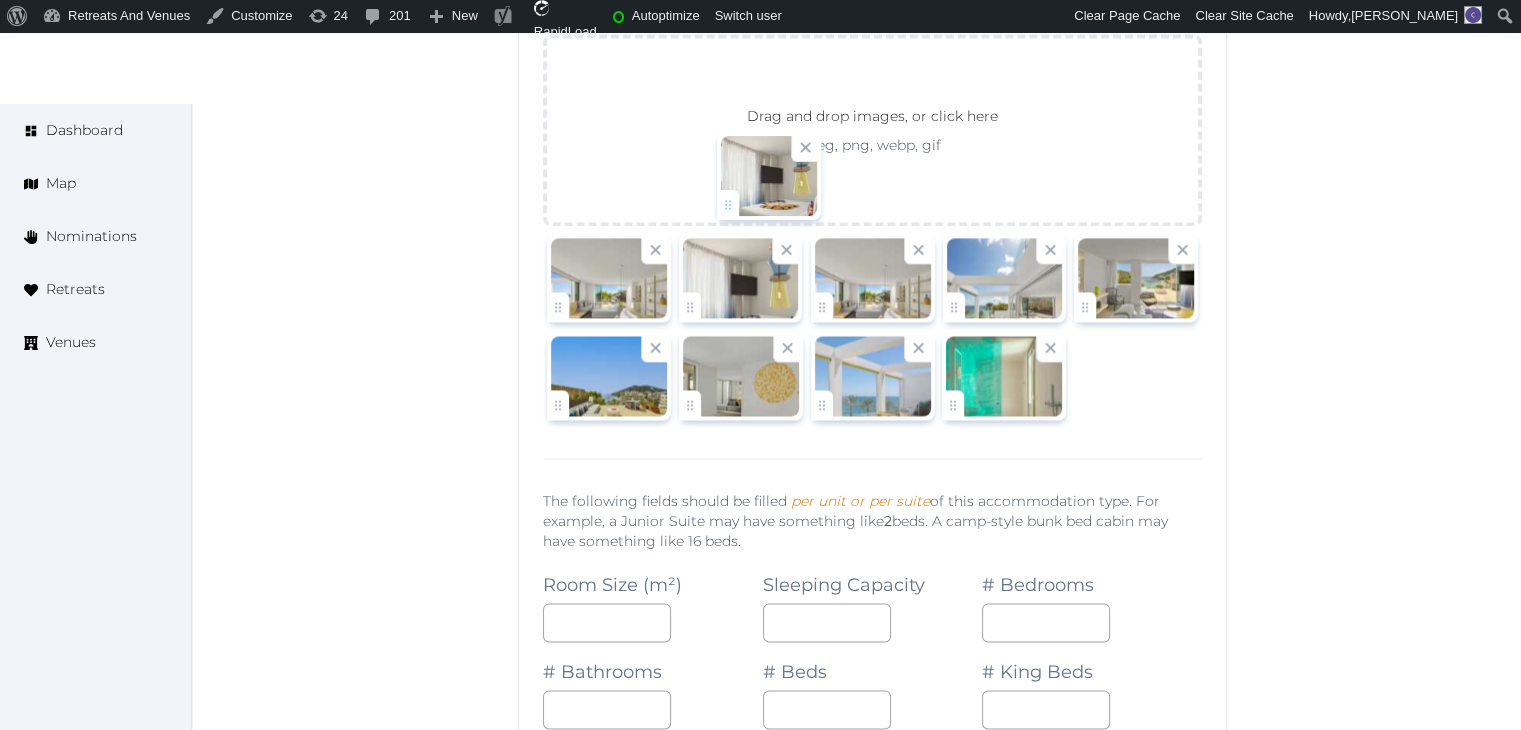 drag, startPoint x: 822, startPoint y: 288, endPoint x: 729, endPoint y: 199, distance: 128.72452 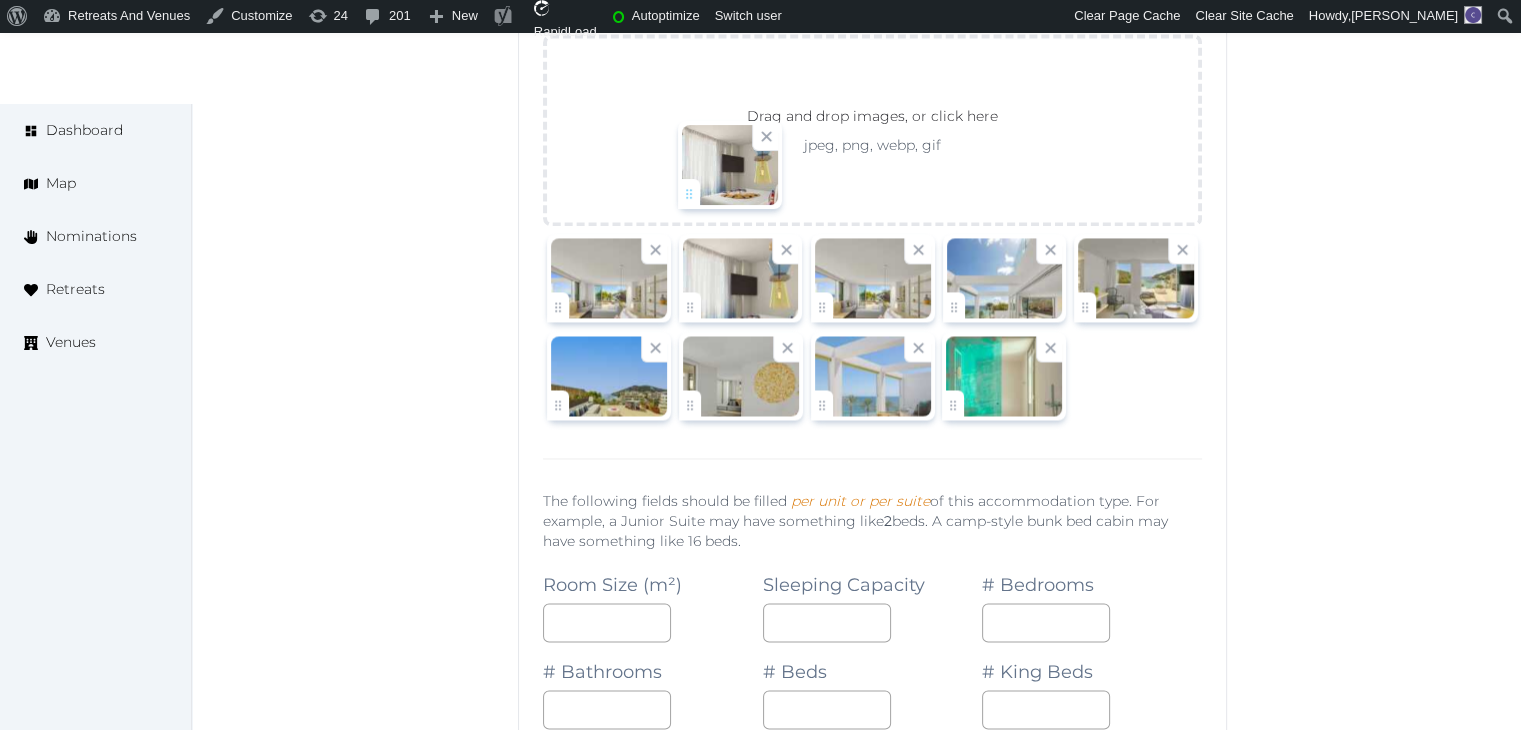 click on "[PERSON_NAME]   Account My Venue Listings My Retreats Logout      Dashboard Map Nominations Retreats Venues Edit venue 68 %  complete Fill out all the fields in your listing to increase its completion percentage.   A higher completion percentage will make your listing more attractive and result in better matches. W Ibiza   View  listing   Open    Close CRM Lead Basic details Pricing and policies Retreat spaces Meeting spaces Accommodations Amenities Food and dining Activities and experiences Location Environment Types of retreats Brochures Notes Ownership Administration Activity This venue is live and visible to the public Mark draft Archive Venue owned by sales.wibiza [EMAIL_ADDRESS][DOMAIN_NAME] Copy update link Share this link with venue owners to encourage them to update their venue details. Copy recommended link Share this link with venue owners to let them know they have been recommended. Copy shortlist link Max sleeping capacity *** /" at bounding box center [760, -11539] 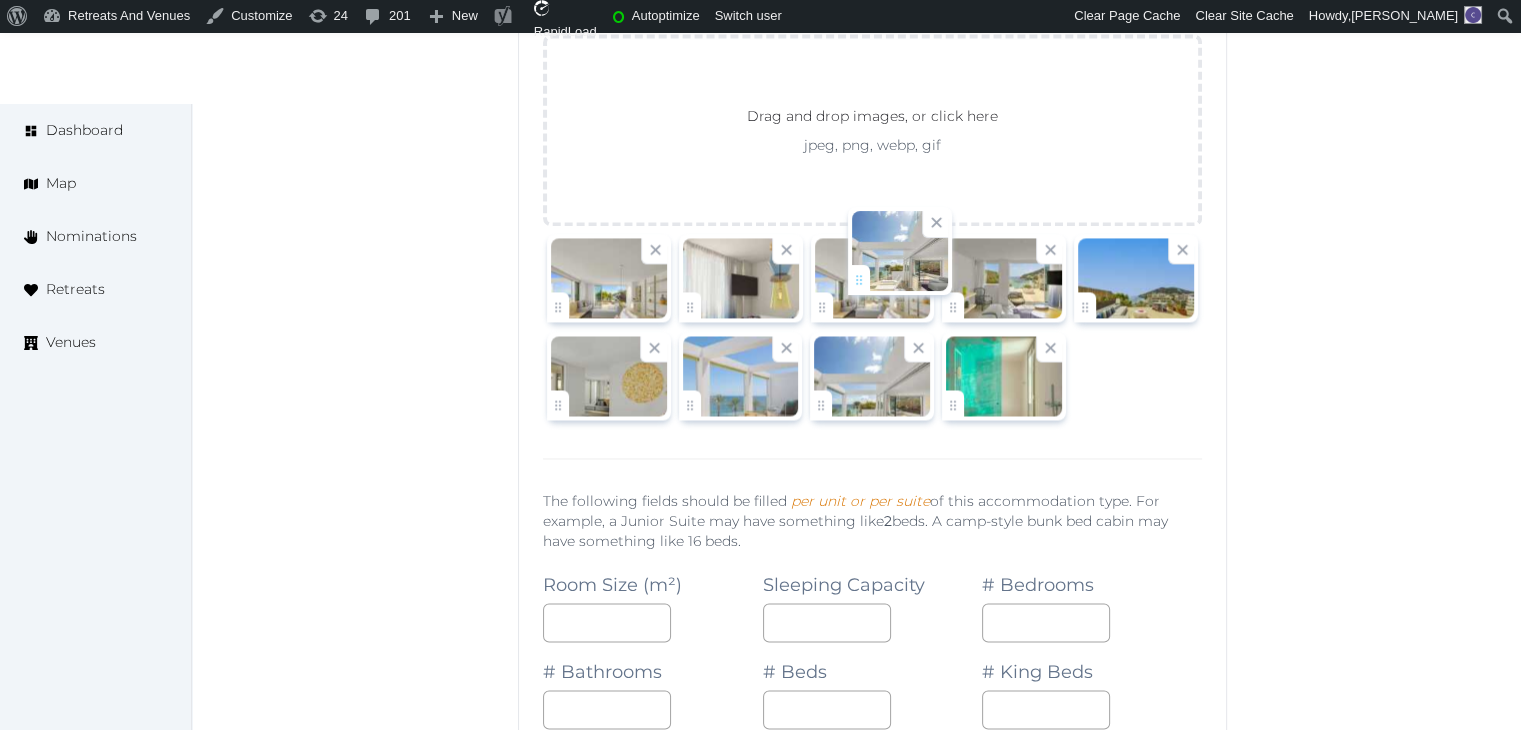 drag, startPoint x: 959, startPoint y: 193, endPoint x: 864, endPoint y: 279, distance: 128.14445 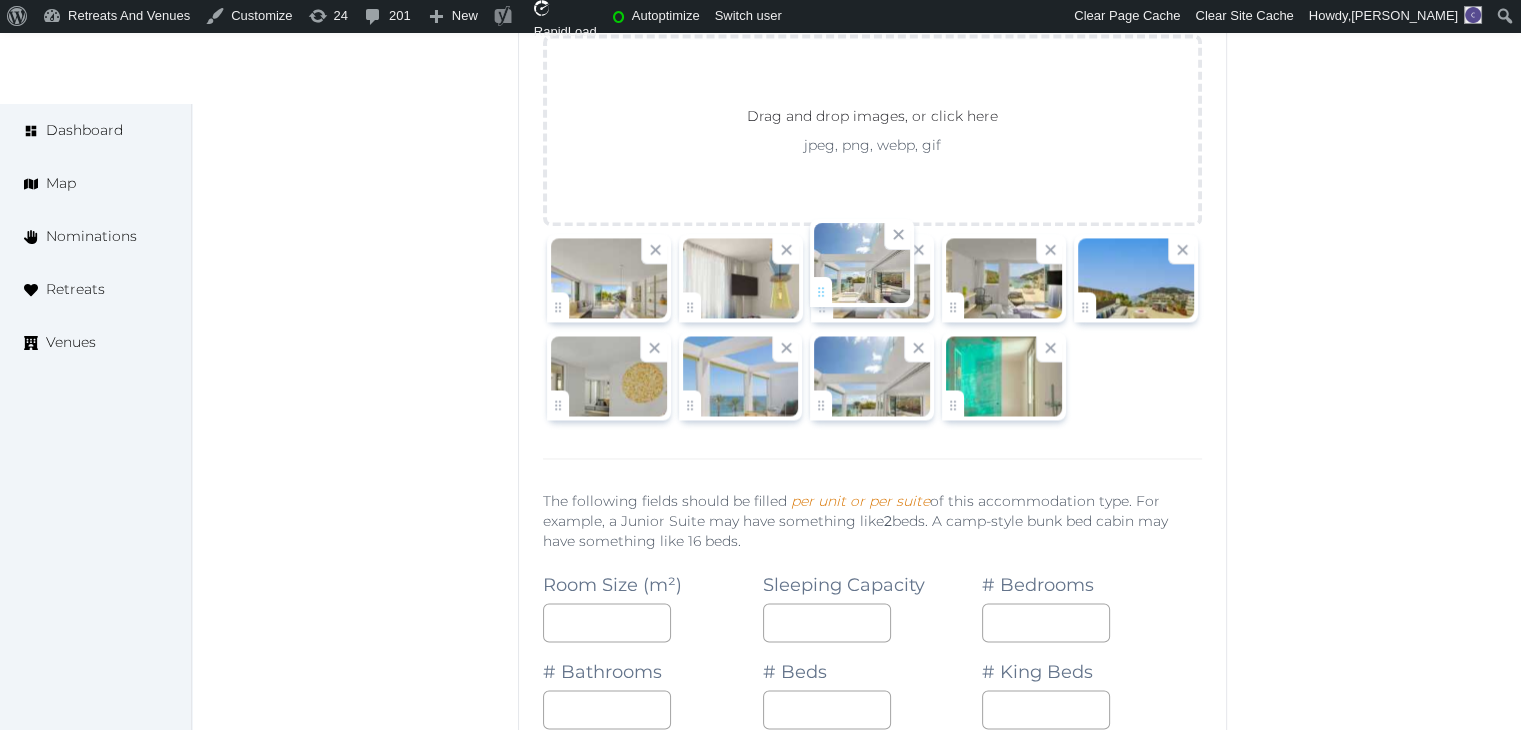 click on "[PERSON_NAME]   Account My Venue Listings My Retreats Logout      Dashboard Map Nominations Retreats Venues Edit venue 68 %  complete Fill out all the fields in your listing to increase its completion percentage.   A higher completion percentage will make your listing more attractive and result in better matches. W Ibiza   View  listing   Open    Close CRM Lead Basic details Pricing and policies Retreat spaces Meeting spaces Accommodations Amenities Food and dining Activities and experiences Location Environment Types of retreats Brochures Notes Ownership Administration Activity This venue is live and visible to the public Mark draft Archive Venue owned by sales.wibiza [EMAIL_ADDRESS][DOMAIN_NAME] Copy update link Share this link with venue owners to encourage them to update their venue details. Copy recommended link Share this link with venue owners to let them know they have been recommended. Copy shortlist link Max sleeping capacity *** /" at bounding box center (760, -11539) 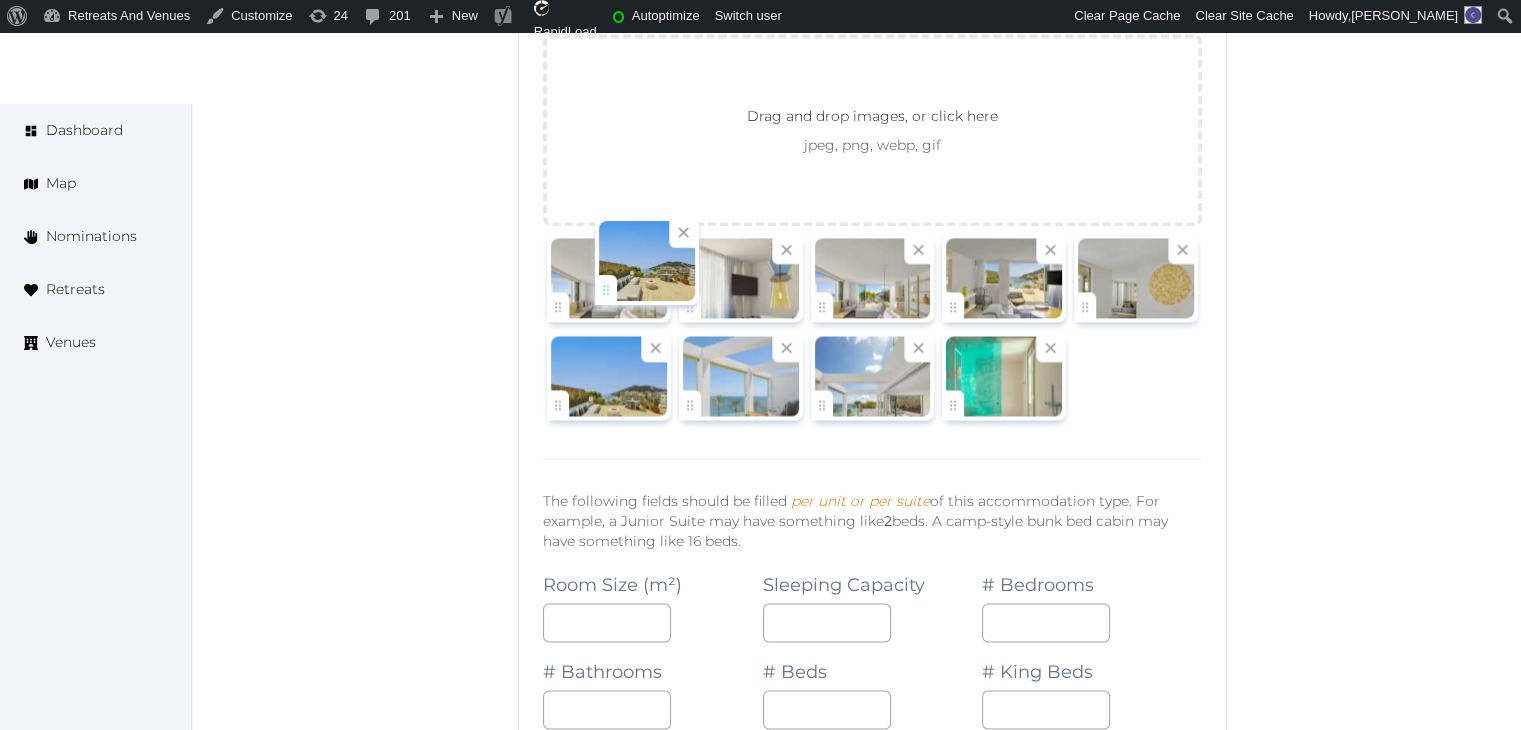 drag, startPoint x: 1079, startPoint y: 189, endPoint x: 559, endPoint y: 285, distance: 528.7873 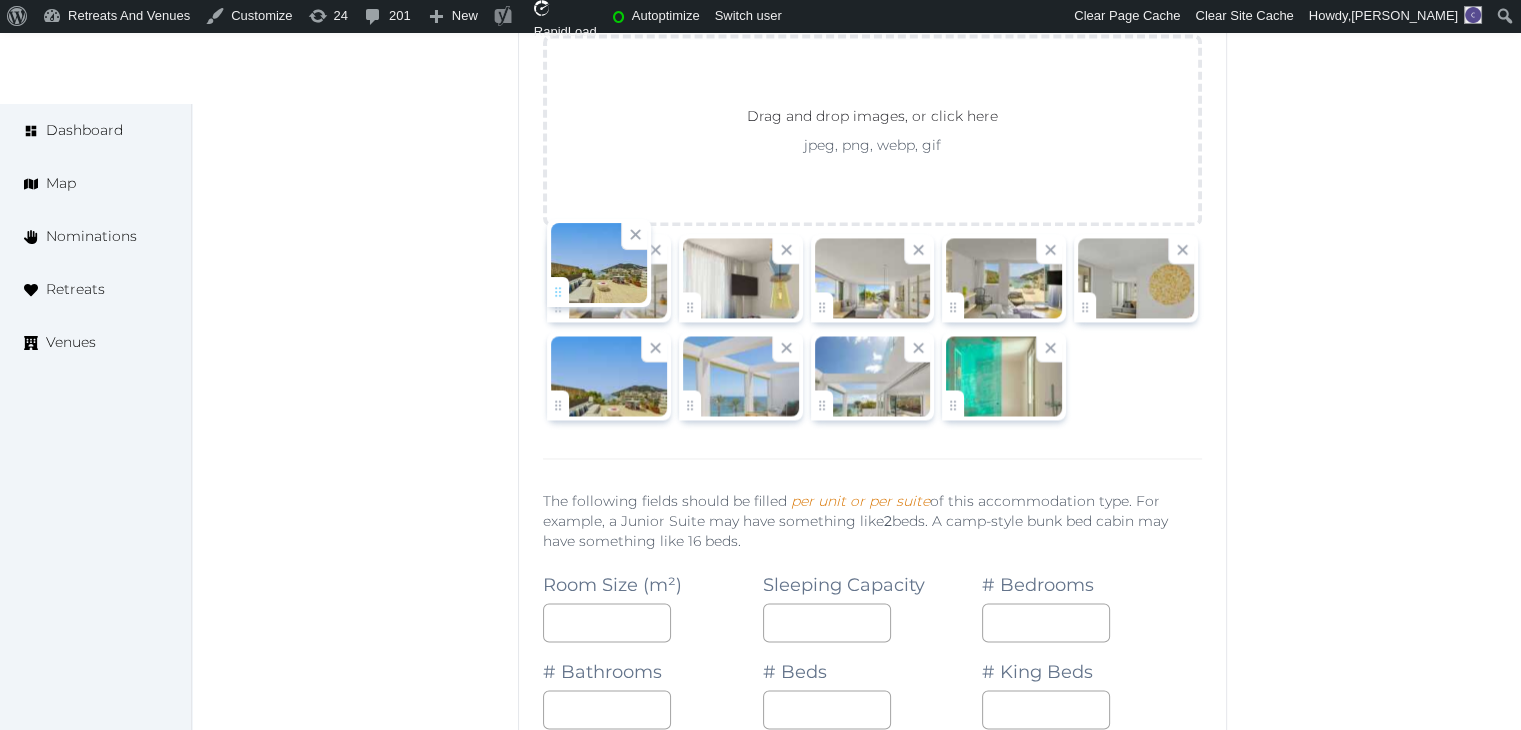 click on "[PERSON_NAME]   Account My Venue Listings My Retreats Logout      Dashboard Map Nominations Retreats Venues Edit venue 68 %  complete Fill out all the fields in your listing to increase its completion percentage.   A higher completion percentage will make your listing more attractive and result in better matches. W Ibiza   View  listing   Open    Close CRM Lead Basic details Pricing and policies Retreat spaces Meeting spaces Accommodations Amenities Food and dining Activities and experiences Location Environment Types of retreats Brochures Notes Ownership Administration Activity This venue is live and visible to the public Mark draft Archive Venue owned by sales.wibiza [EMAIL_ADDRESS][DOMAIN_NAME] Copy update link Share this link with venue owners to encourage them to update their venue details. Copy recommended link Share this link with venue owners to let them know they have been recommended. Copy shortlist link Max sleeping capacity *** /" at bounding box center (760, -11539) 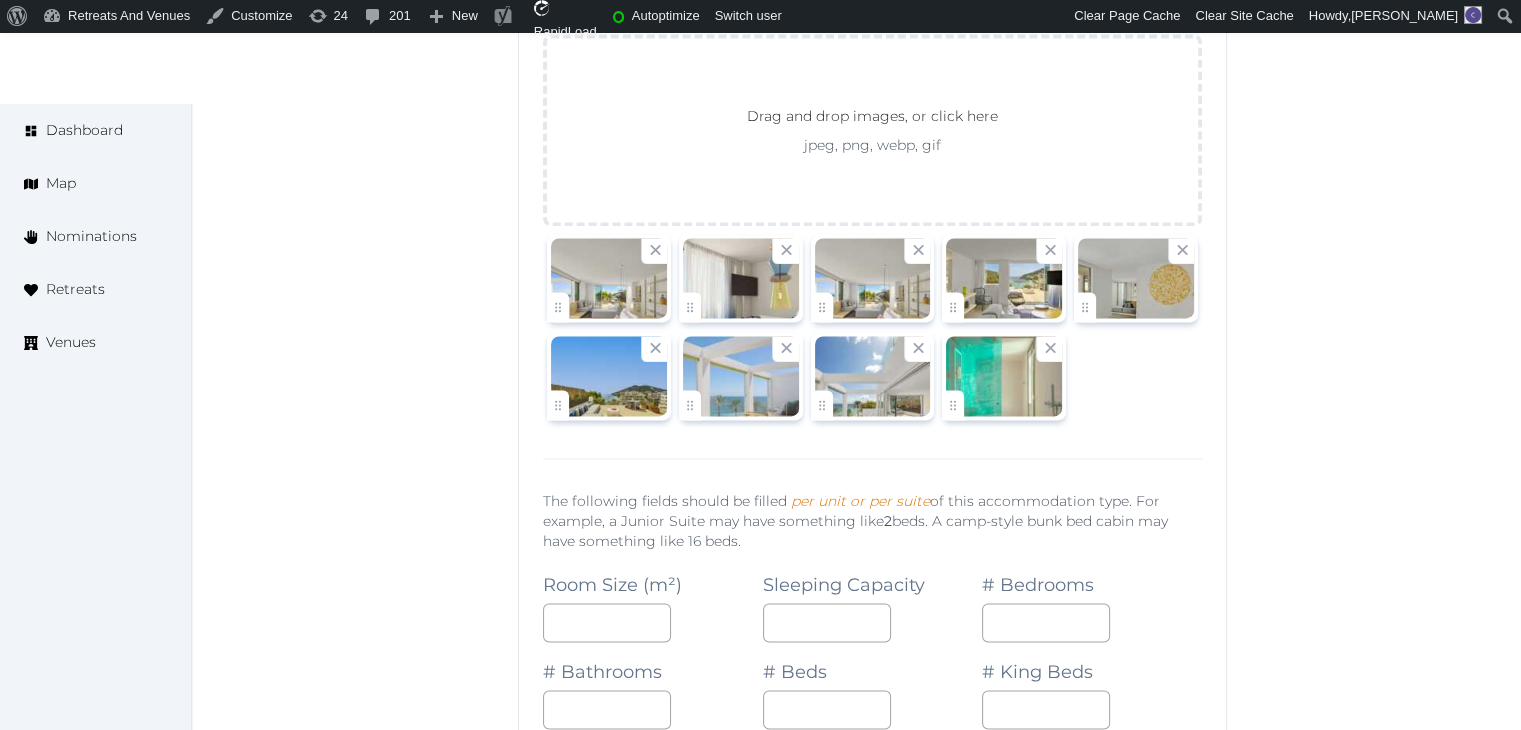 click at bounding box center [741, 278] 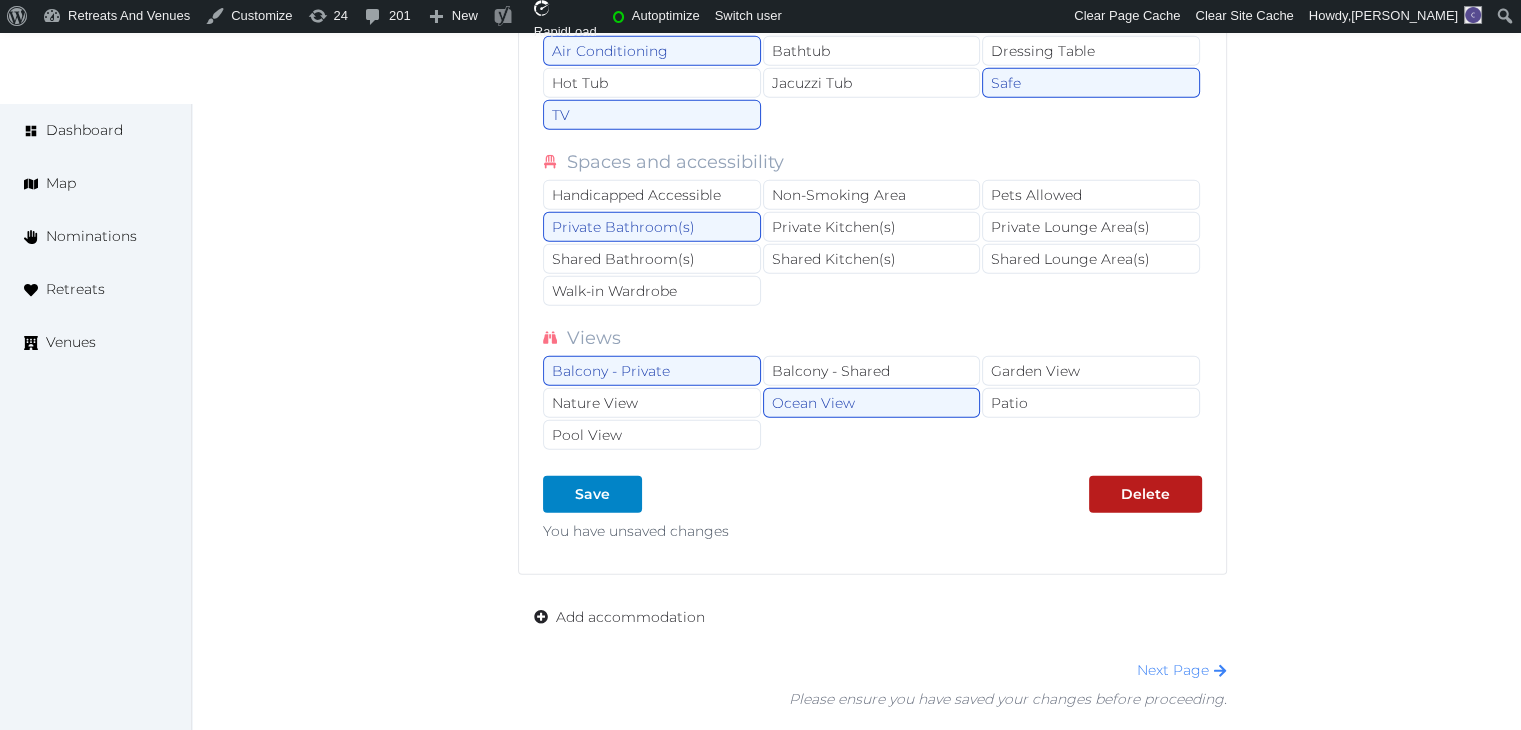 scroll, scrollTop: 27638, scrollLeft: 0, axis: vertical 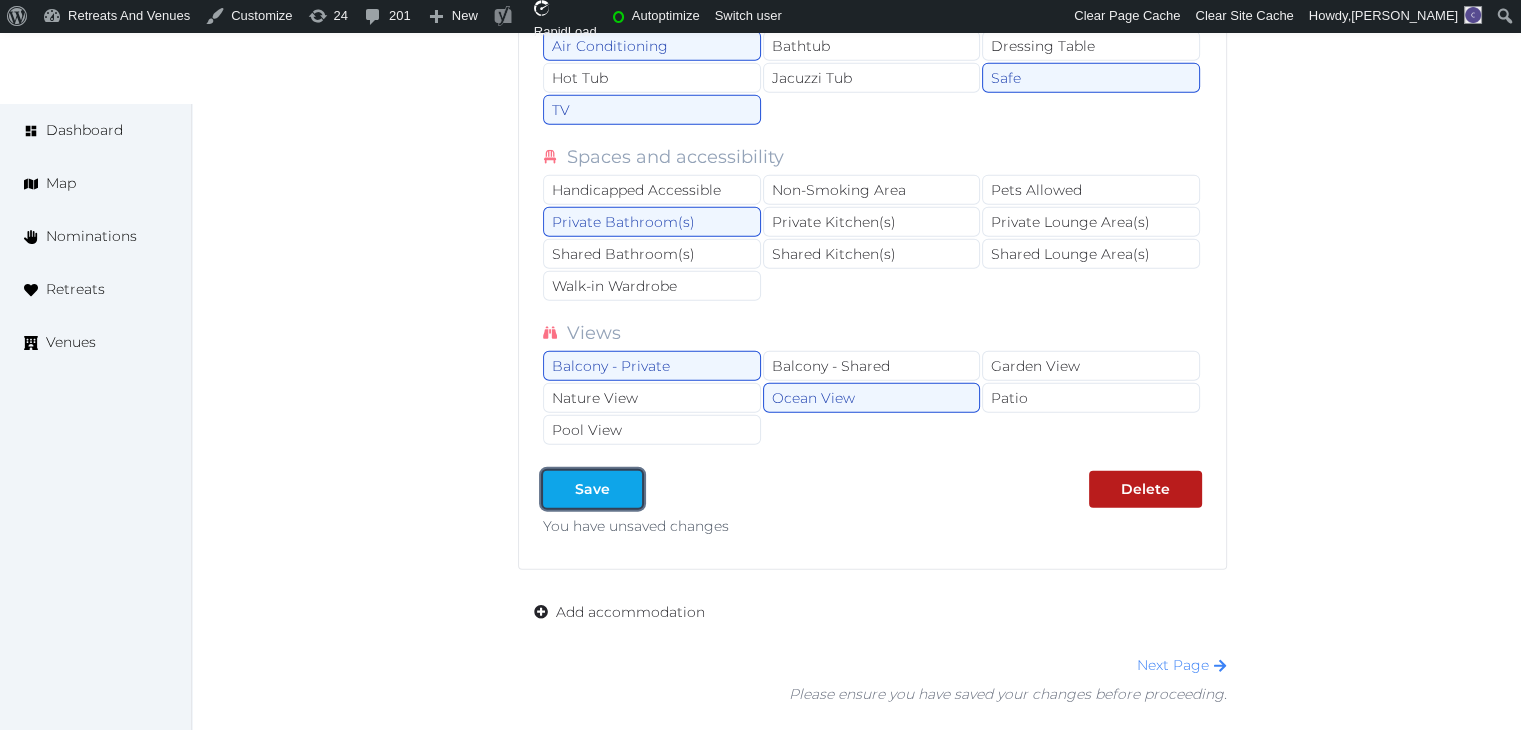 click at bounding box center [626, 489] 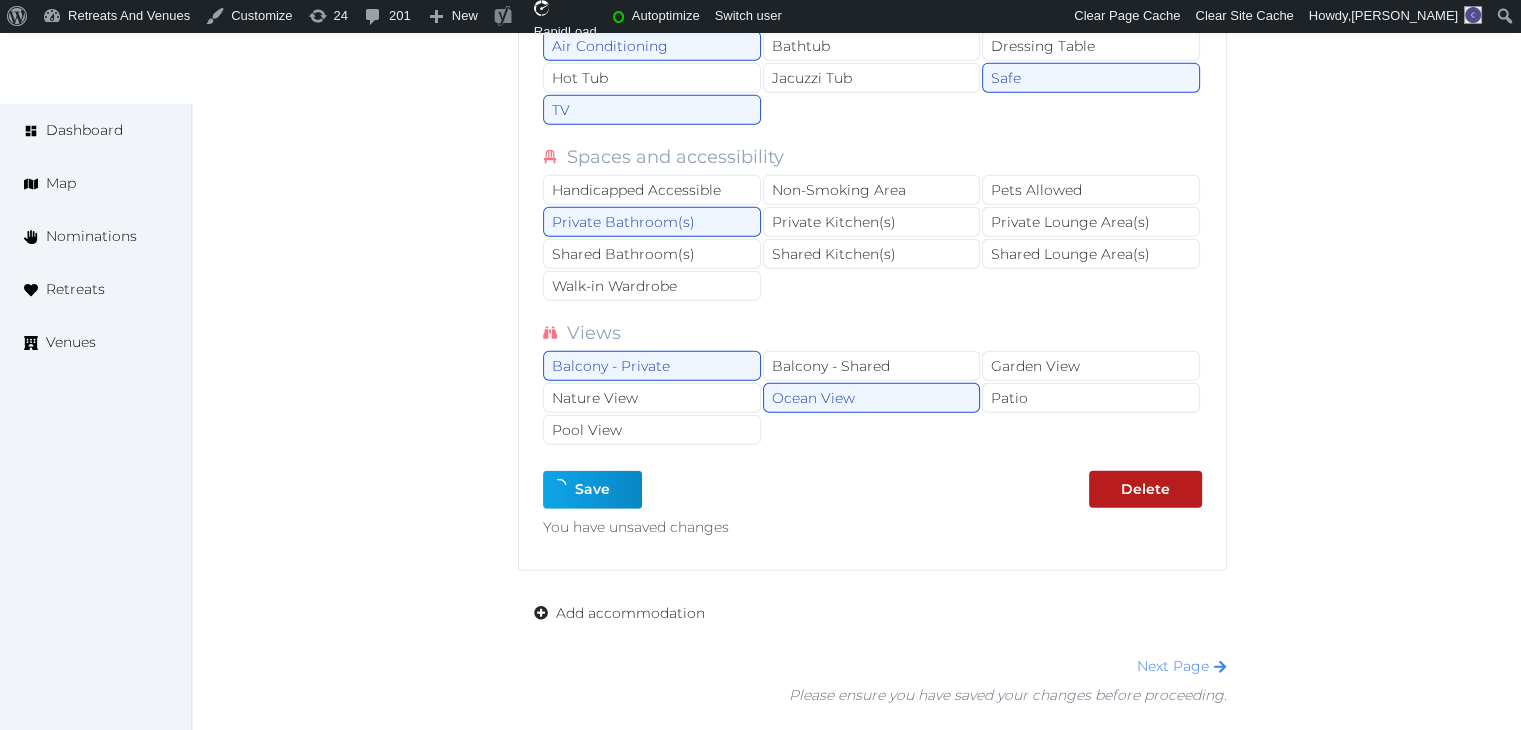 type on "*" 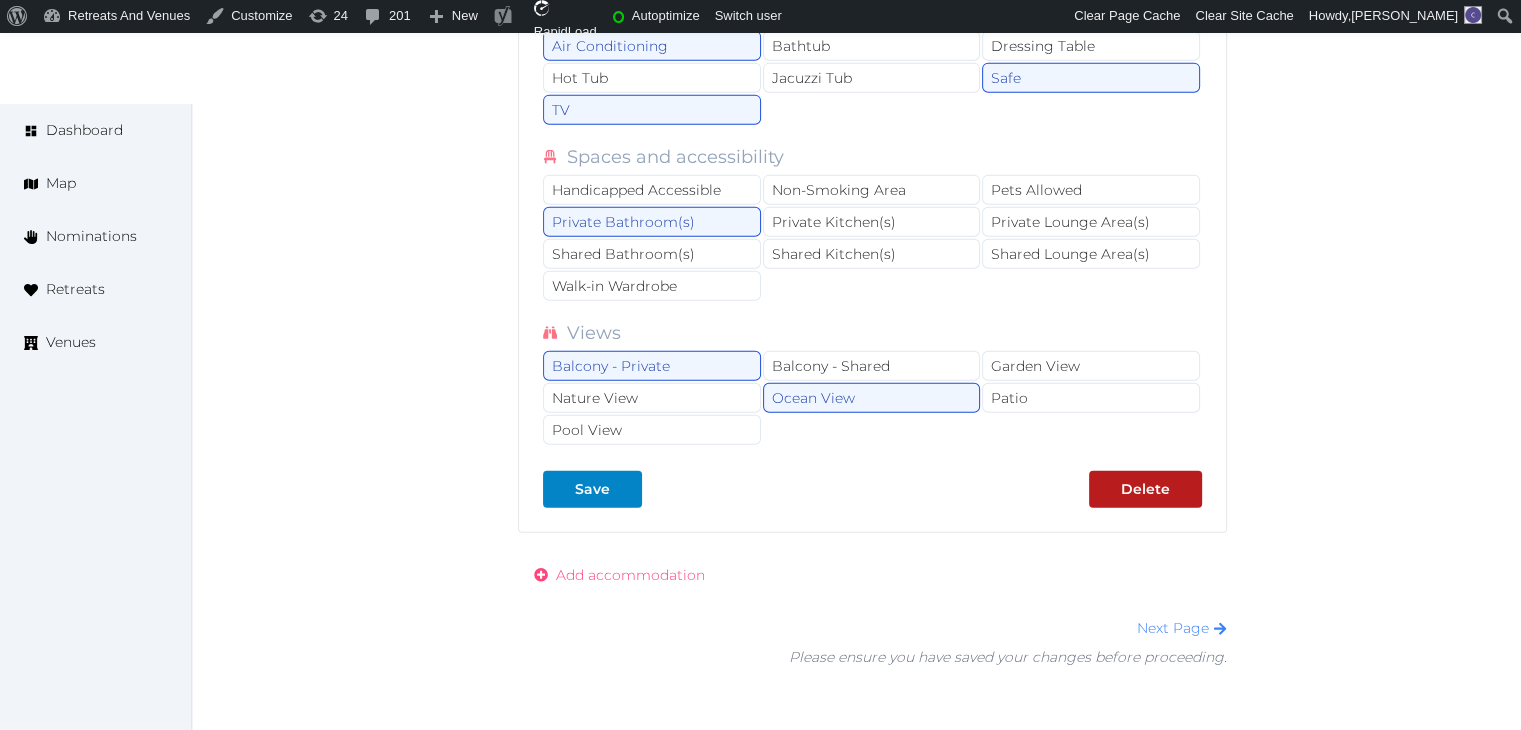 click on "Add accommodation" at bounding box center (630, 575) 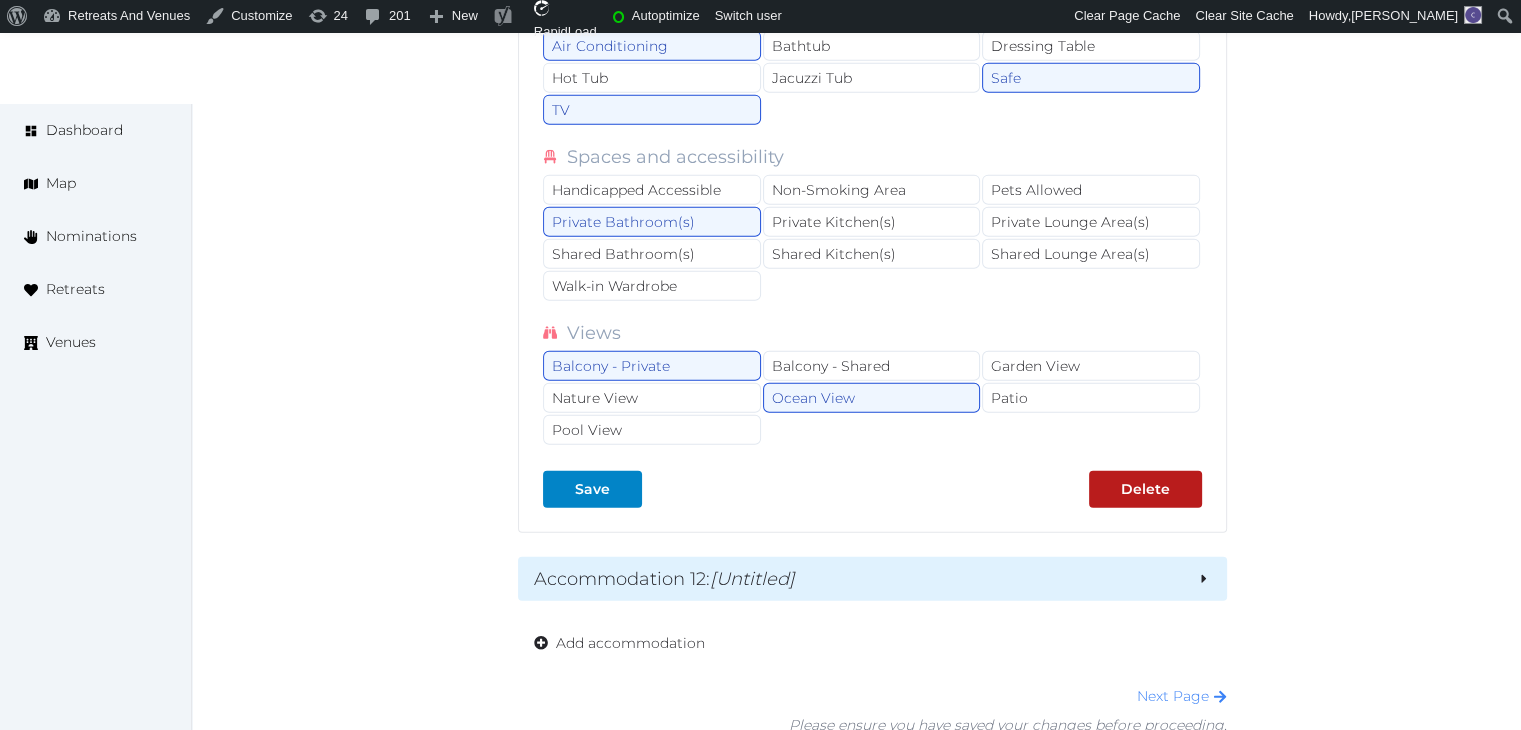 click on "[Untitled]" at bounding box center [752, 579] 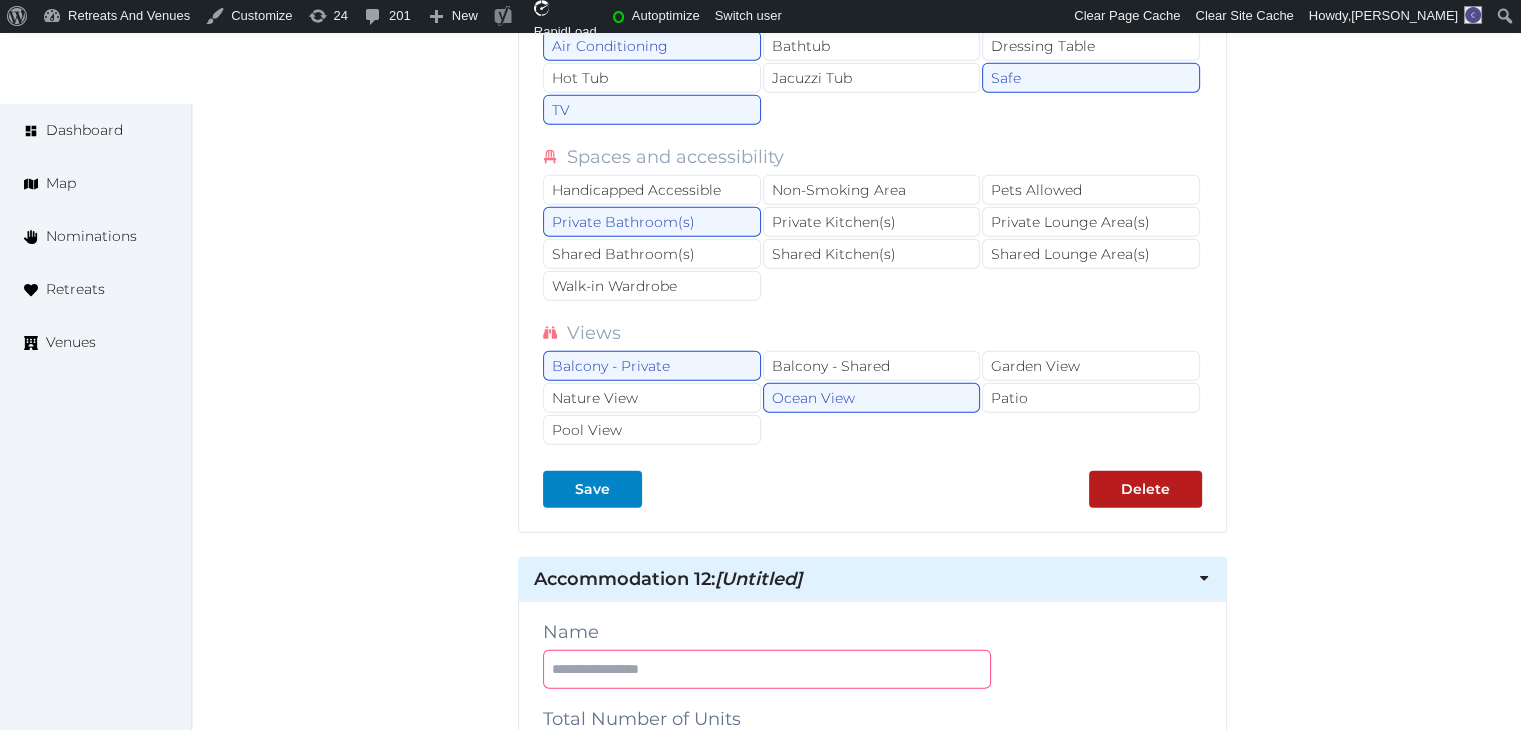click at bounding box center [767, 669] 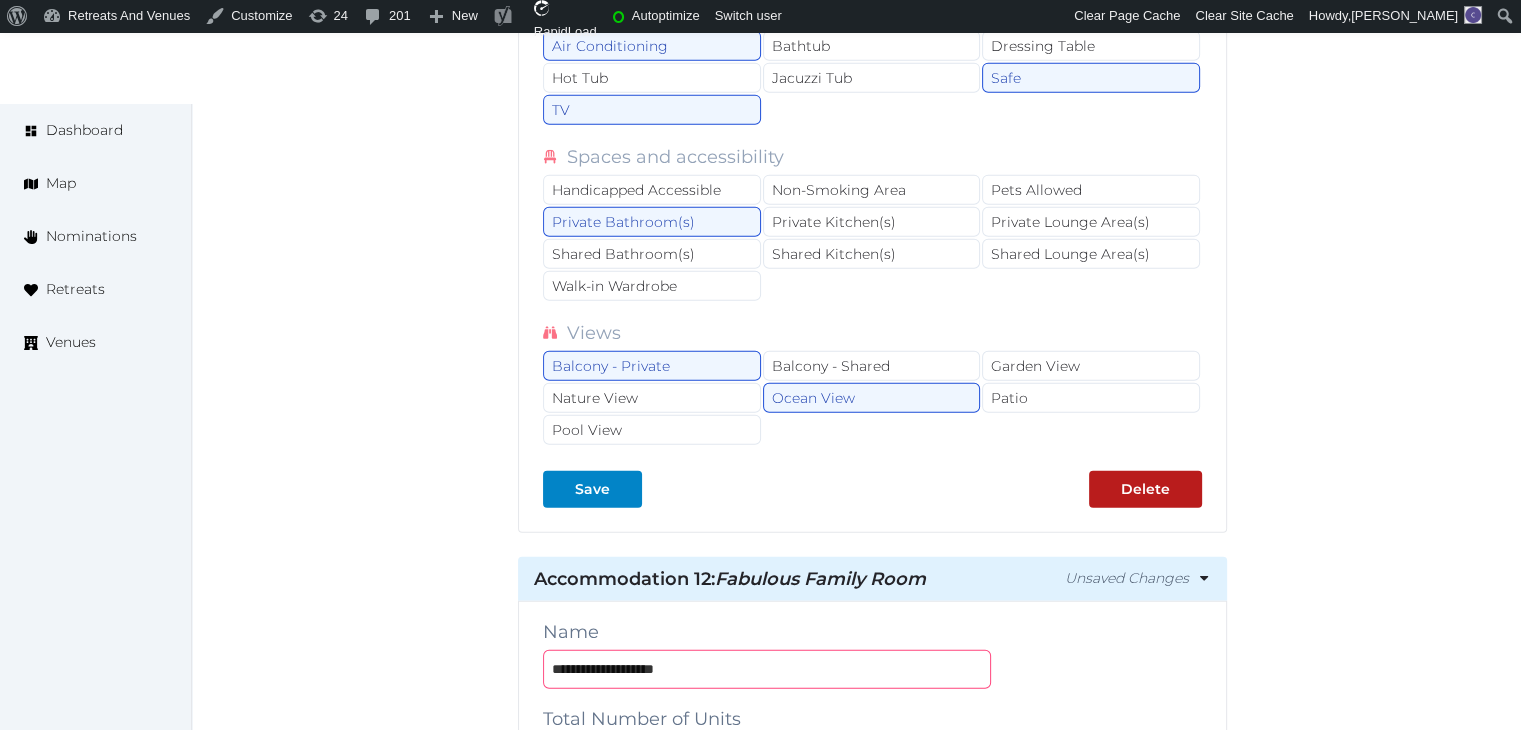 type on "**********" 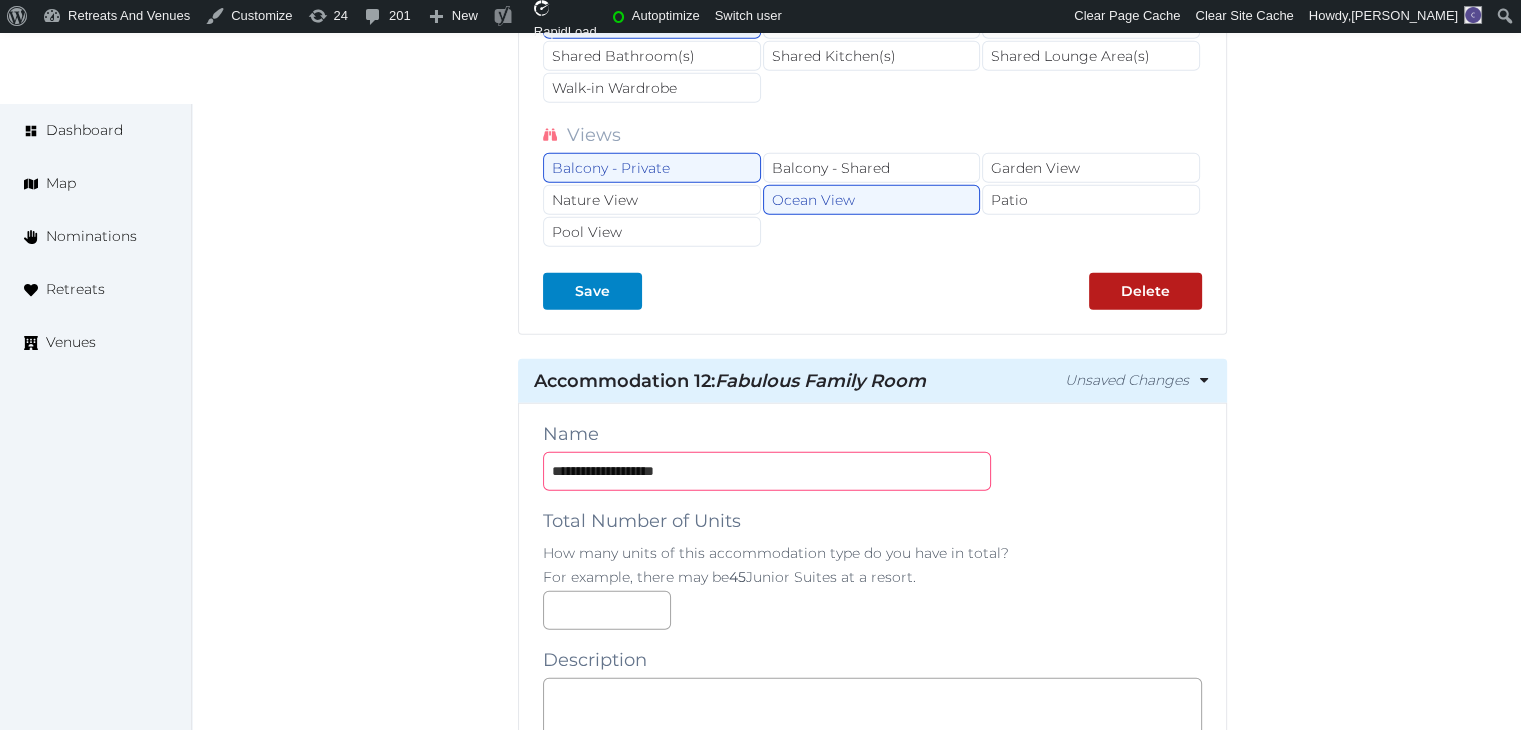 scroll, scrollTop: 27838, scrollLeft: 0, axis: vertical 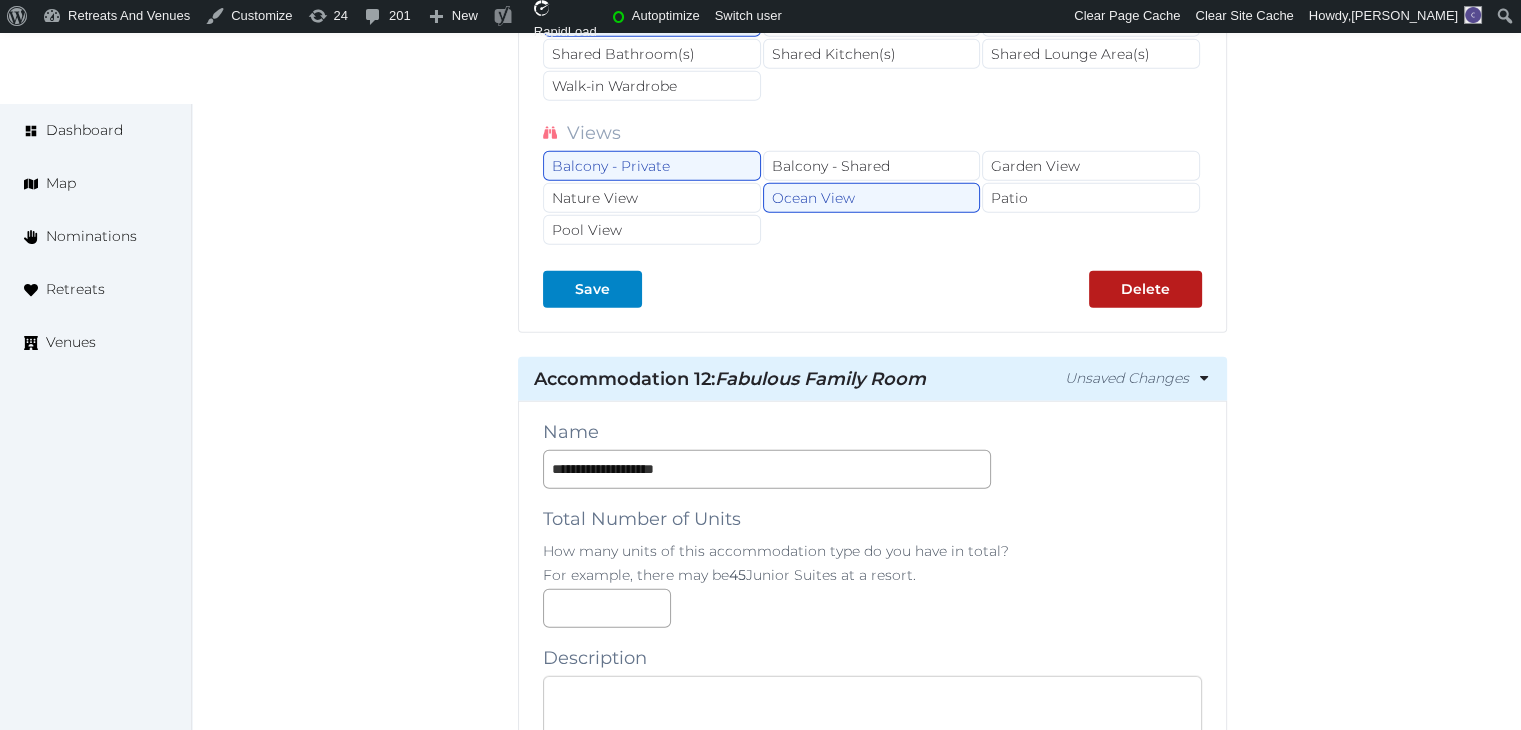 click at bounding box center (872, 716) 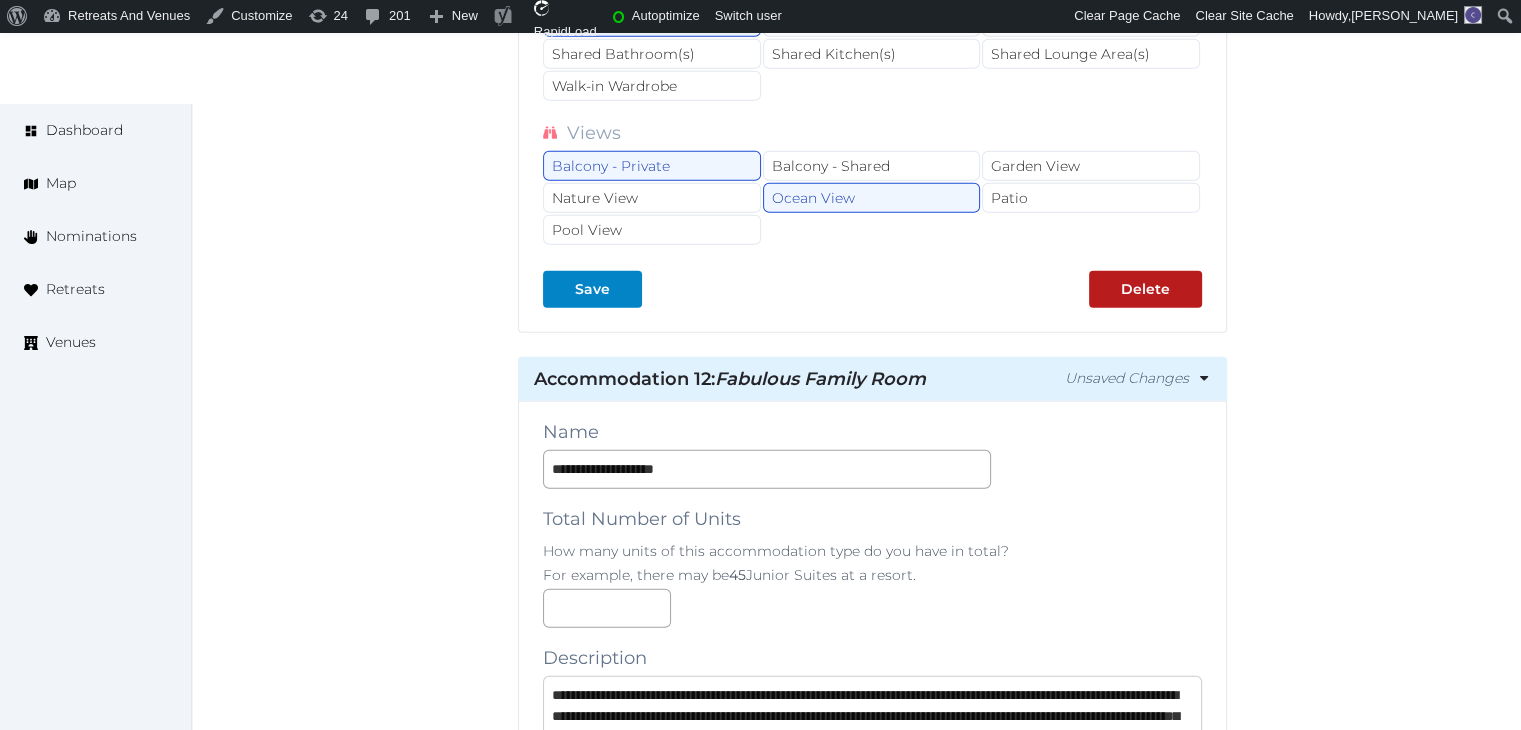 scroll, scrollTop: 41, scrollLeft: 0, axis: vertical 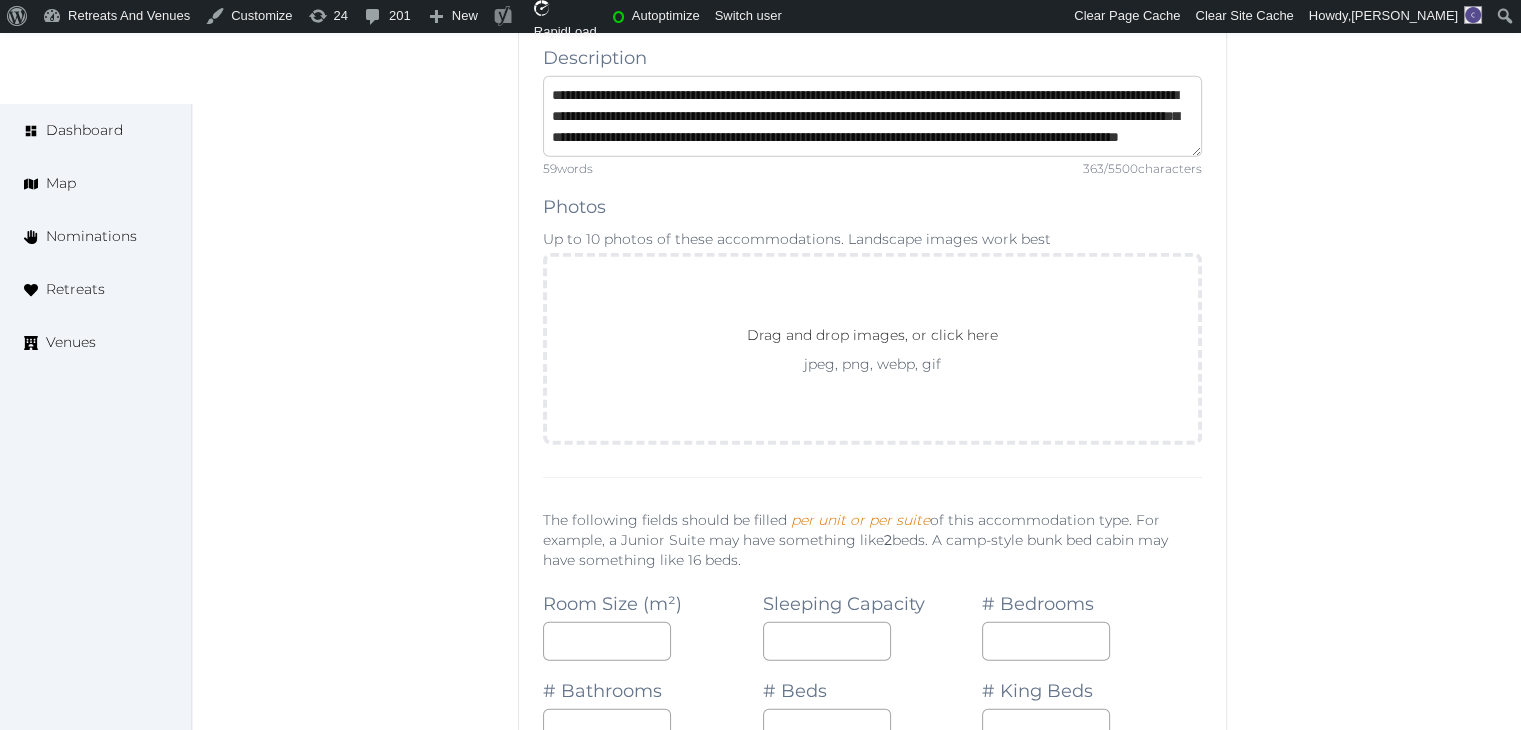 type on "**********" 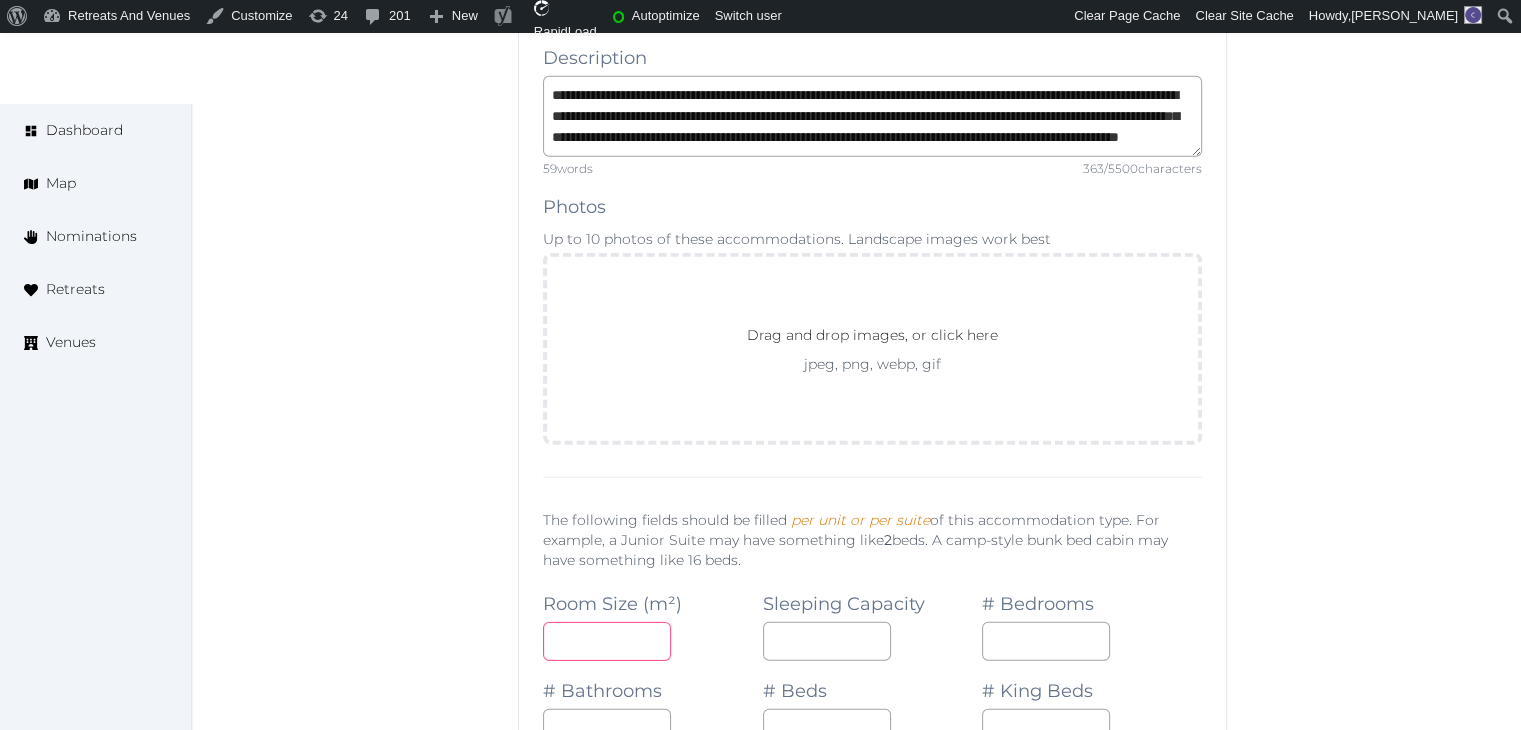 click at bounding box center [607, 641] 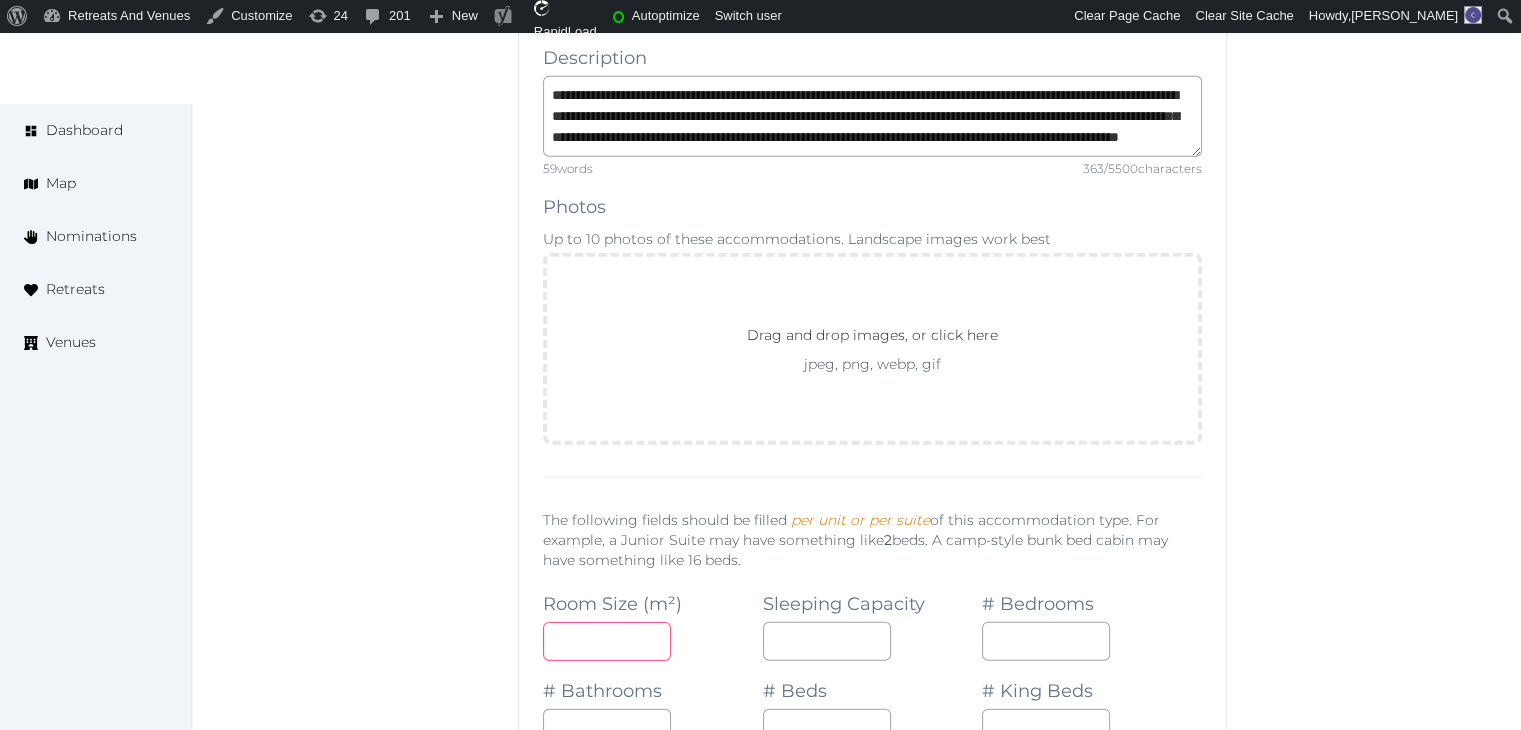 type on "**" 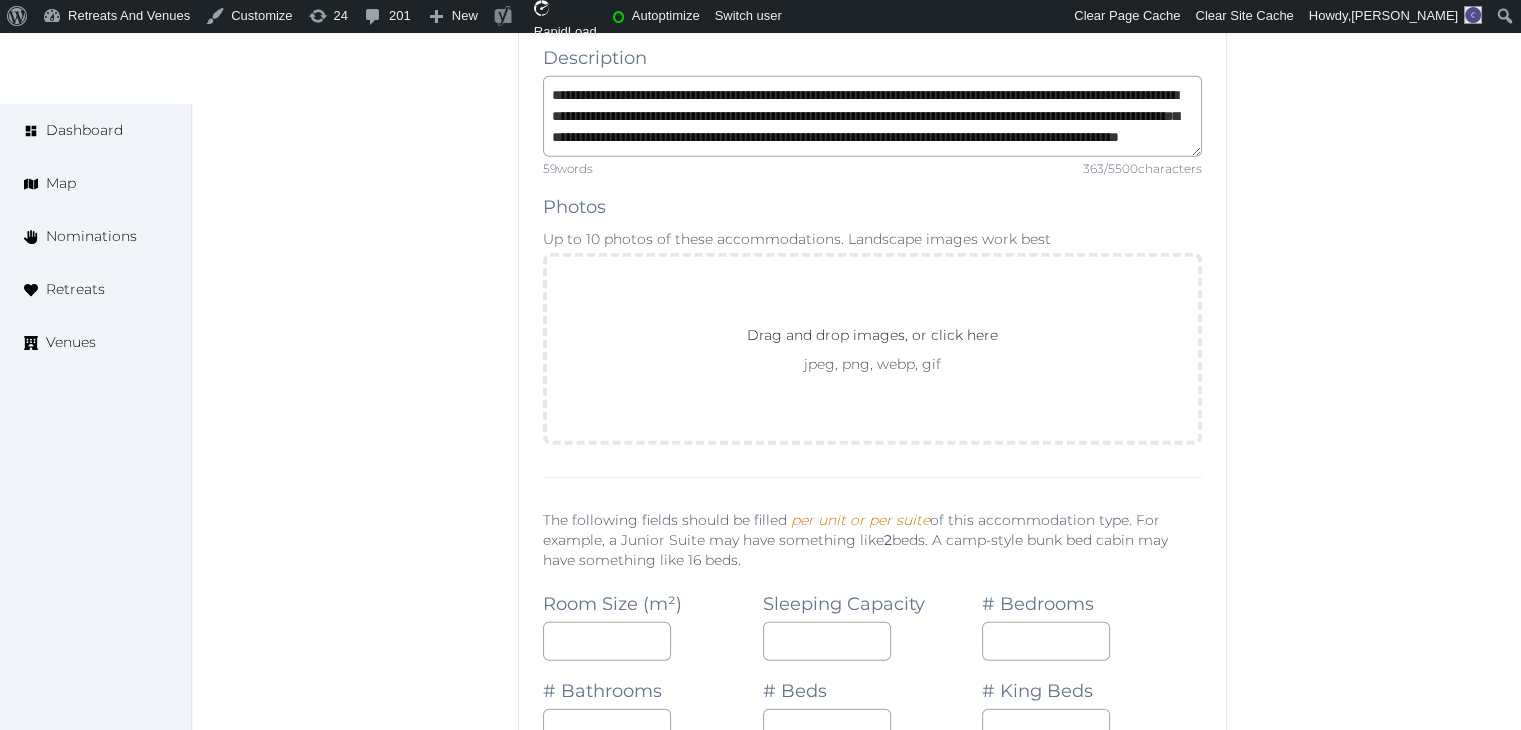 click on "Room Size (m²) **" at bounding box center (653, 617) 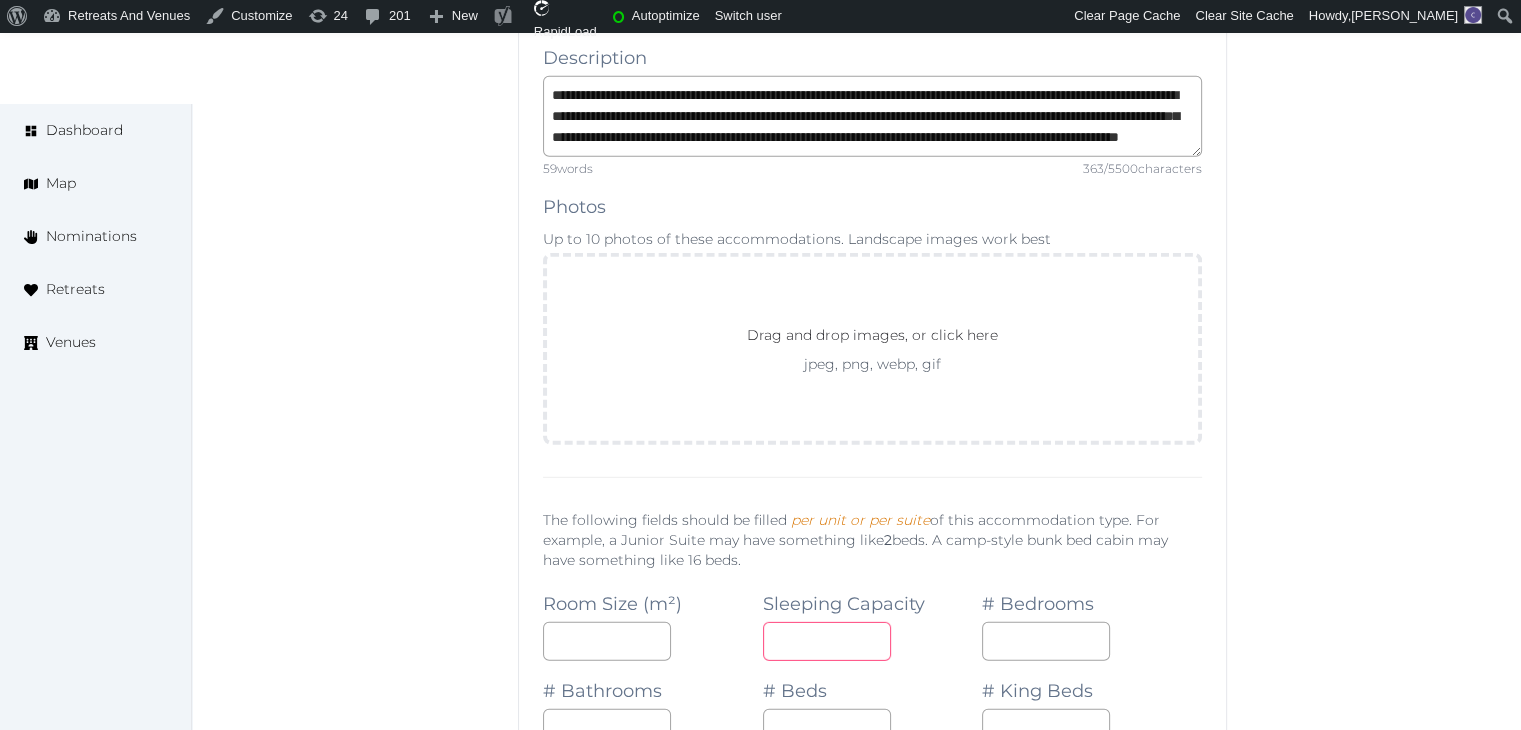 click at bounding box center (827, 641) 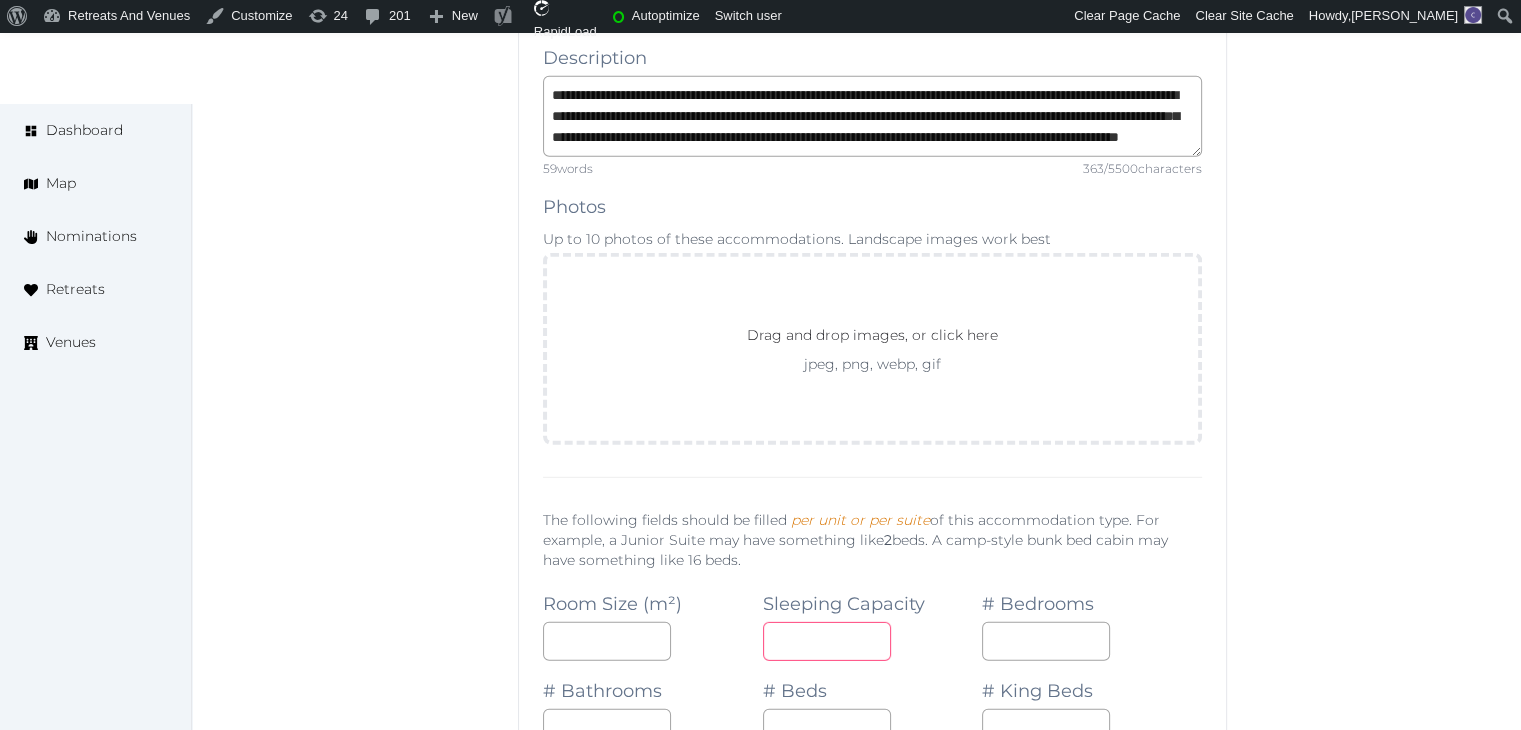 click on "*" at bounding box center [873, 641] 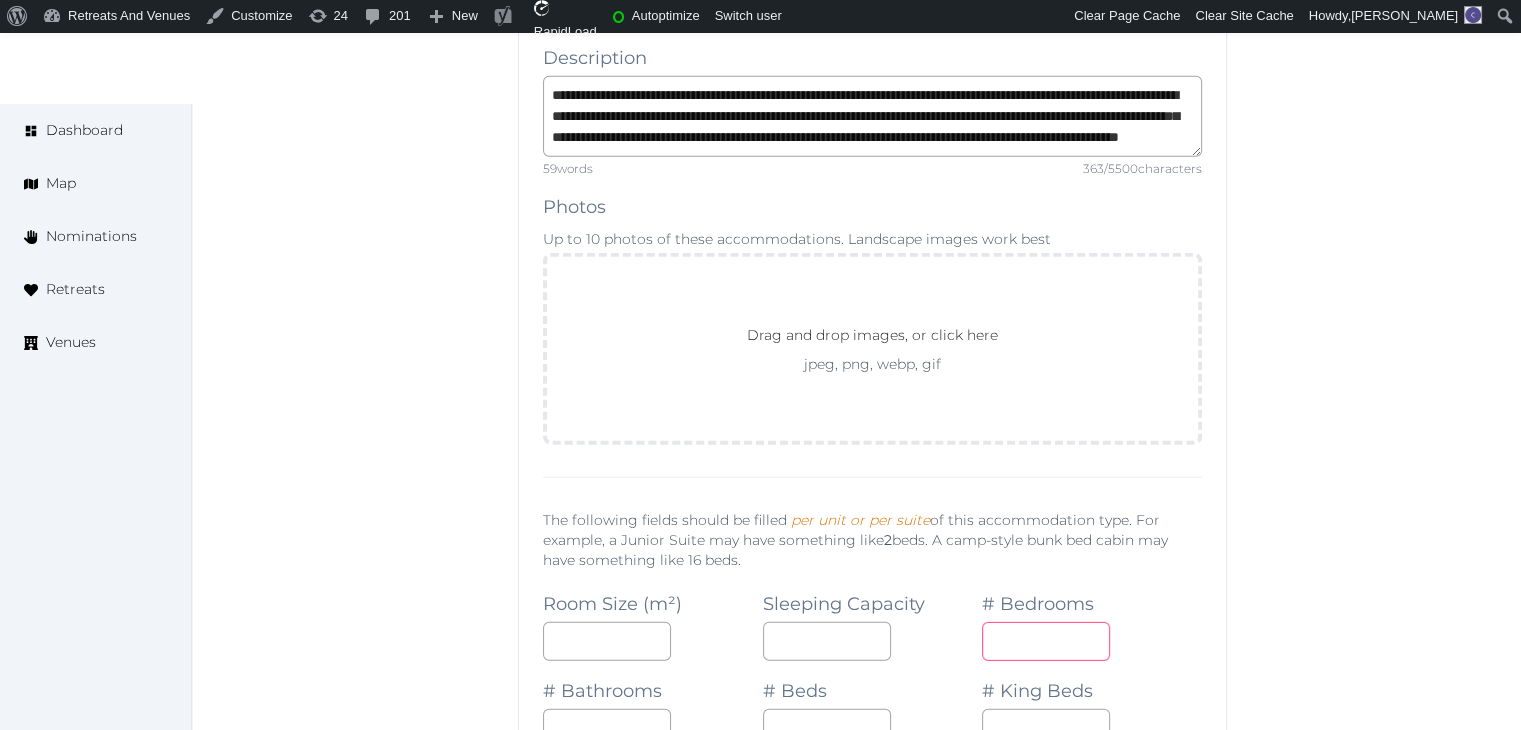 click at bounding box center [1046, 641] 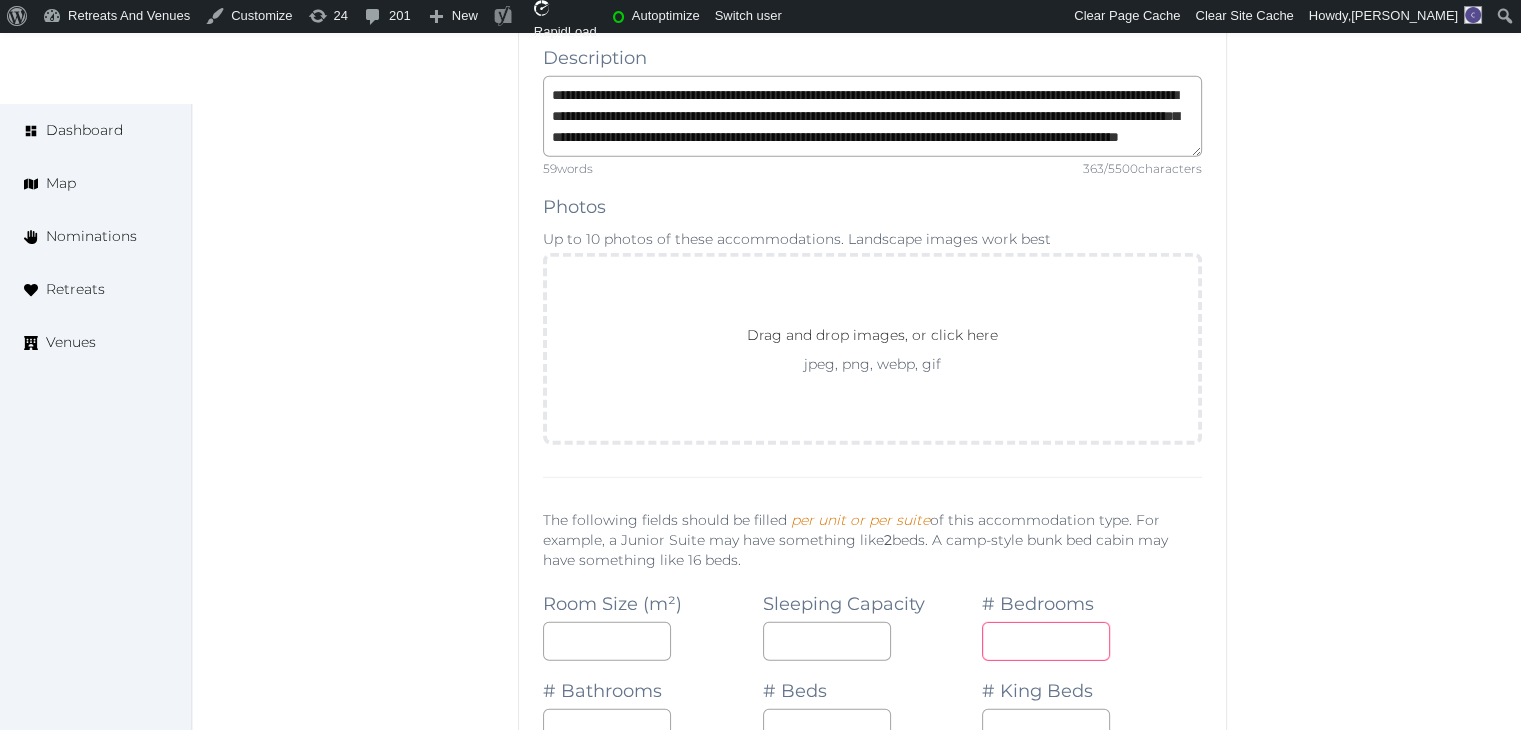 type on "*" 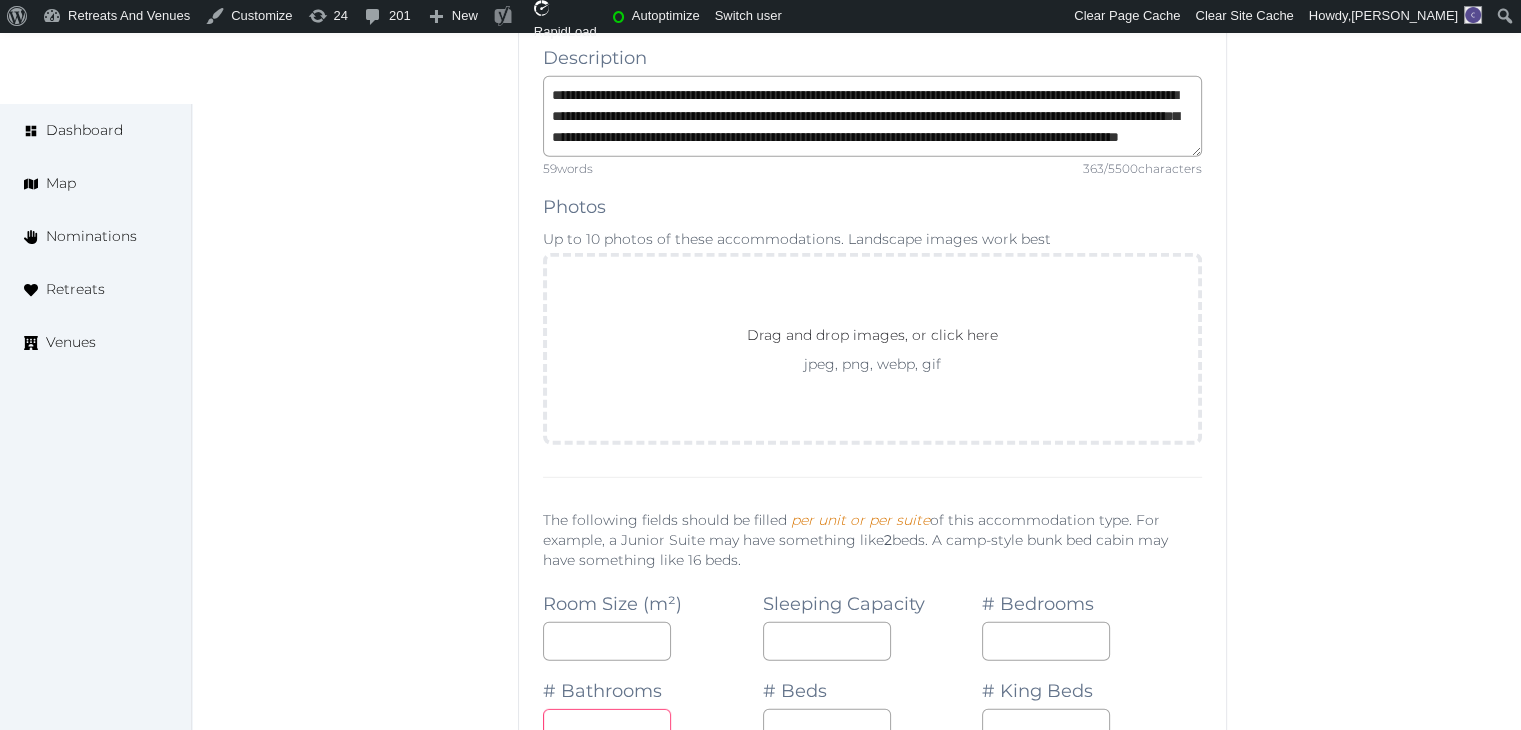 click at bounding box center (607, 728) 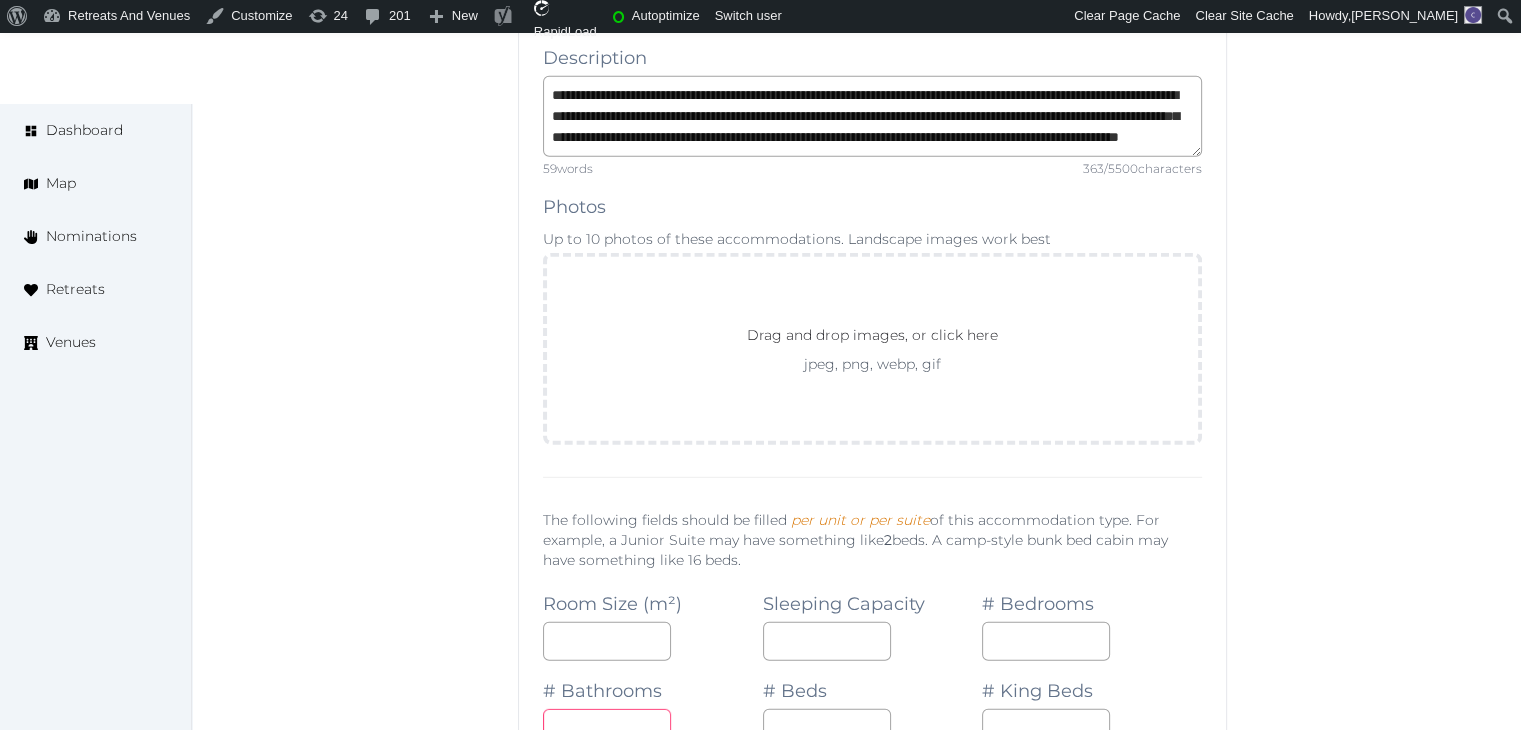 type on "*" 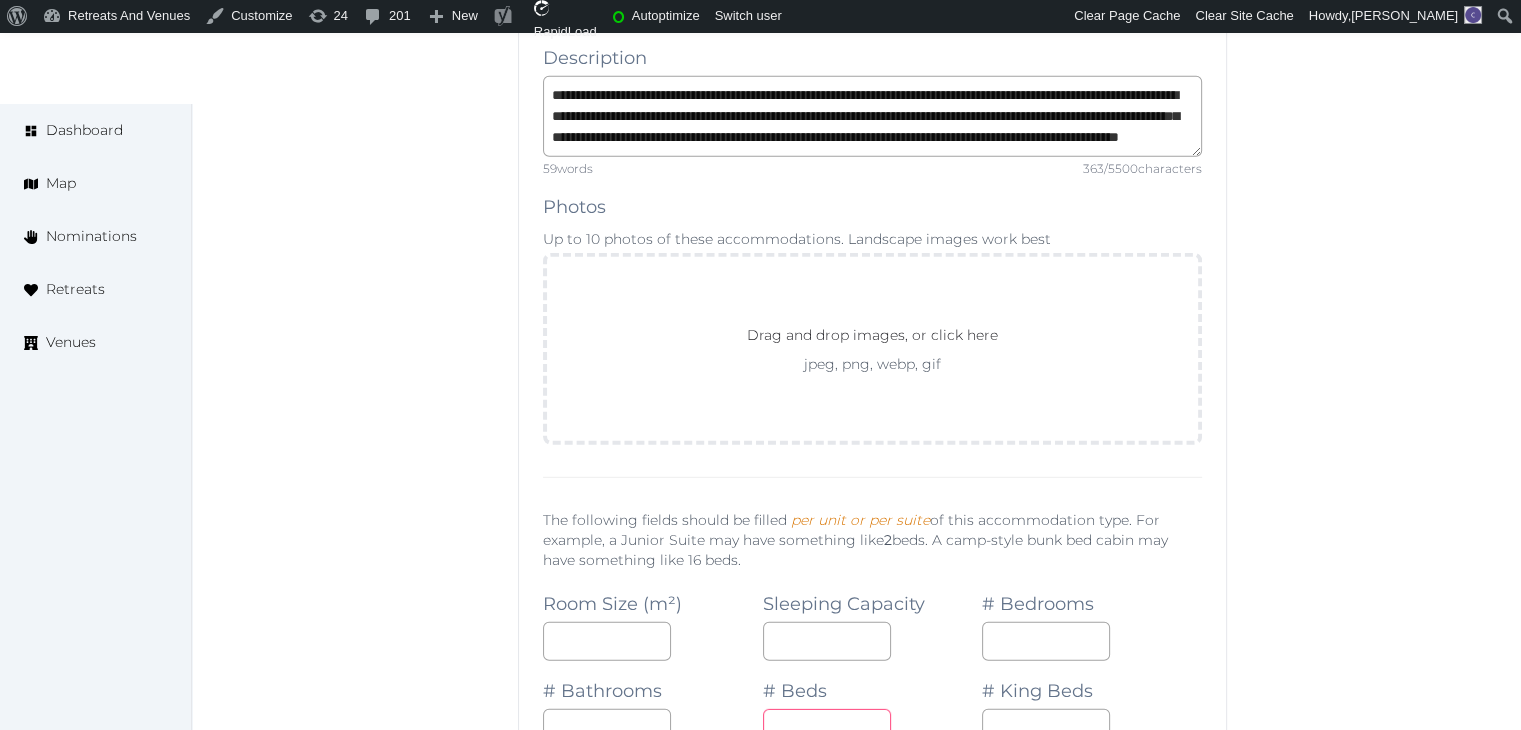 click at bounding box center [827, 728] 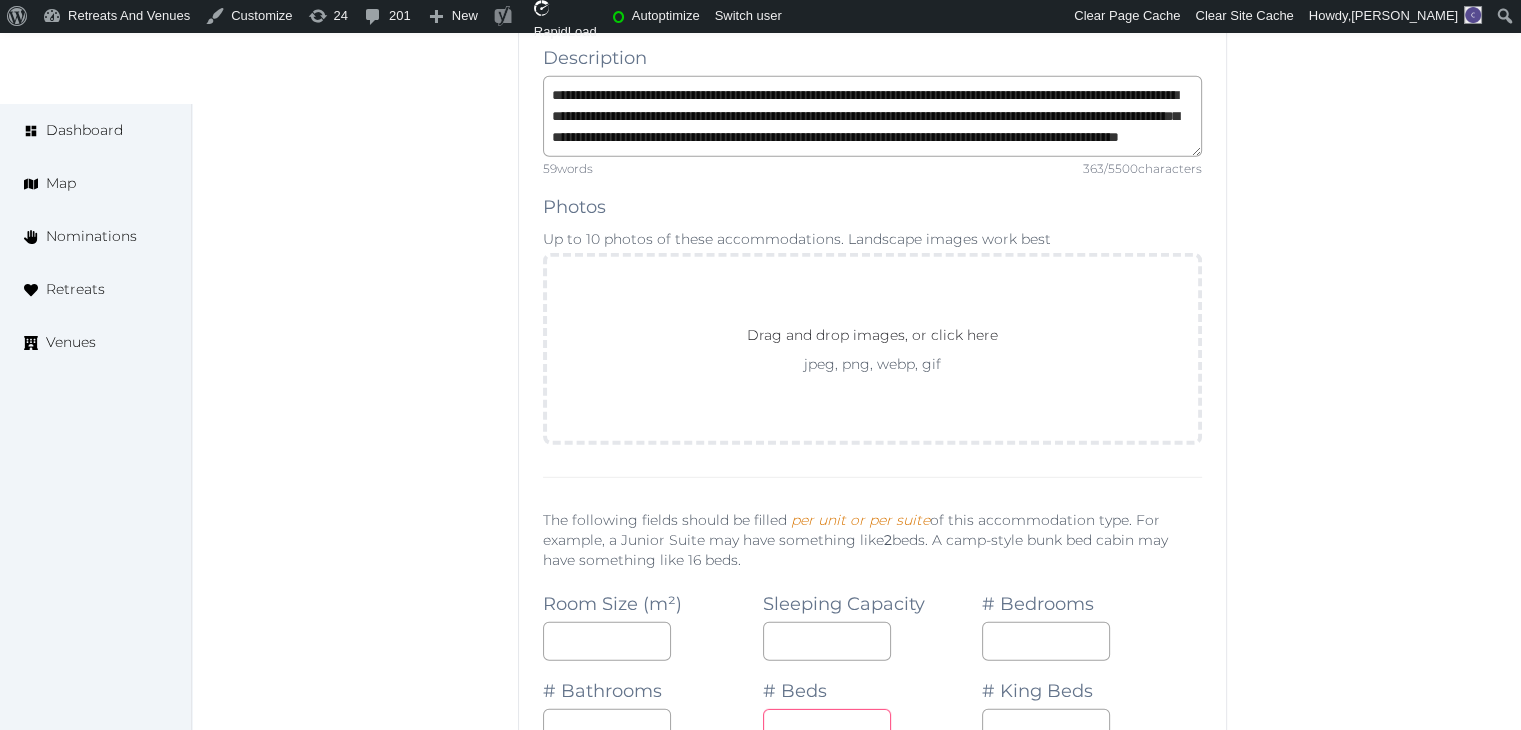 type on "*" 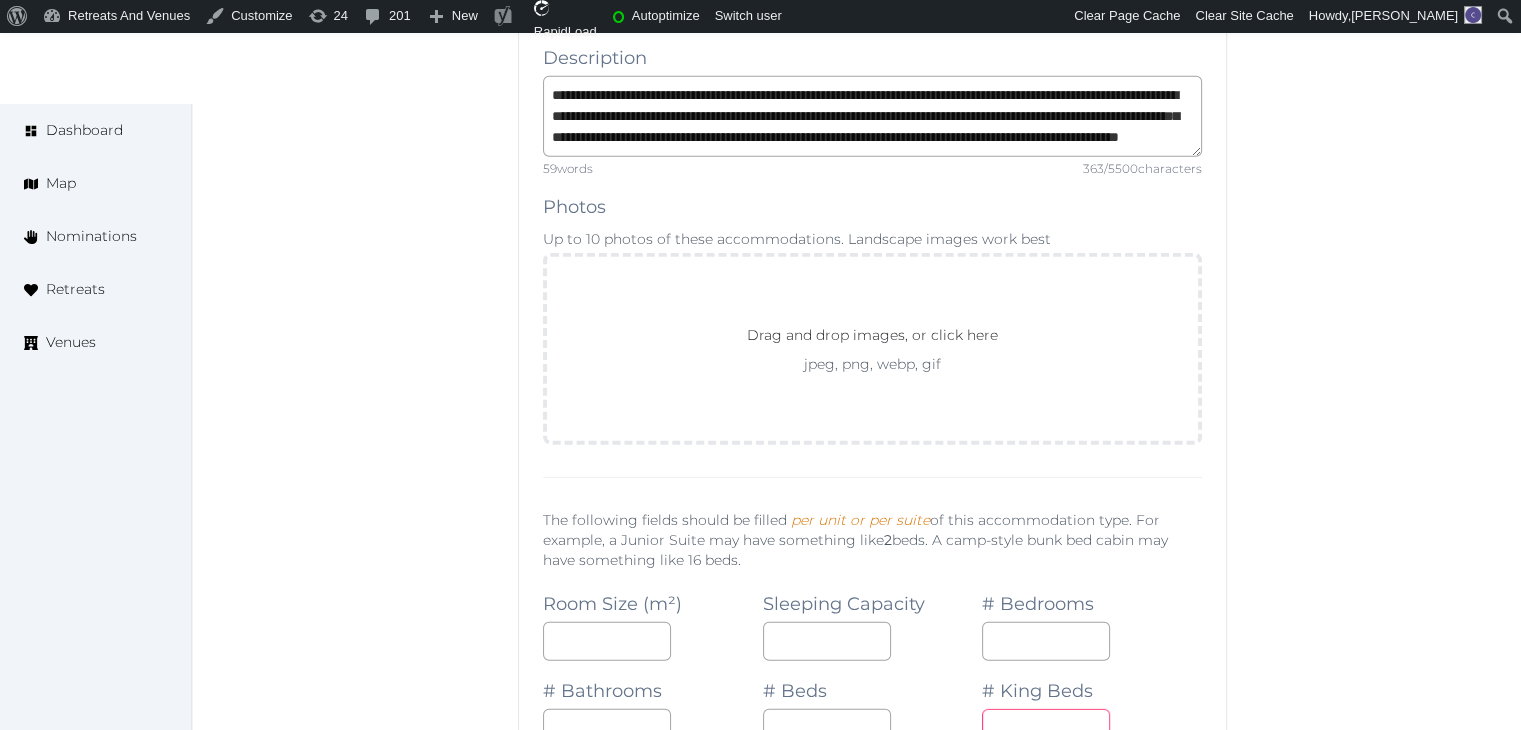 click at bounding box center (1046, 728) 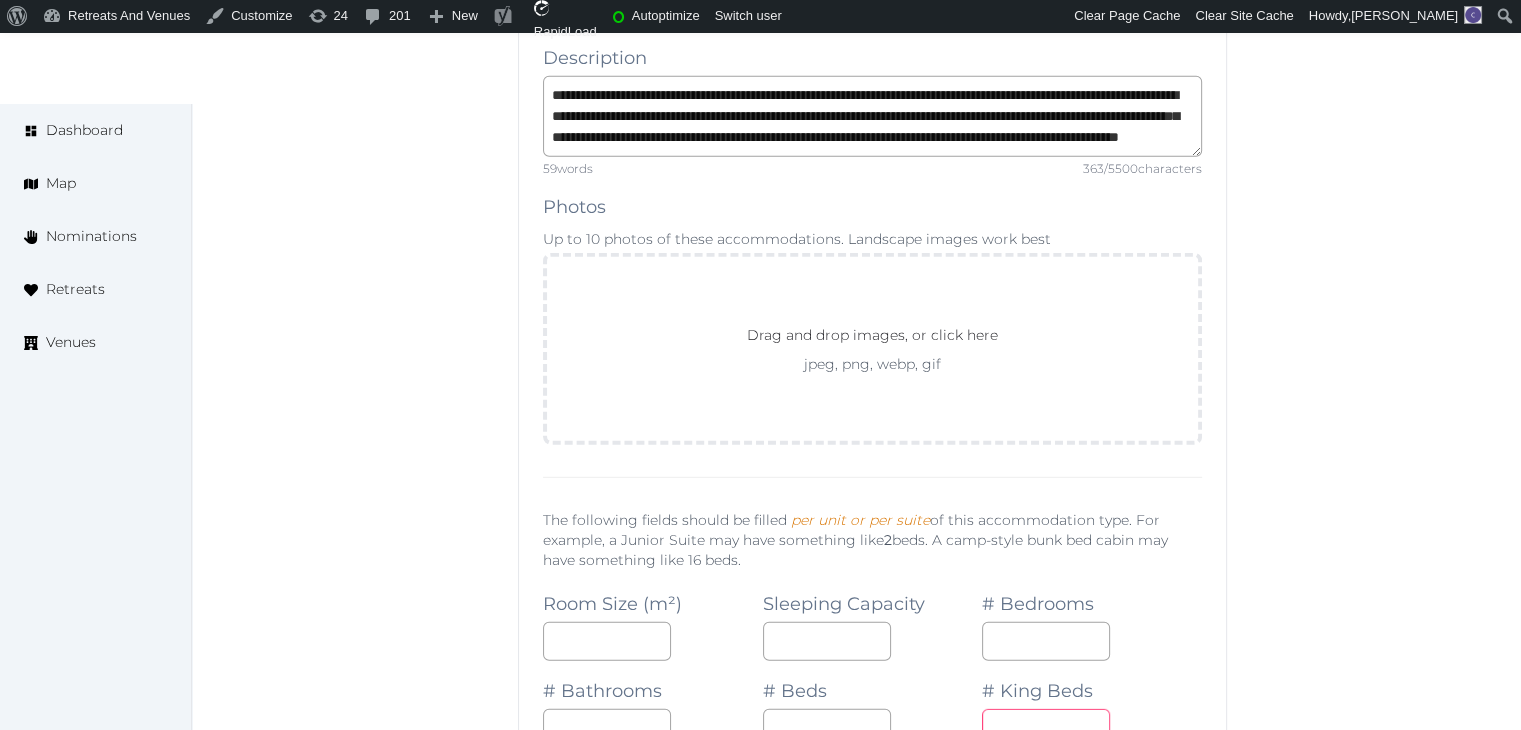 type on "*" 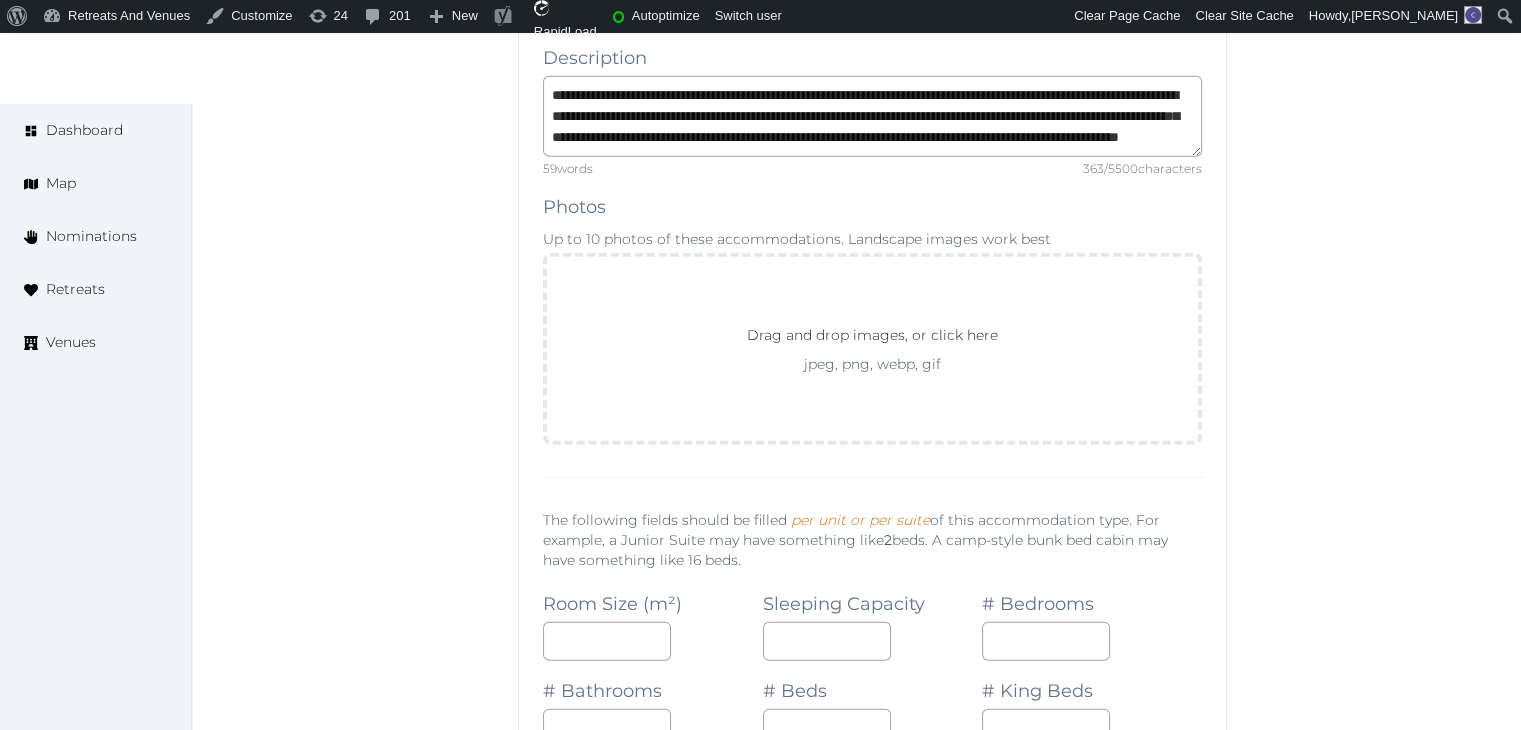 click at bounding box center (1046, 815) 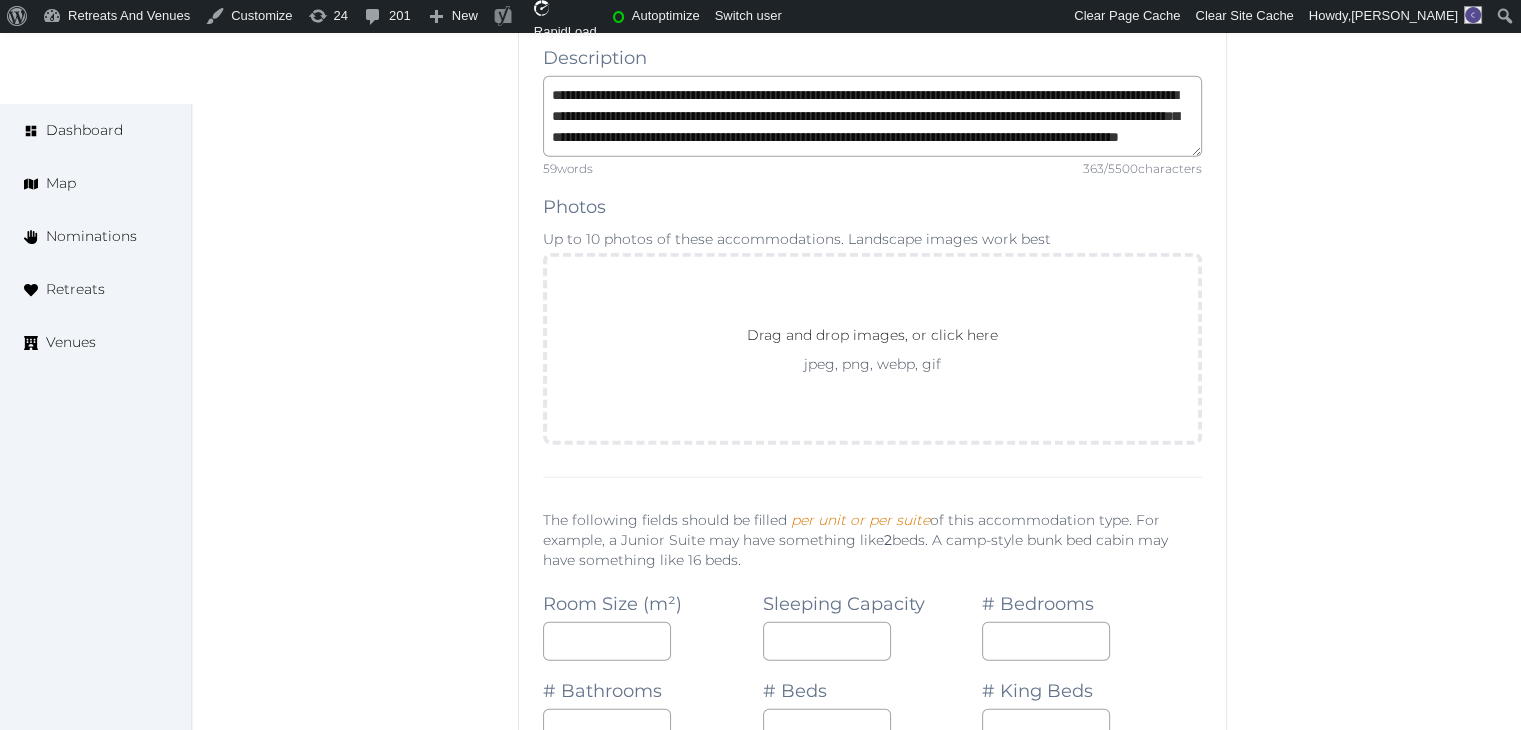 click on "*" at bounding box center [1092, 815] 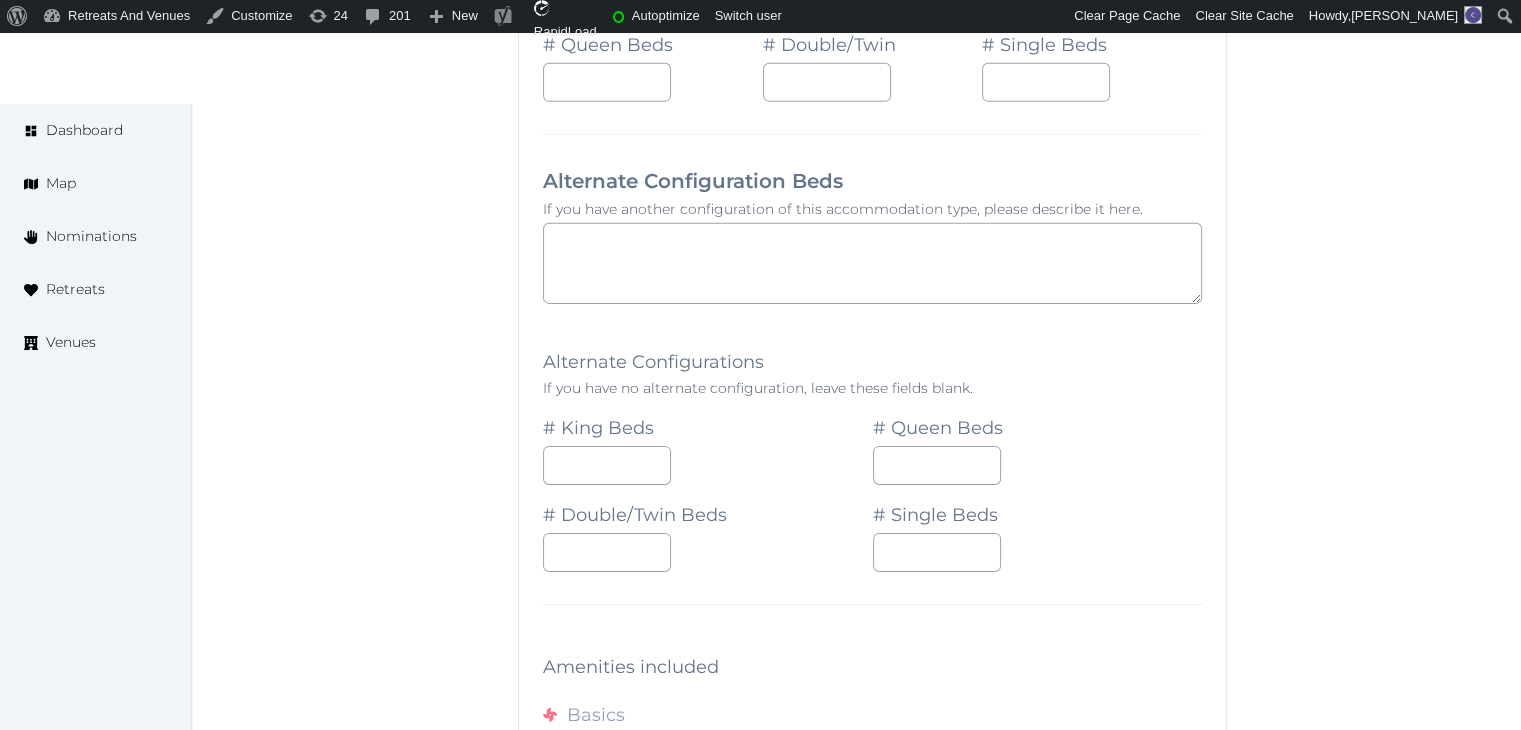 scroll, scrollTop: 29638, scrollLeft: 0, axis: vertical 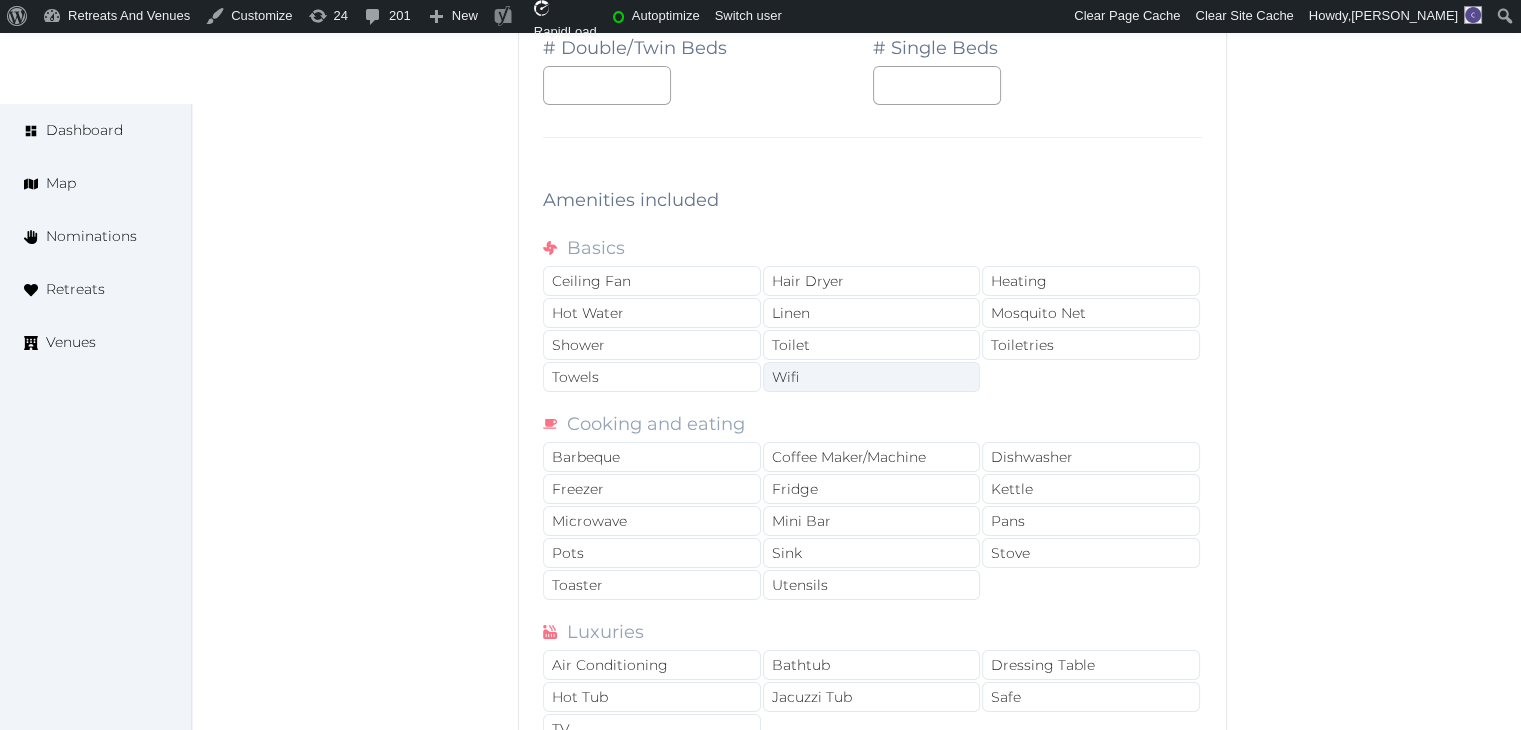 click on "Wifi" at bounding box center [872, 377] 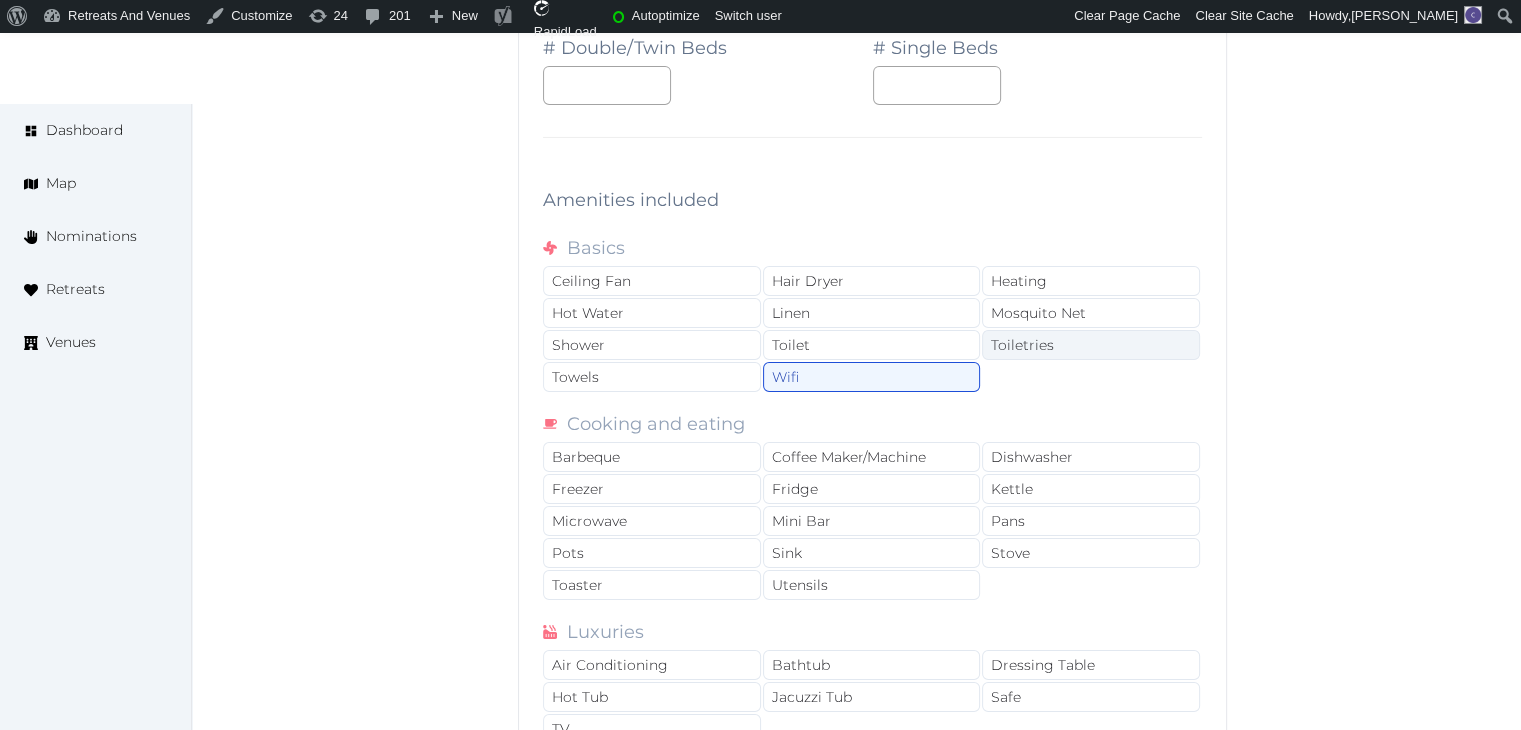 click on "Toiletries" at bounding box center [1091, 345] 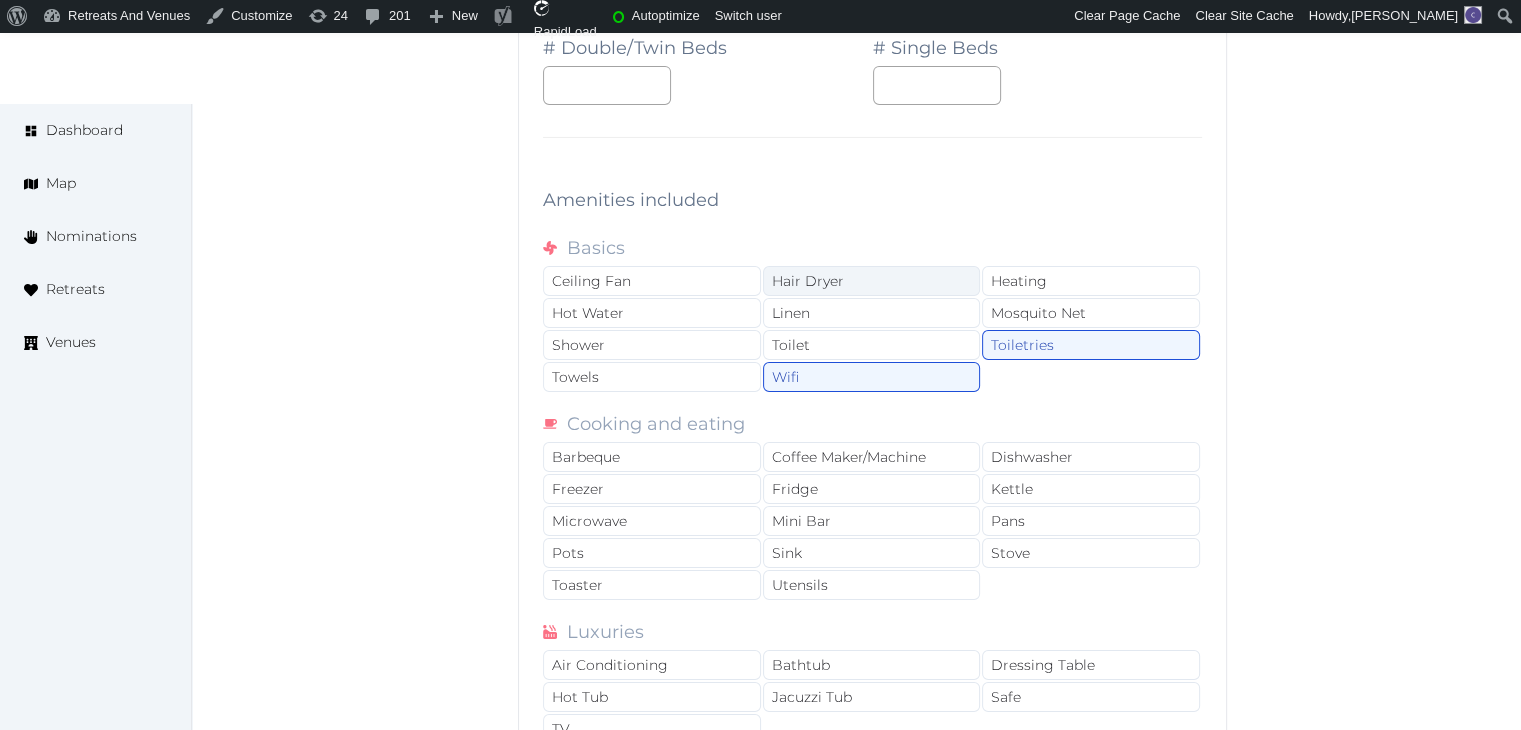 click on "Hair Dryer" at bounding box center (872, 281) 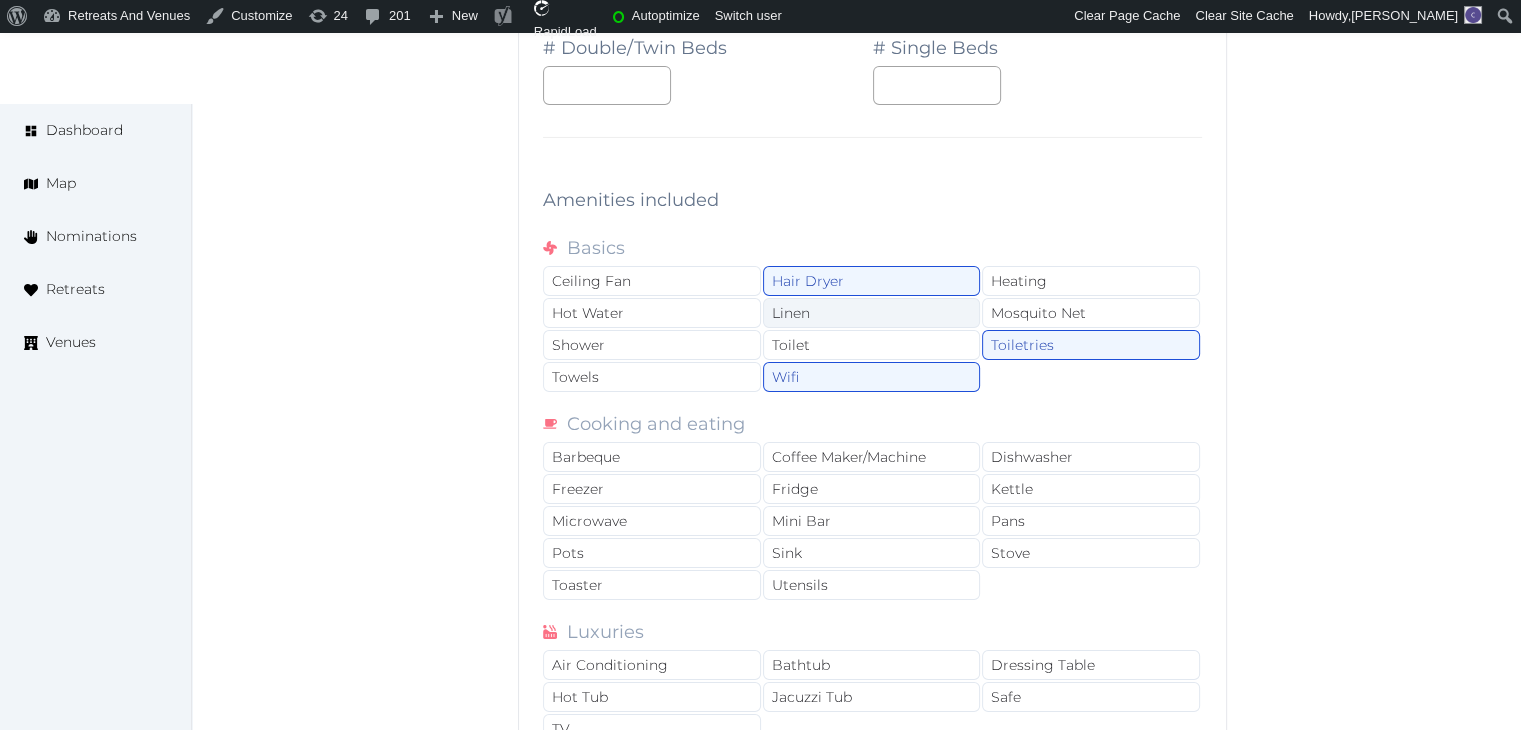 click on "Linen" at bounding box center (872, 313) 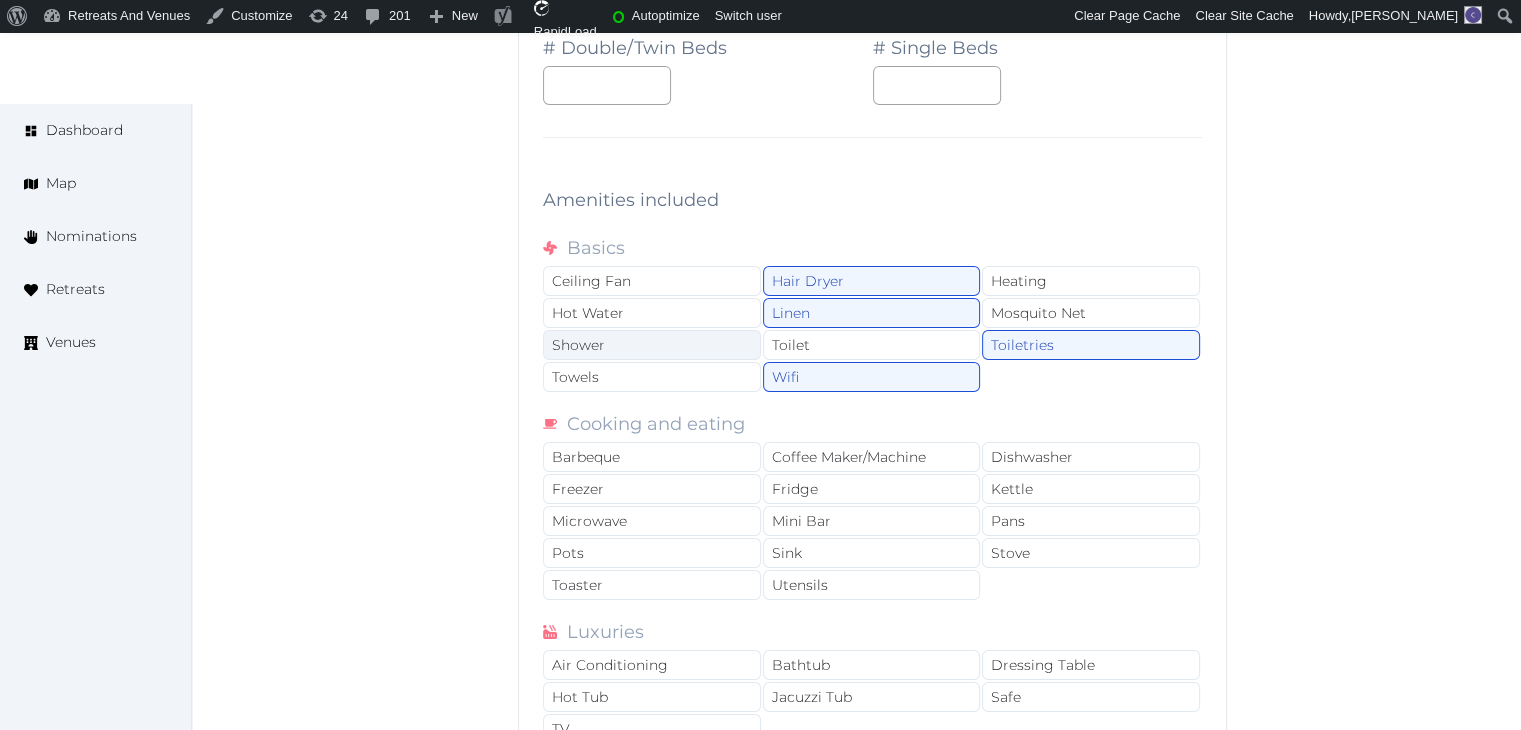 click on "Shower" at bounding box center (652, 345) 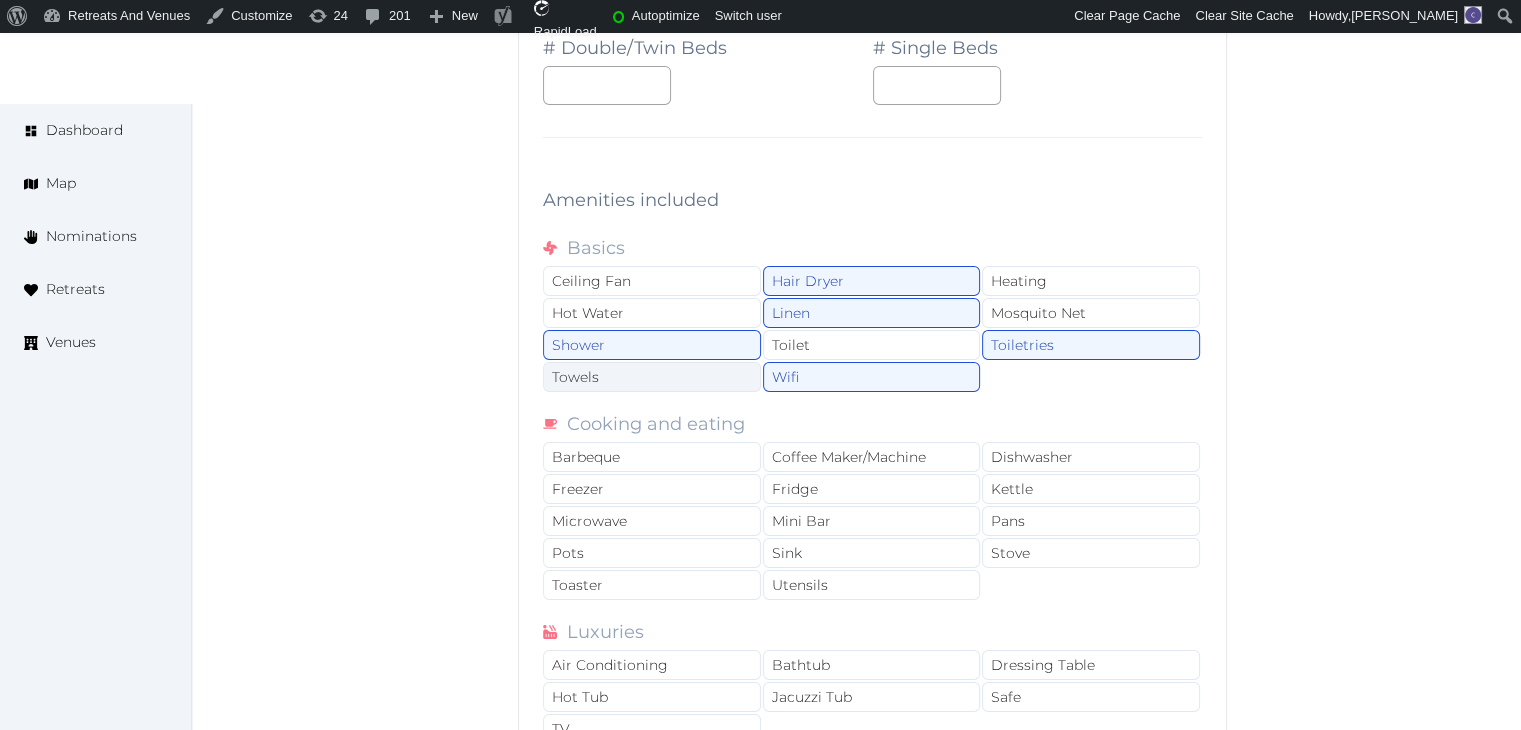 click on "Towels" at bounding box center [652, 377] 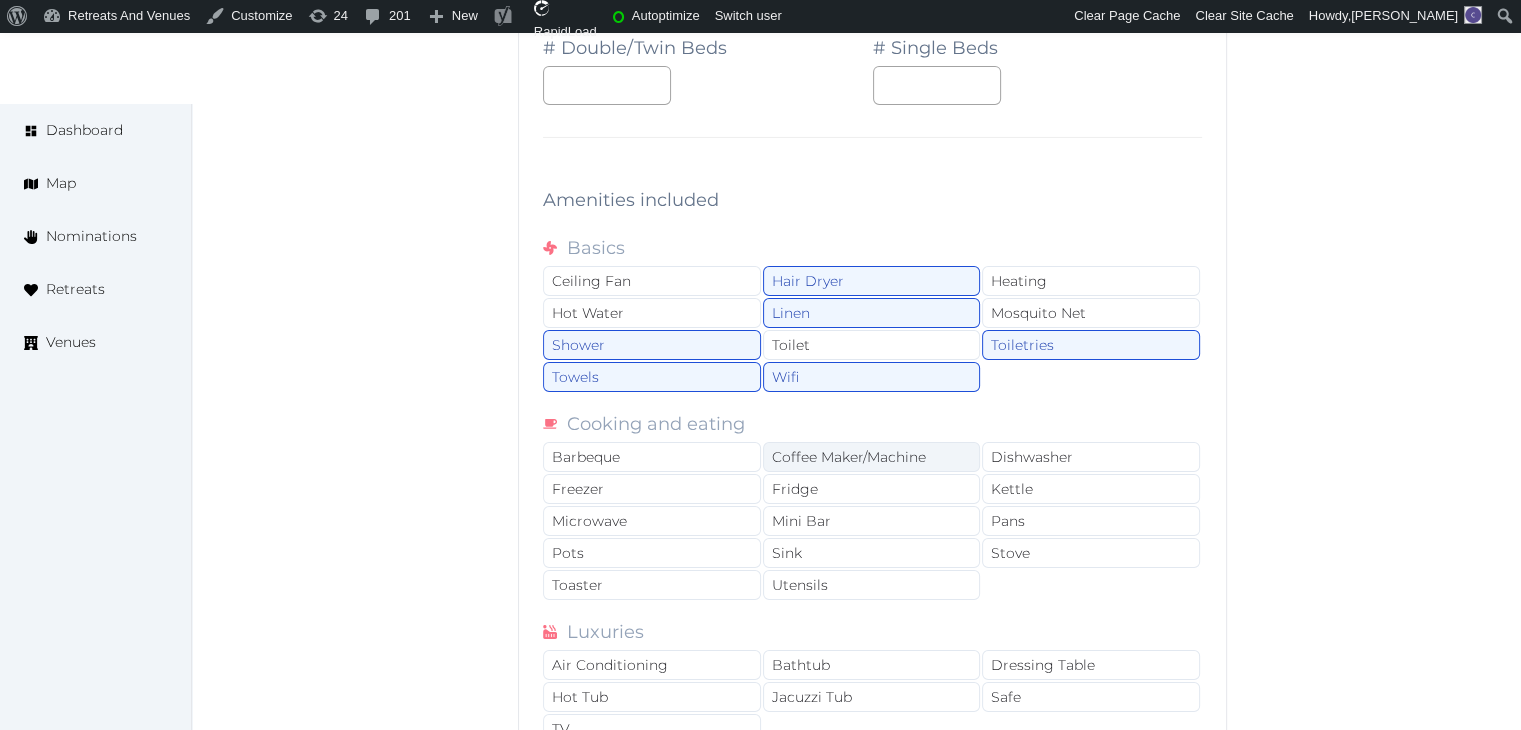 click on "Coffee Maker/Machine" at bounding box center [872, 457] 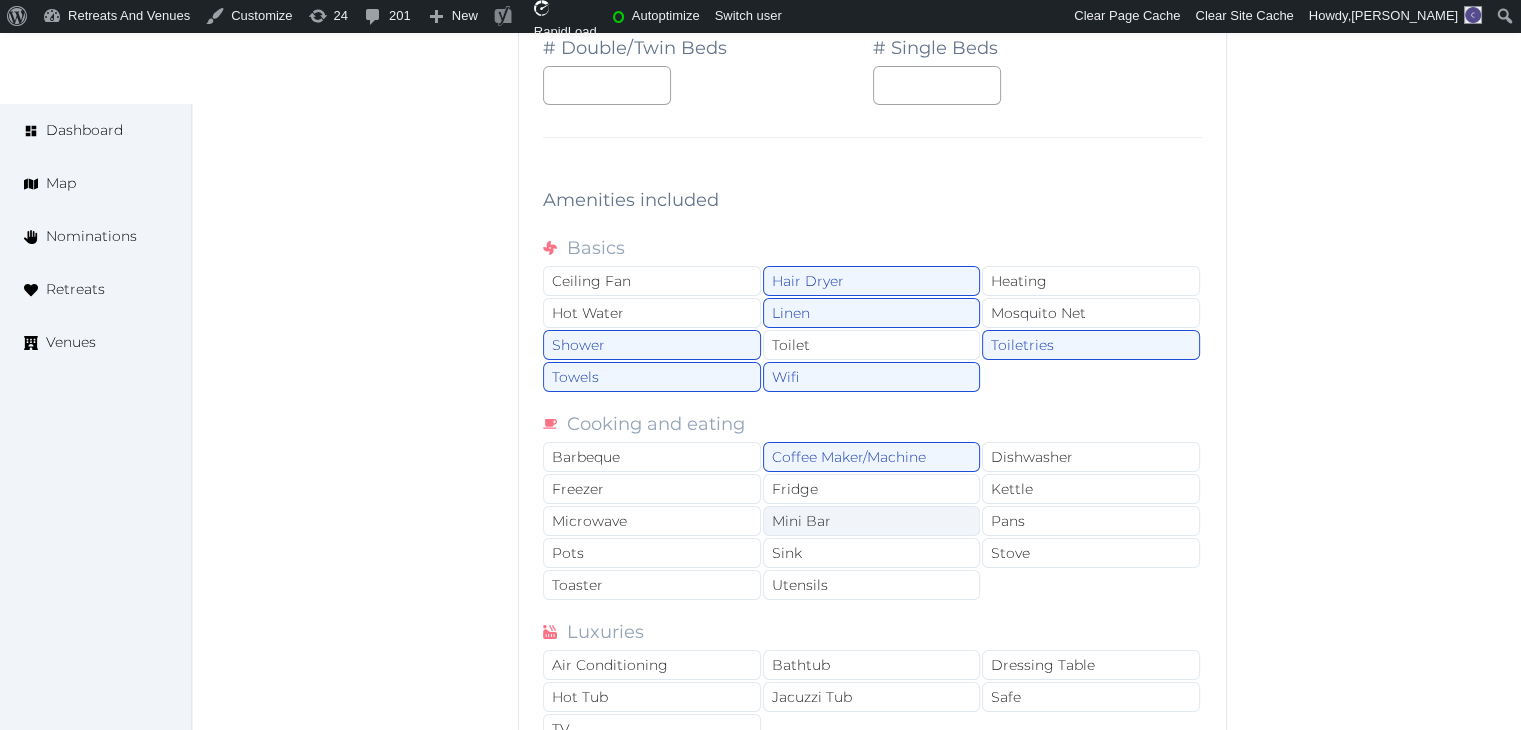 click on "Mini Bar" at bounding box center [872, 521] 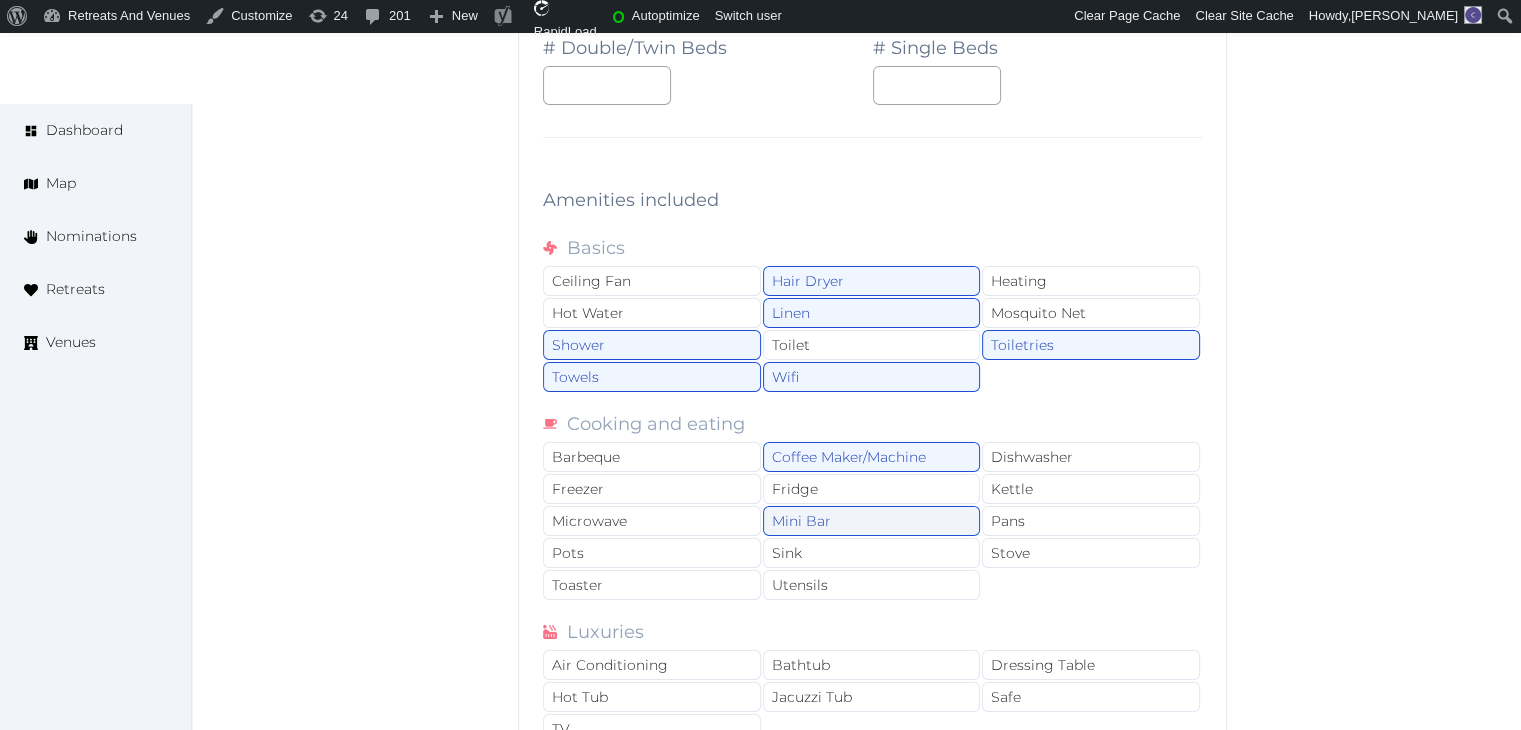 scroll, scrollTop: 29638, scrollLeft: 0, axis: vertical 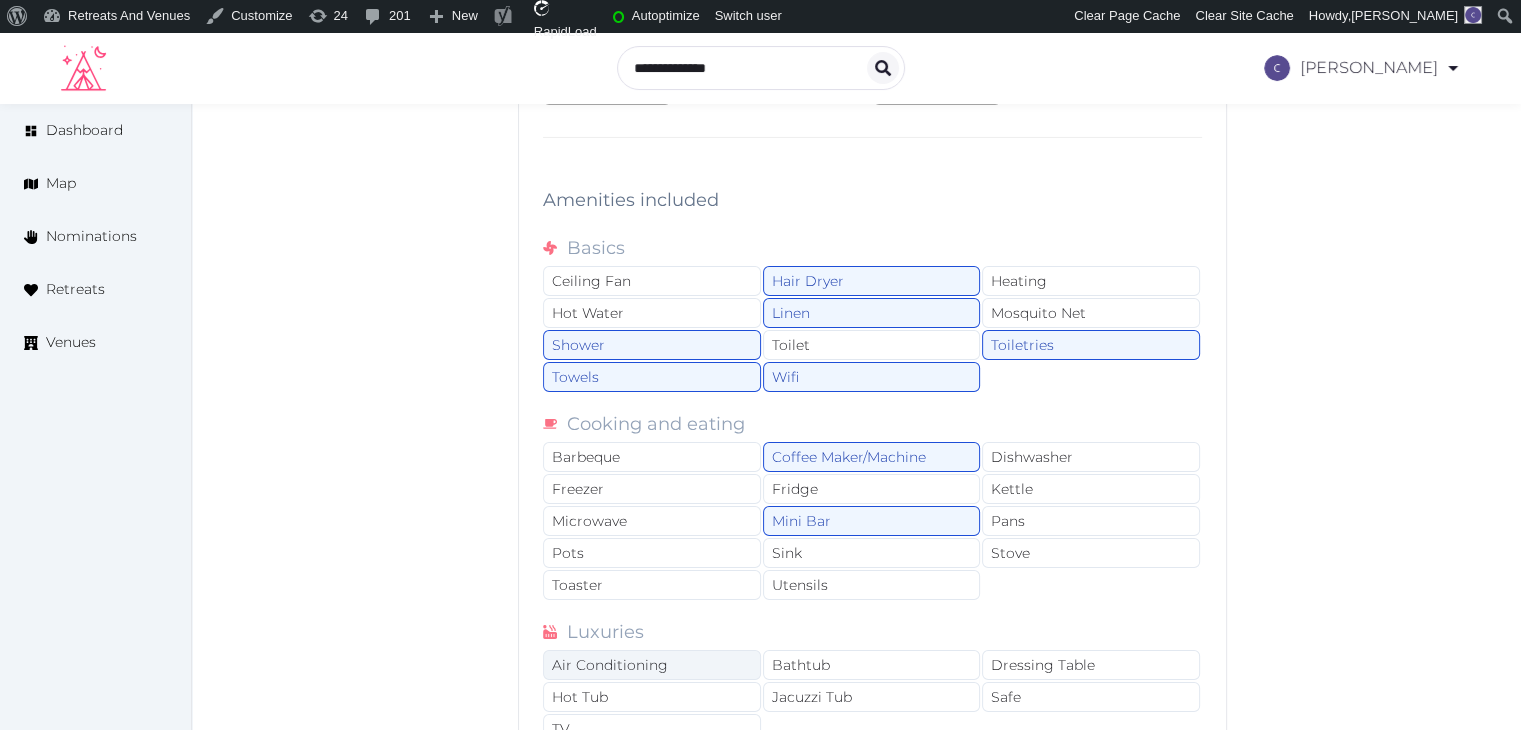 click on "Air Conditioning" at bounding box center (652, 665) 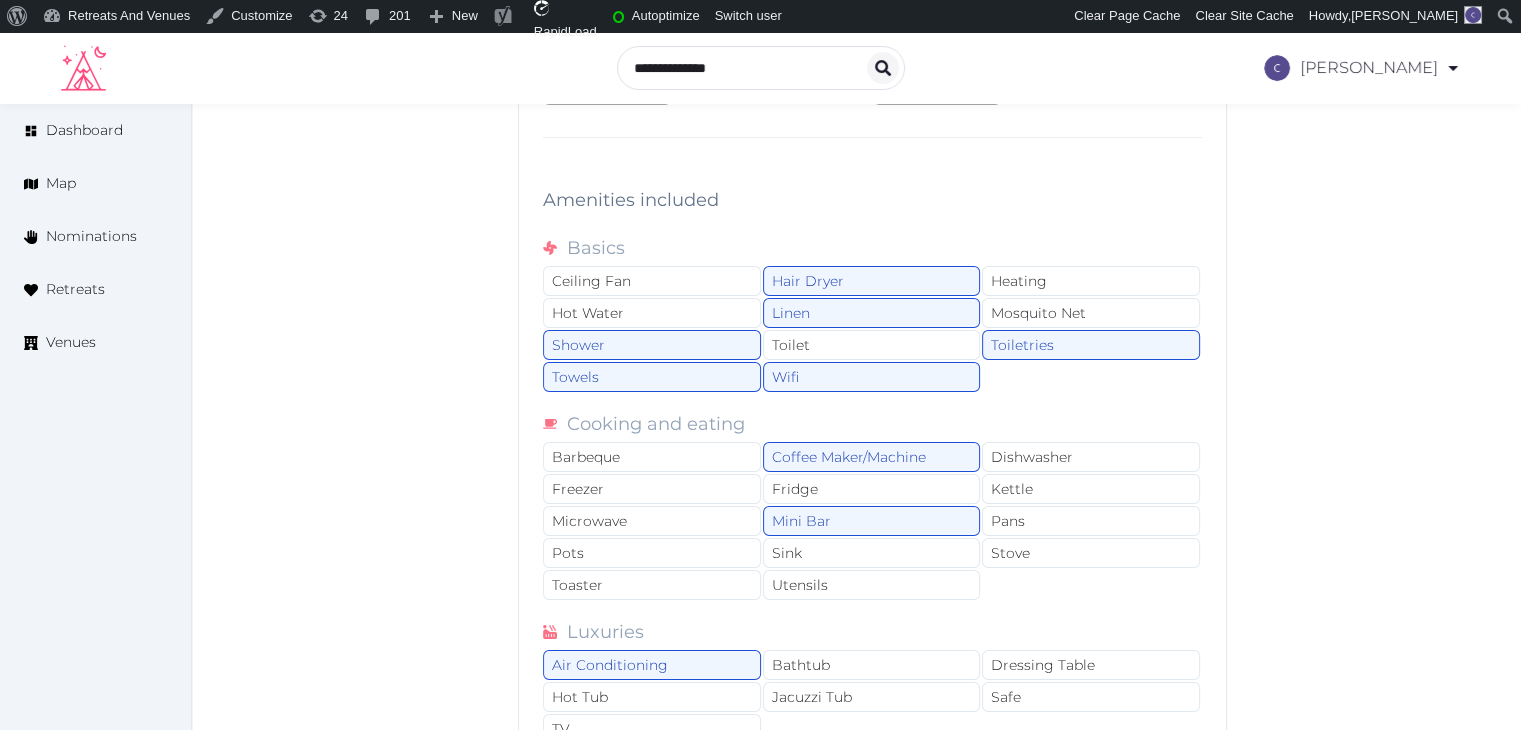 click on "Basics Ceiling Fan Hair Dryer Heating Hot Water Linen Mosquito Net Shower Toilet Toiletries Towels Wifi Cooking and eating Barbeque Coffee Maker/Machine Dishwasher Freezer Fridge Kettle Microwave Mini Bar Pans Pots Sink Stove Toaster Utensils Luxuries Air Conditioning Bathtub Dressing Table Hot Tub Jacuzzi Tub Safe TV Spaces and accessibility Handicapped Accessible Non-Smoking Area Pets Allowed Private Bathroom(s) Private Kitchen(s) Private Lounge Area(s) Shared Bathroom(s) Shared Kitchen(s) Shared Lounge Area(s) Walk-in Wardrobe Views Balcony - Private Balcony - Shared Garden View Nature View Ocean View Patio Pool View" at bounding box center [872, 642] 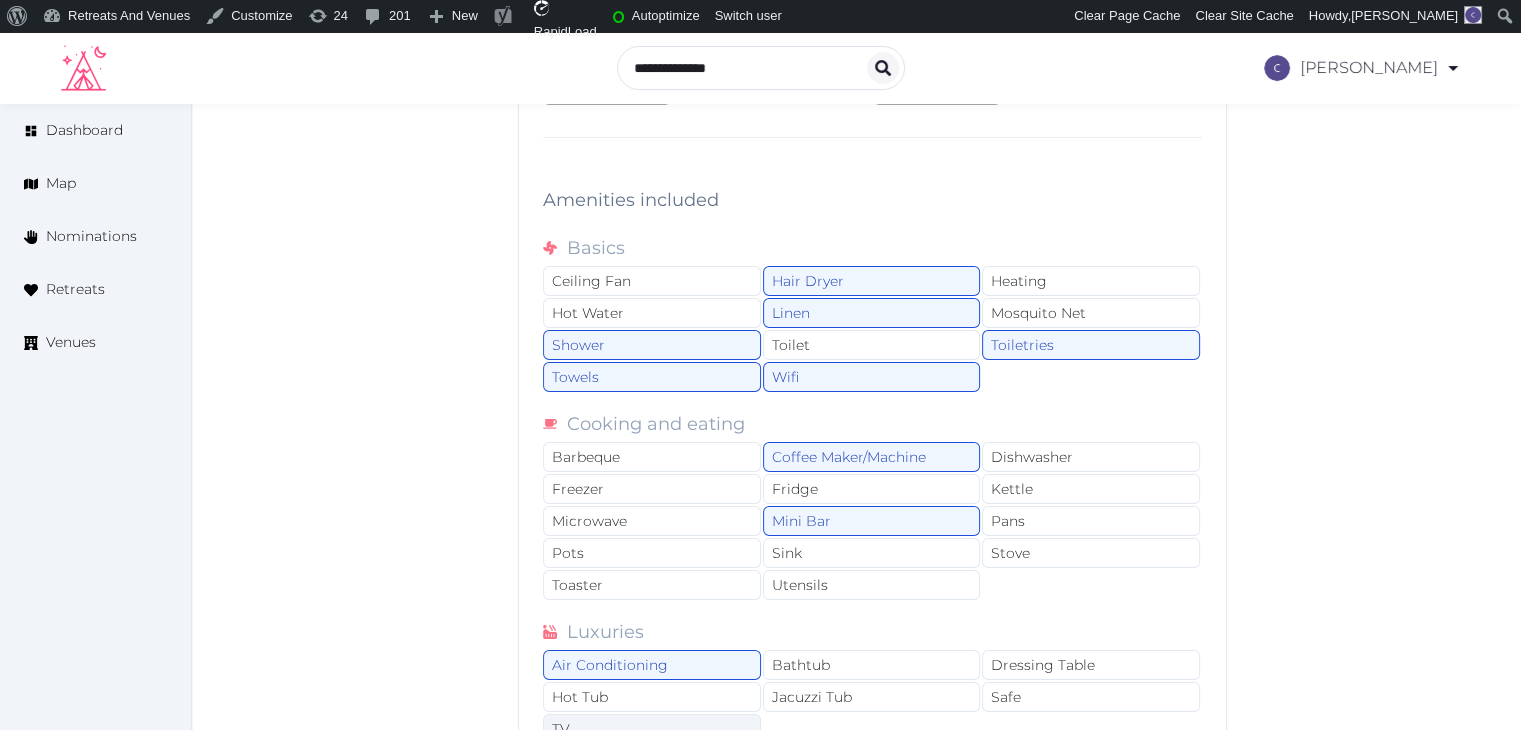 click on "TV" at bounding box center (652, 729) 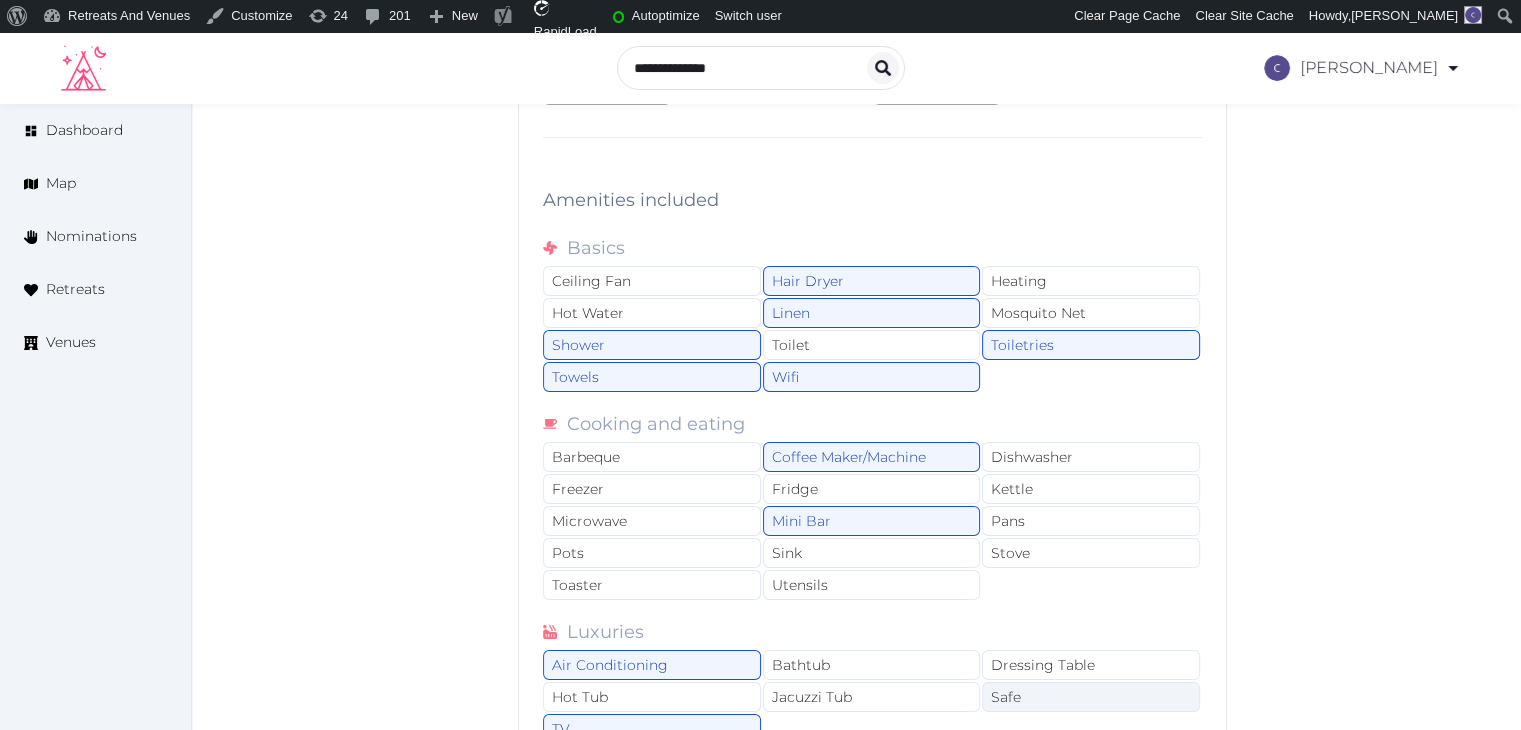 click on "Safe" at bounding box center (1091, 697) 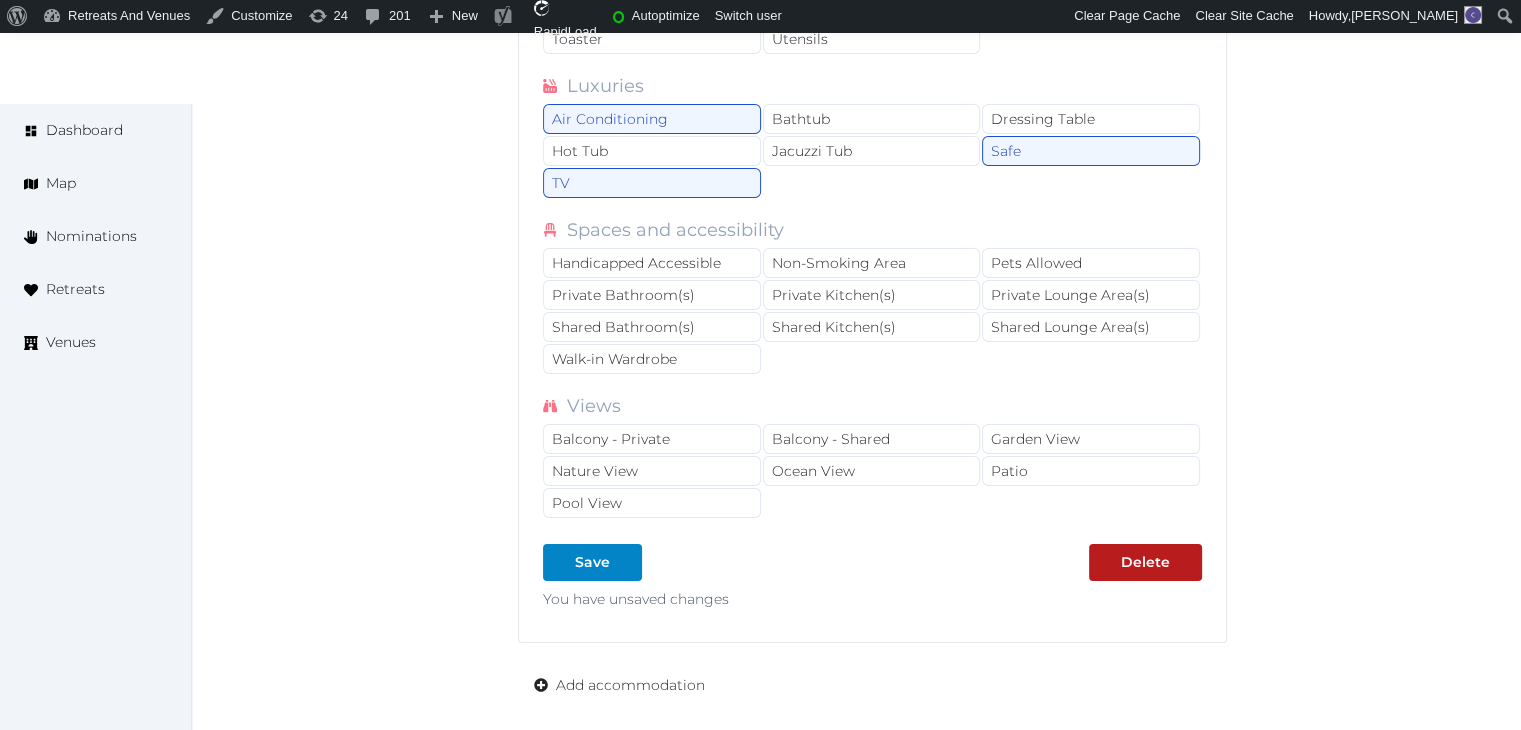 scroll, scrollTop: 30238, scrollLeft: 0, axis: vertical 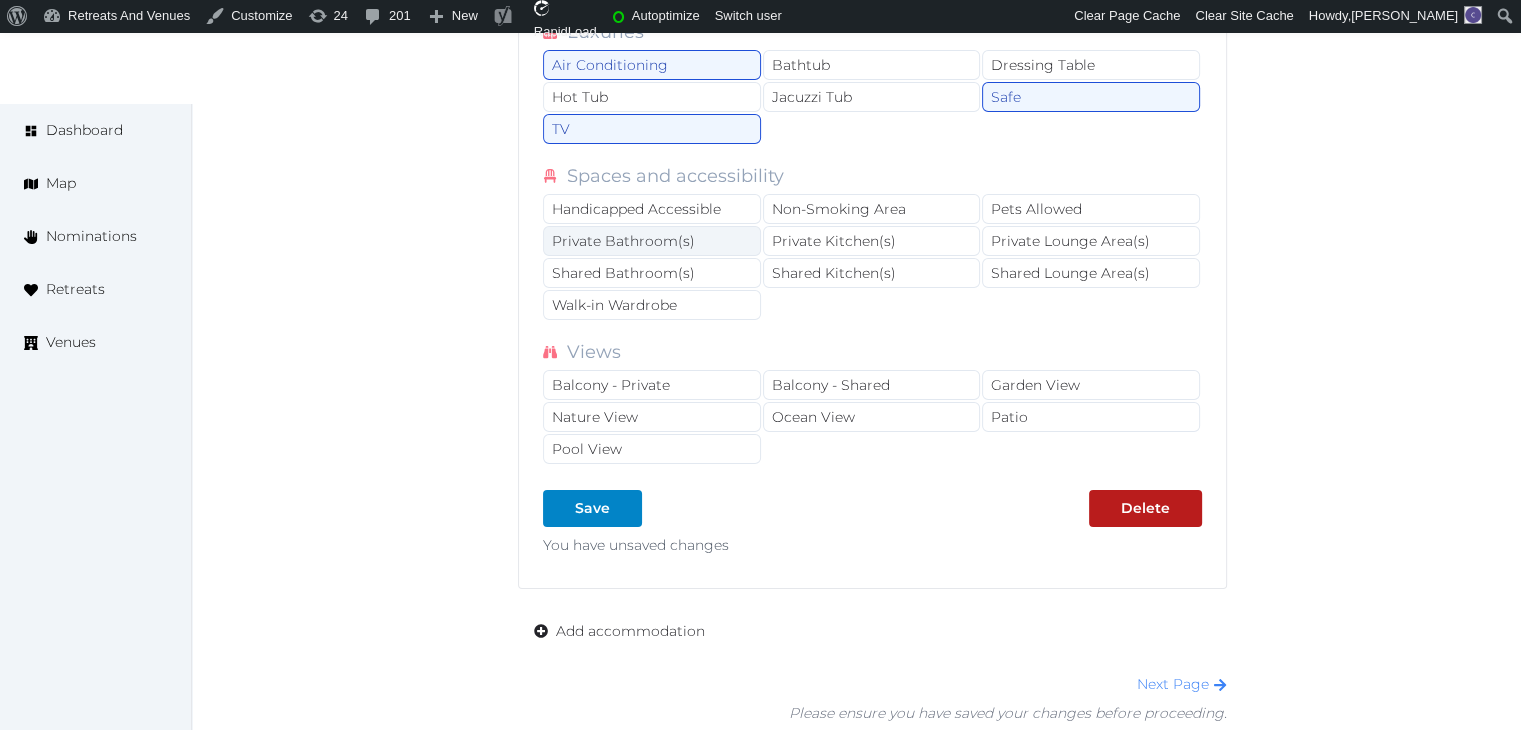 click on "Private Bathroom(s)" at bounding box center (652, 241) 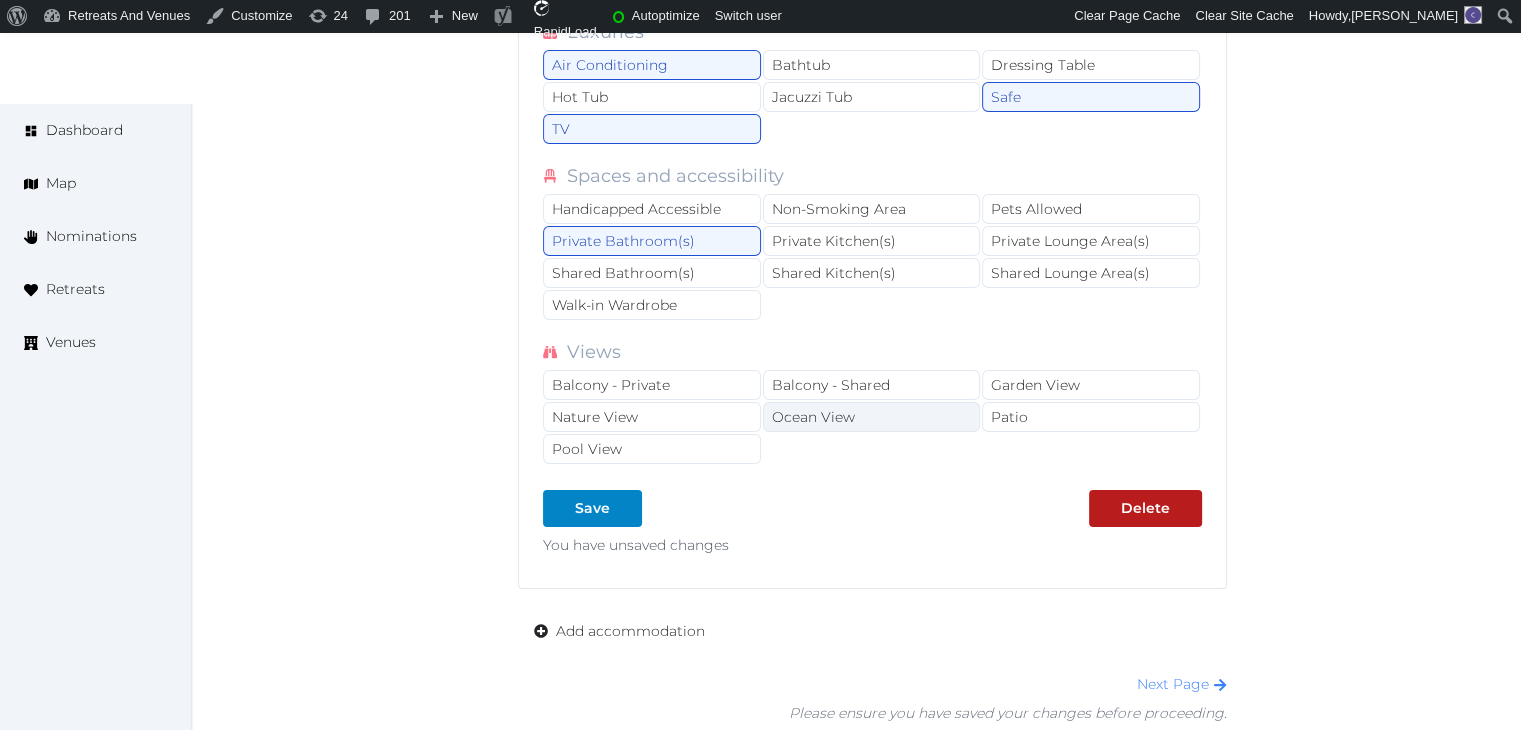 click on "Ocean View" at bounding box center (872, 417) 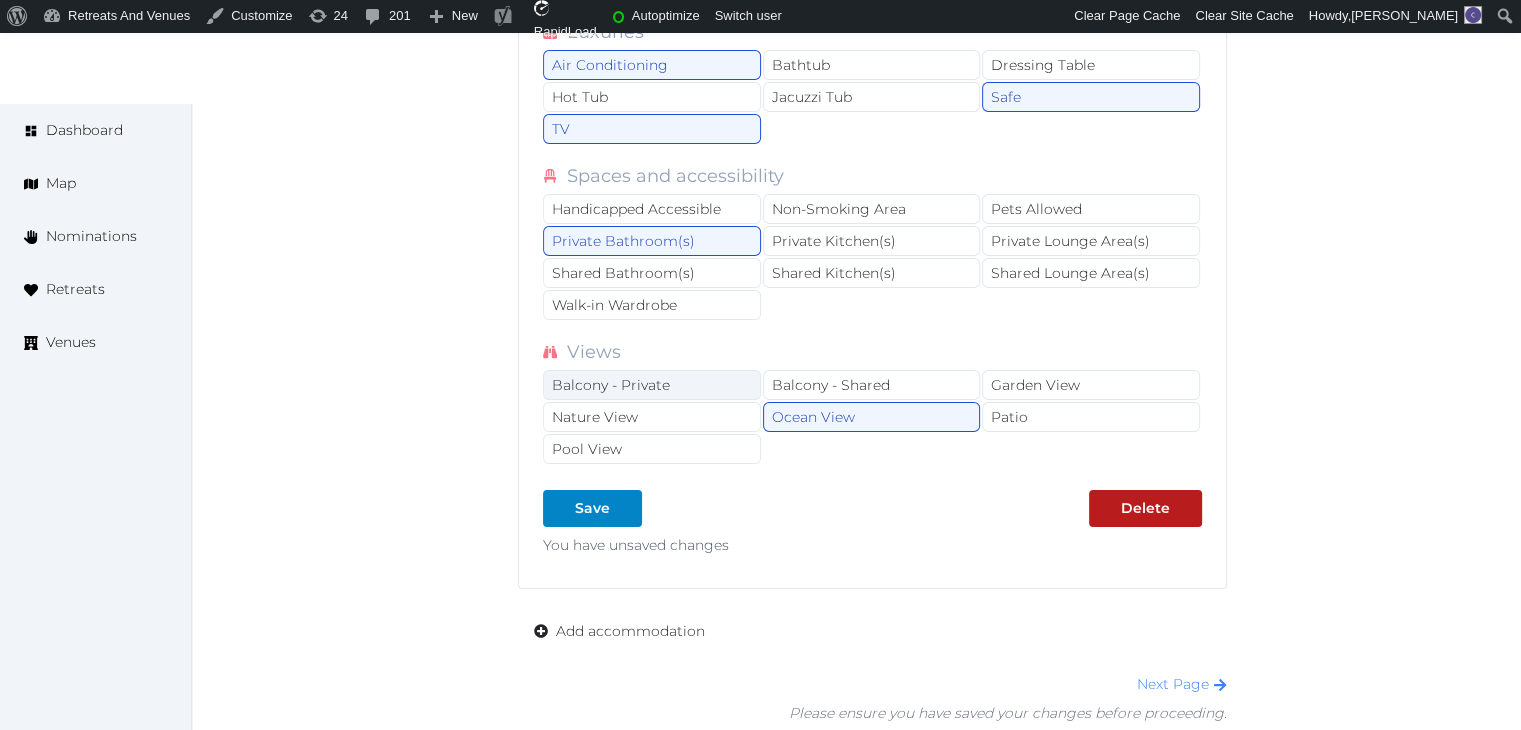click on "Balcony - Private" at bounding box center (652, 385) 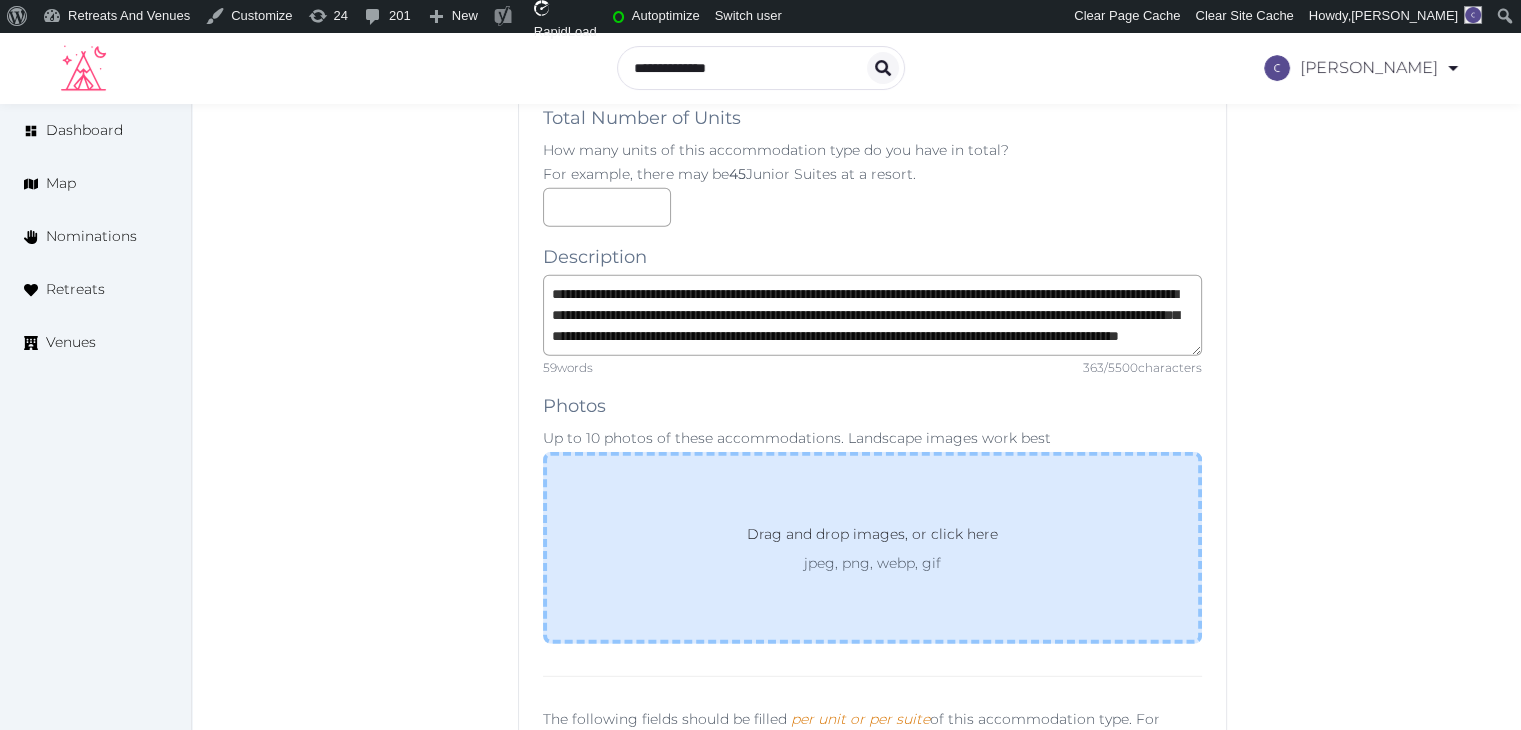 scroll, scrollTop: 28238, scrollLeft: 0, axis: vertical 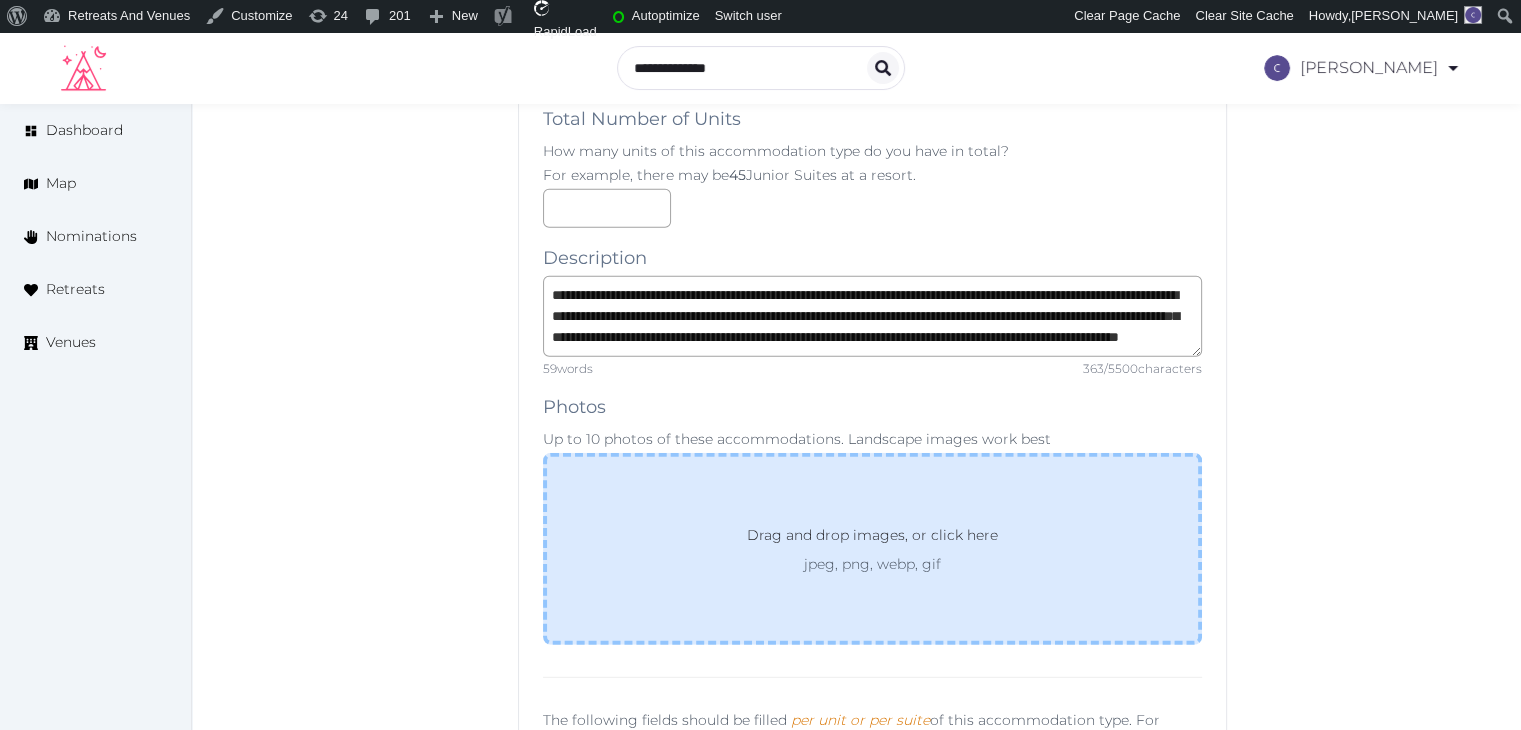 click on "Drag and drop images, or click here jpeg, png, webp, gif" at bounding box center [872, 549] 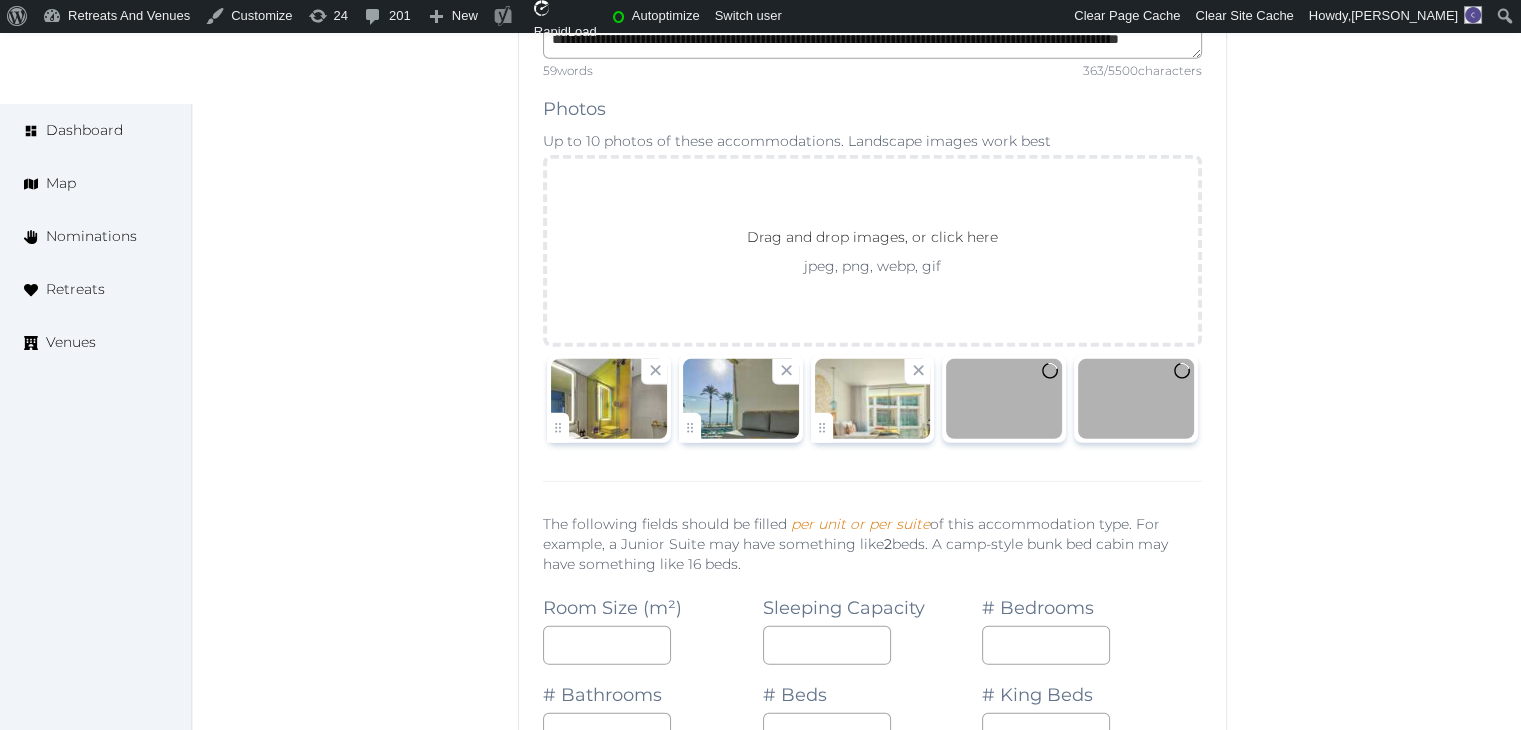 scroll, scrollTop: 28538, scrollLeft: 0, axis: vertical 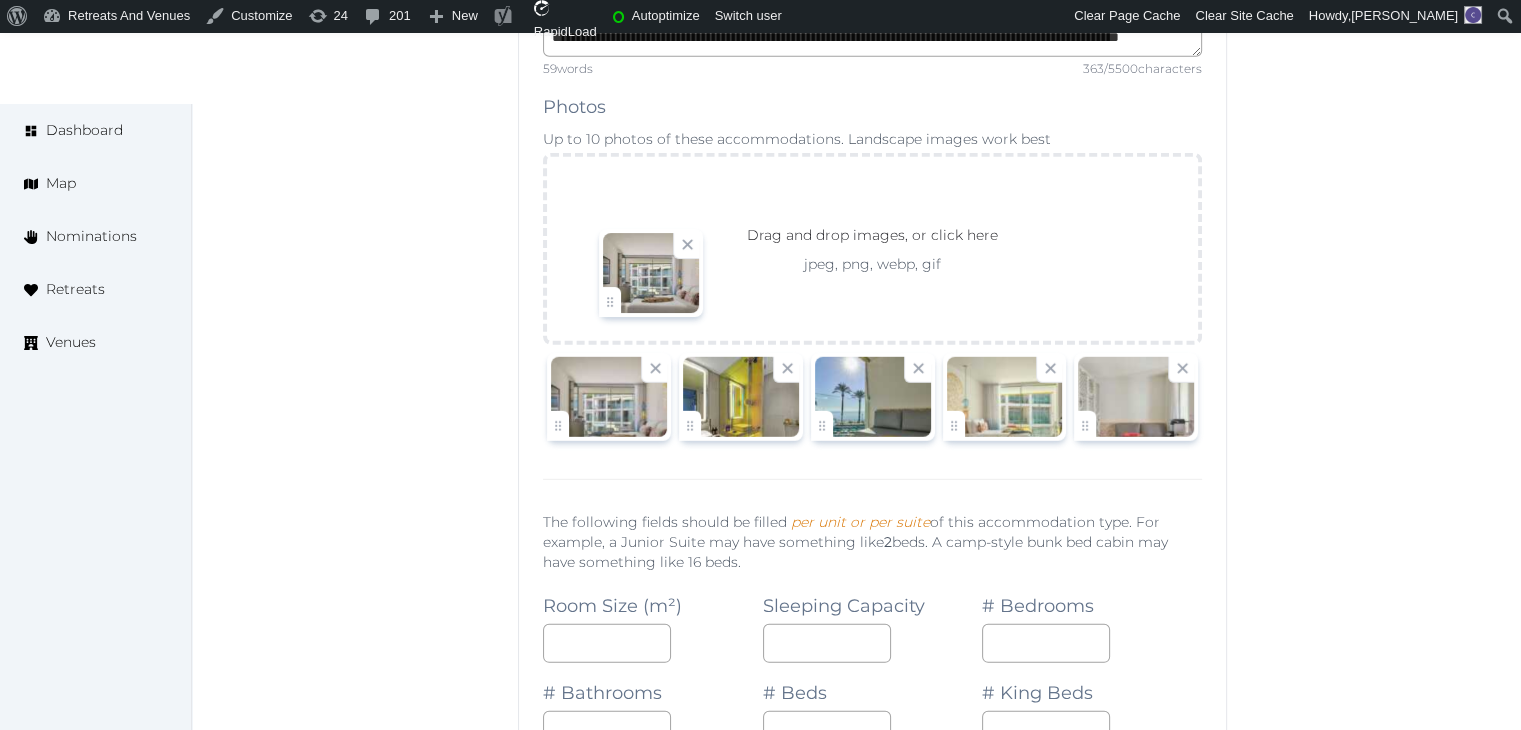drag, startPoint x: 1088, startPoint y: 307, endPoint x: 615, endPoint y: 307, distance: 473 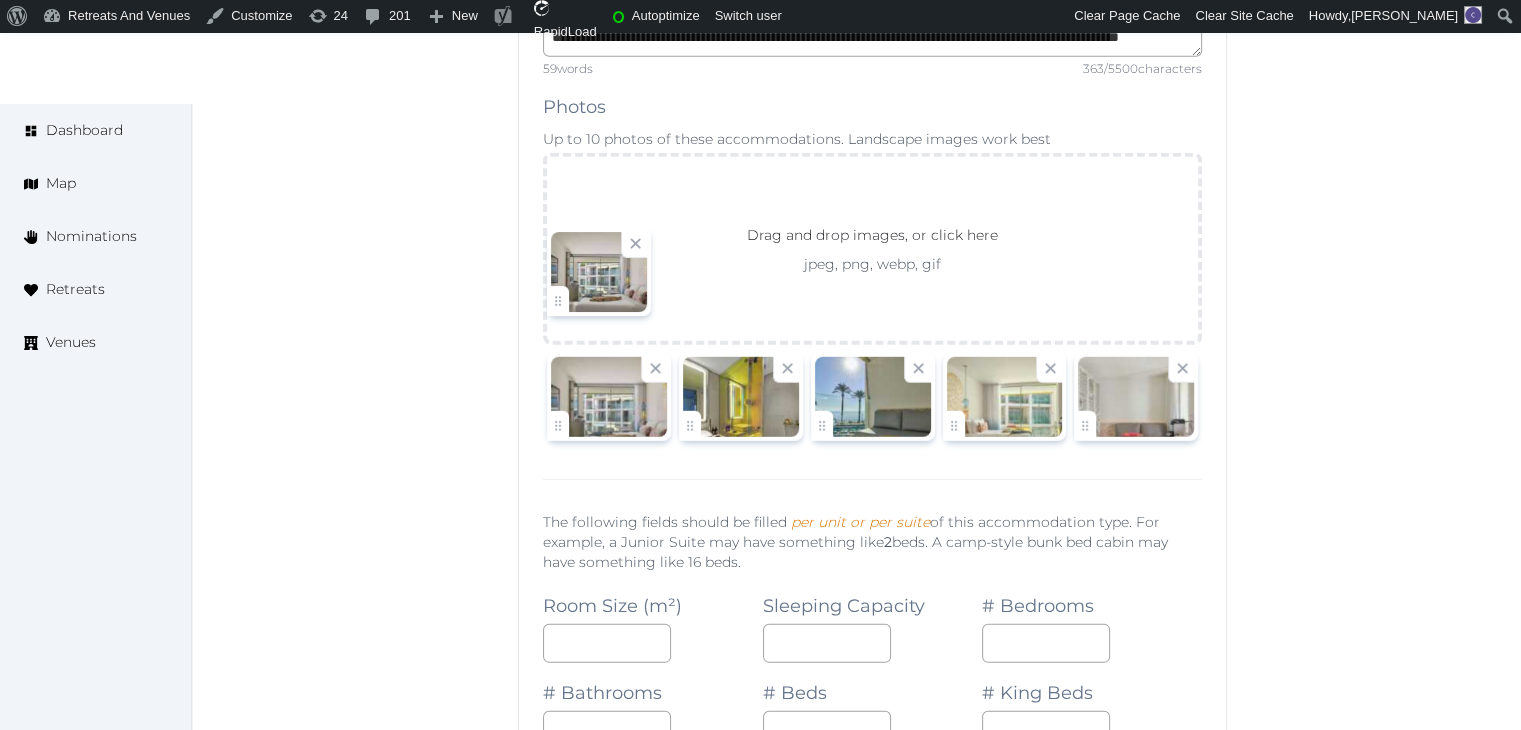click on "[PERSON_NAME]   Account My Venue Listings My Retreats Logout      Dashboard Map Nominations Retreats Venues Edit venue 68 %  complete Fill out all the fields in your listing to increase its completion percentage.   A higher completion percentage will make your listing more attractive and result in better matches. W Ibiza   View  listing   Open    Close CRM Lead Basic details Pricing and policies Retreat spaces Meeting spaces Accommodations Amenities Food and dining Activities and experiences Location Environment Types of retreats Brochures Notes Ownership Administration Activity This venue is live and visible to the public Mark draft Archive Venue owned by sales.wibiza [EMAIL_ADDRESS][DOMAIN_NAME] Copy update link Share this link with venue owners to encourage them to update their venue details. Copy recommended link Share this link with venue owners to let them know they have been recommended. Copy shortlist link Max sleeping capacity *** /" at bounding box center (760, -12878) 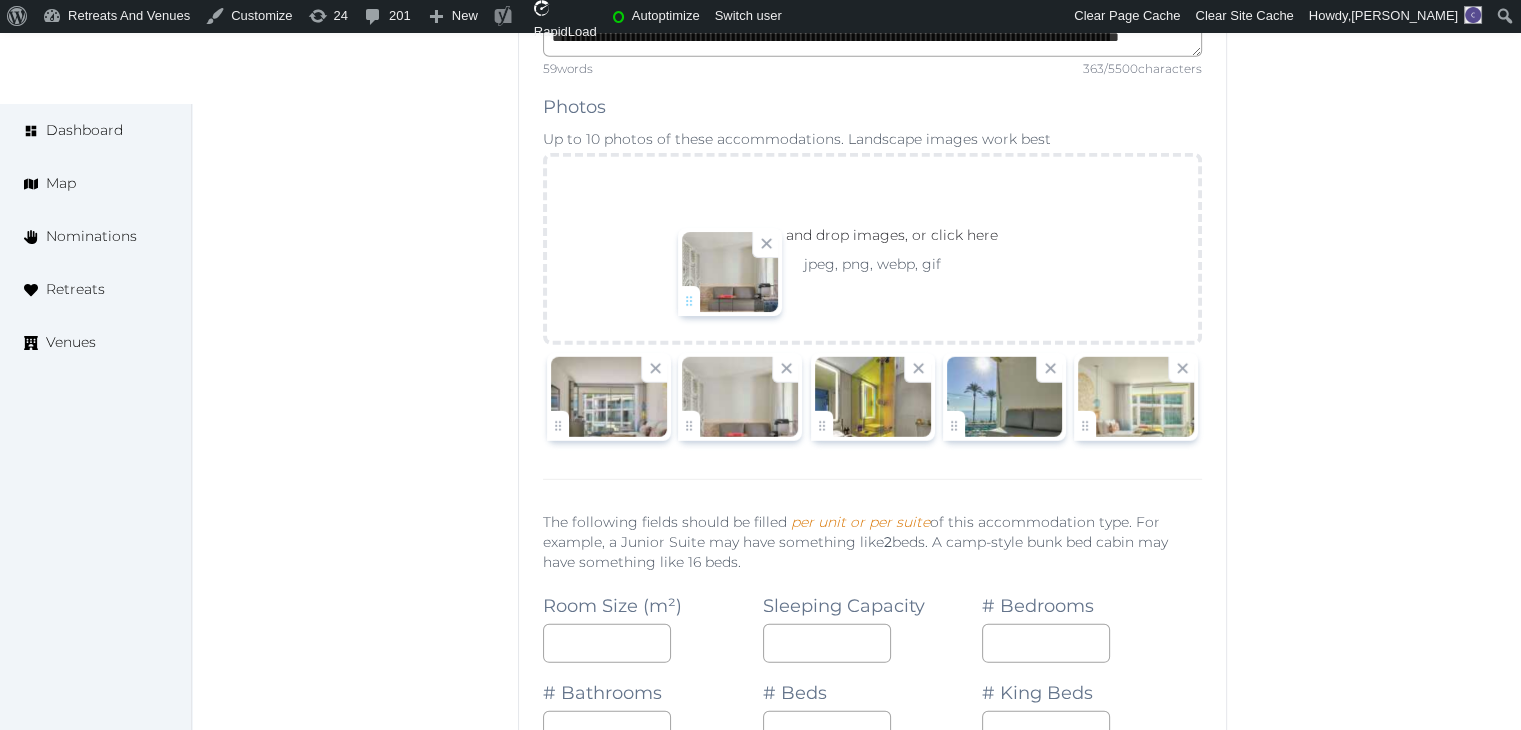 drag, startPoint x: 1092, startPoint y: 296, endPoint x: 726, endPoint y: 297, distance: 366.00137 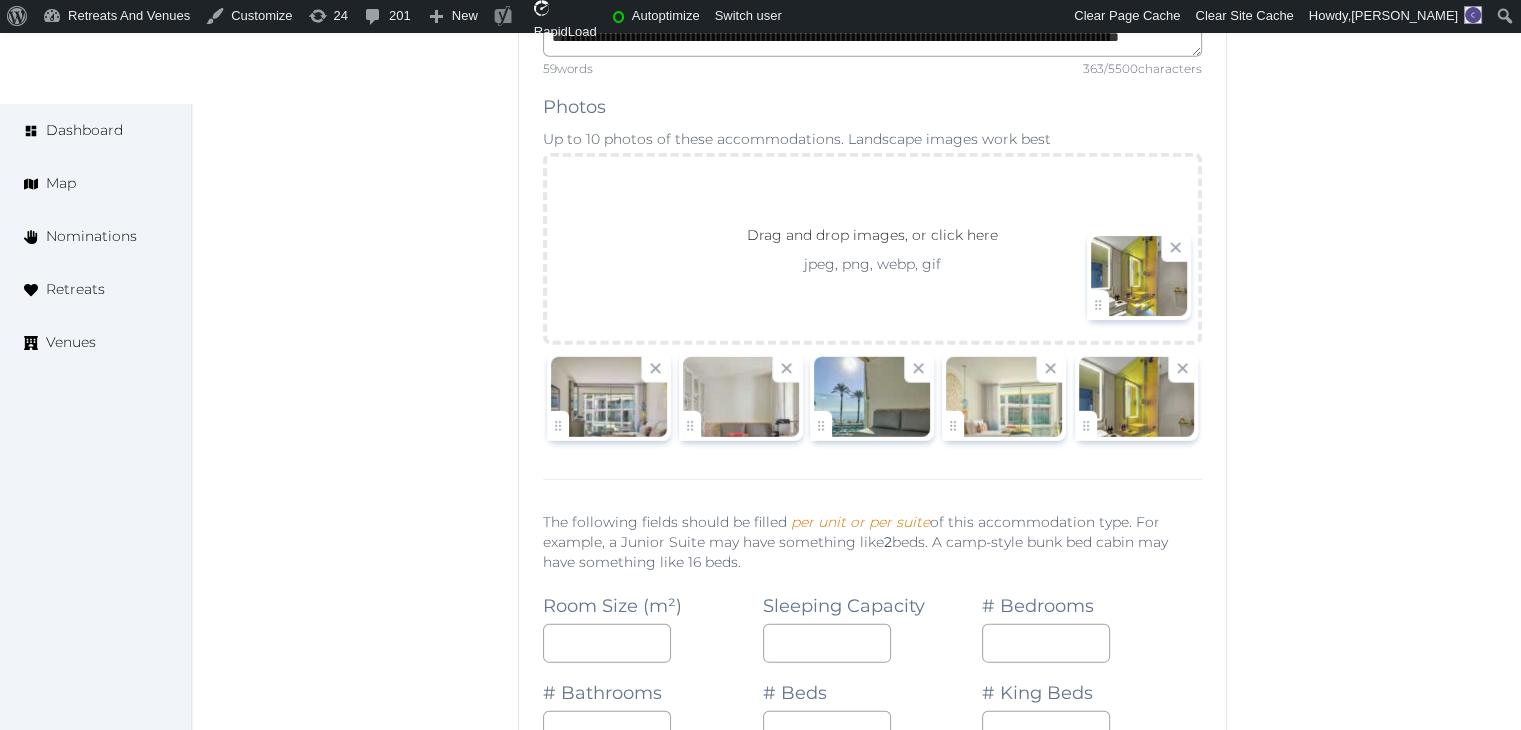 drag, startPoint x: 826, startPoint y: 299, endPoint x: 1159, endPoint y: 305, distance: 333.05405 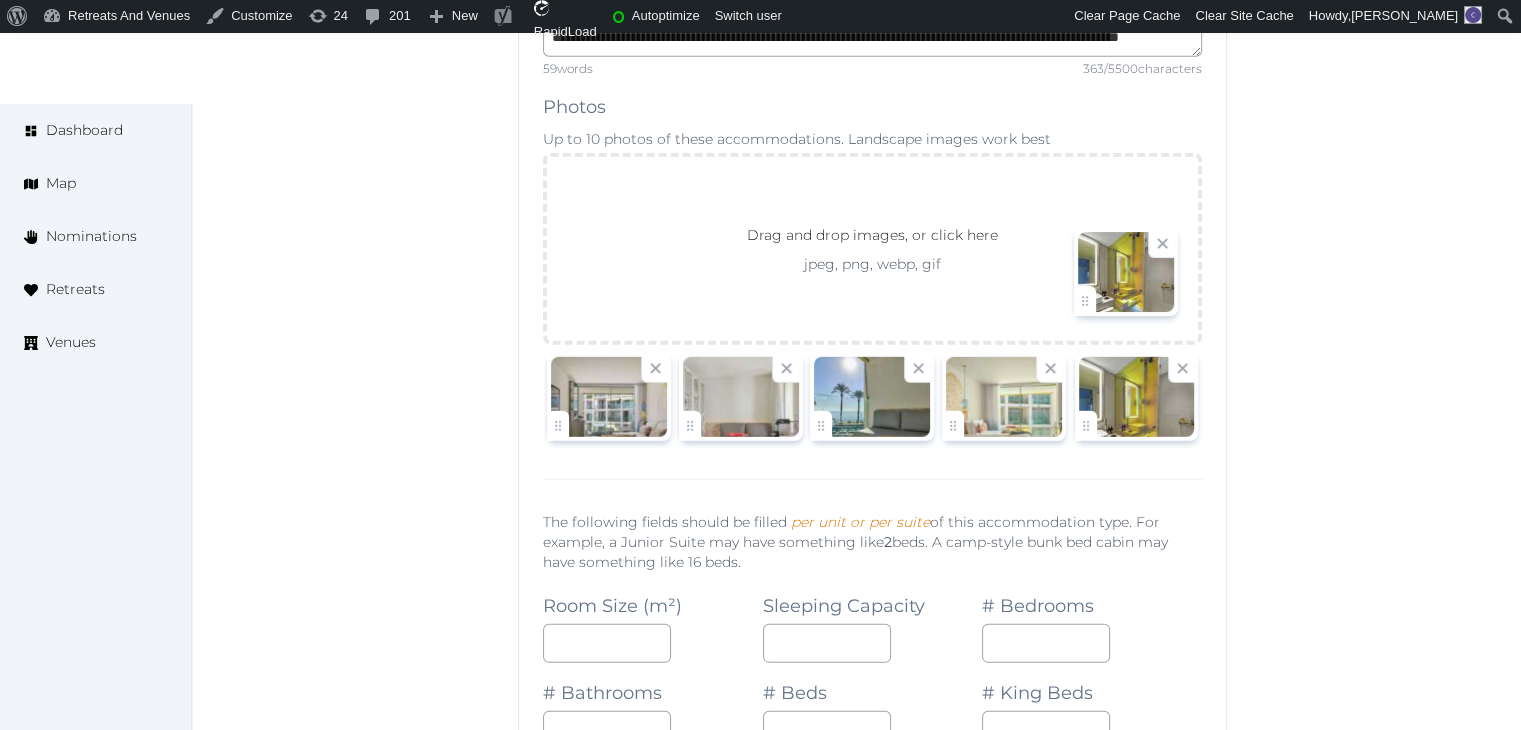click on "[PERSON_NAME]   Account My Venue Listings My Retreats Logout      Dashboard Map Nominations Retreats Venues Edit venue 68 %  complete Fill out all the fields in your listing to increase its completion percentage.   A higher completion percentage will make your listing more attractive and result in better matches. W Ibiza   View  listing   Open    Close CRM Lead Basic details Pricing and policies Retreat spaces Meeting spaces Accommodations Amenities Food and dining Activities and experiences Location Environment Types of retreats Brochures Notes Ownership Administration Activity This venue is live and visible to the public Mark draft Archive Venue owned by sales.wibiza [EMAIL_ADDRESS][DOMAIN_NAME] Copy update link Share this link with venue owners to encourage them to update their venue details. Copy recommended link Share this link with venue owners to let them know they have been recommended. Copy shortlist link Max sleeping capacity *** /" at bounding box center (760, -12878) 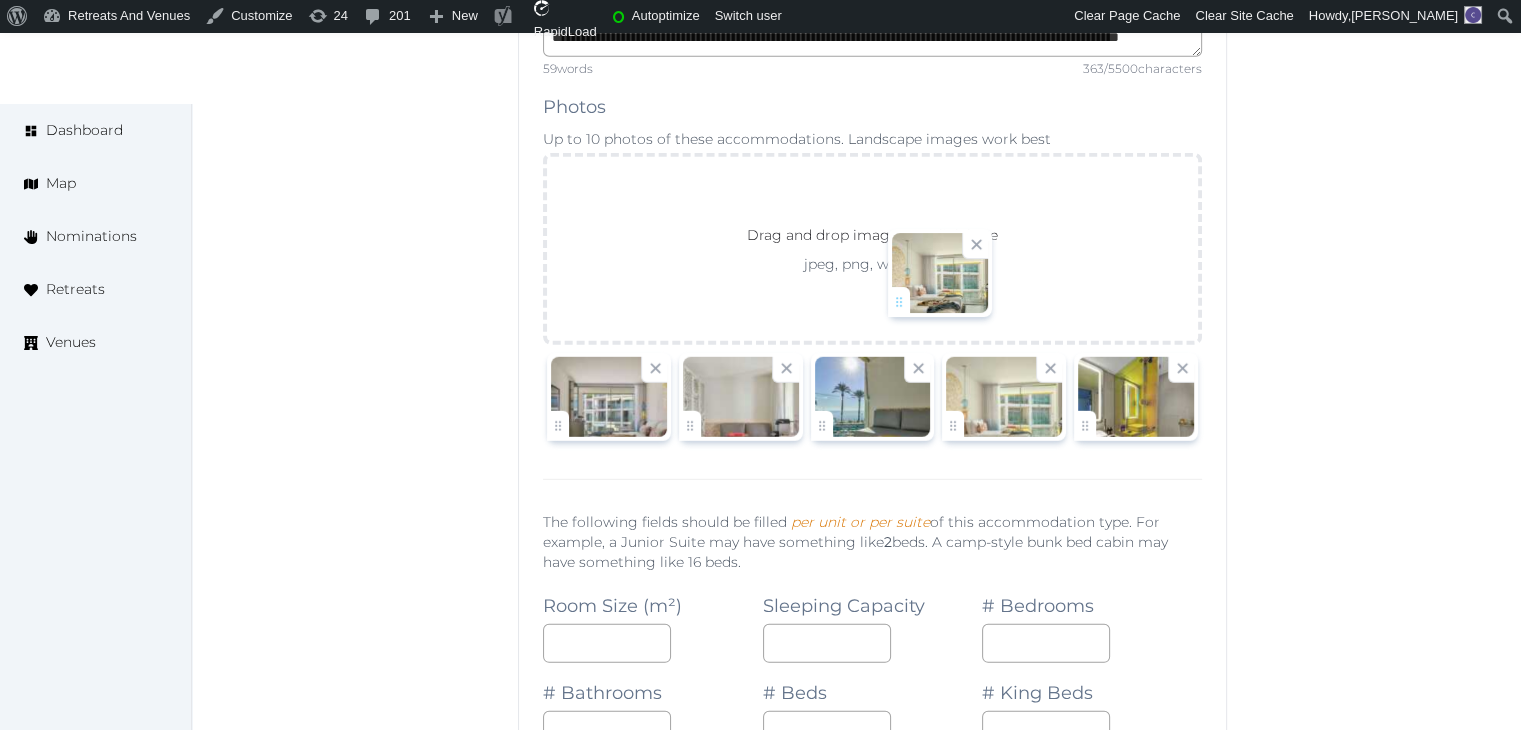 drag, startPoint x: 959, startPoint y: 300, endPoint x: 728, endPoint y: 301, distance: 231.00217 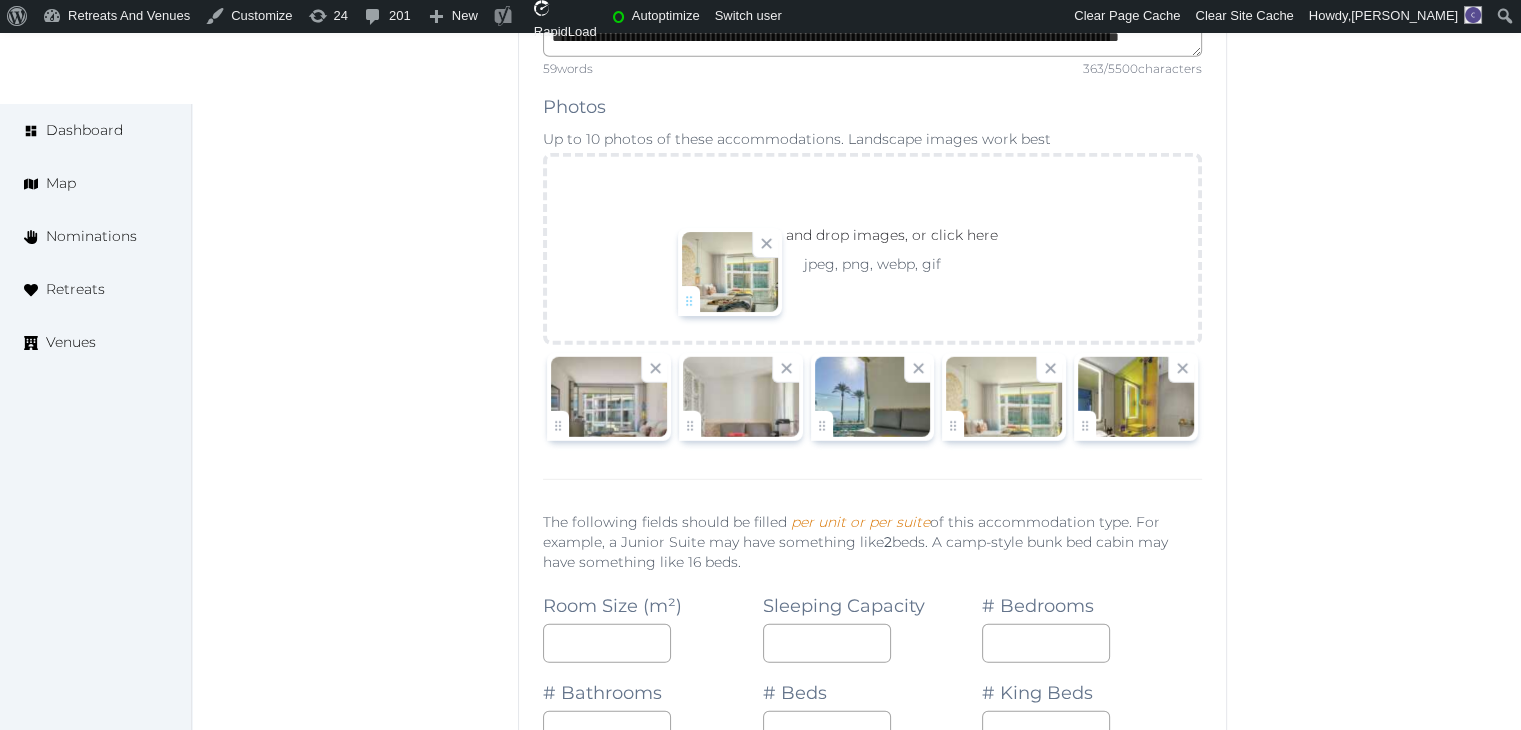 click on "[PERSON_NAME]   Account My Venue Listings My Retreats Logout      Dashboard Map Nominations Retreats Venues Edit venue 68 %  complete Fill out all the fields in your listing to increase its completion percentage.   A higher completion percentage will make your listing more attractive and result in better matches. W Ibiza   View  listing   Open    Close CRM Lead Basic details Pricing and policies Retreat spaces Meeting spaces Accommodations Amenities Food and dining Activities and experiences Location Environment Types of retreats Brochures Notes Ownership Administration Activity This venue is live and visible to the public Mark draft Archive Venue owned by sales.wibiza [EMAIL_ADDRESS][DOMAIN_NAME] Copy update link Share this link with venue owners to encourage them to update their venue details. Copy recommended link Share this link with venue owners to let them know they have been recommended. Copy shortlist link Max sleeping capacity *** /" at bounding box center (760, -12878) 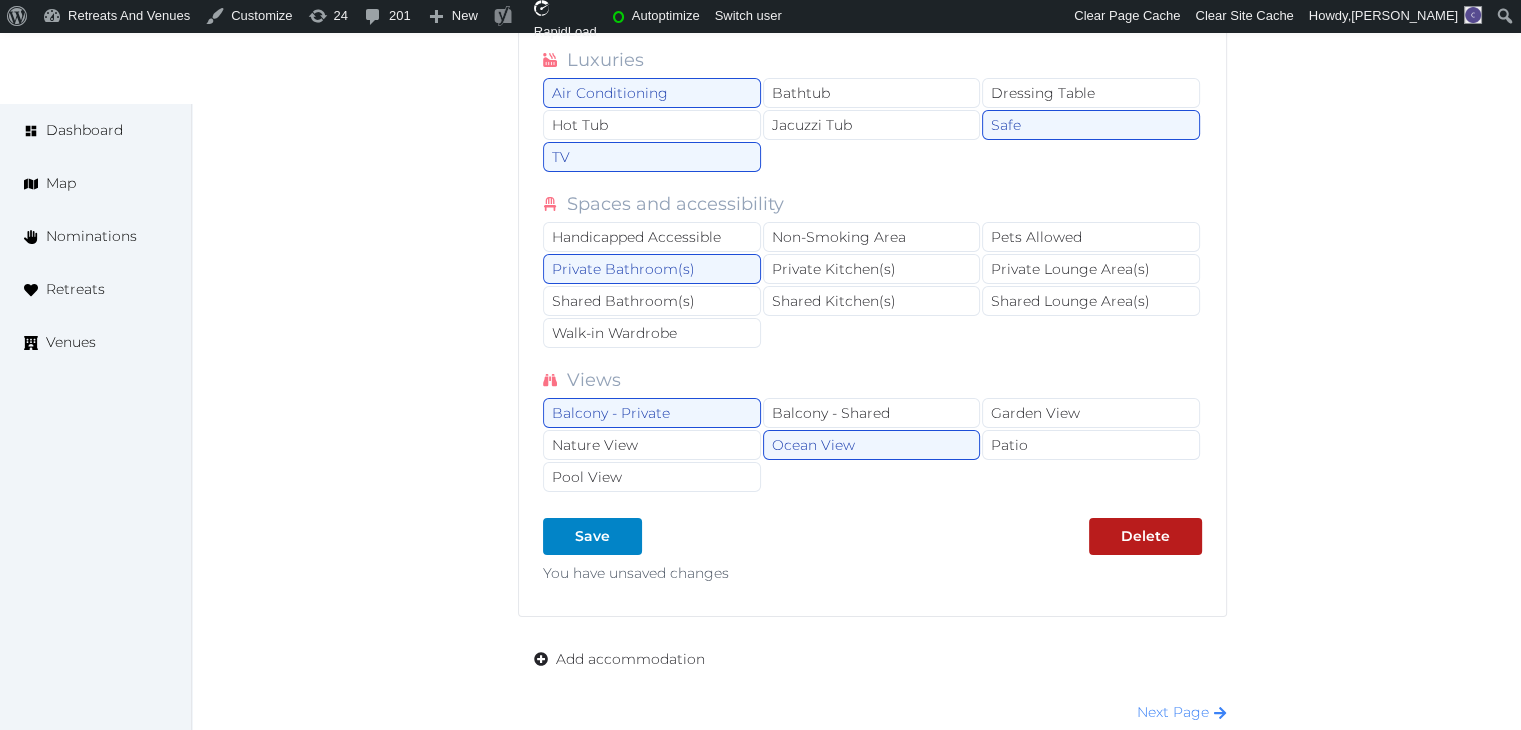 scroll, scrollTop: 30338, scrollLeft: 0, axis: vertical 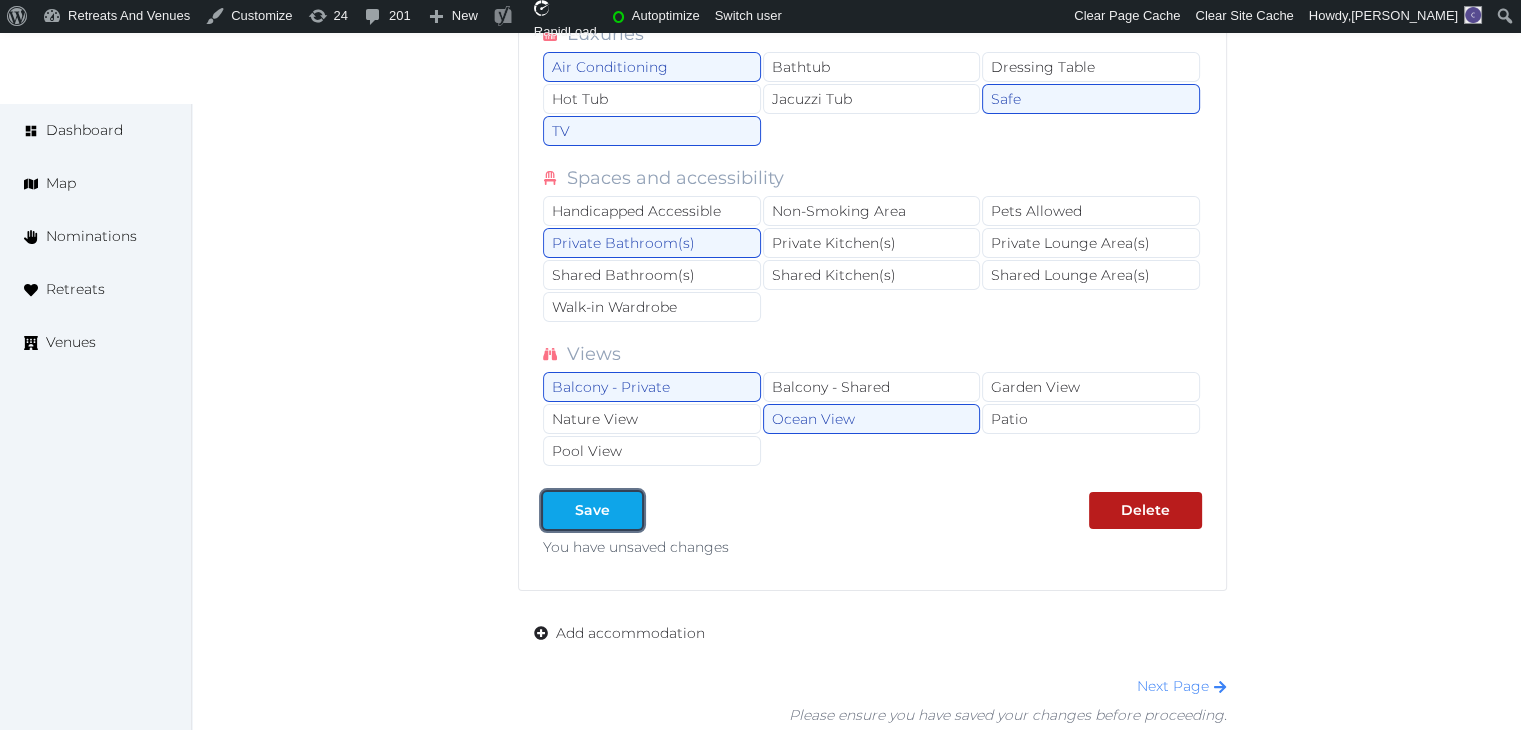 click at bounding box center [626, 510] 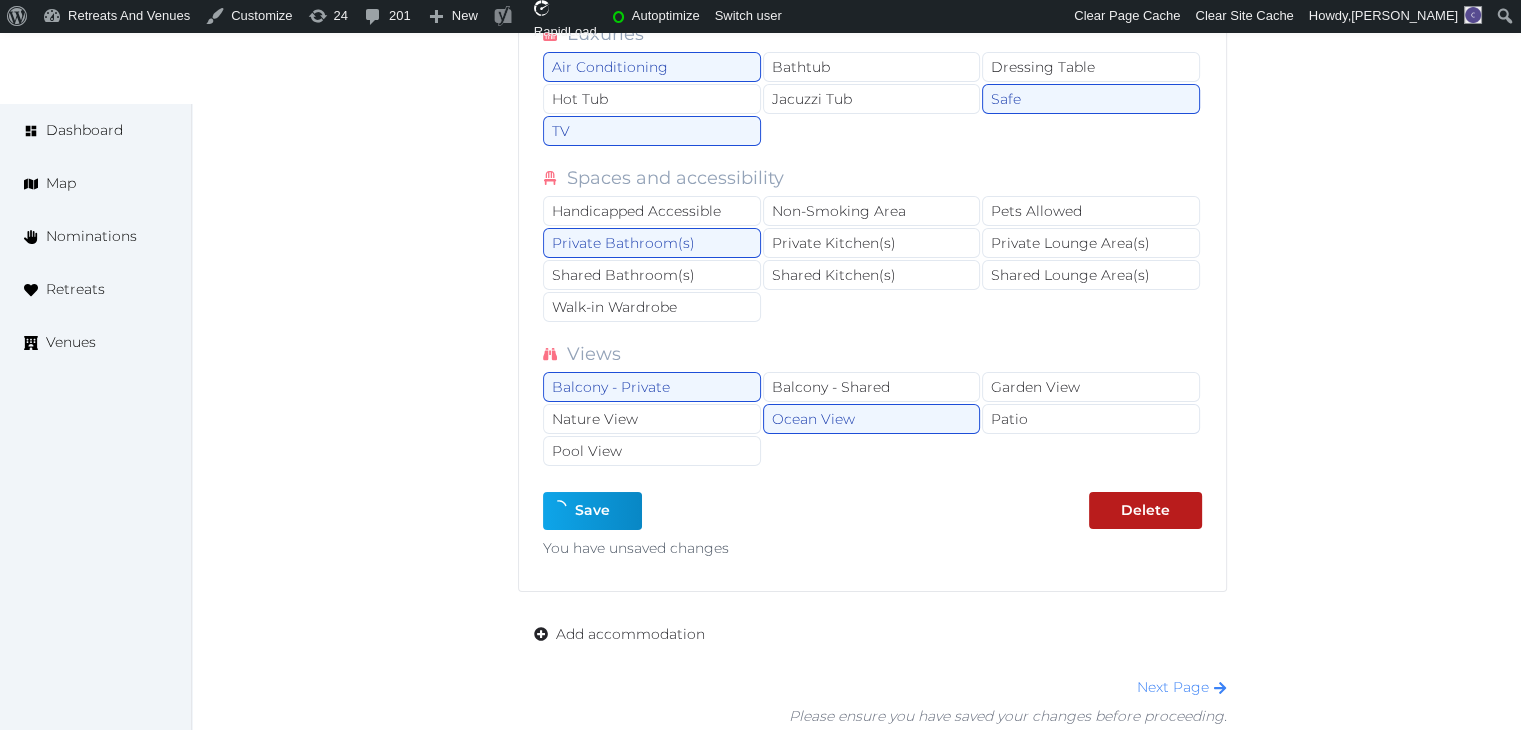 type on "*" 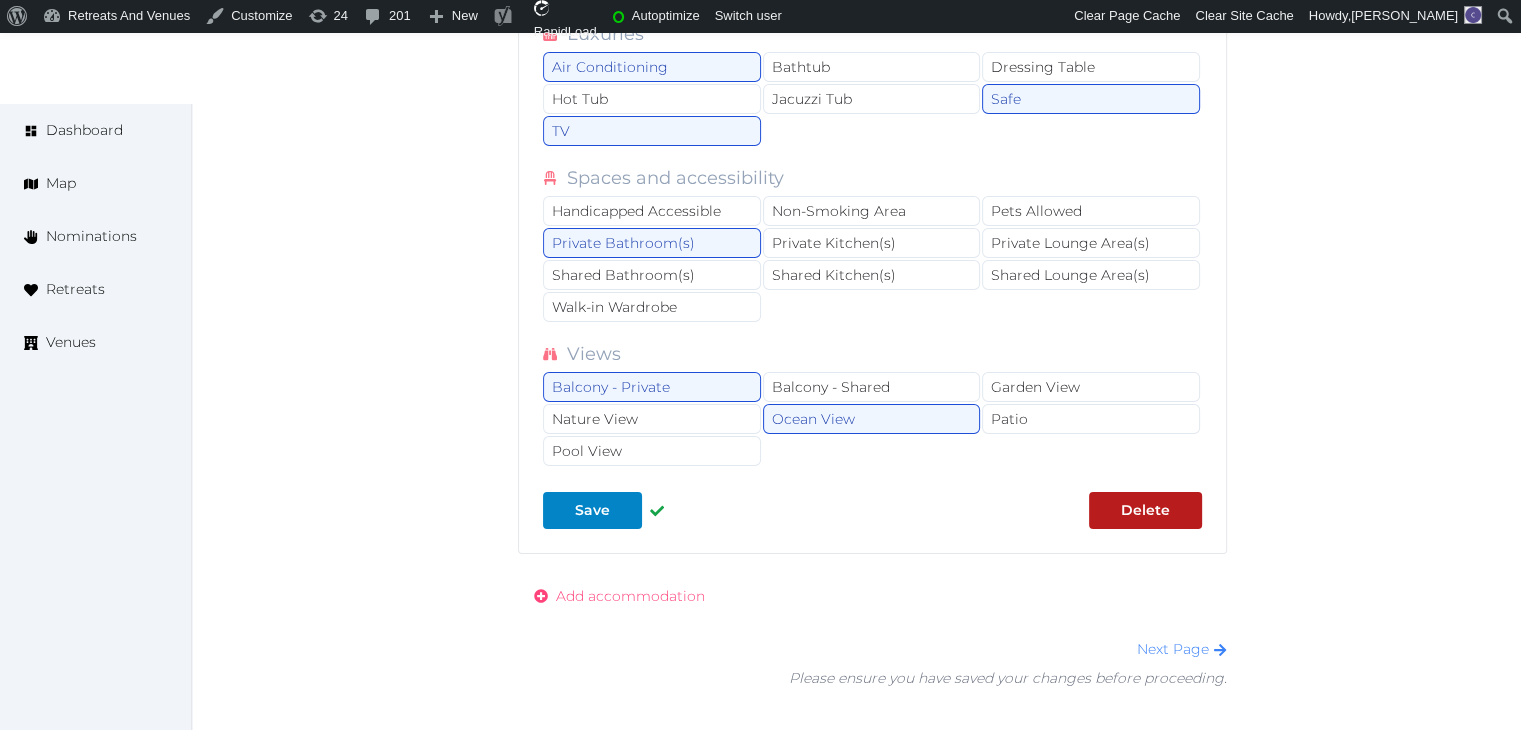 click on "Add accommodation" at bounding box center (630, 596) 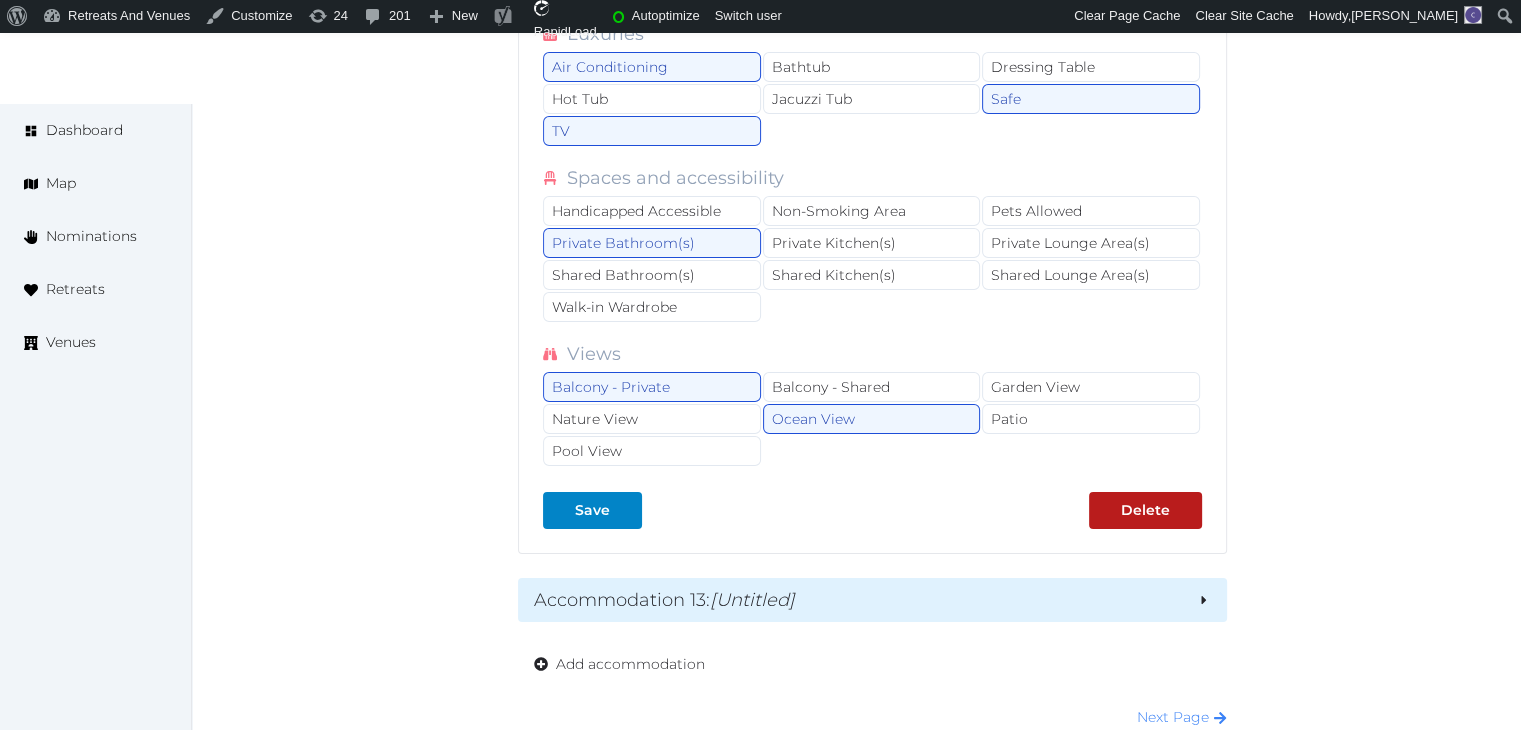 click on "[Untitled]" at bounding box center [752, 600] 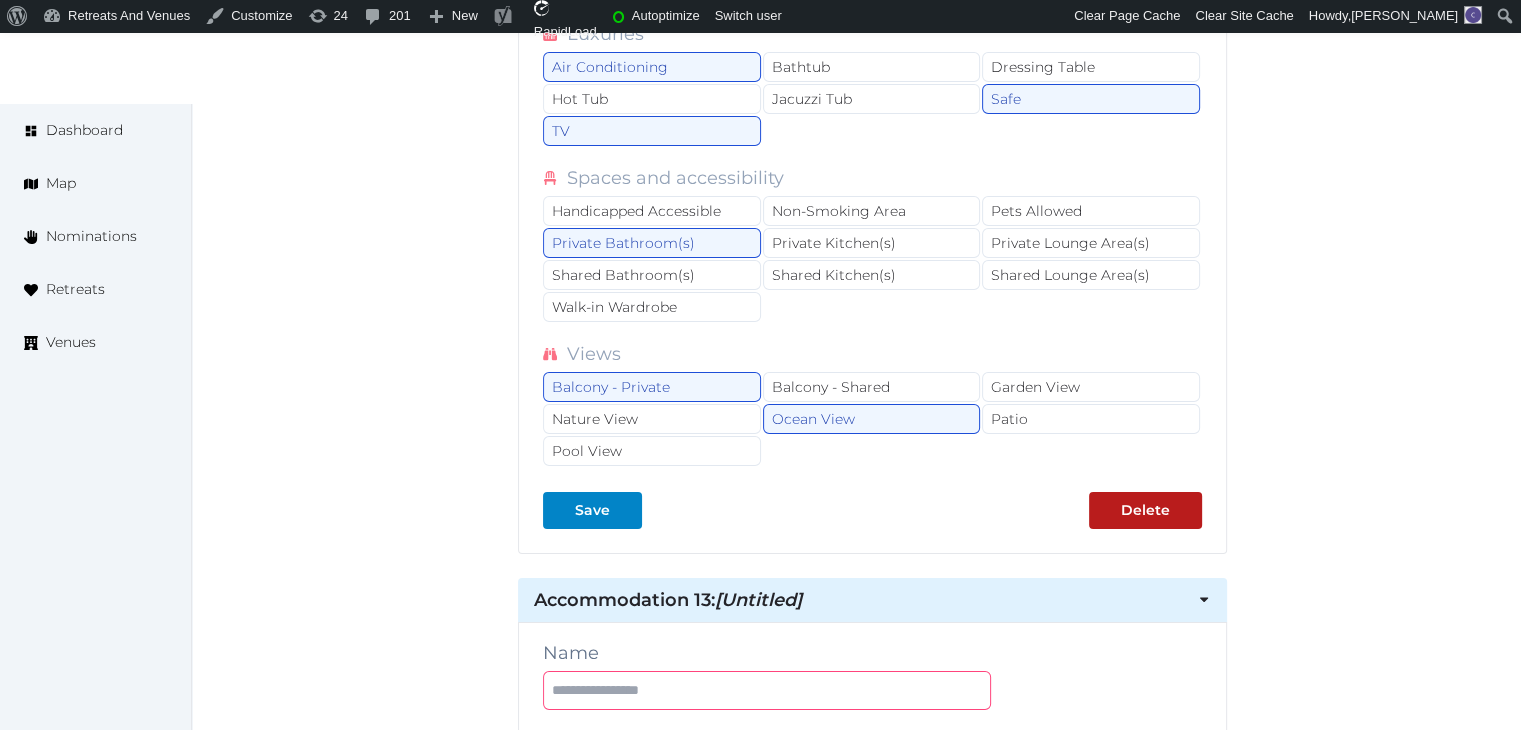 click at bounding box center [767, 690] 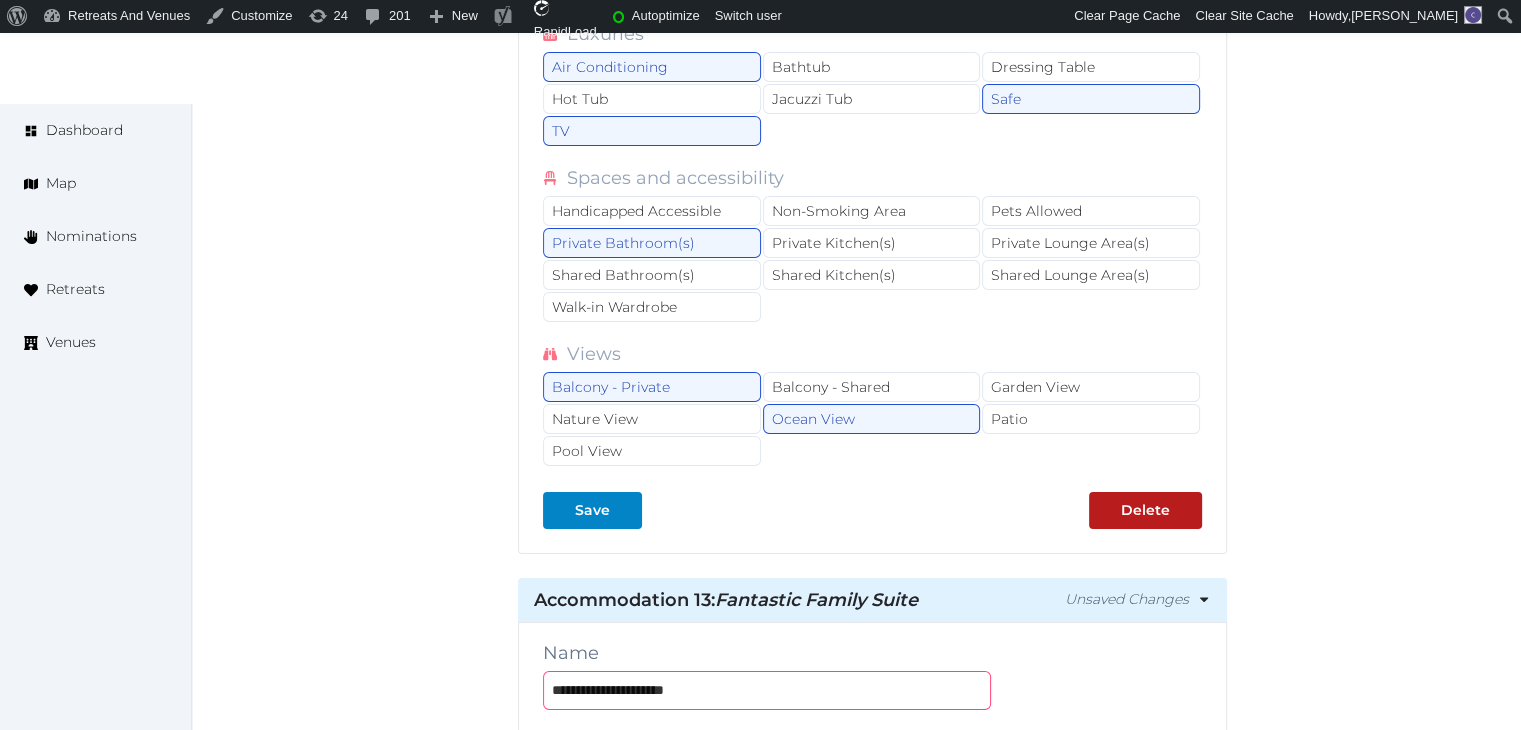 type on "**********" 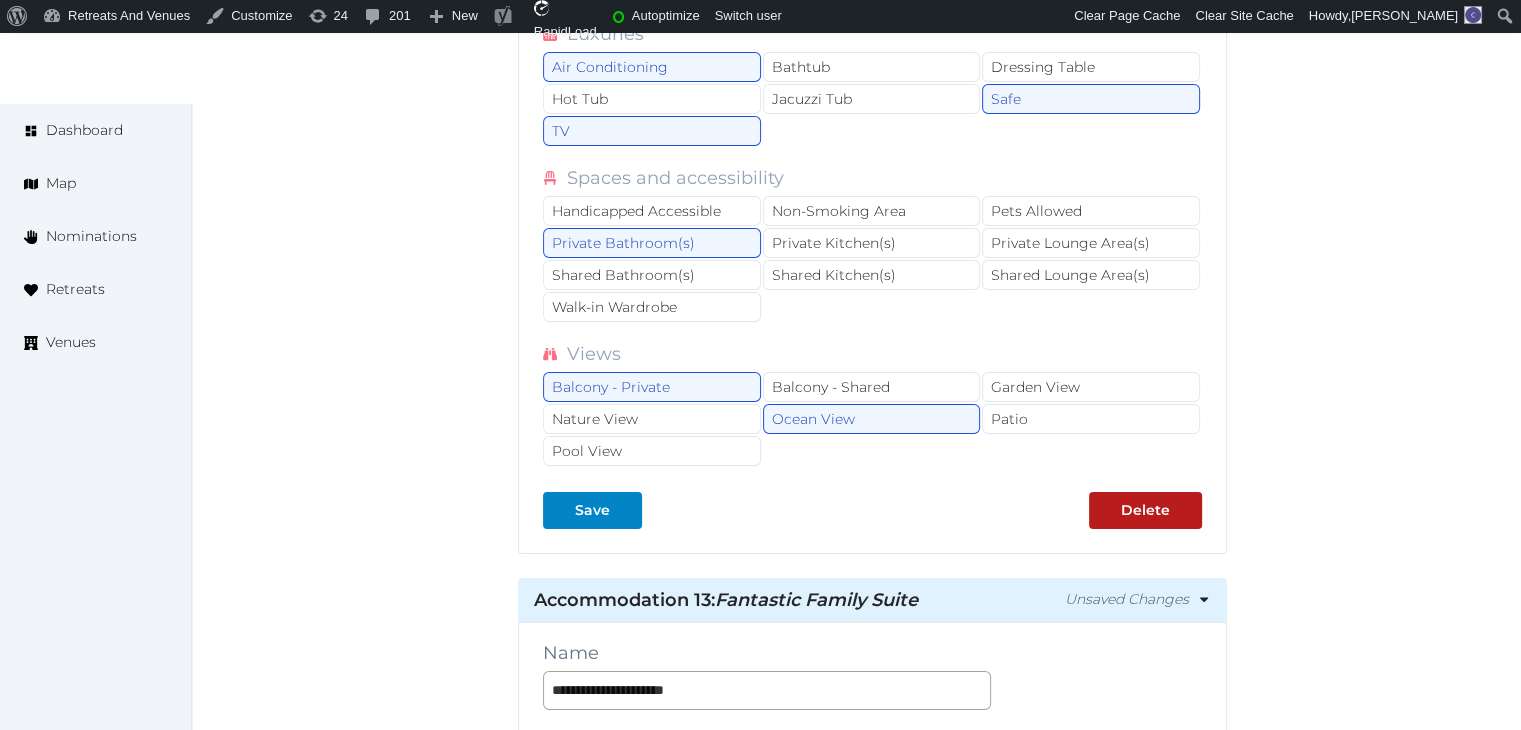 click on "**********" at bounding box center (872, 1916) 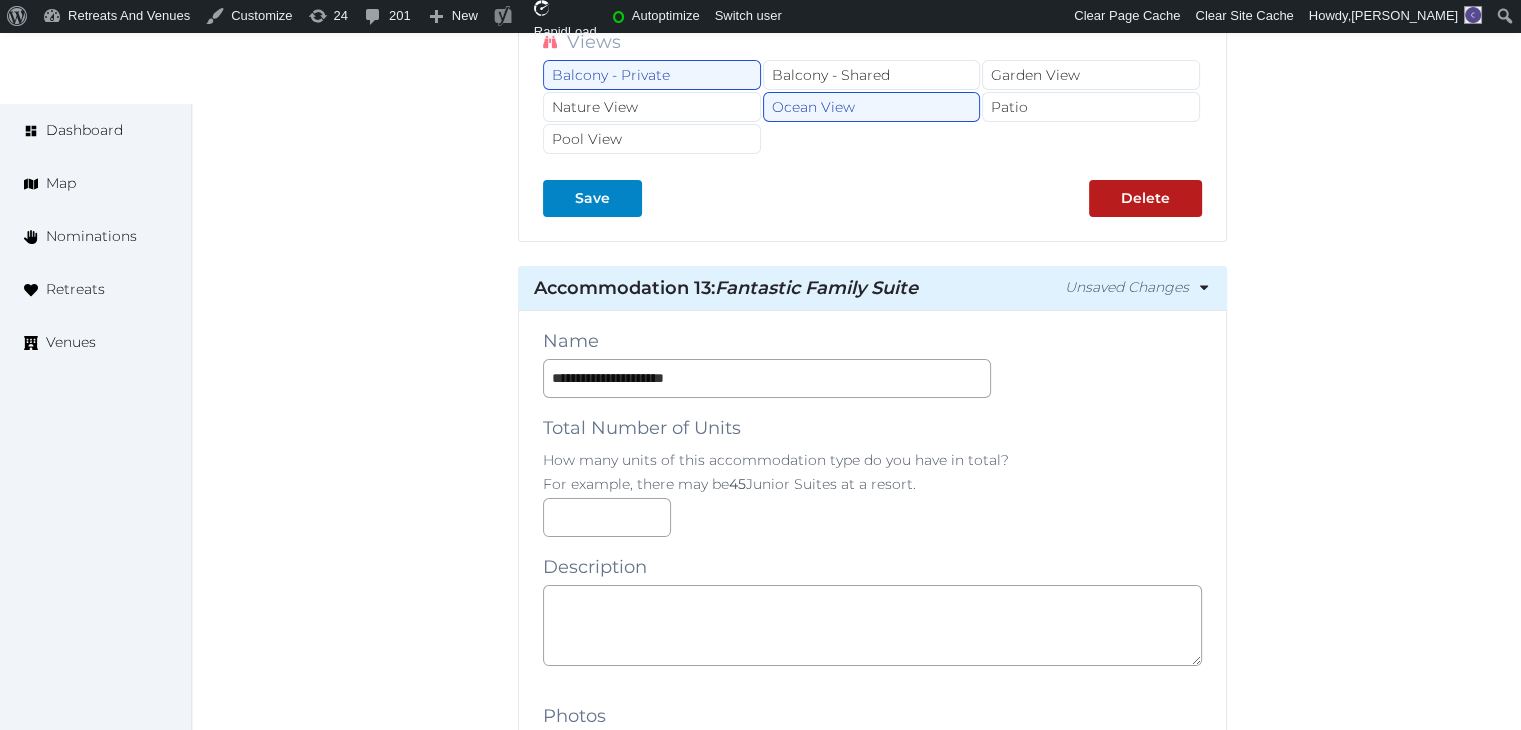 scroll, scrollTop: 30738, scrollLeft: 0, axis: vertical 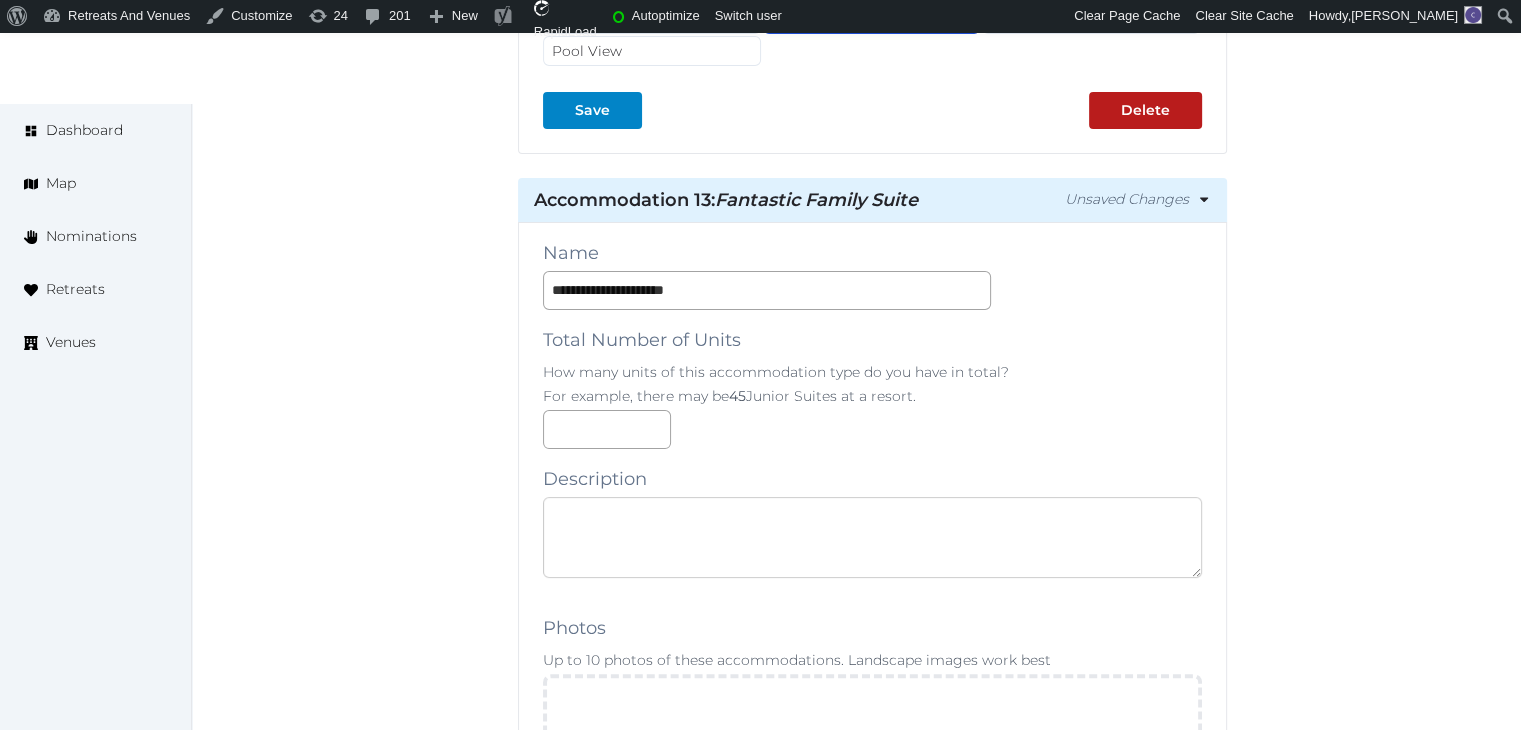click at bounding box center (872, 537) 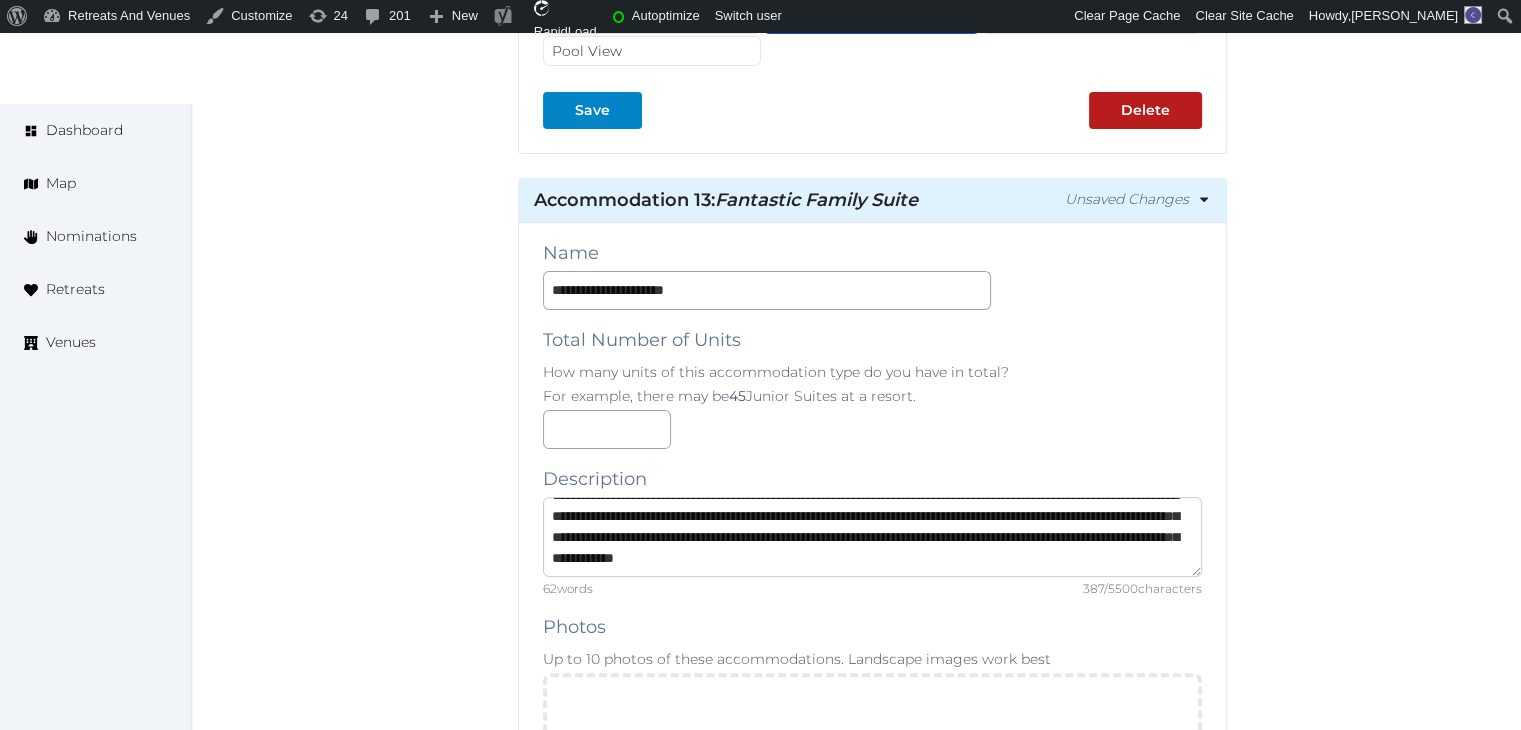 scroll, scrollTop: 41, scrollLeft: 0, axis: vertical 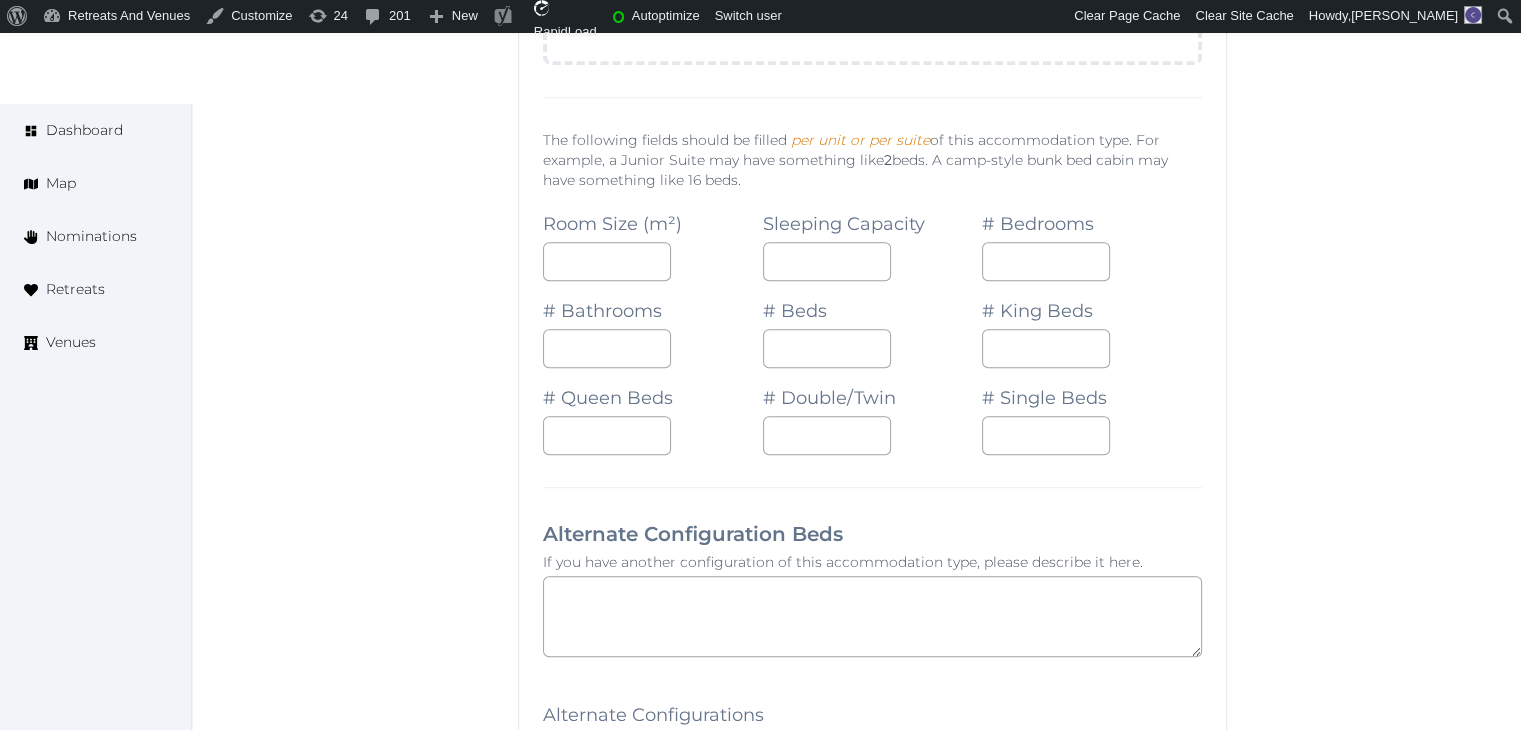 type on "**********" 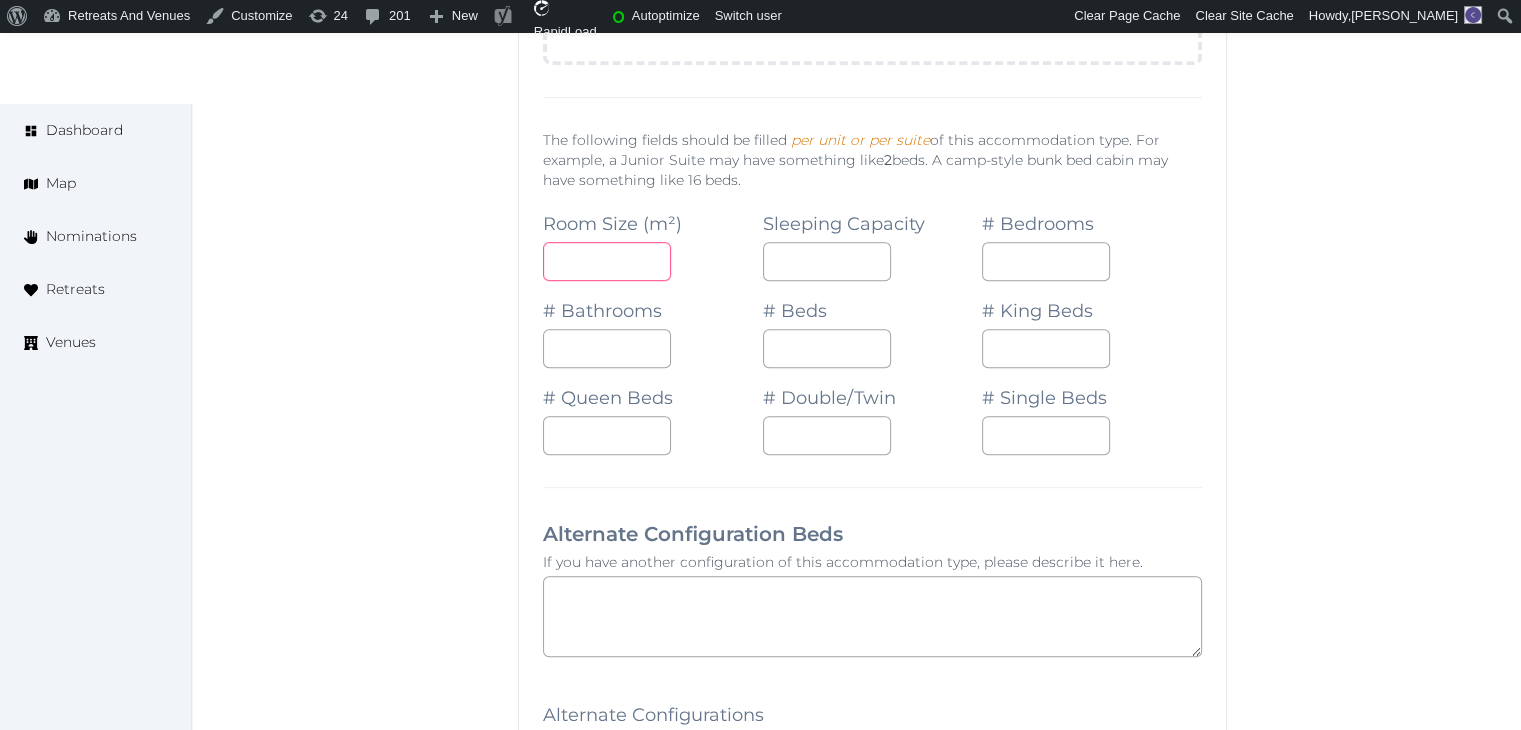 click at bounding box center [607, 261] 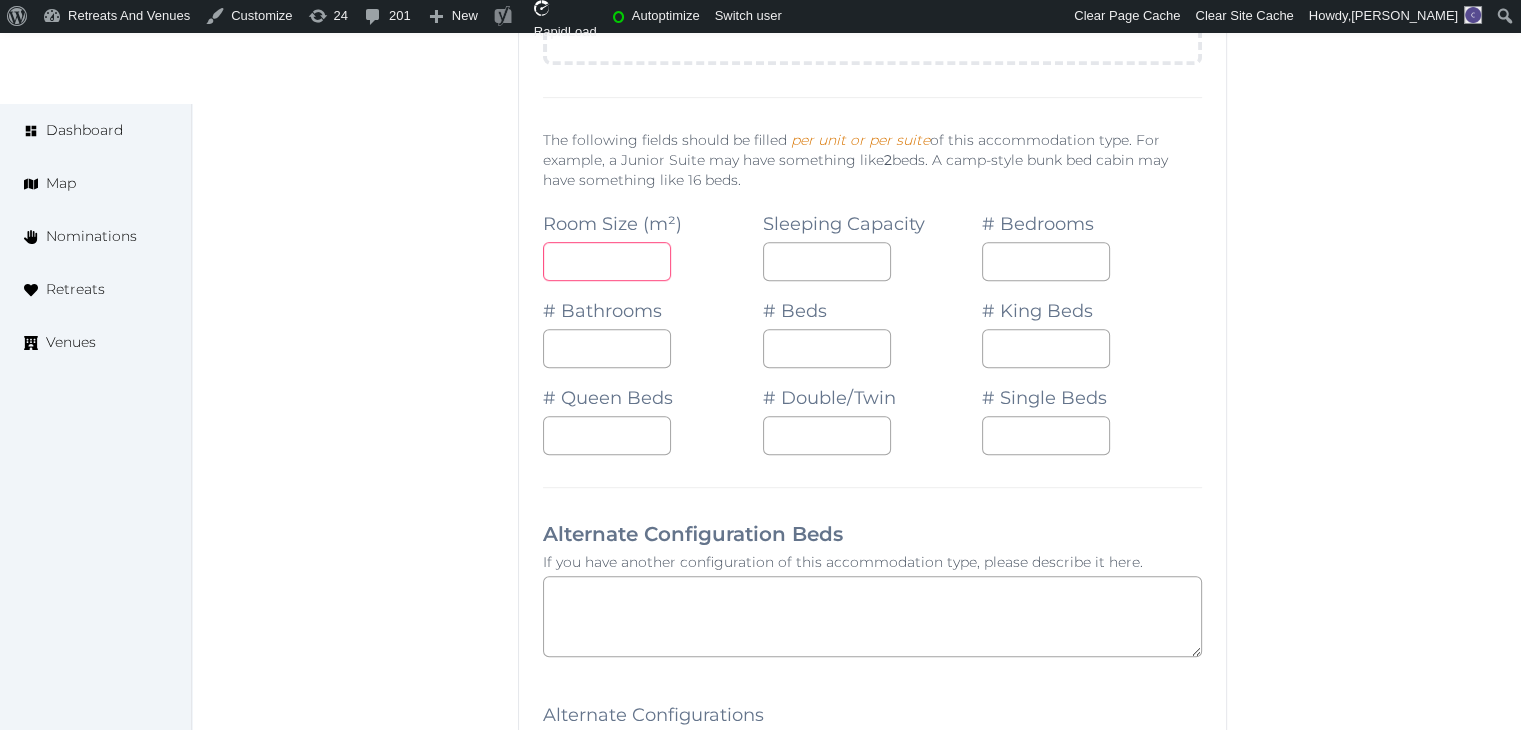 type on "**" 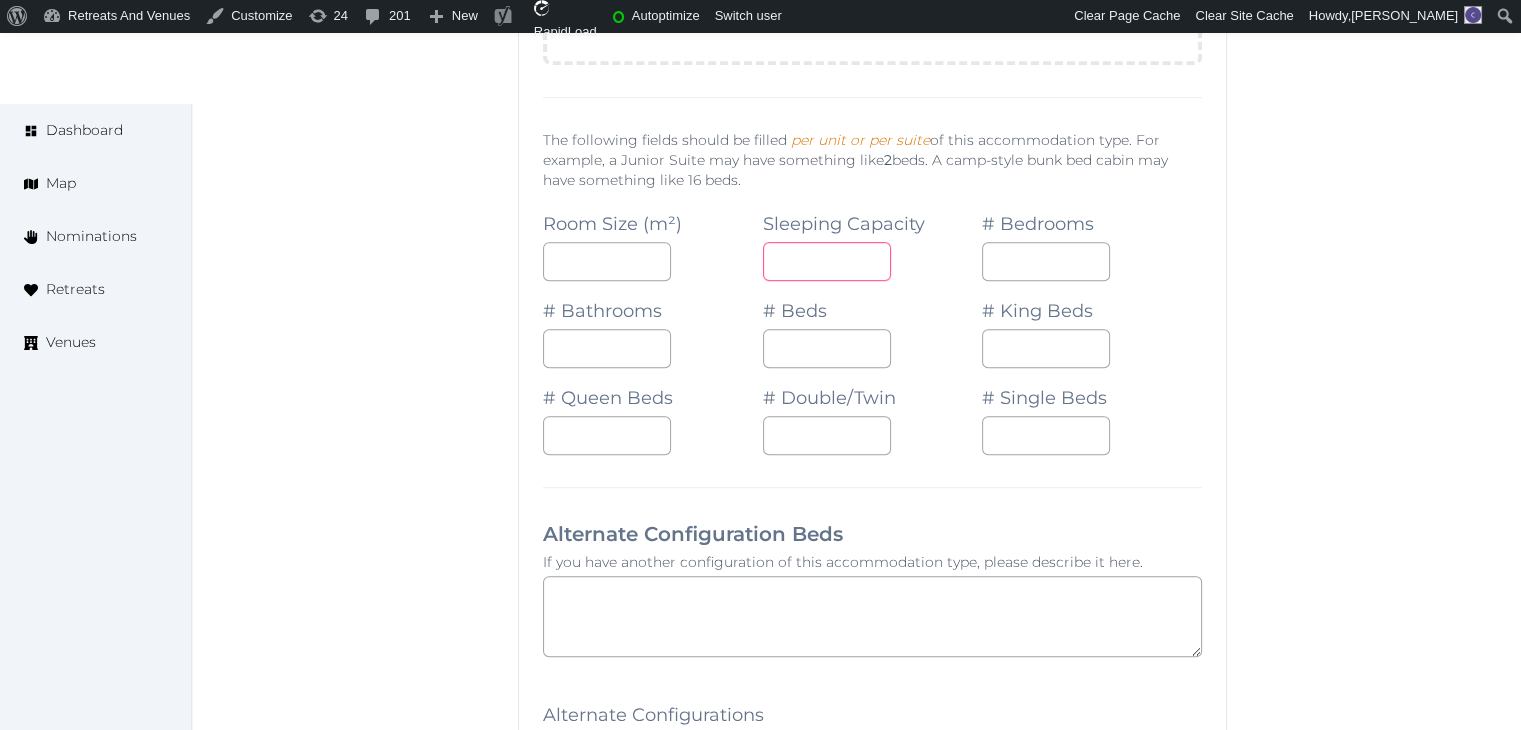 click at bounding box center (827, 261) 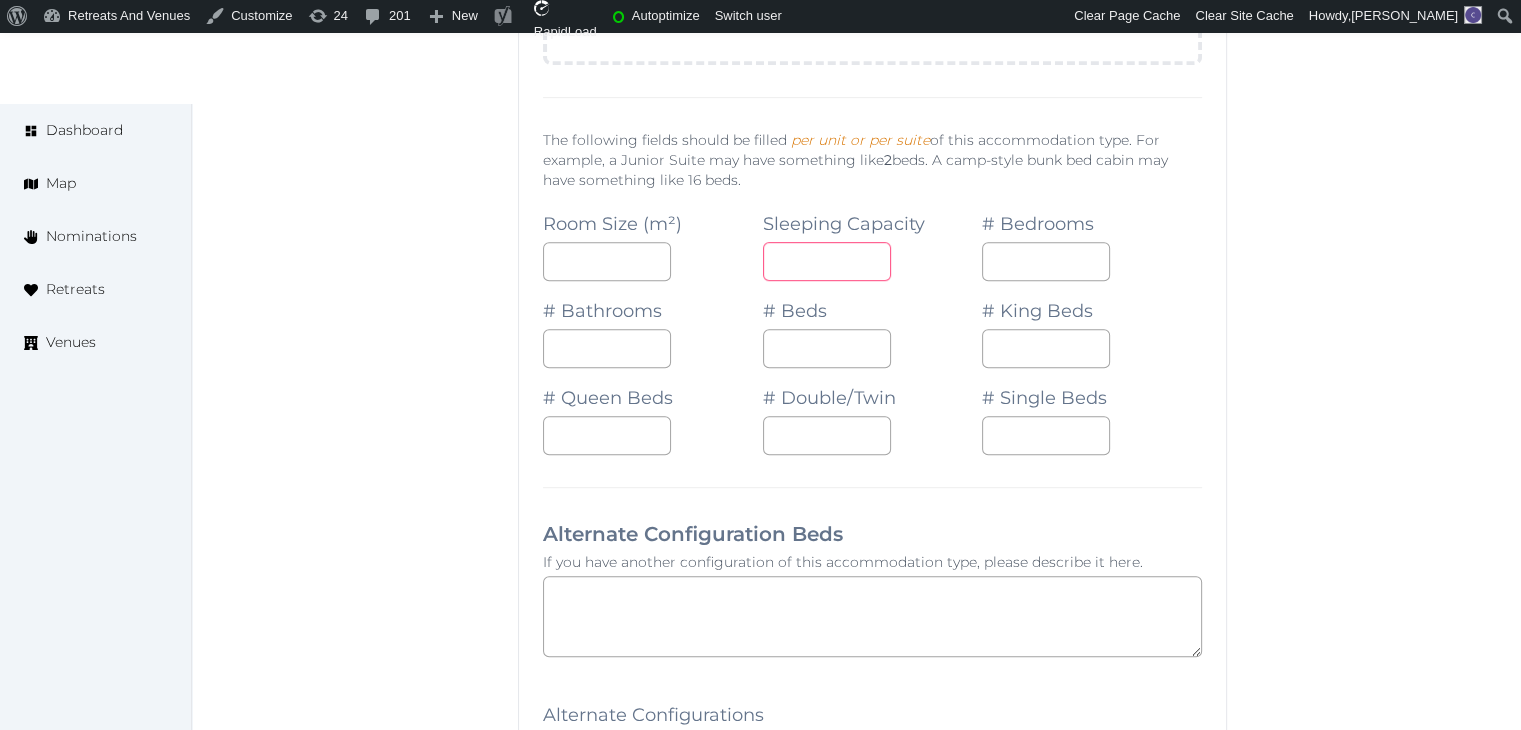 type on "*" 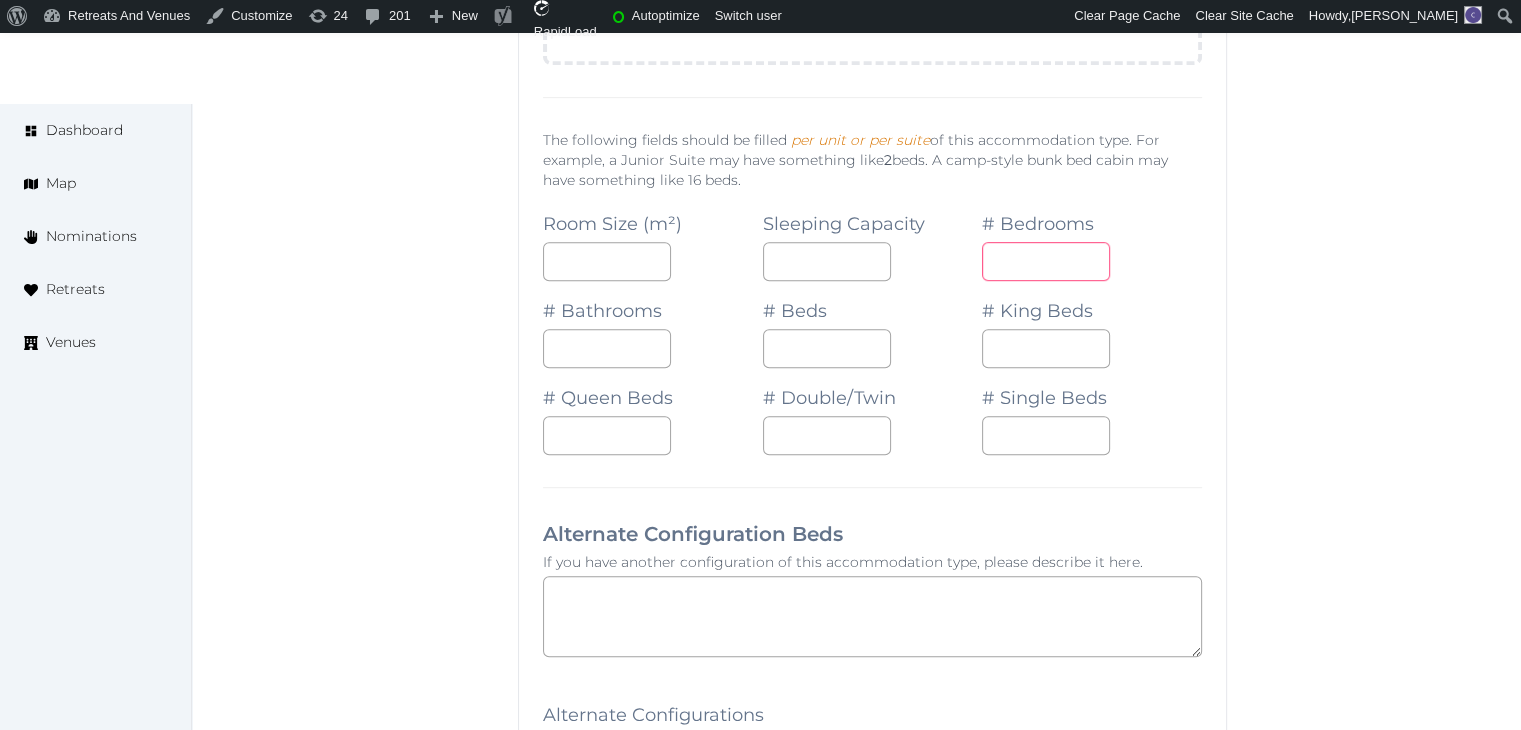 click at bounding box center (1046, 261) 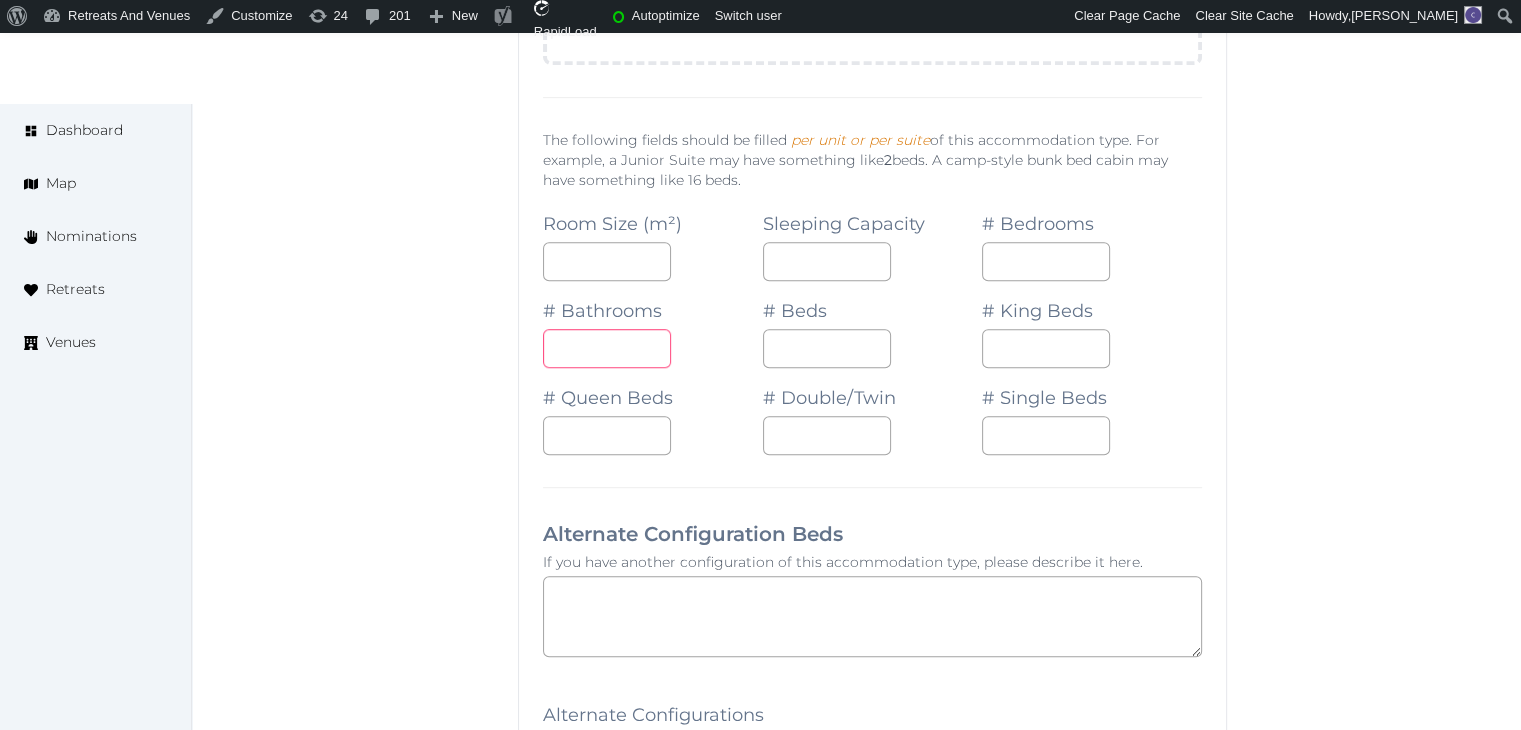 click at bounding box center (607, 348) 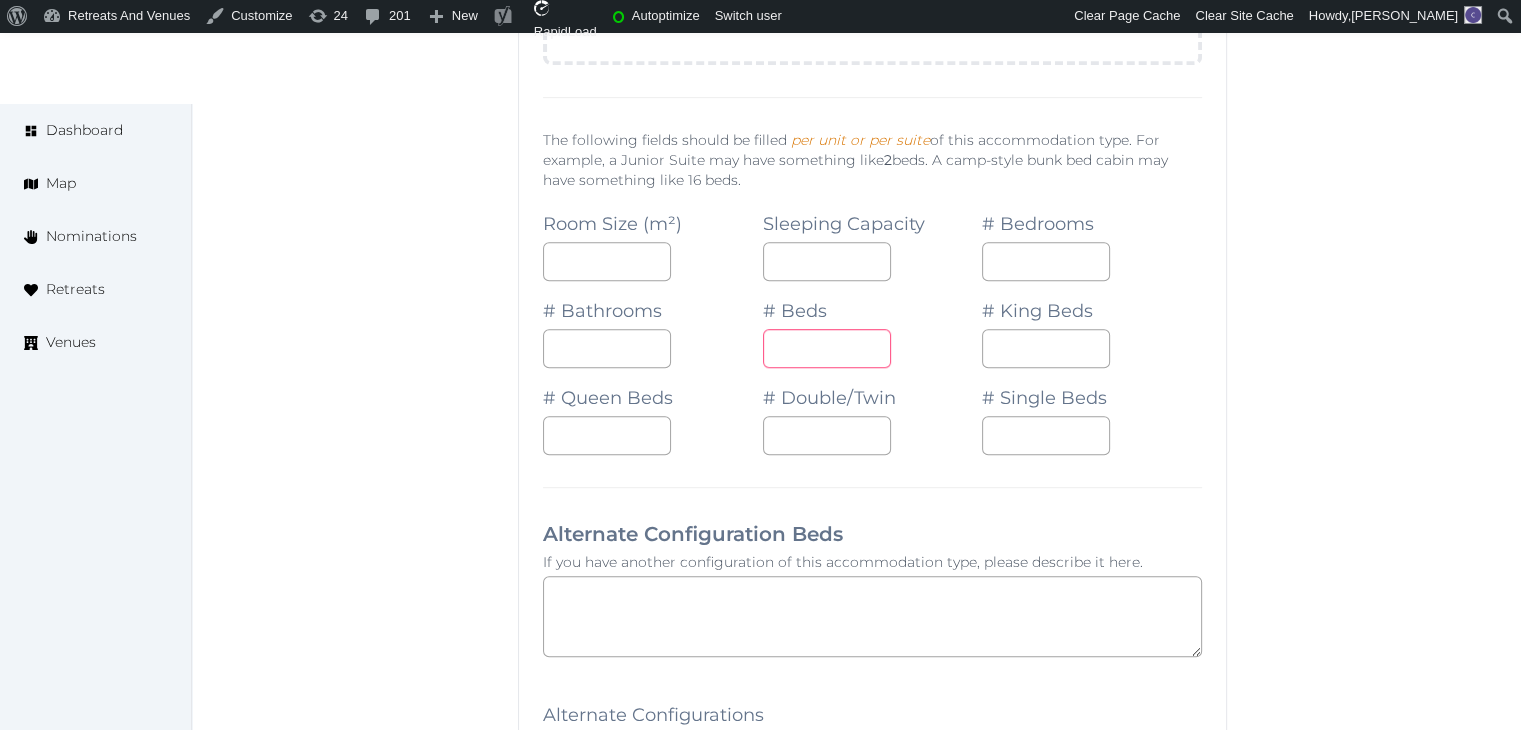 click at bounding box center [827, 348] 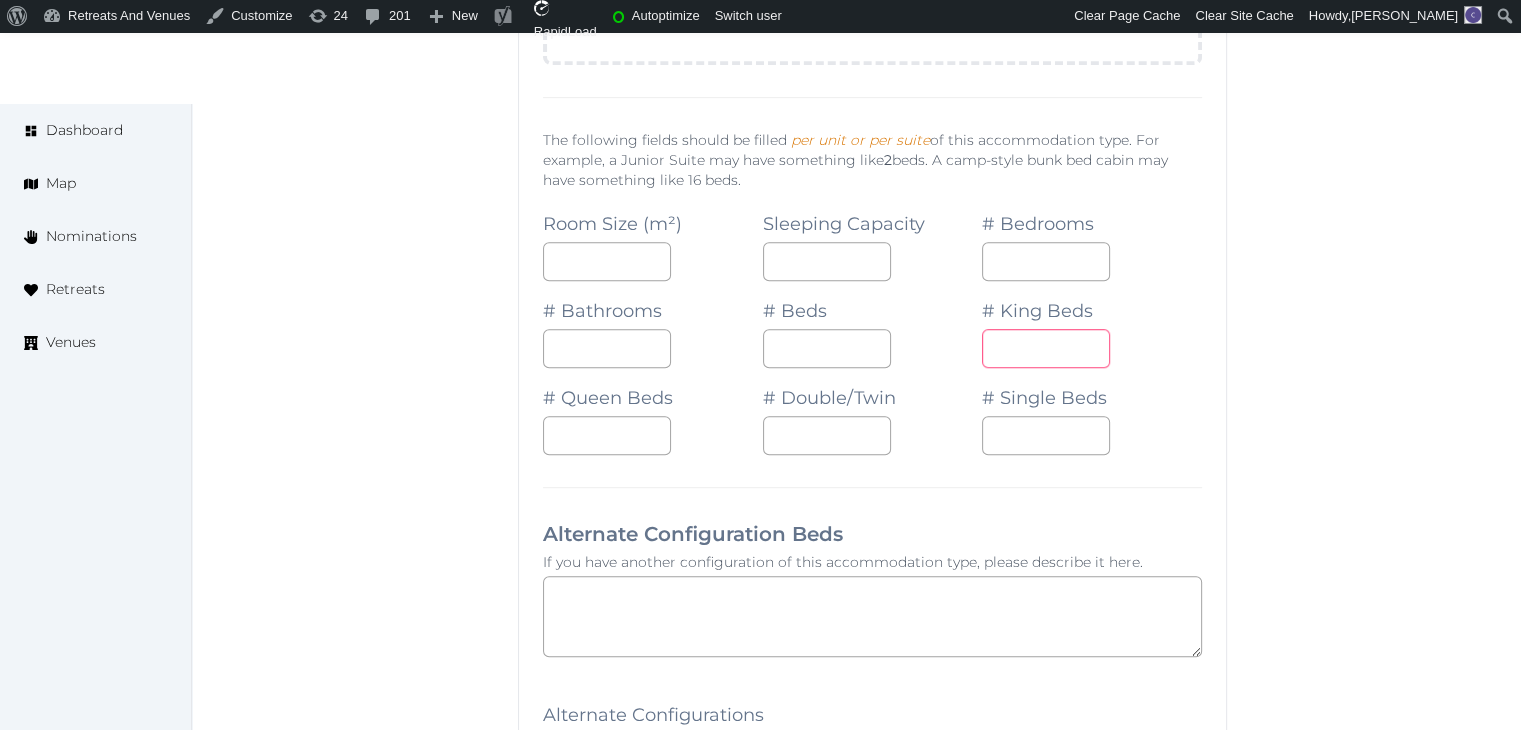 click at bounding box center (1046, 348) 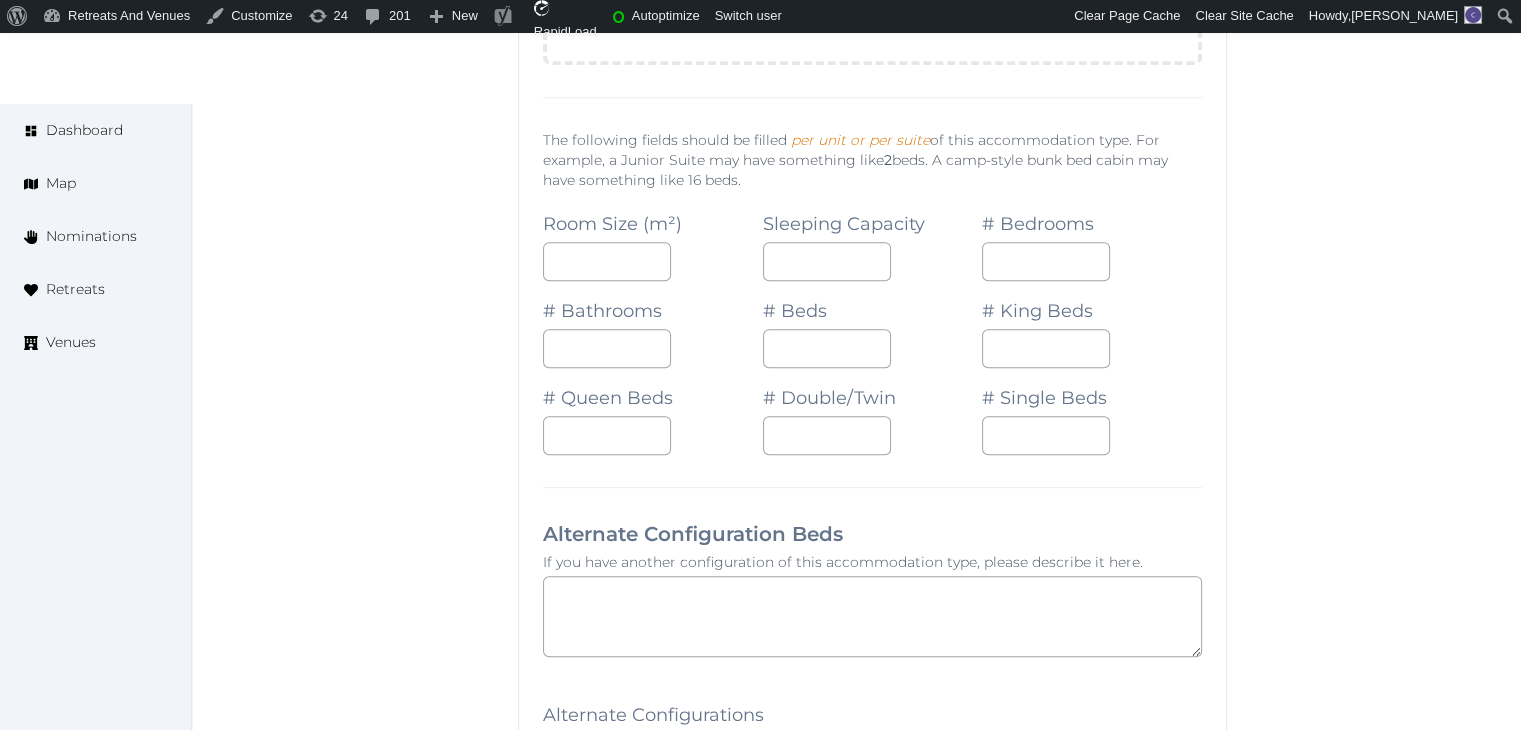 click on "Alternate Configuration Beds" at bounding box center [872, 534] 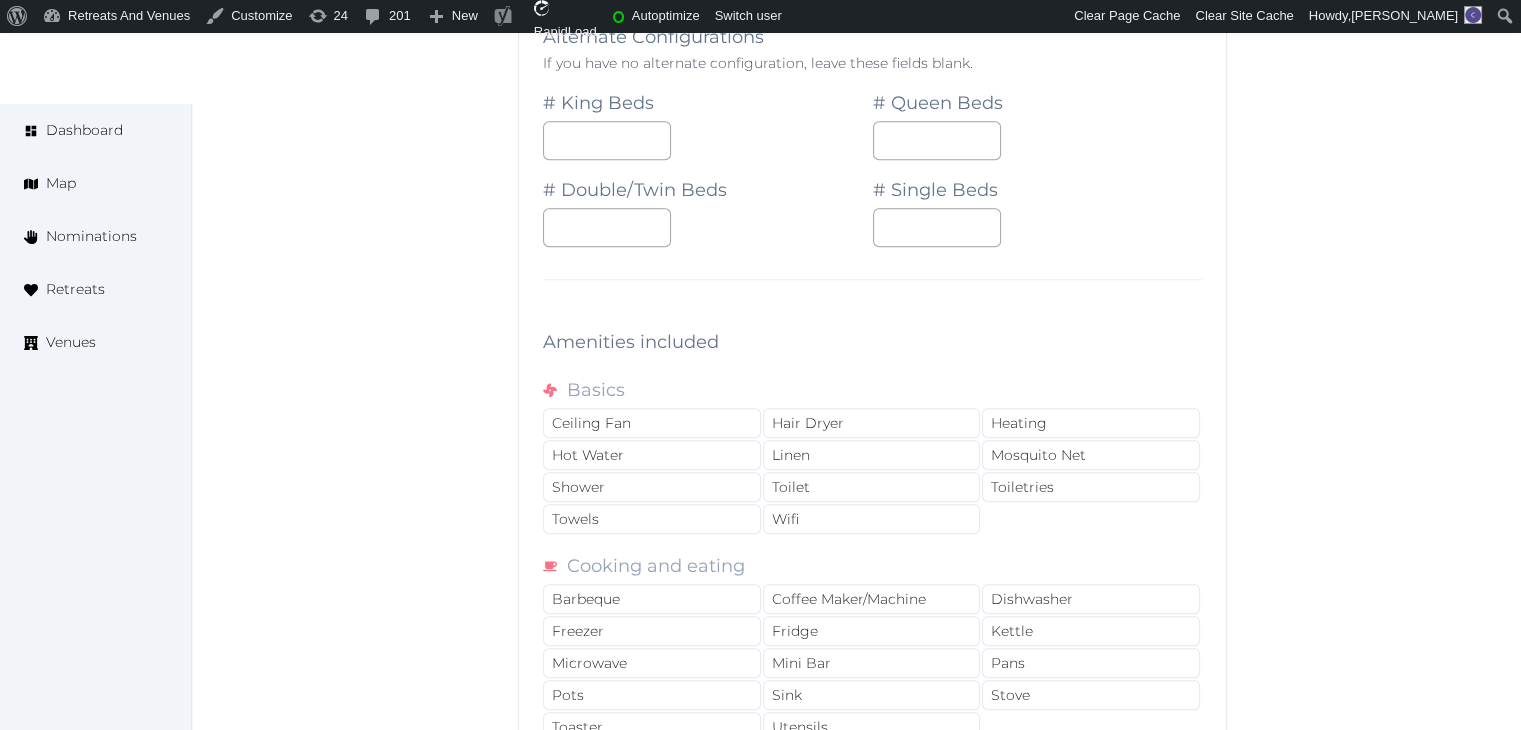scroll, scrollTop: 32238, scrollLeft: 0, axis: vertical 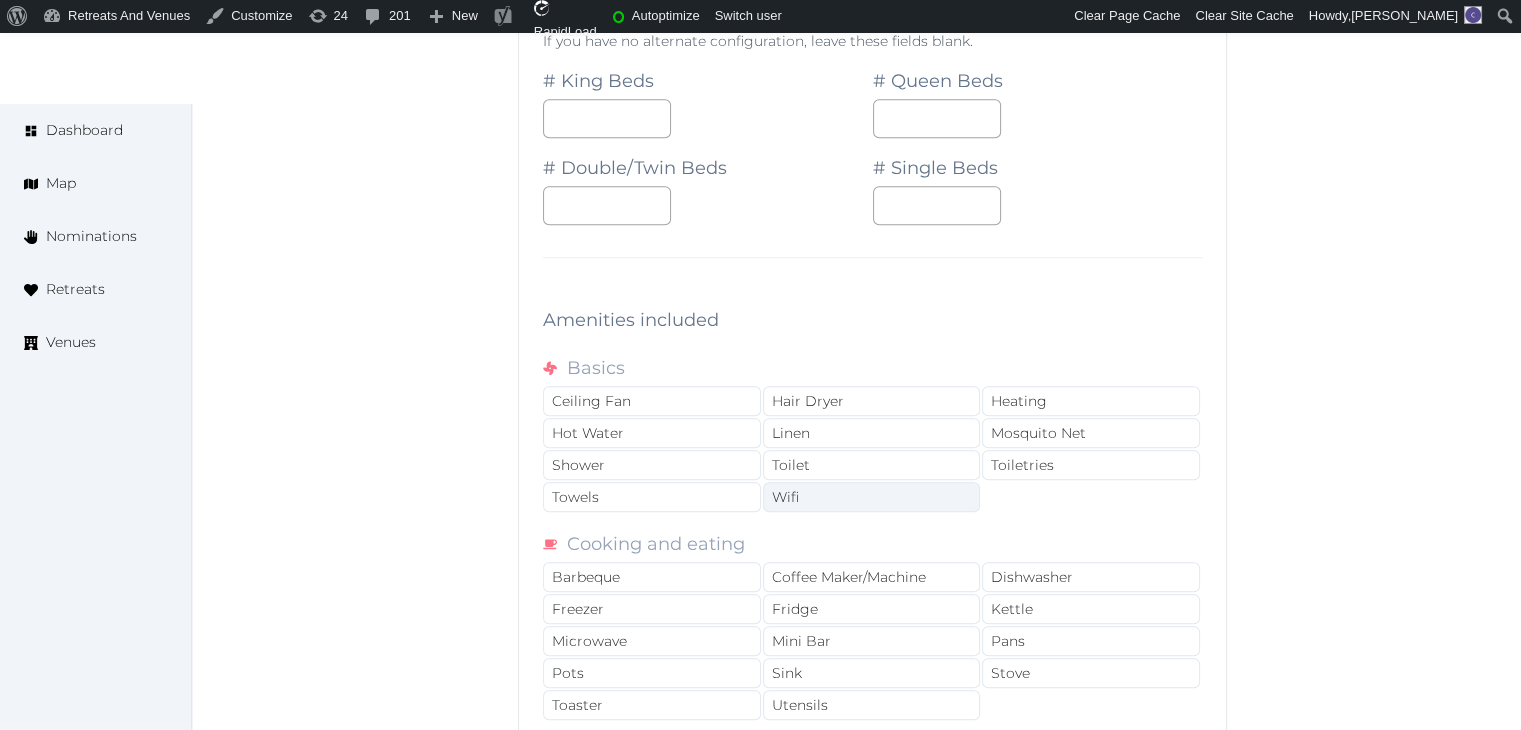 click on "Wifi" at bounding box center [872, 497] 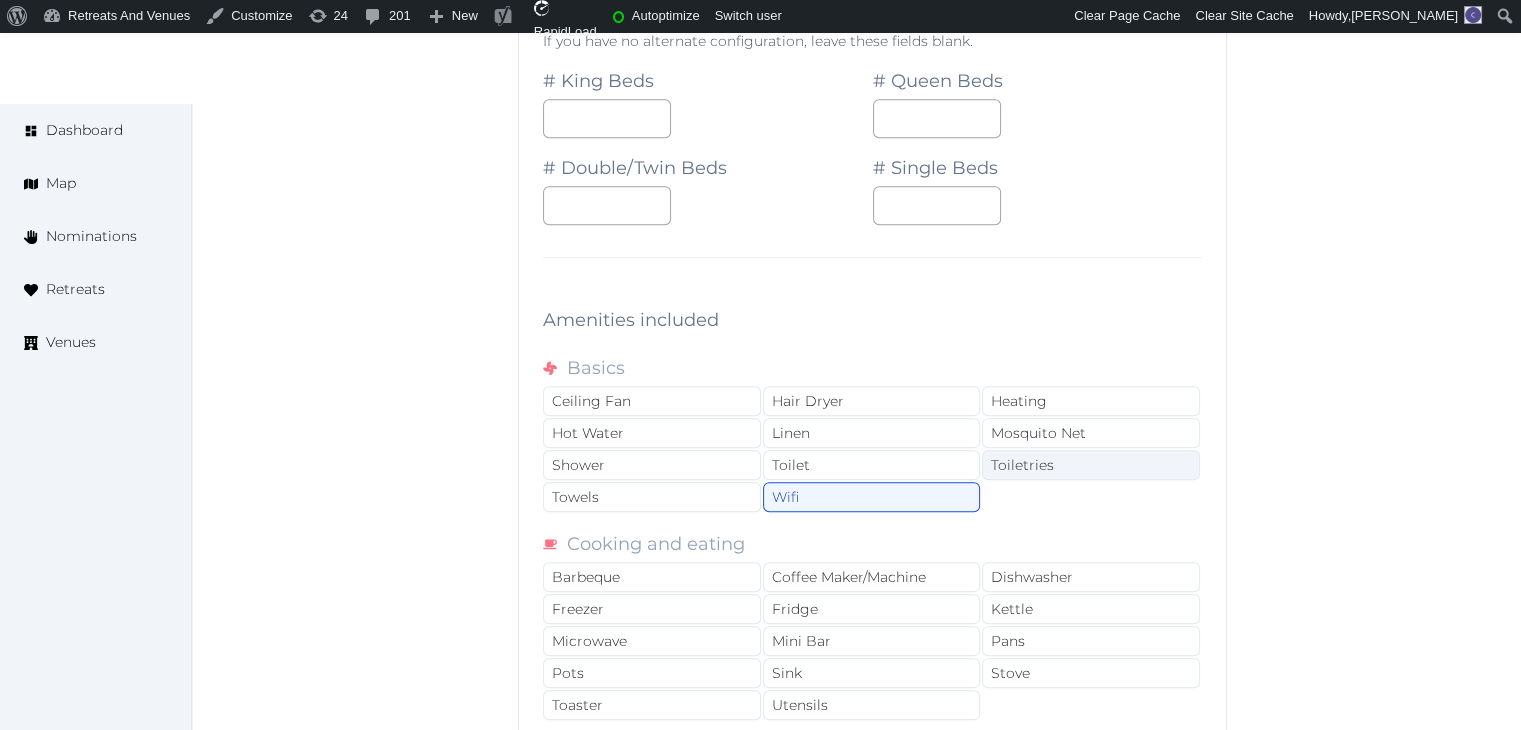 click on "Toiletries" at bounding box center [1091, 465] 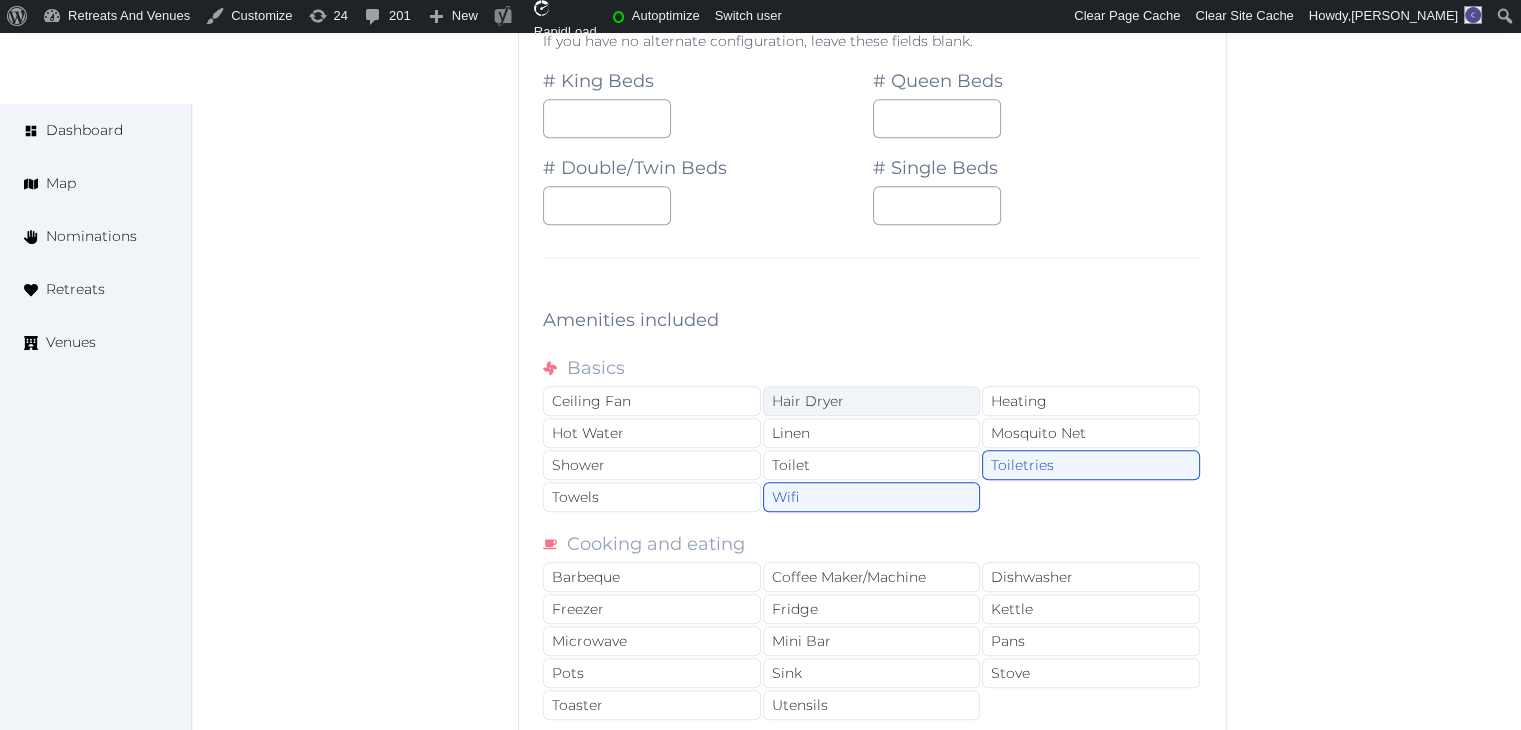 click on "Hair Dryer" at bounding box center (872, 401) 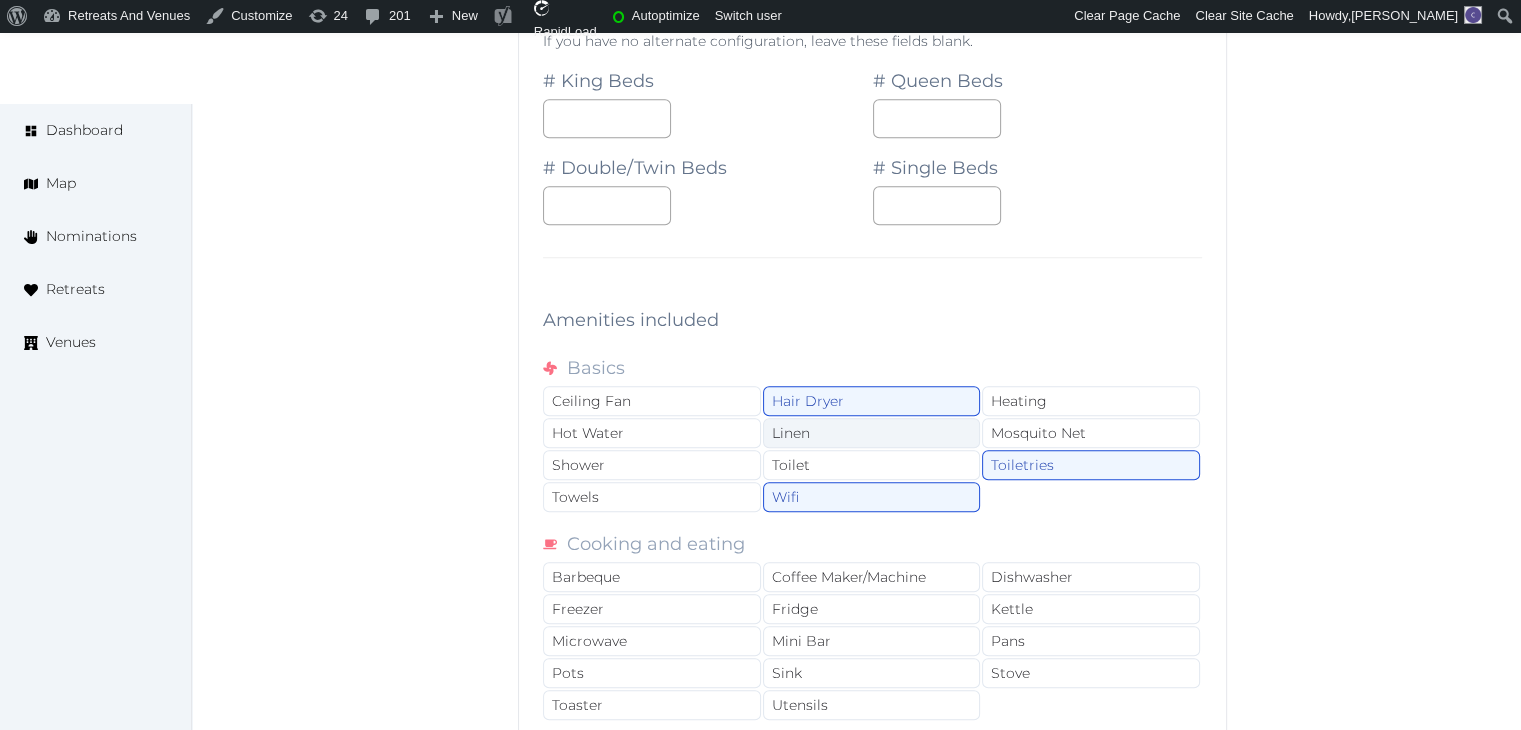 click on "Linen" at bounding box center [872, 433] 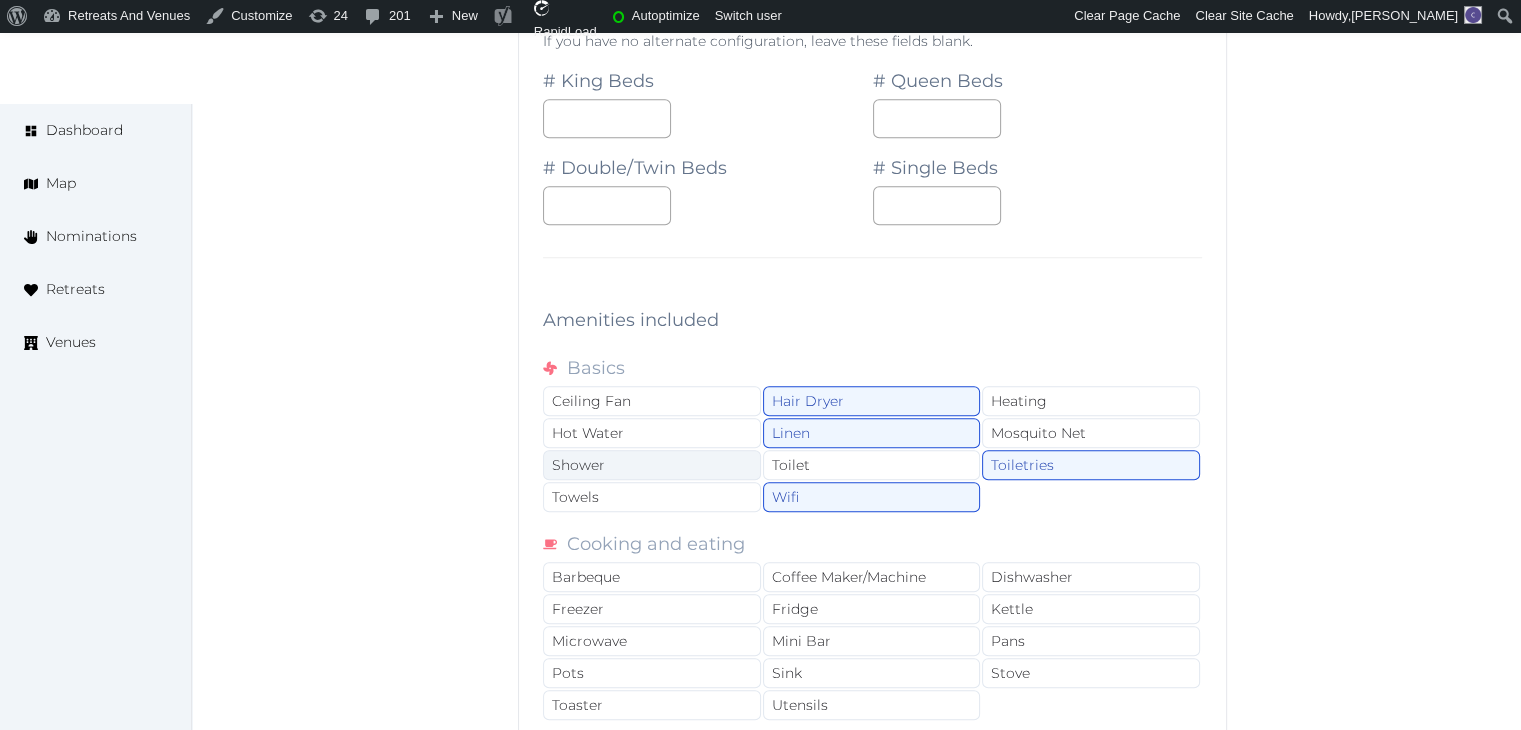 click on "Shower" at bounding box center [652, 465] 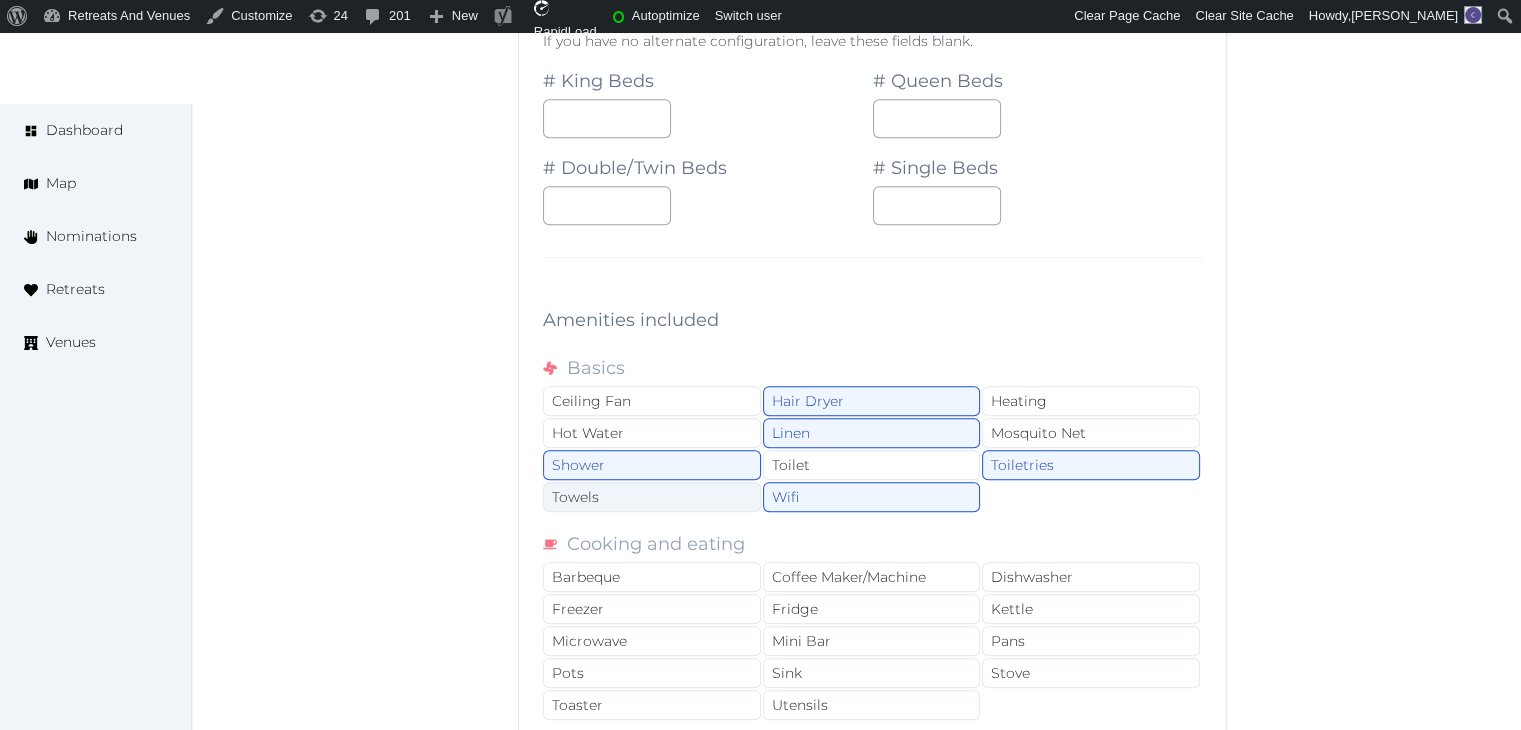 click on "Towels" at bounding box center [652, 497] 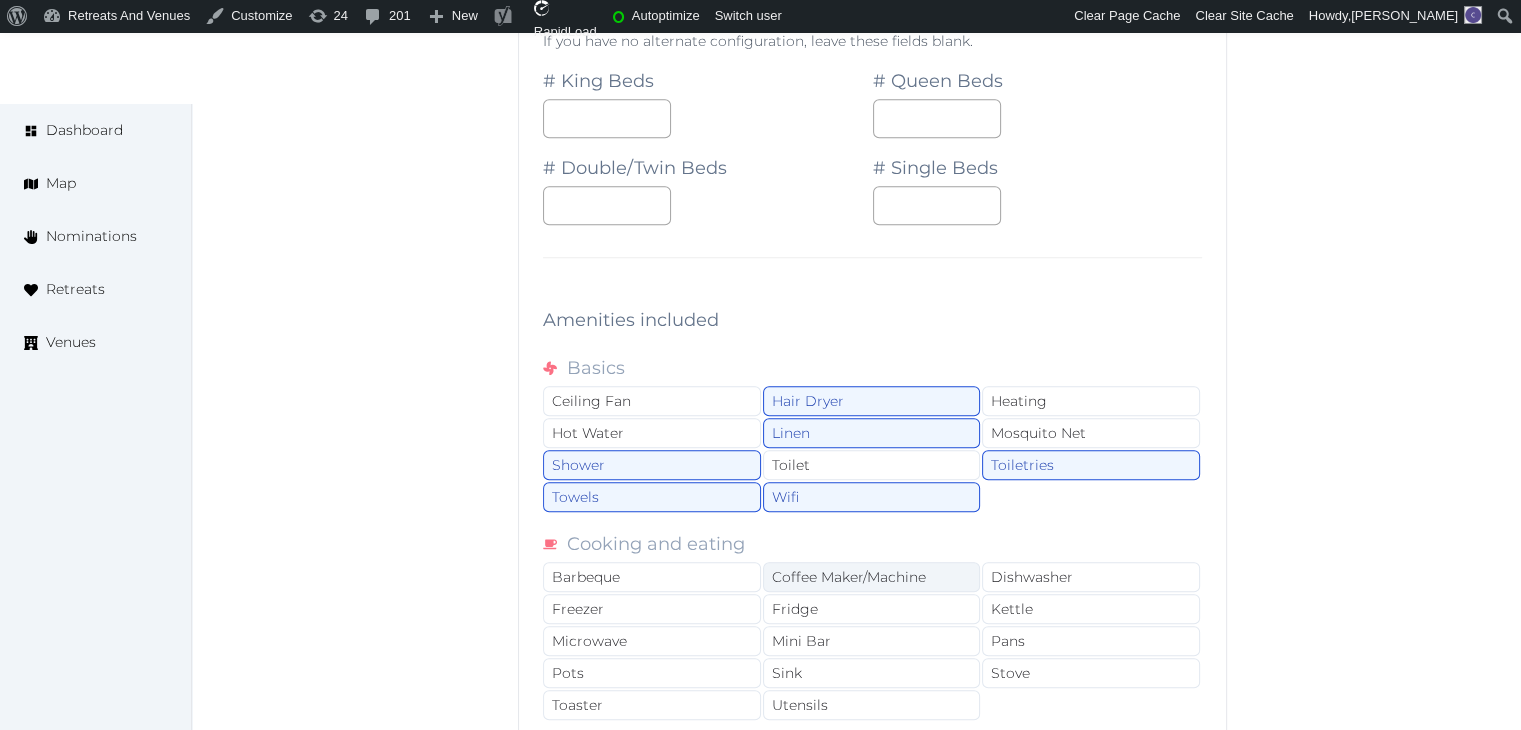 click on "Coffee Maker/Machine" at bounding box center [872, 577] 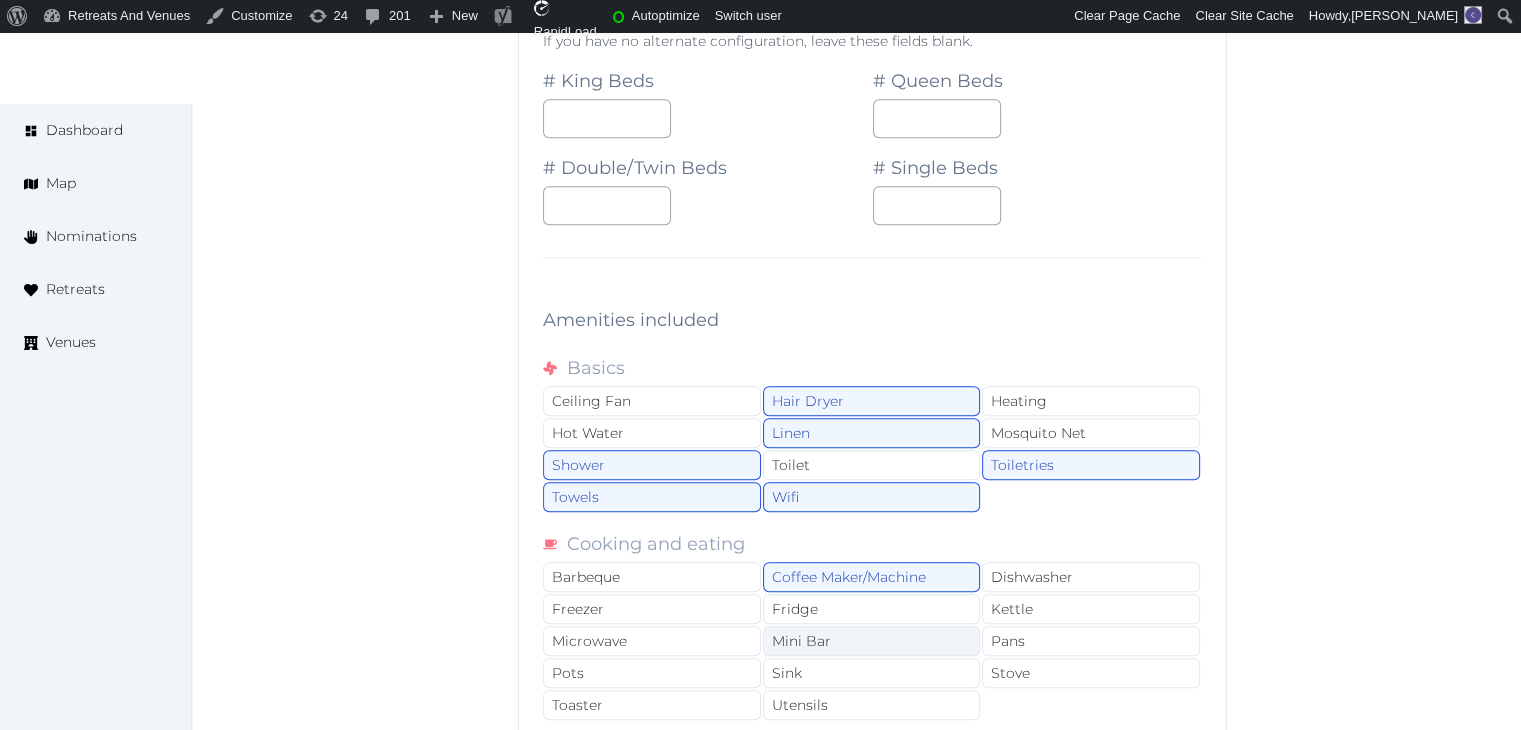 click on "Mini Bar" at bounding box center (872, 641) 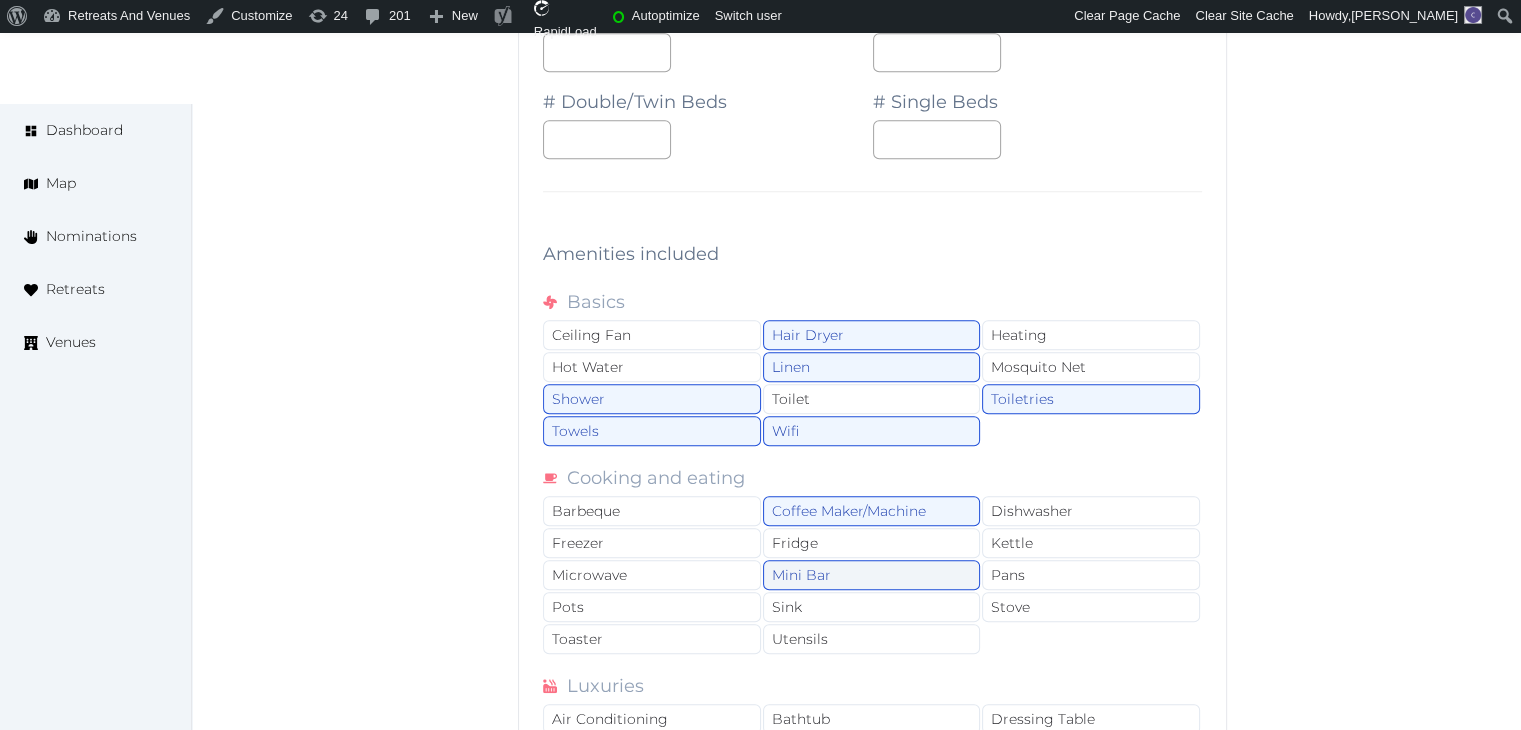 scroll, scrollTop: 32338, scrollLeft: 0, axis: vertical 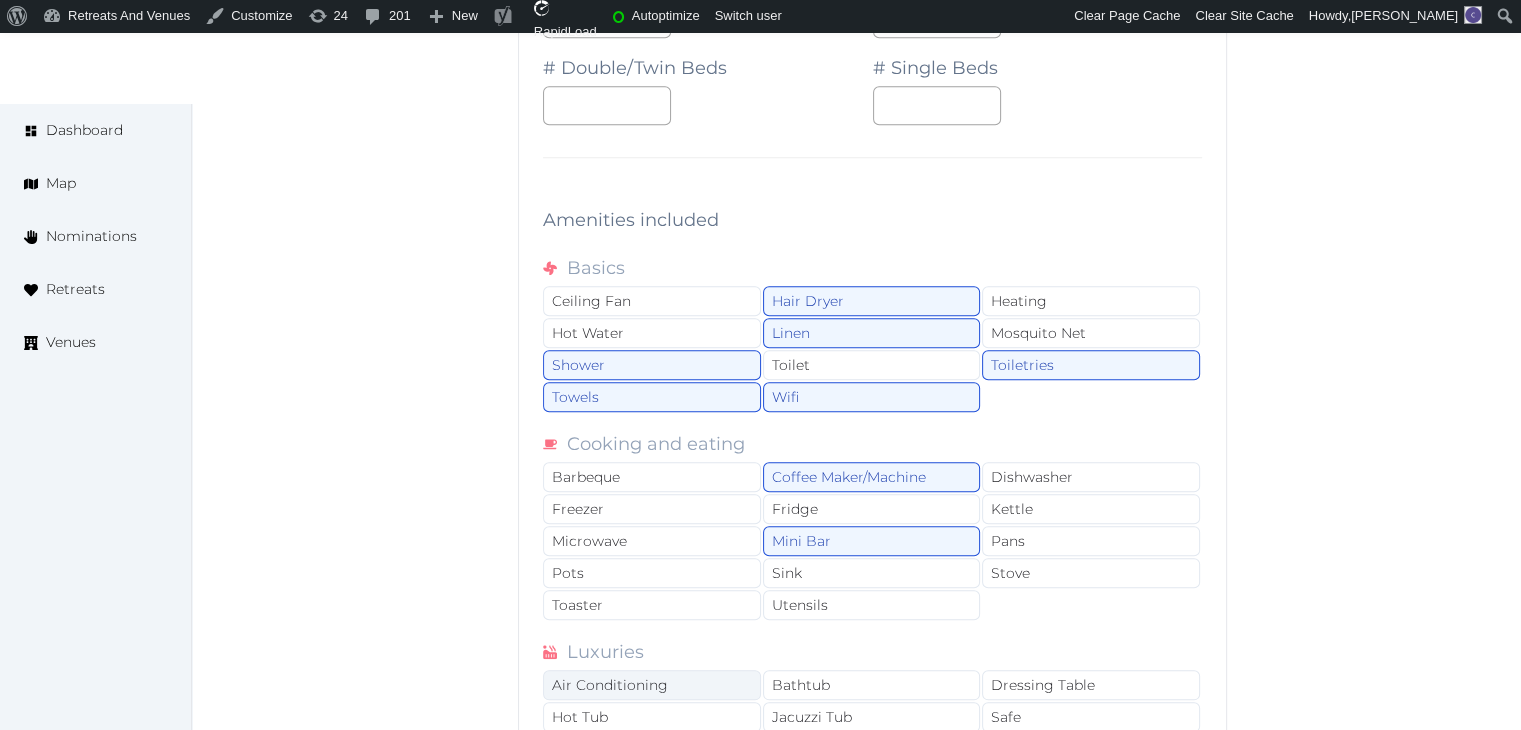 click on "Air Conditioning" at bounding box center (652, 685) 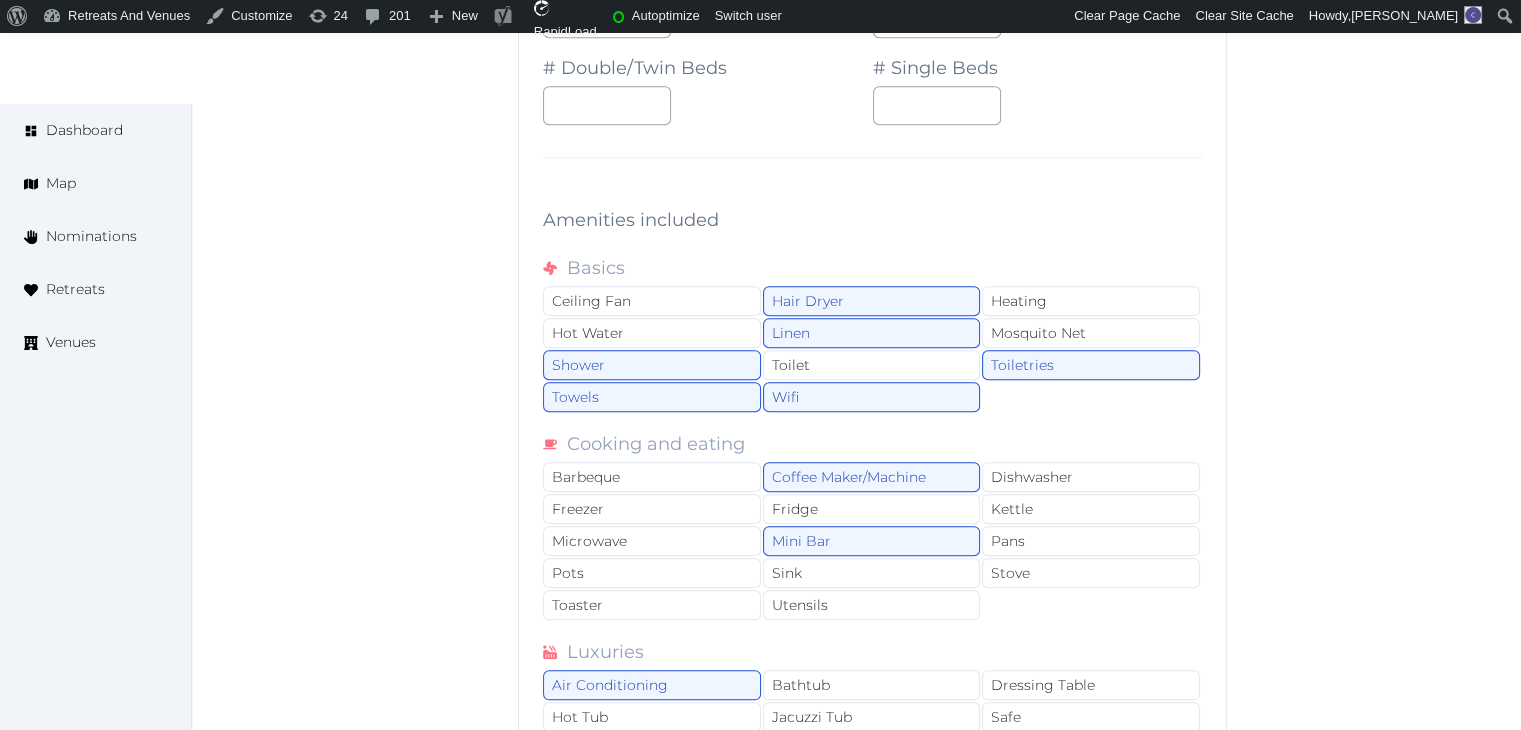 click on "TV" at bounding box center [652, 749] 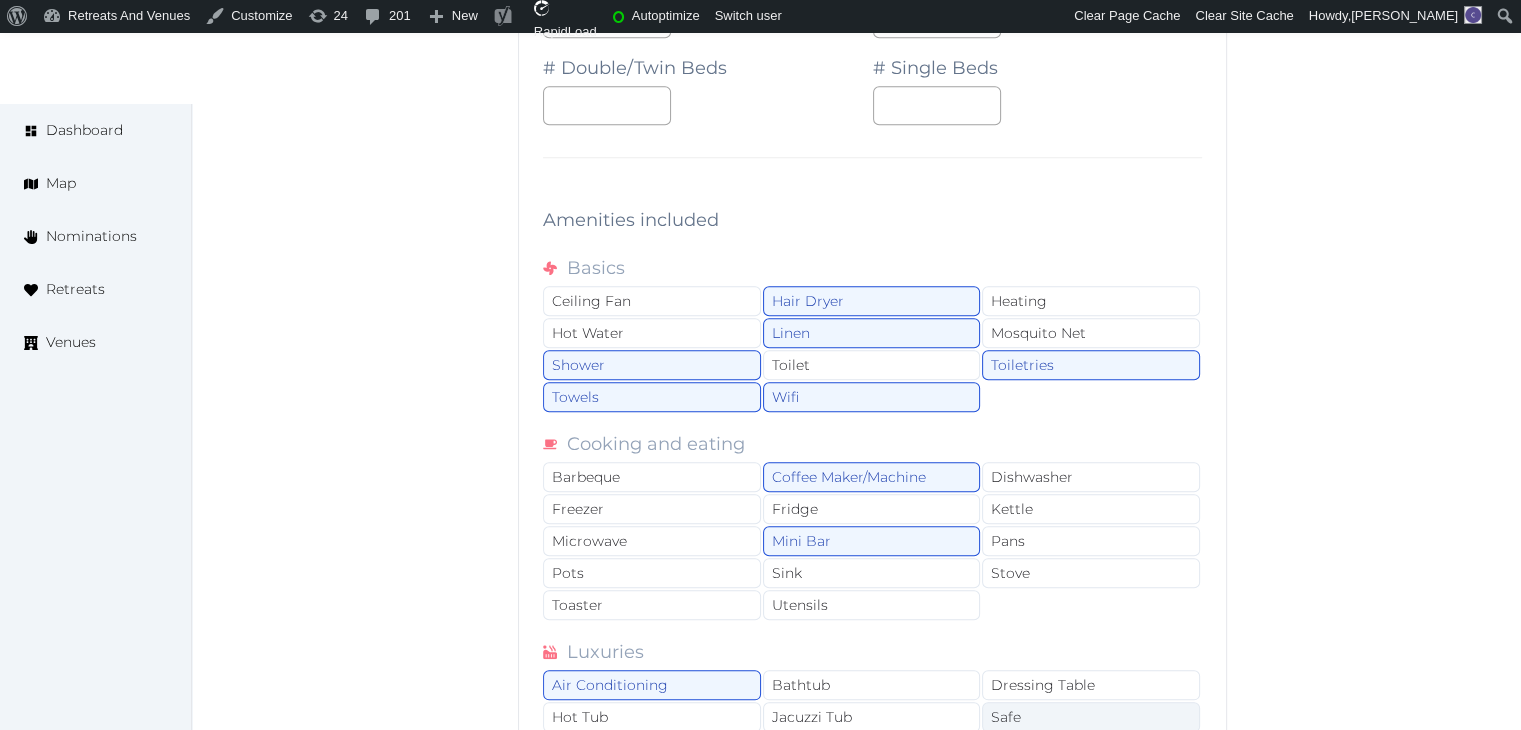 click on "Safe" at bounding box center (1091, 717) 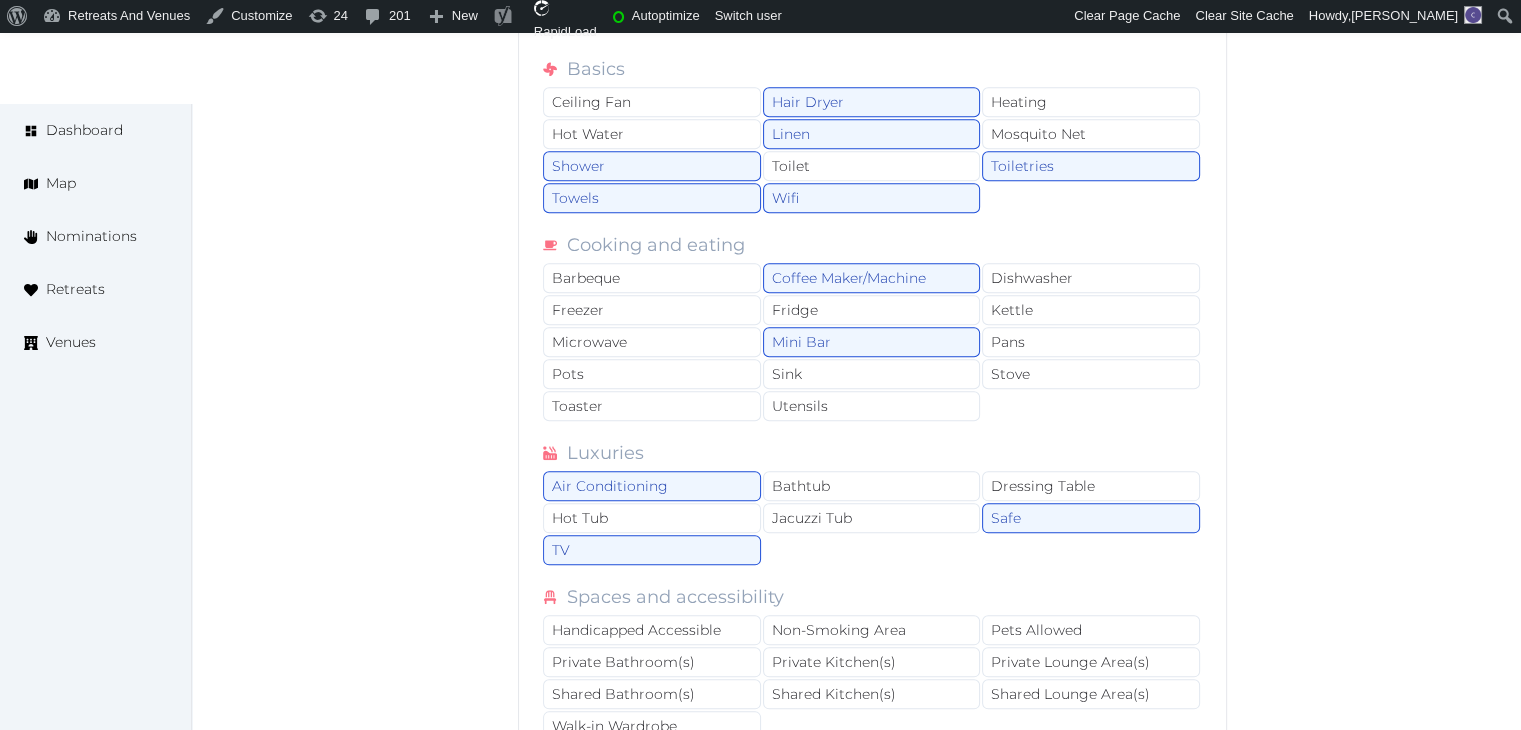 scroll, scrollTop: 32538, scrollLeft: 0, axis: vertical 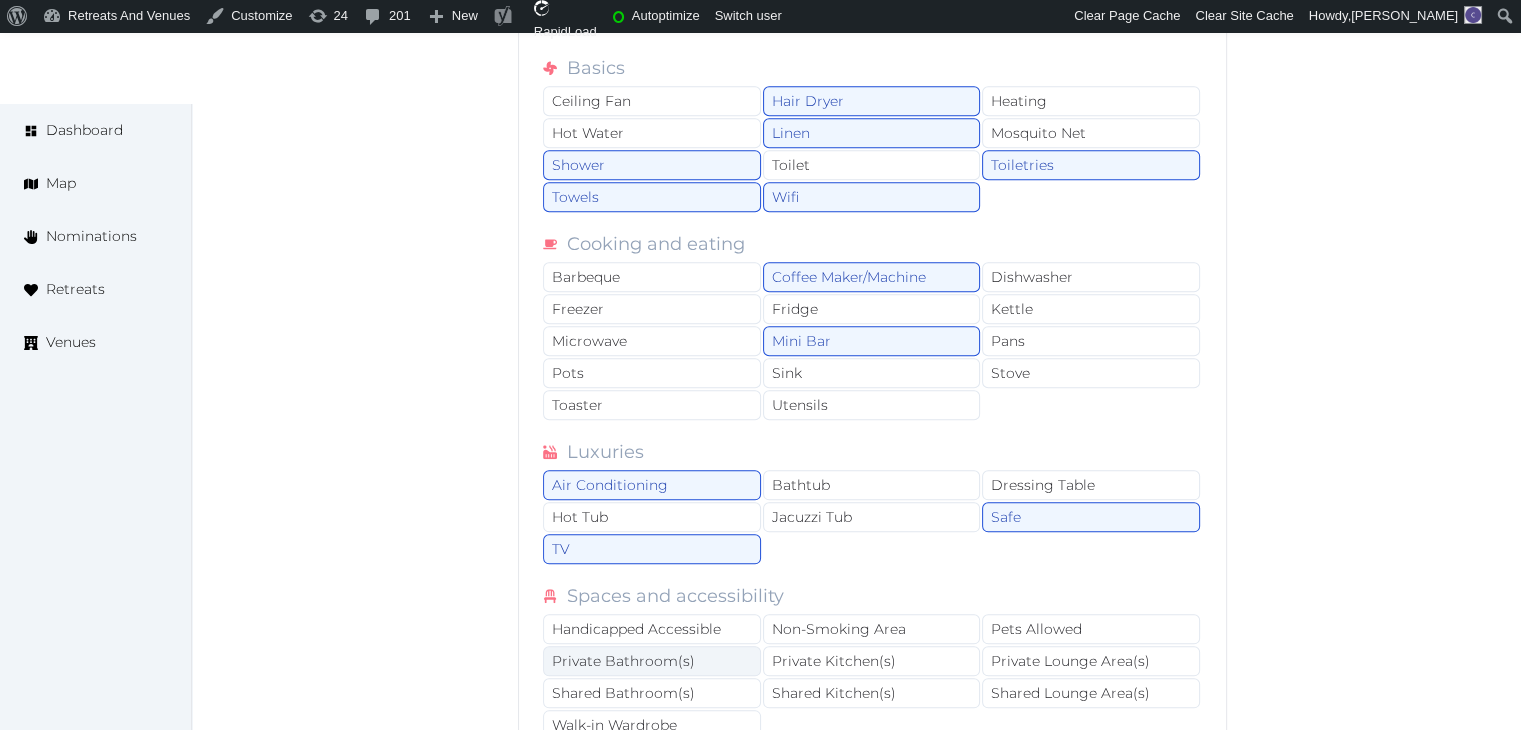 click on "Private Bathroom(s)" at bounding box center [652, 661] 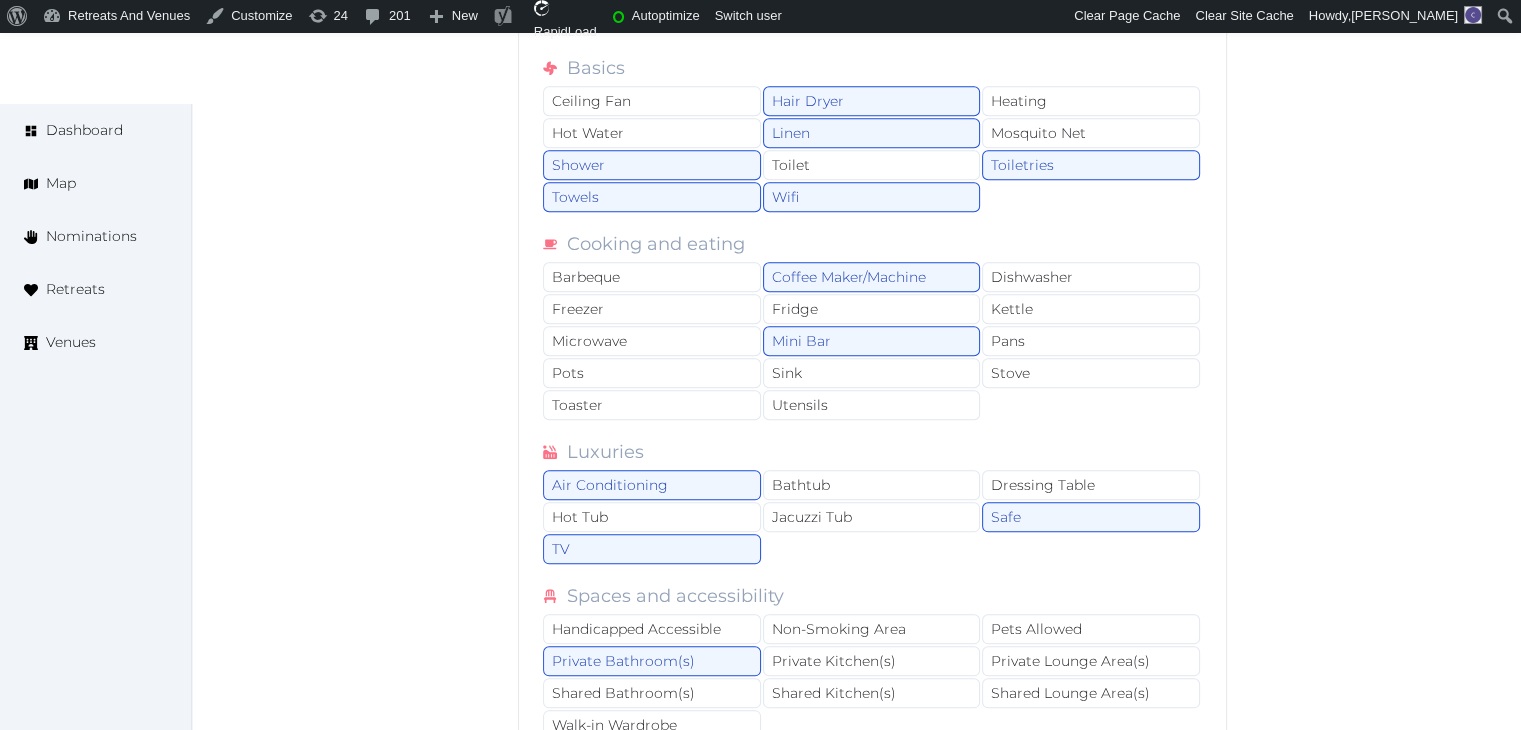click on "Balcony - Private" at bounding box center [652, 805] 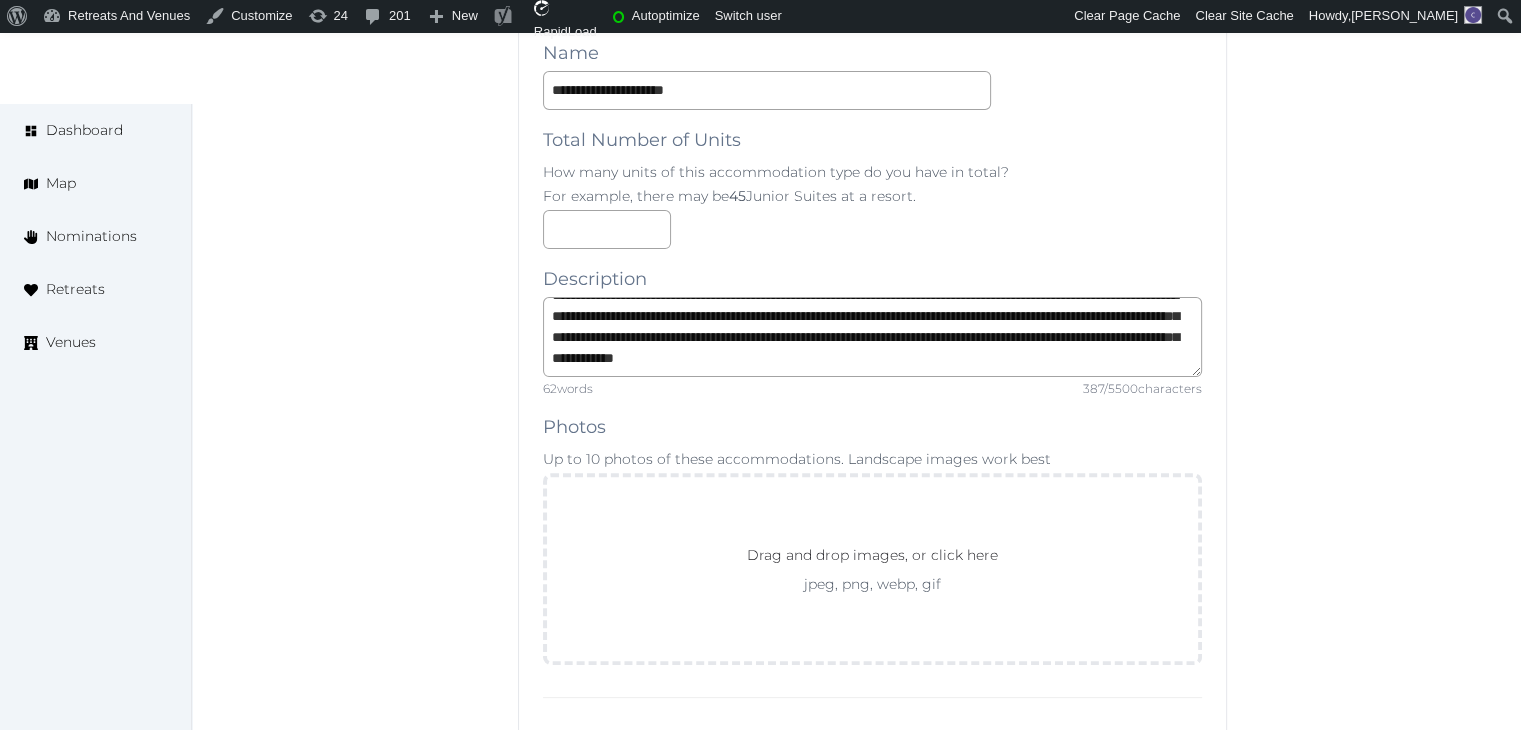 scroll, scrollTop: 31438, scrollLeft: 0, axis: vertical 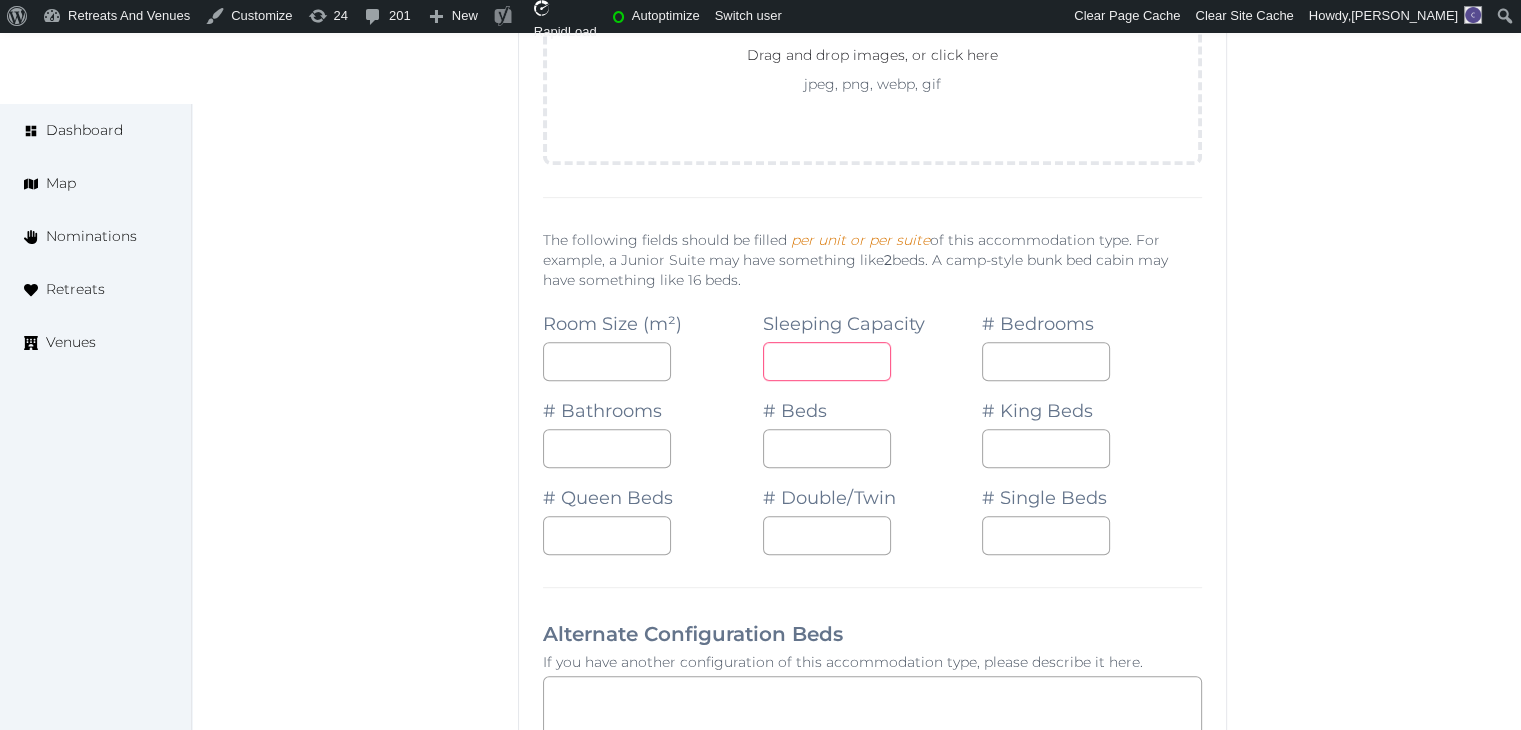 drag, startPoint x: 787, startPoint y: 225, endPoint x: 728, endPoint y: 221, distance: 59.135437 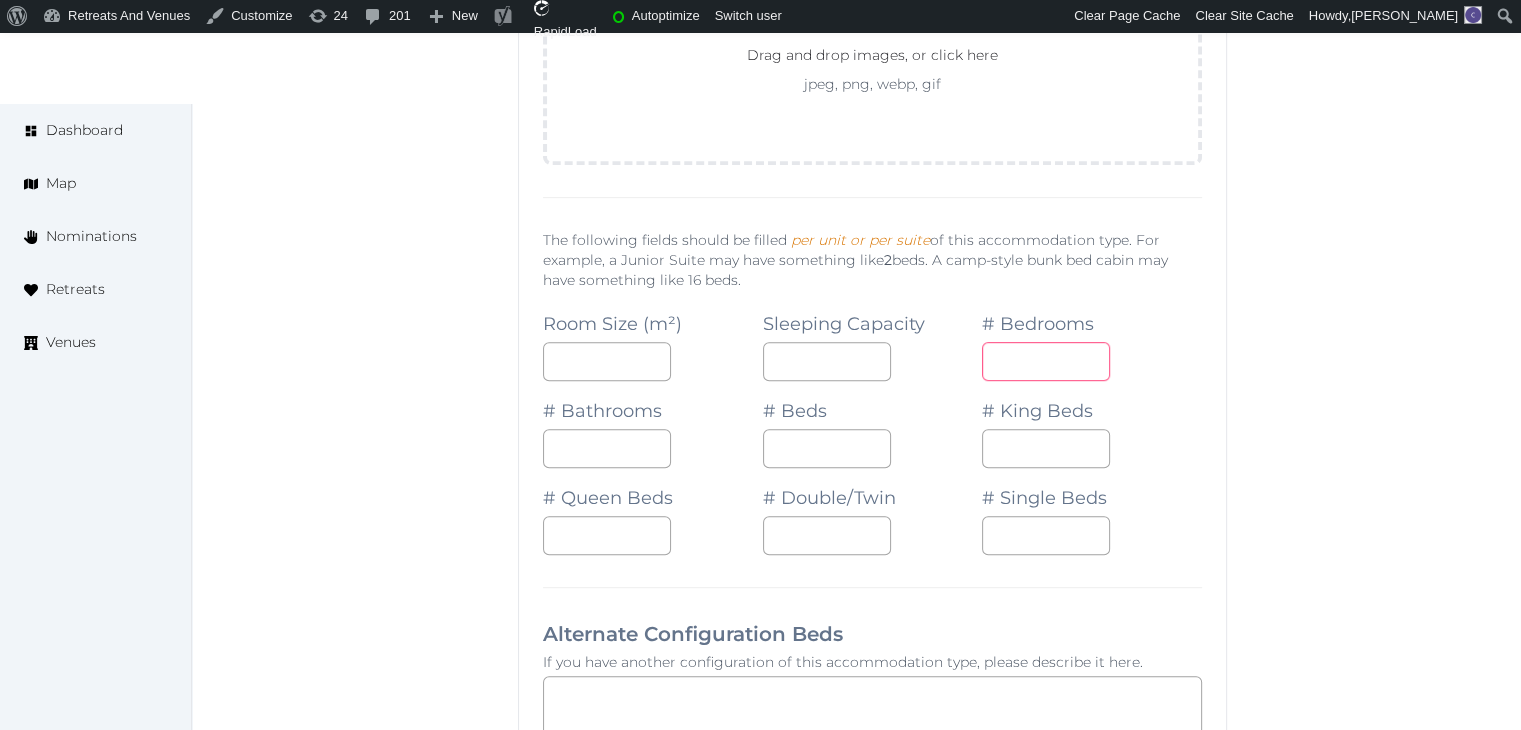 drag, startPoint x: 1015, startPoint y: 220, endPoint x: 918, endPoint y: 220, distance: 97 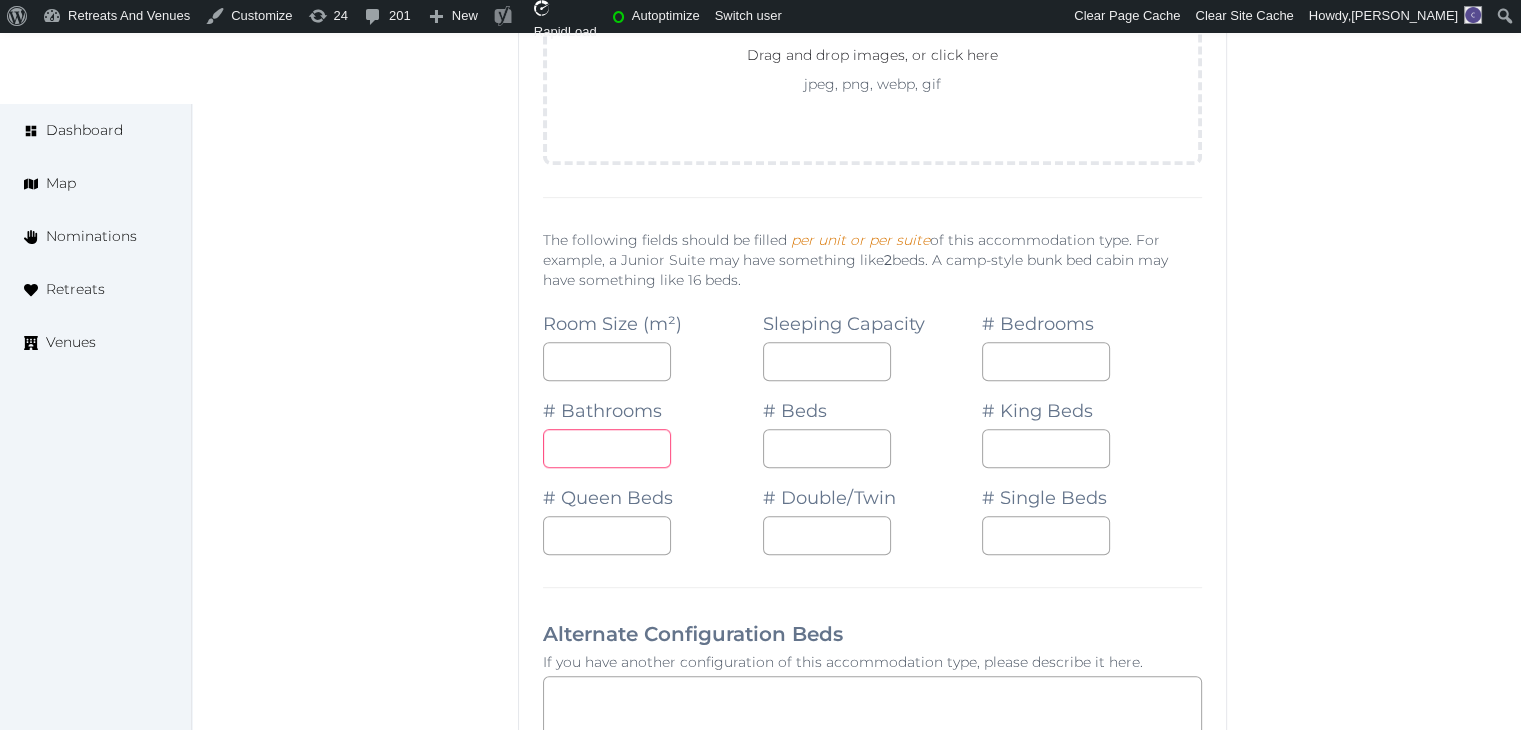 click on "**********" at bounding box center (872, 816) 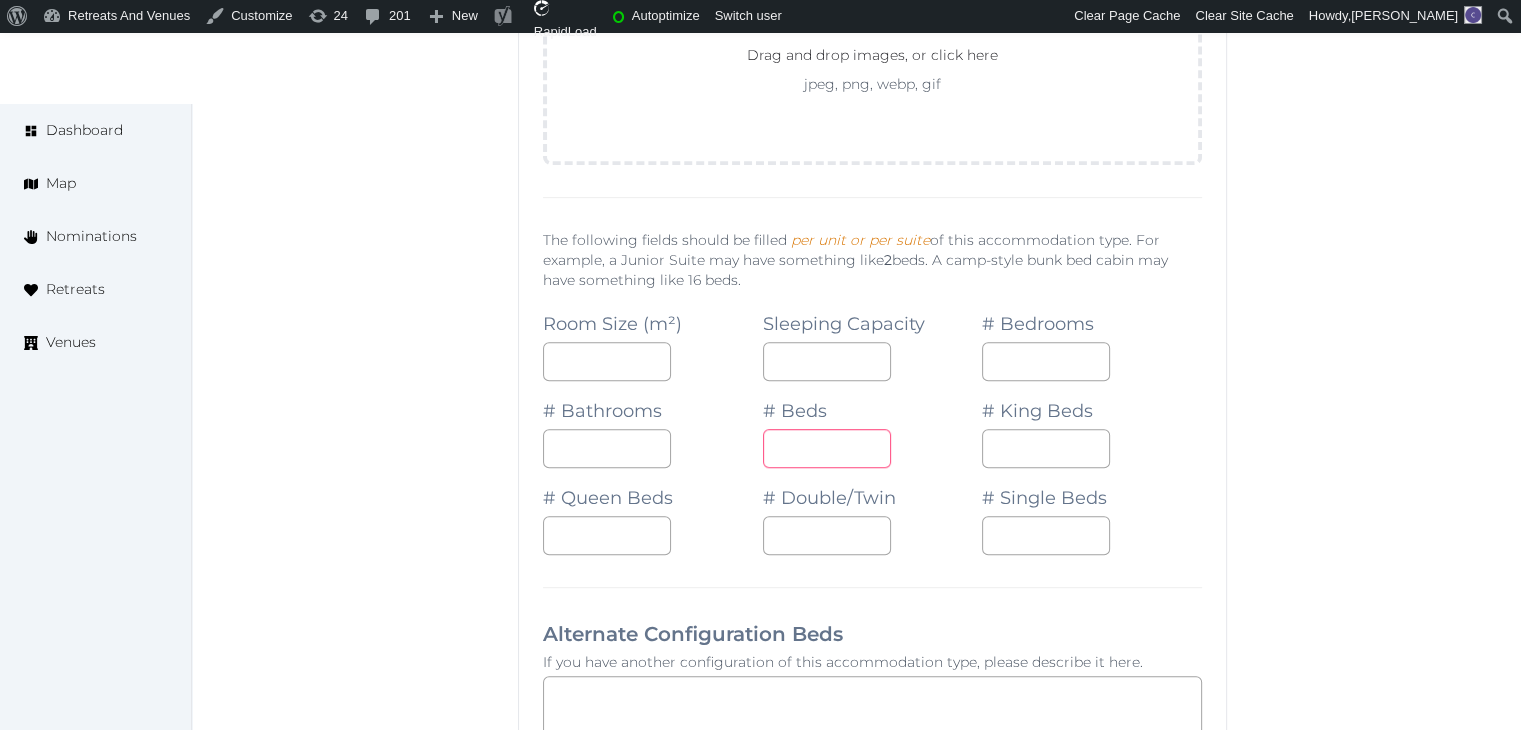 drag, startPoint x: 801, startPoint y: 309, endPoint x: 736, endPoint y: 309, distance: 65 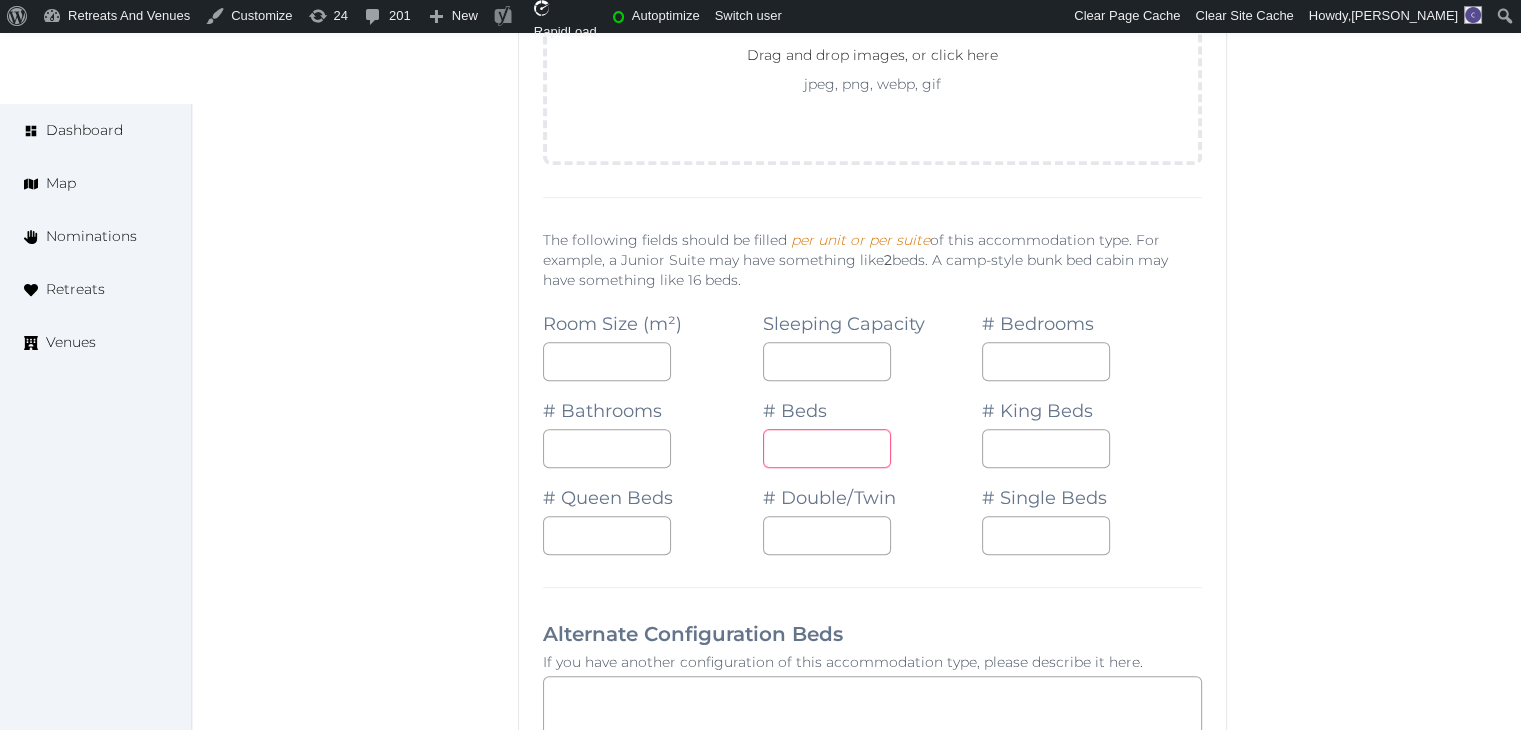 type on "*" 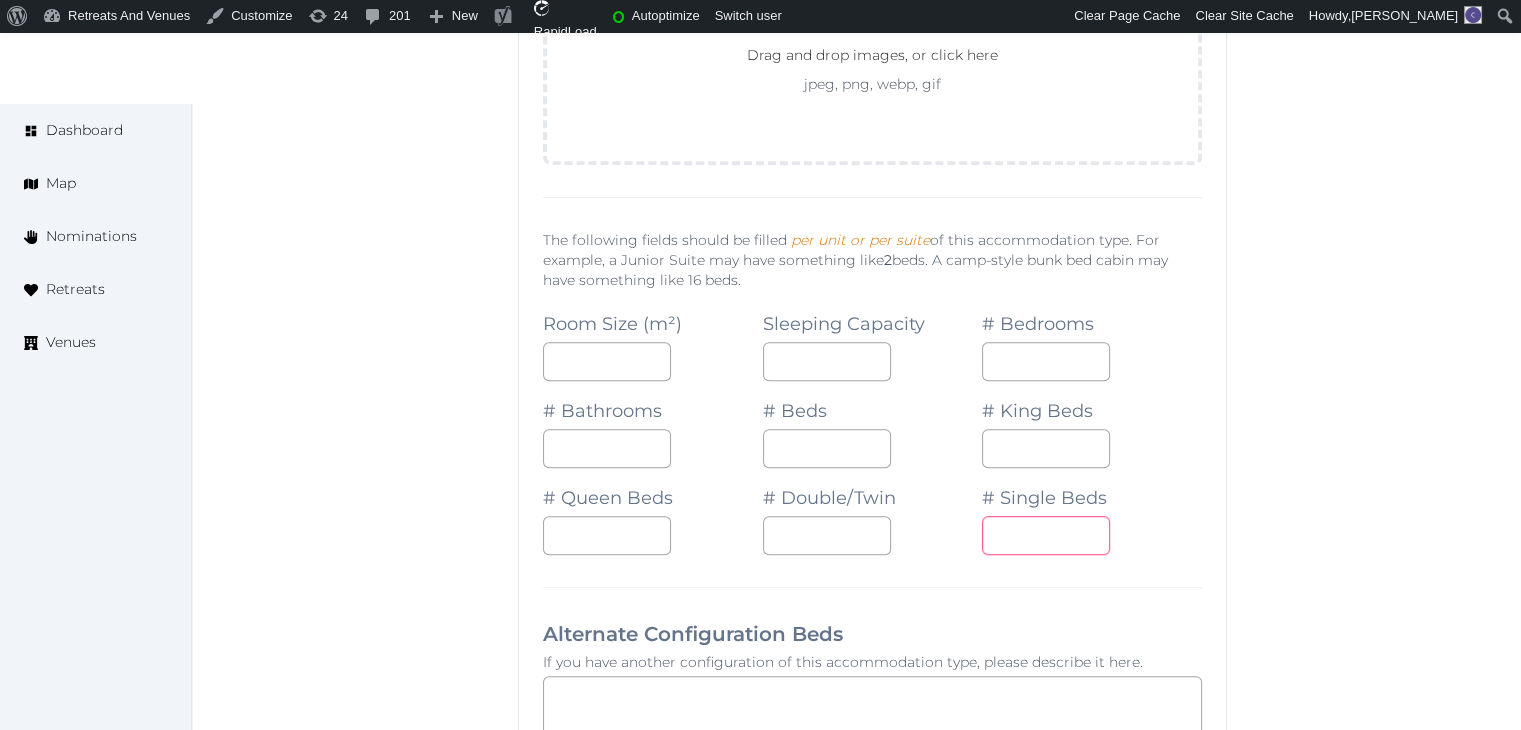 click at bounding box center (1046, 535) 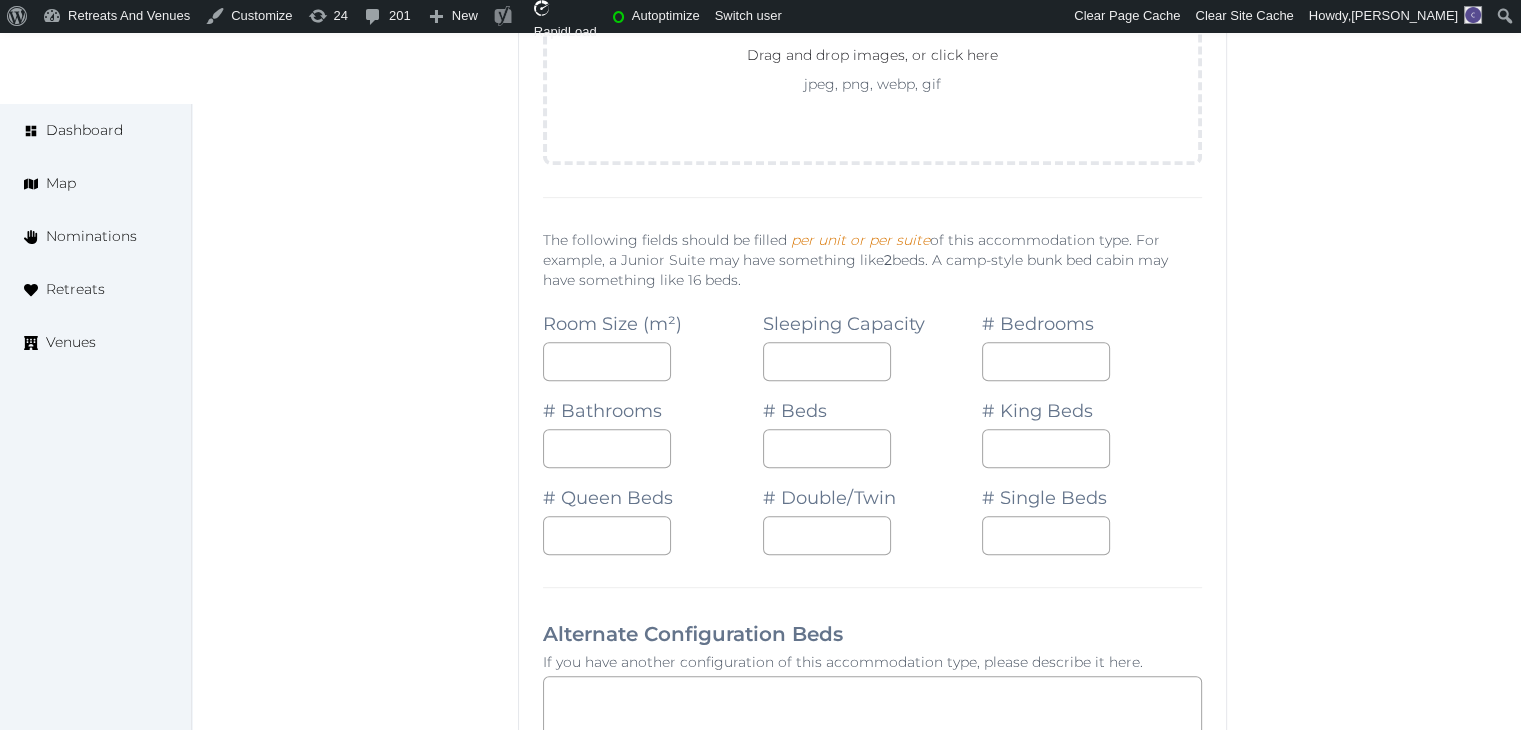 click on "Alternate Configuration Beds" at bounding box center (872, 634) 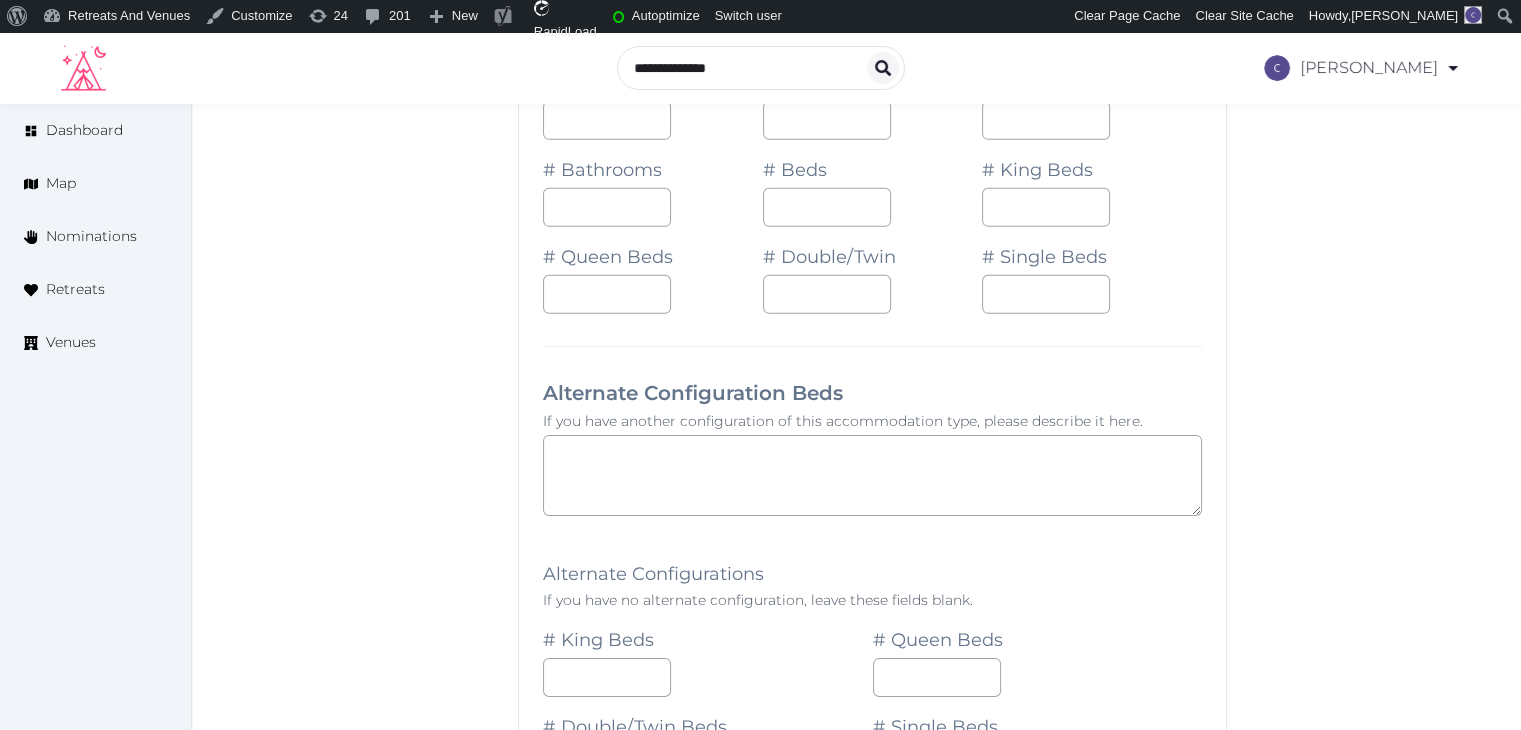 scroll, scrollTop: 28738, scrollLeft: 0, axis: vertical 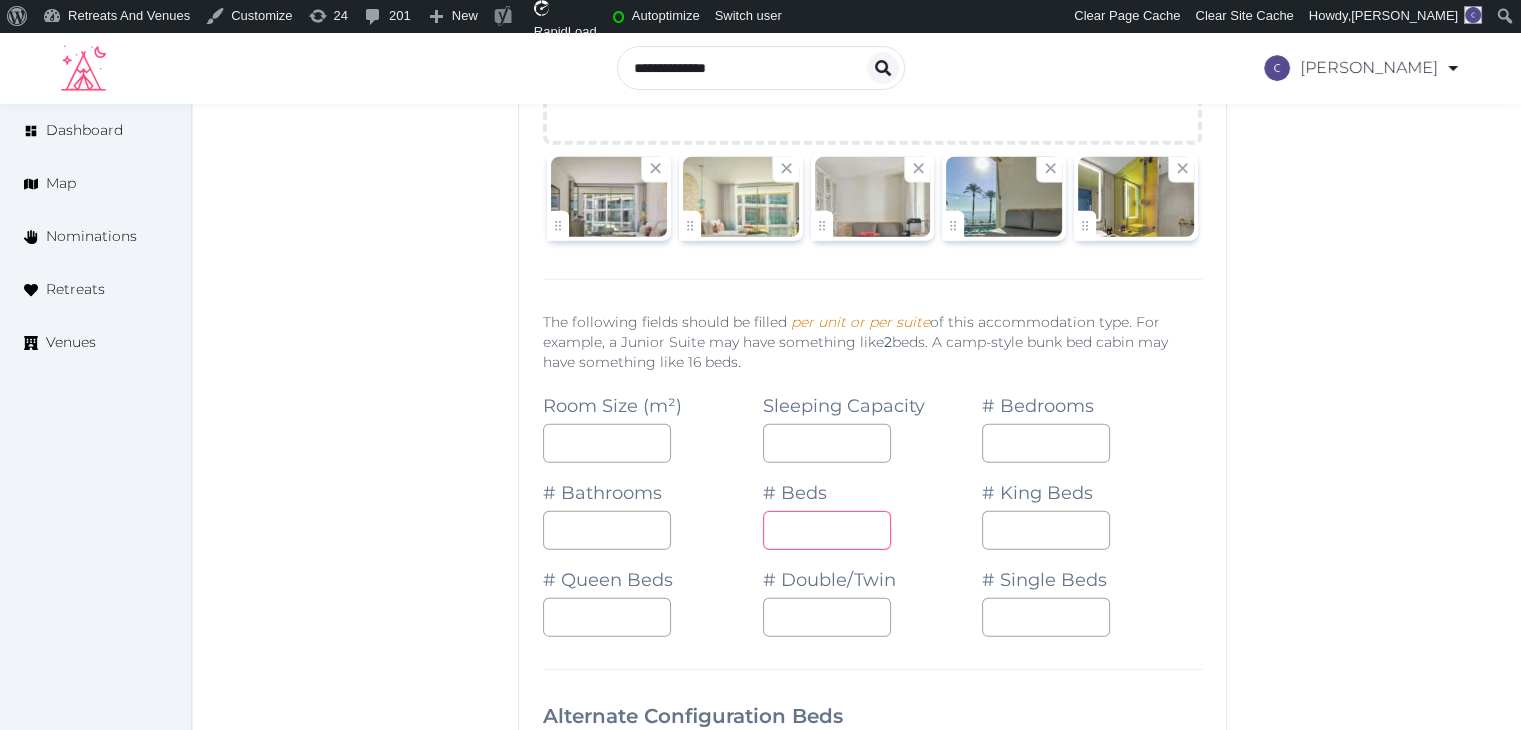 drag, startPoint x: 749, startPoint y: 405, endPoint x: 710, endPoint y: 402, distance: 39.115215 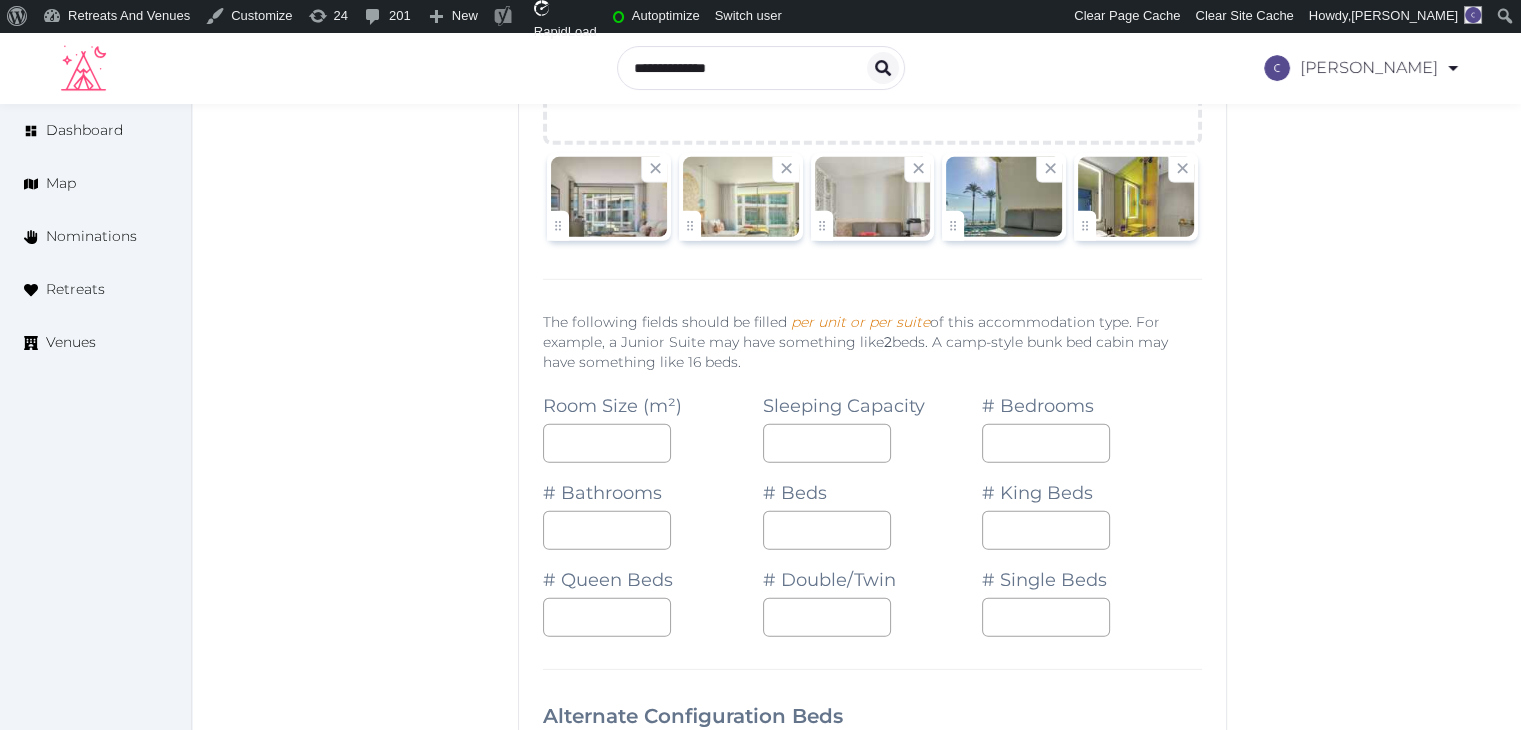 click on "**********" at bounding box center (872, 846) 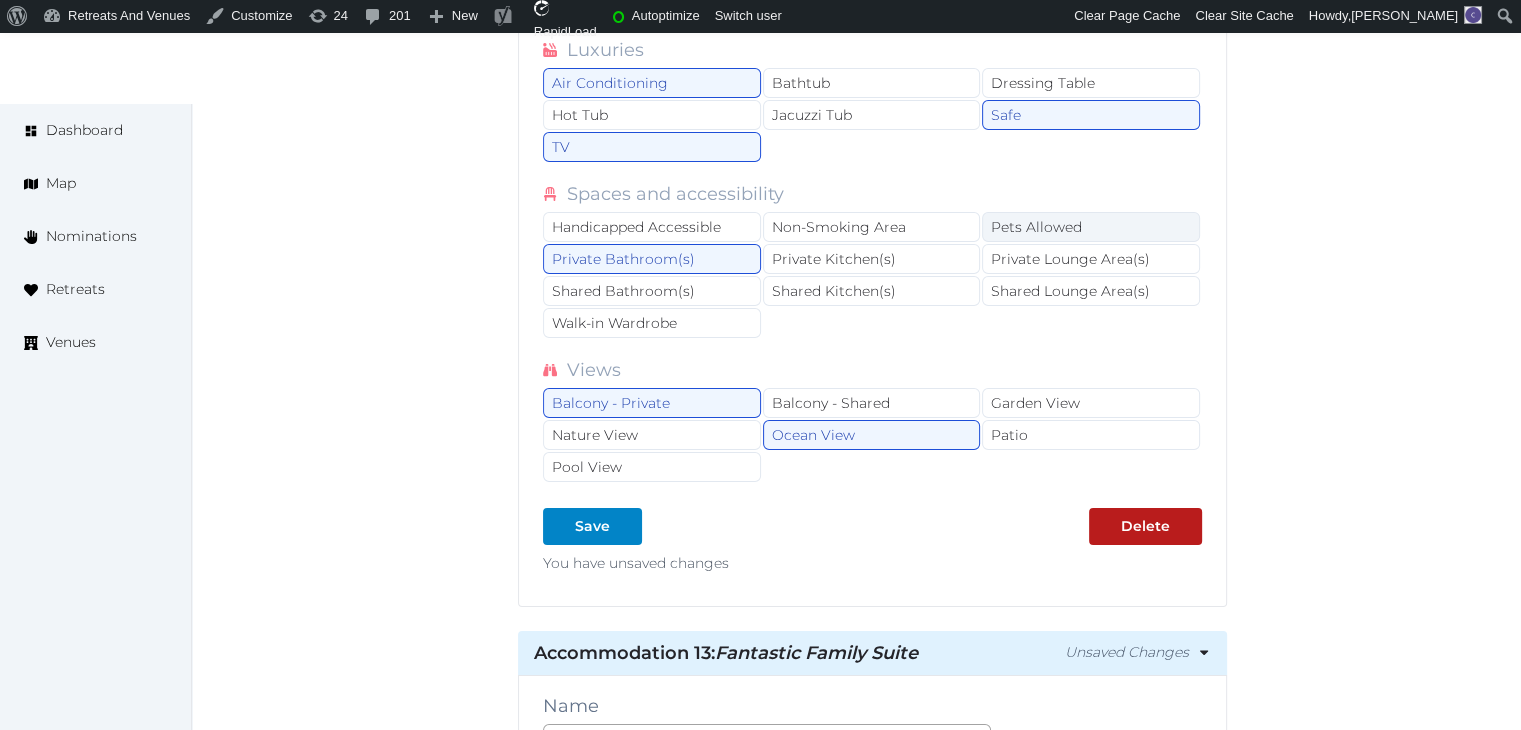 scroll, scrollTop: 30538, scrollLeft: 0, axis: vertical 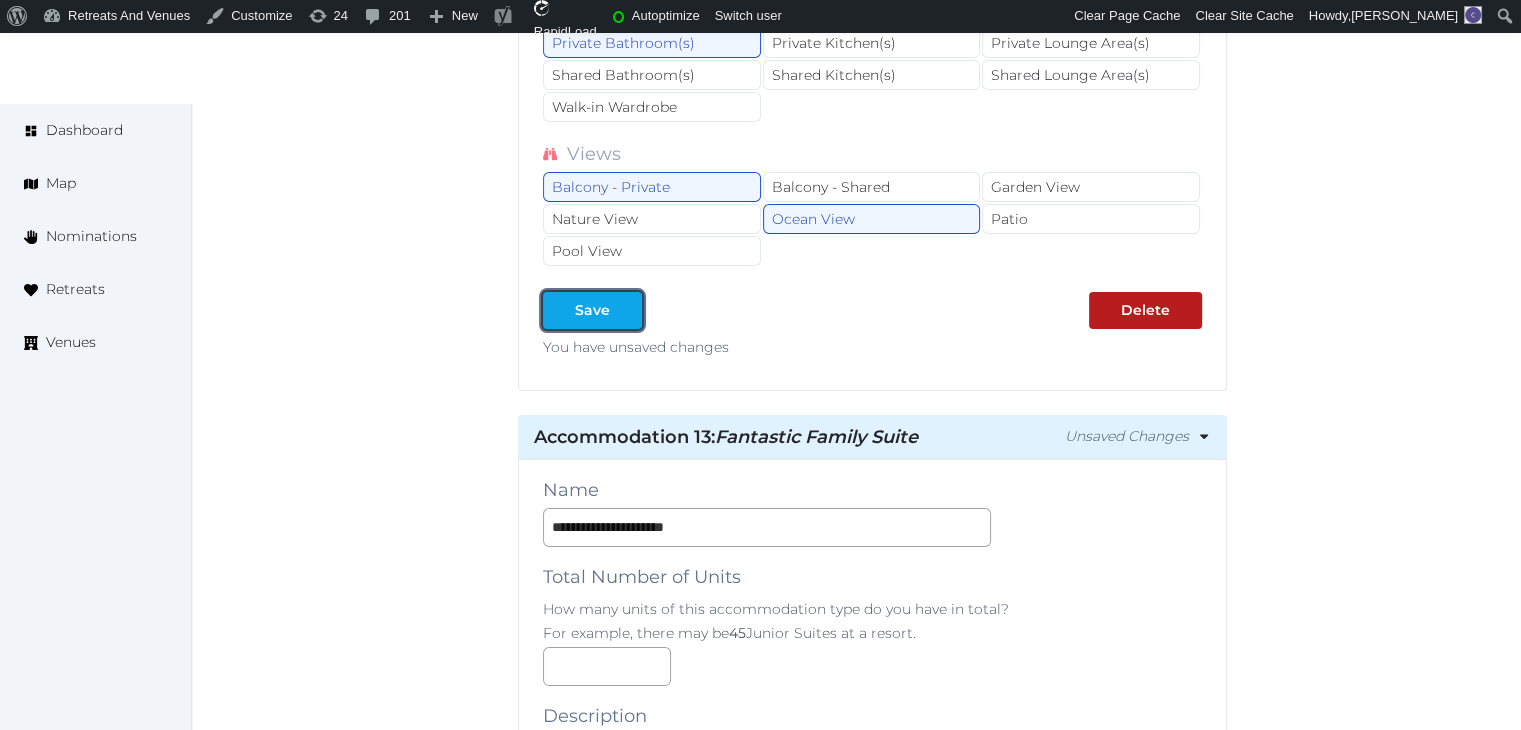 click on "Save" at bounding box center [592, 310] 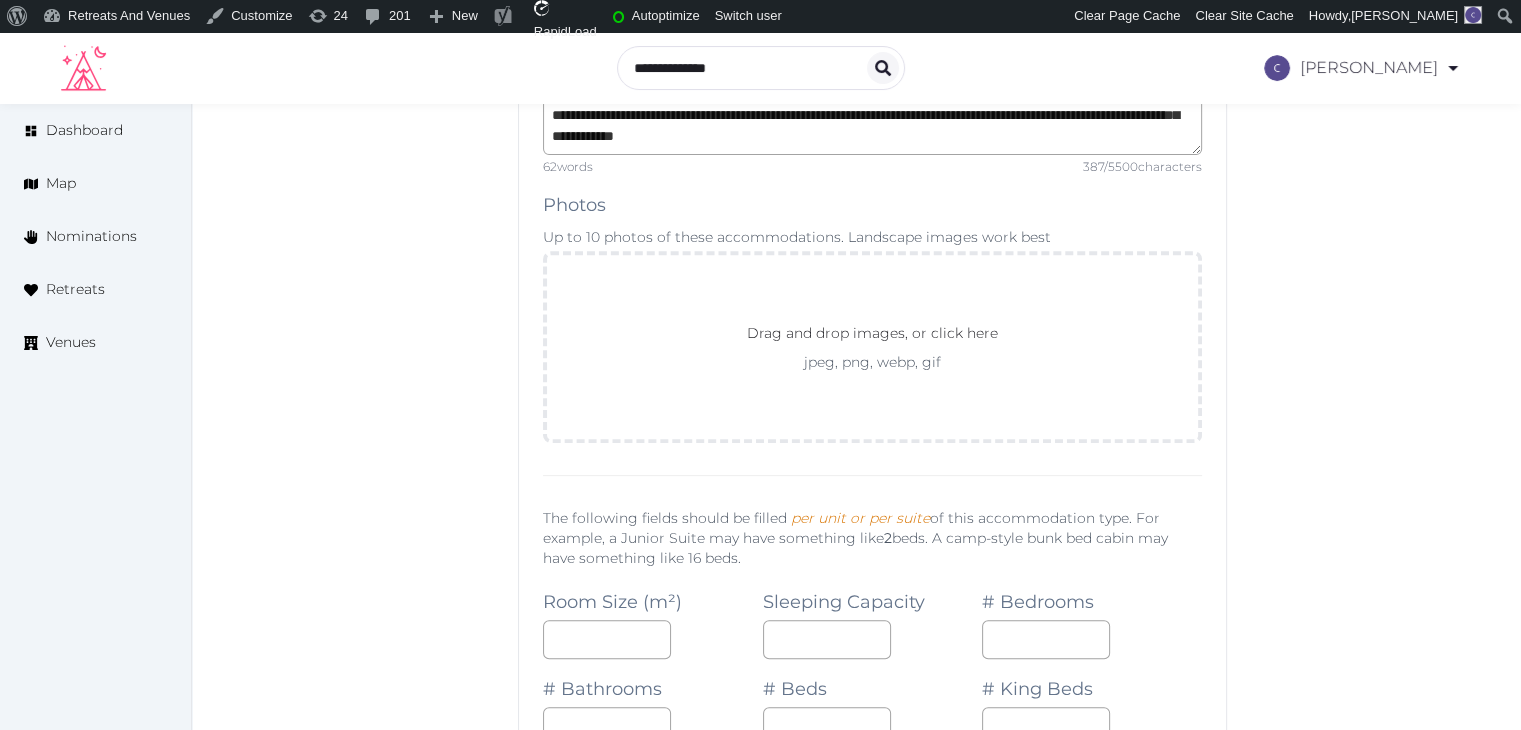 scroll, scrollTop: 31138, scrollLeft: 0, axis: vertical 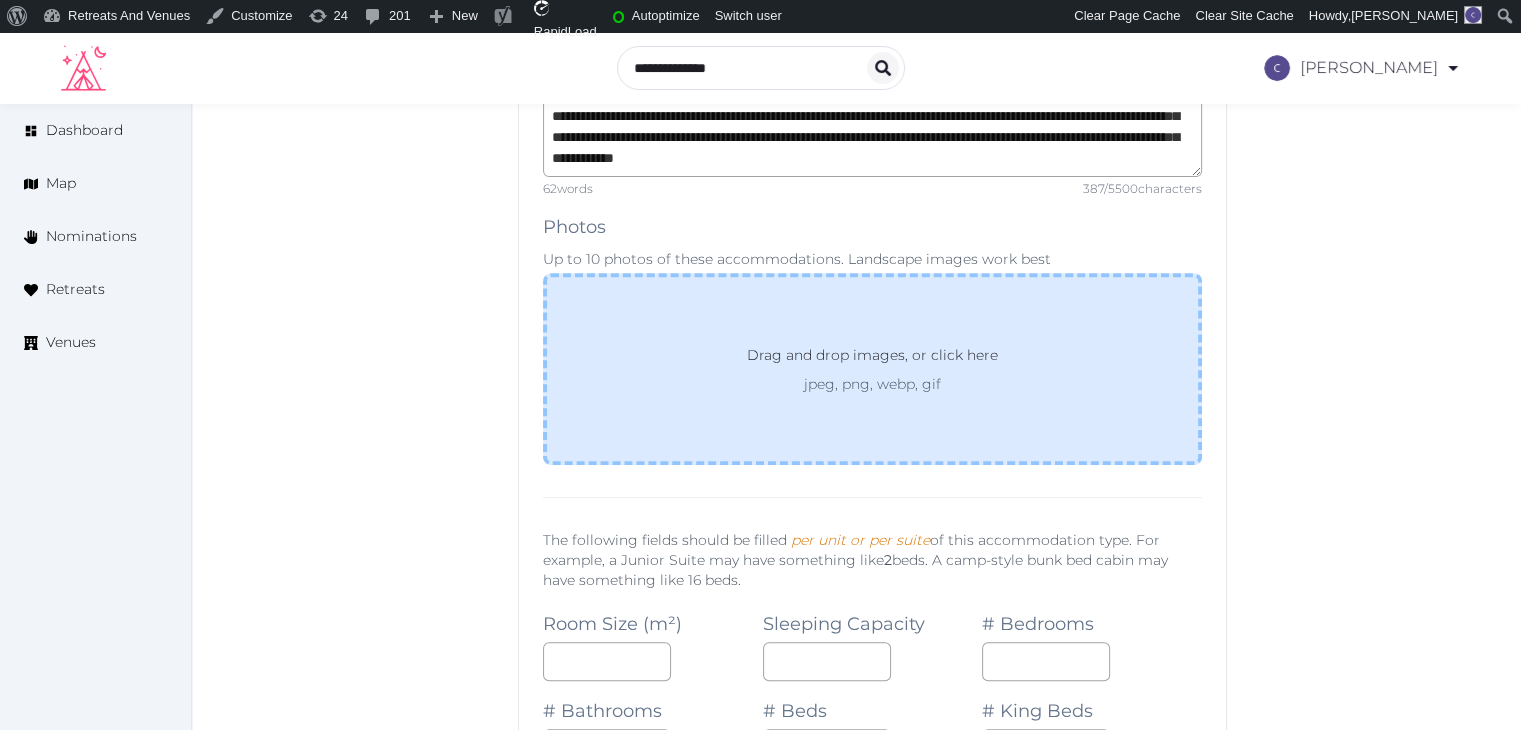 click on "Drag and drop images, or click here jpeg, png, webp, gif" at bounding box center (872, 369) 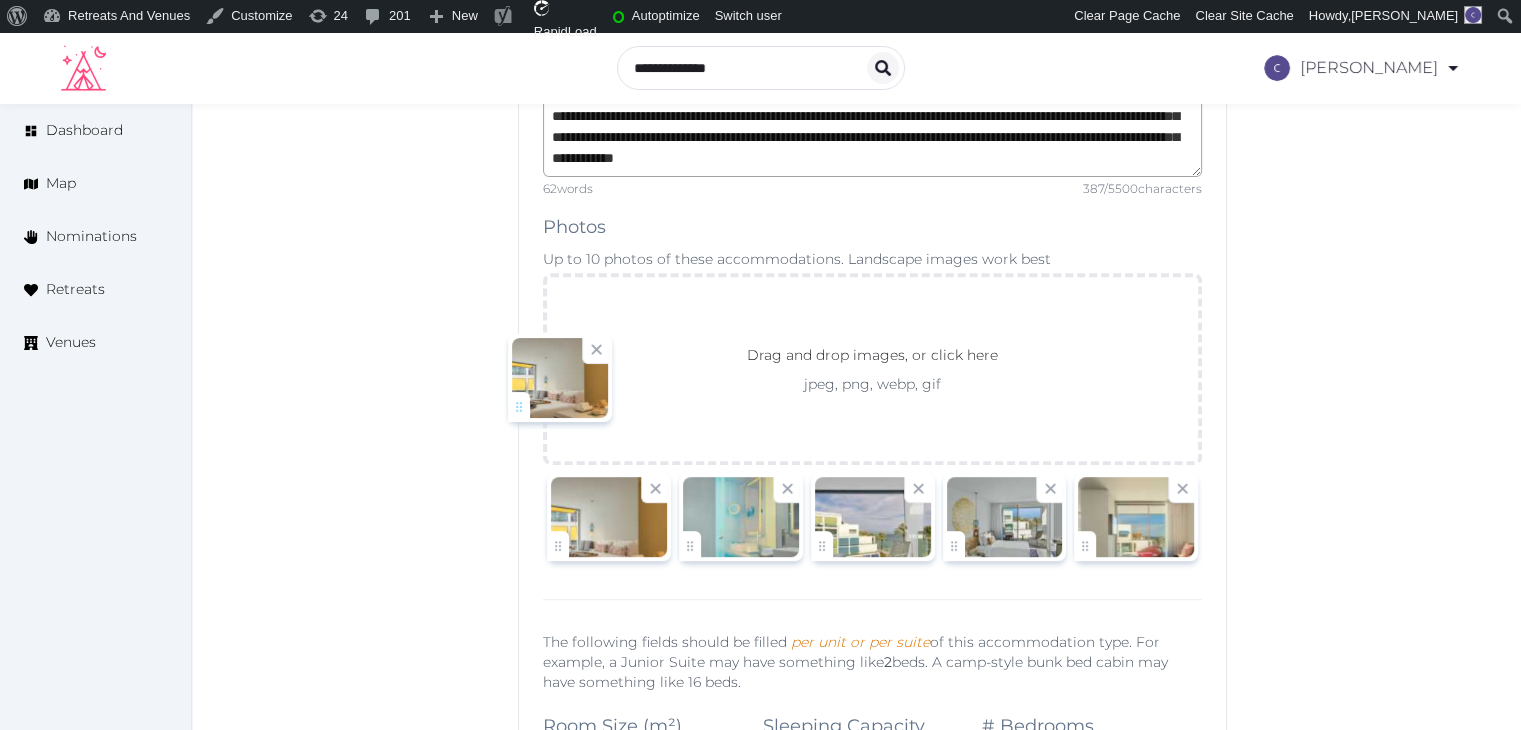 drag, startPoint x: 1093, startPoint y: 406, endPoint x: 527, endPoint y: 405, distance: 566.00085 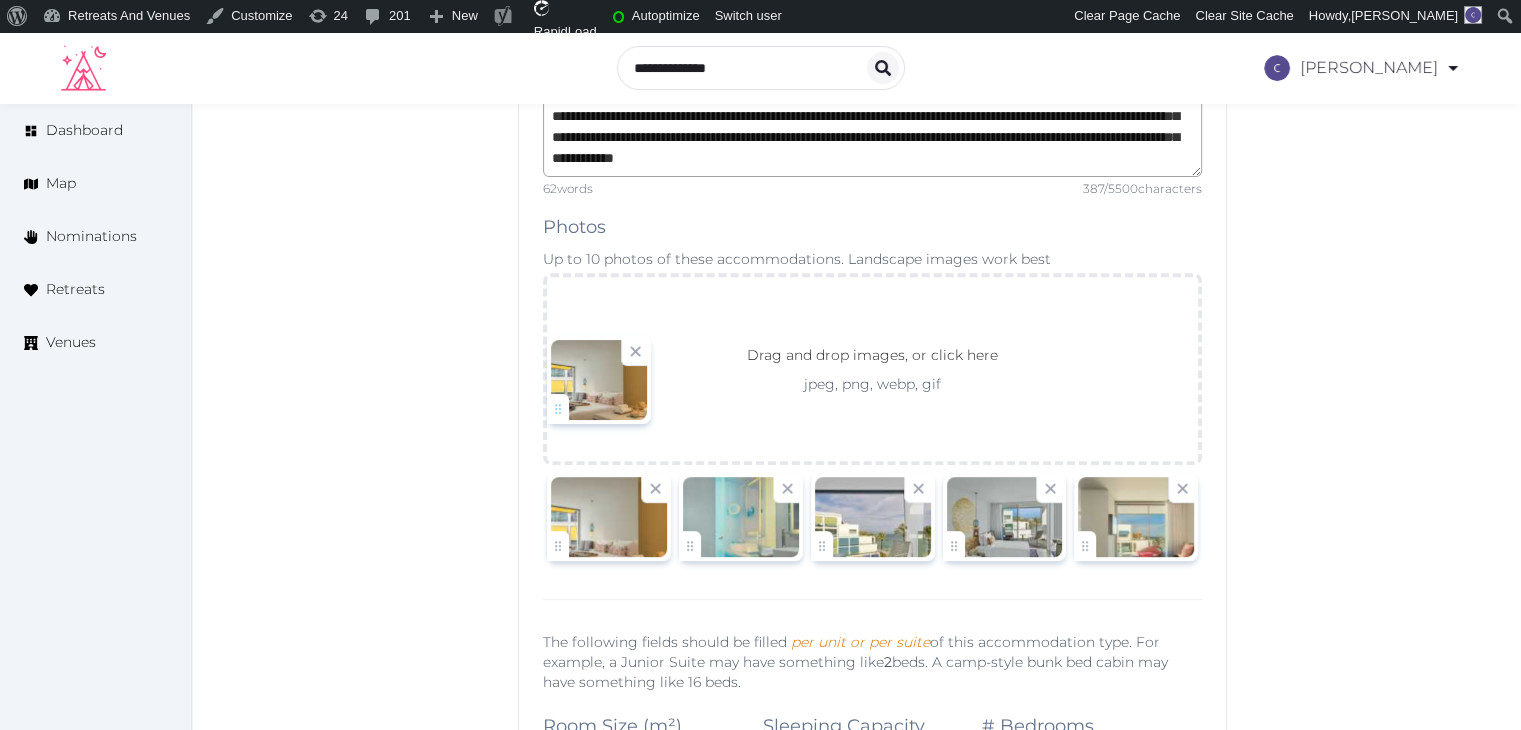 click on "[PERSON_NAME]   Account My Venue Listings My Retreats Logout      Dashboard Map Nominations Retreats Venues Edit venue 68 %  complete Fill out all the fields in your listing to increase its completion percentage.   A higher completion percentage will make your listing more attractive and result in better matches. W Ibiza   View  listing   Open    Close CRM Lead Basic details Pricing and policies Retreat spaces Meeting spaces Accommodations Amenities Food and dining Activities and experiences Location Environment Types of retreats Brochures Notes Ownership Administration Activity This venue is live and visible to the public Mark draft Archive Venue owned by sales.wibiza [EMAIL_ADDRESS][DOMAIN_NAME] Copy update link Share this link with venue owners to encourage them to update their venue details. Copy recommended link Share this link with venue owners to let them know they have been recommended. Copy shortlist link Max sleeping capacity *** /" at bounding box center [760, -14118] 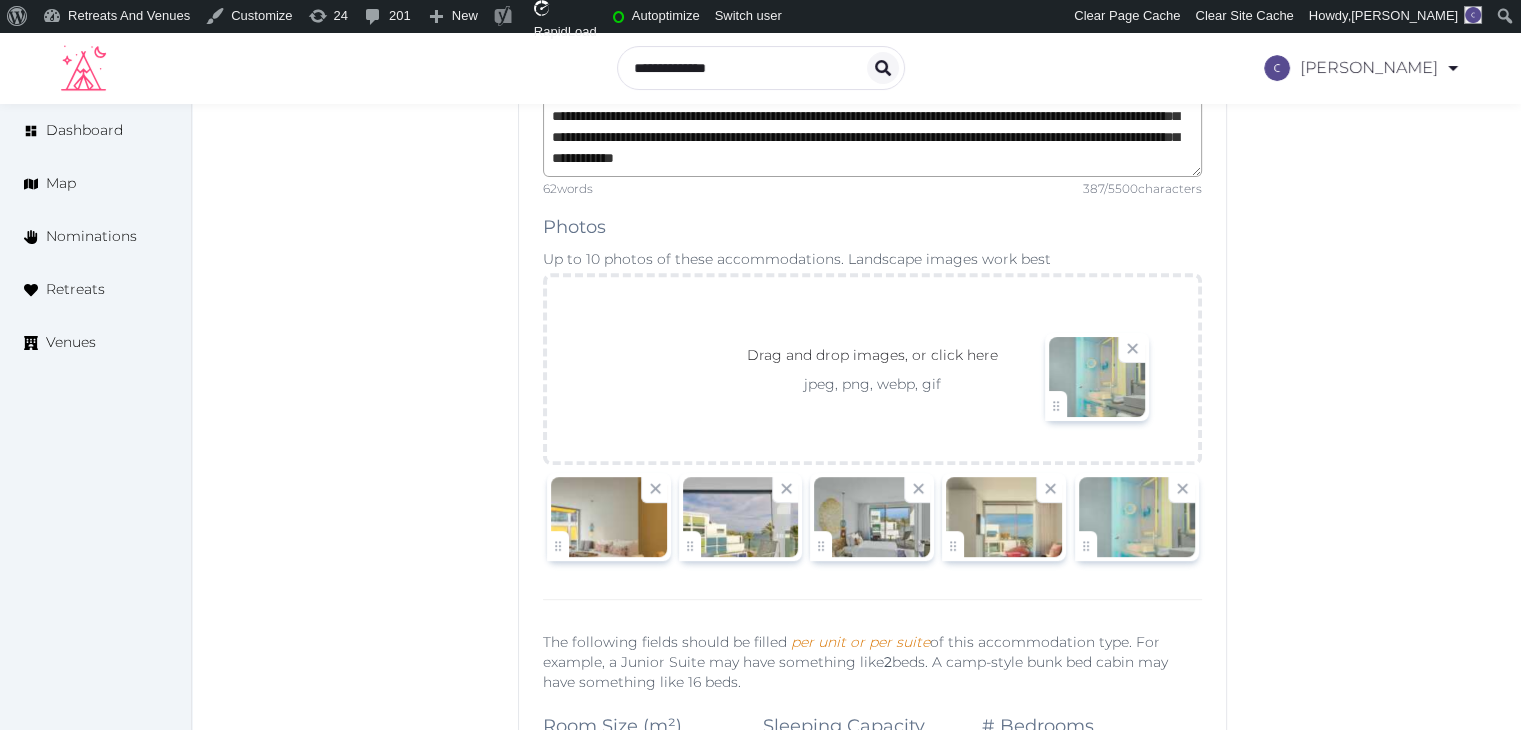 drag, startPoint x: 696, startPoint y: 409, endPoint x: 1104, endPoint y: 407, distance: 408.0049 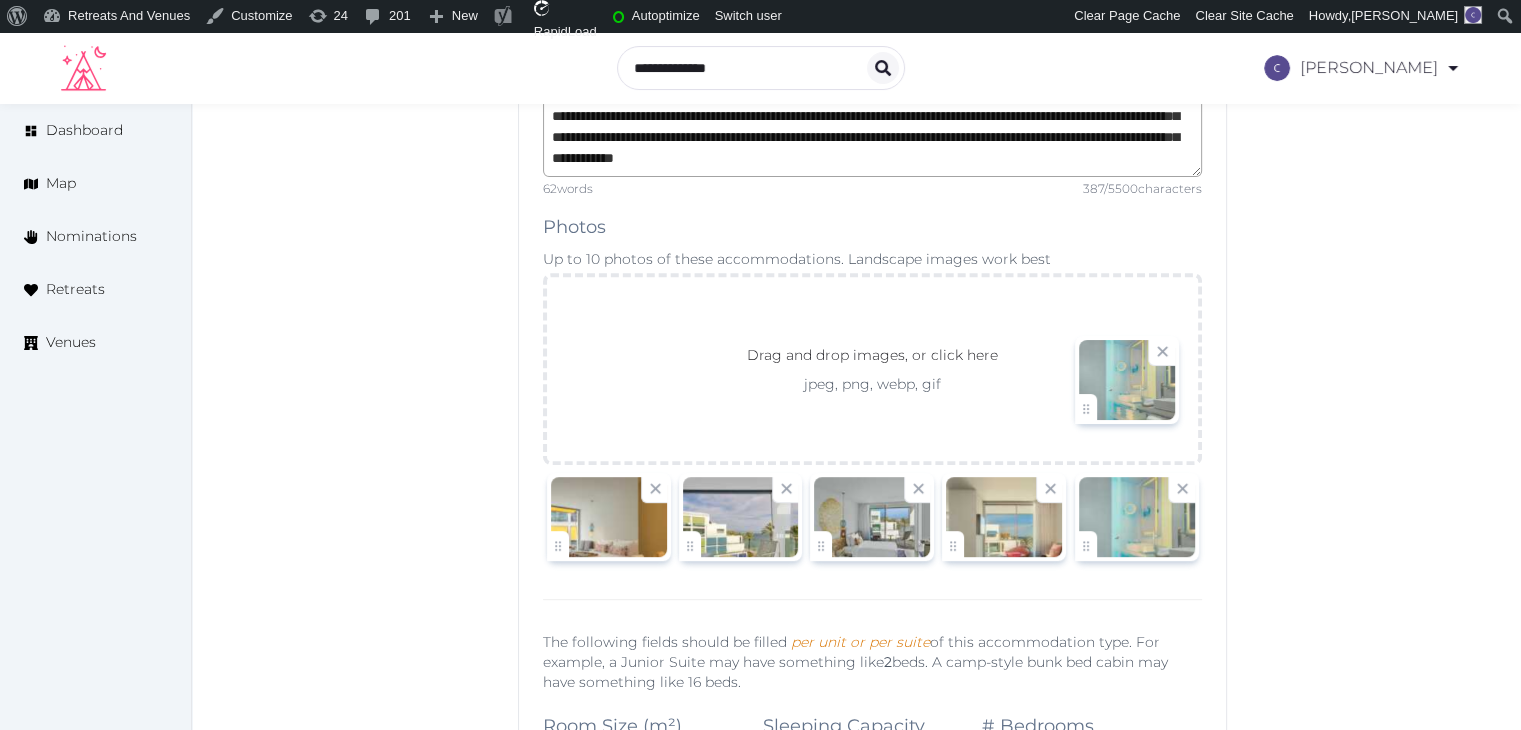 click on "[PERSON_NAME]   Account My Venue Listings My Retreats Logout      Dashboard Map Nominations Retreats Venues Edit venue 68 %  complete Fill out all the fields in your listing to increase its completion percentage.   A higher completion percentage will make your listing more attractive and result in better matches. W Ibiza   View  listing   Open    Close CRM Lead Basic details Pricing and policies Retreat spaces Meeting spaces Accommodations Amenities Food and dining Activities and experiences Location Environment Types of retreats Brochures Notes Ownership Administration Activity This venue is live and visible to the public Mark draft Archive Venue owned by sales.wibiza [EMAIL_ADDRESS][DOMAIN_NAME] Copy update link Share this link with venue owners to encourage them to update their venue details. Copy recommended link Share this link with venue owners to let them know they have been recommended. Copy shortlist link Max sleeping capacity *** /" at bounding box center [760, -14118] 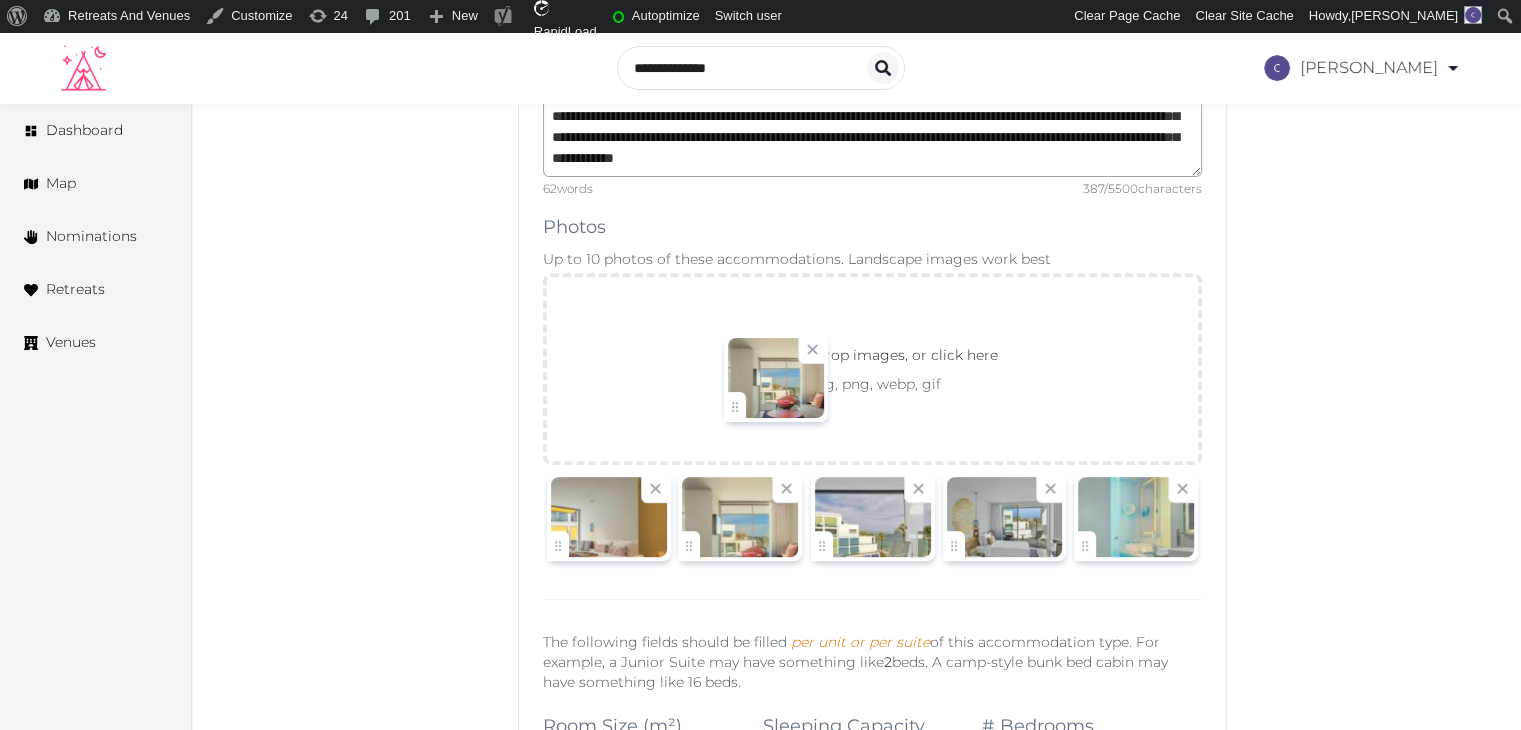 drag, startPoint x: 956, startPoint y: 407, endPoint x: 756, endPoint y: 407, distance: 200 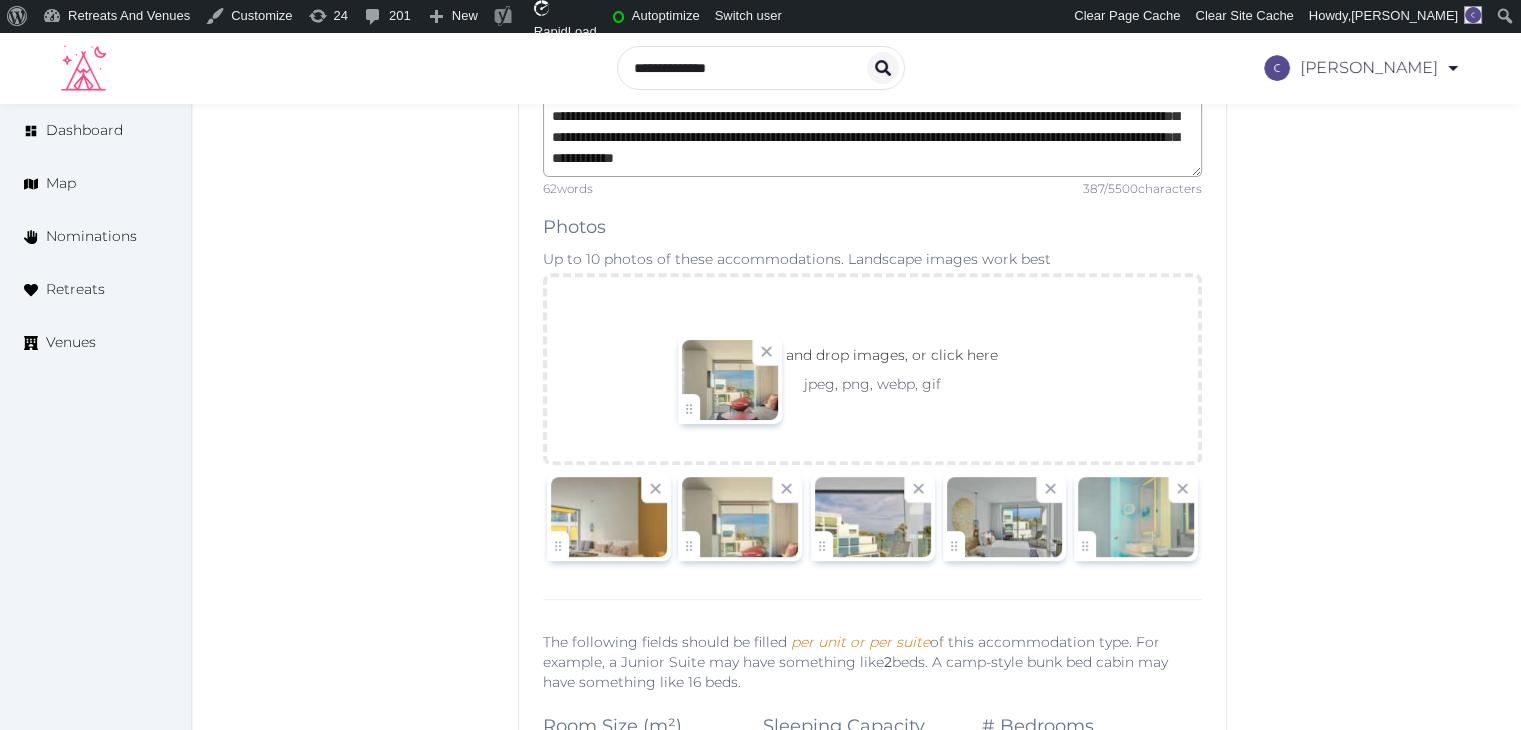 click on "[PERSON_NAME]   Account My Venue Listings My Retreats Logout      Dashboard Map Nominations Retreats Venues Edit venue 68 %  complete Fill out all the fields in your listing to increase its completion percentage.   A higher completion percentage will make your listing more attractive and result in better matches. W Ibiza   View  listing   Open    Close CRM Lead Basic details Pricing and policies Retreat spaces Meeting spaces Accommodations Amenities Food and dining Activities and experiences Location Environment Types of retreats Brochures Notes Ownership Administration Activity This venue is live and visible to the public Mark draft Archive Venue owned by sales.wibiza [EMAIL_ADDRESS][DOMAIN_NAME] Copy update link Share this link with venue owners to encourage them to update their venue details. Copy recommended link Share this link with venue owners to let them know they have been recommended. Copy shortlist link Max sleeping capacity *** /" at bounding box center [760, -14118] 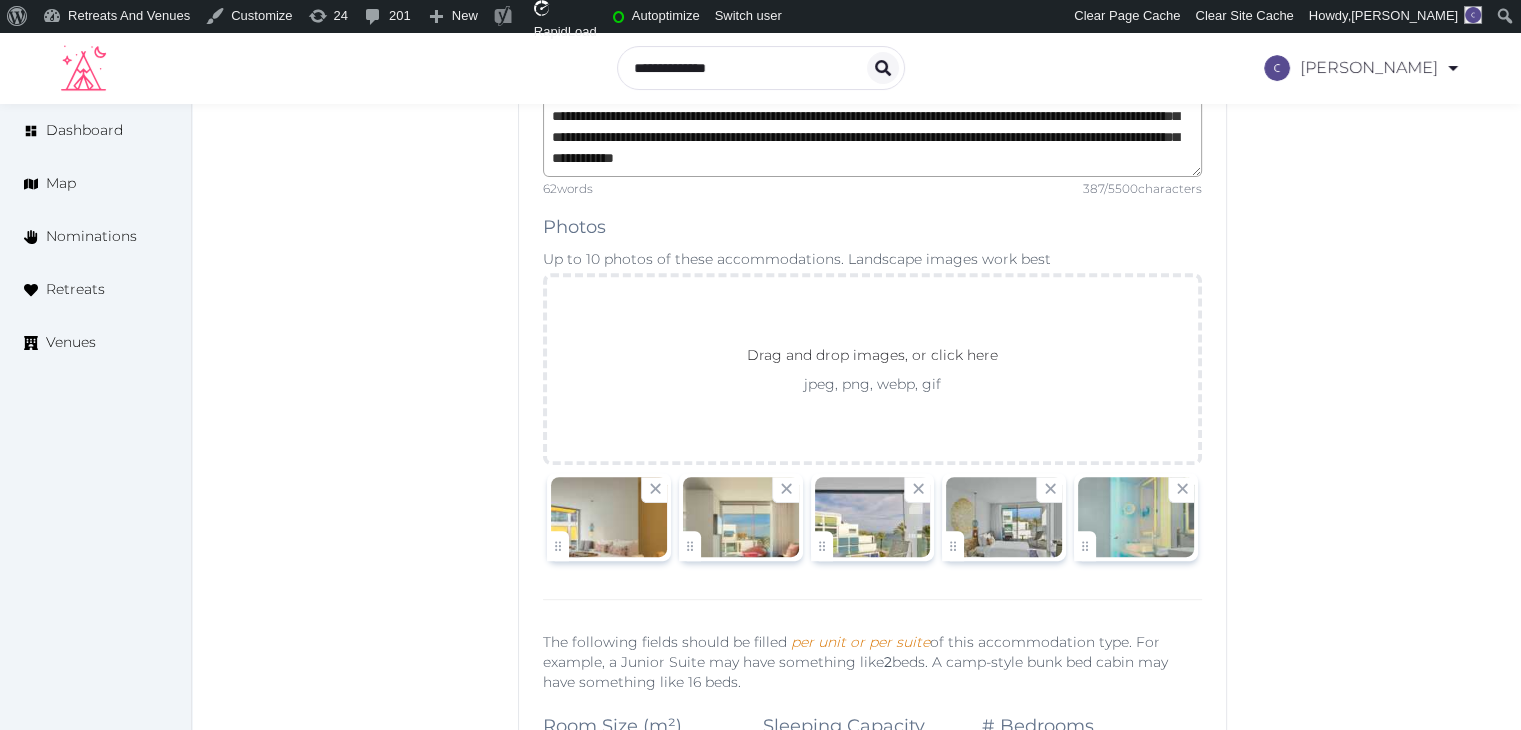 drag, startPoint x: 986, startPoint y: 410, endPoint x: 900, endPoint y: 410, distance: 86 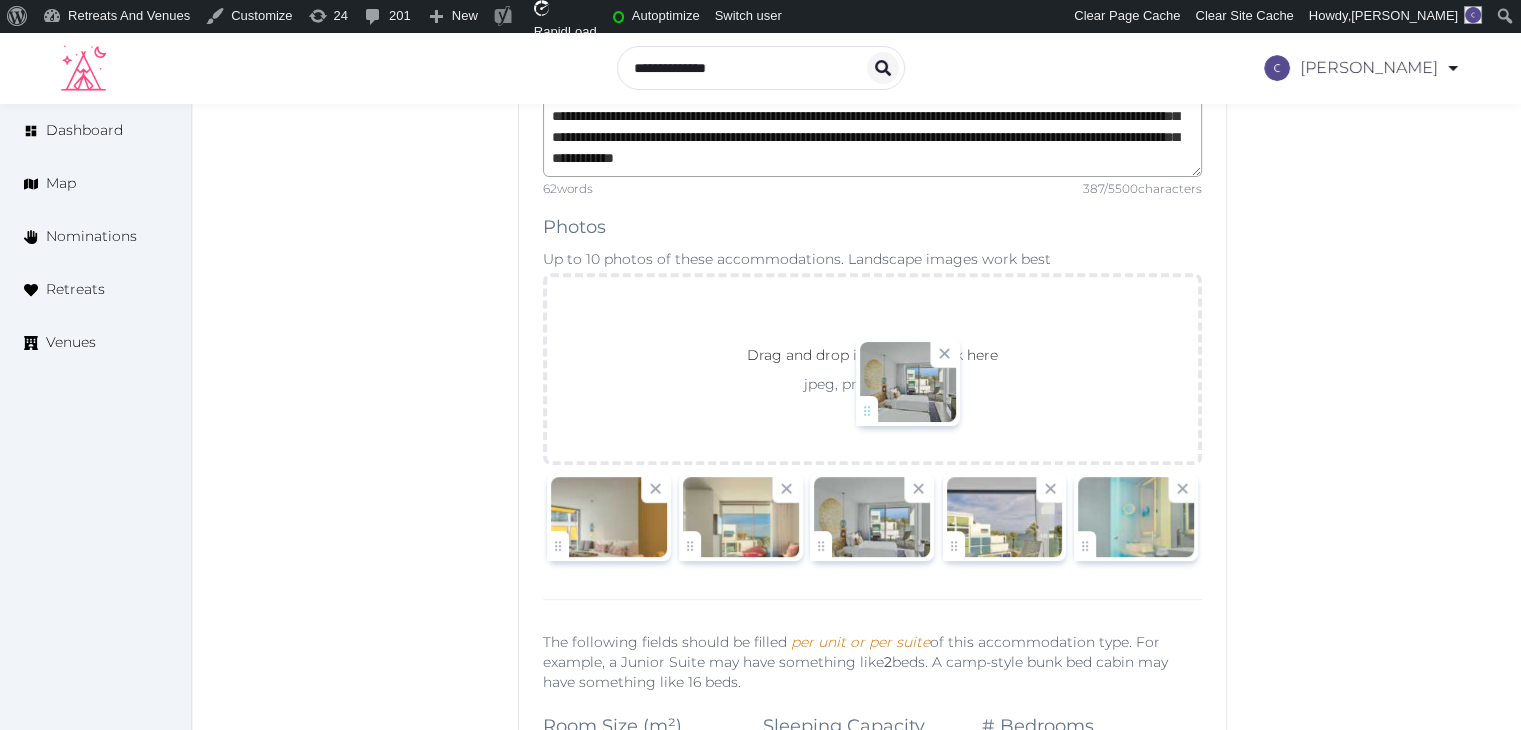 drag, startPoint x: 952, startPoint y: 413, endPoint x: 736, endPoint y: 415, distance: 216.00926 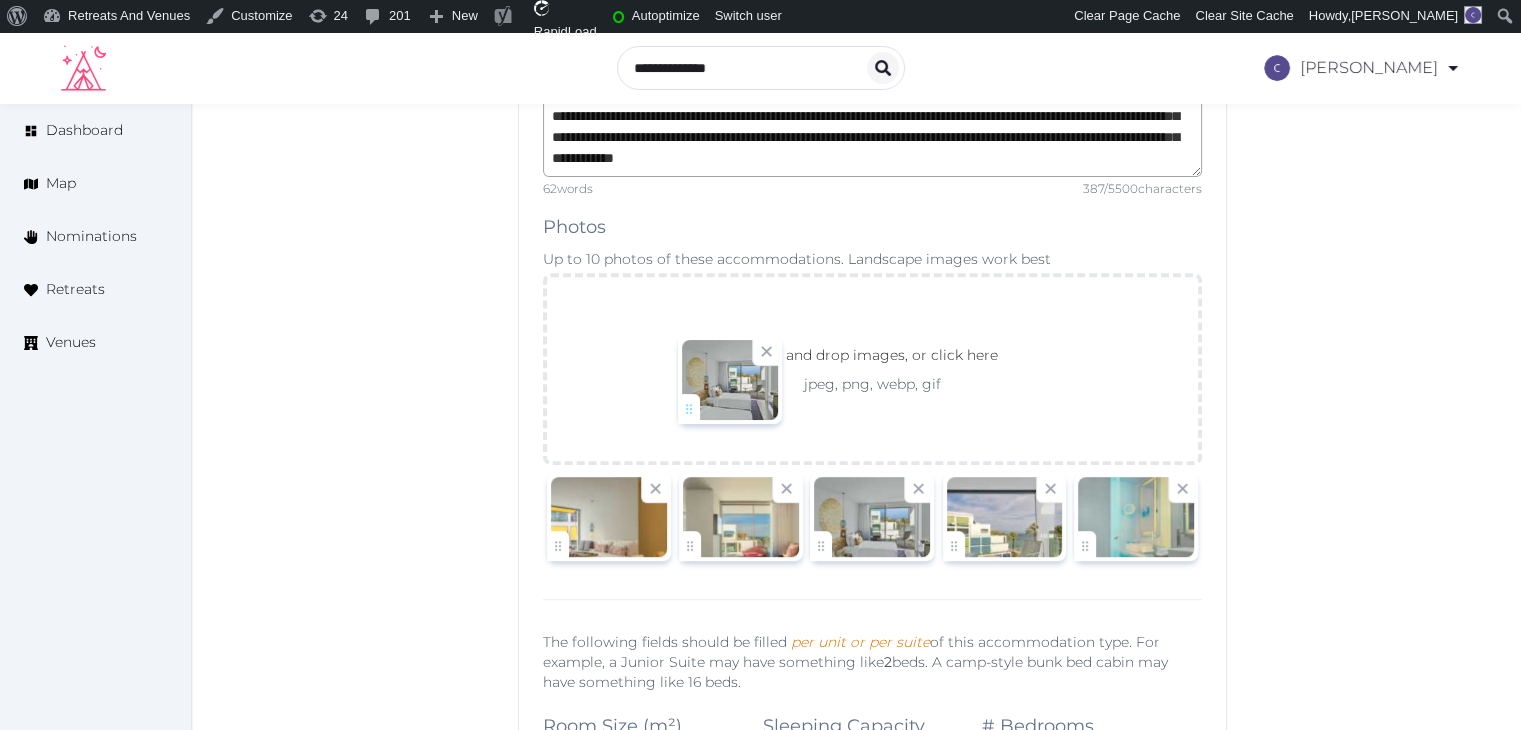 click on "[PERSON_NAME]   Account My Venue Listings My Retreats Logout      Dashboard Map Nominations Retreats Venues Edit venue 68 %  complete Fill out all the fields in your listing to increase its completion percentage.   A higher completion percentage will make your listing more attractive and result in better matches. W Ibiza   View  listing   Open    Close CRM Lead Basic details Pricing and policies Retreat spaces Meeting spaces Accommodations Amenities Food and dining Activities and experiences Location Environment Types of retreats Brochures Notes Ownership Administration Activity This venue is live and visible to the public Mark draft Archive Venue owned by sales.wibiza [EMAIL_ADDRESS][DOMAIN_NAME] Copy update link Share this link with venue owners to encourage them to update their venue details. Copy recommended link Share this link with venue owners to let them know they have been recommended. Copy shortlist link Max sleeping capacity *** /" at bounding box center (760, -14118) 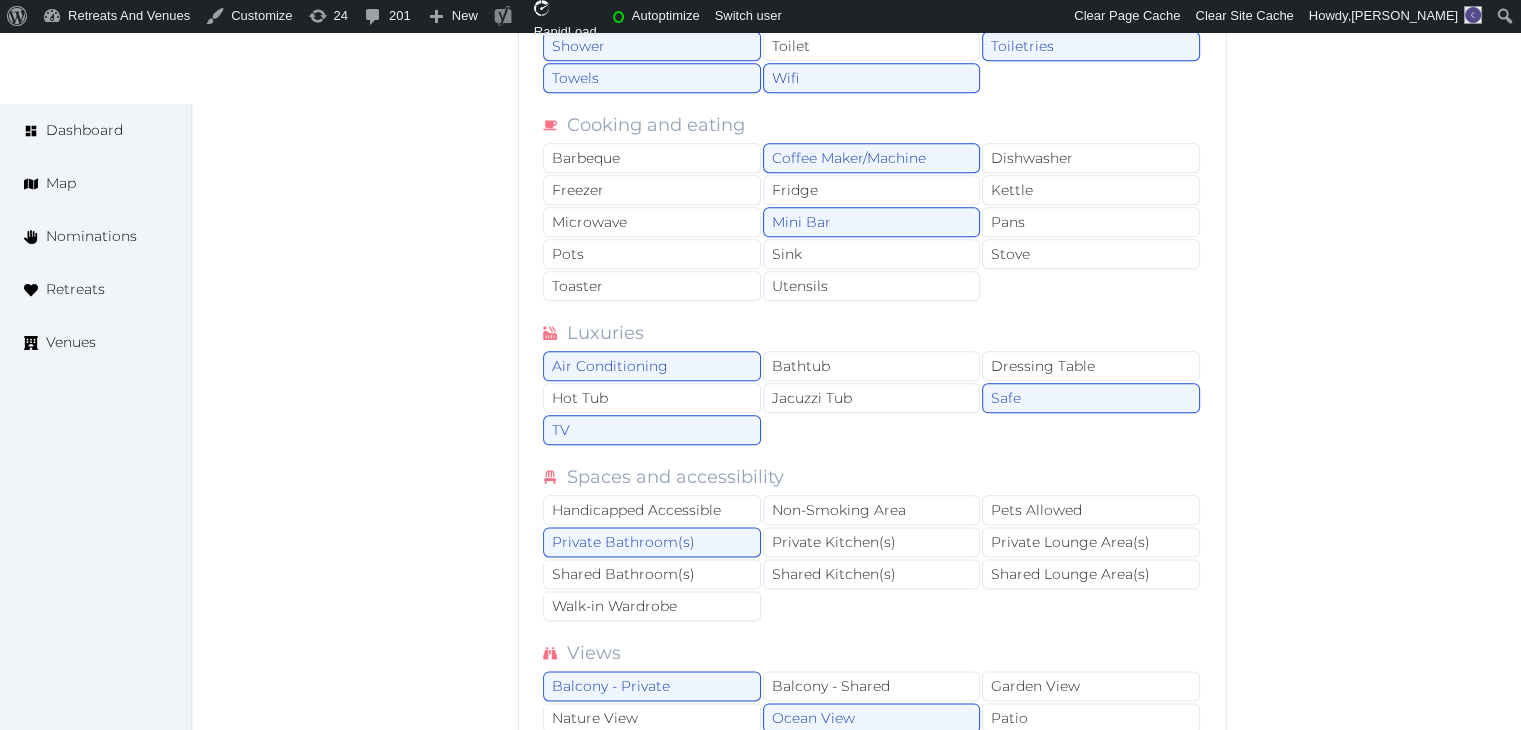 scroll, scrollTop: 32838, scrollLeft: 0, axis: vertical 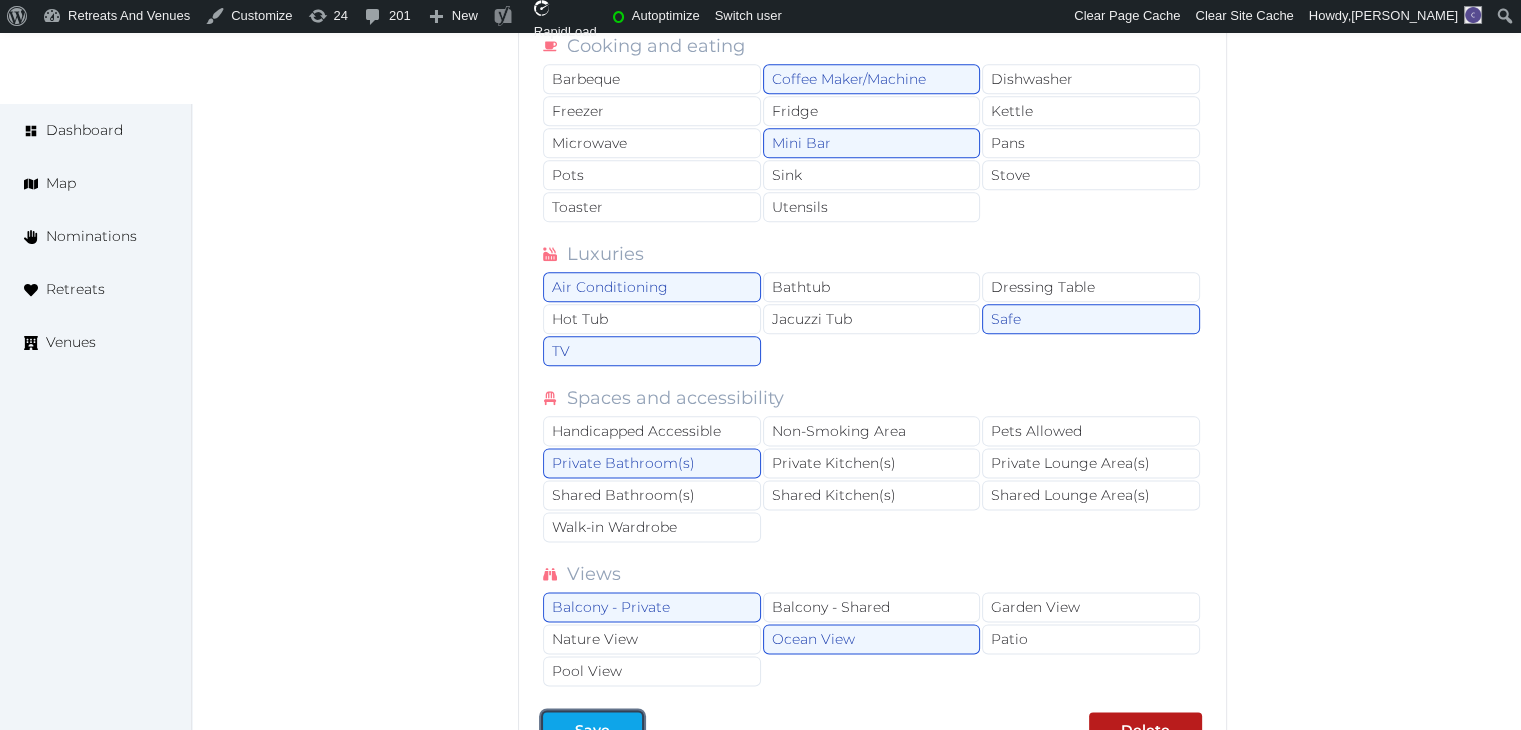 click at bounding box center [626, 730] 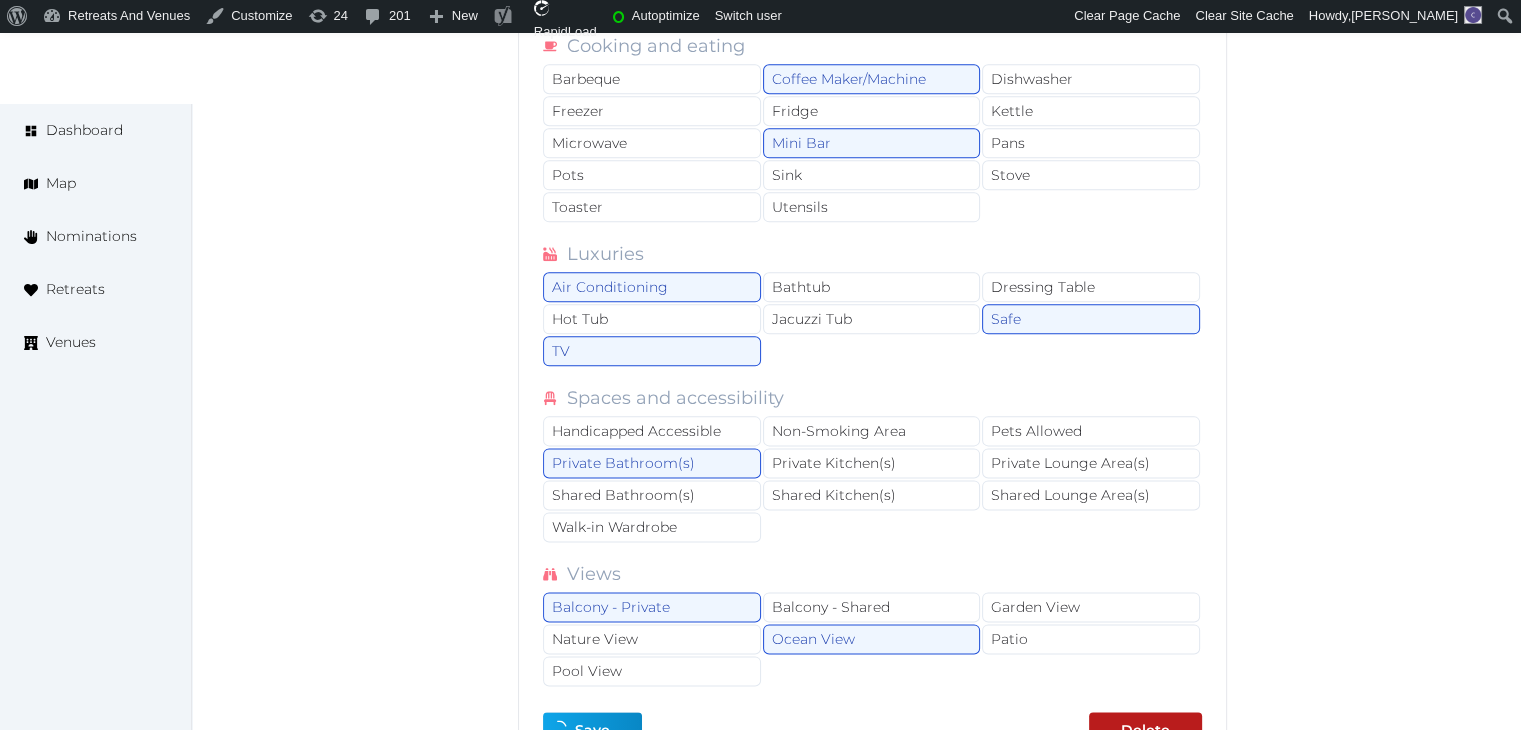 type on "*" 